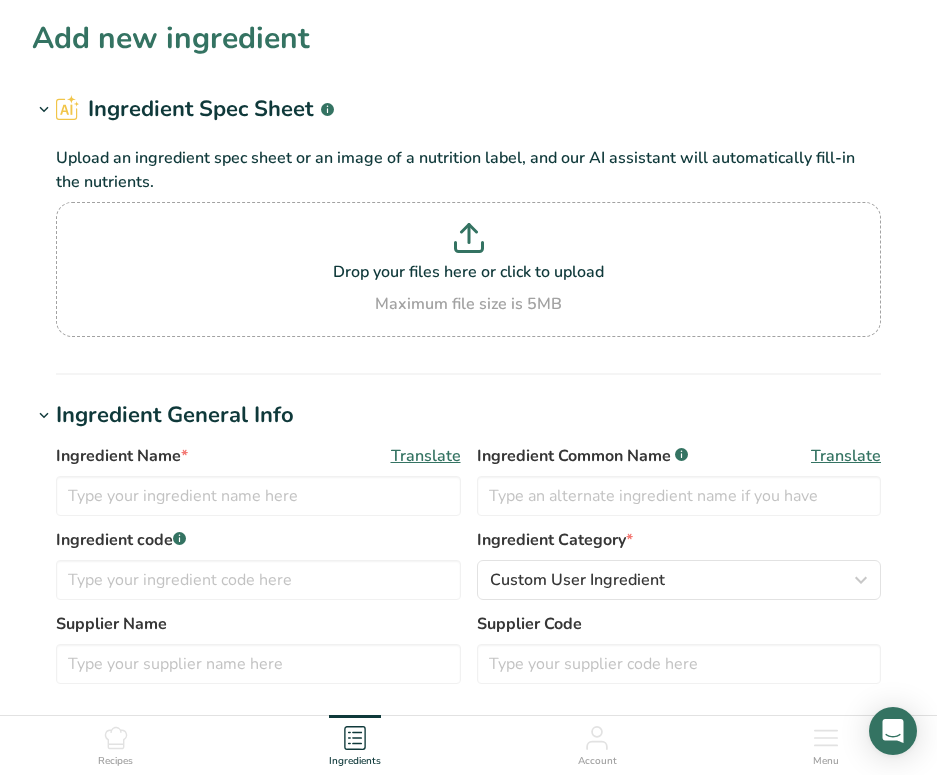 scroll, scrollTop: 0, scrollLeft: 0, axis: both 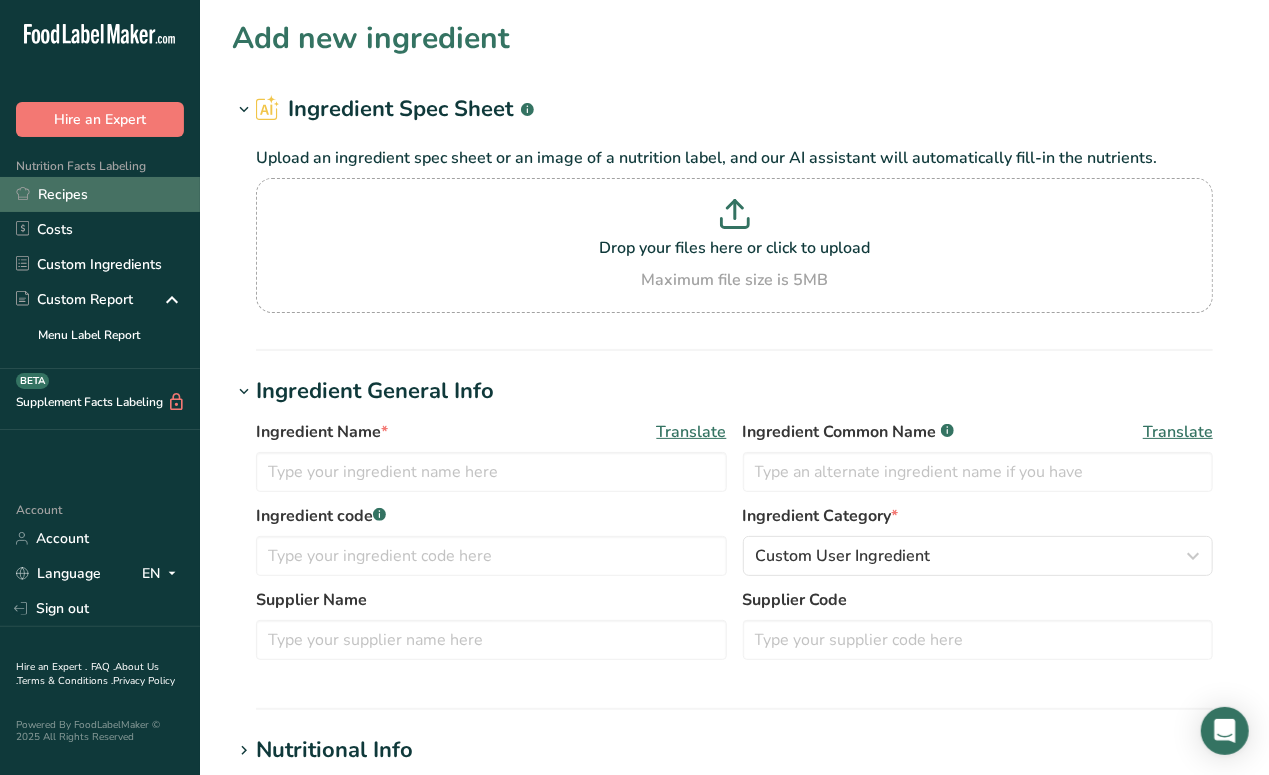 click on "Recipes" at bounding box center (100, 194) 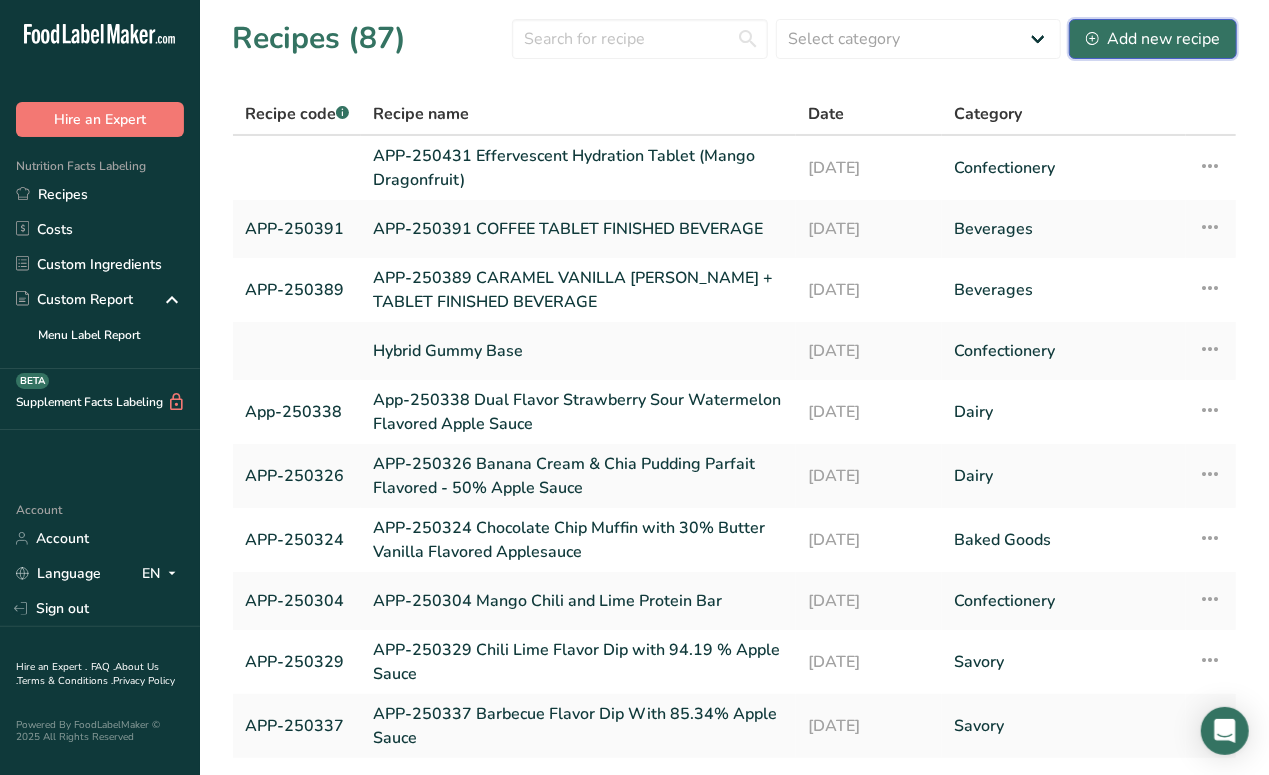 click on "Add new recipe" at bounding box center [1153, 39] 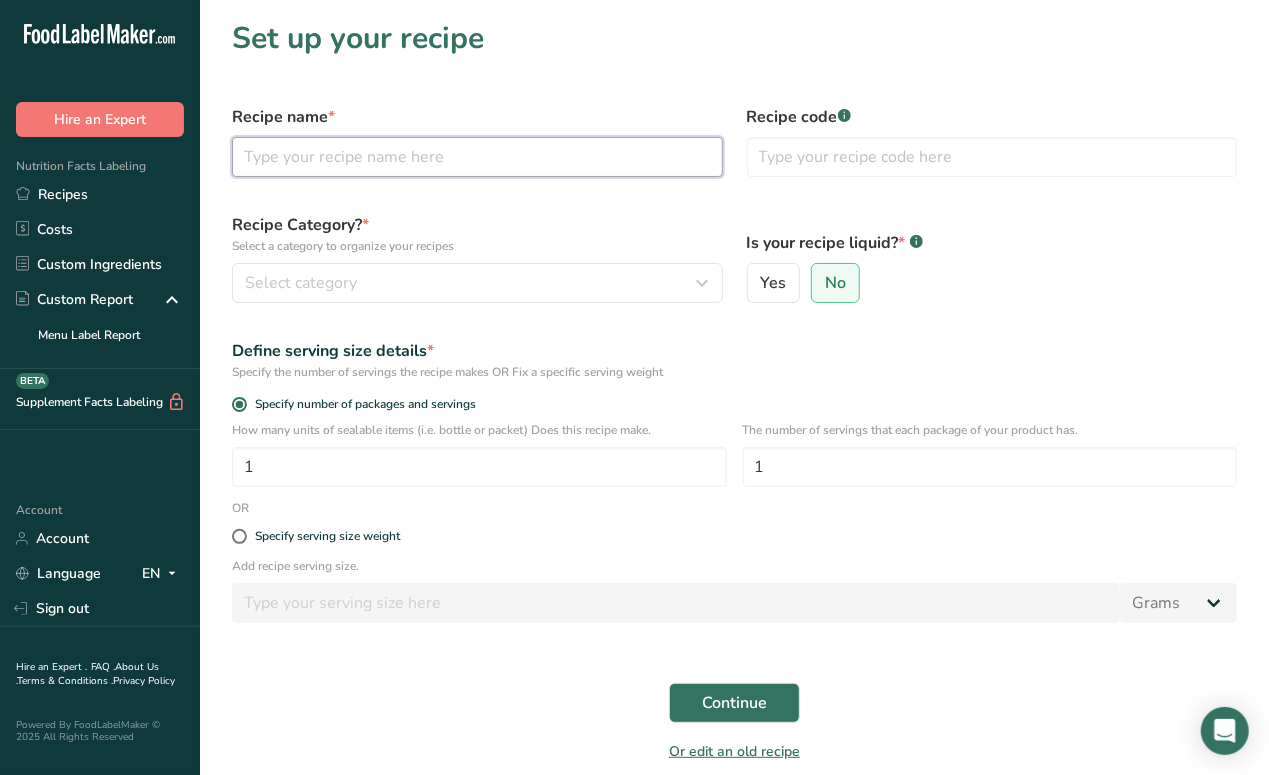 click at bounding box center [477, 157] 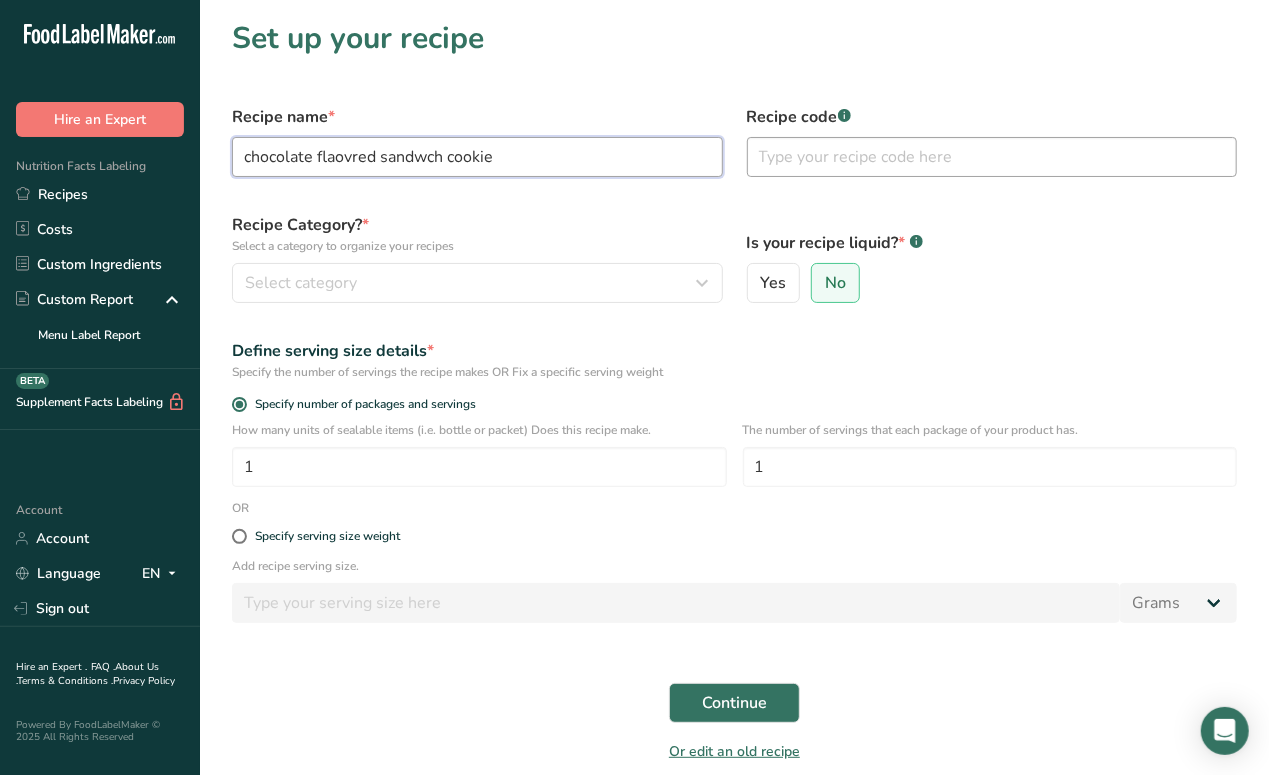 type on "chocolate flaovred sandwch cookie" 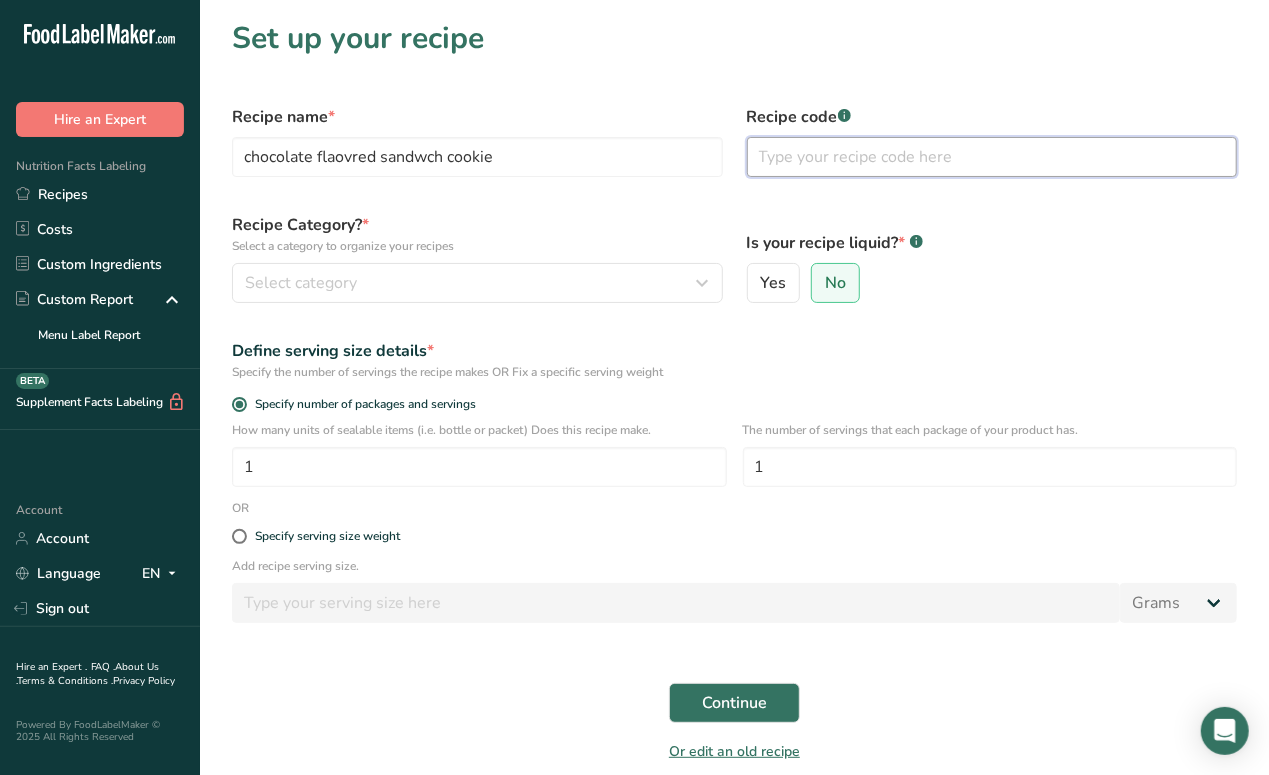 click at bounding box center [992, 157] 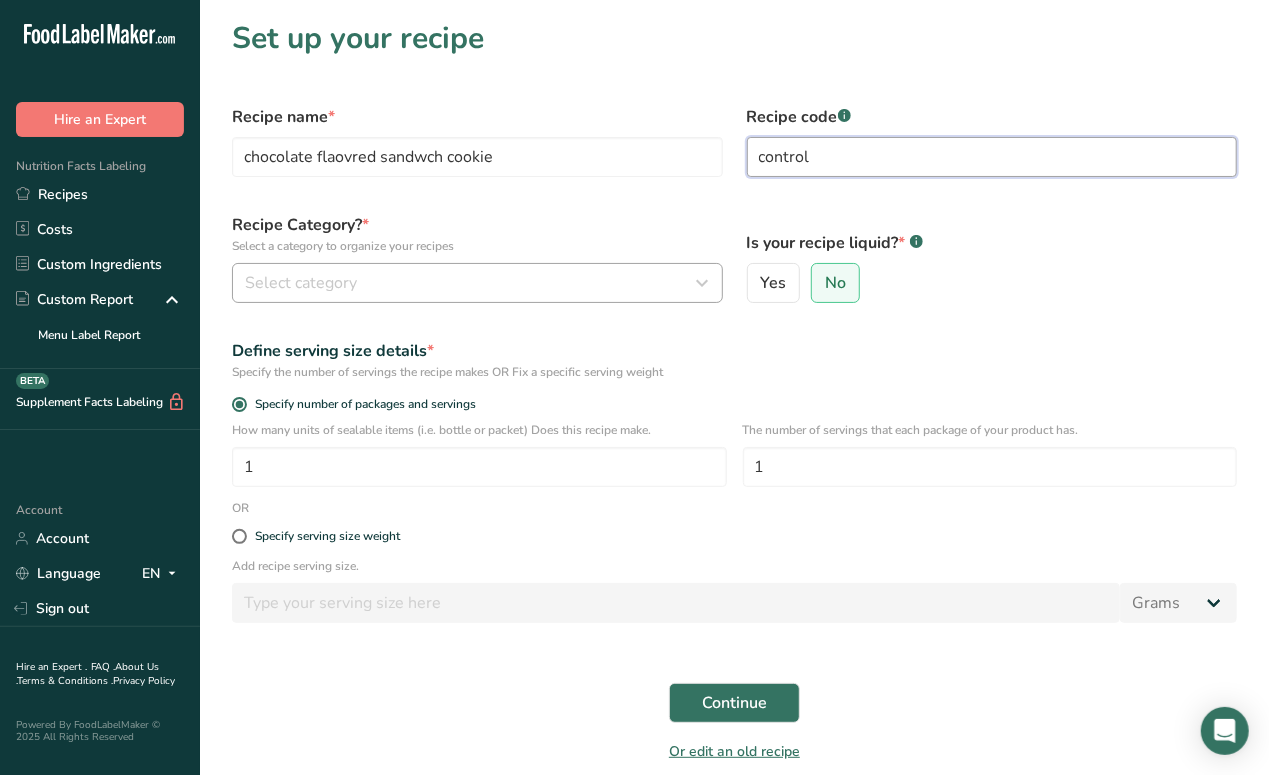 type on "control" 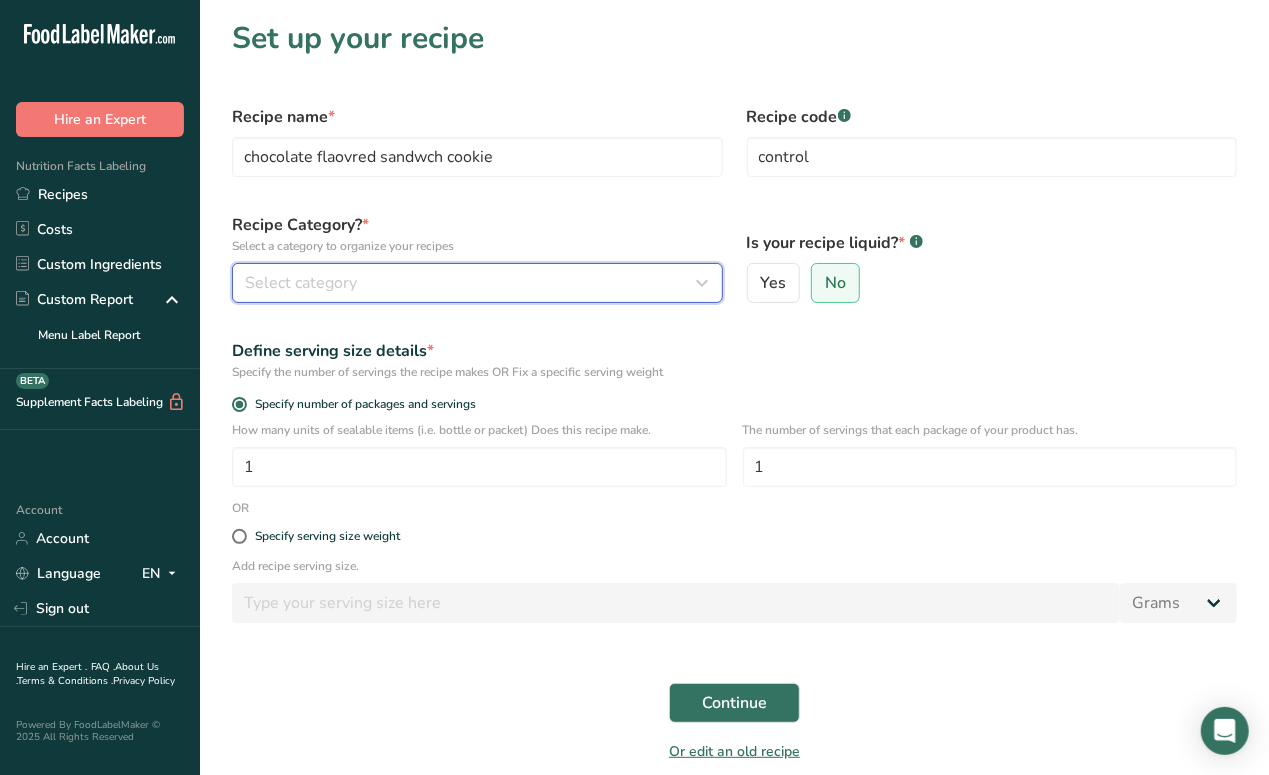 click at bounding box center (703, 283) 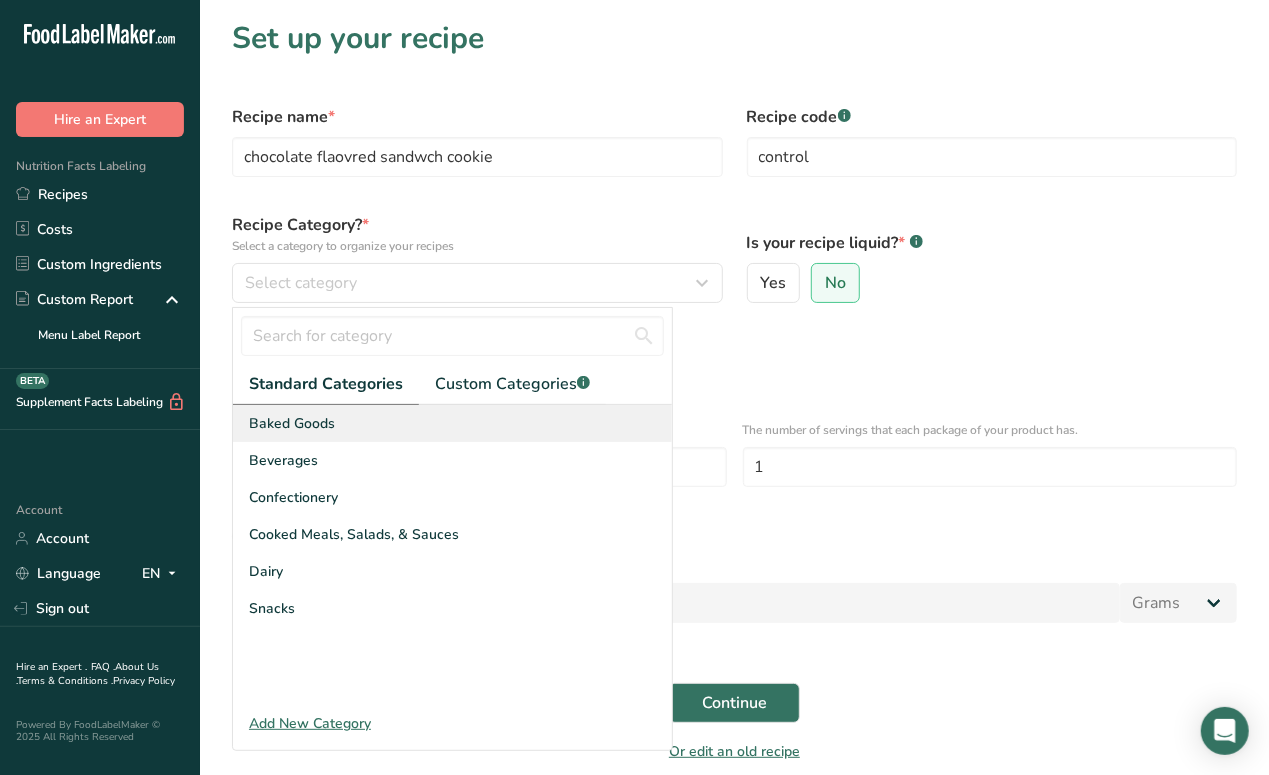 click on "Baked Goods" at bounding box center [452, 423] 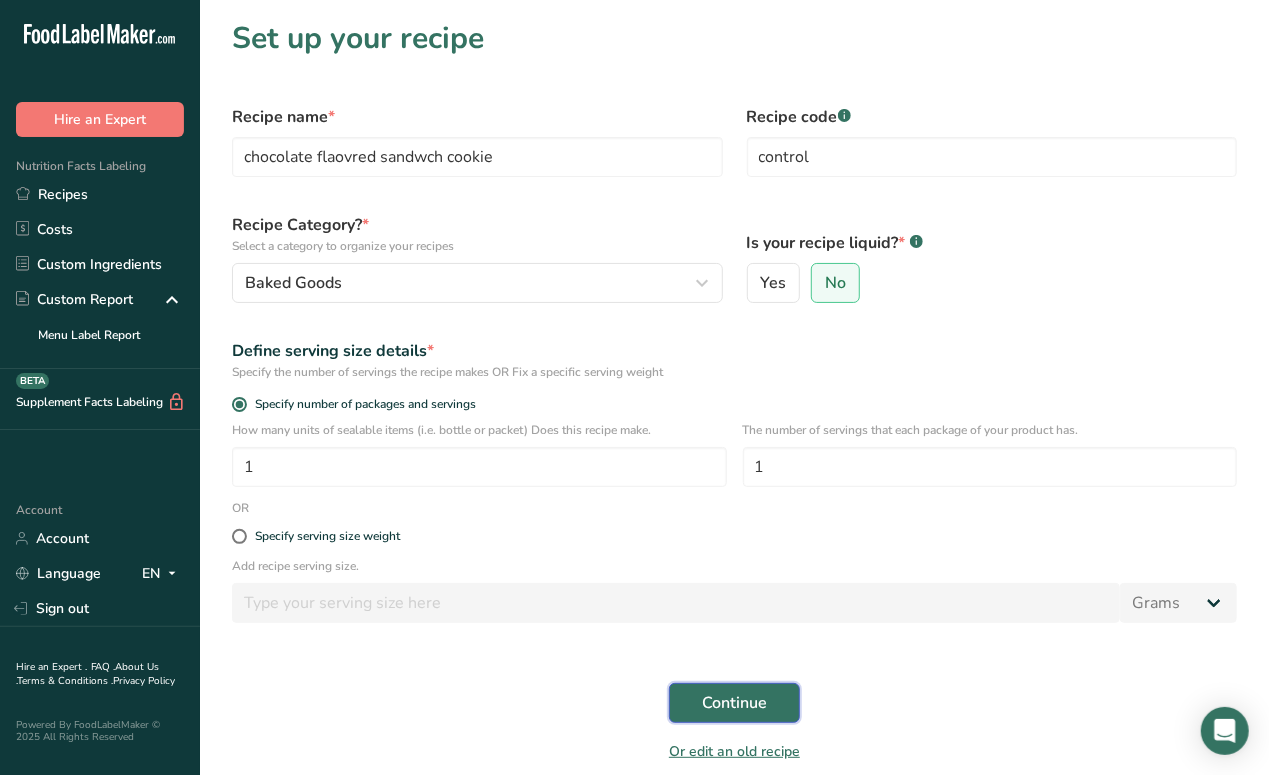click on "Continue" at bounding box center (734, 703) 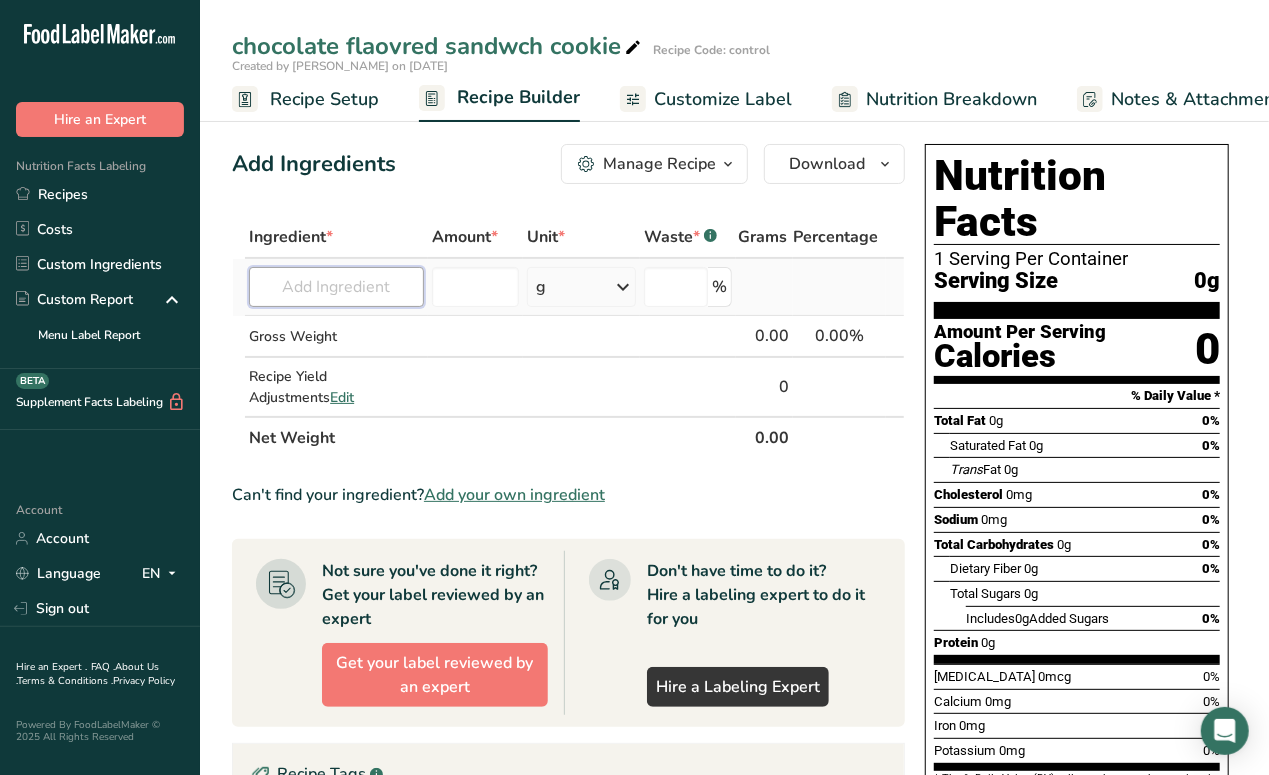 click at bounding box center (336, 287) 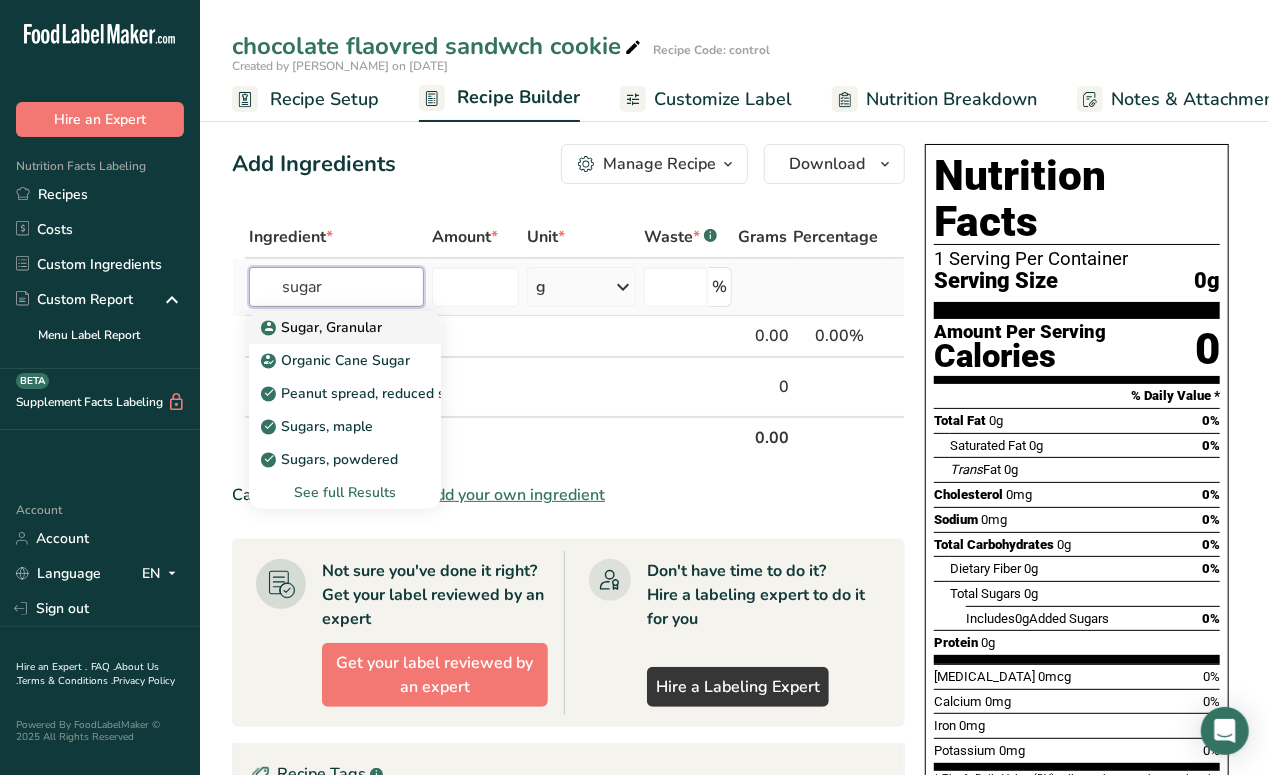 type on "sugar" 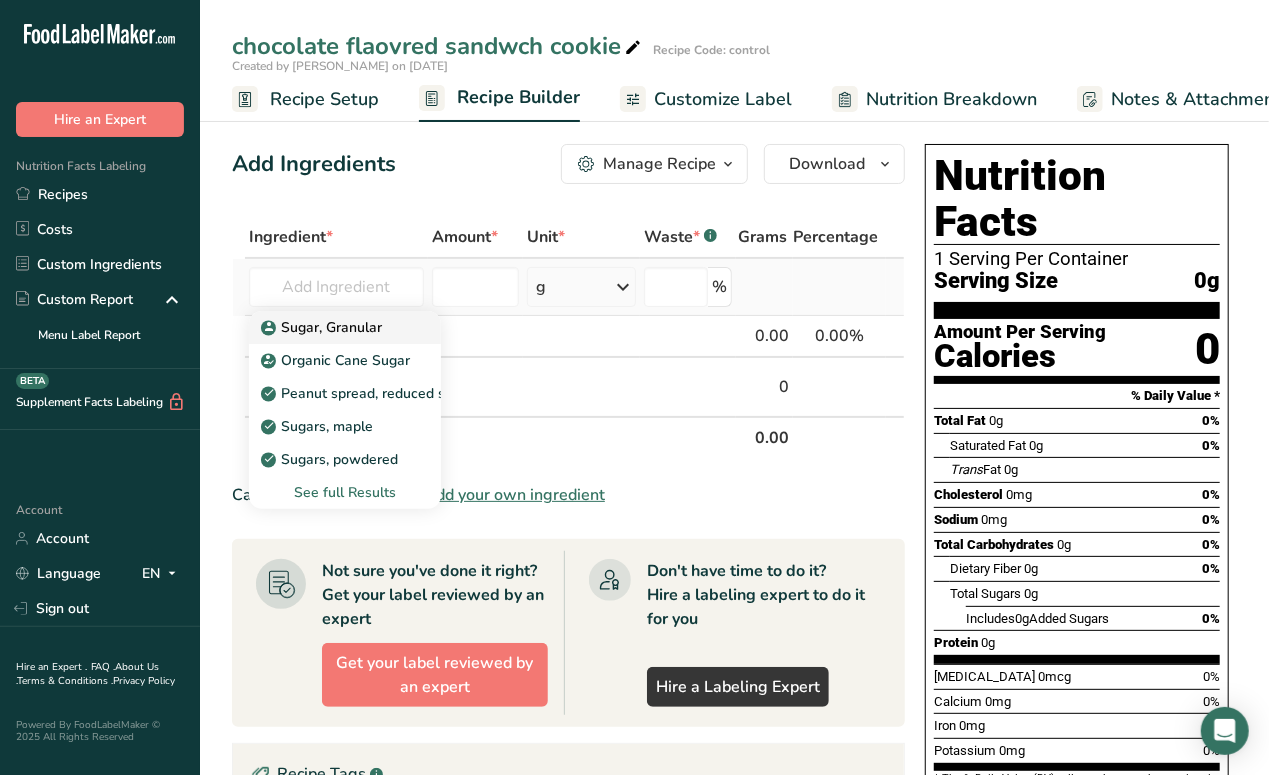 click on "Sugar, Granular" at bounding box center [329, 327] 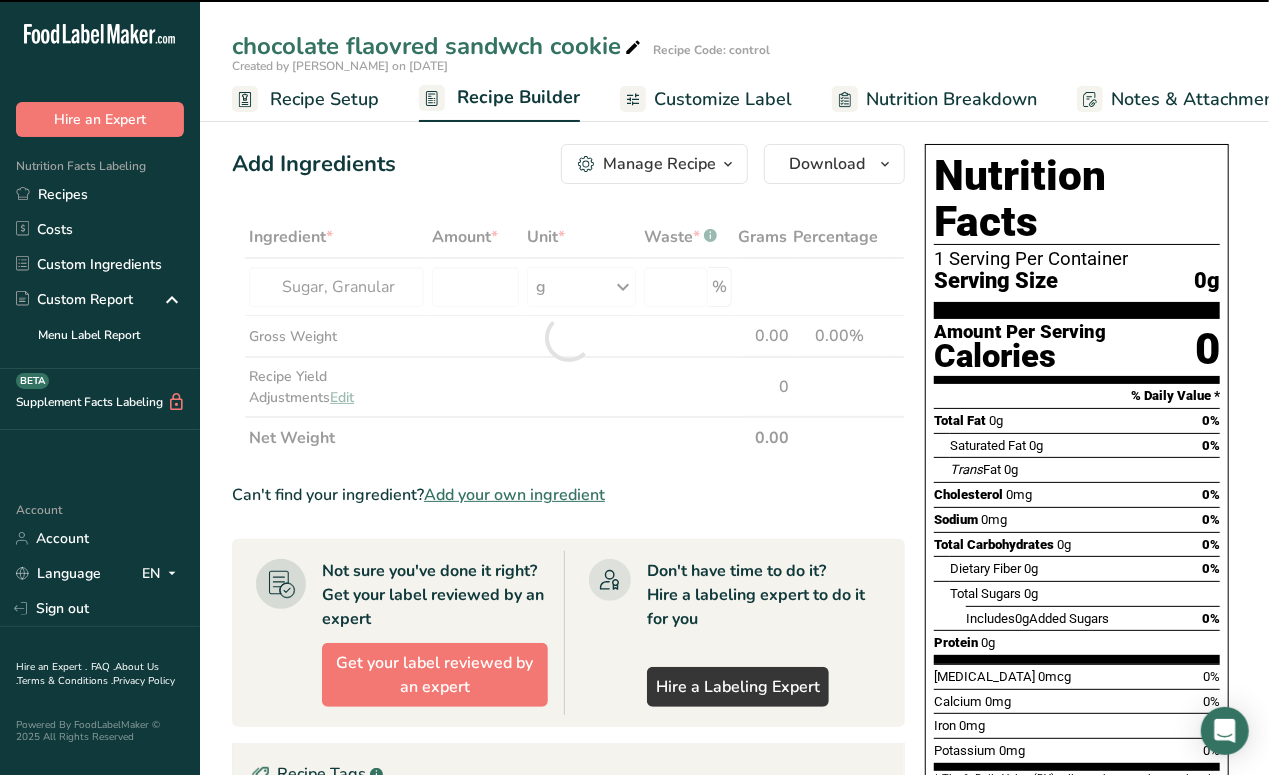 type on "0" 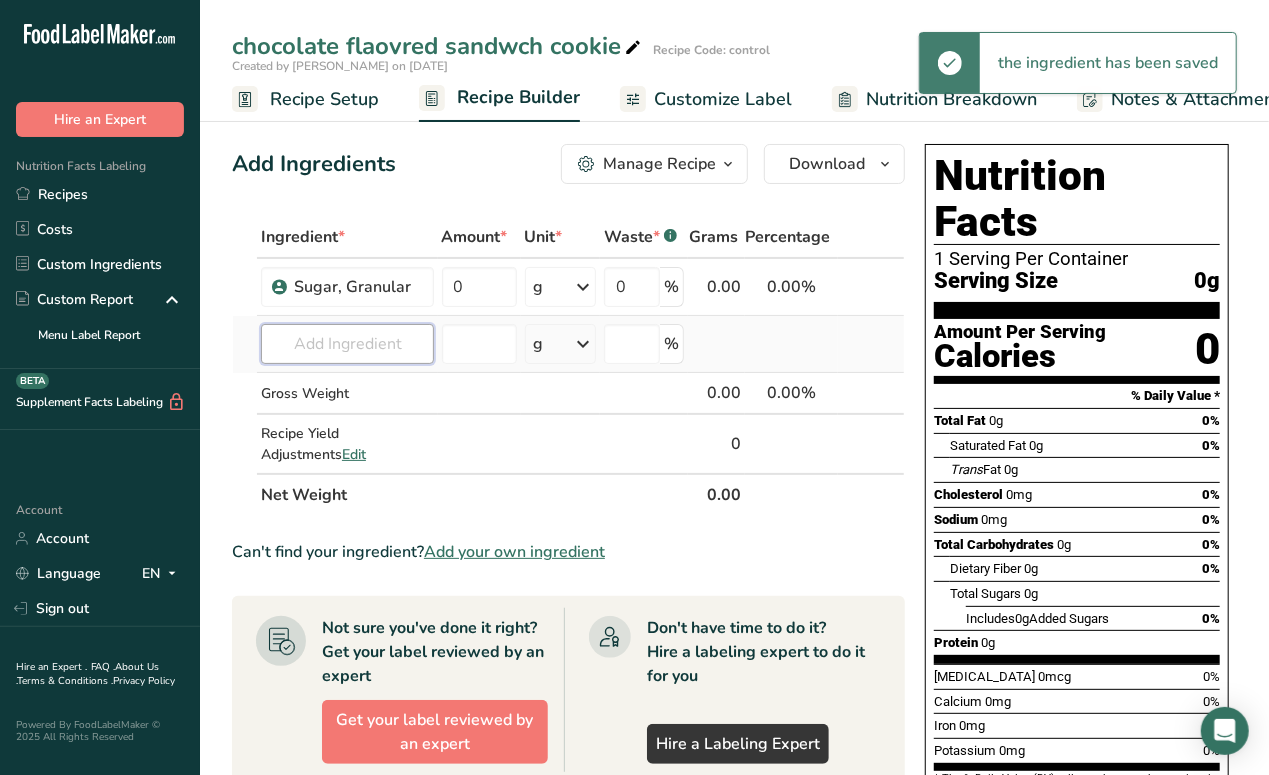 click at bounding box center [347, 344] 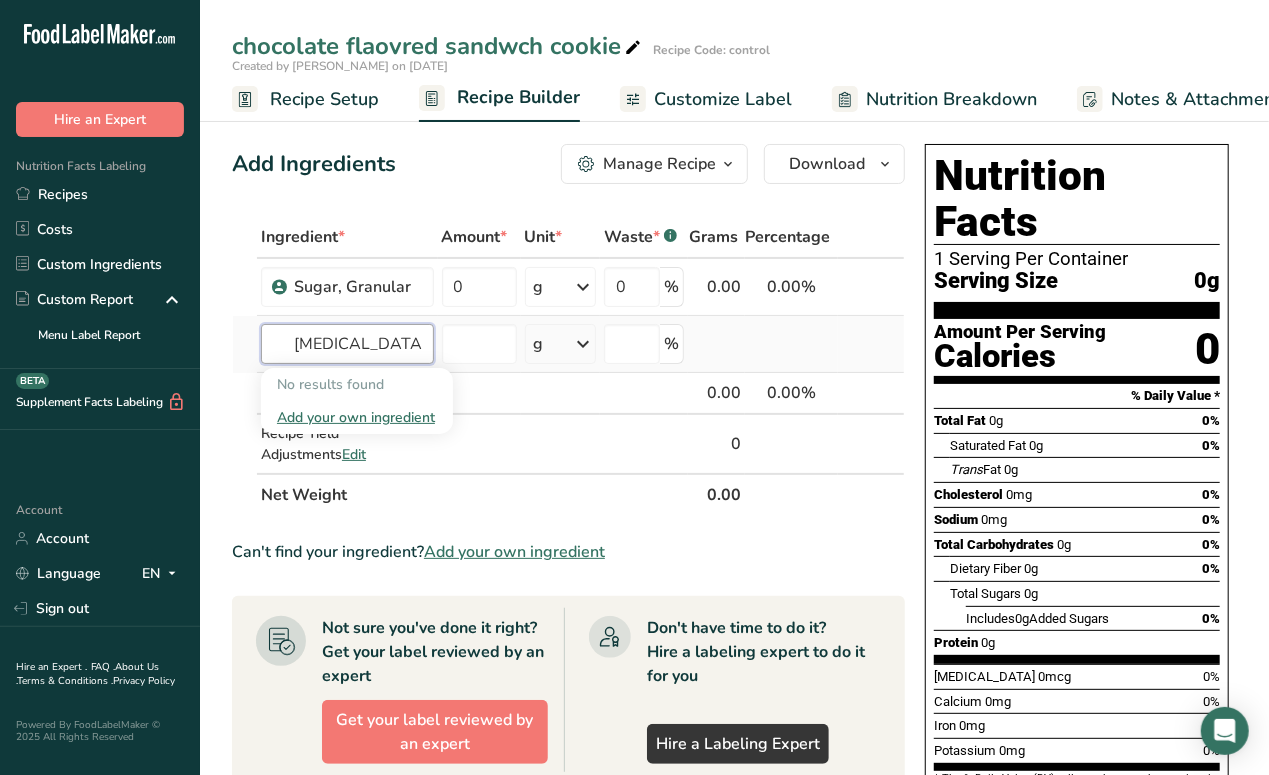 click on "invert sugar" at bounding box center [347, 344] 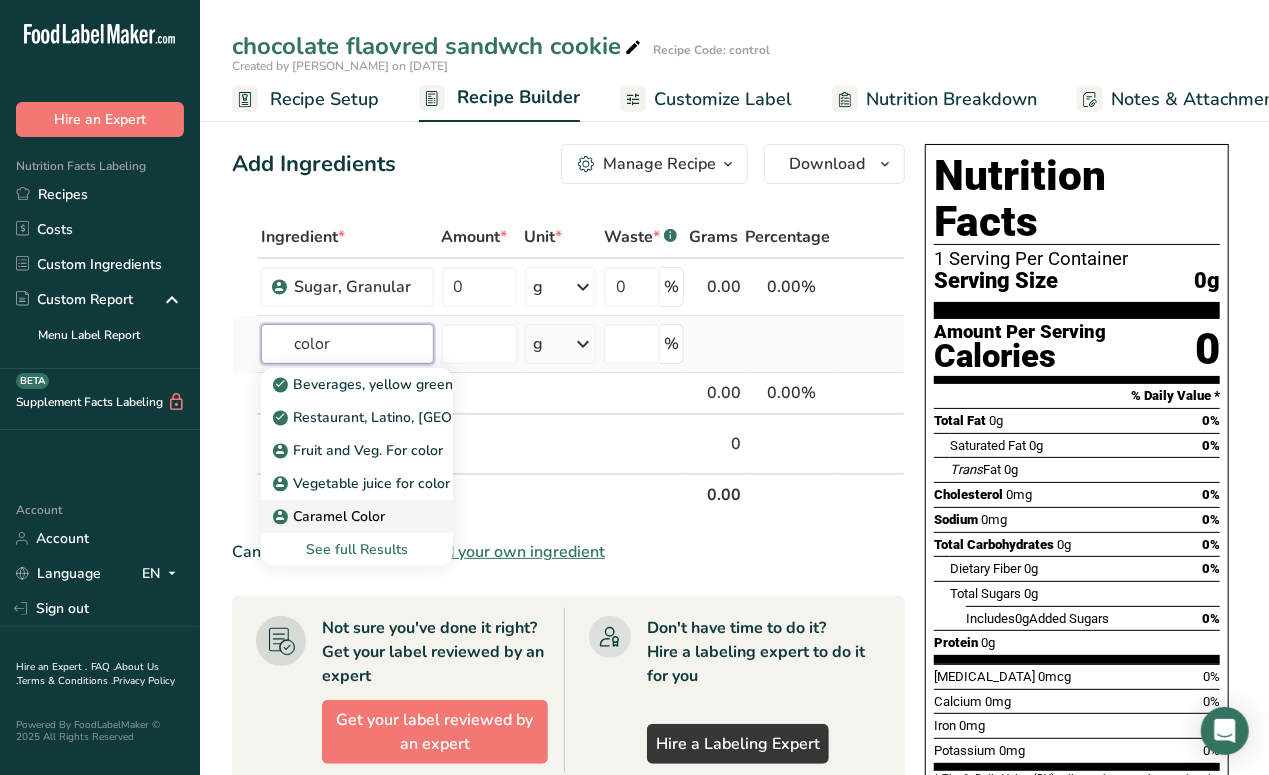 type on "color" 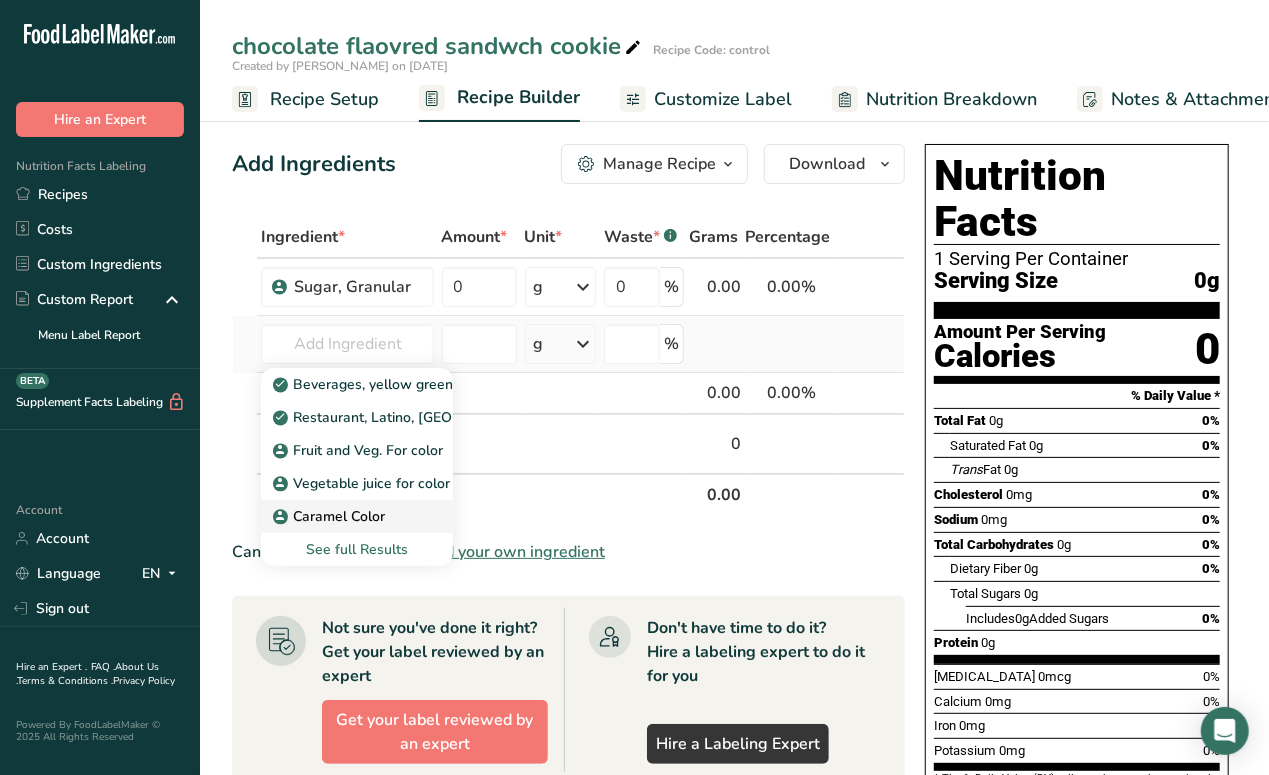 click on "Caramel Color" at bounding box center (357, 516) 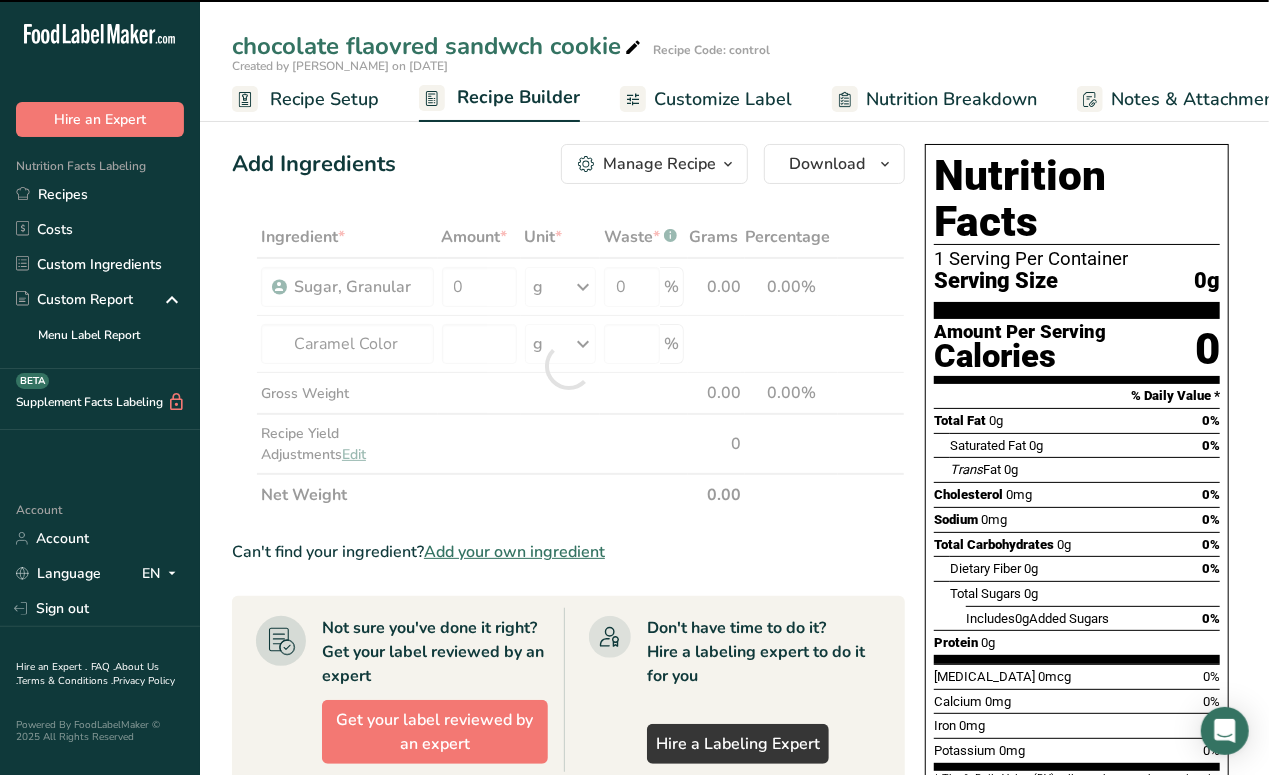 type on "0" 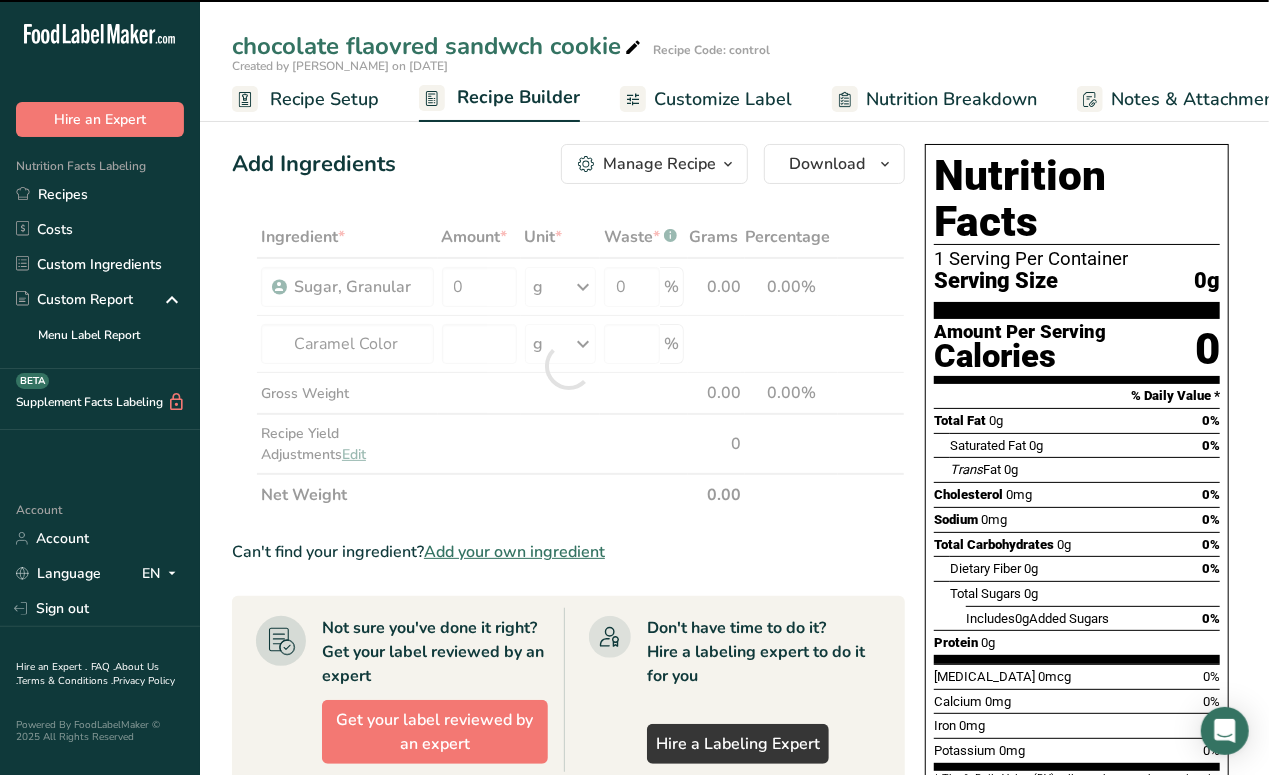 type on "0" 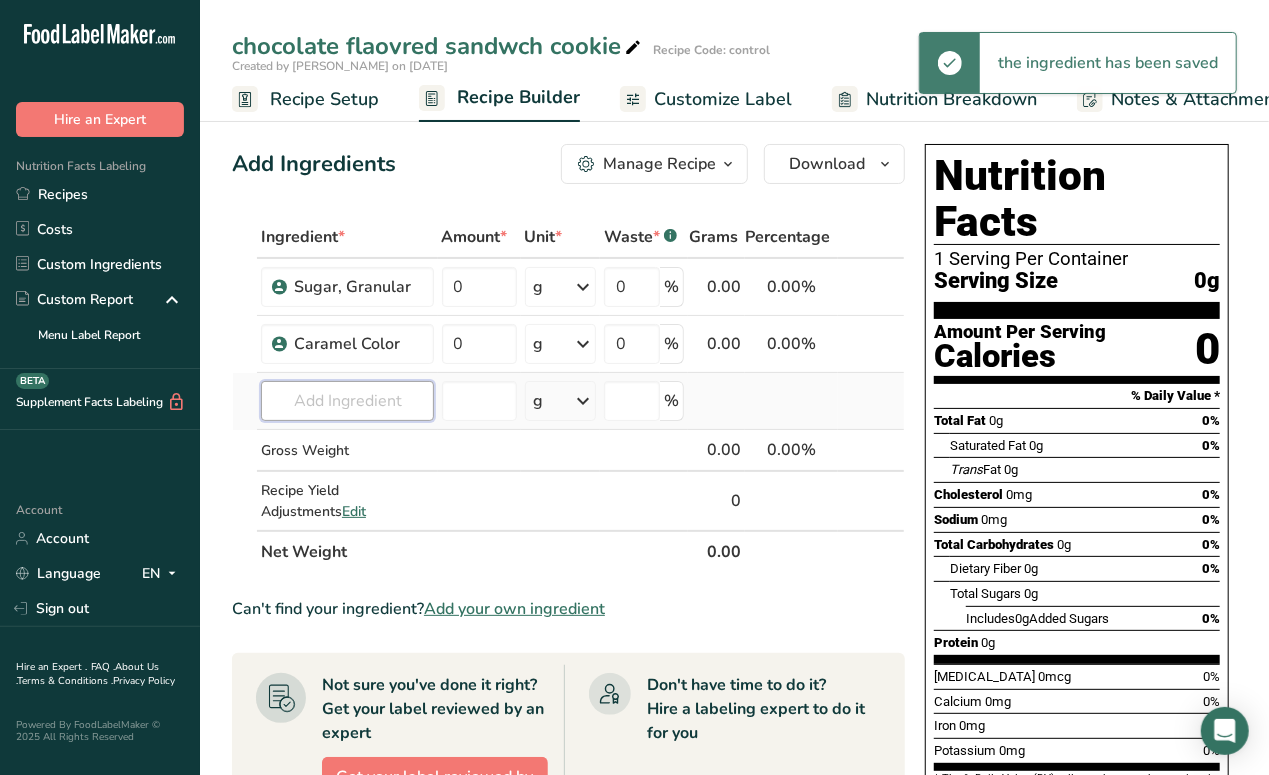click at bounding box center (347, 401) 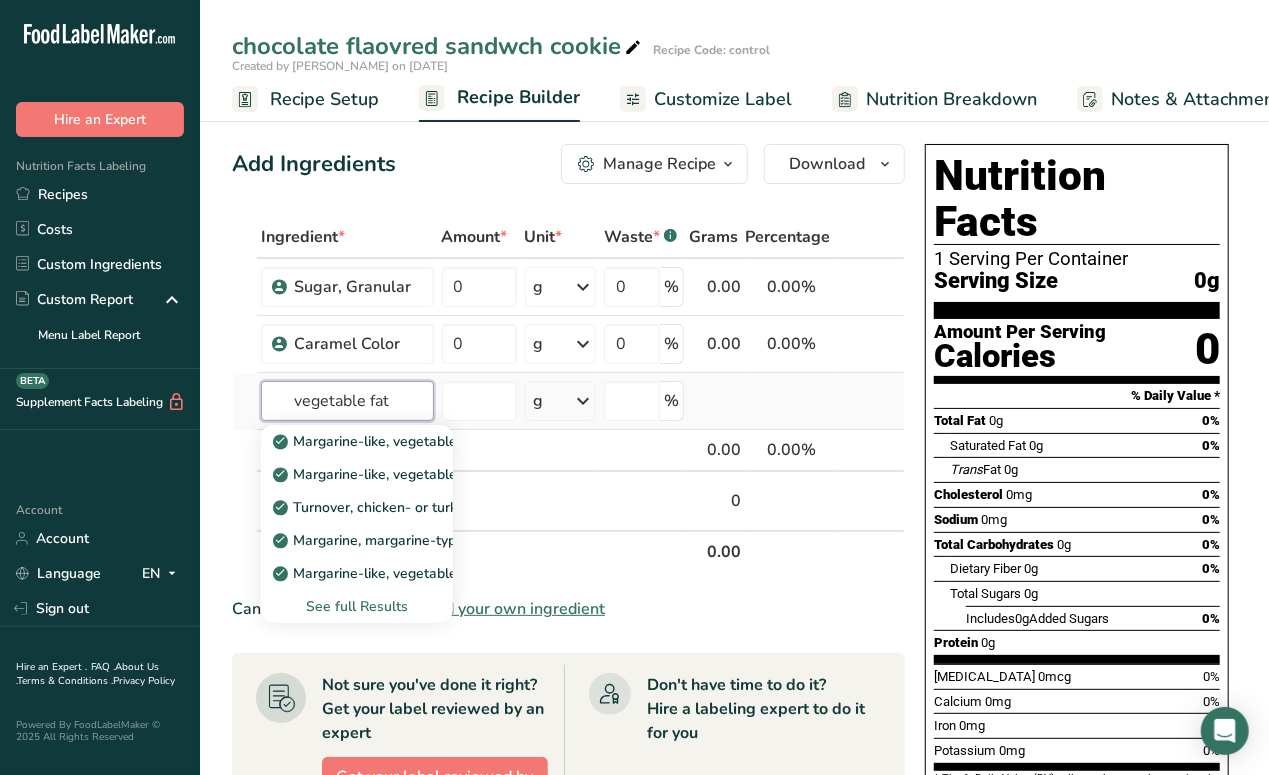 click on "vegetable fat" at bounding box center (347, 401) 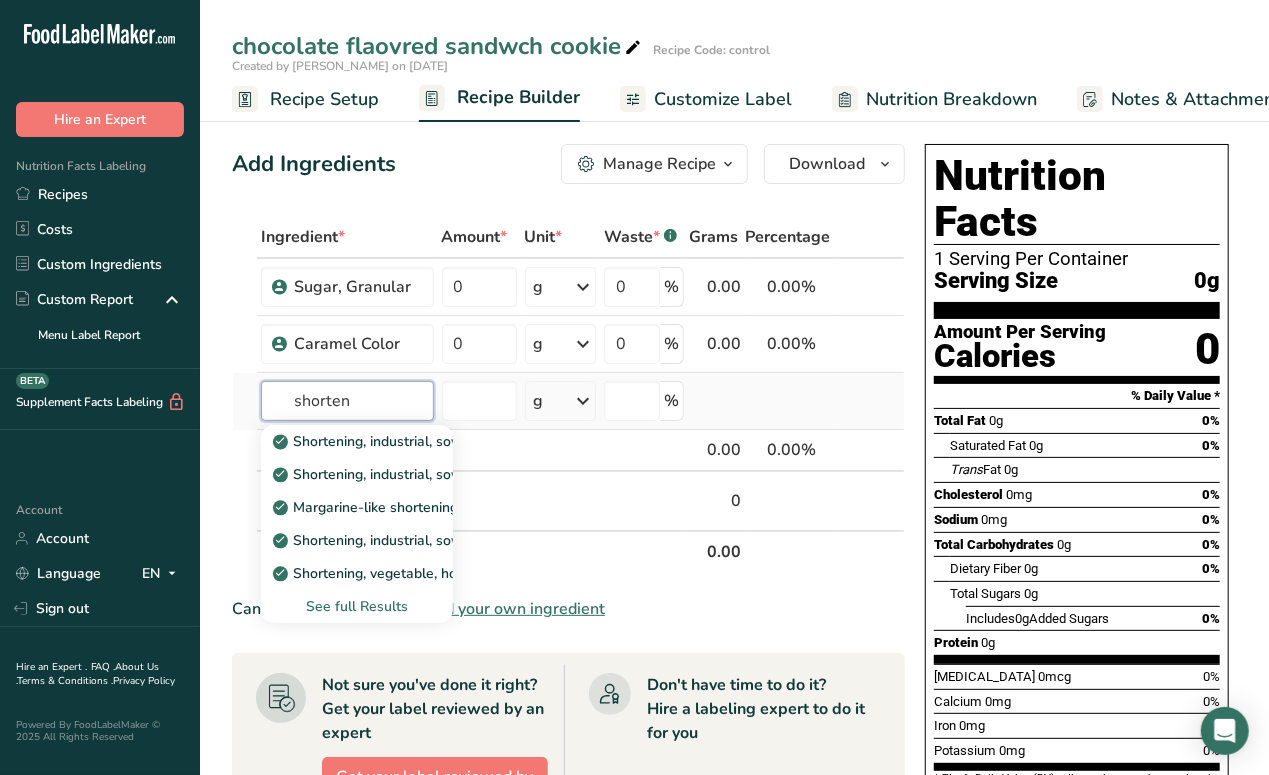 type on "shorten" 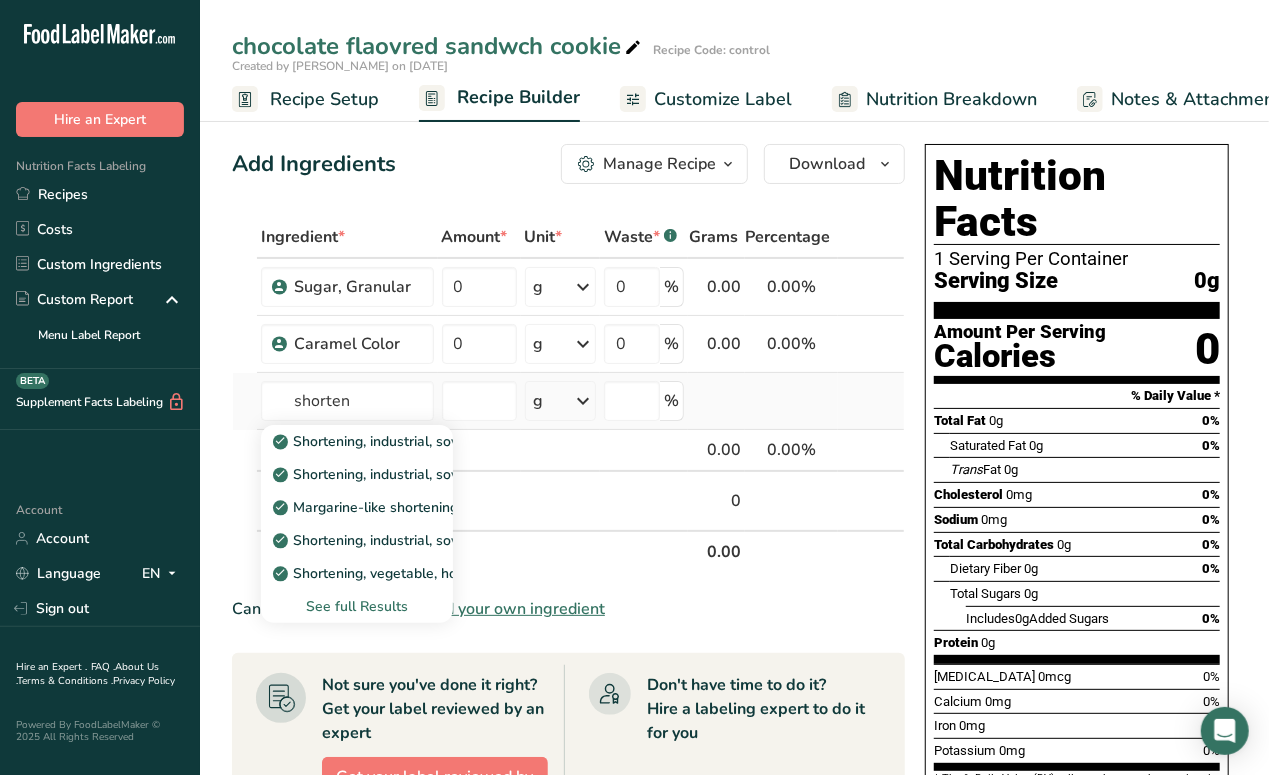 type 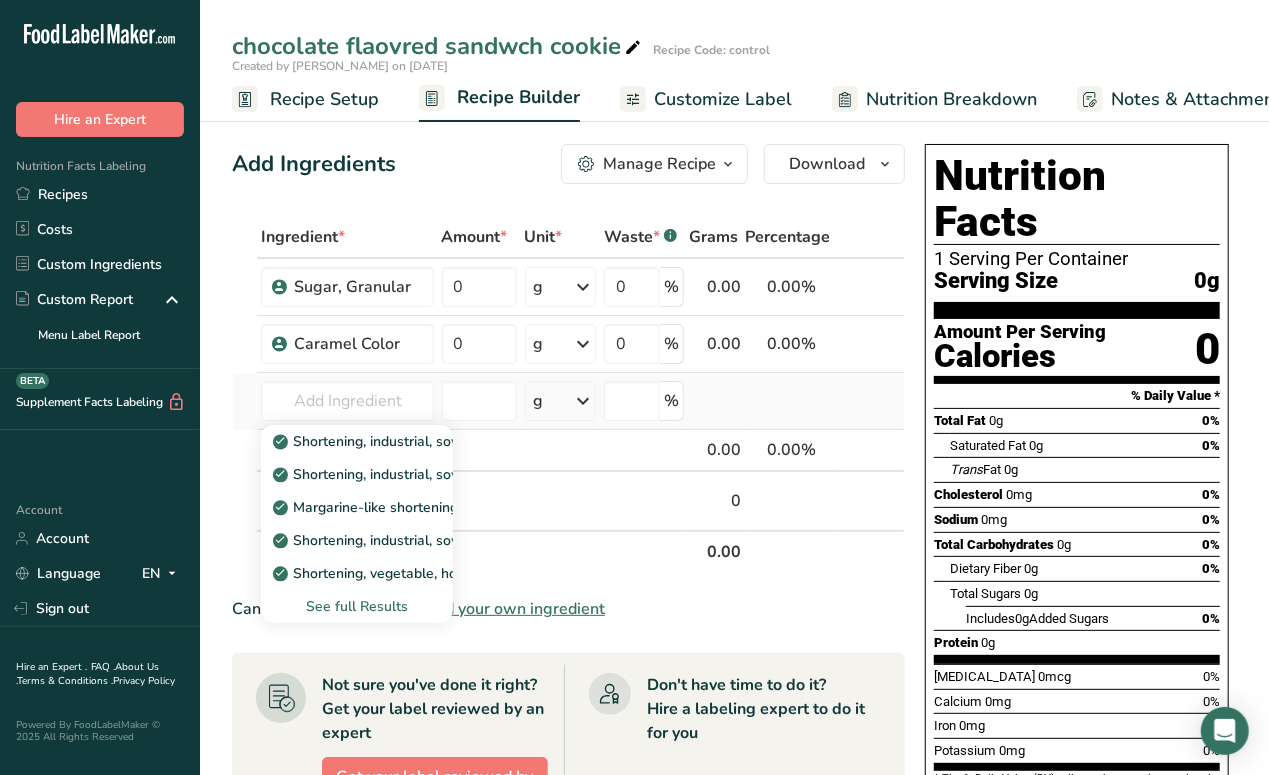 click on "See full Results" at bounding box center (357, 606) 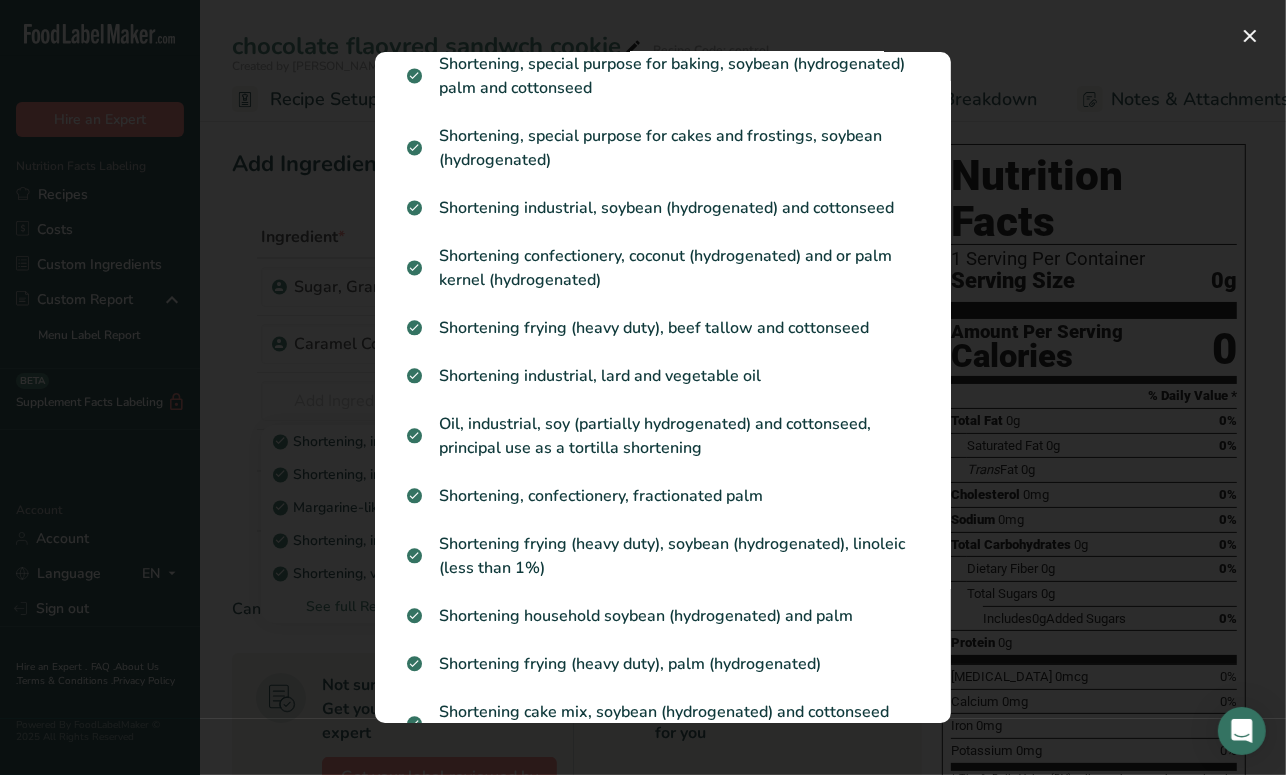 scroll, scrollTop: 0, scrollLeft: 0, axis: both 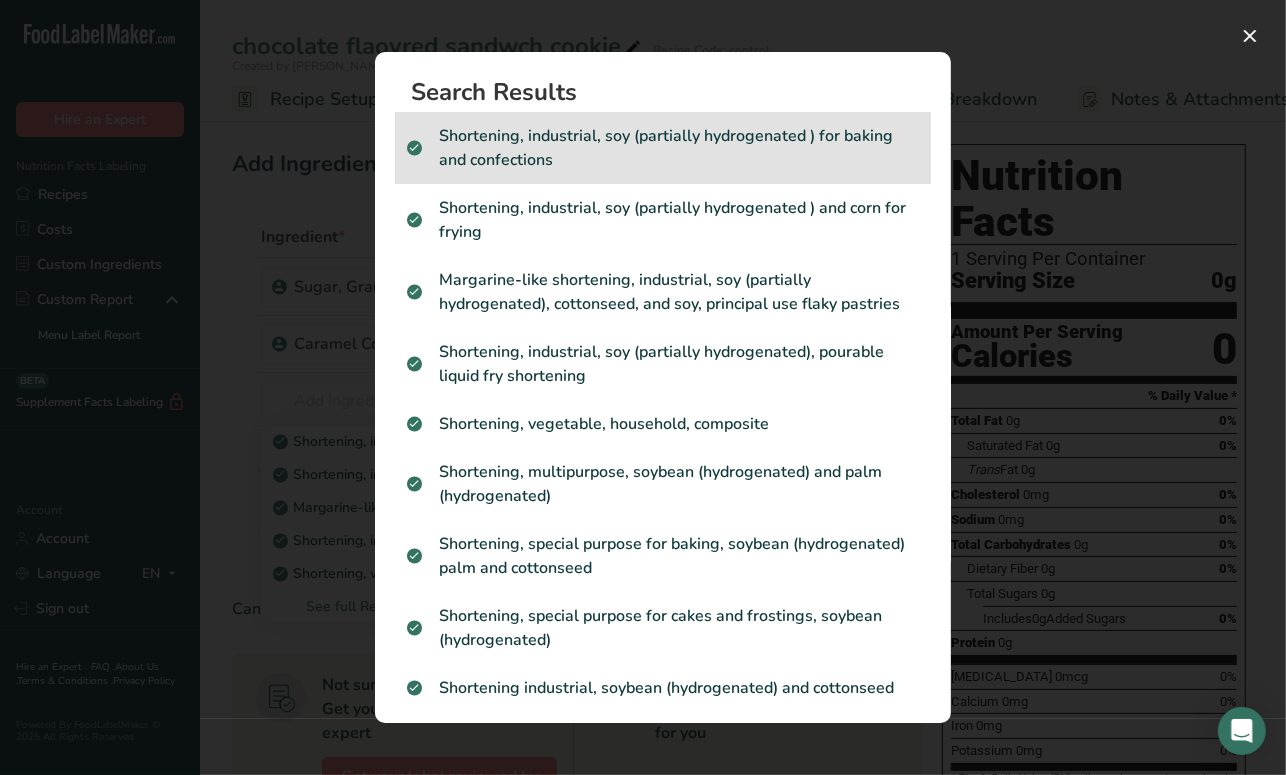 click on "Shortening, industrial, soy (partially hydrogenated ) for baking and confections" at bounding box center [663, 148] 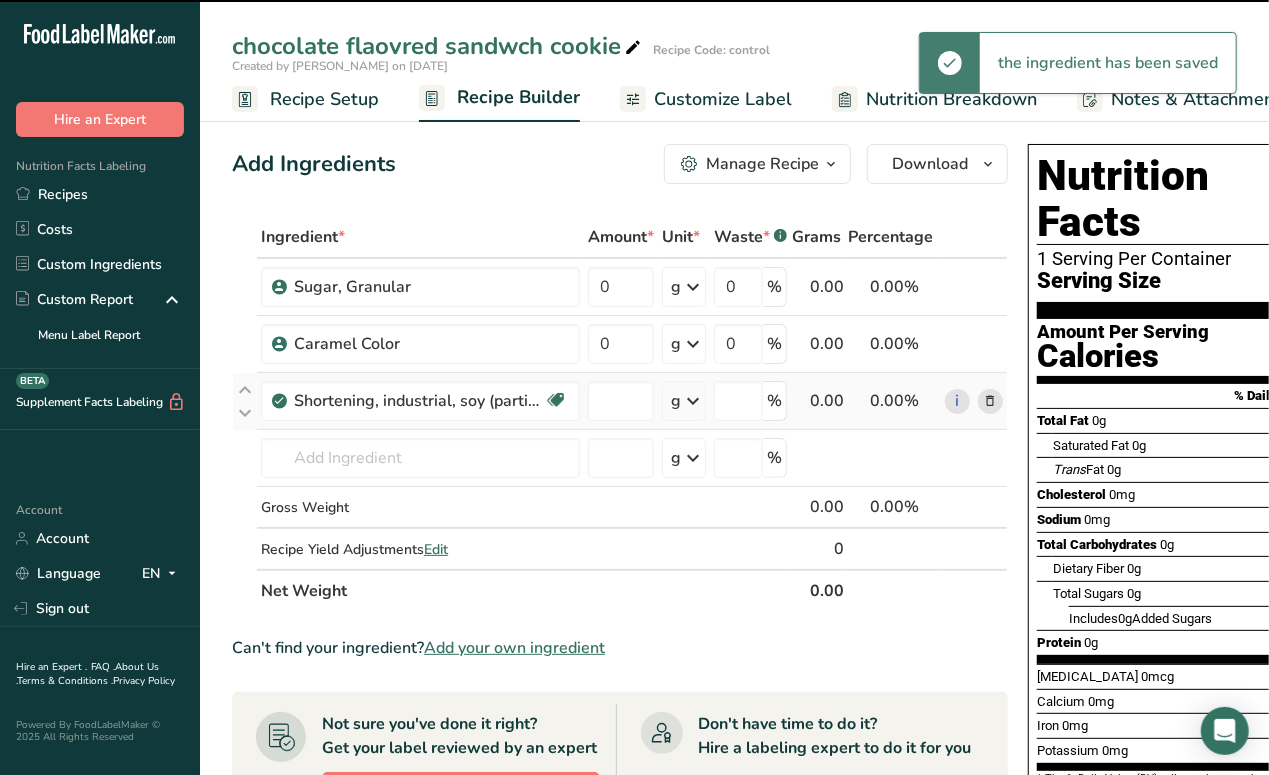 type on "0" 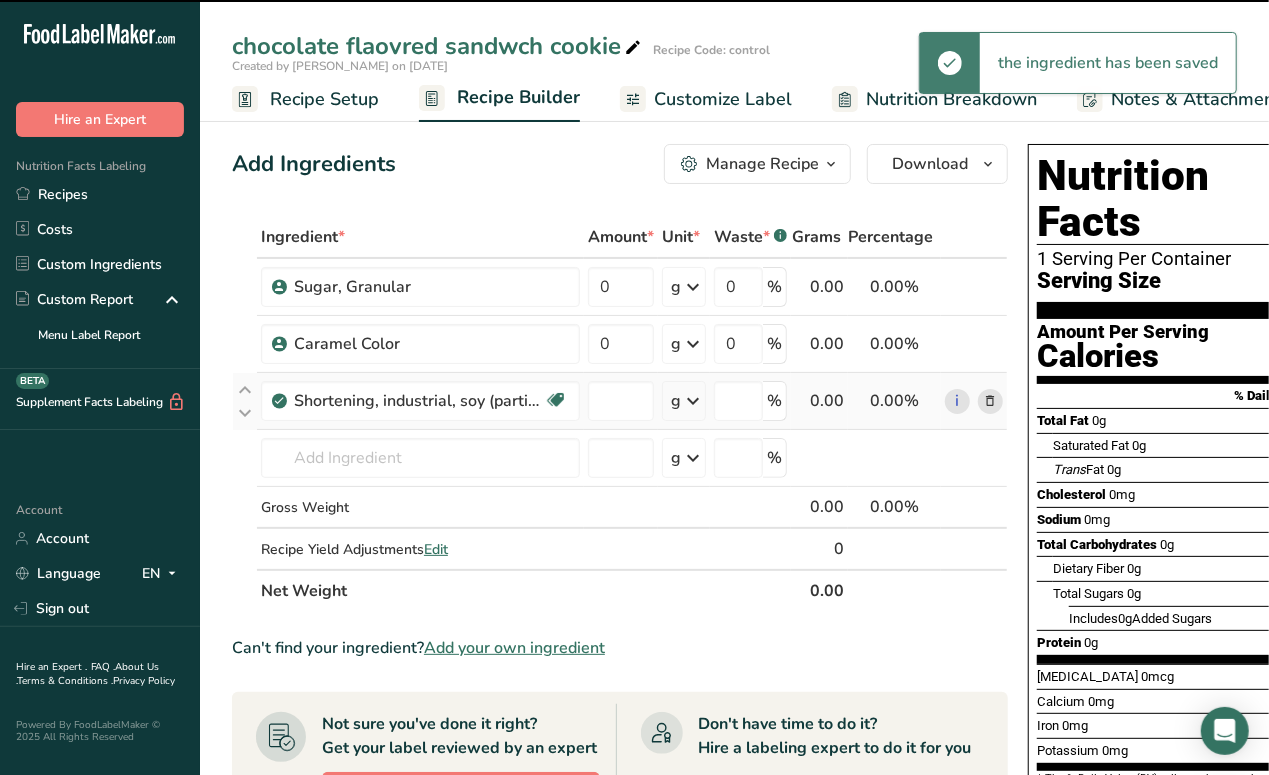 type on "0" 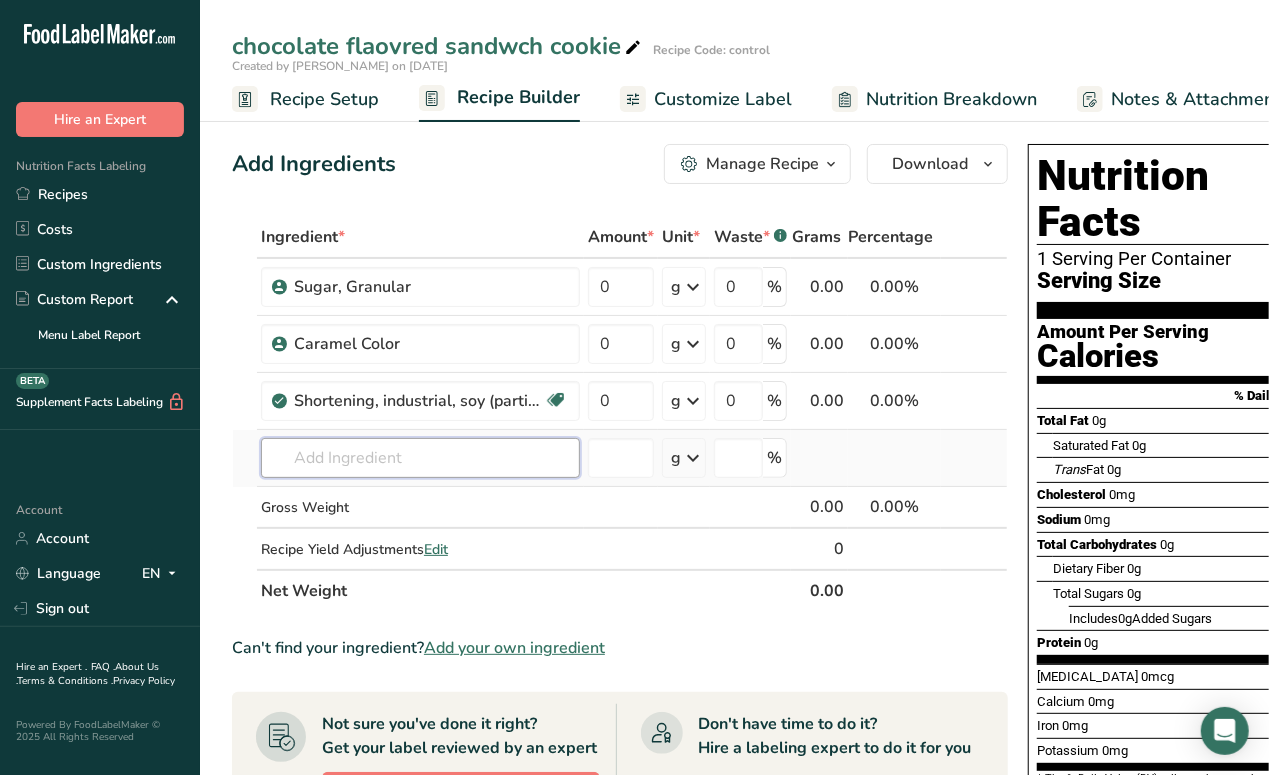 click at bounding box center [420, 458] 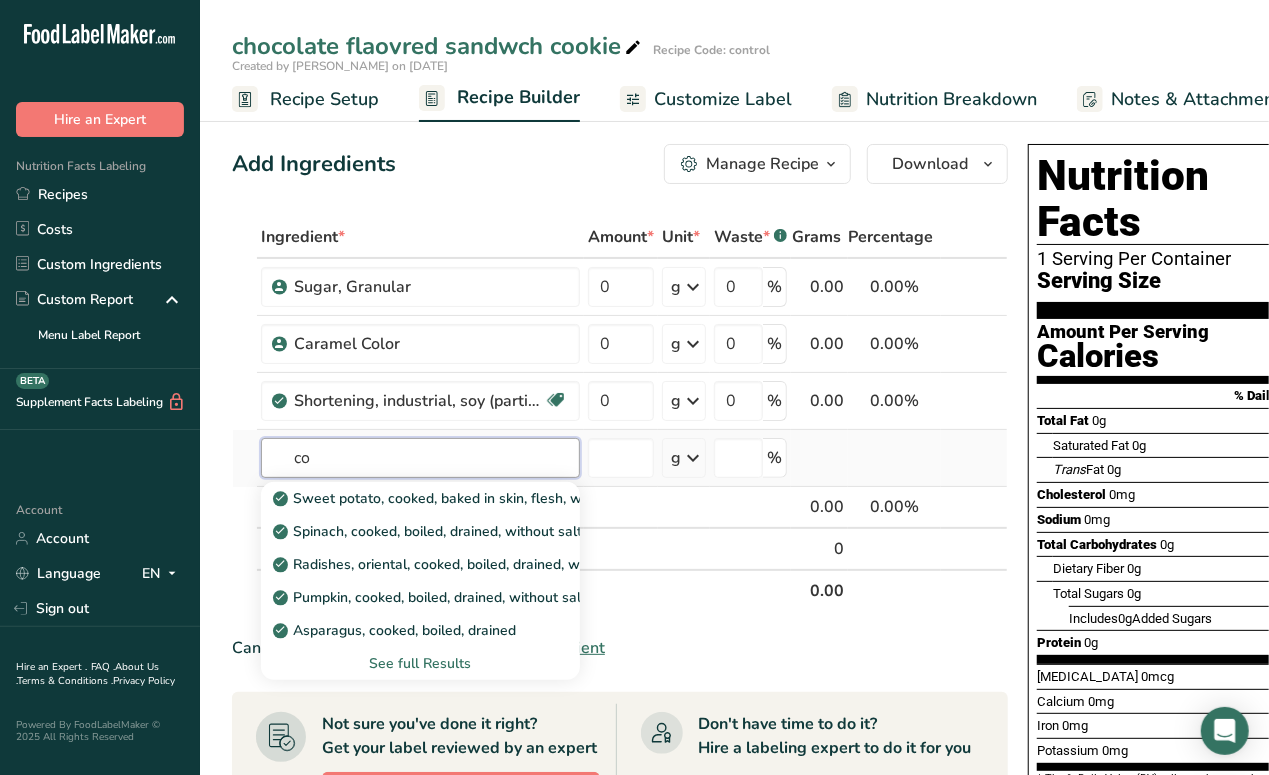 type on "c" 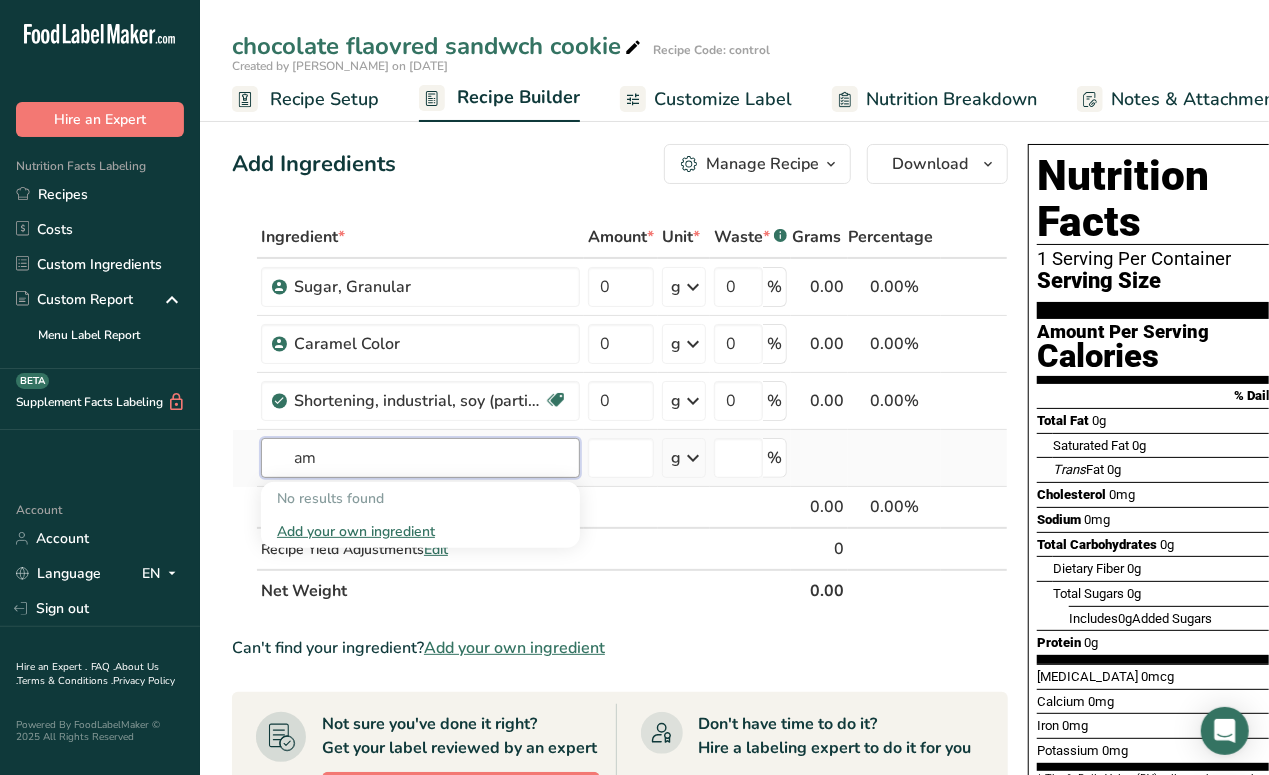 type on "a" 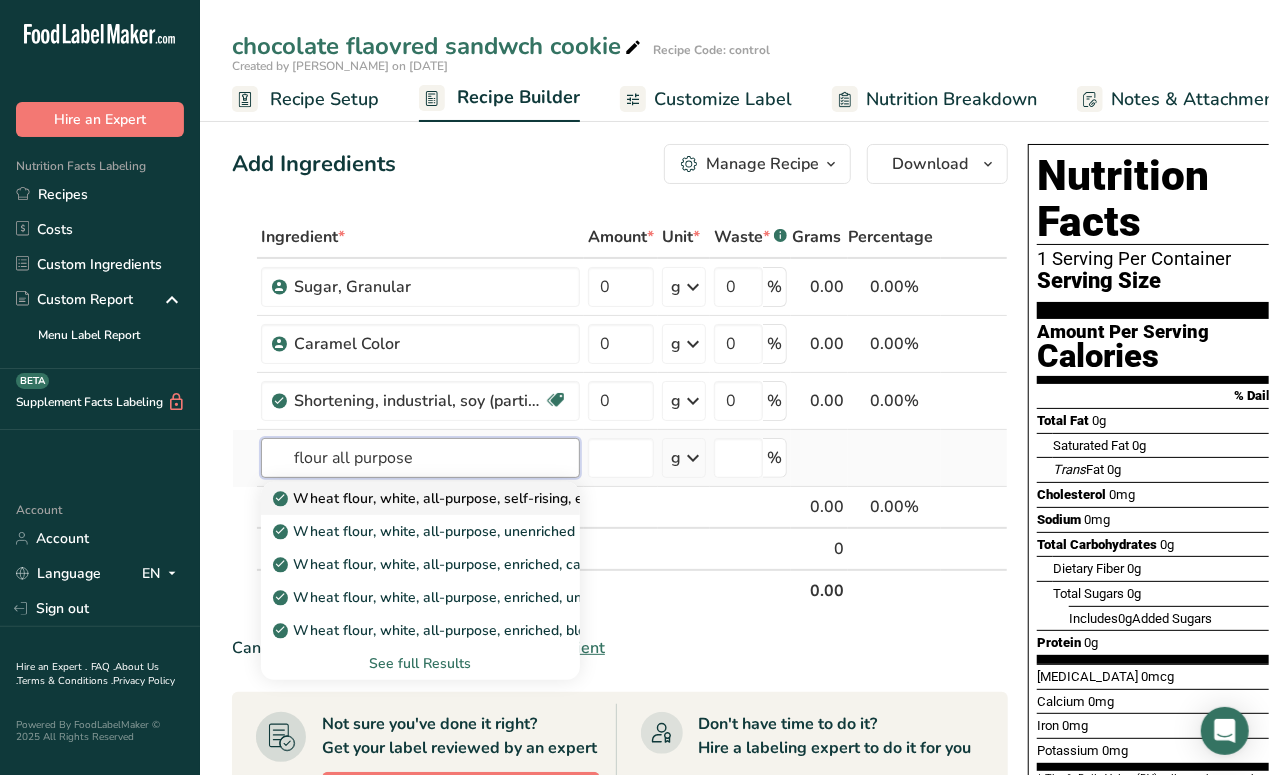type on "flour all purpose" 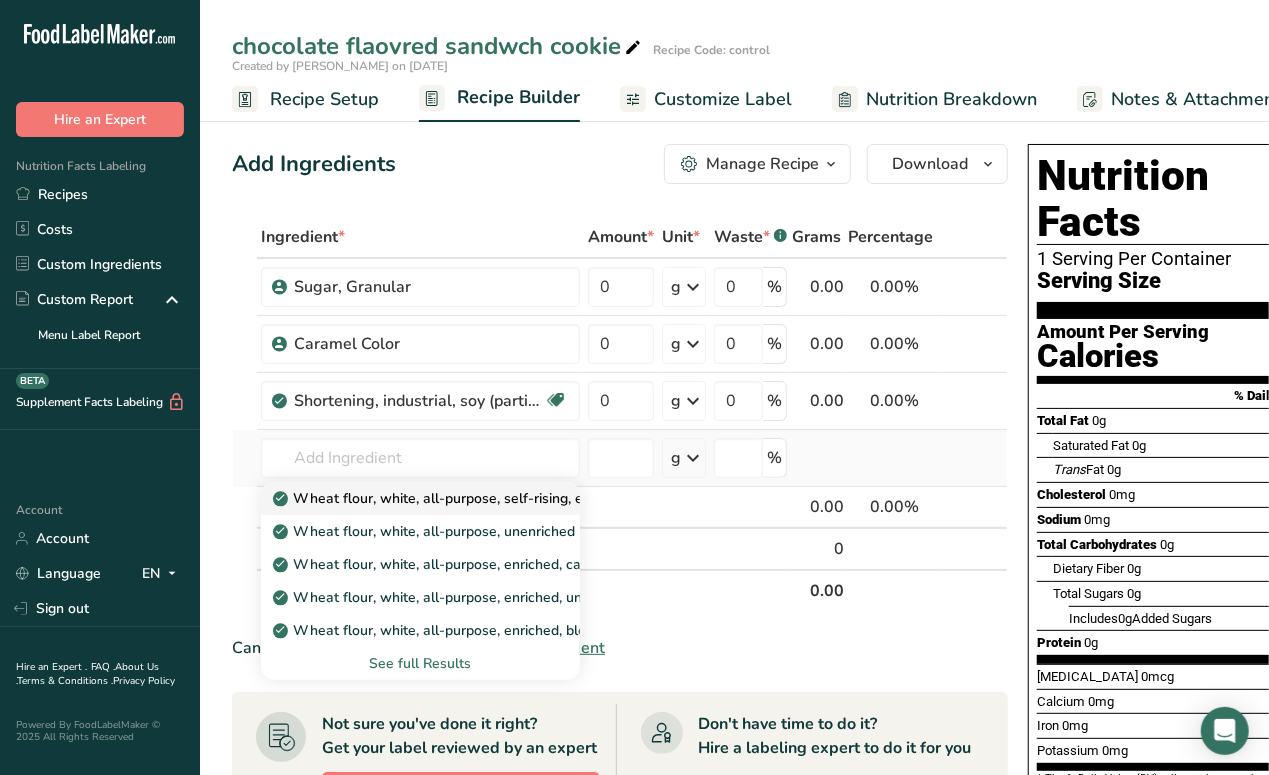 click on "Wheat flour, white, all-purpose, self-rising, enriched" at bounding box center [453, 498] 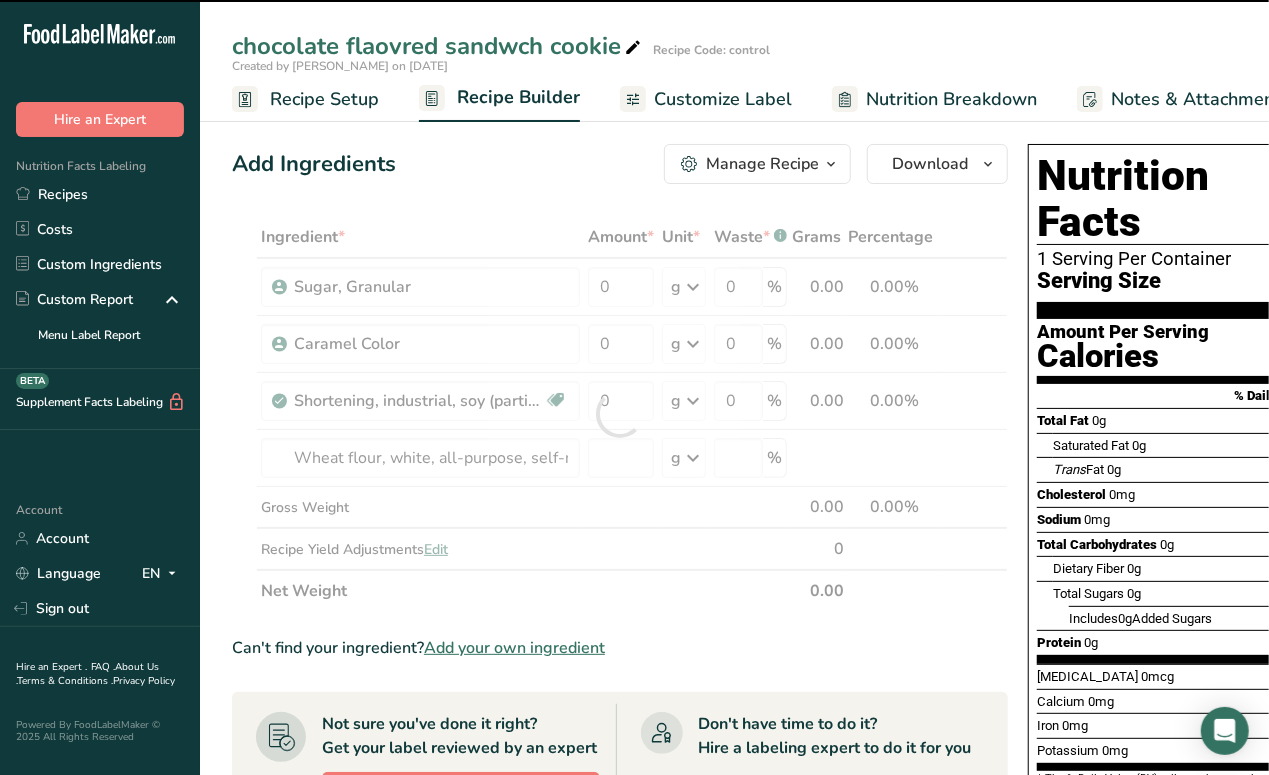 type on "0" 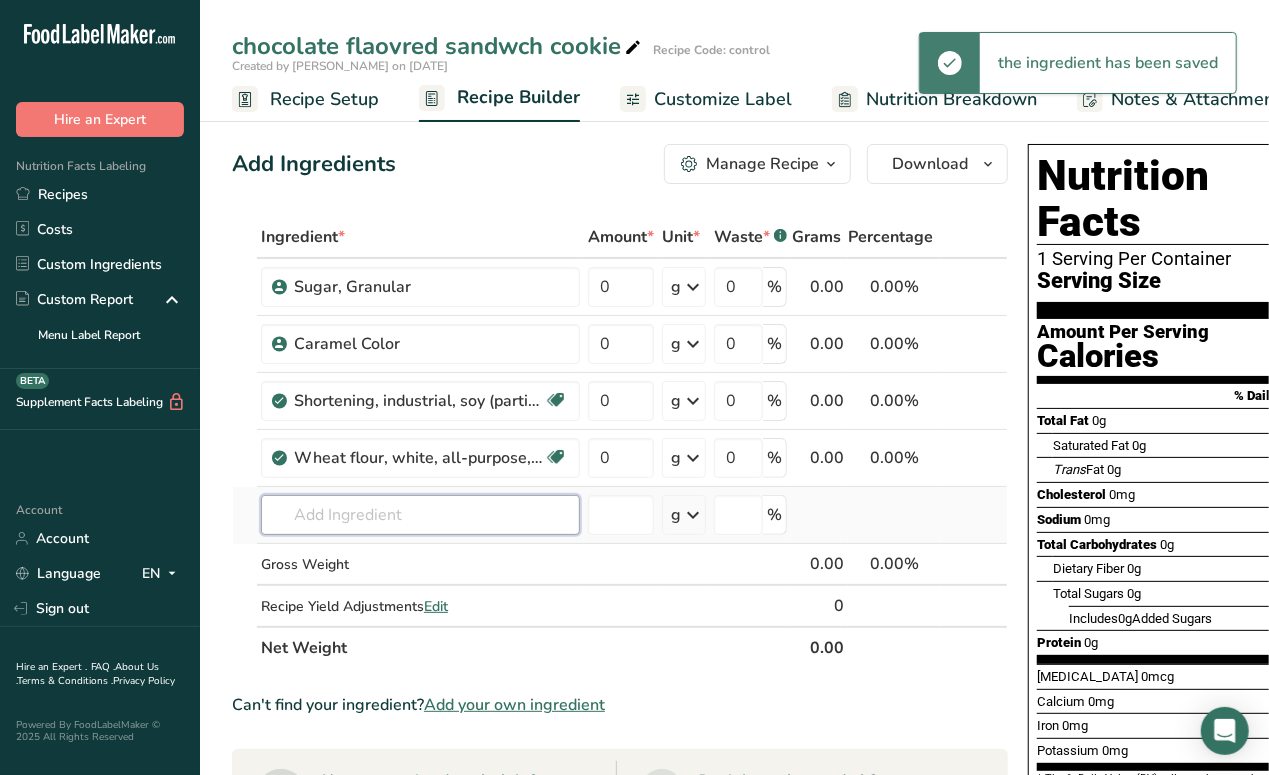 click at bounding box center (420, 515) 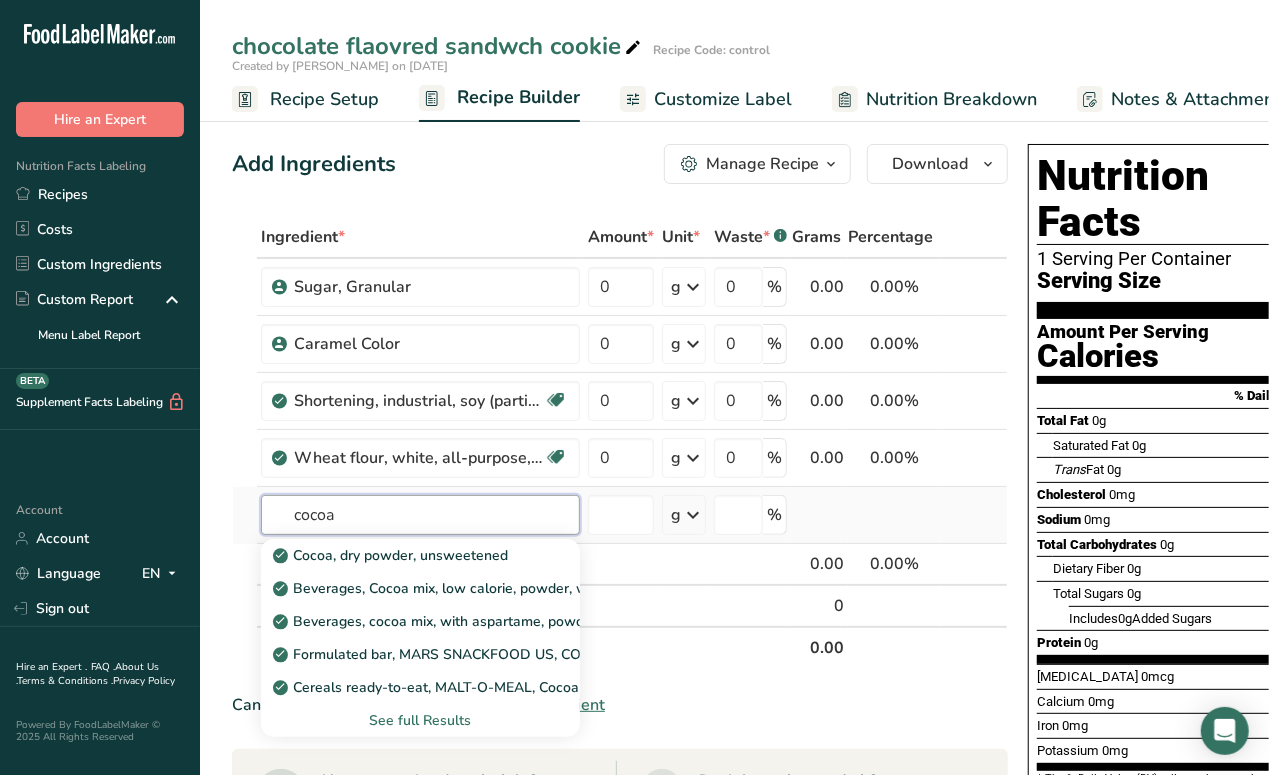 type on "cocoa" 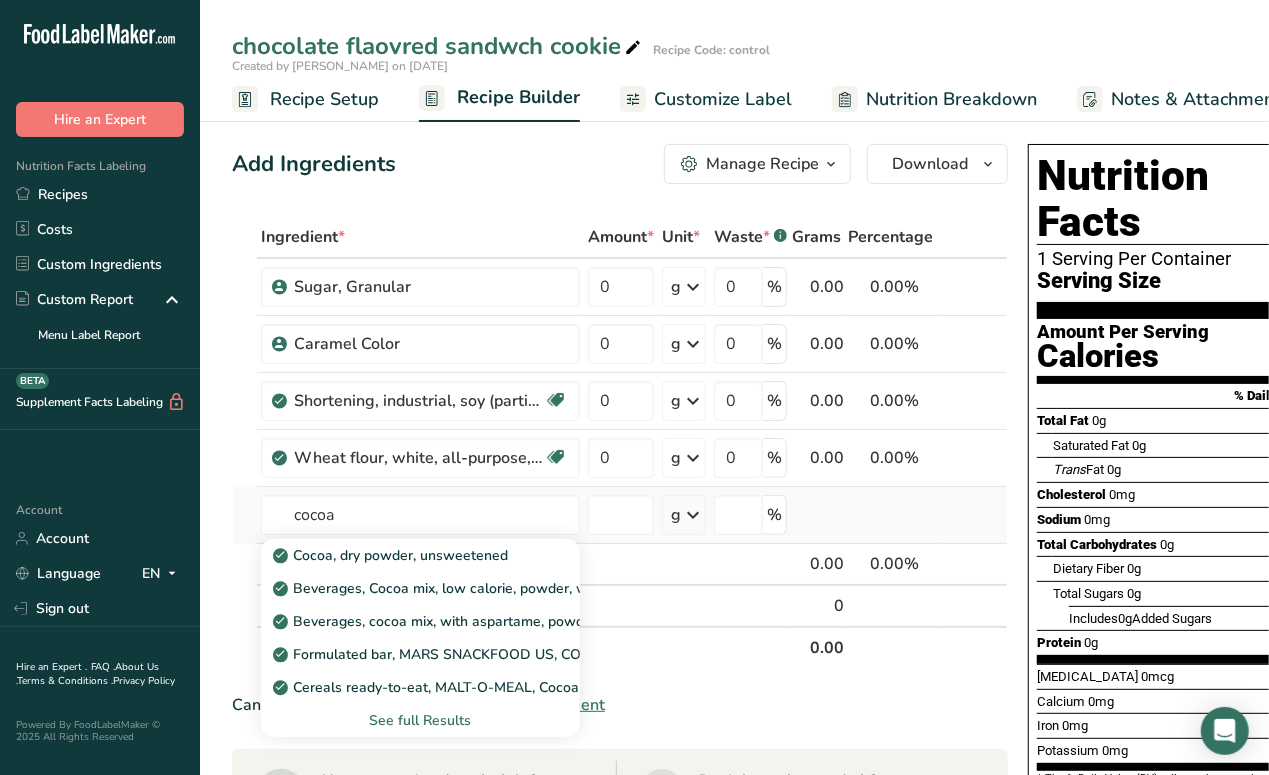type 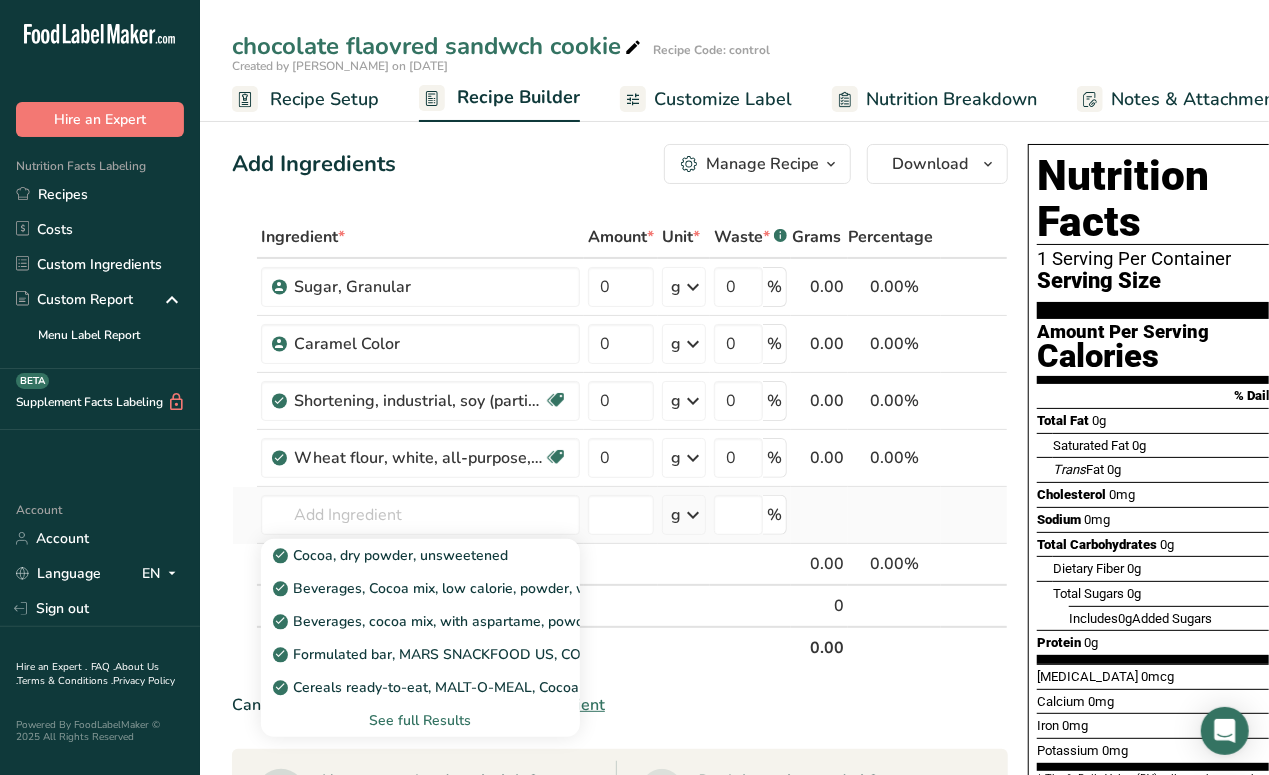 click on "See full Results" at bounding box center [420, 720] 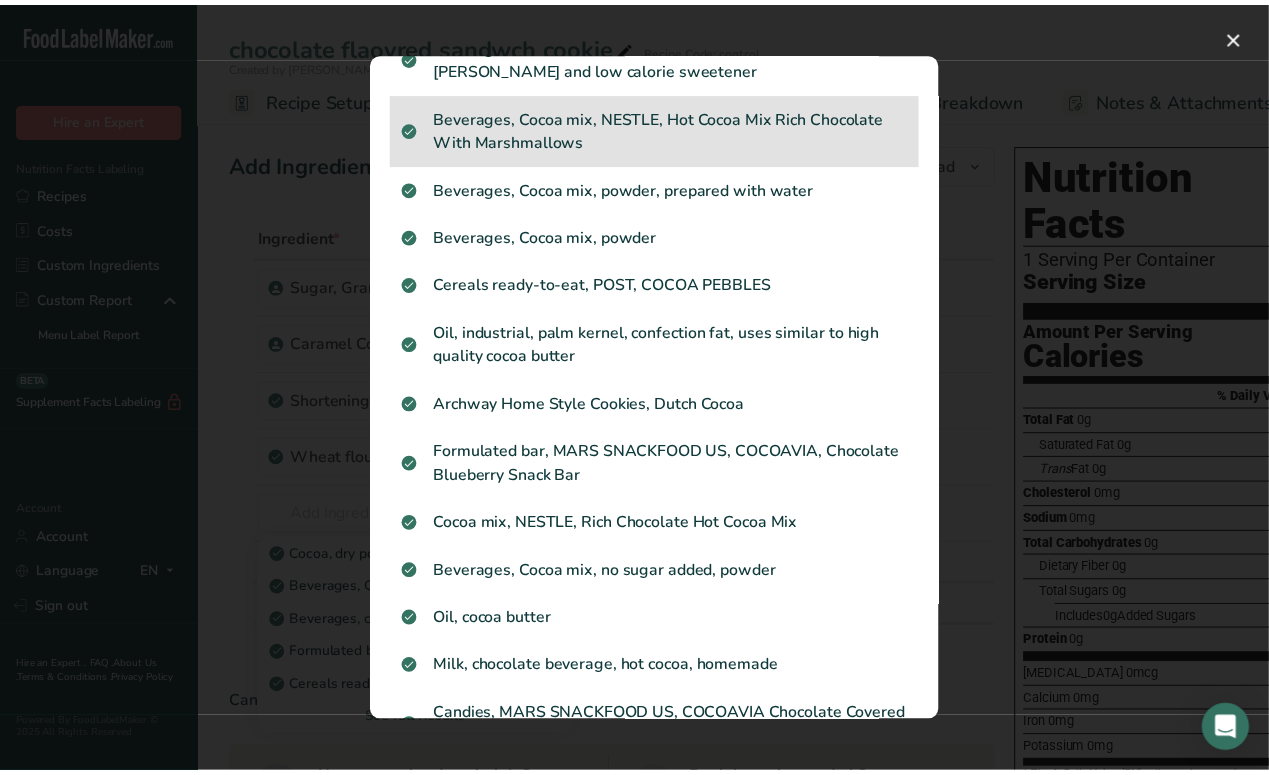 scroll, scrollTop: 0, scrollLeft: 0, axis: both 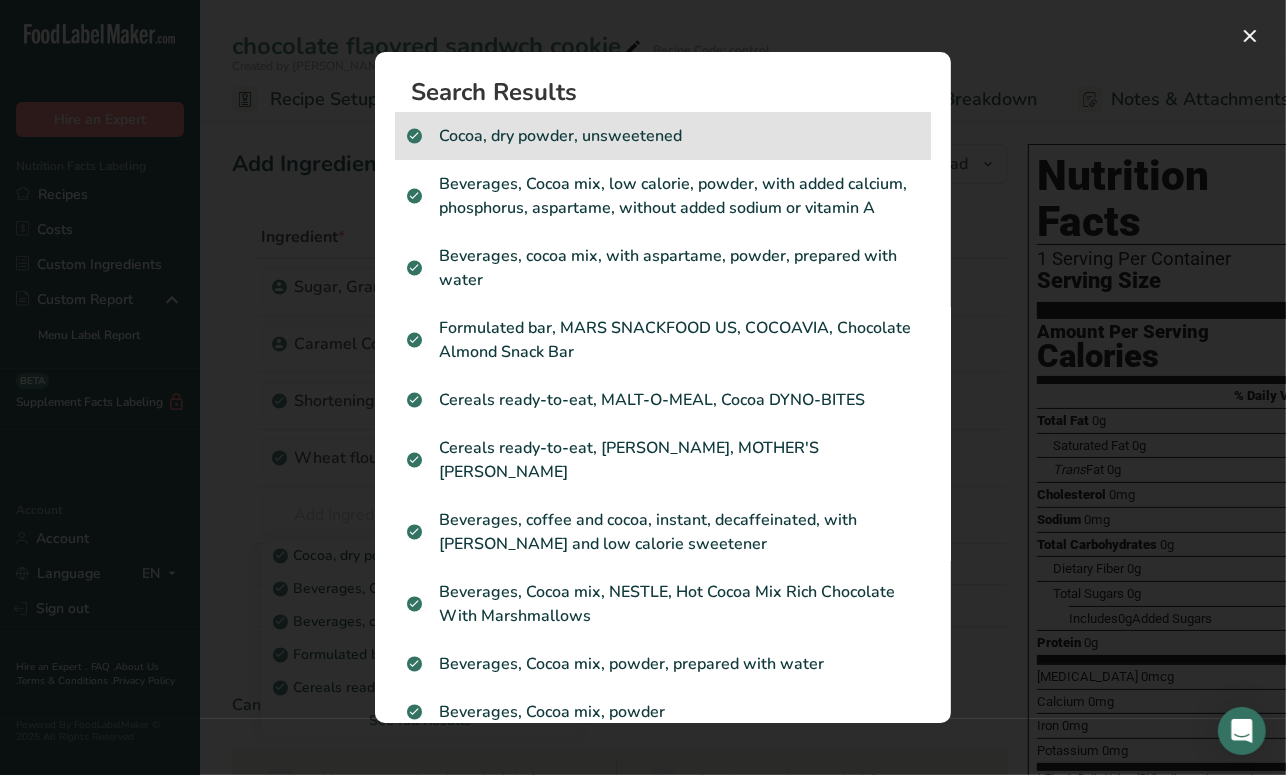 click on "Cocoa, dry powder, unsweetened" at bounding box center [663, 136] 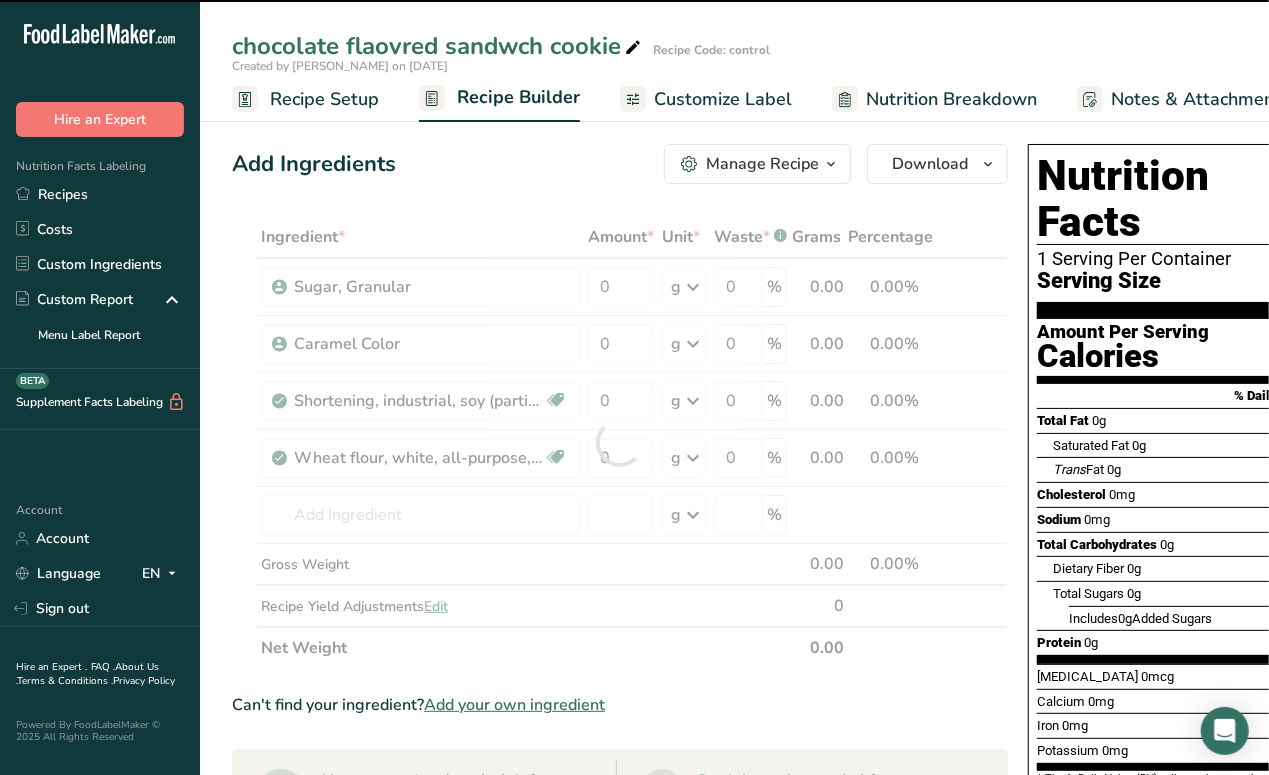 type on "0" 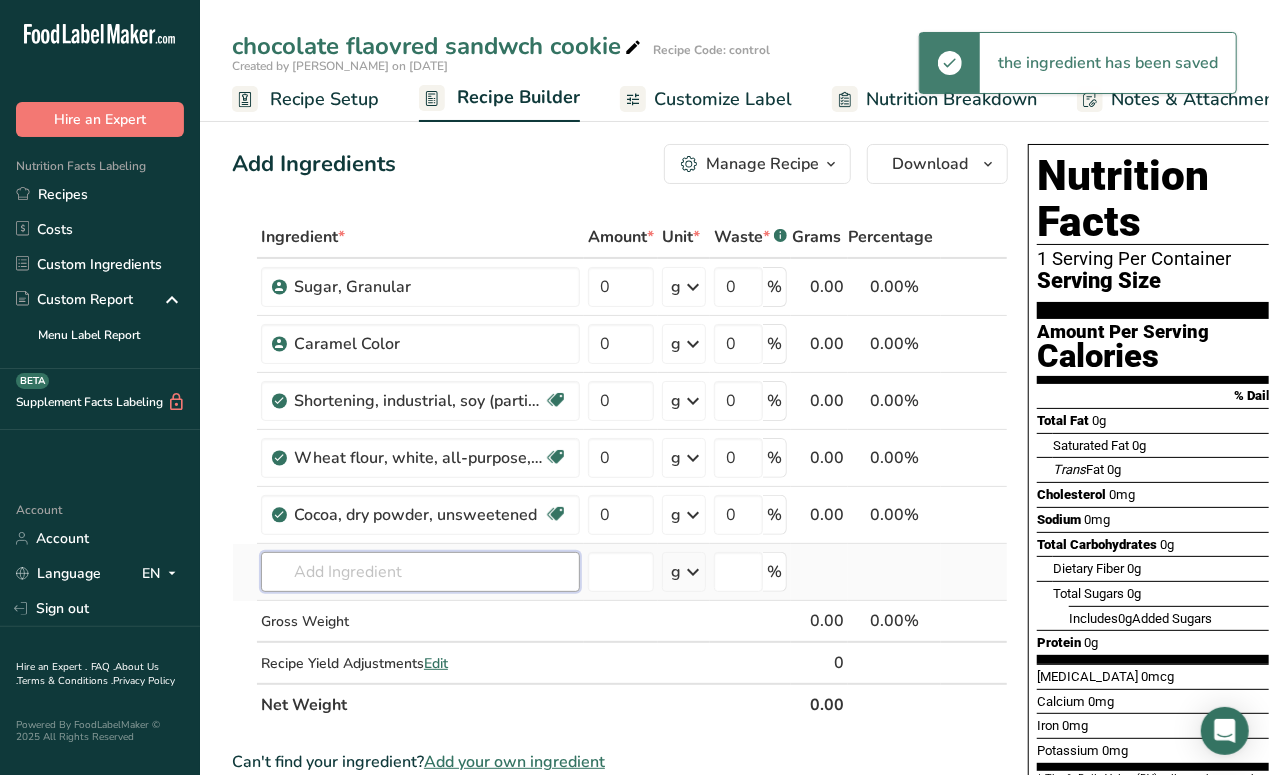 click at bounding box center [420, 572] 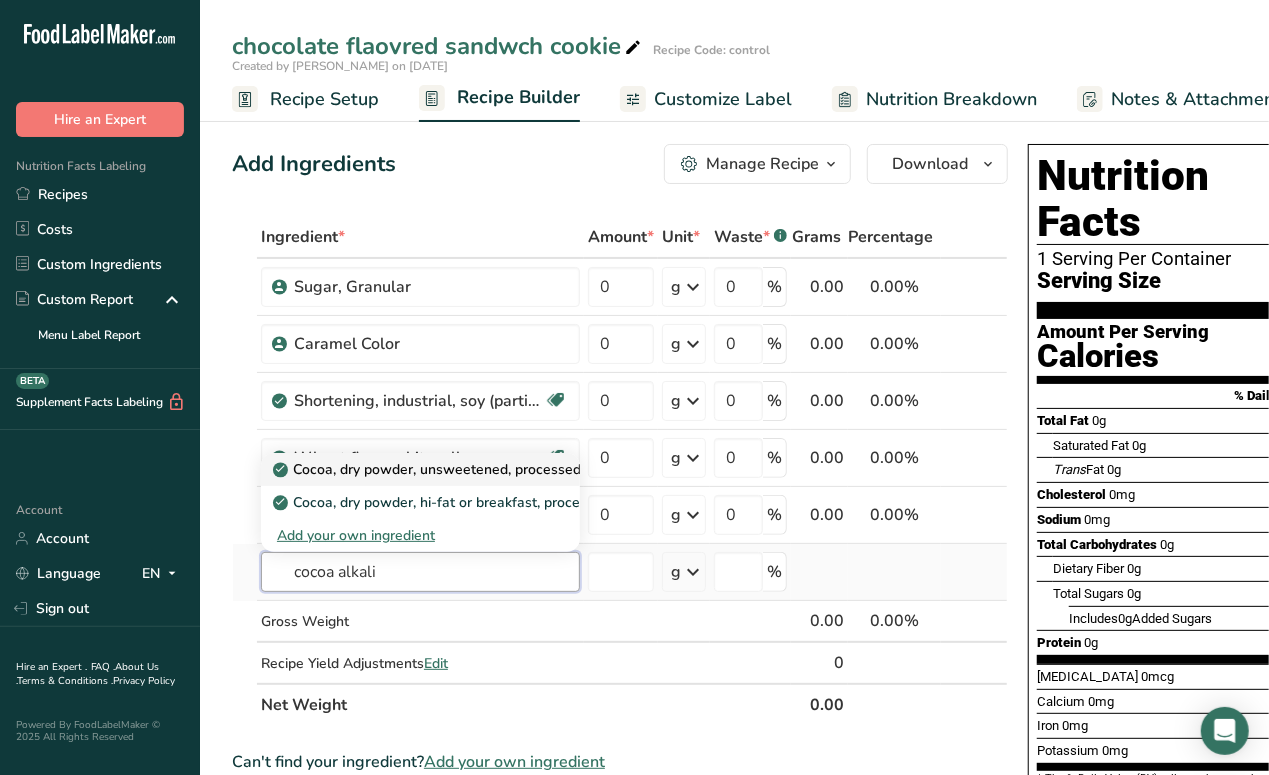 type on "cocoa alkali" 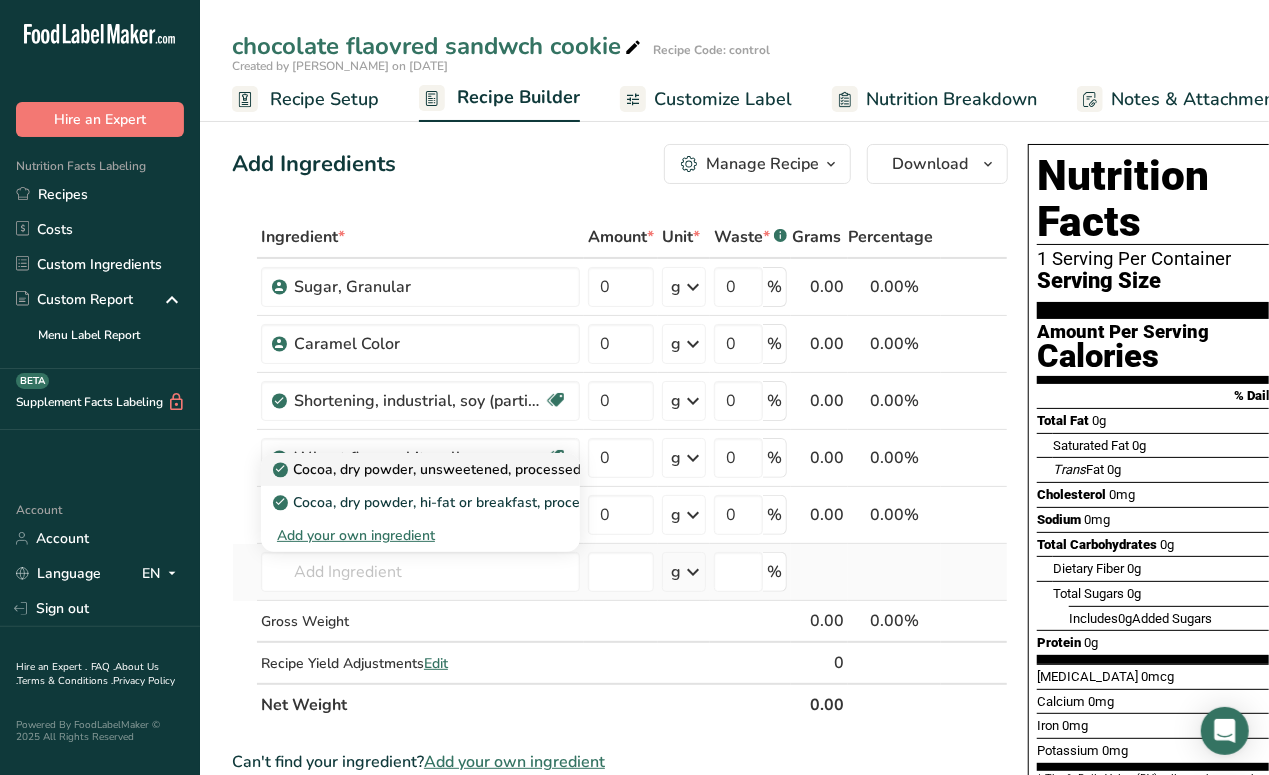 click on "Cocoa, dry powder, unsweetened, processed with alkali" at bounding box center (464, 469) 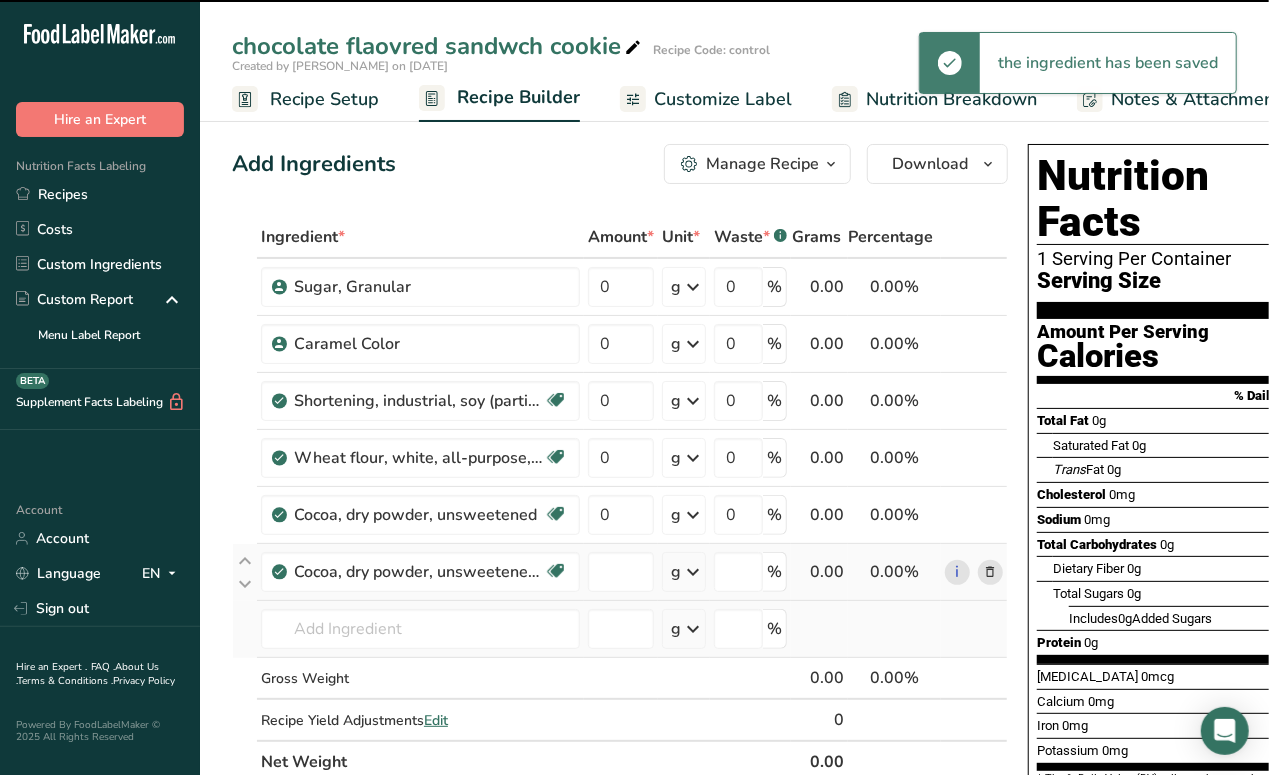 type on "0" 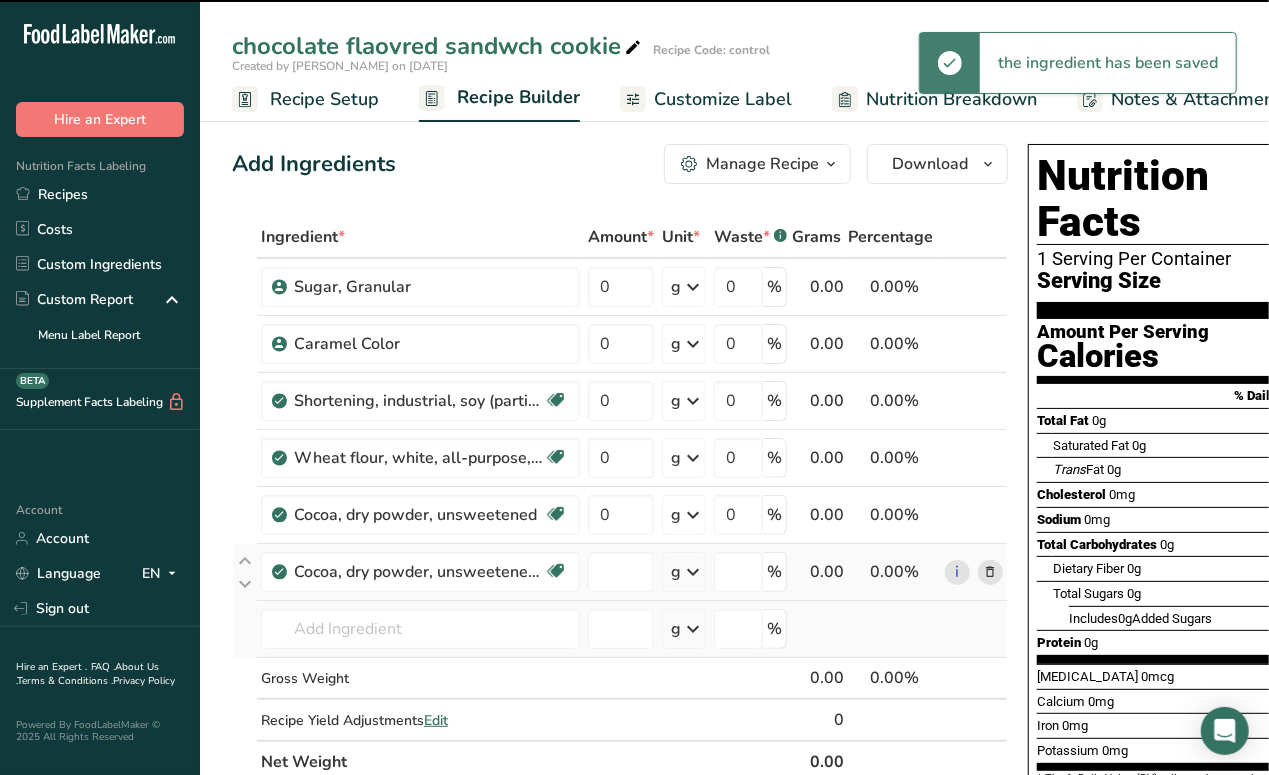 type on "0" 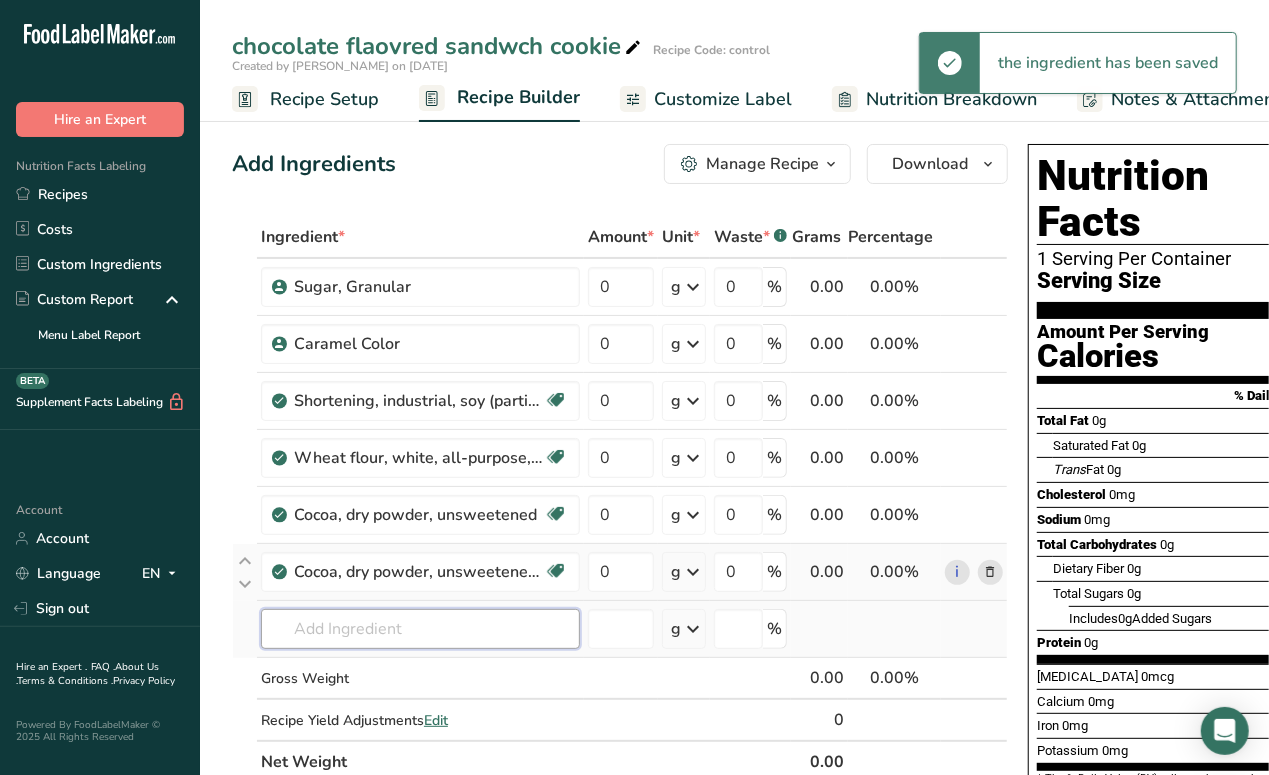 click at bounding box center (420, 629) 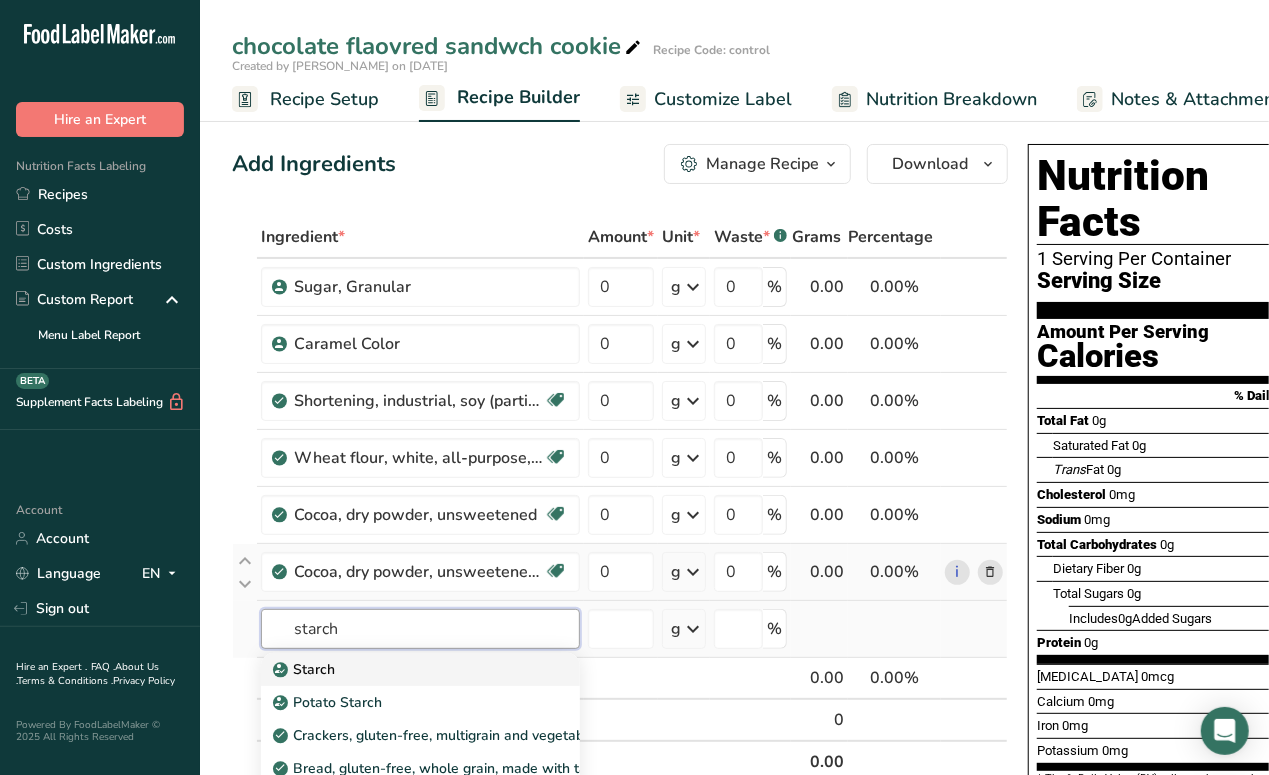 type on "starch" 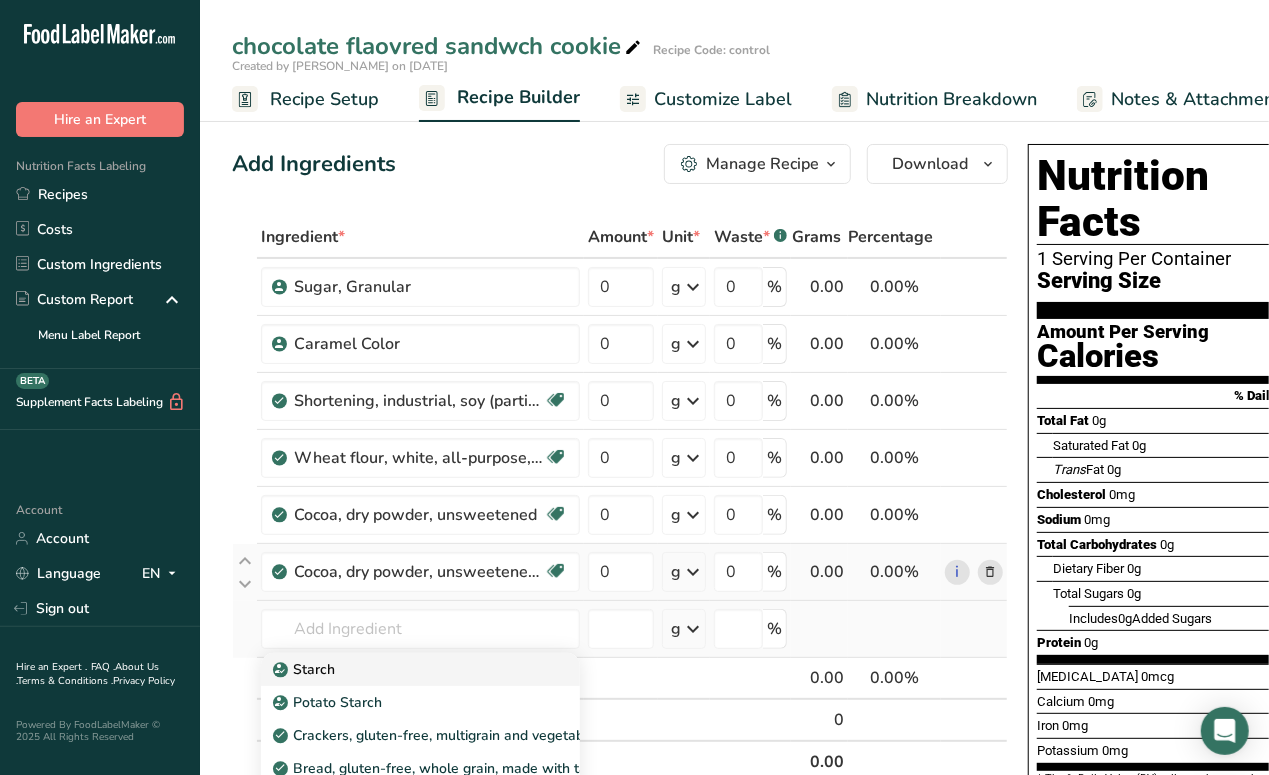 click on "Starch" at bounding box center [404, 669] 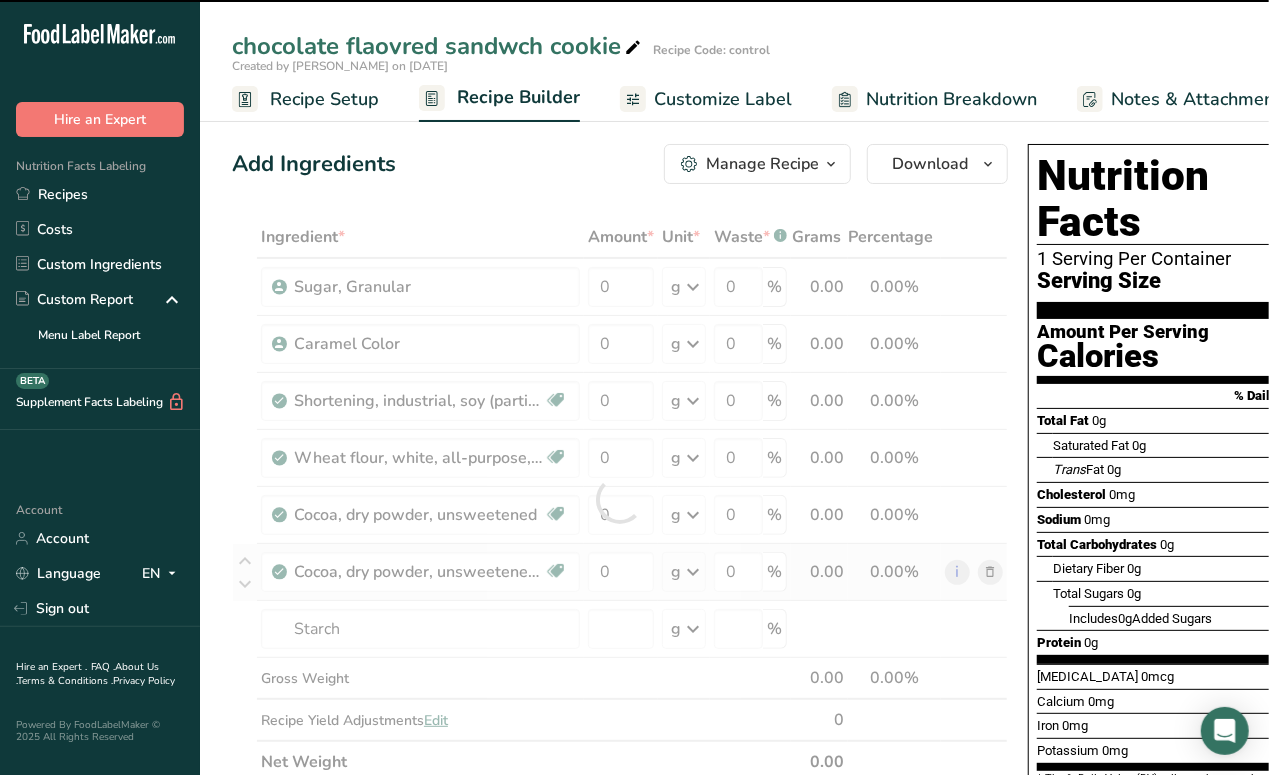 type on "0" 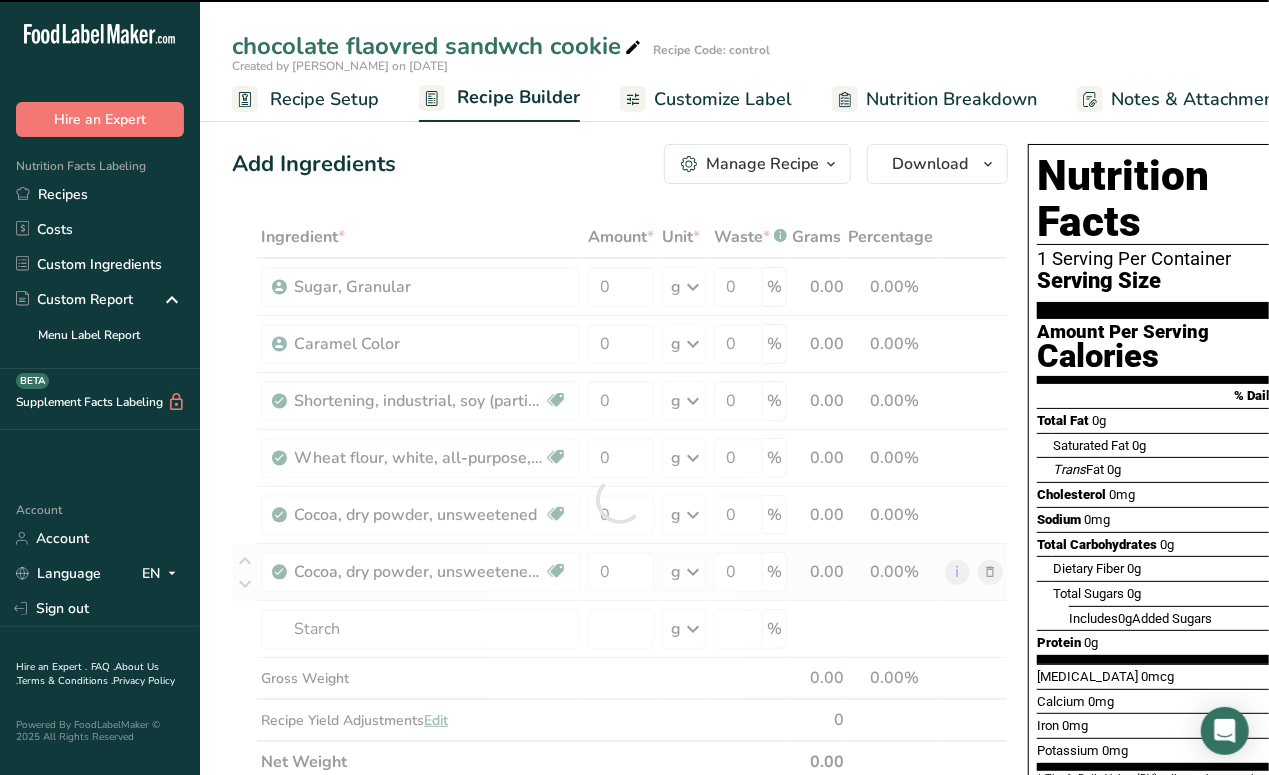 type on "0" 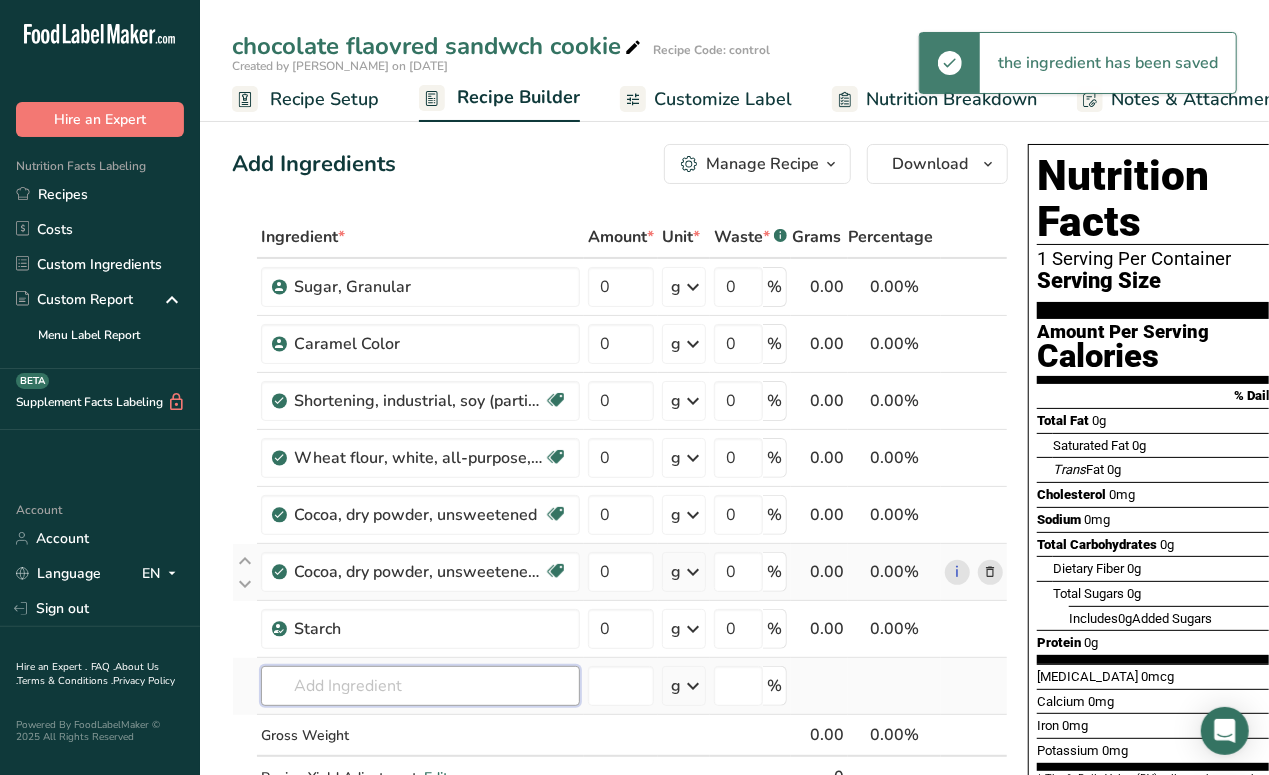 click at bounding box center (420, 686) 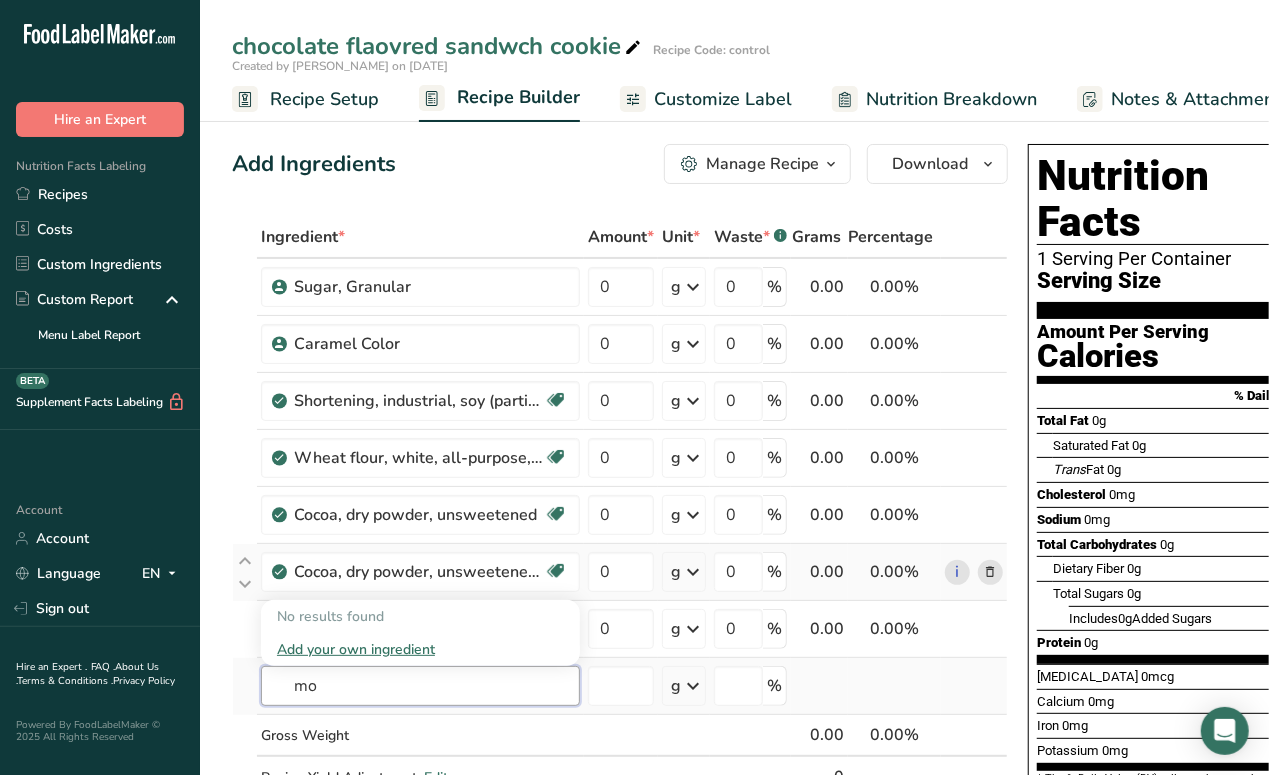 type on "m" 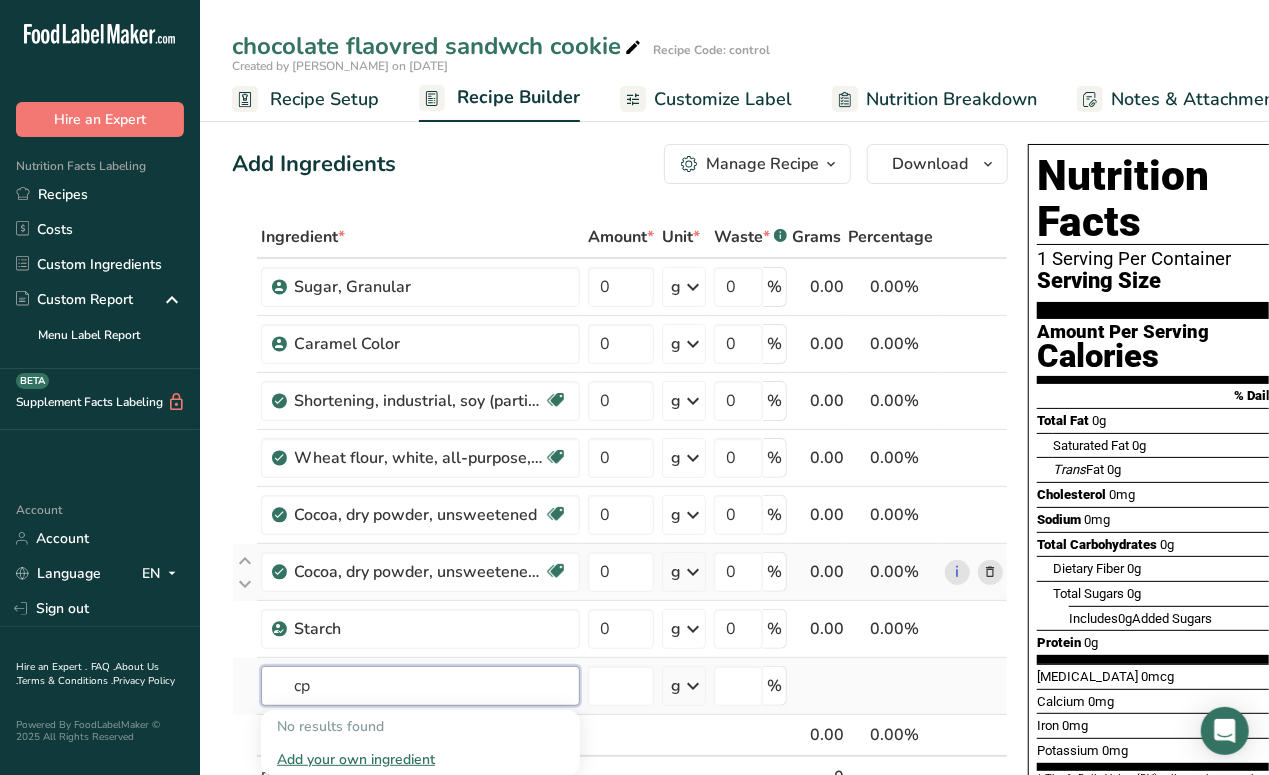 type on "c" 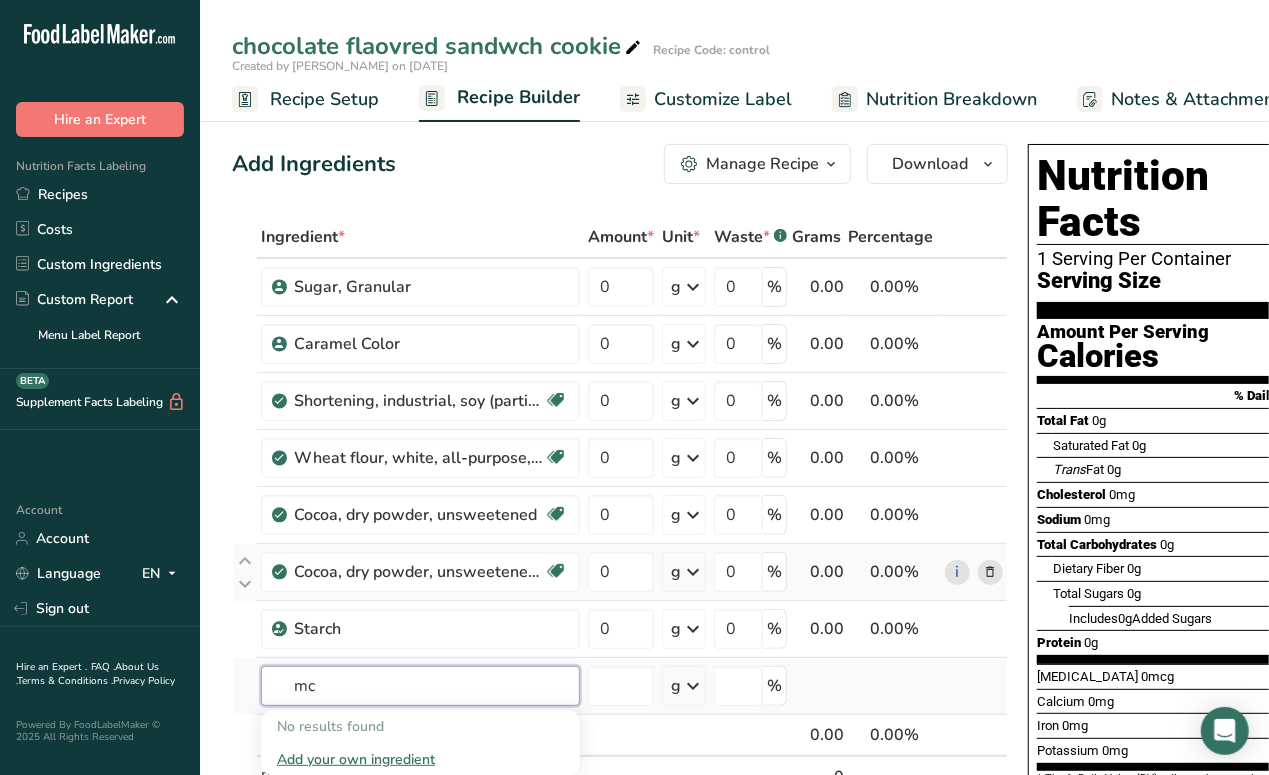 type on "m" 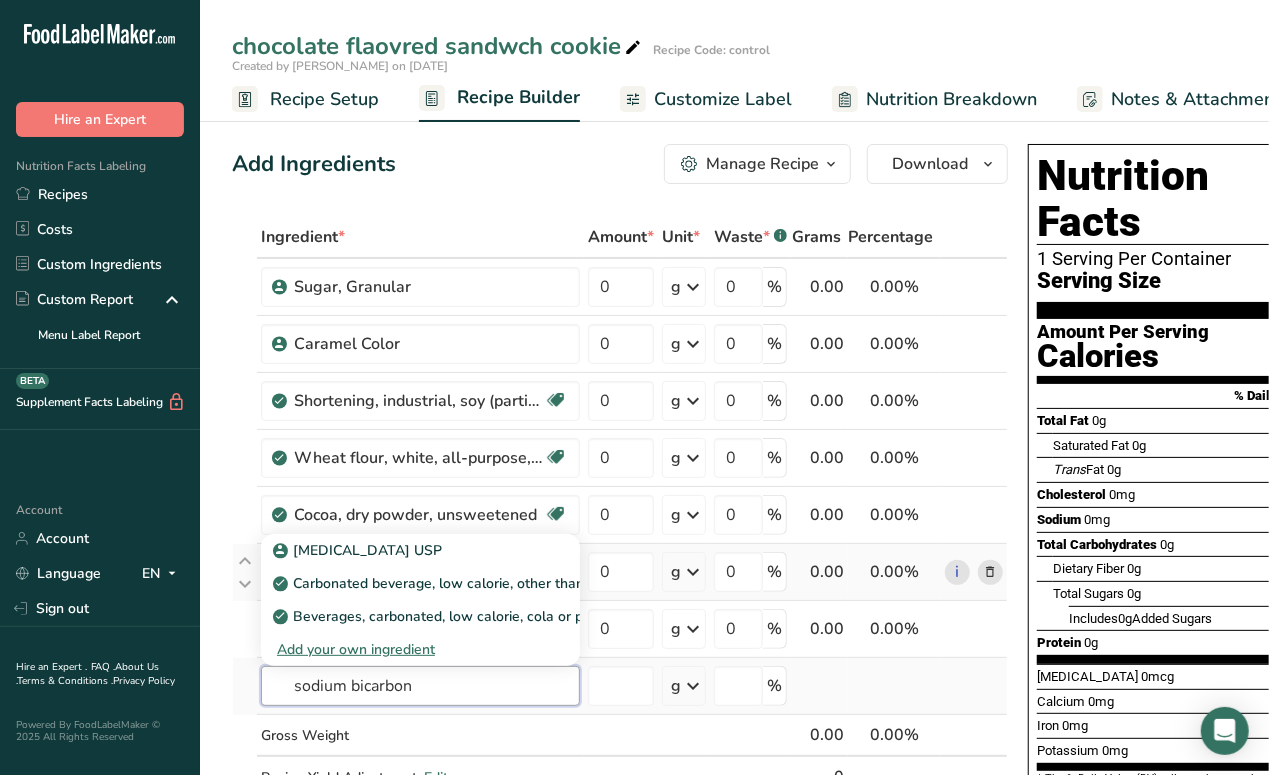 click on "sodium bicarbon" at bounding box center [420, 686] 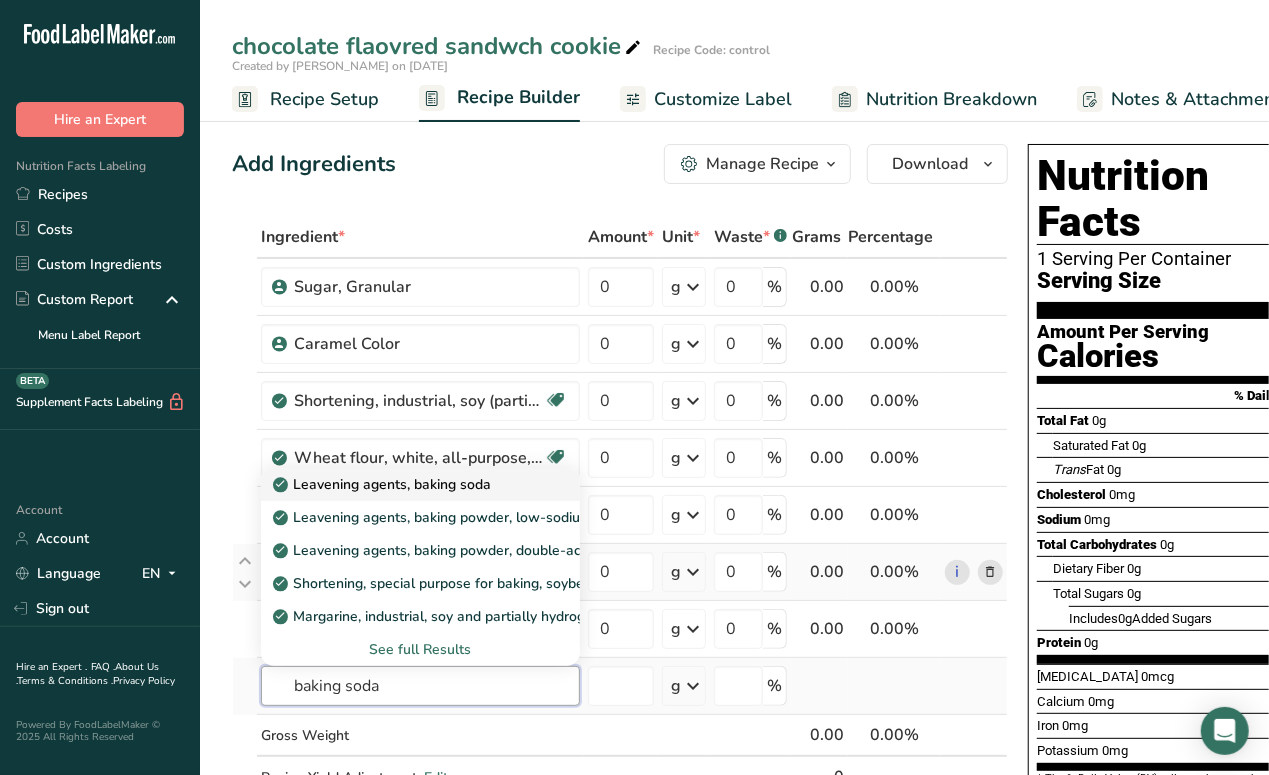 type on "baking soda" 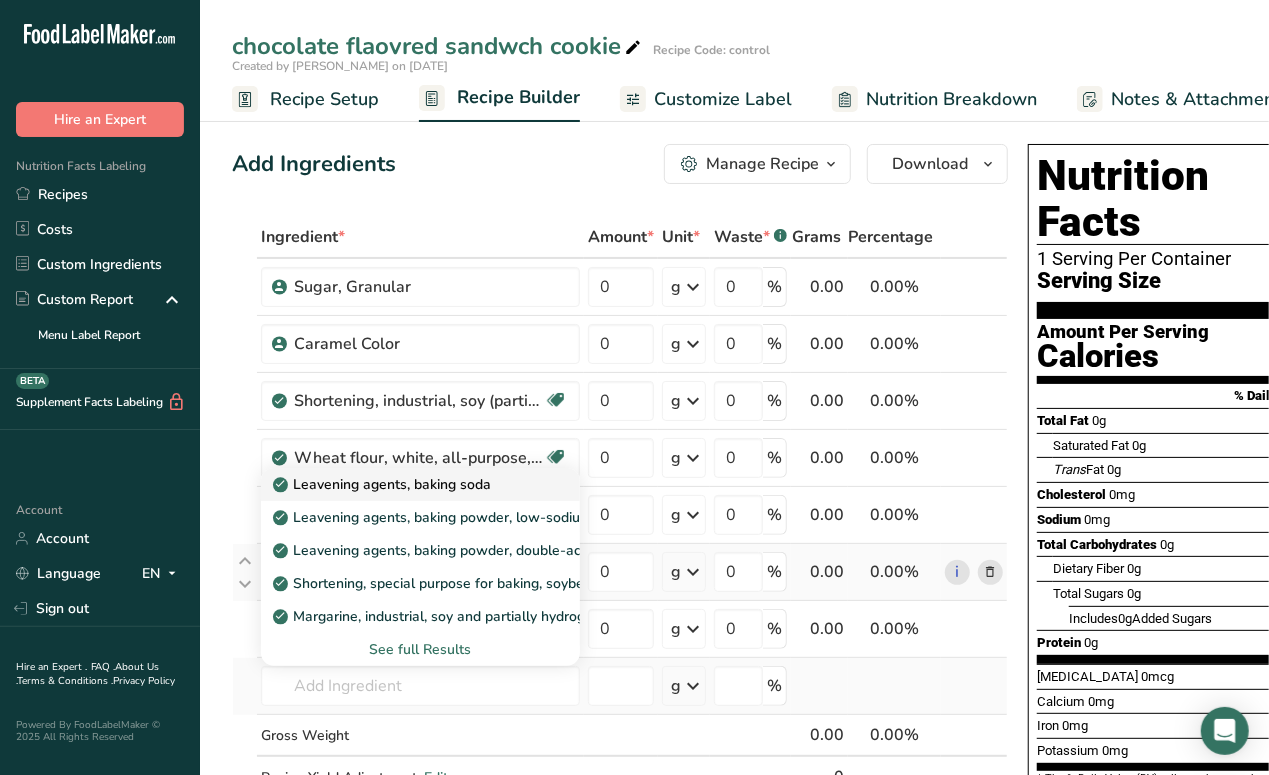 click on "Leavening agents, baking soda" at bounding box center [384, 484] 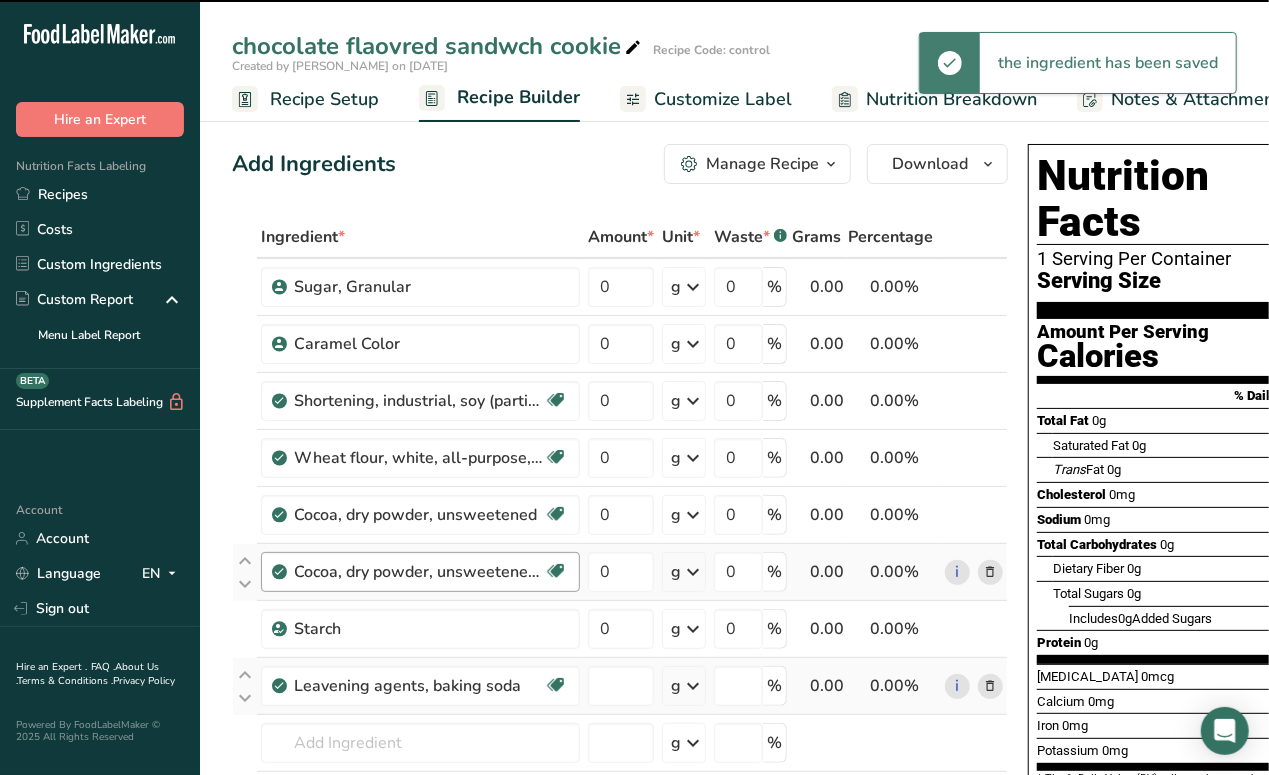 type on "0" 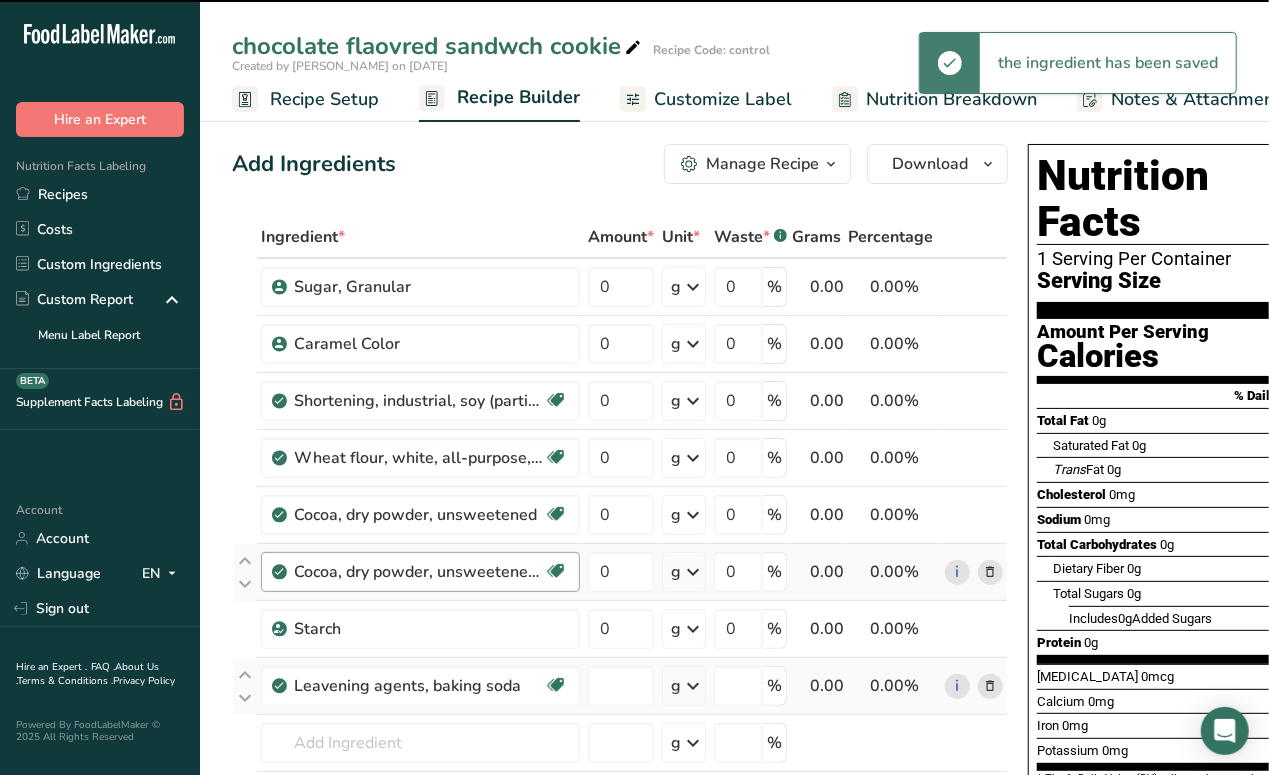 type on "0" 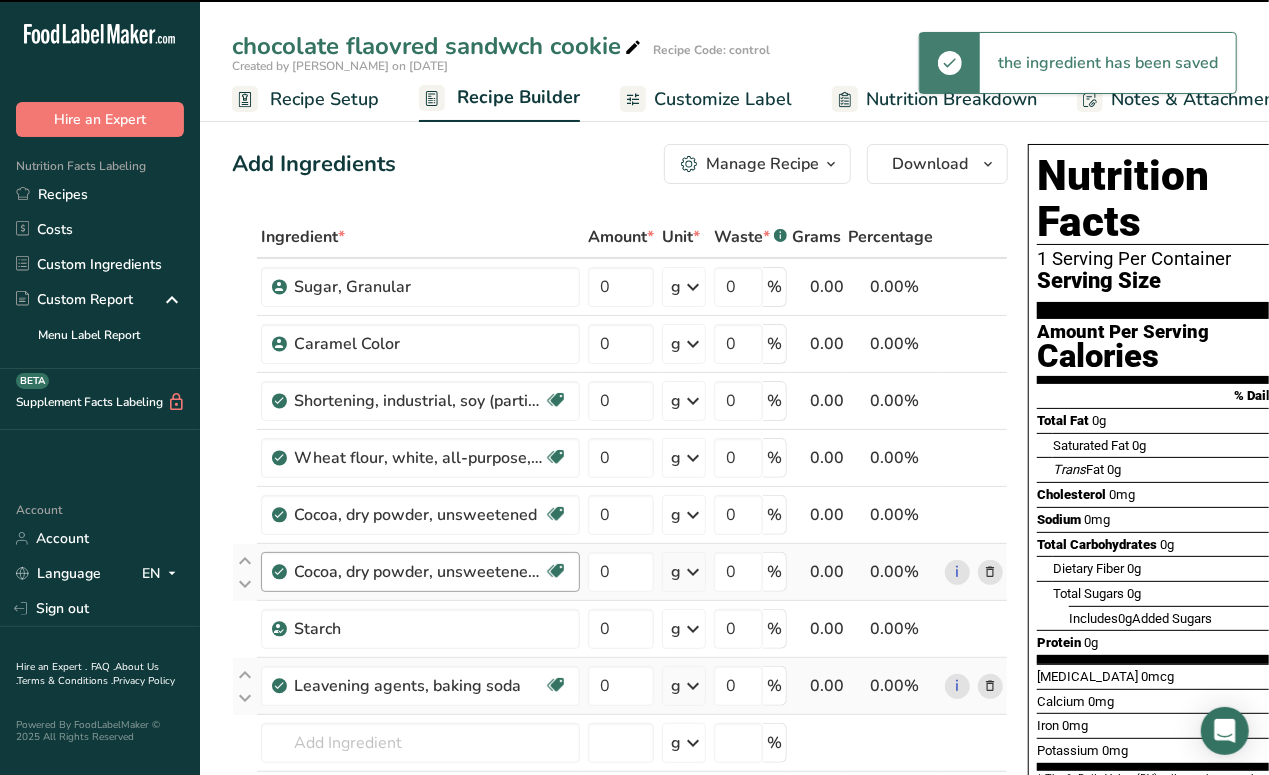 scroll, scrollTop: 239, scrollLeft: 0, axis: vertical 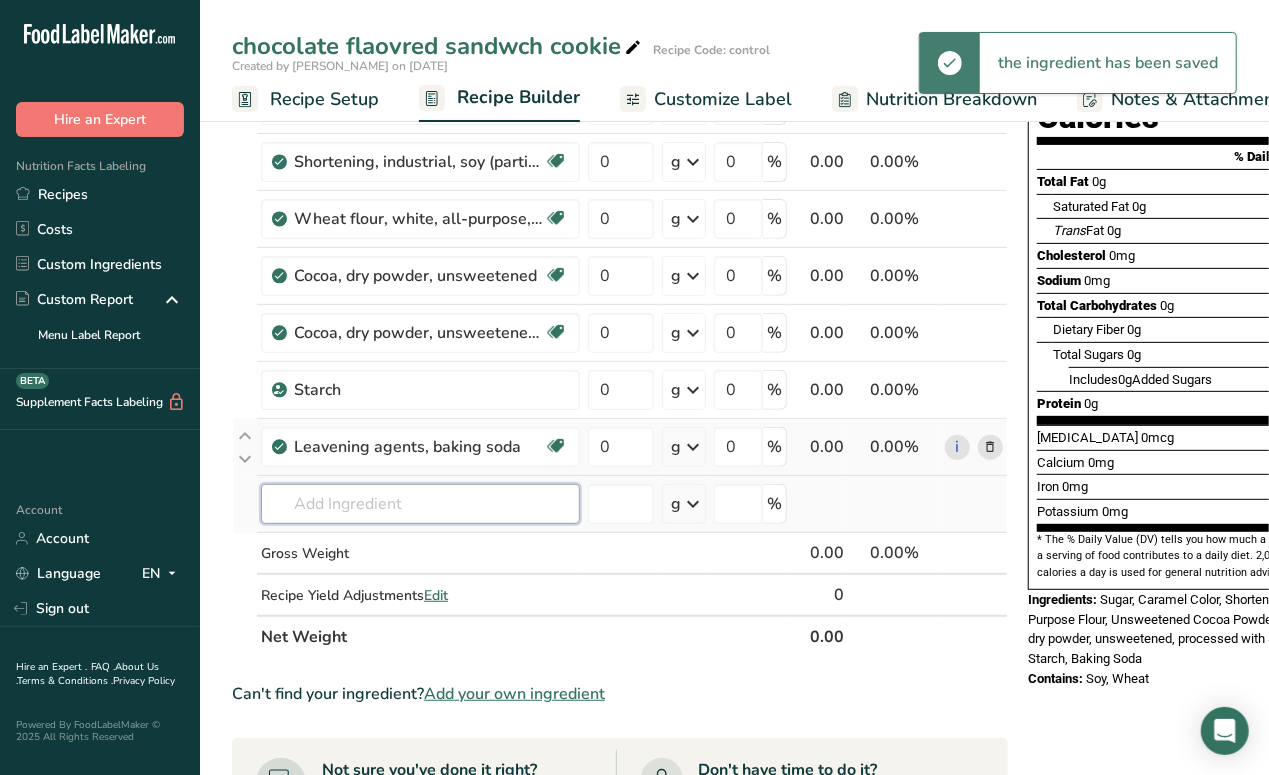 click at bounding box center (420, 504) 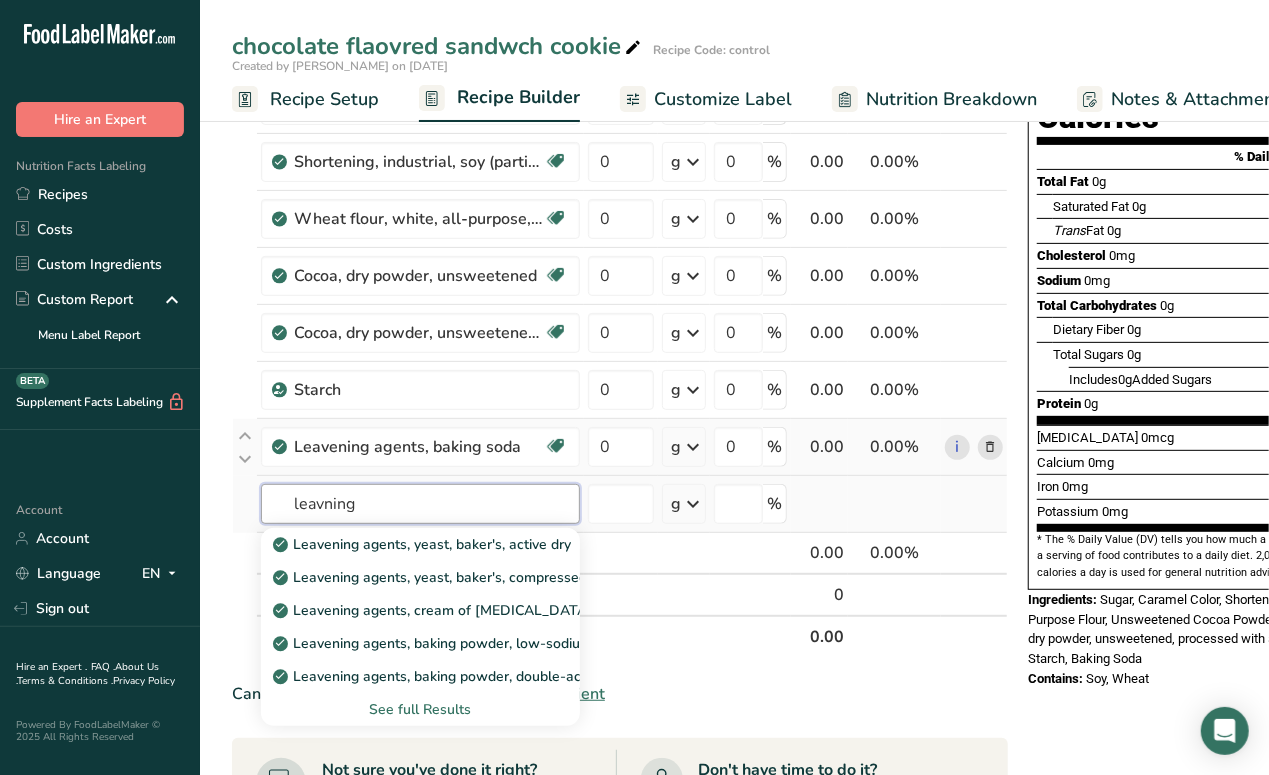 type on "leavning" 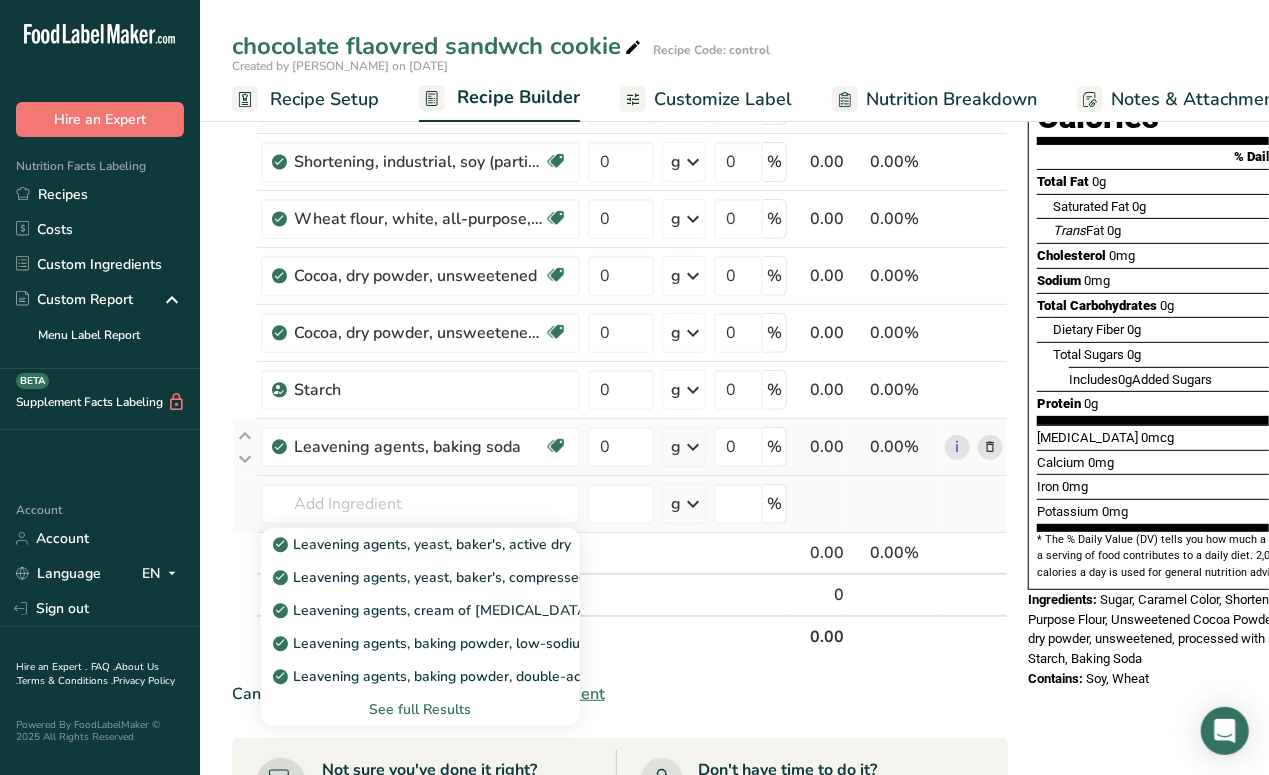 click on "See full Results" at bounding box center [420, 709] 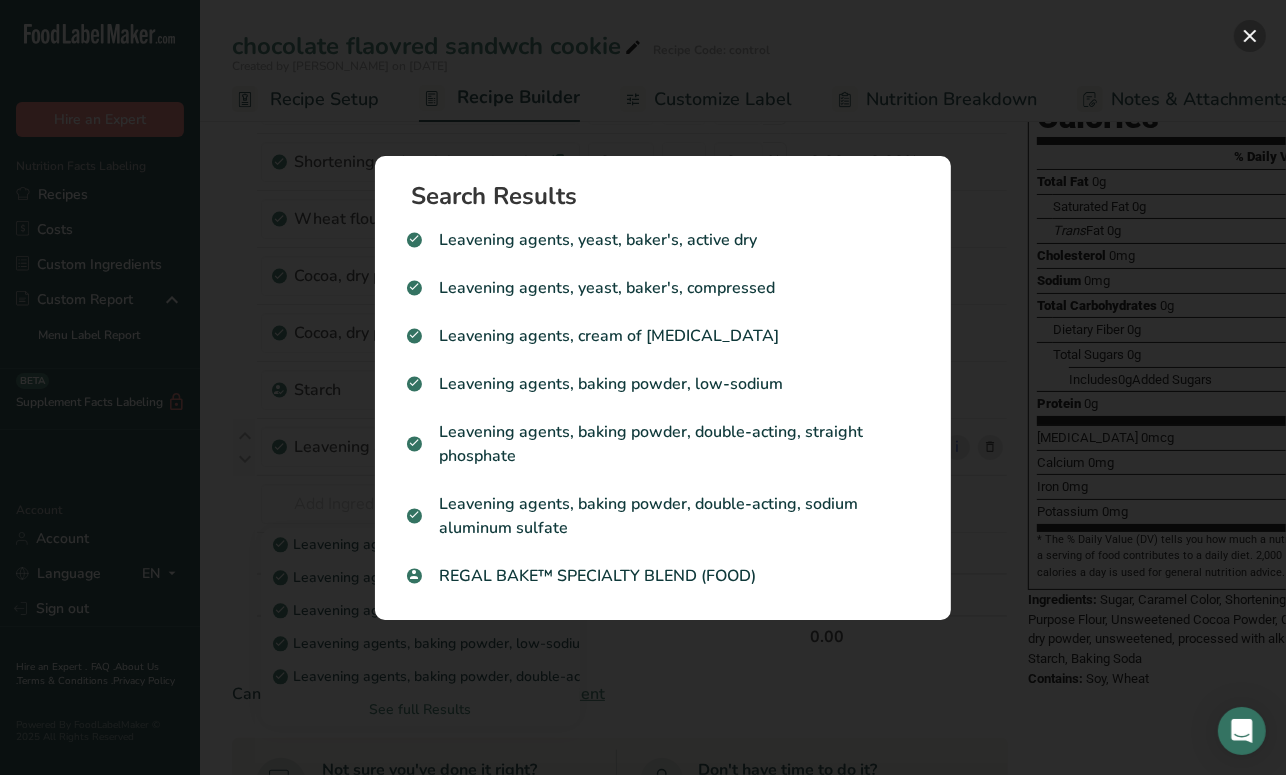 click at bounding box center [1250, 36] 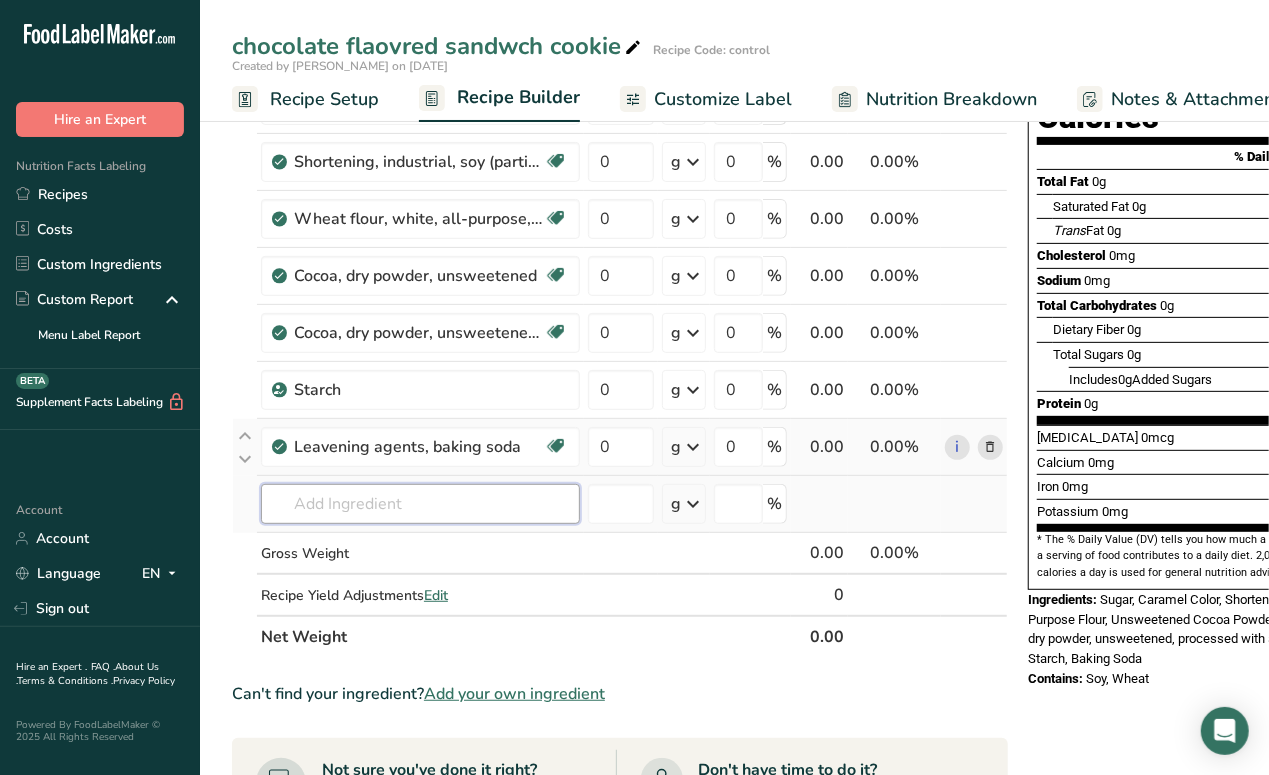 click at bounding box center [420, 504] 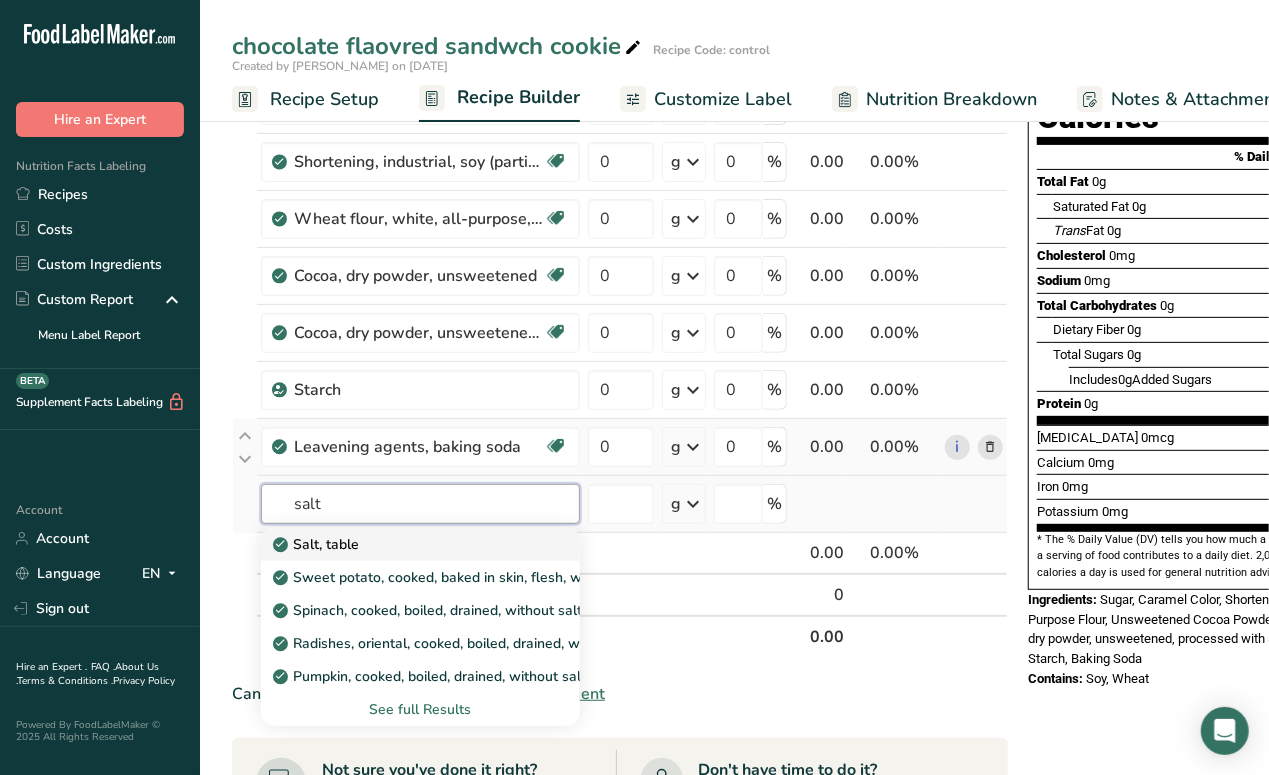 type on "salt" 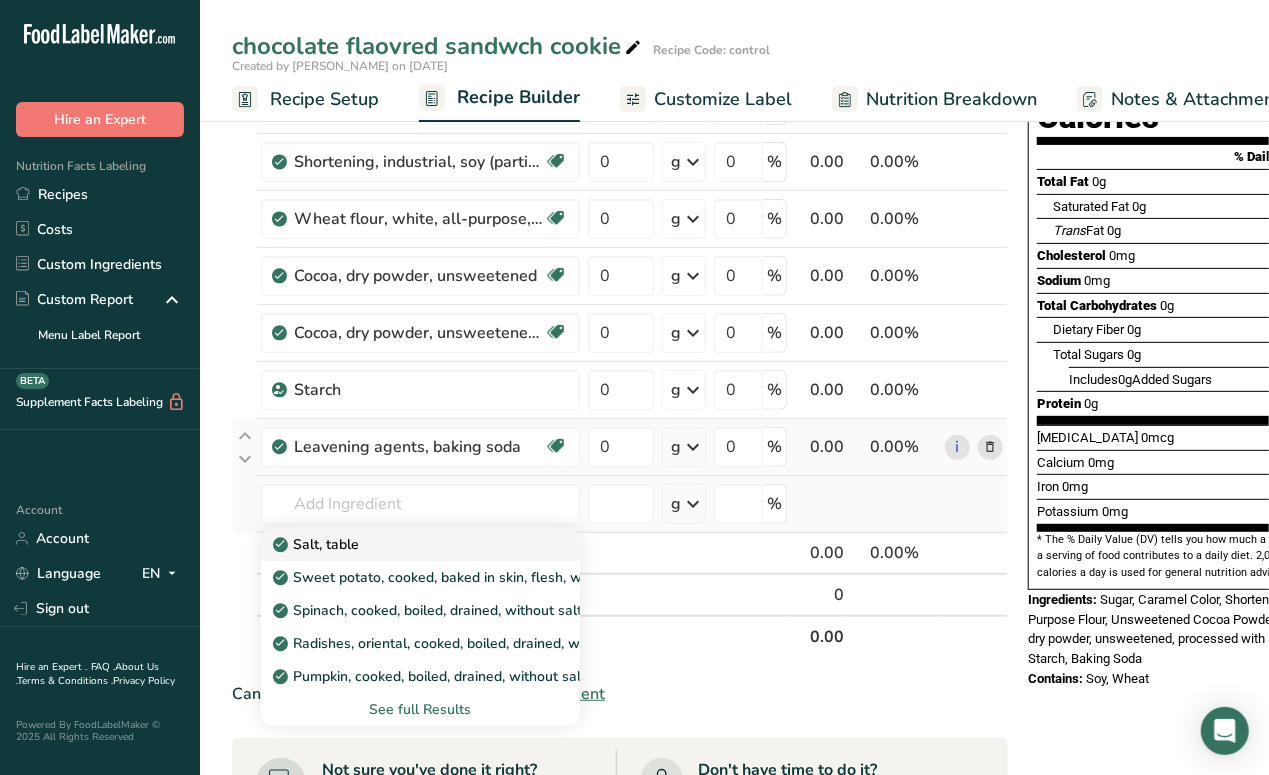 click on "Salt, table" at bounding box center [318, 544] 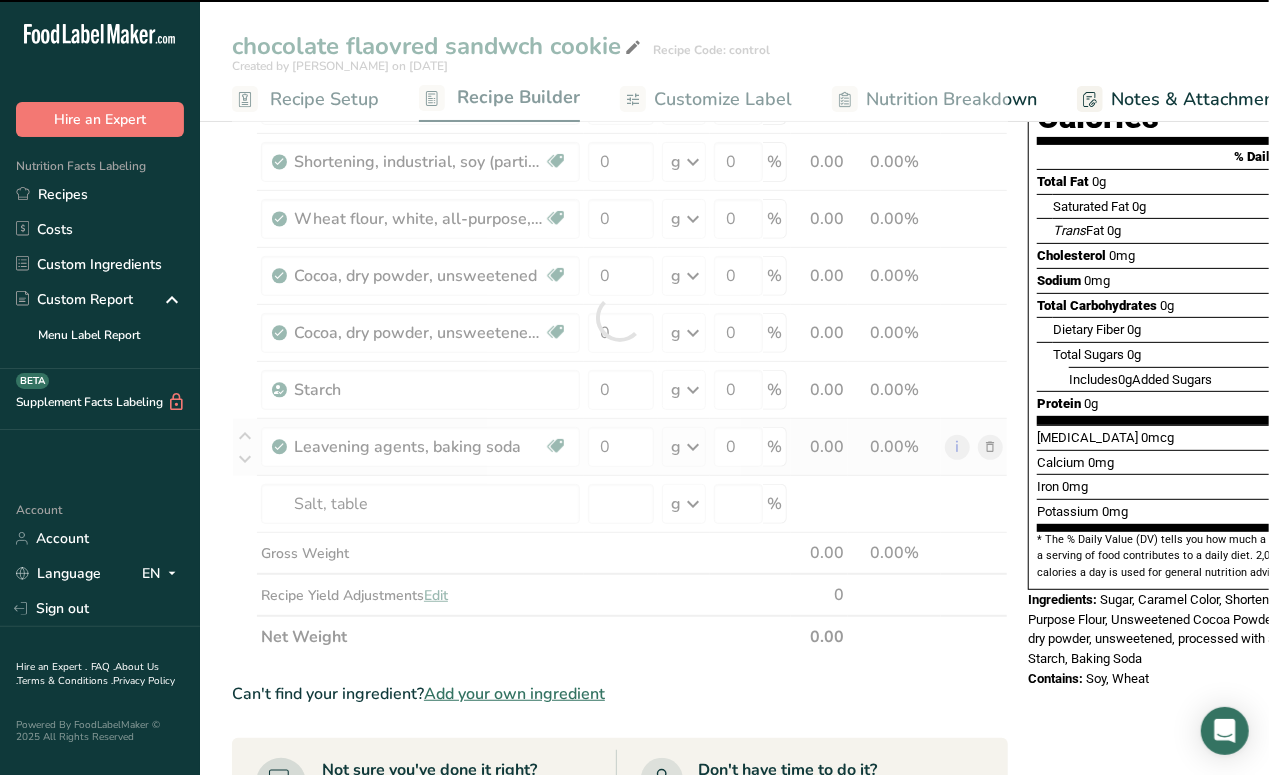 type on "0" 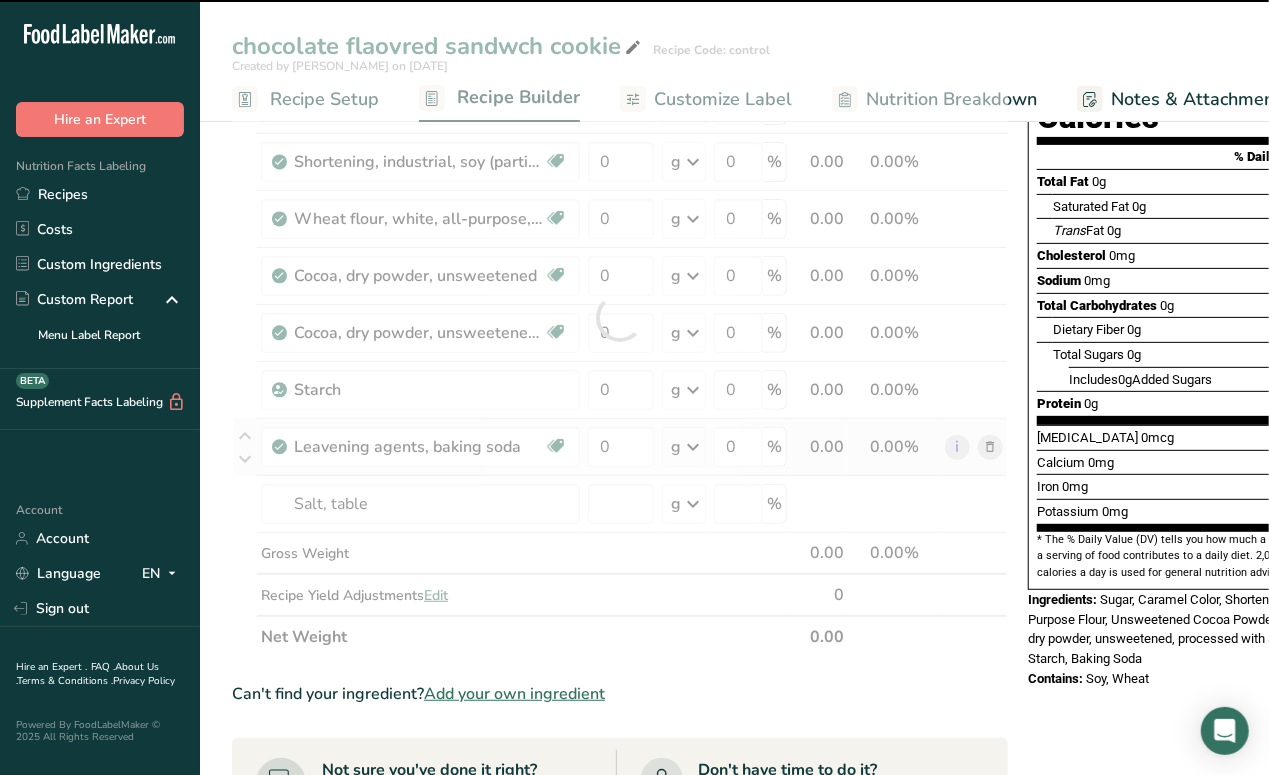 type on "0" 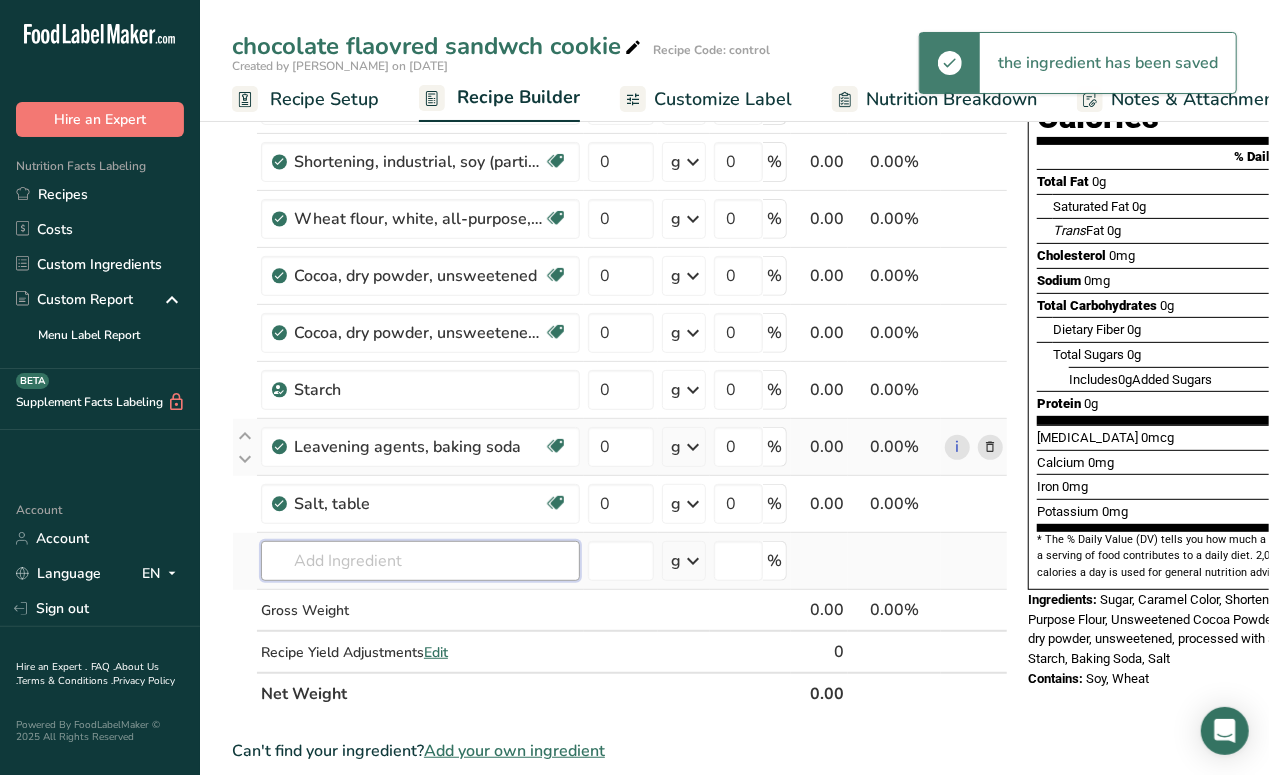 click at bounding box center [420, 561] 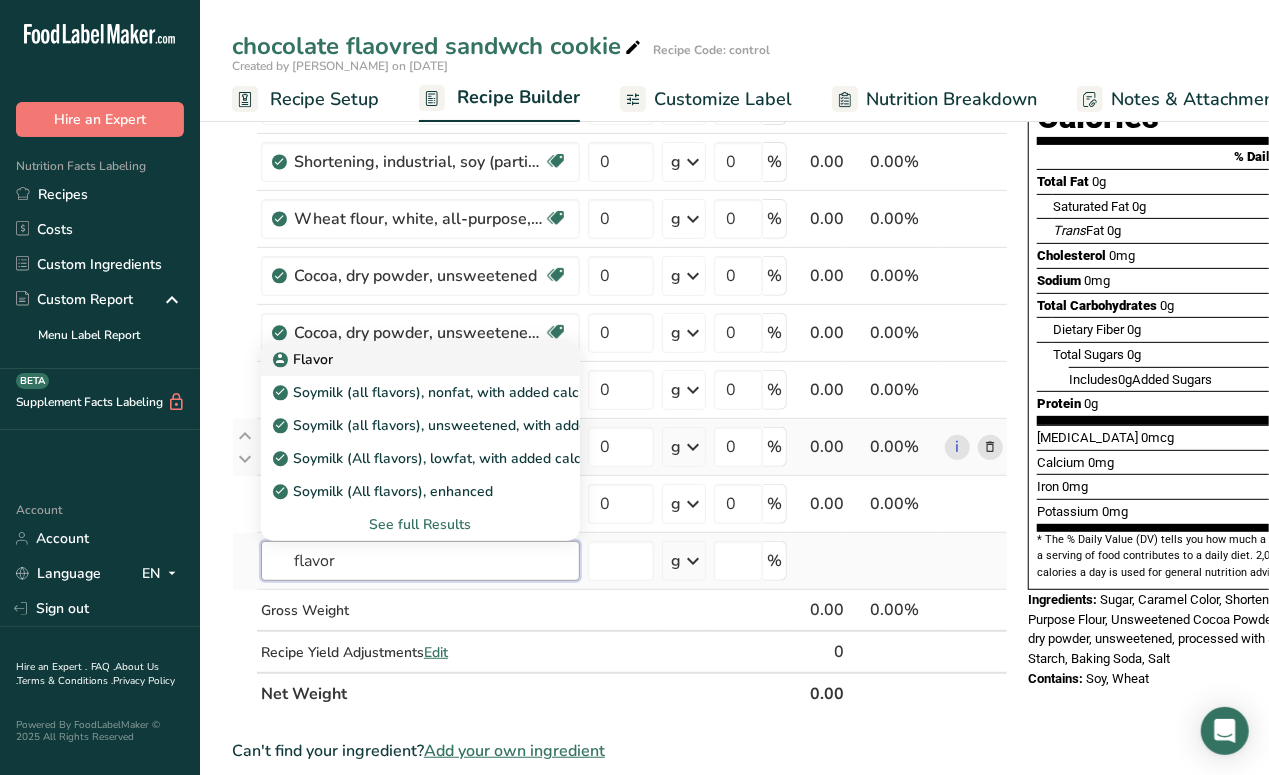 type on "flavor" 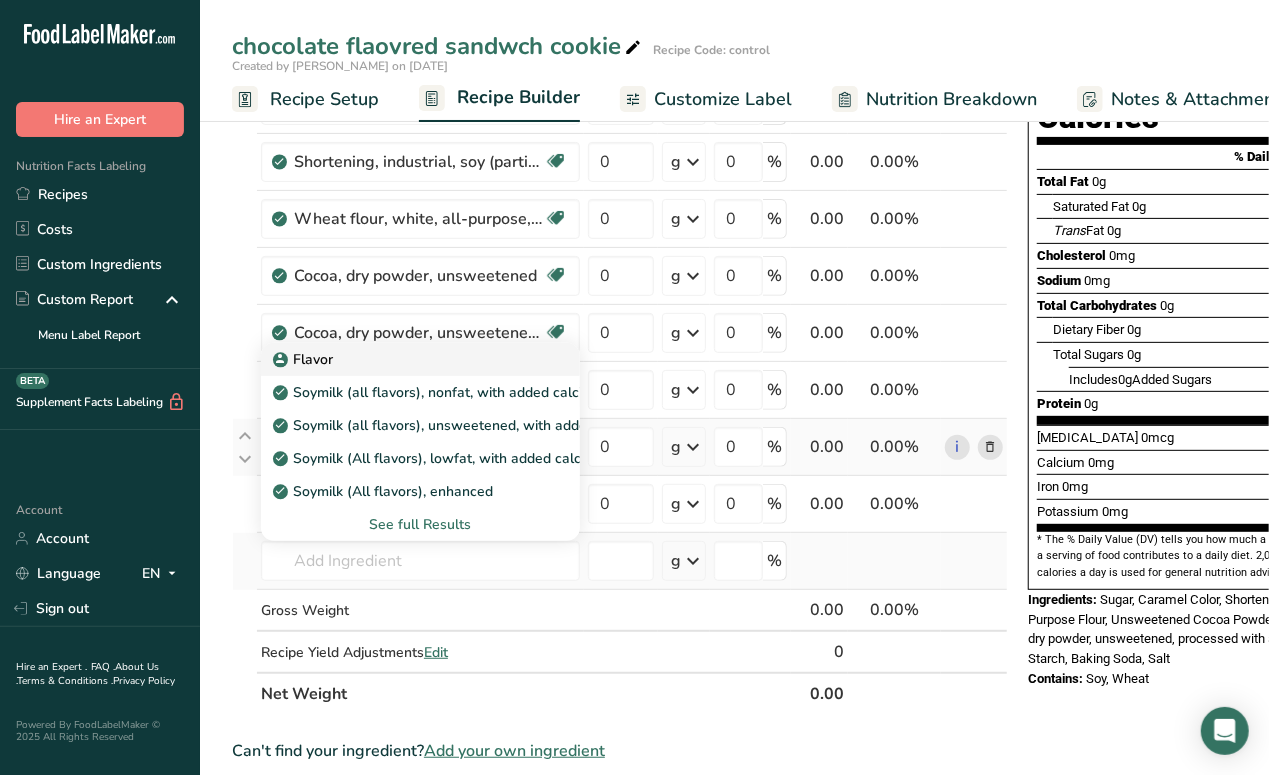 click on "Flavor" at bounding box center [305, 359] 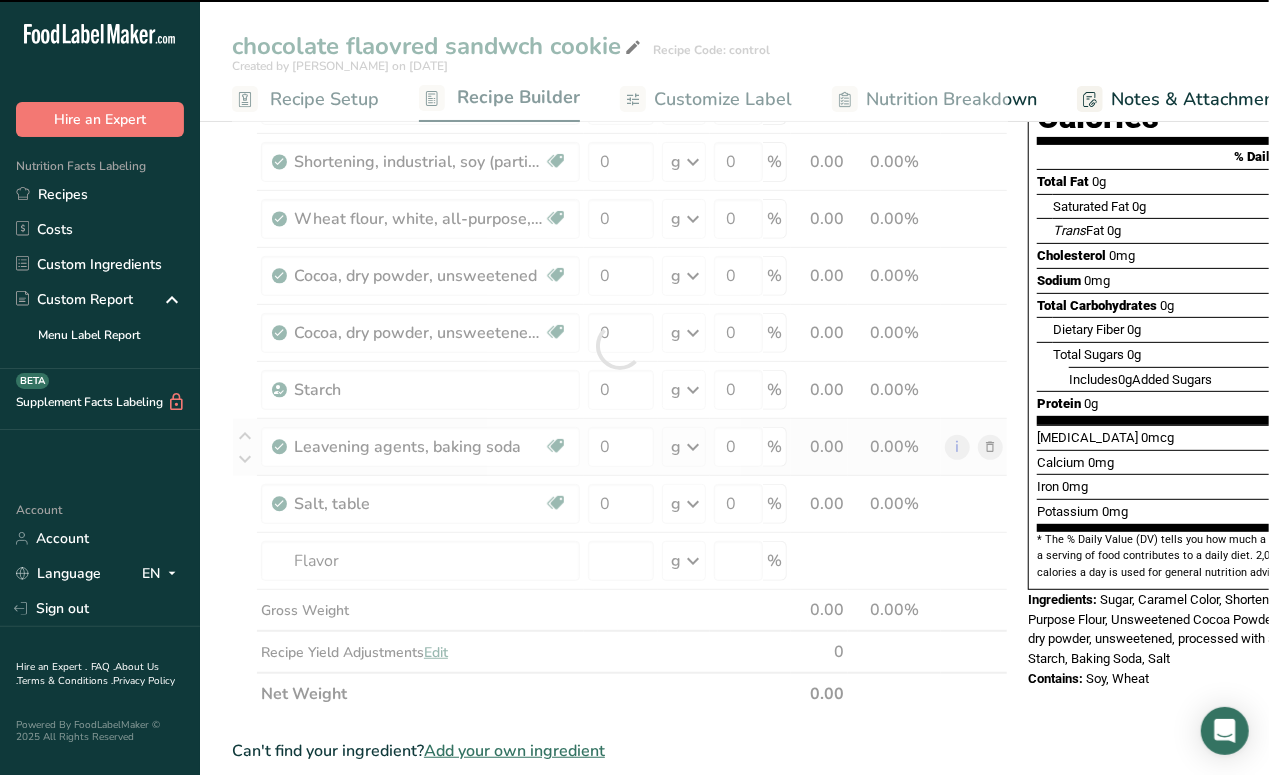 type on "0" 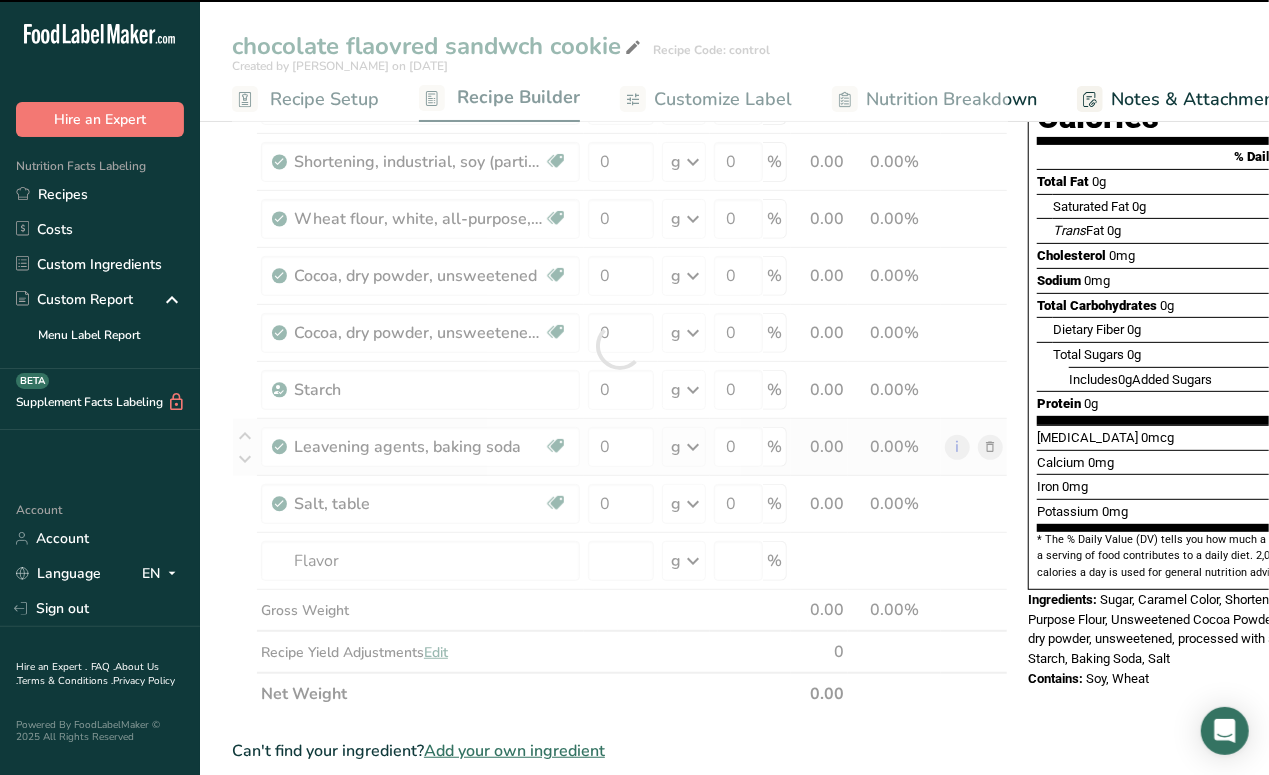 type on "0" 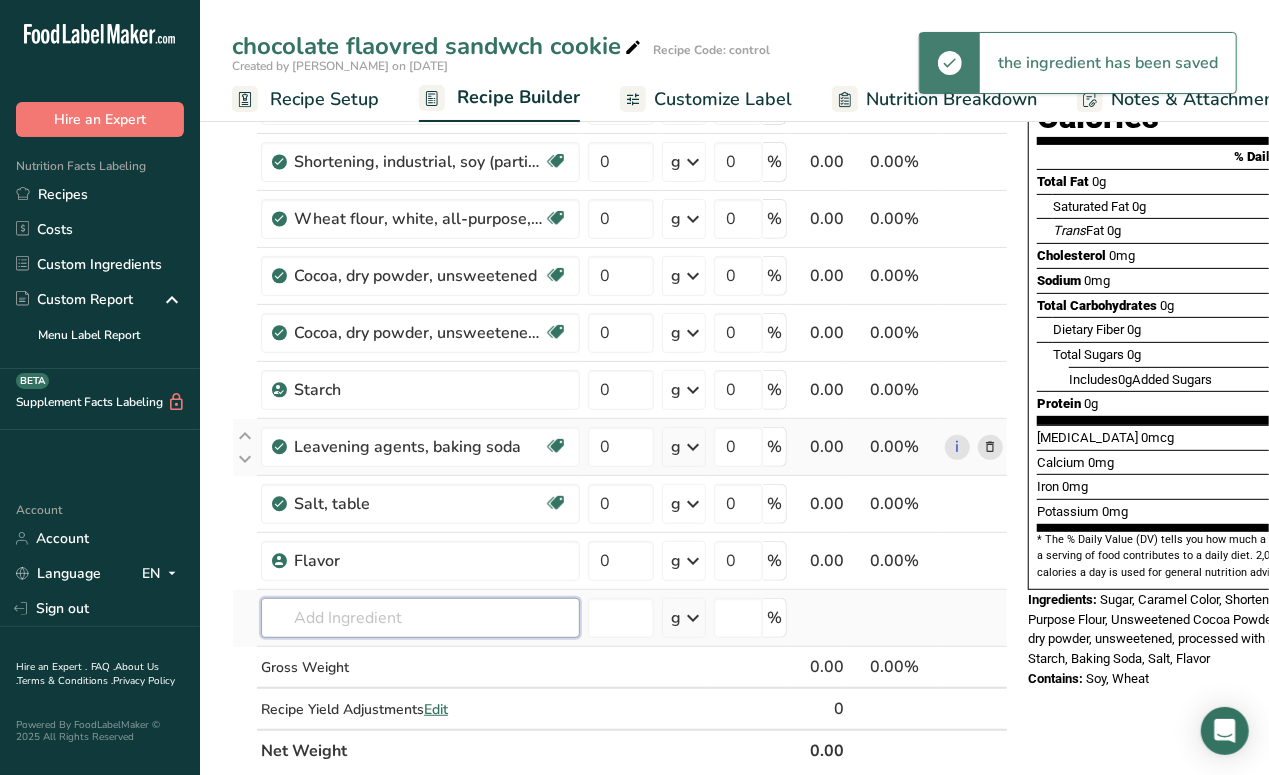 click at bounding box center (420, 618) 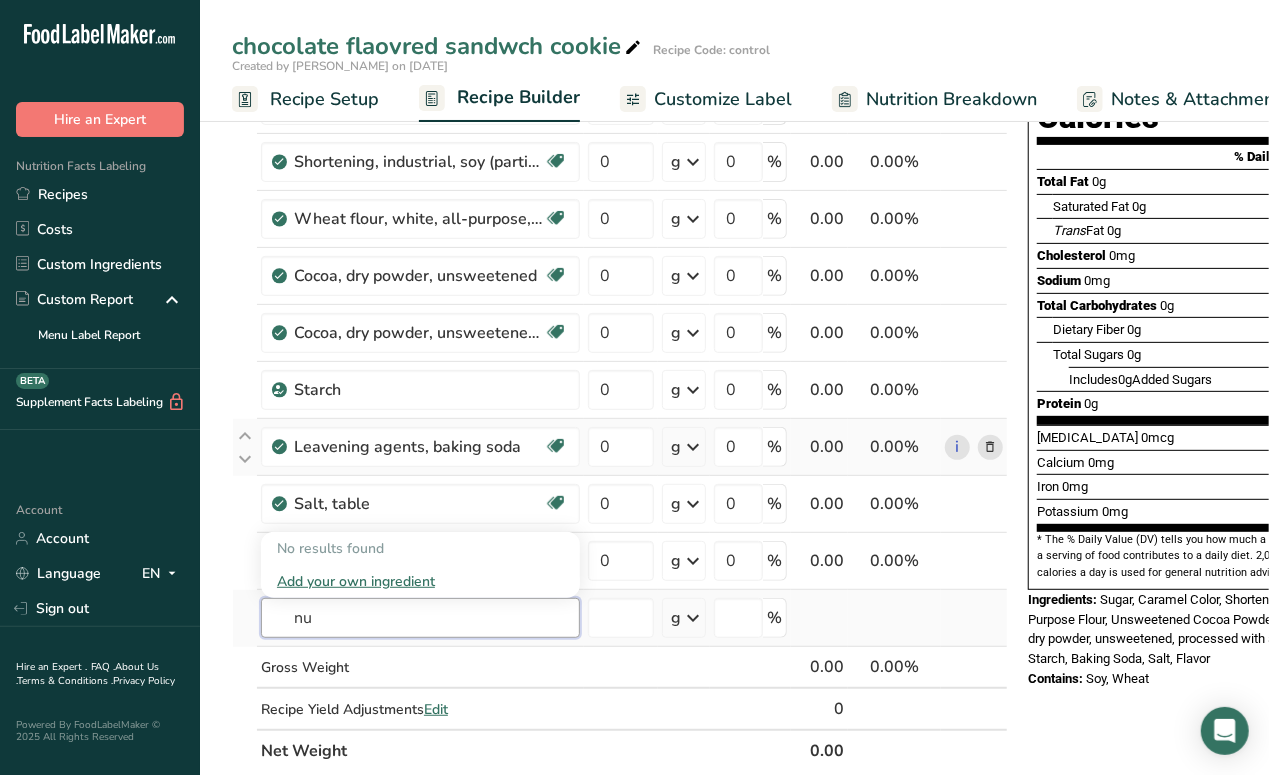 type on "n" 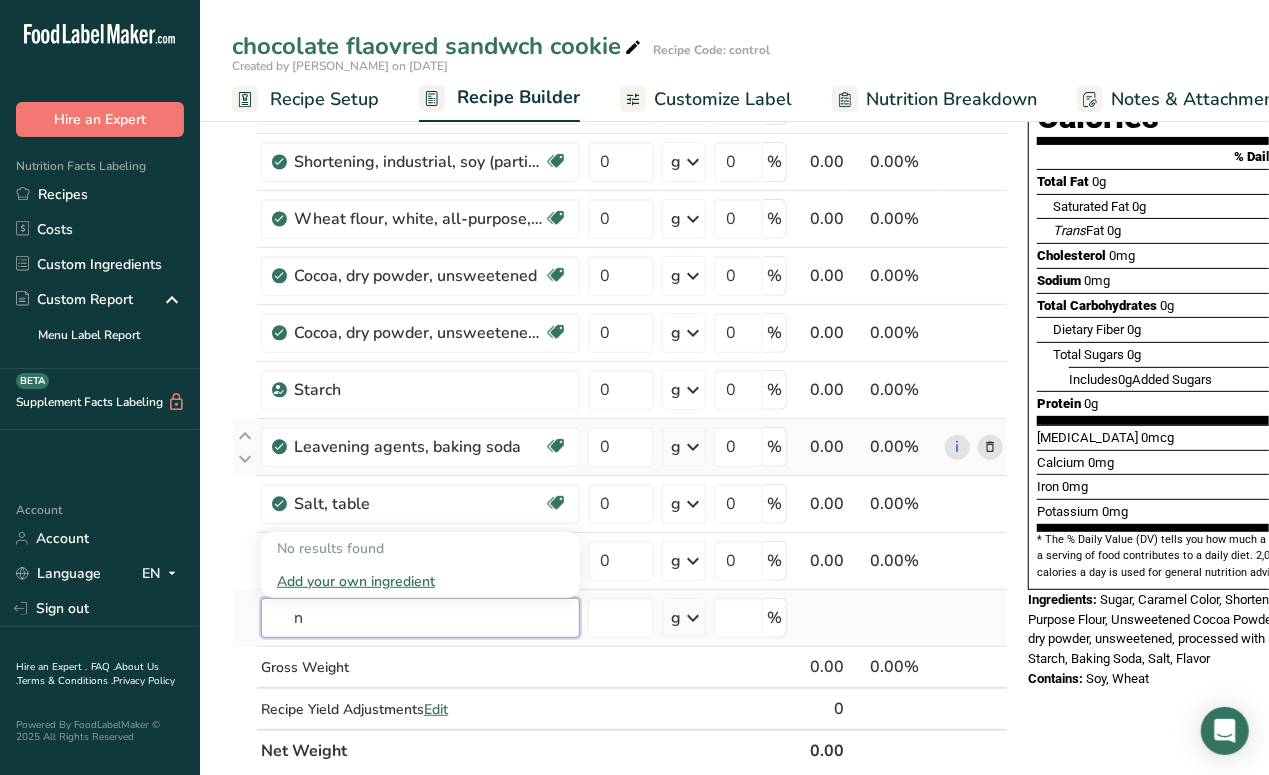 type 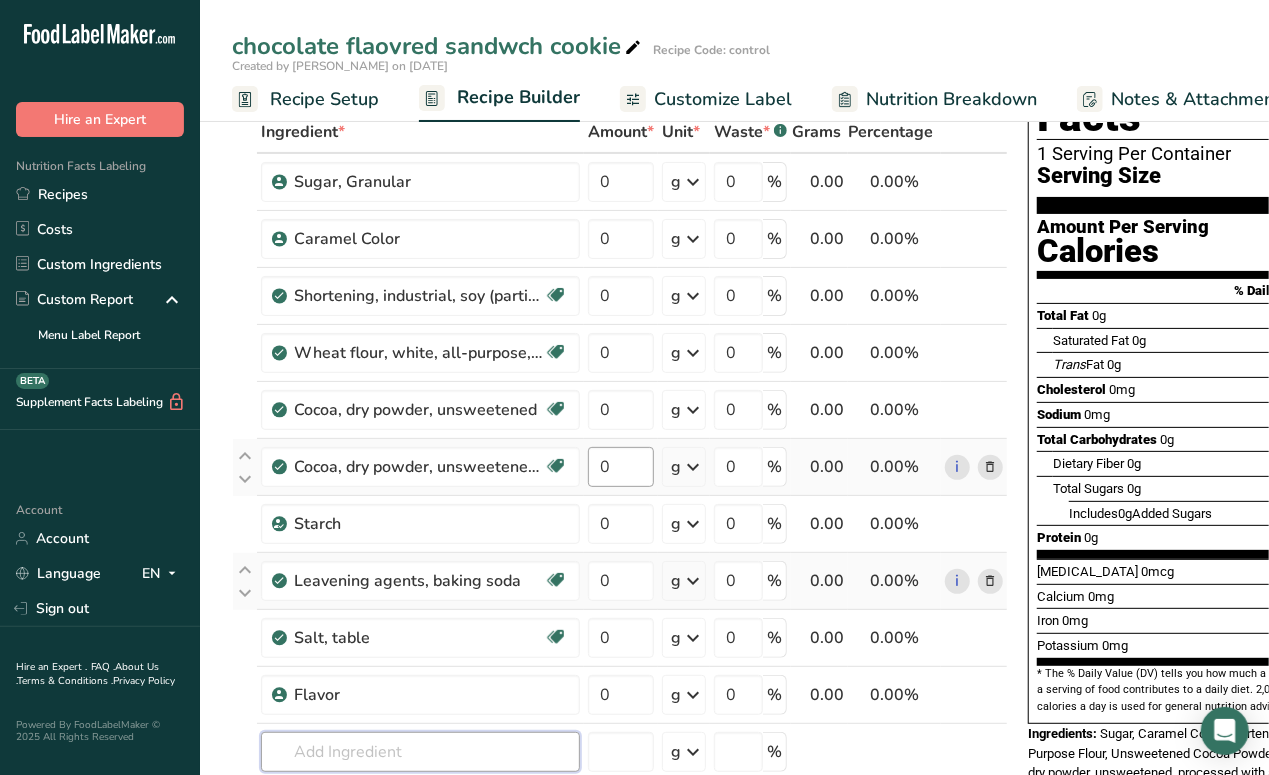 scroll, scrollTop: 0, scrollLeft: 0, axis: both 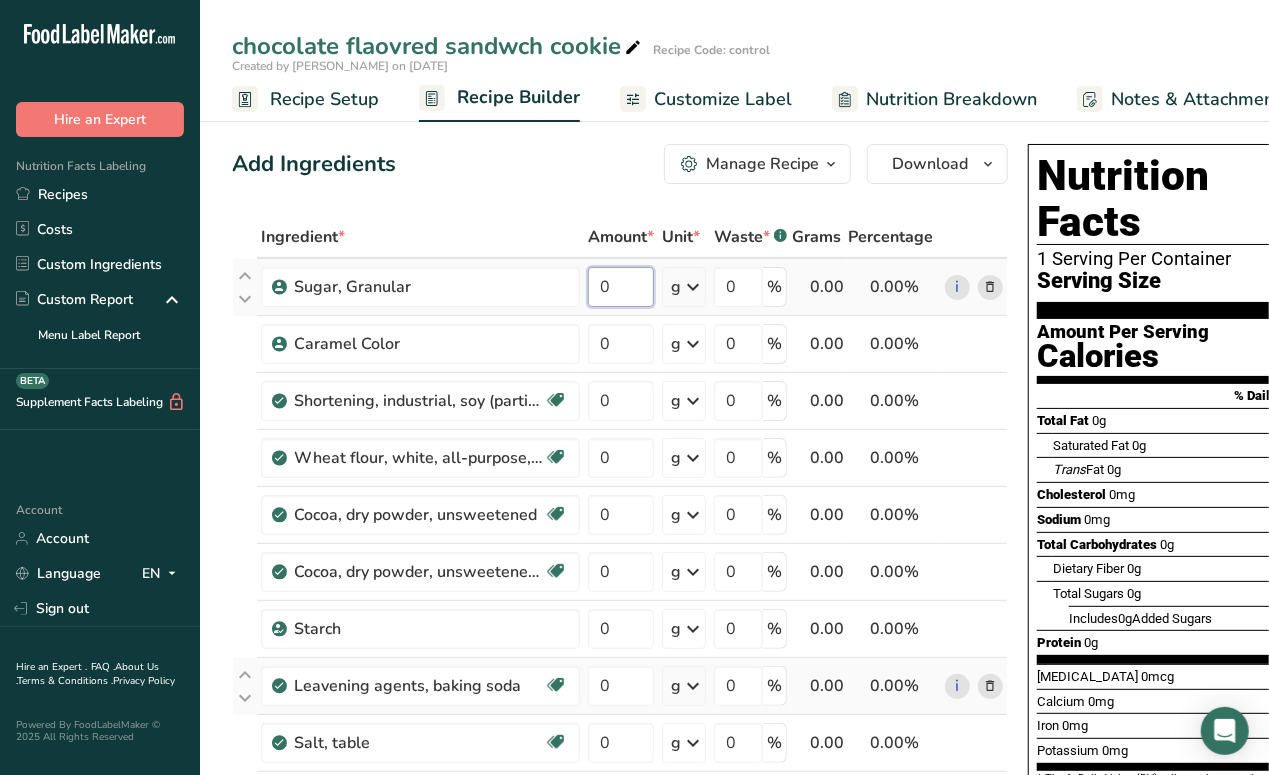 click on "0" at bounding box center [621, 287] 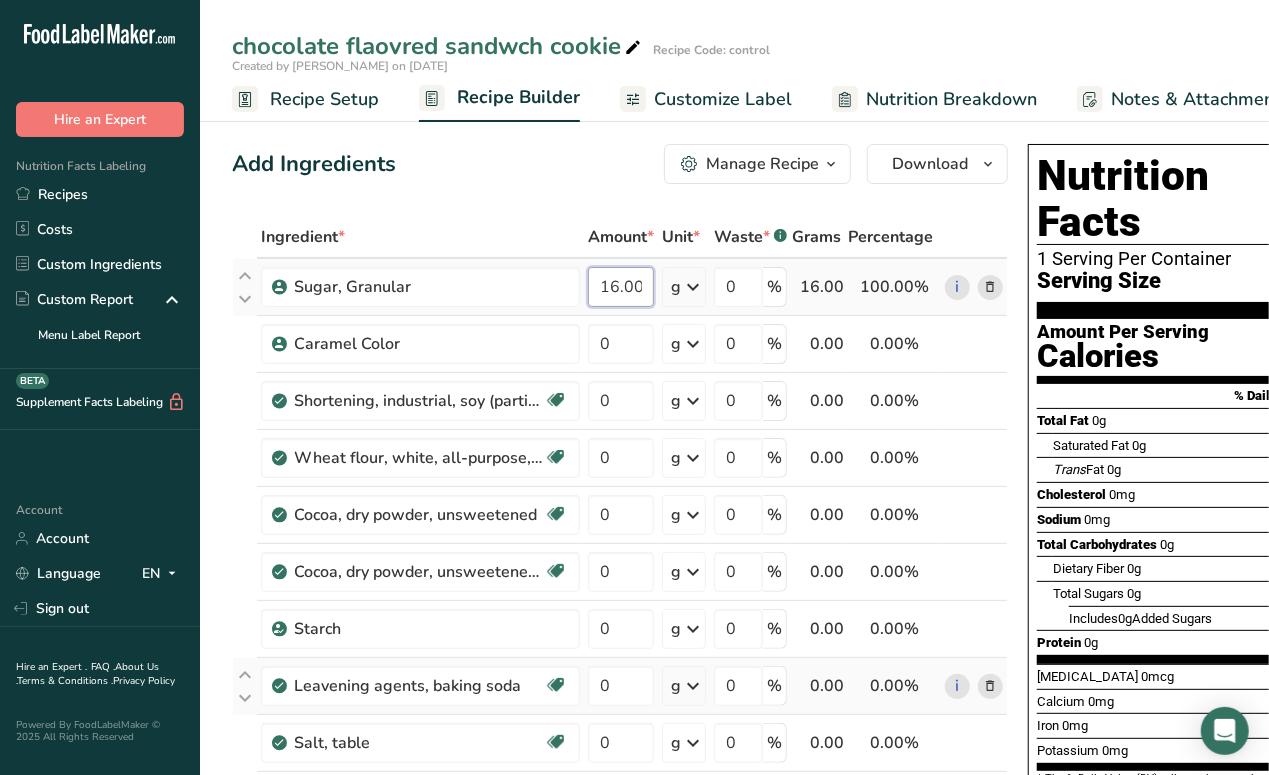 type on "16" 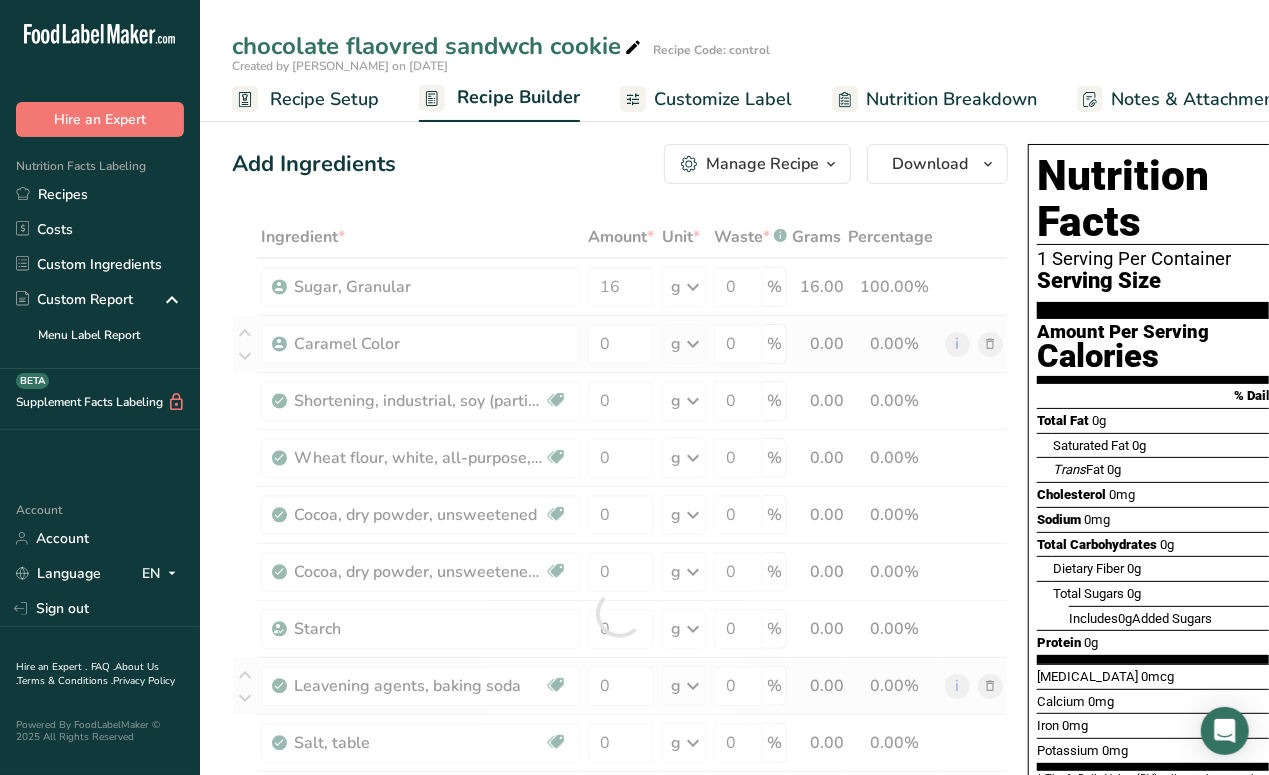 click on "Ingredient *
Amount *
Unit *
Waste *   .a-a{fill:#347362;}.b-a{fill:#fff;}          Grams
Percentage
Sugar, Granular
16
g
Weight Units
g
kg
mg
See more
Volume Units
l
mL
fl oz
See more
0
%
16.00
100.00%
i
Caramel Color
0
g
Weight Units
g
kg
mg
See more
Volume Units
l
mL
fl oz
See more
0
%
0.00
0.00%
i
Dairy free" at bounding box center [620, 613] 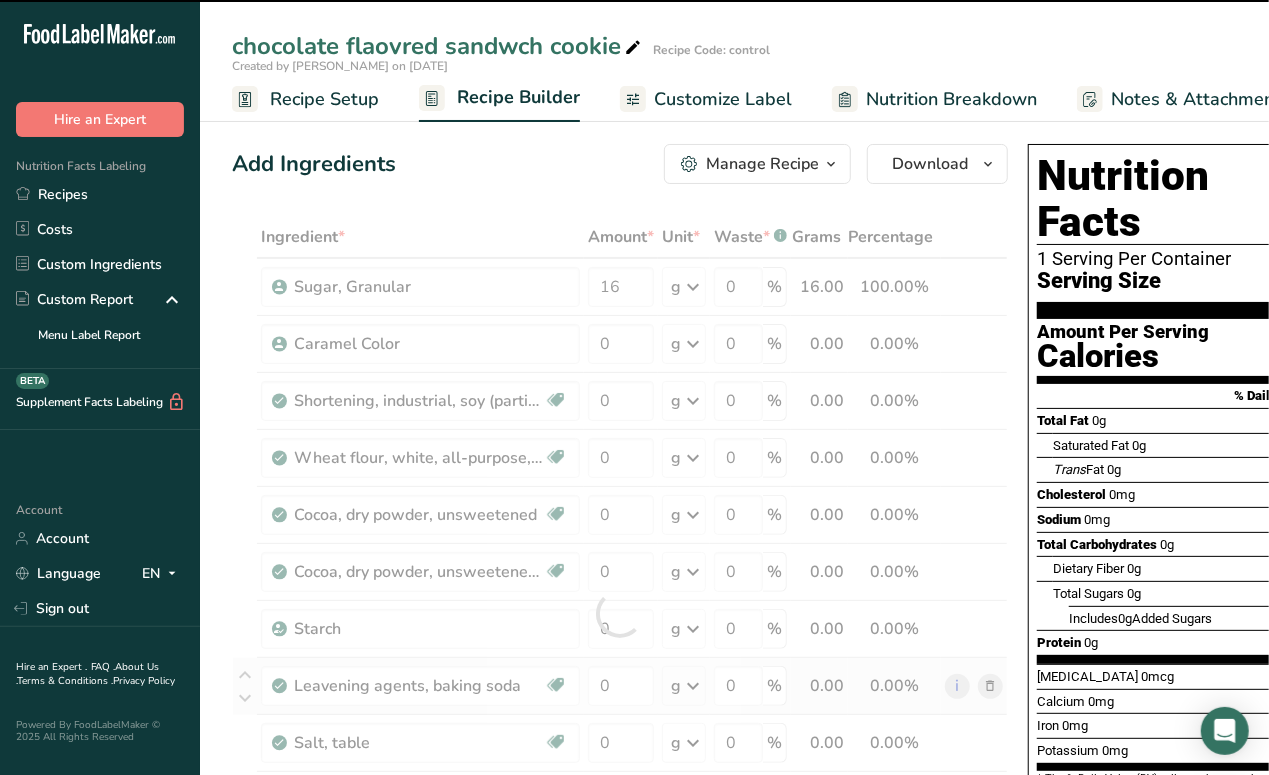 click at bounding box center (620, 613) 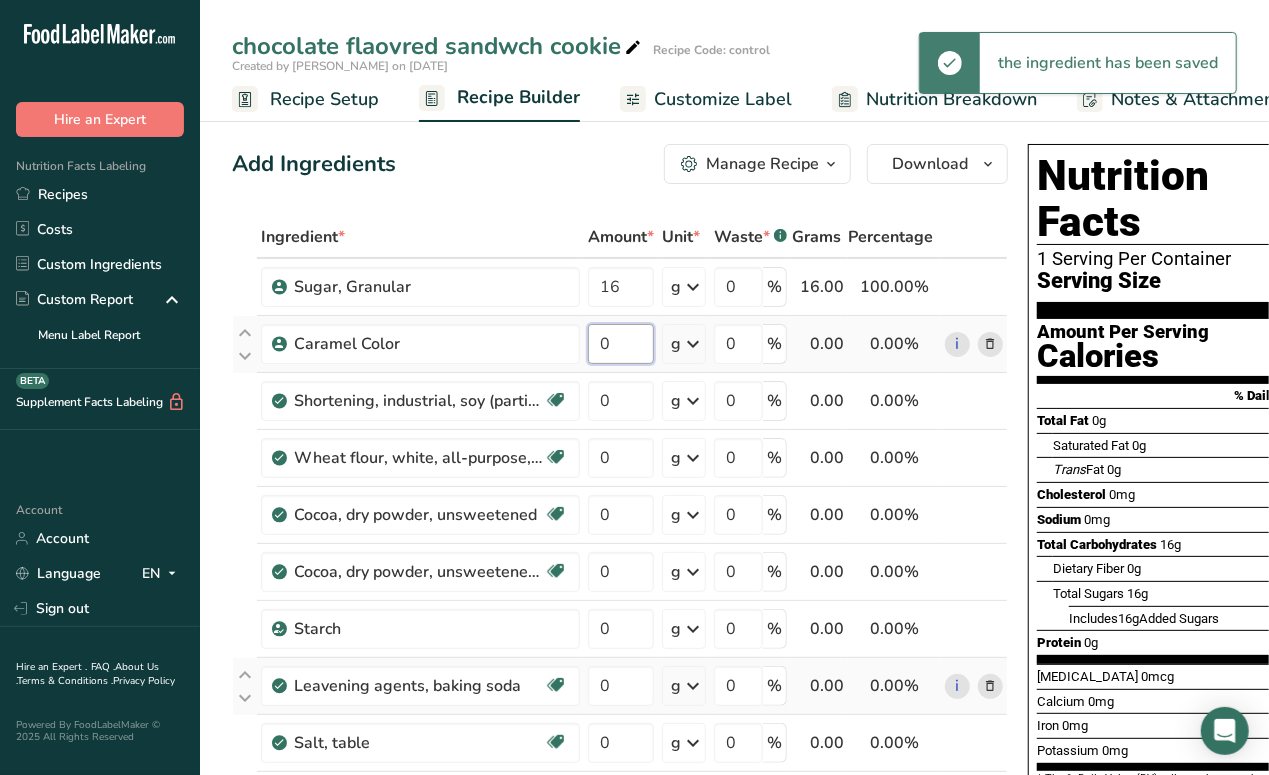 click on "0" at bounding box center [621, 344] 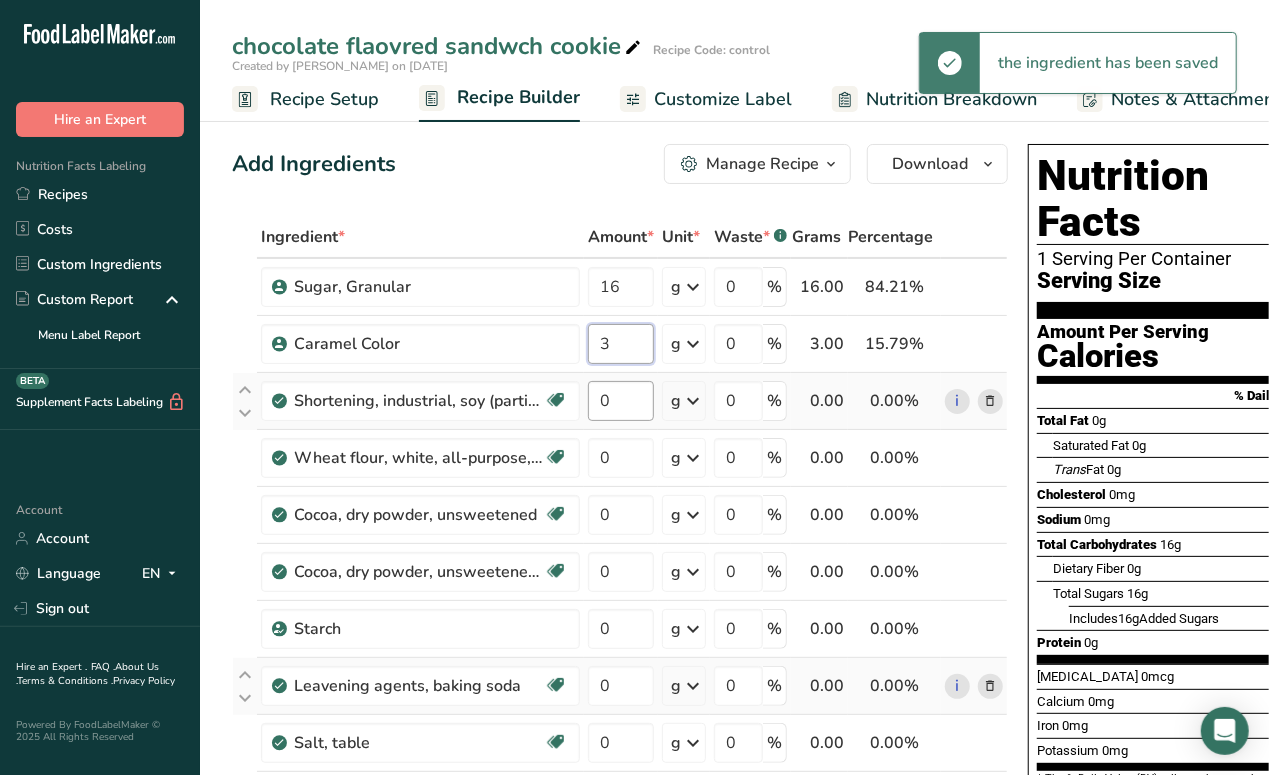 type on "3" 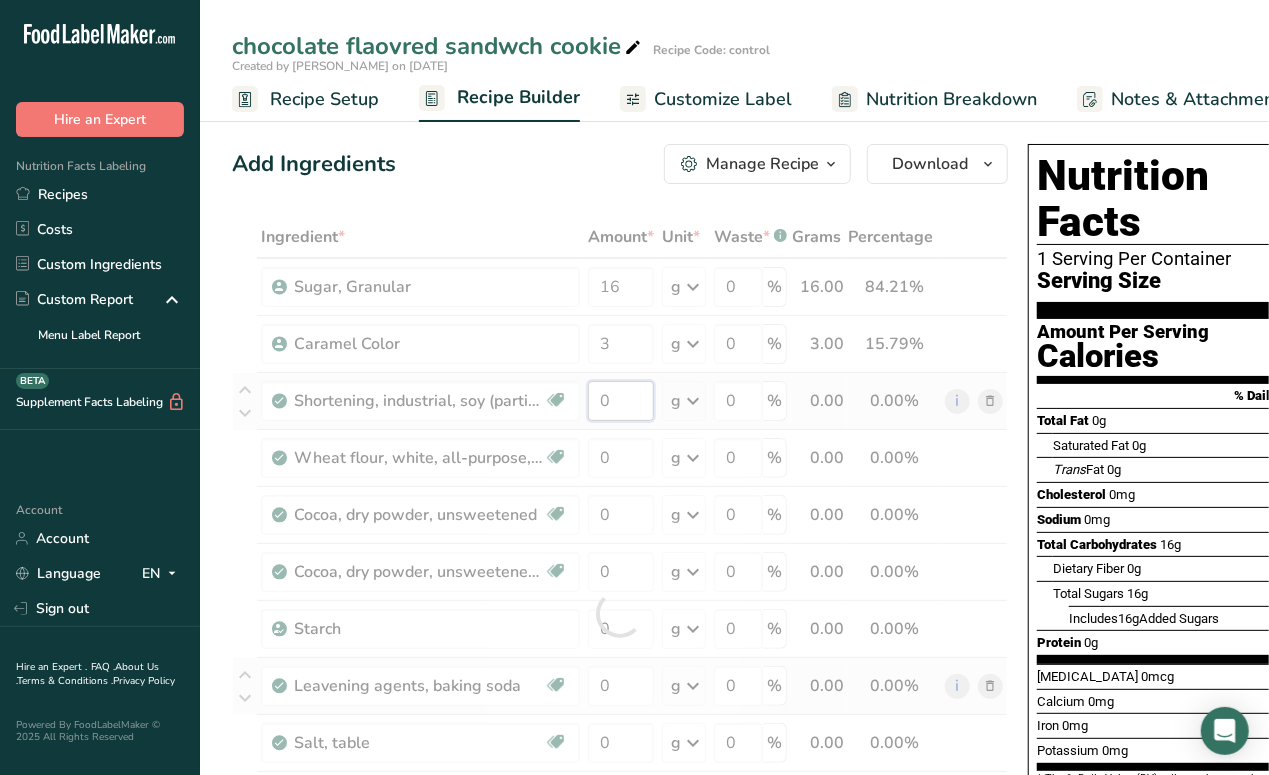click on "Ingredient *
Amount *
Unit *
Waste *   .a-a{fill:#347362;}.b-a{fill:#fff;}          Grams
Percentage
Sugar, Granular
16
g
Weight Units
g
kg
mg
See more
Volume Units
l
mL
fl oz
See more
0
%
16.00
84.21%
i
Caramel Color
3
g
Weight Units
g
kg
mg
See more
Volume Units
l
mL
fl oz
See more
0
%
3.00
15.79%
i
Dairy free" at bounding box center [620, 613] 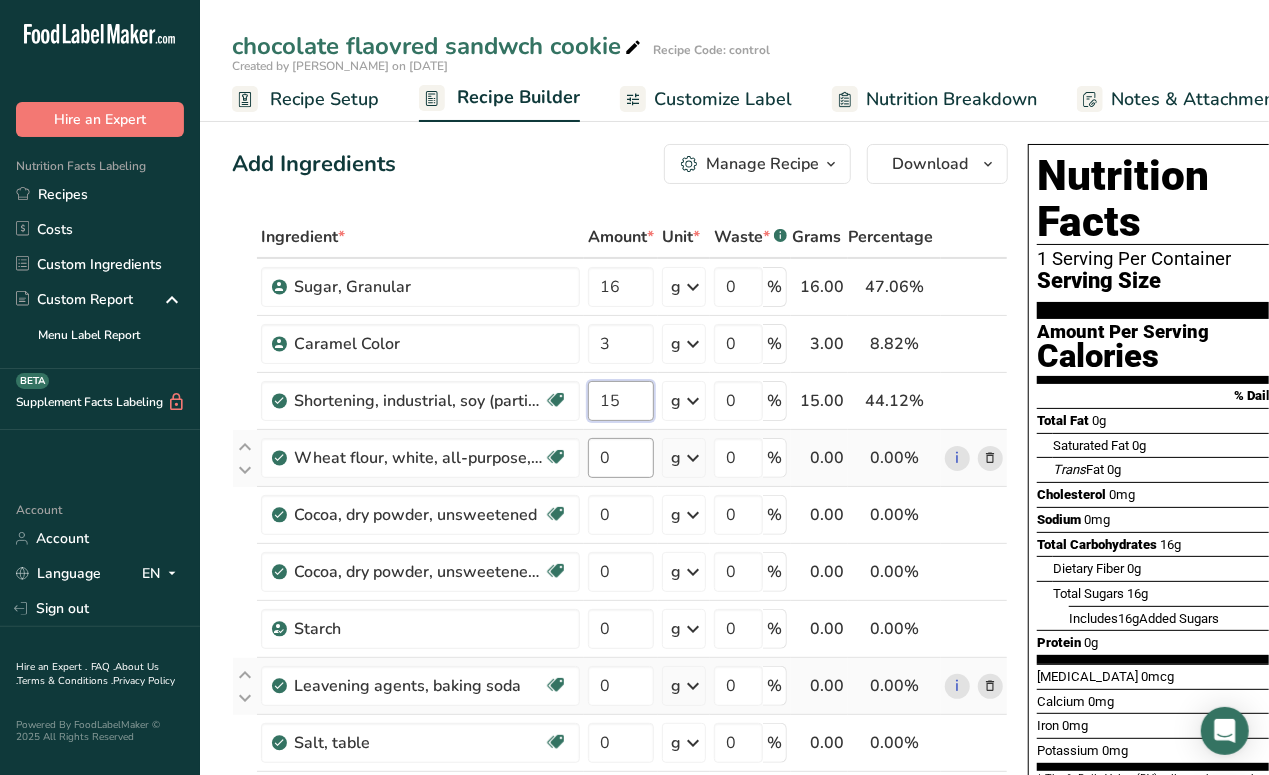 type on "15" 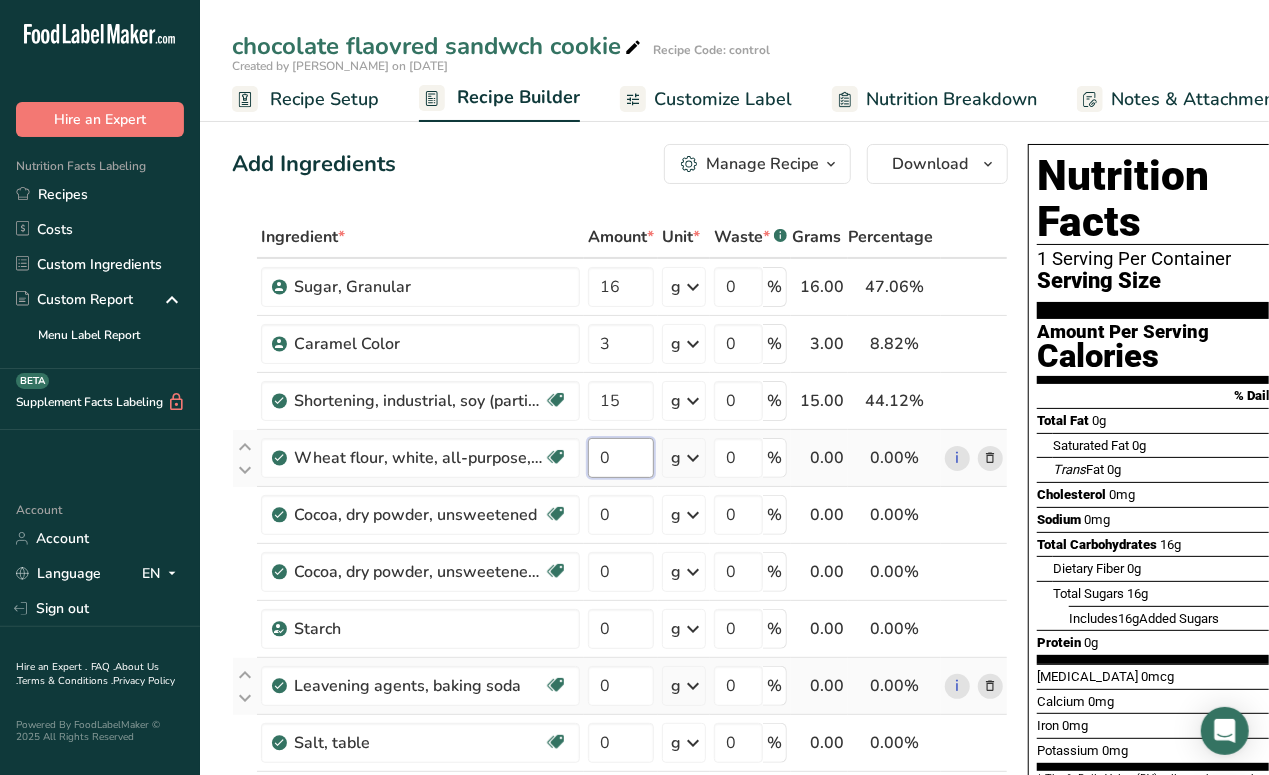 click on "Ingredient *
Amount *
Unit *
Waste *   .a-a{fill:#347362;}.b-a{fill:#fff;}          Grams
Percentage
Sugar, Granular
16
g
Weight Units
g
kg
mg
See more
Volume Units
l
mL
fl oz
See more
0
%
16.00
47.06%
i
Caramel Color
3
g
Weight Units
g
kg
mg
See more
Volume Units
l
mL
fl oz
See more
0
%
3.00
8.82%
i
Dairy free" at bounding box center [620, 613] 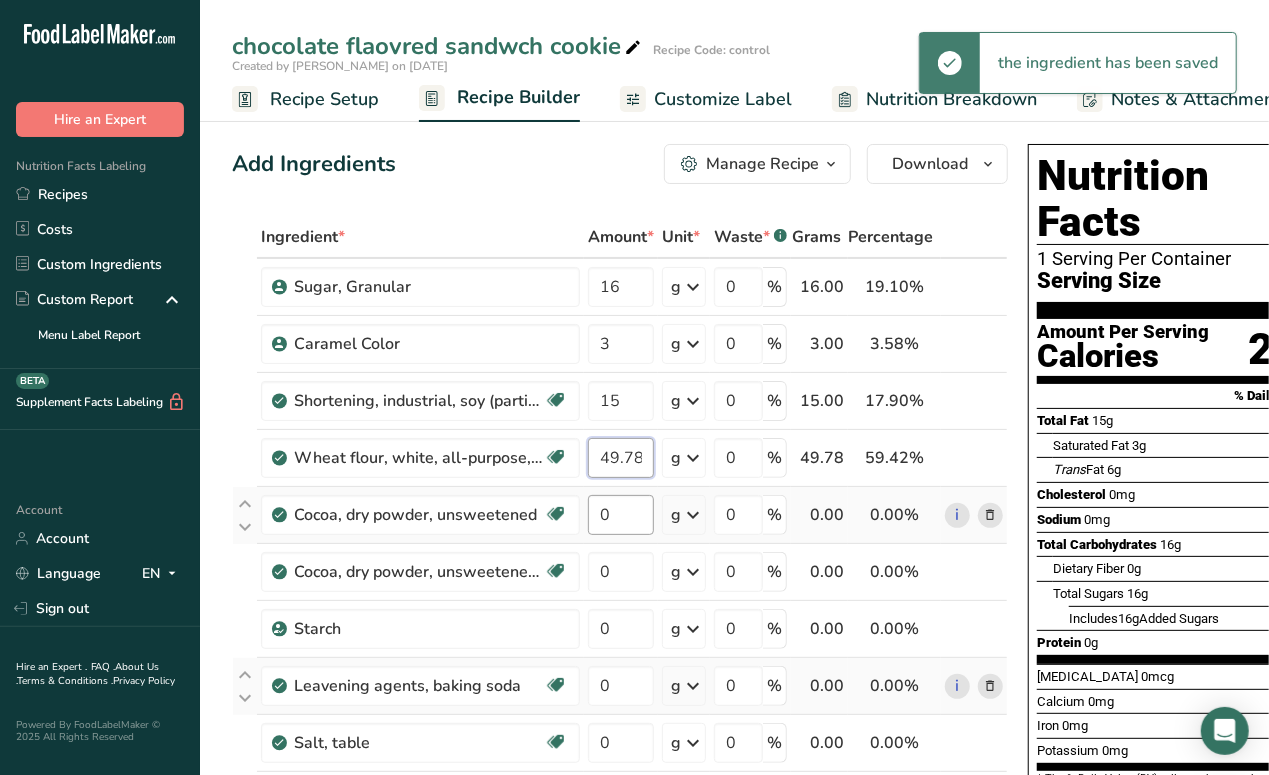 type on "49.78" 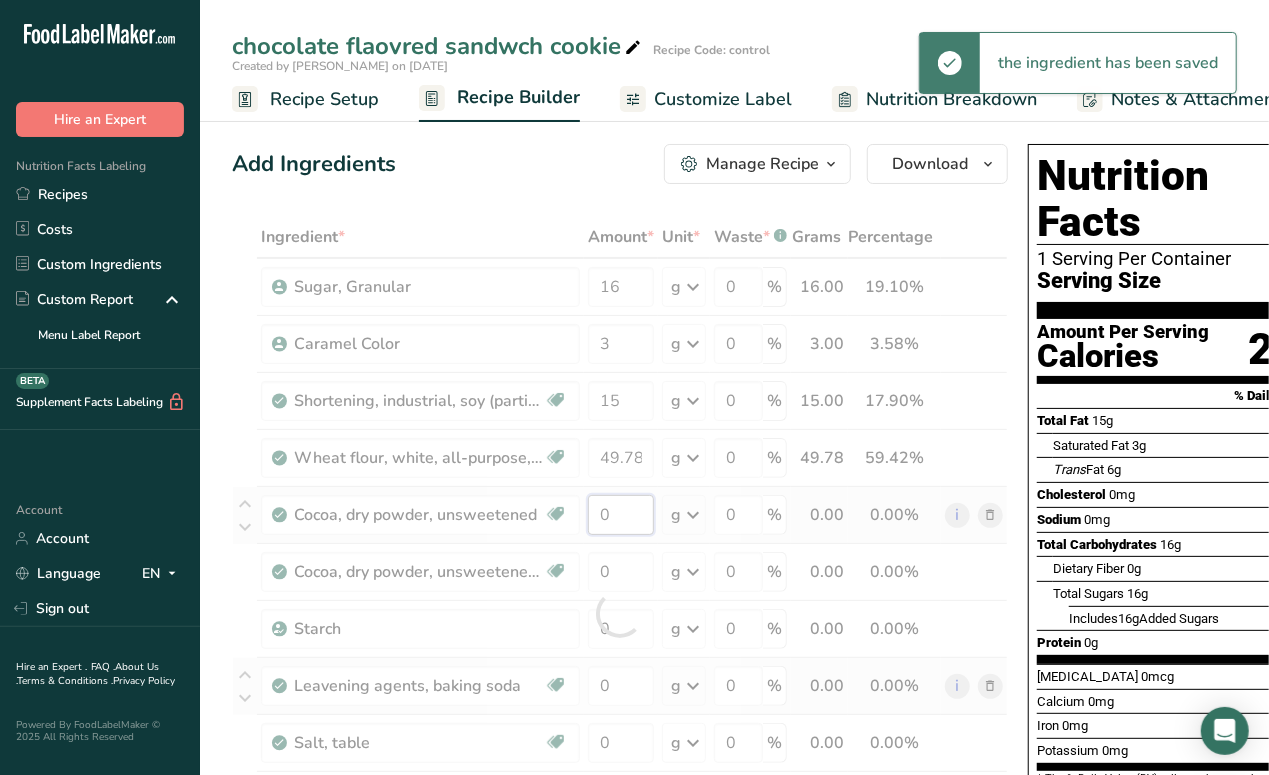 click on "Ingredient *
Amount *
Unit *
Waste *   .a-a{fill:#347362;}.b-a{fill:#fff;}          Grams
Percentage
Sugar, Granular
16
g
Weight Units
g
kg
mg
See more
Volume Units
l
mL
fl oz
See more
0
%
16.00
19.10%
i
Caramel Color
3
g
Weight Units
g
kg
mg
See more
Volume Units
l
mL
fl oz
See more
0
%
3.00
3.58%
i
Dairy free" at bounding box center [620, 613] 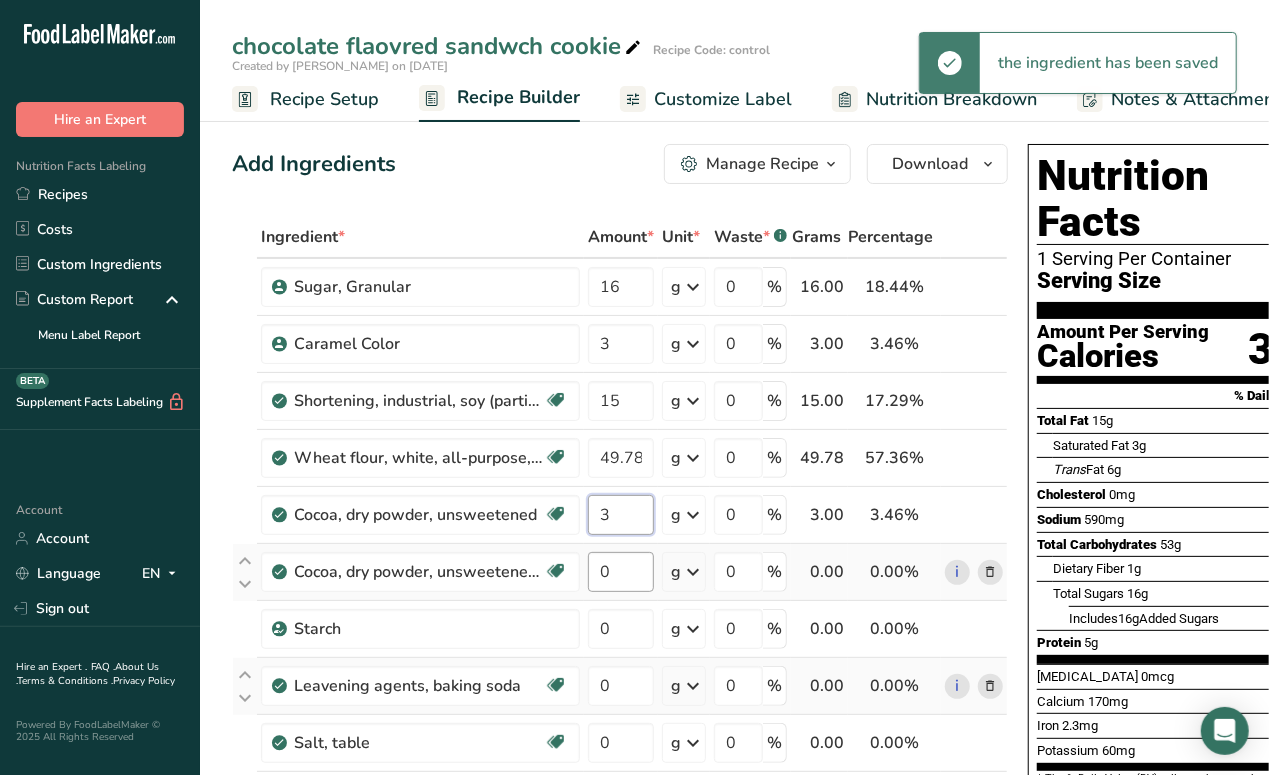 type on "3" 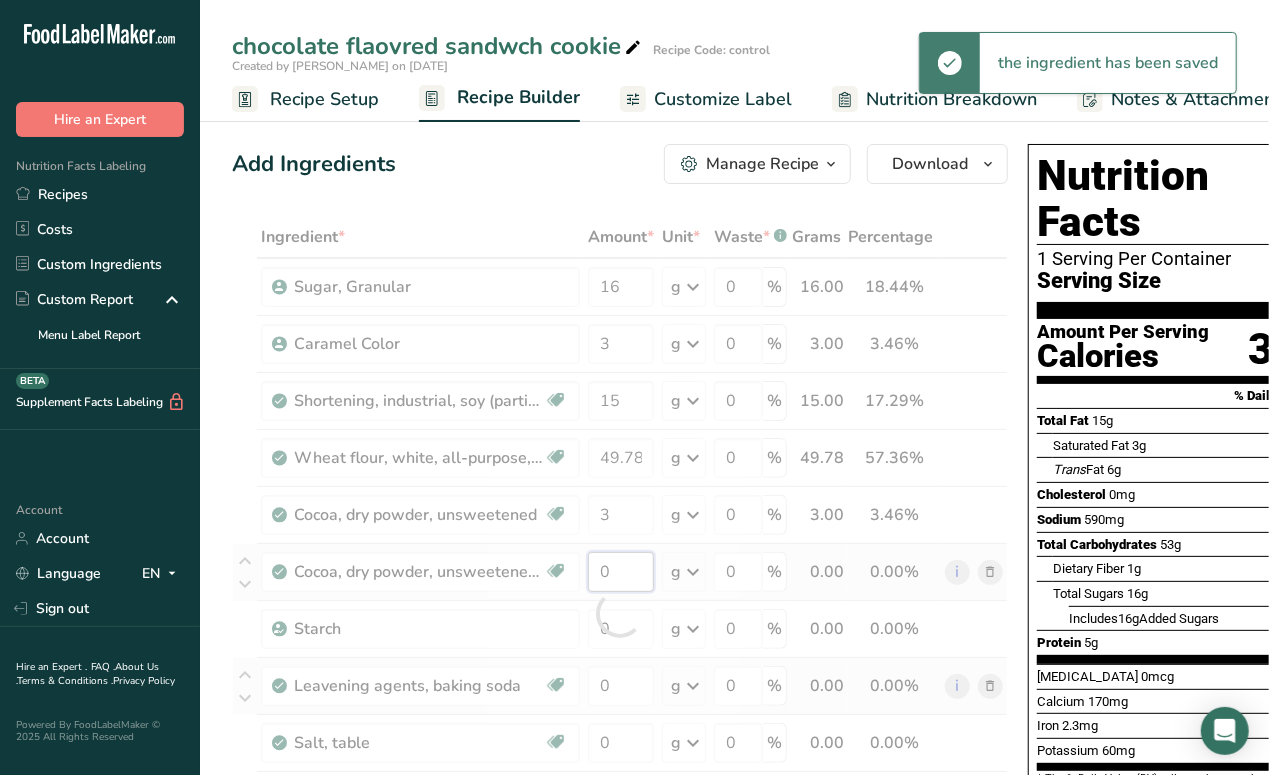 click on "Ingredient *
Amount *
Unit *
Waste *   .a-a{fill:#347362;}.b-a{fill:#fff;}          Grams
Percentage
Sugar, Granular
16
g
Weight Units
g
kg
mg
See more
Volume Units
l
mL
fl oz
See more
0
%
16.00
18.44%
i
Caramel Color
3
g
Weight Units
g
kg
mg
See more
Volume Units
l
mL
fl oz
See more
0
%
3.00
3.46%
i
Dairy free" at bounding box center [620, 613] 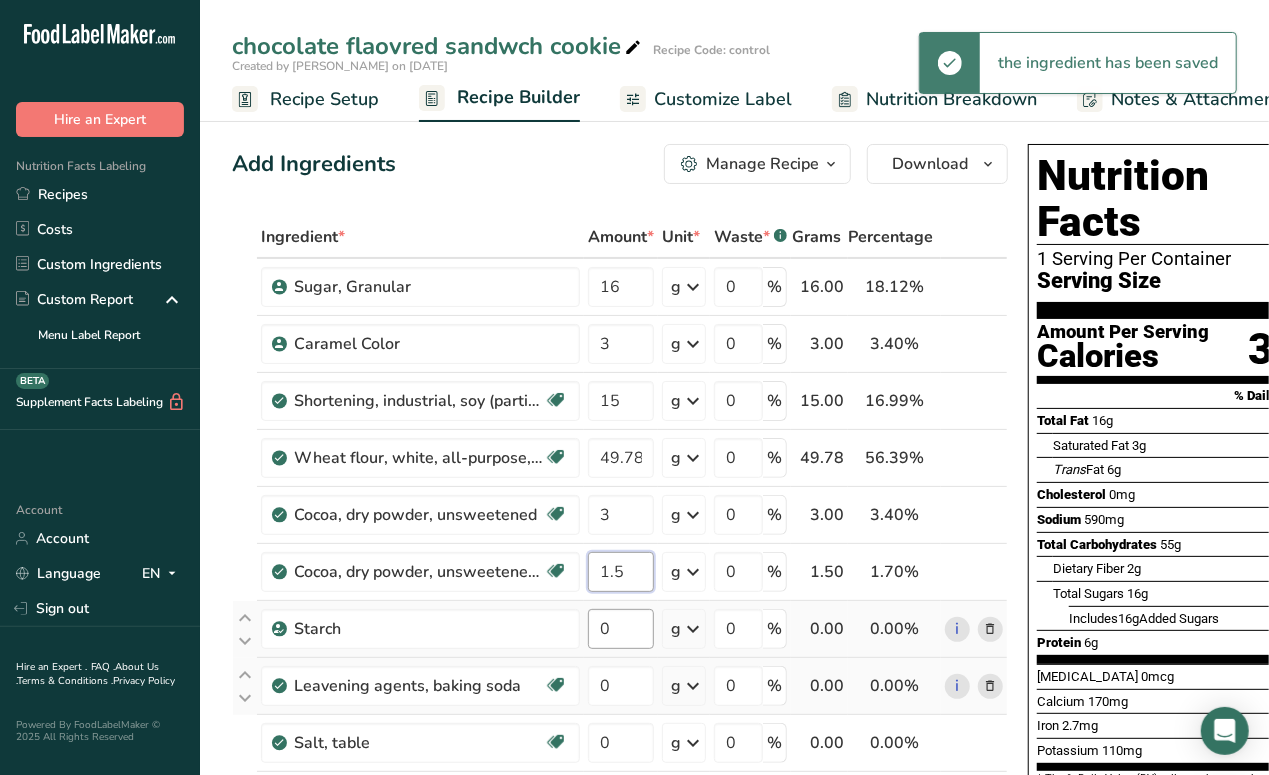 type on "1.5" 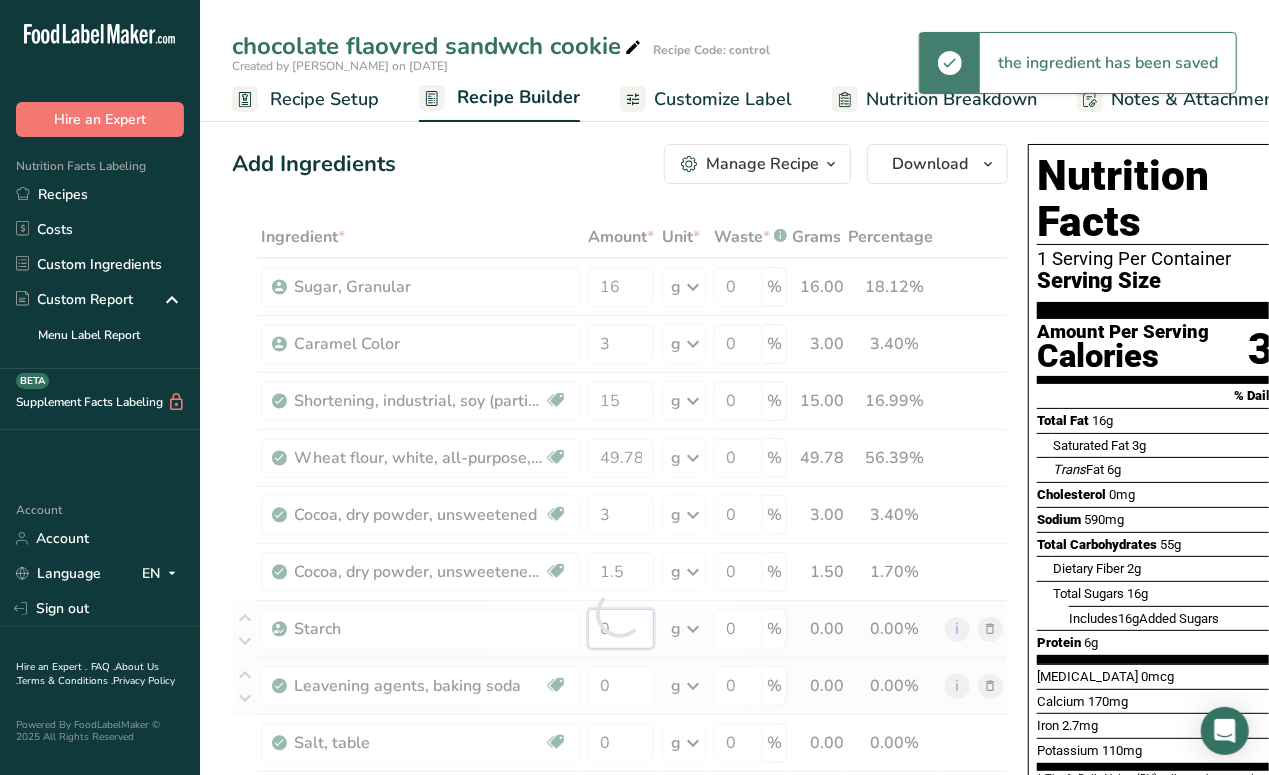 click on "Ingredient *
Amount *
Unit *
Waste *   .a-a{fill:#347362;}.b-a{fill:#fff;}          Grams
Percentage
Sugar, Granular
16
g
Weight Units
g
kg
mg
See more
Volume Units
l
mL
fl oz
See more
0
%
16.00
18.12%
i
Caramel Color
3
g
Weight Units
g
kg
mg
See more
Volume Units
l
mL
fl oz
See more
0
%
3.00
3.40%
i
Dairy free" at bounding box center [620, 613] 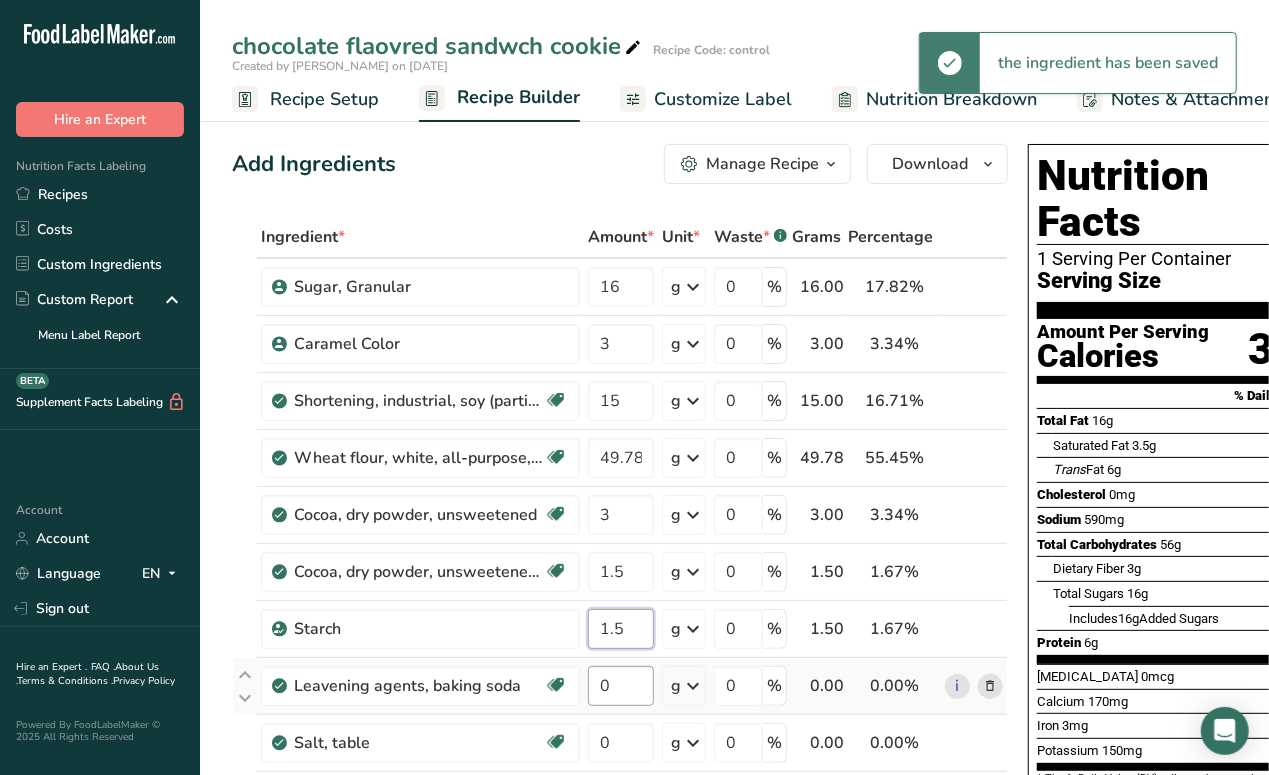 type on "1.5" 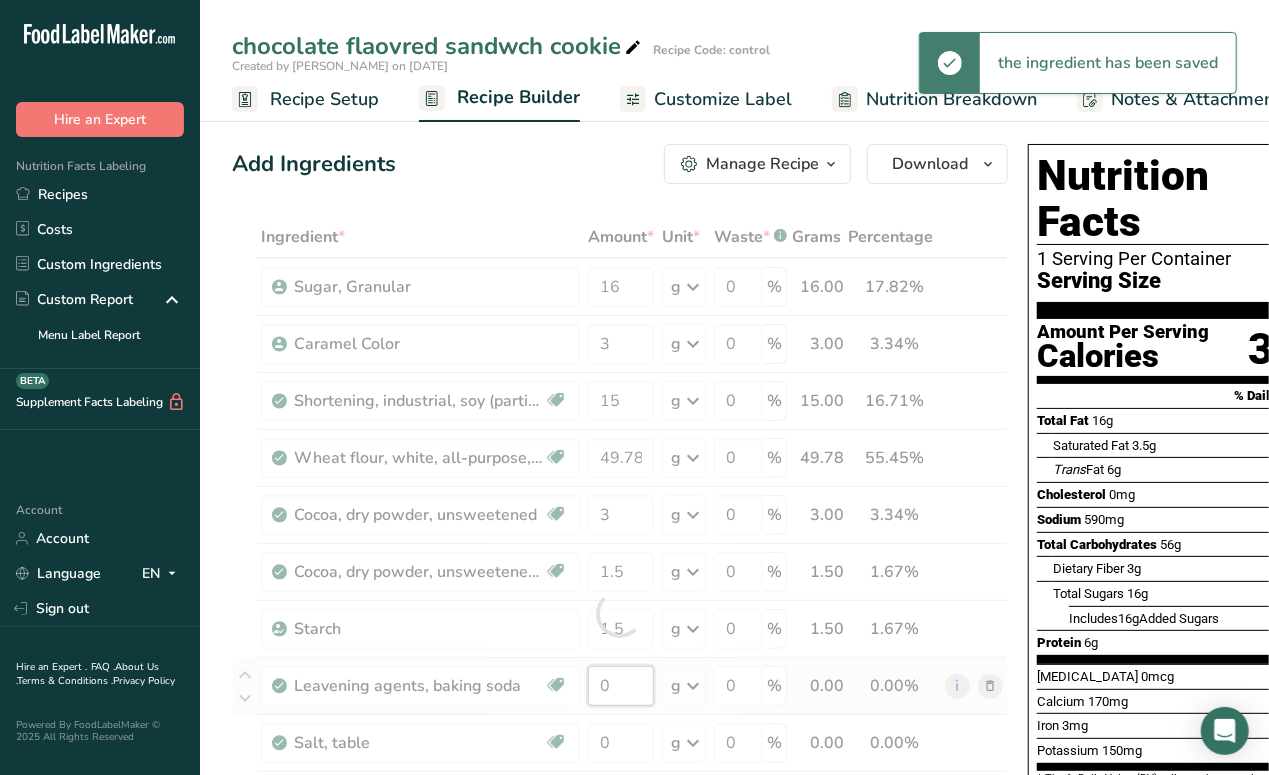 click on "Ingredient *
Amount *
Unit *
Waste *   .a-a{fill:#347362;}.b-a{fill:#fff;}          Grams
Percentage
Sugar, Granular
16
g
Weight Units
g
kg
mg
See more
Volume Units
l
mL
fl oz
See more
0
%
16.00
17.82%
i
Caramel Color
3
g
Weight Units
g
kg
mg
See more
Volume Units
l
mL
fl oz
See more
0
%
3.00
3.34%
i
Dairy free" at bounding box center [620, 613] 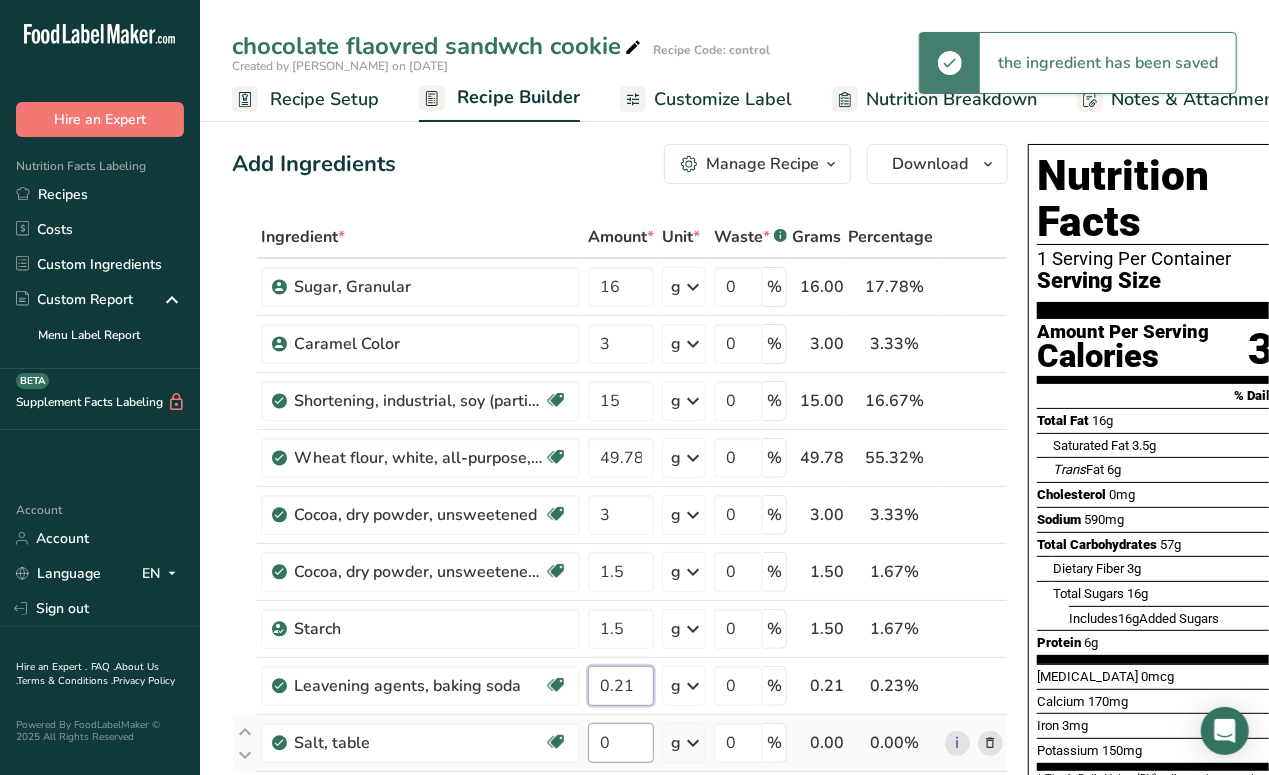 type on "0.21" 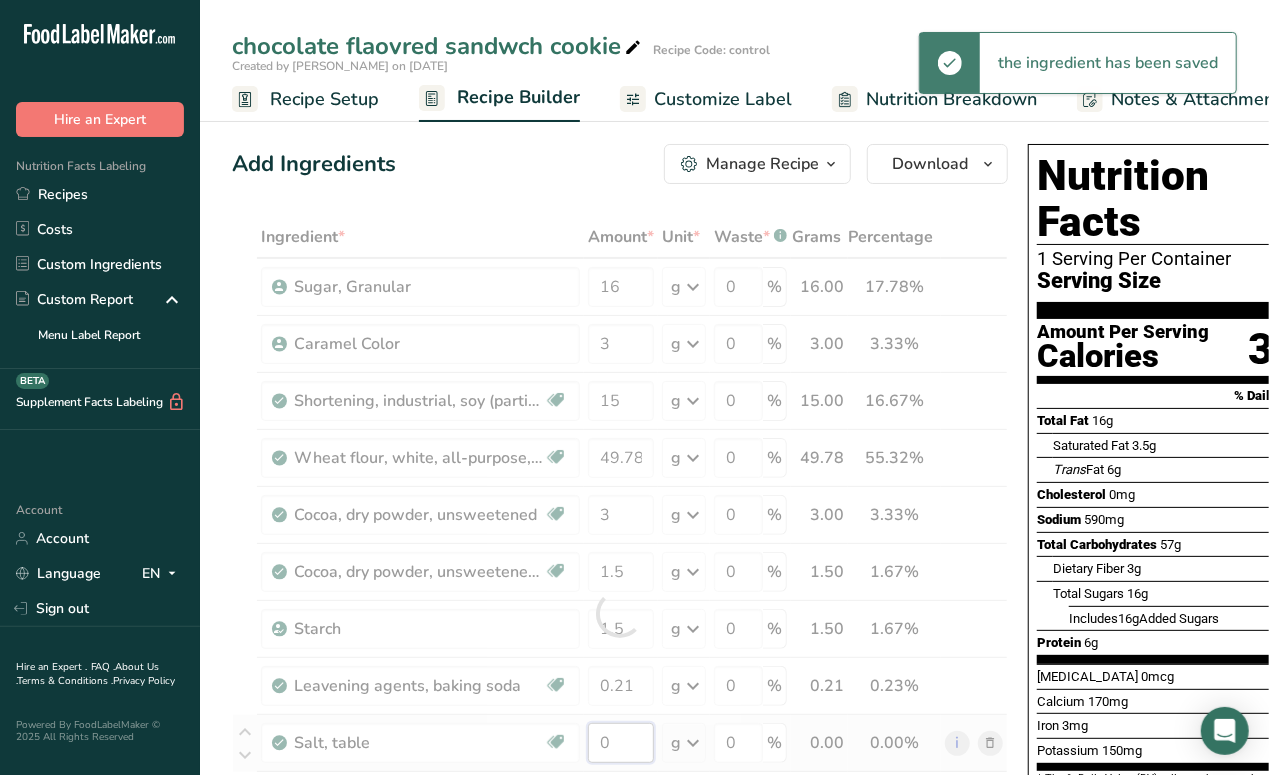 click on "Ingredient *
Amount *
Unit *
Waste *   .a-a{fill:#347362;}.b-a{fill:#fff;}          Grams
Percentage
Sugar, Granular
16
g
Weight Units
g
kg
mg
See more
Volume Units
l
mL
fl oz
See more
0
%
16.00
17.78%
i
Caramel Color
3
g
Weight Units
g
kg
mg
See more
Volume Units
l
mL
fl oz
See more
0
%
3.00
3.33%
i
Dairy free" at bounding box center (620, 613) 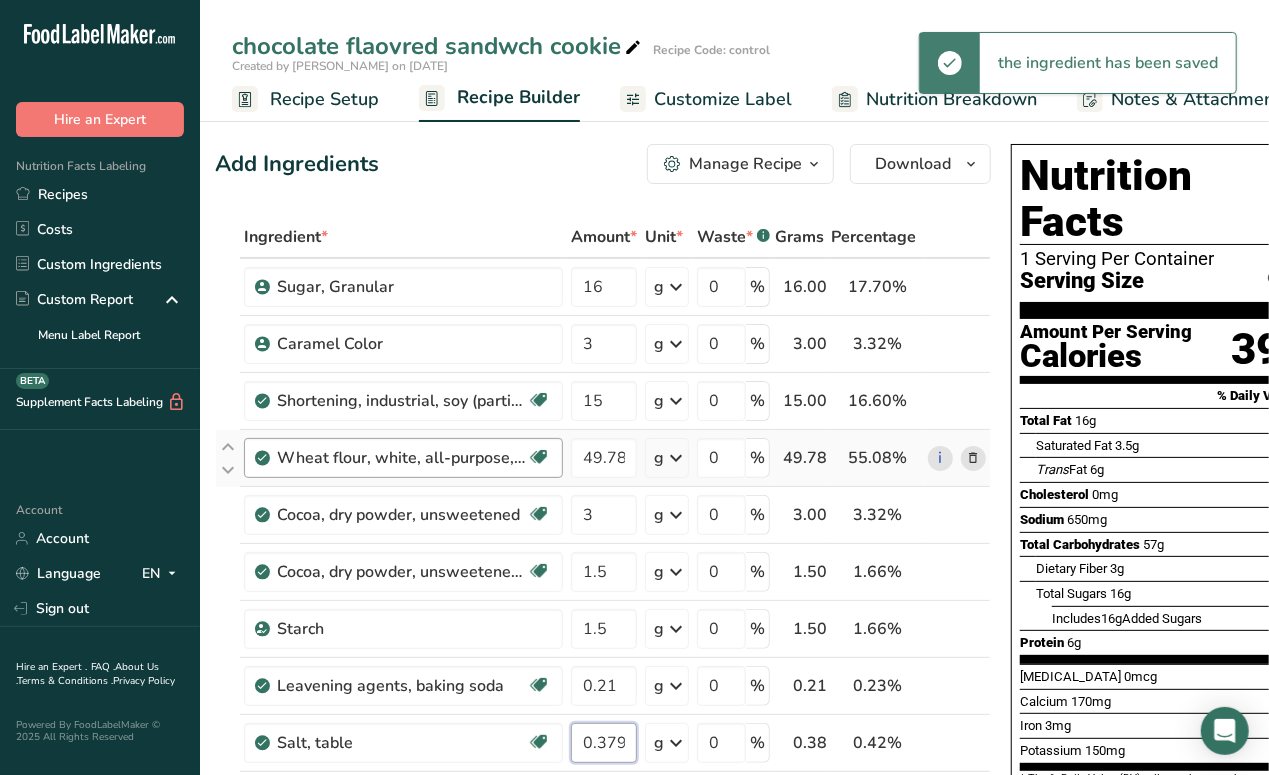 scroll, scrollTop: 0, scrollLeft: 43, axis: horizontal 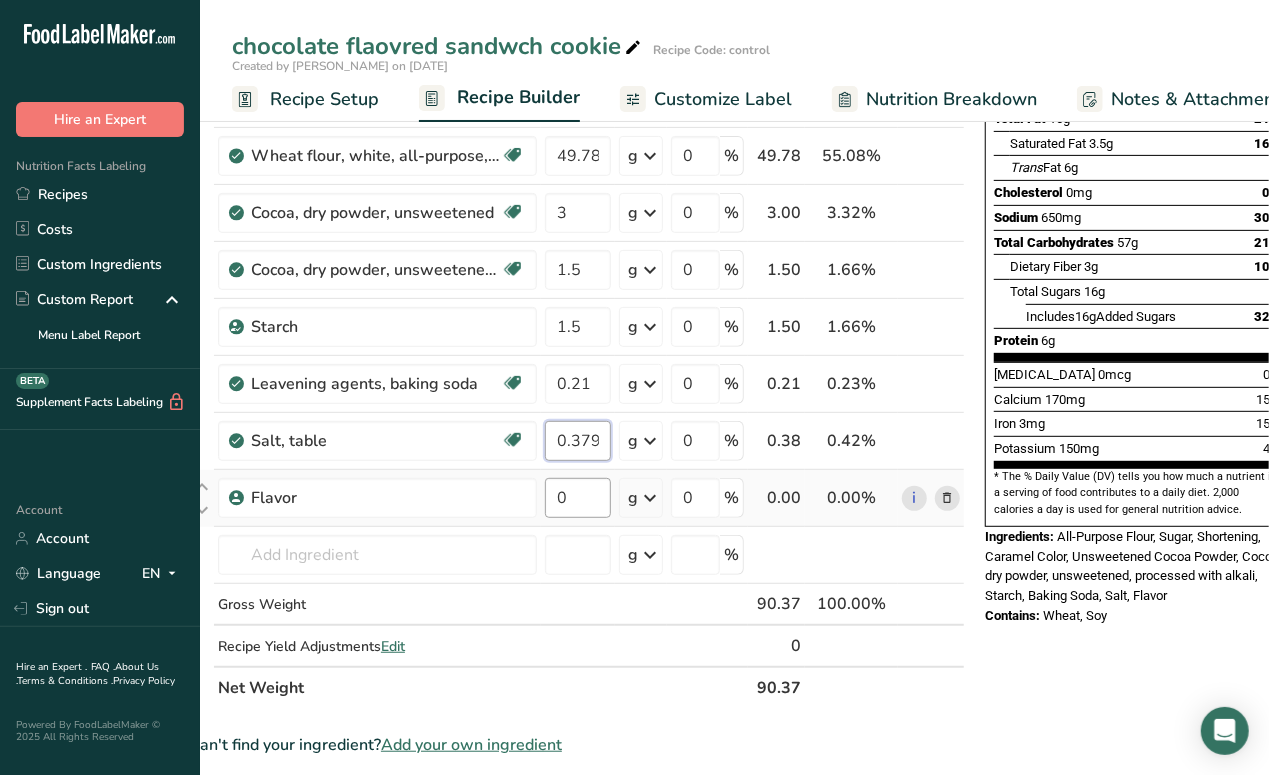 type on "0.379991" 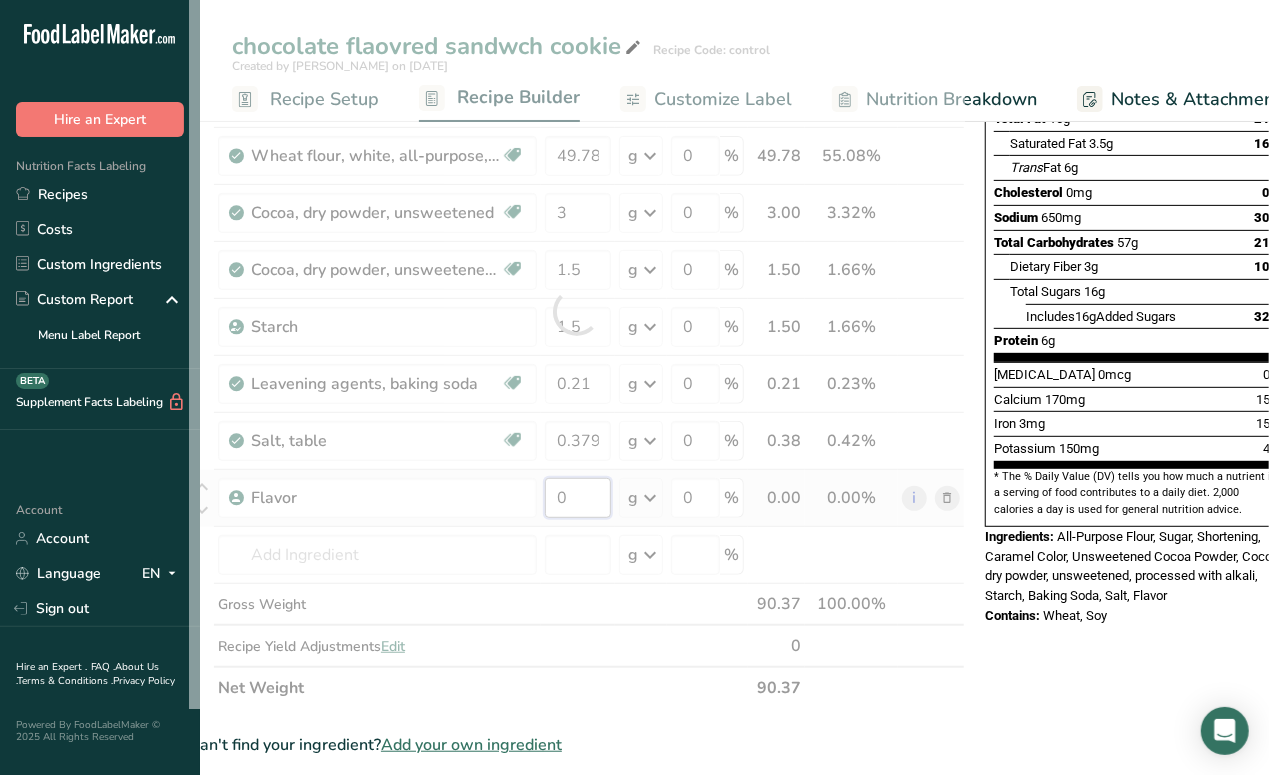 click on "Ingredient *
Amount *
Unit *
Waste *   .a-a{fill:#347362;}.b-a{fill:#fff;}          Grams
Percentage
Sugar, Granular
16
g
Weight Units
g
kg
mg
See more
Volume Units
l
mL
fl oz
See more
0
%
16.00
17.70%
i
Caramel Color
3
g
Weight Units
g
kg
mg
See more
Volume Units
l
mL
fl oz
See more
0
%
3.00
3.32%
i
Dairy free" at bounding box center (577, 311) 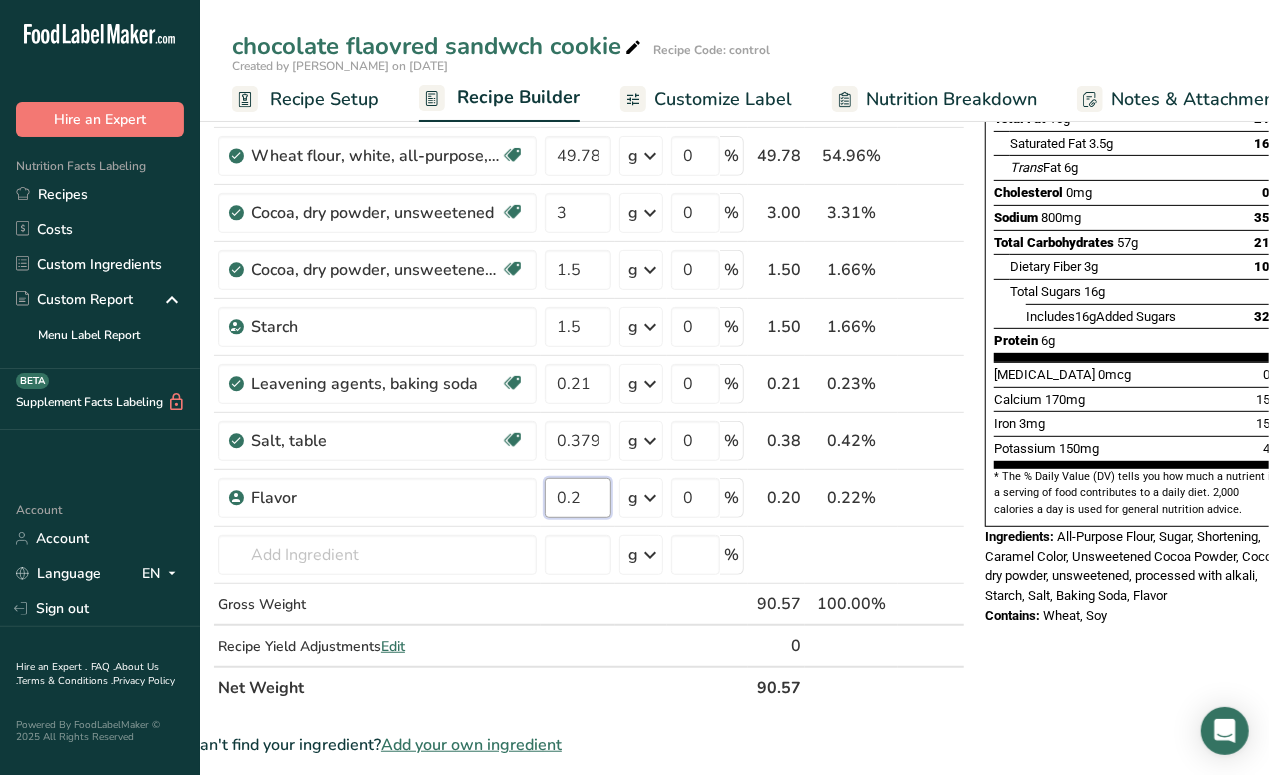 type on "0.2" 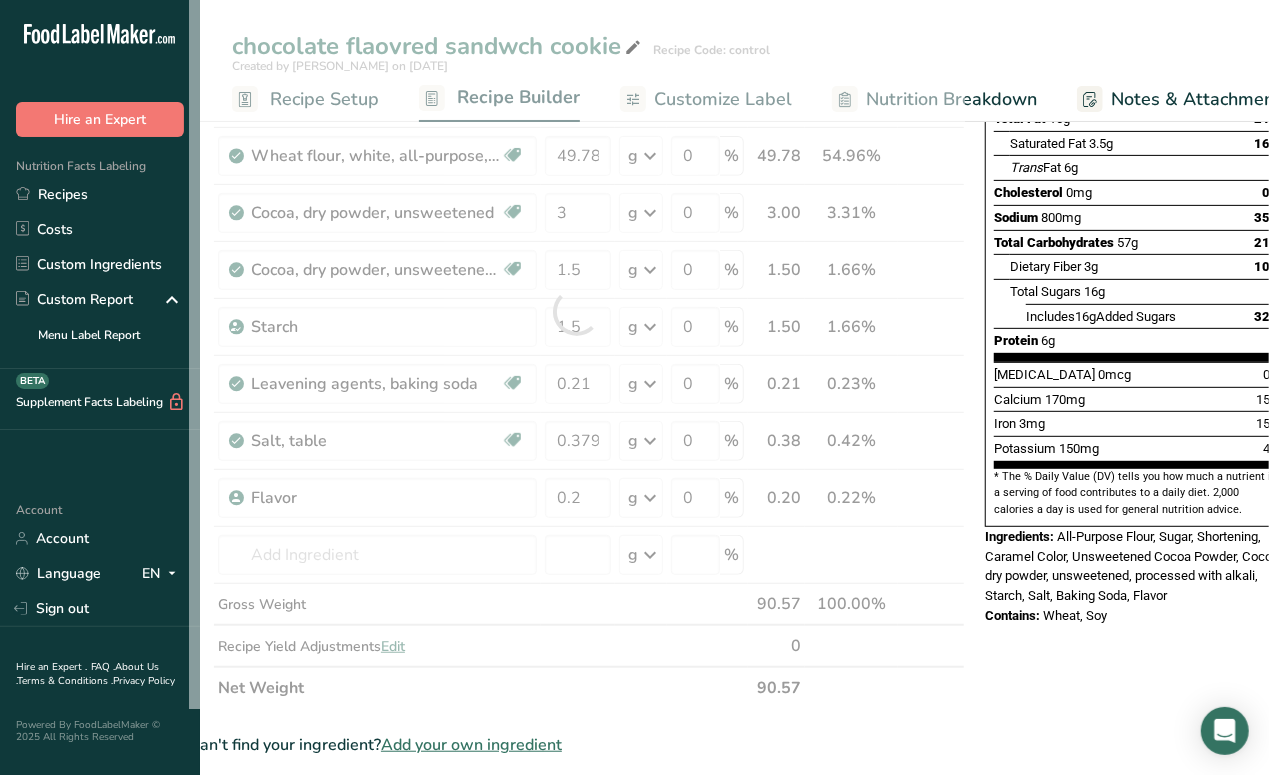 click on "Nutrition Facts
1 Serving Per Container
Serving Size
90g
Amount Per Serving
Calories
390
% Daily Value *
Total Fat
16g
21%
Saturated Fat
3.5g
16%
Trans  Fat
6g
Cholesterol
0mg
0%
Sodium
800mg
35%
Total Carbohydrates
57g
21%
Dietary Fiber
3g
10%" at bounding box center (1137, 649) 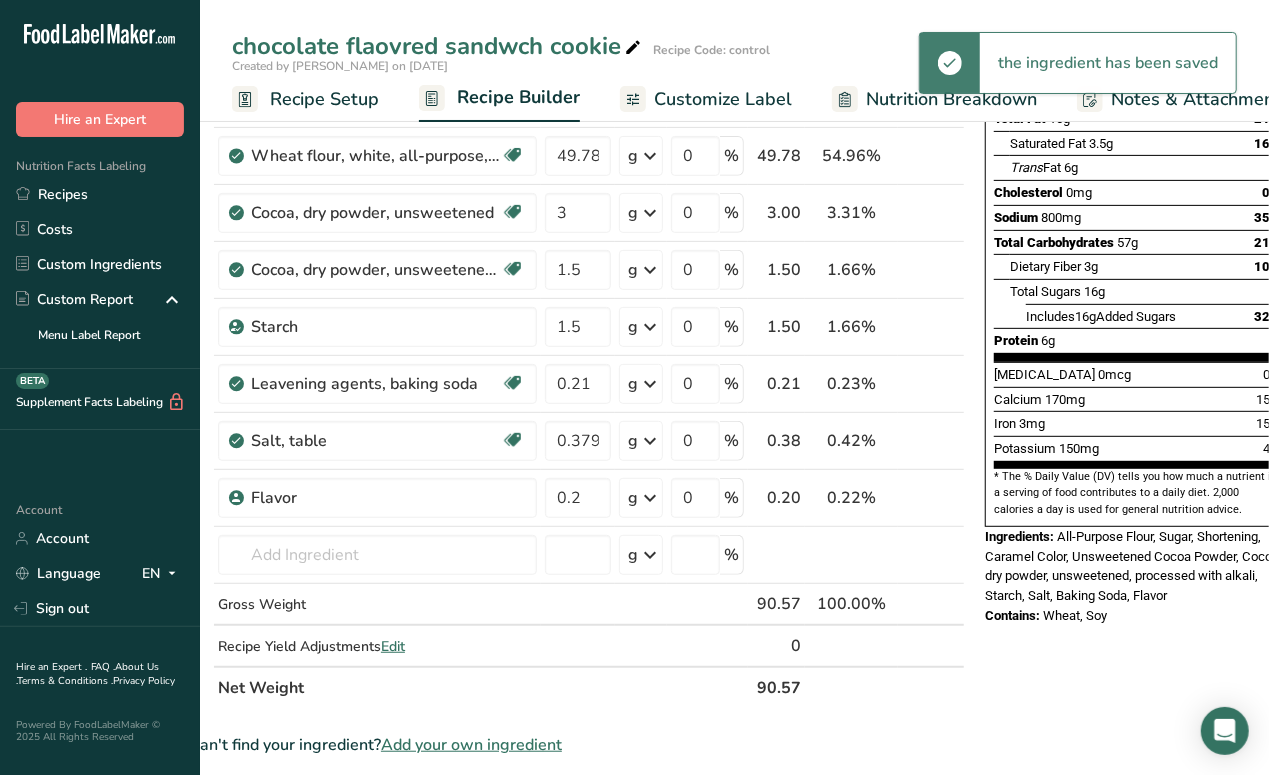 scroll, scrollTop: 0, scrollLeft: 0, axis: both 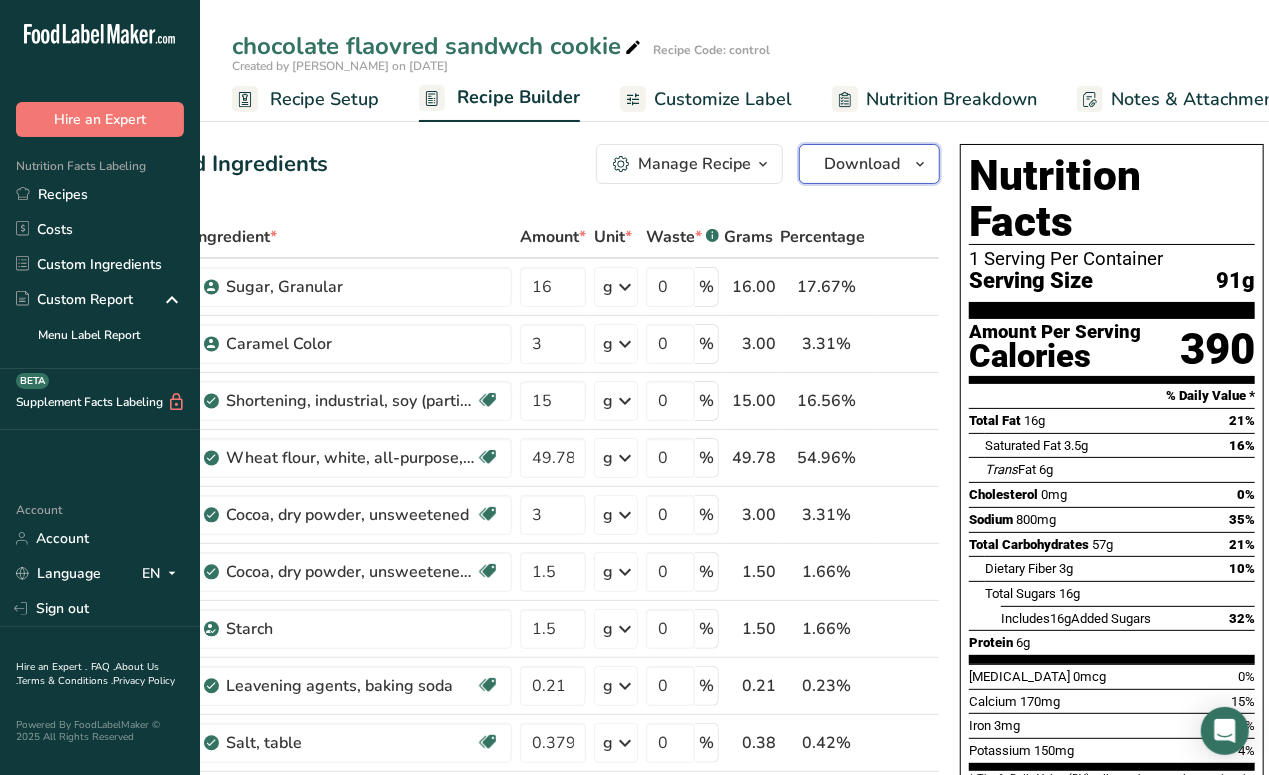 click on "Download" at bounding box center [869, 164] 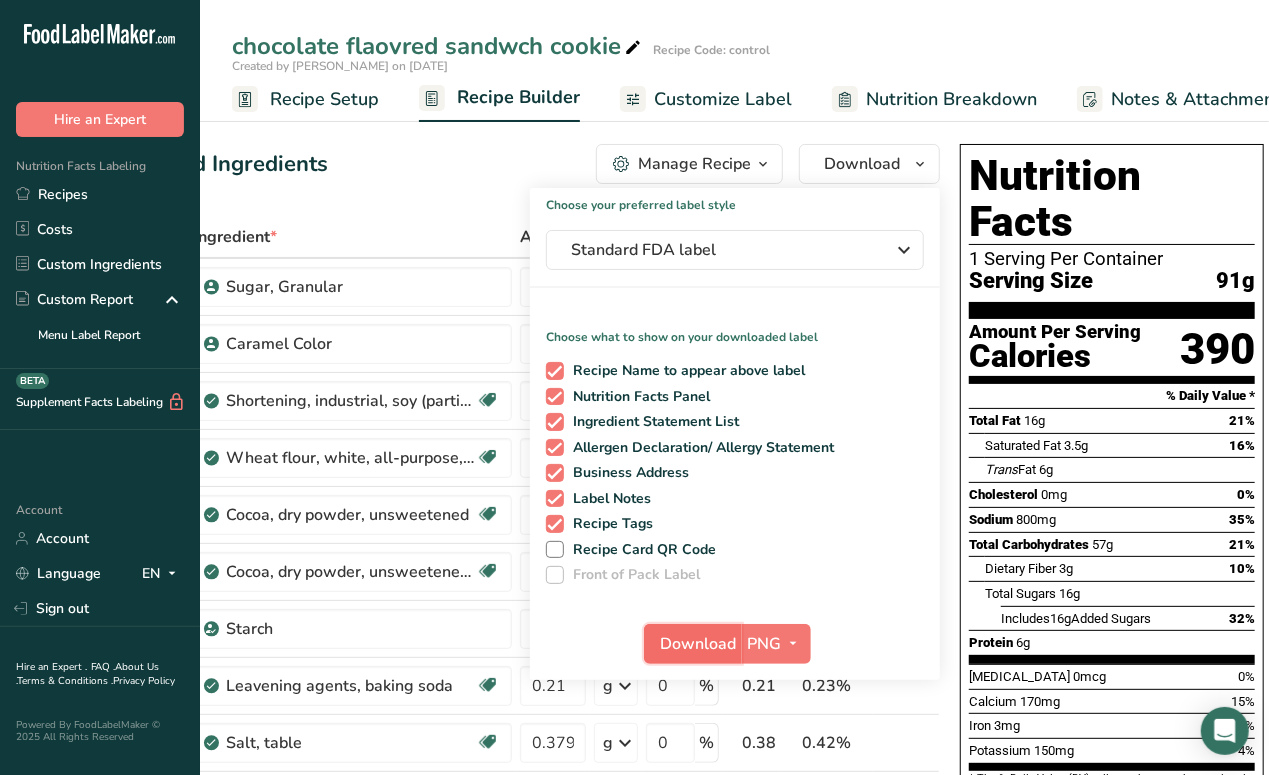 click on "Download" at bounding box center [699, 644] 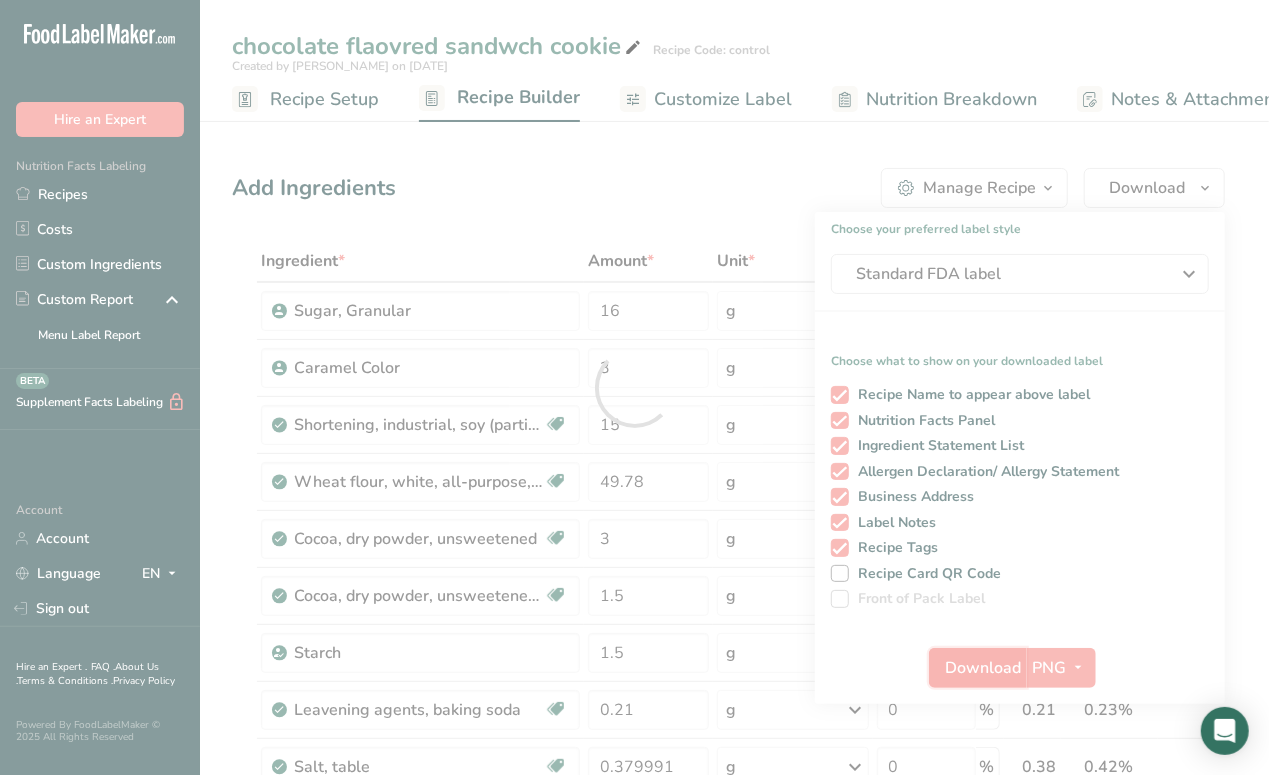 scroll, scrollTop: 0, scrollLeft: 0, axis: both 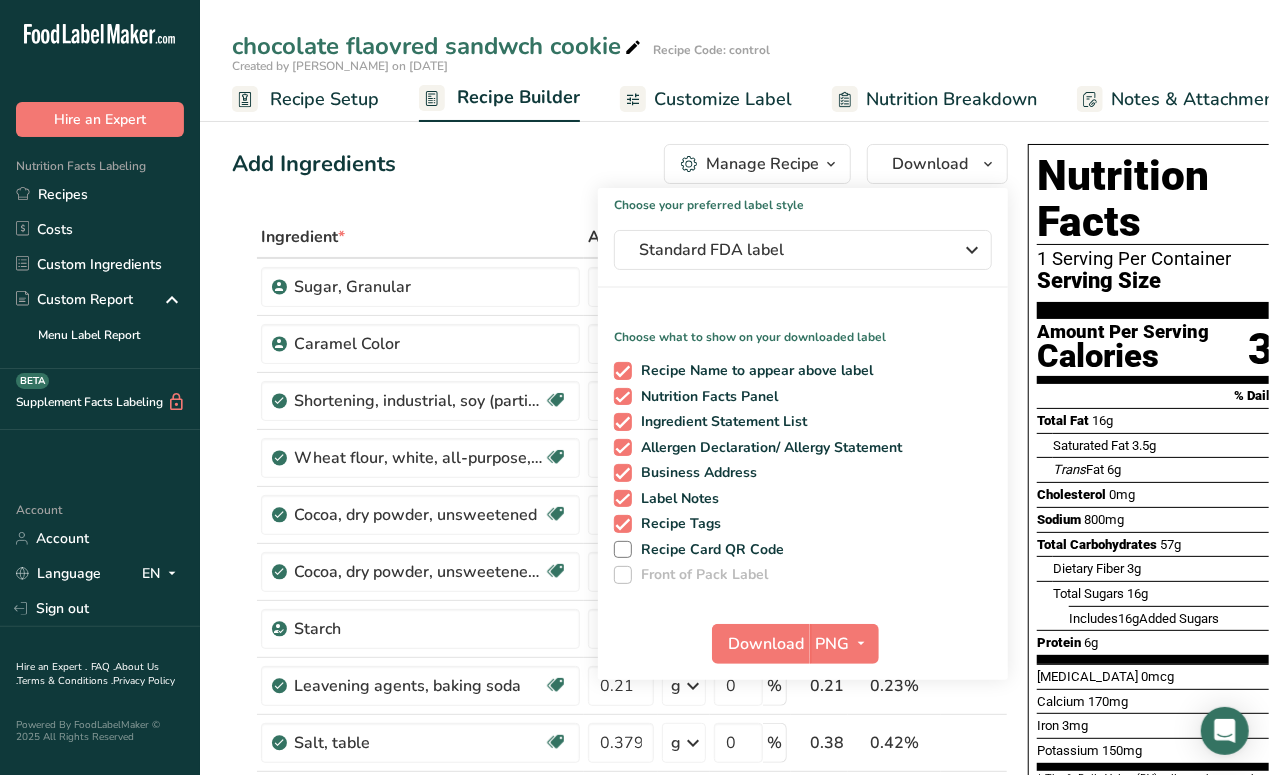 click on "Recipe Setup" at bounding box center [324, 99] 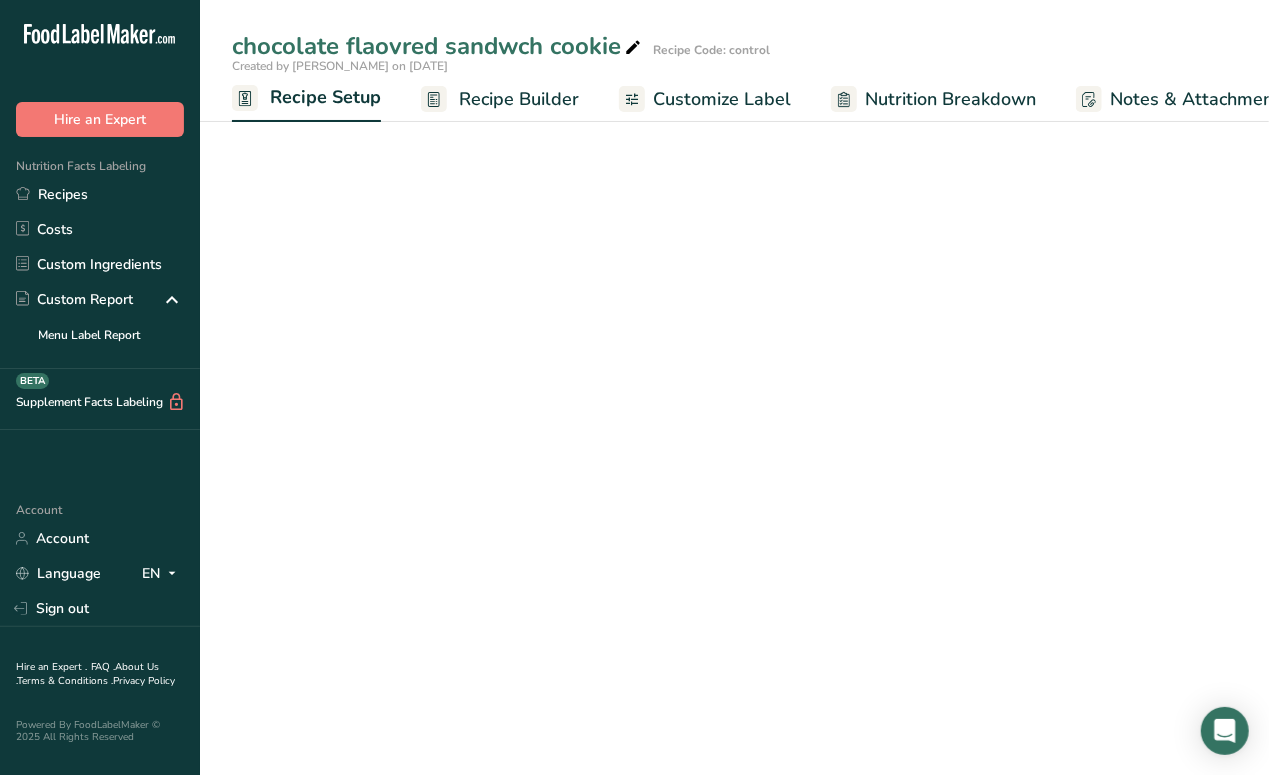 scroll, scrollTop: 0, scrollLeft: 7, axis: horizontal 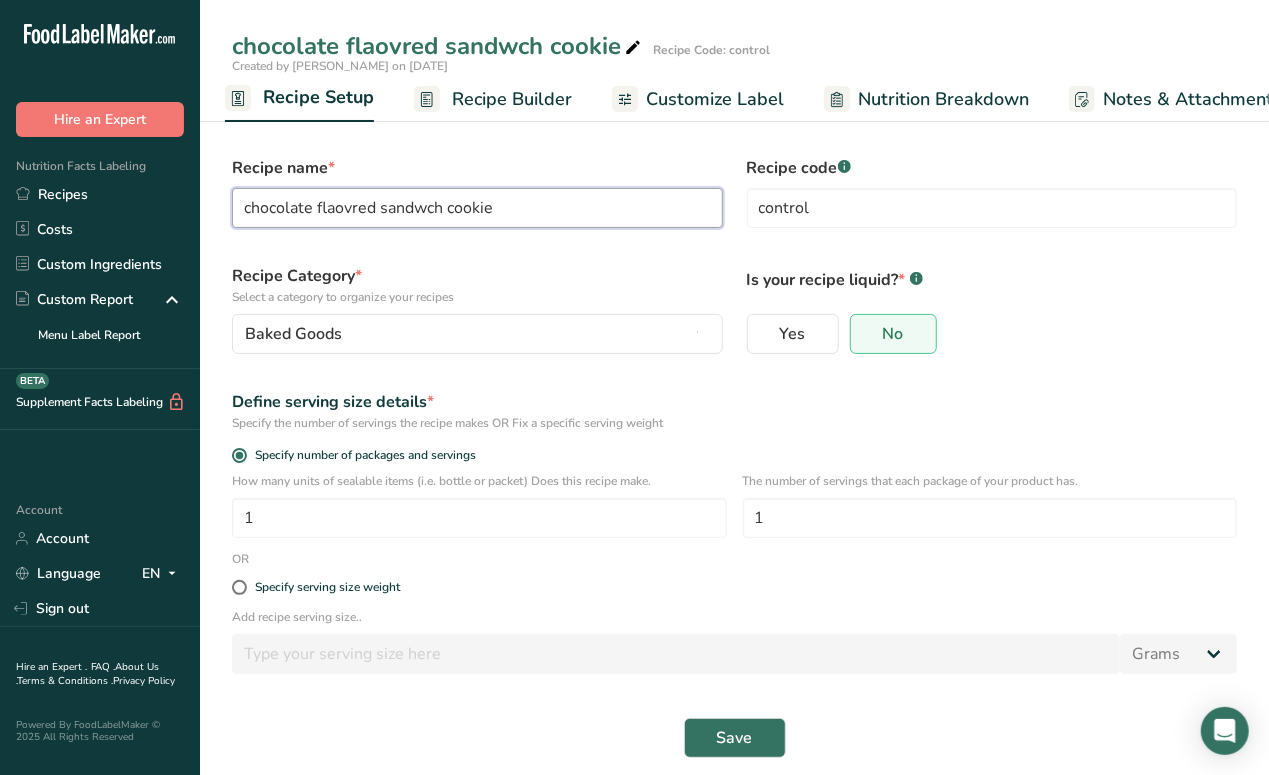 click on "chocolate flaovred sandwch cookie" at bounding box center [477, 208] 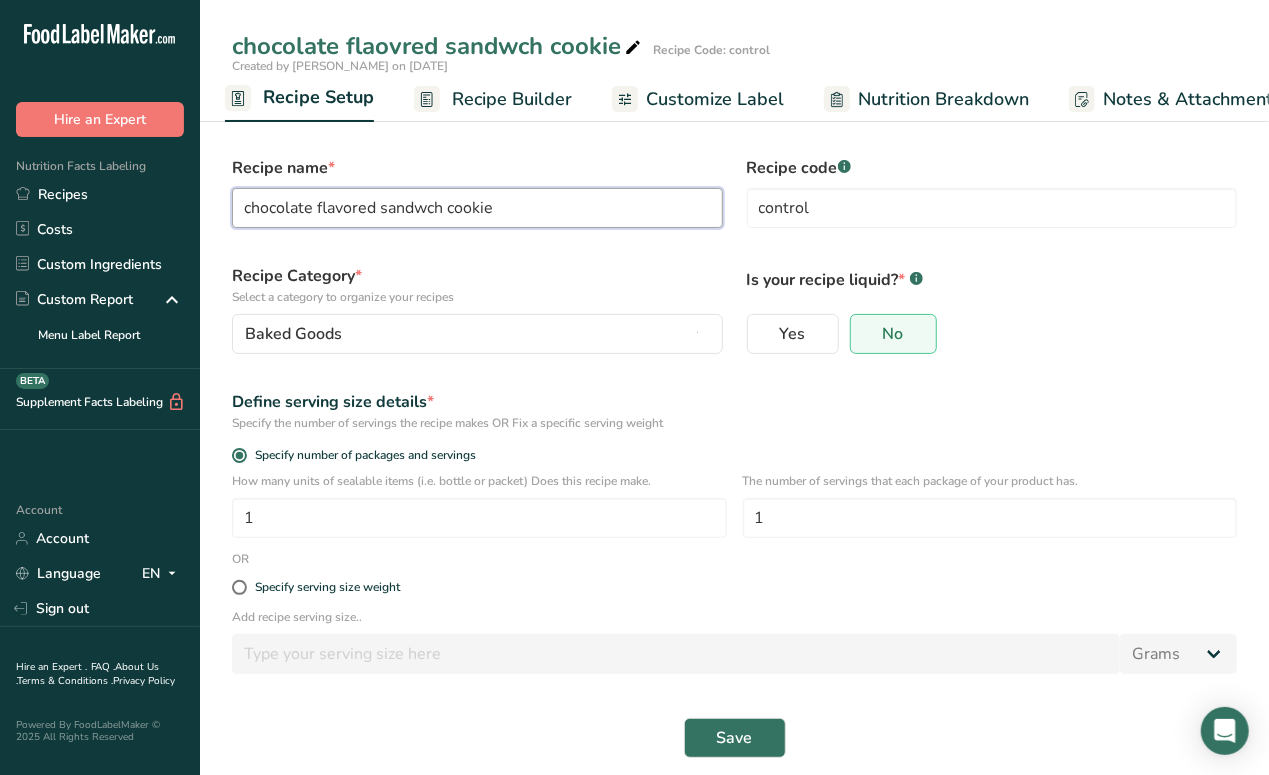 click on "chocolate flavored sandwch cookie" at bounding box center (477, 208) 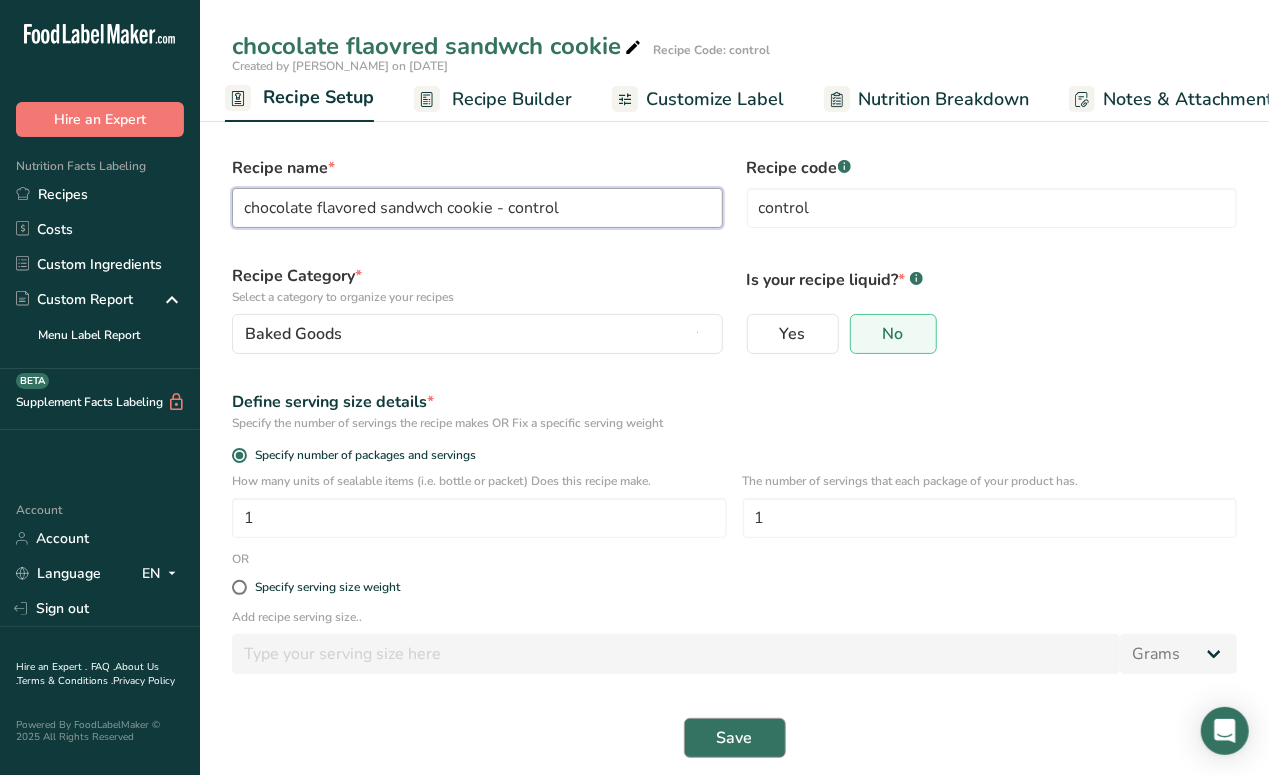 type on "chocolate flavored sandwch cookie - control" 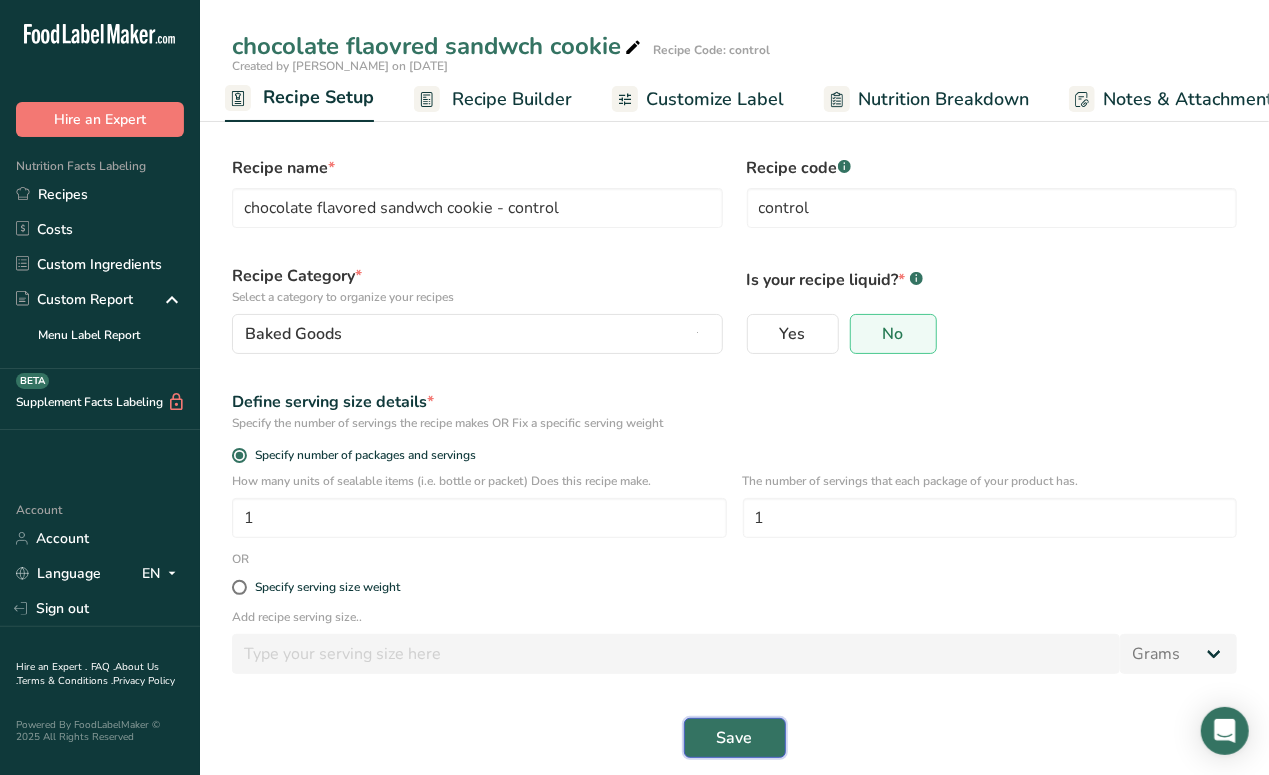 click on "Save" at bounding box center [735, 738] 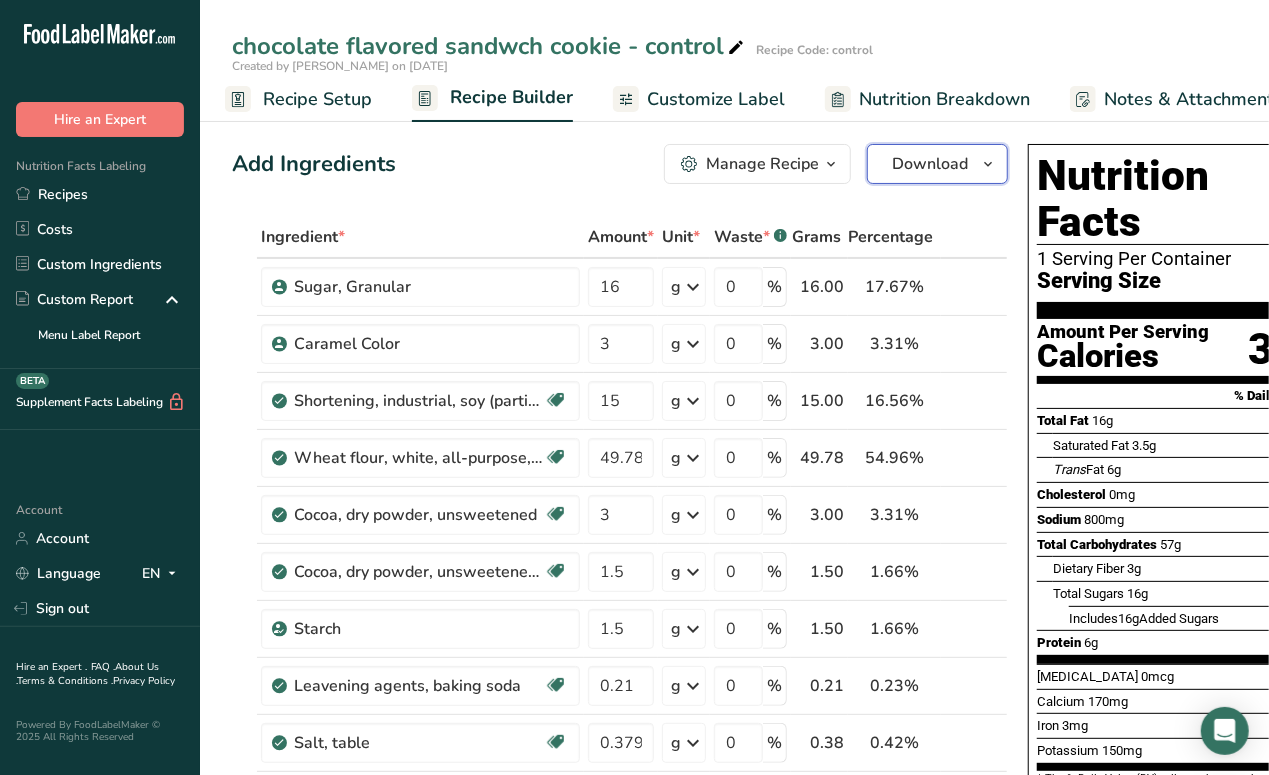click at bounding box center (988, 164) 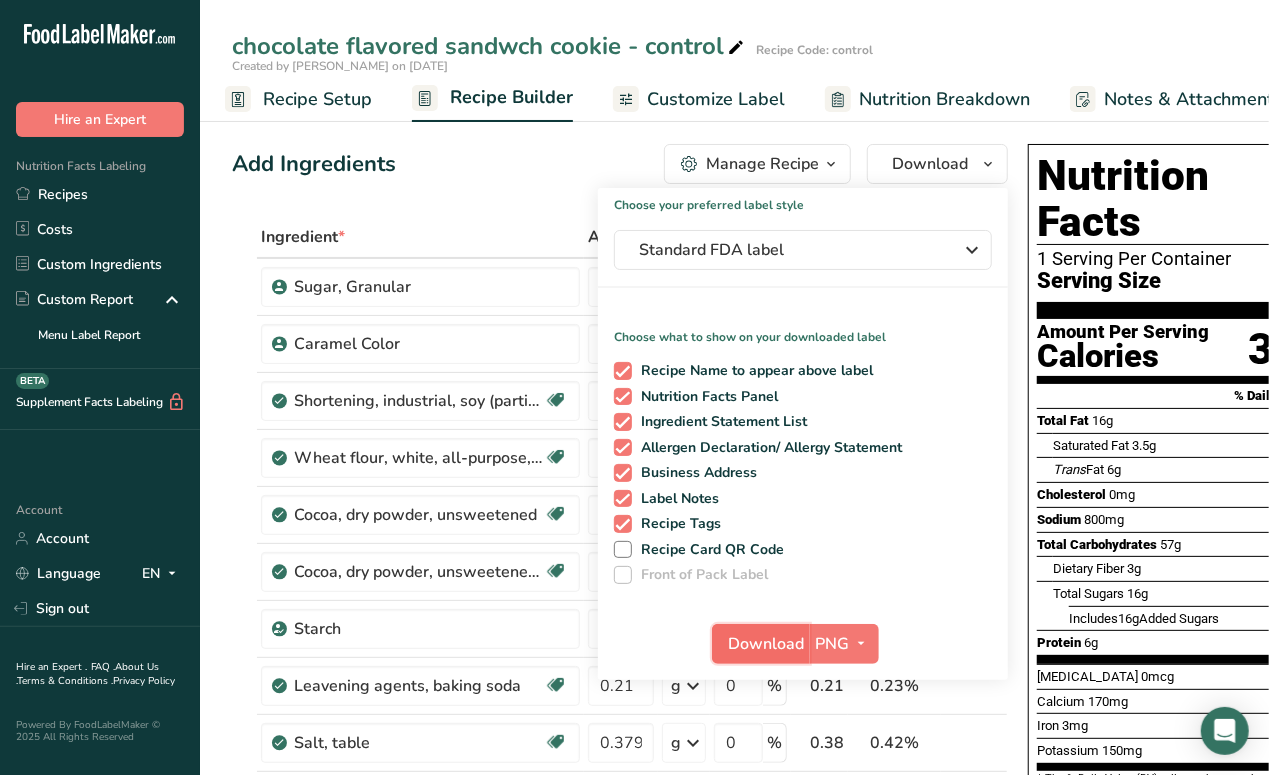 click on "Download" at bounding box center (767, 644) 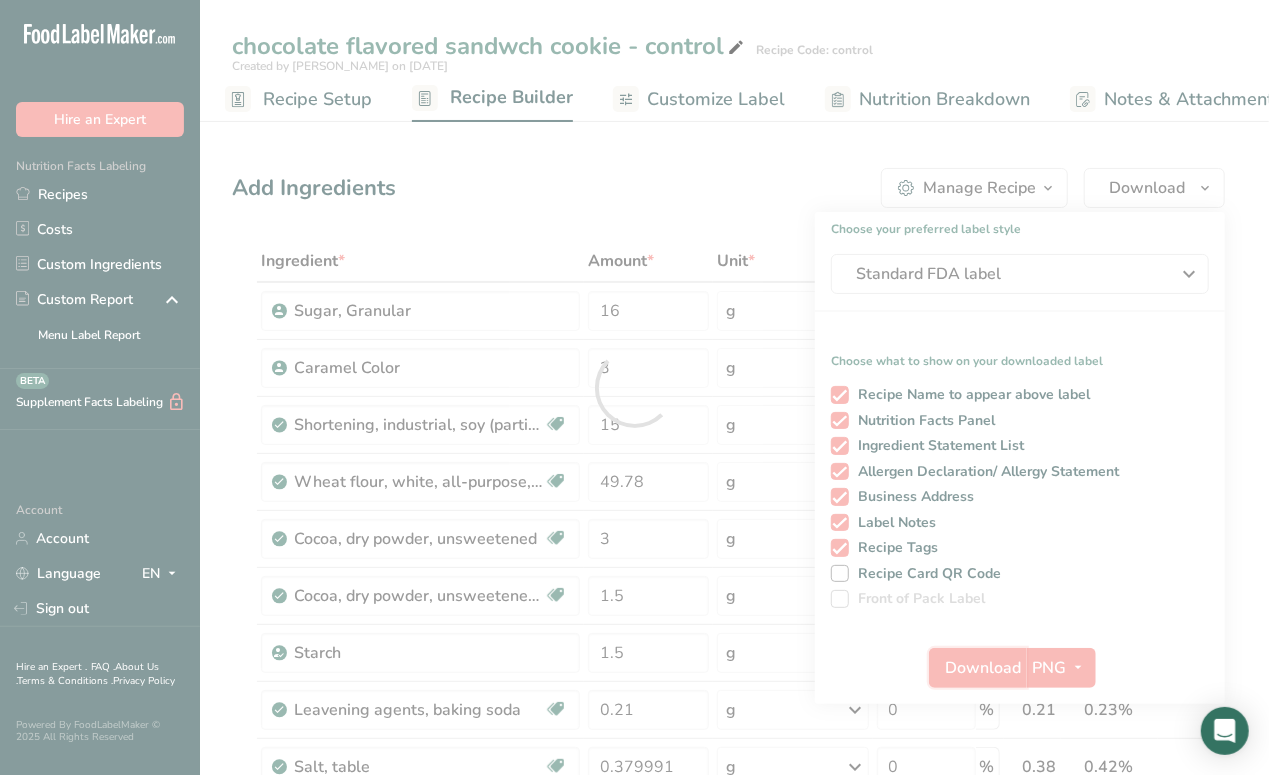 scroll, scrollTop: 0, scrollLeft: 0, axis: both 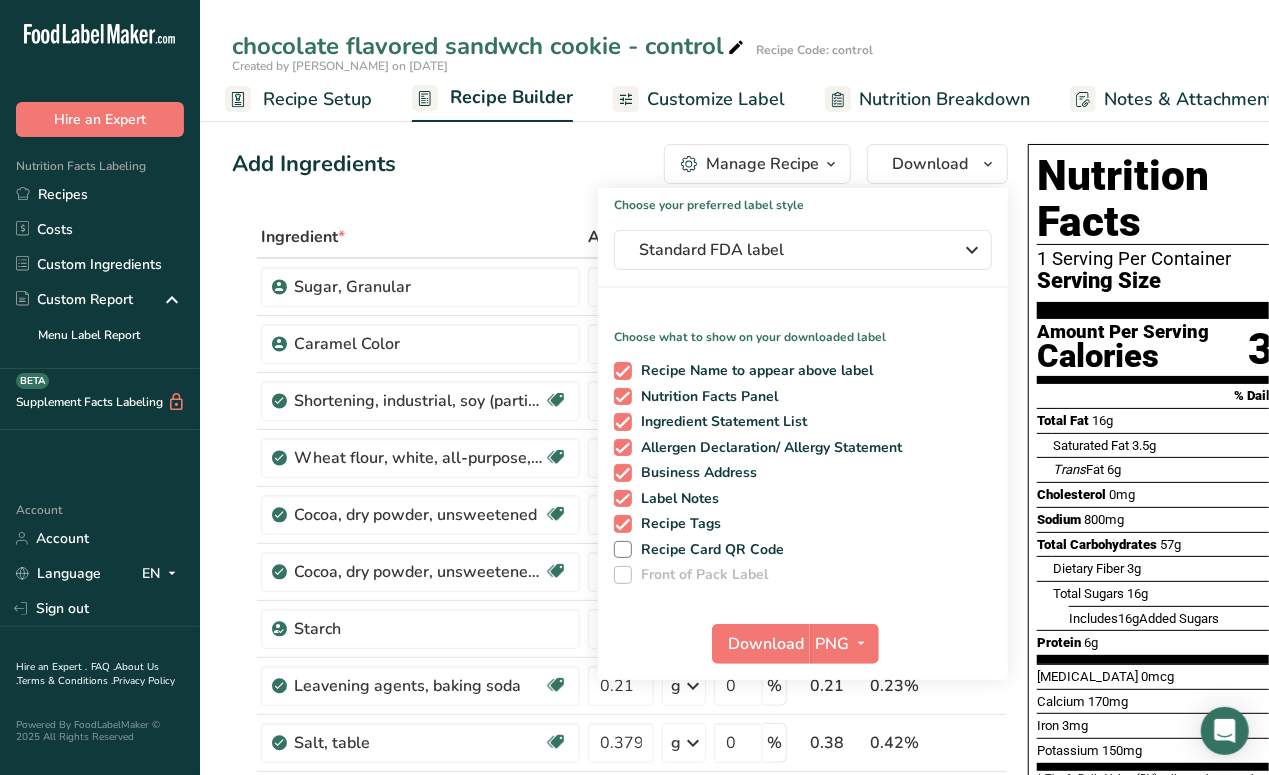 click on "Nutrition Facts
1 Serving Per Container
Serving Size
91g
Amount Per Serving
Calories
390
% Daily Value *
Total Fat
16g
21%
Saturated Fat
3.5g
16%
Trans  Fat
6g
Cholesterol
0mg
0%
Sodium
800mg
35%
Total Carbohydrates
57g
21%
Dietary Fiber
3g
10%" at bounding box center [1180, 535] 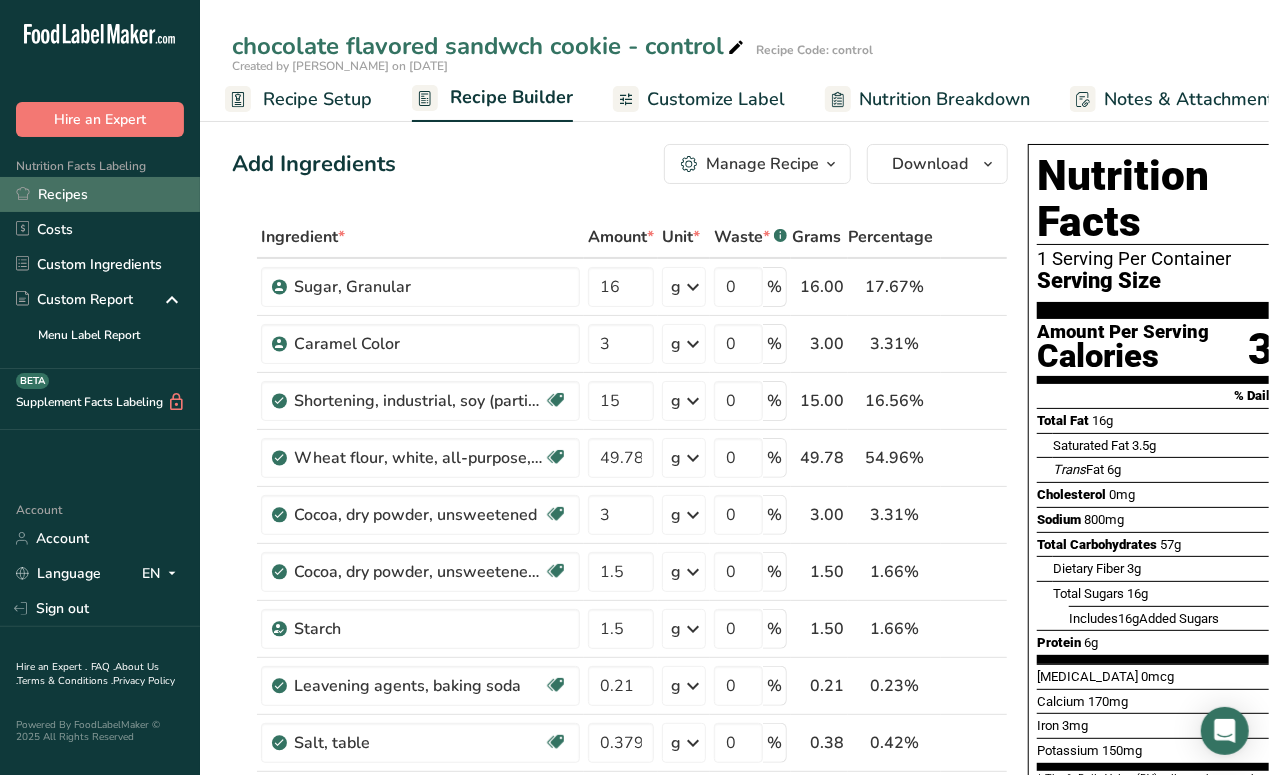 click on "Recipes" at bounding box center (100, 194) 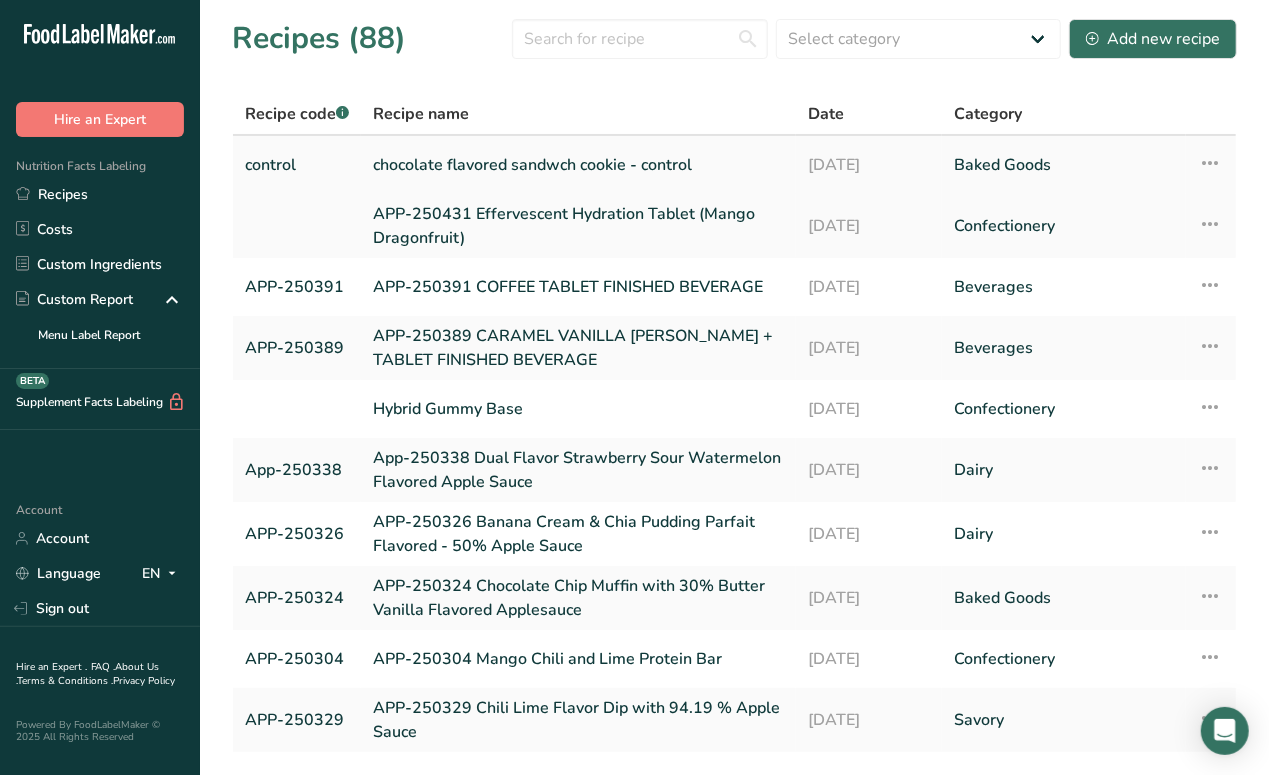 click at bounding box center [1210, 163] 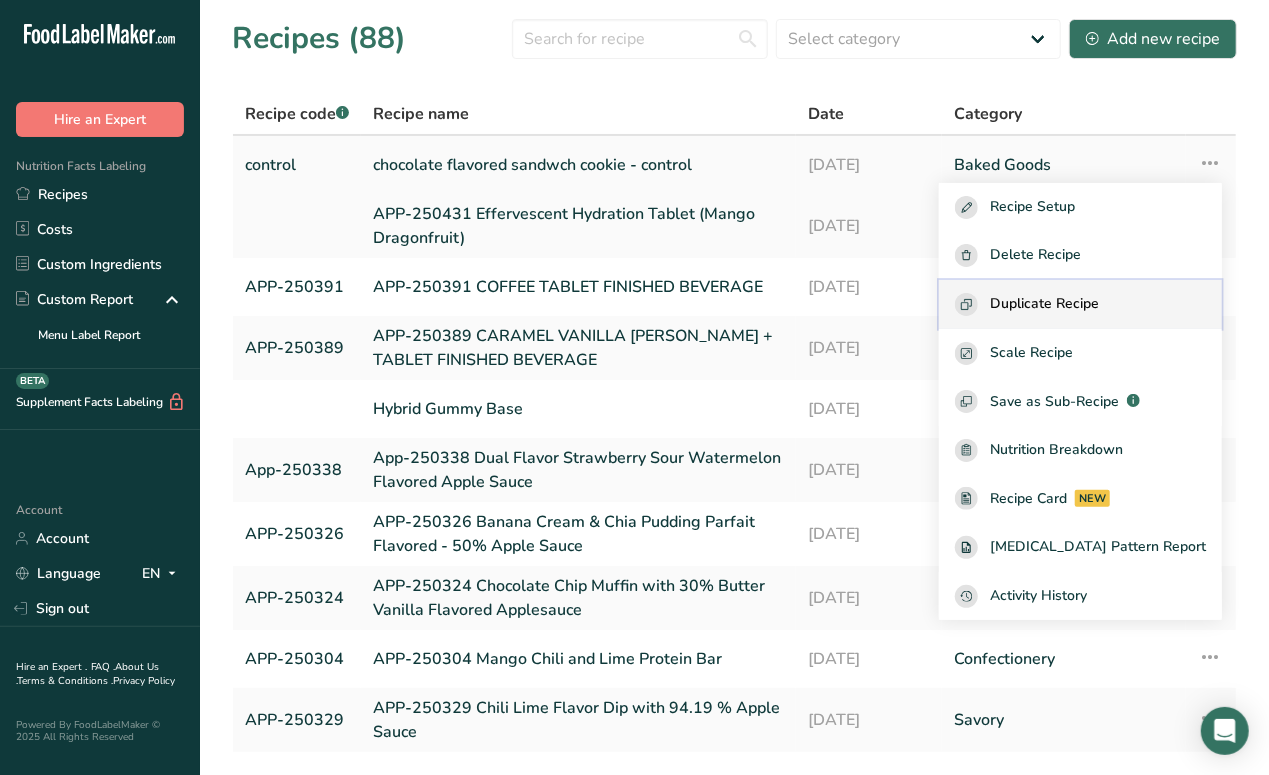 click on "Duplicate Recipe" at bounding box center [1044, 304] 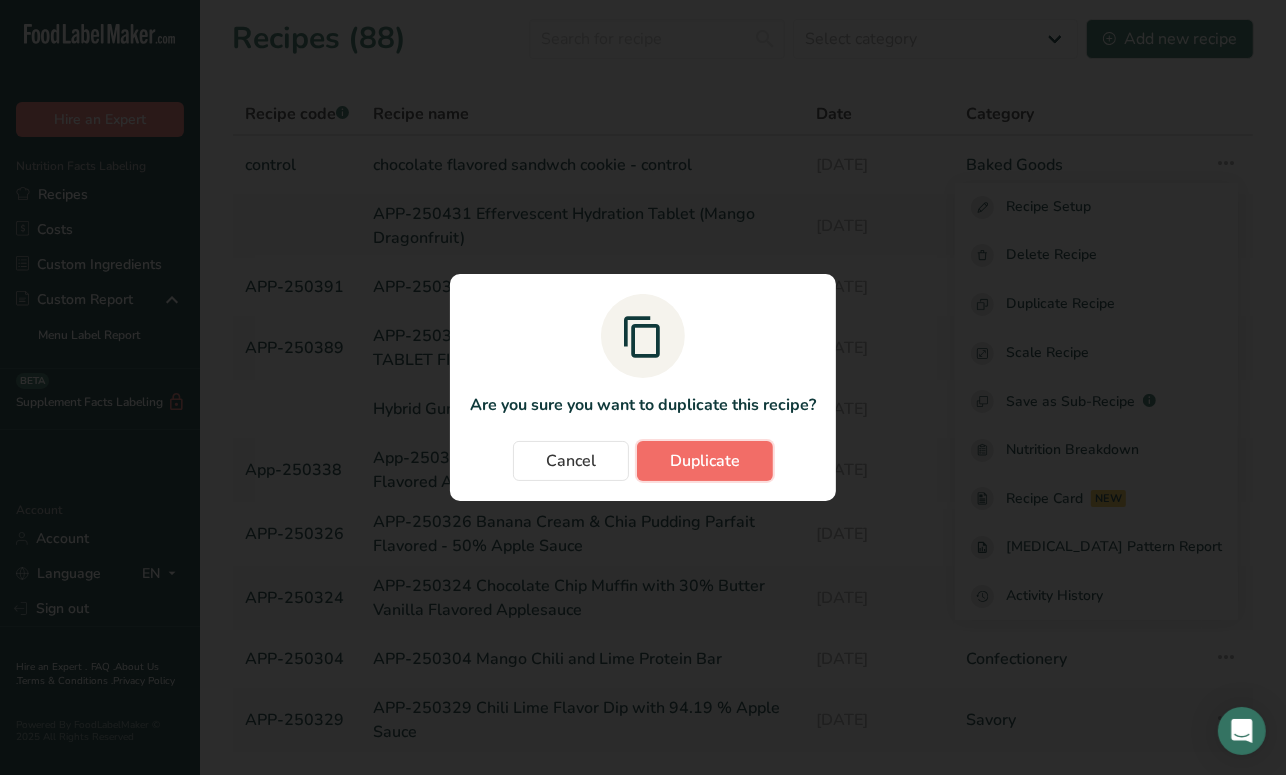 click on "Duplicate" at bounding box center [705, 461] 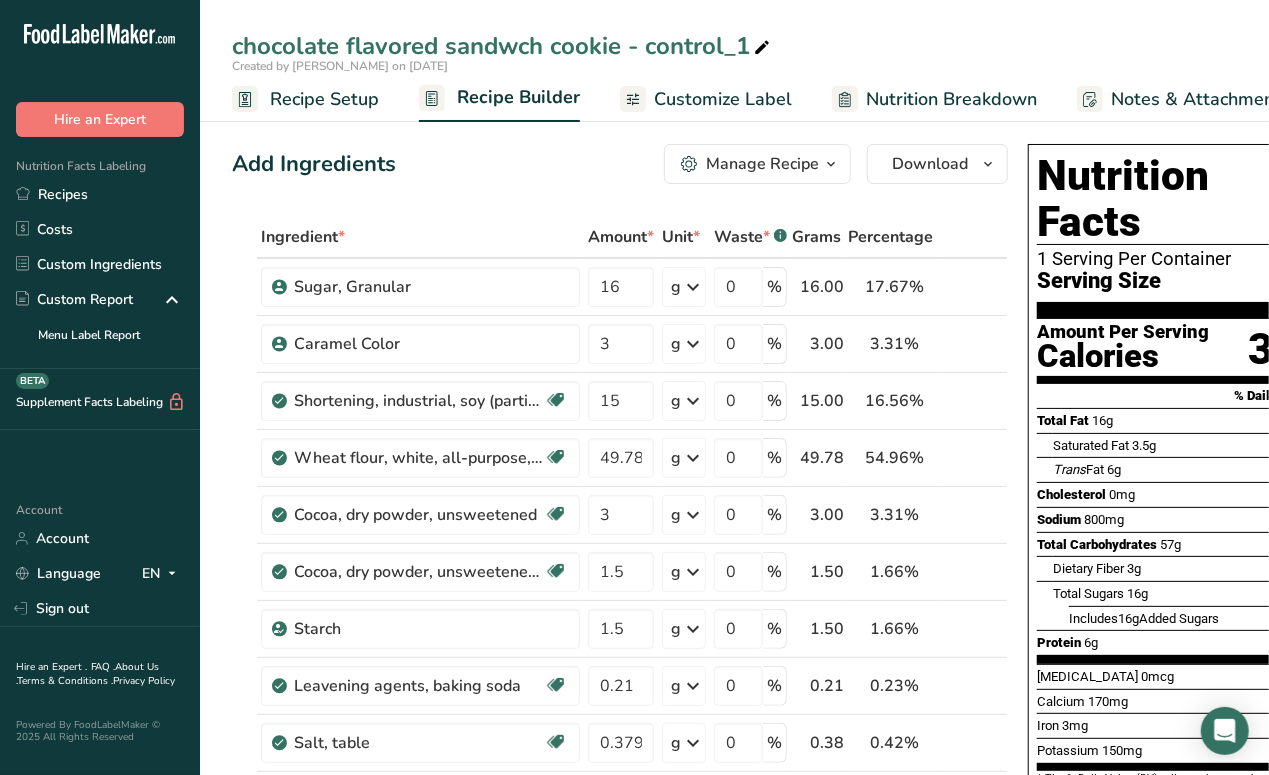 click on "Recipe Setup" at bounding box center [324, 99] 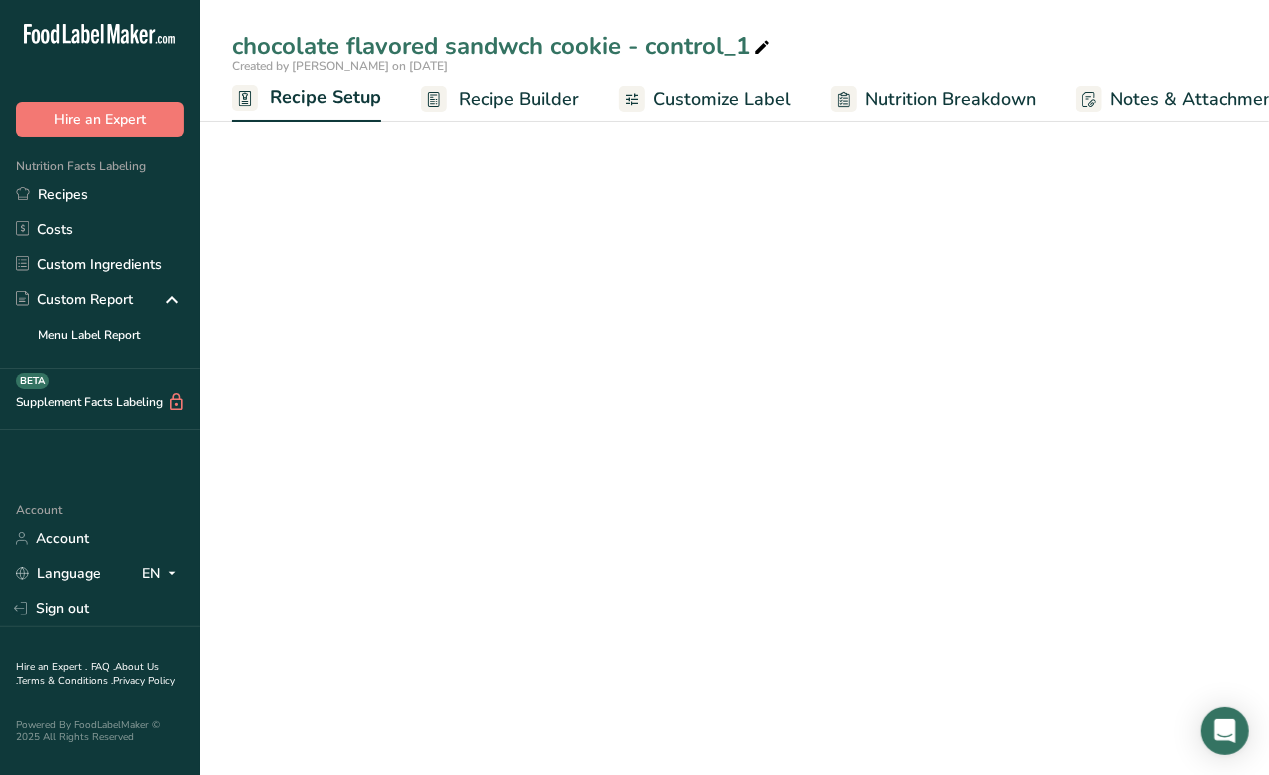 scroll, scrollTop: 0, scrollLeft: 7, axis: horizontal 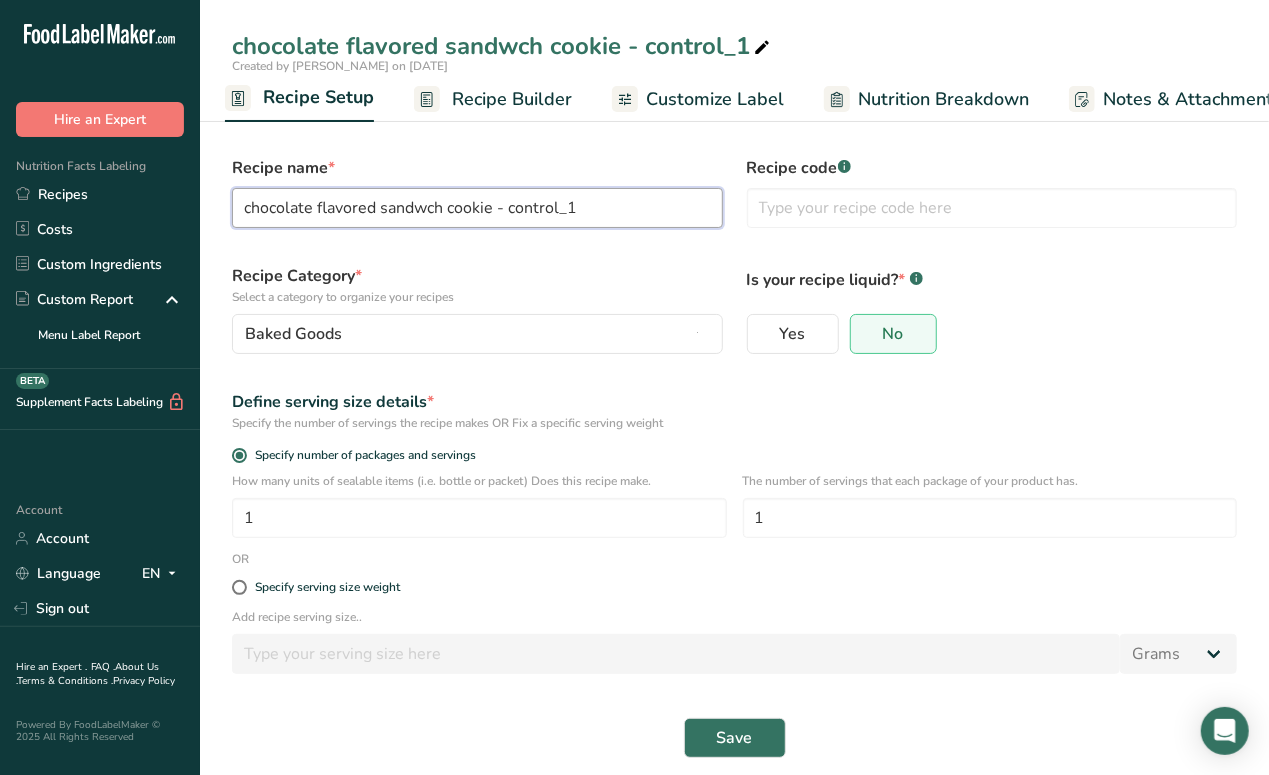 drag, startPoint x: 632, startPoint y: 196, endPoint x: 504, endPoint y: 203, distance: 128.19127 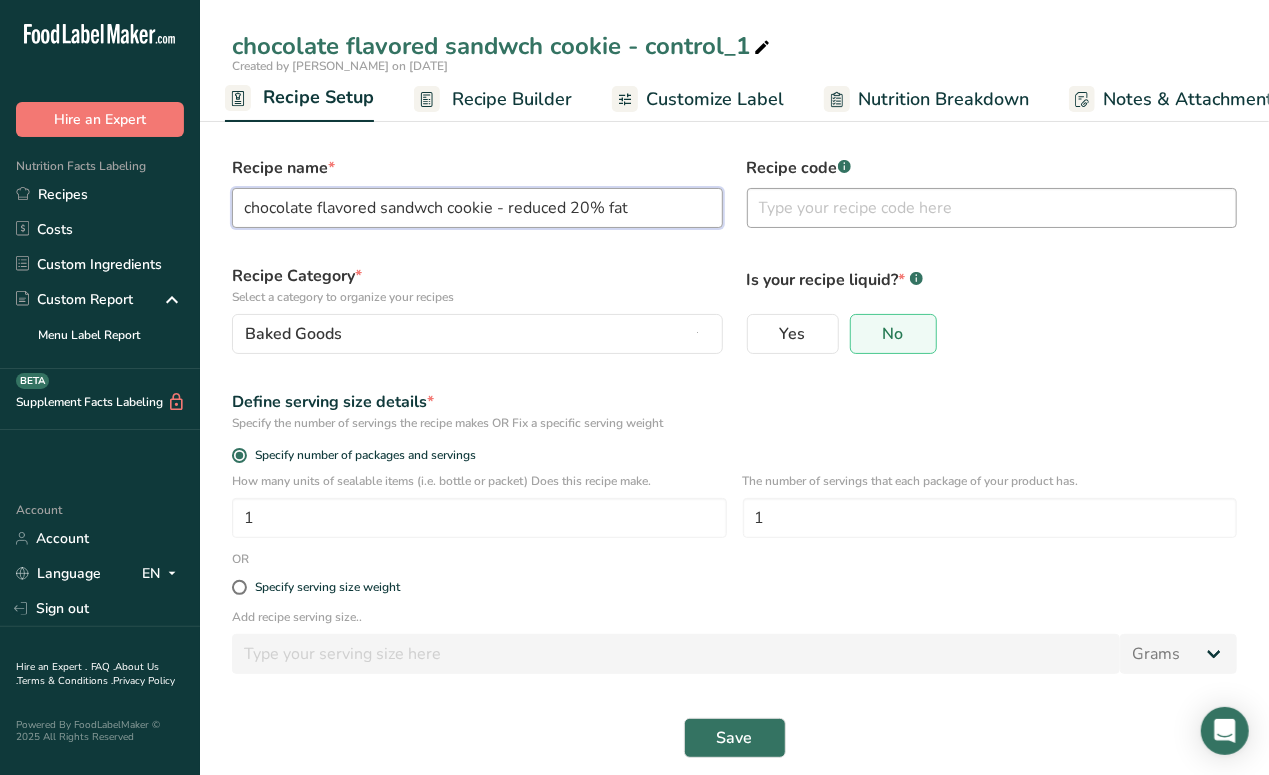 type on "chocolate flavored sandwch cookie - reduced 20% fat" 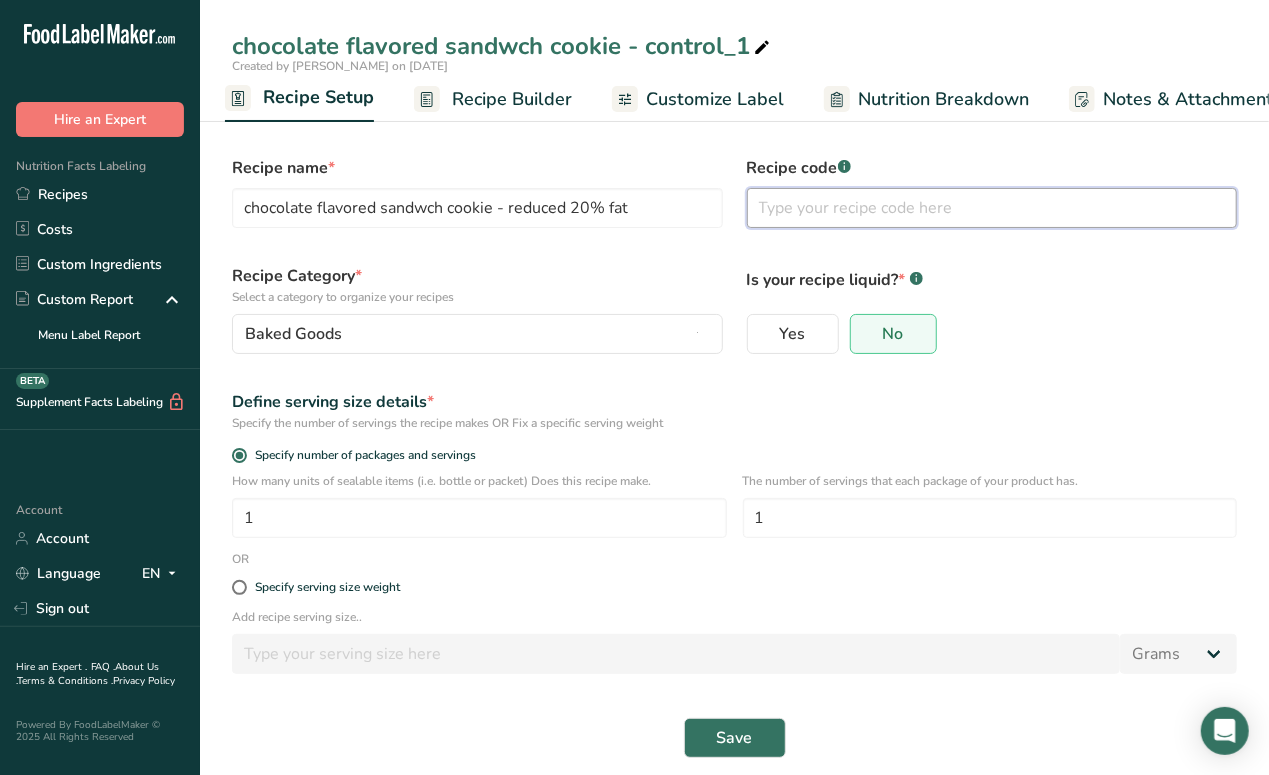 click at bounding box center [992, 208] 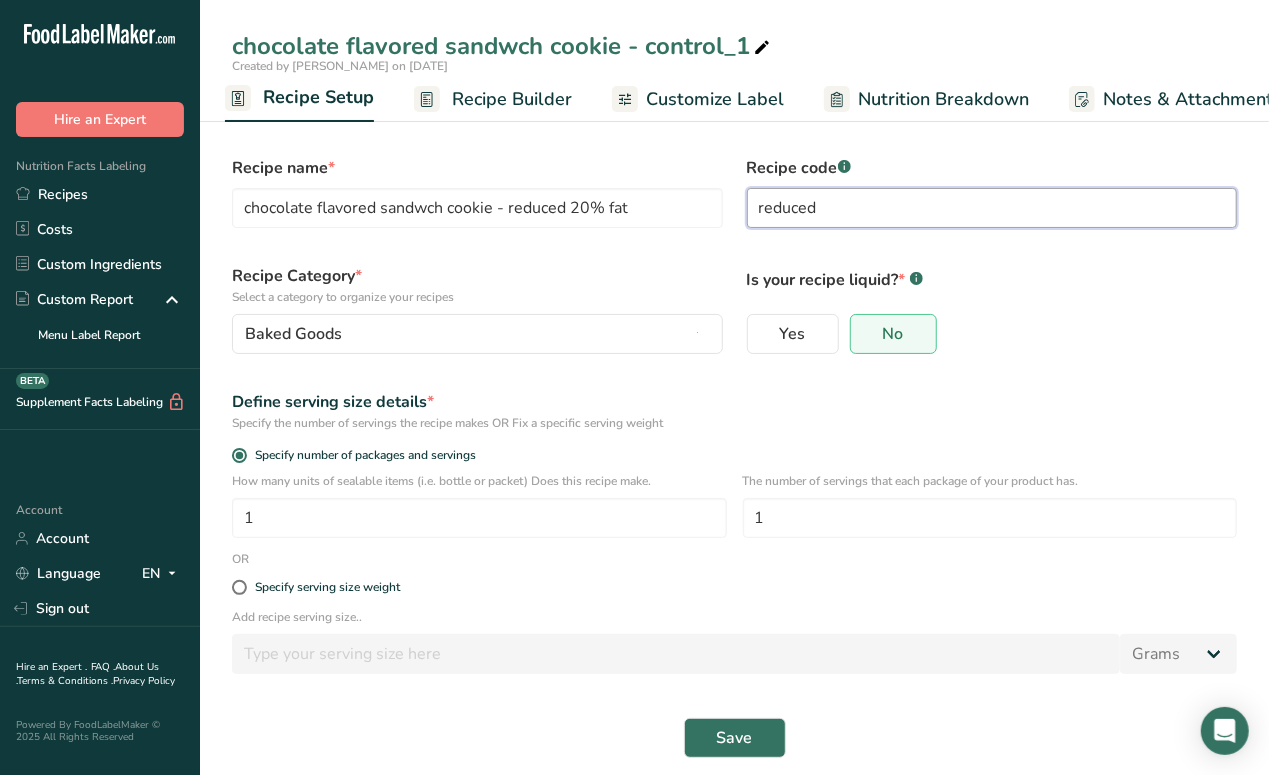 type on "reduced" 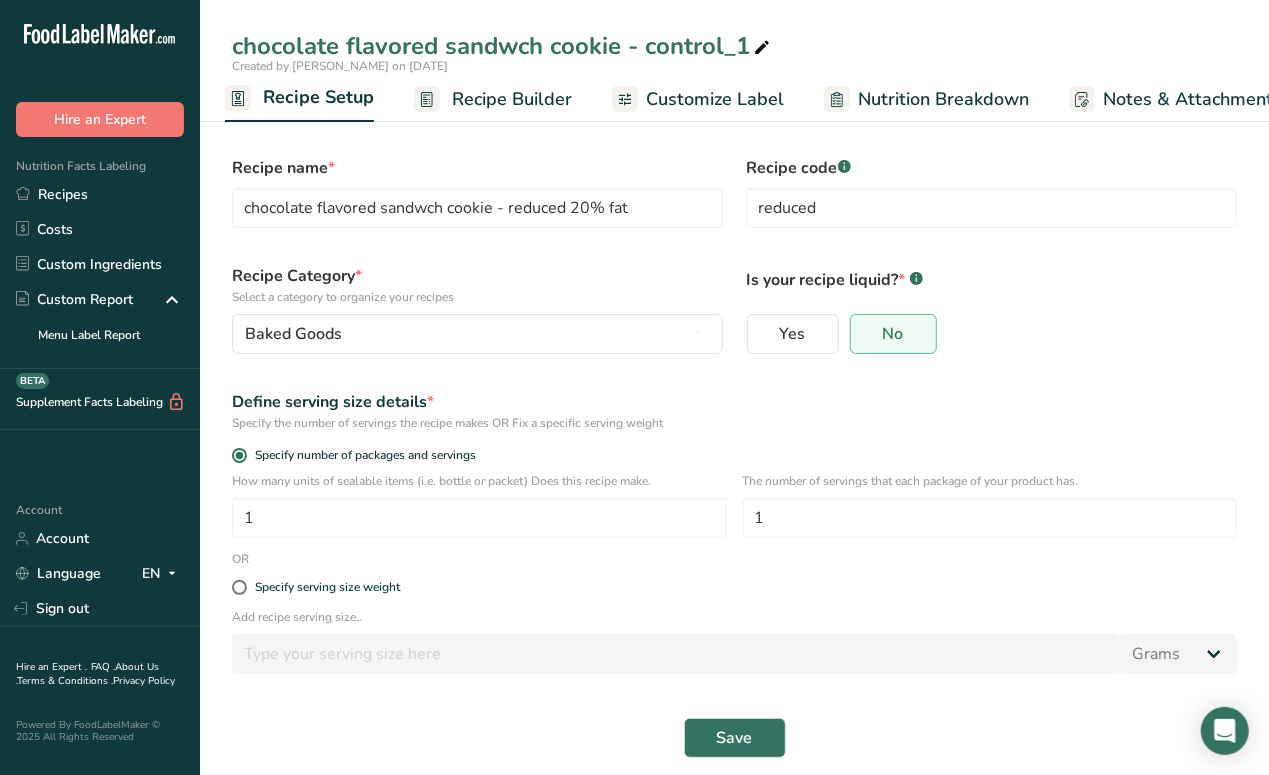click on "Recipe Builder" at bounding box center [512, 99] 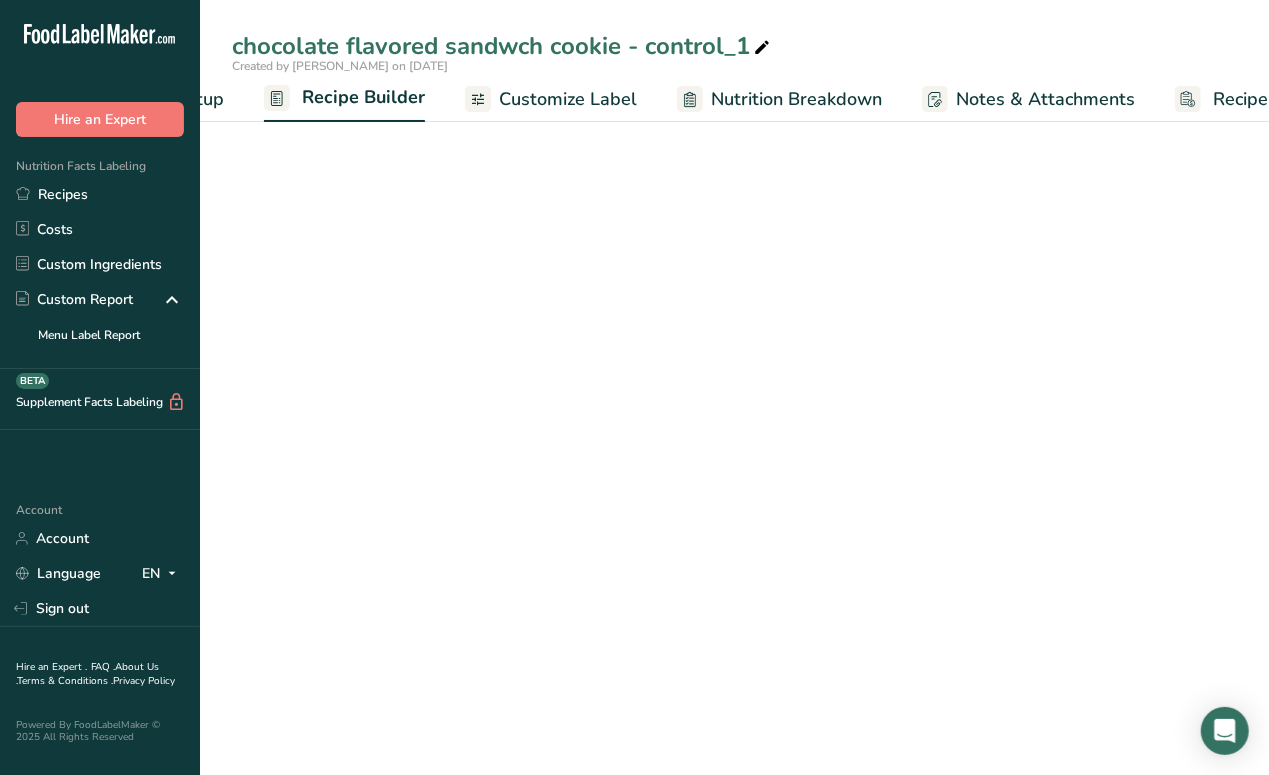 scroll, scrollTop: 0, scrollLeft: 192, axis: horizontal 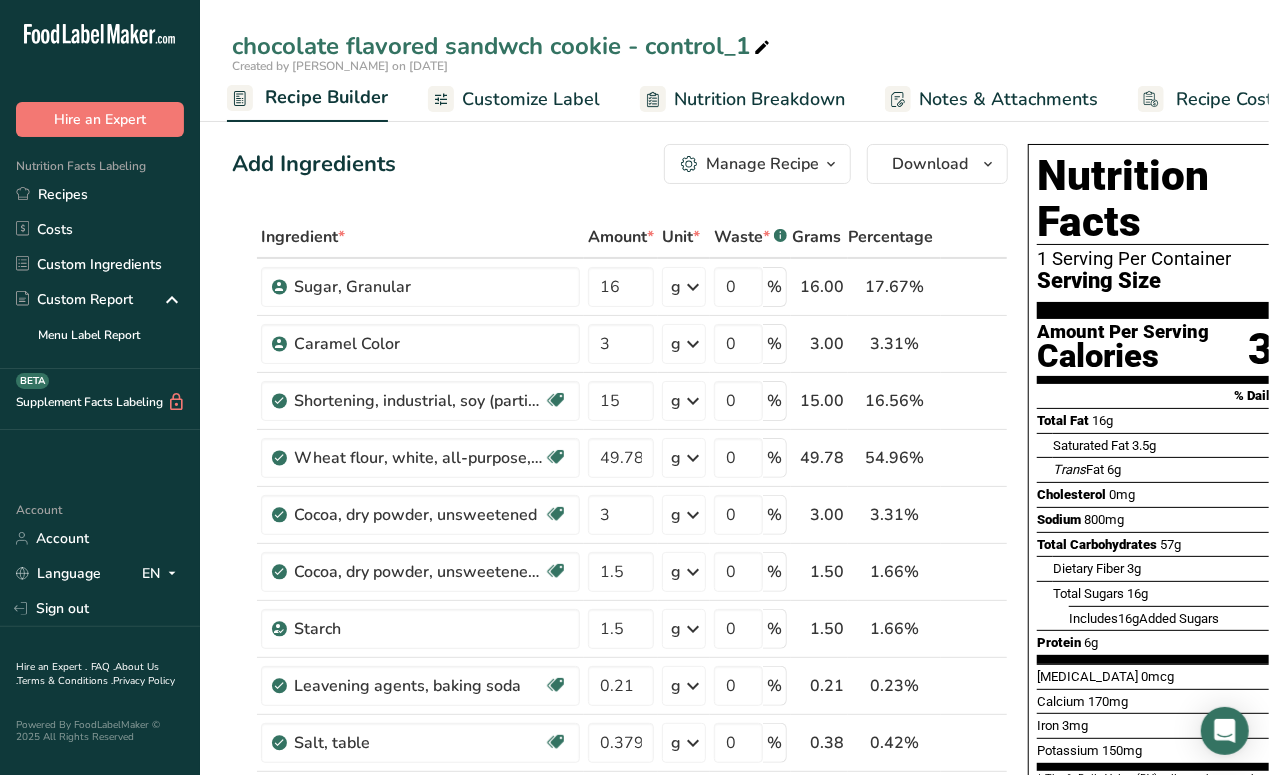 click on "Recipe Builder" at bounding box center [326, 97] 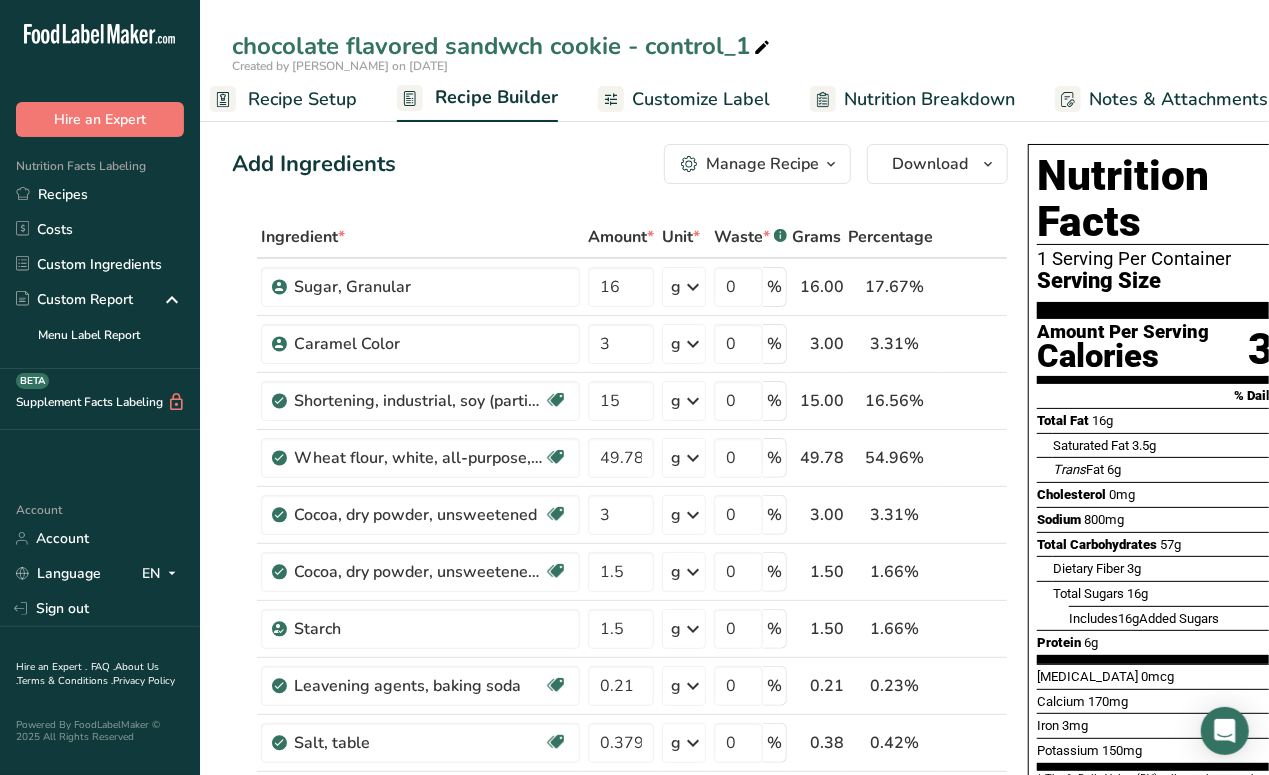 scroll, scrollTop: 0, scrollLeft: 0, axis: both 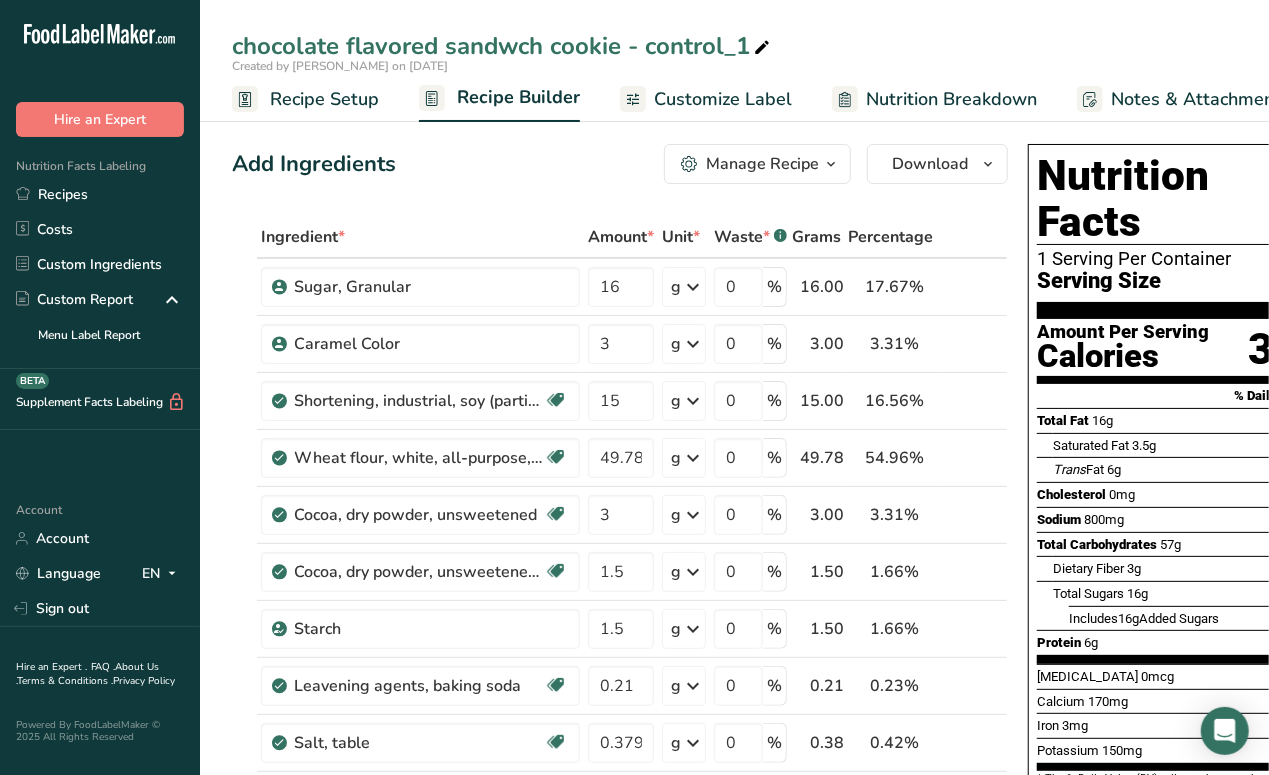 click on "Recipe Setup" at bounding box center [324, 99] 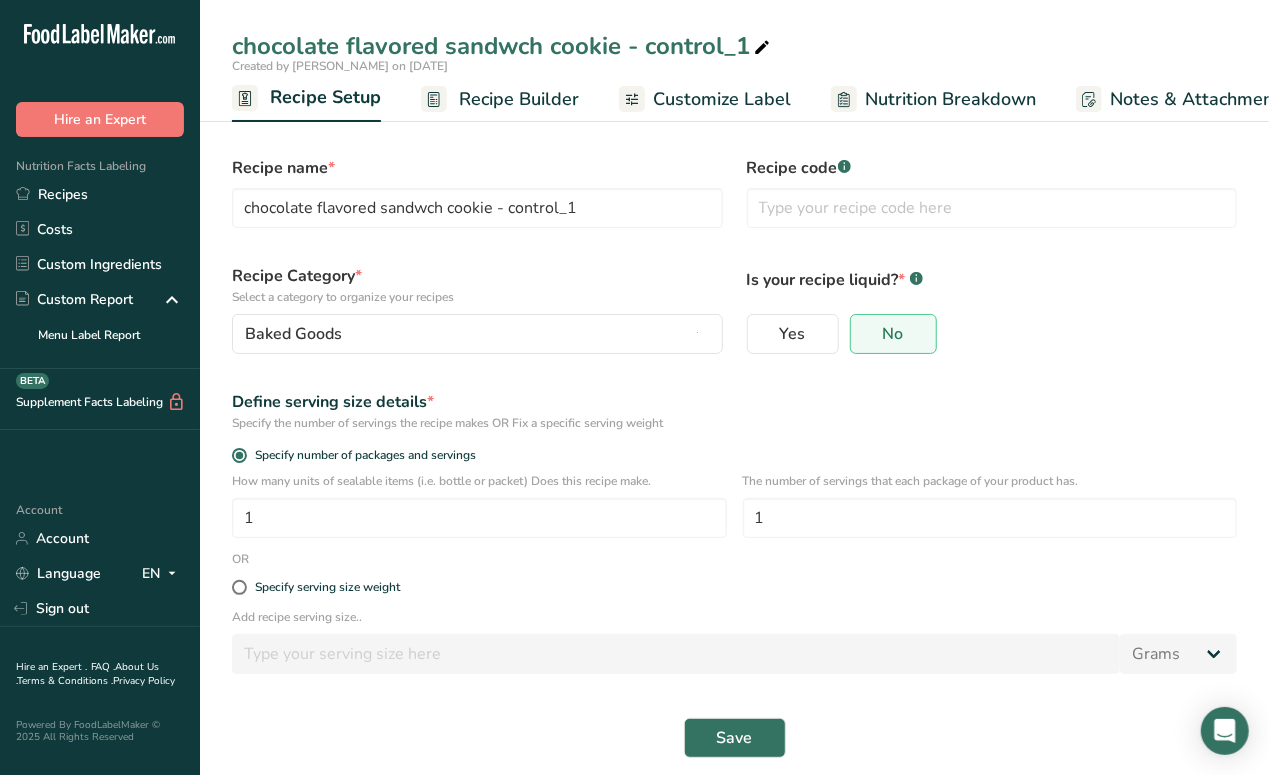 scroll, scrollTop: 0, scrollLeft: 7, axis: horizontal 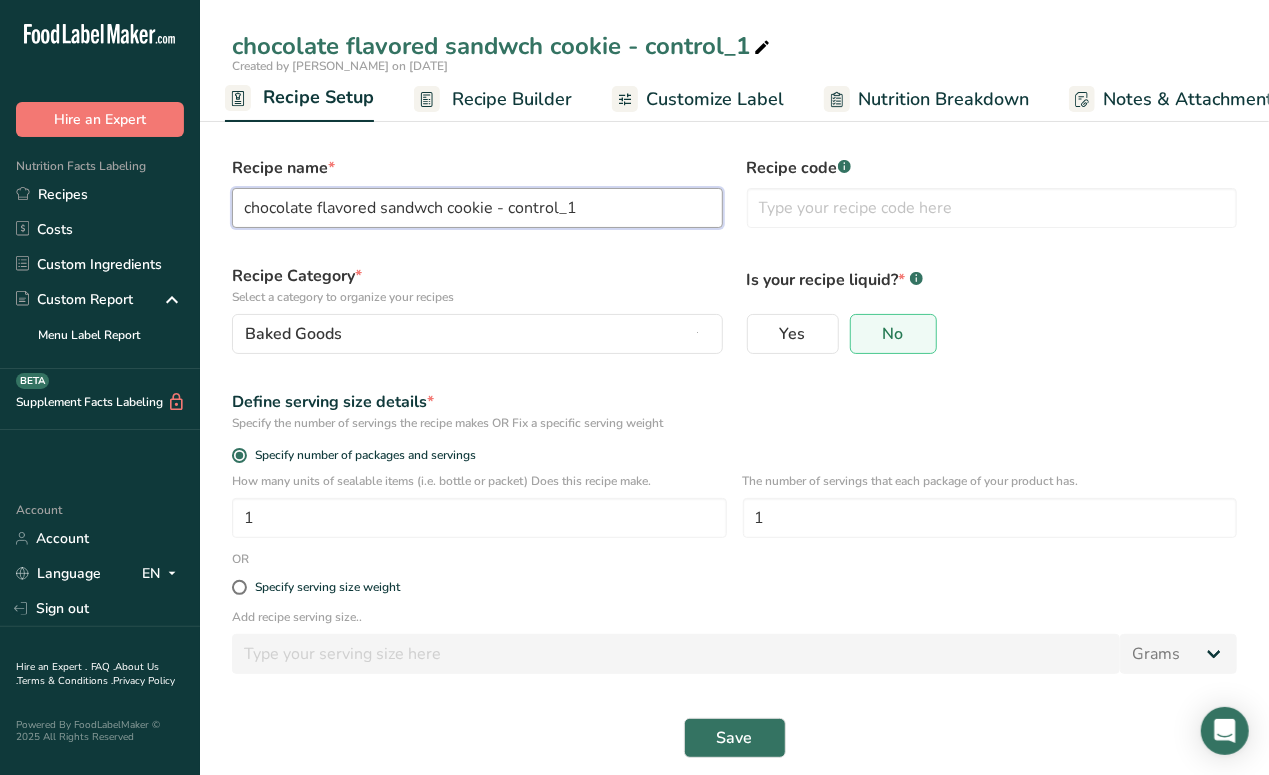 drag, startPoint x: 601, startPoint y: 219, endPoint x: 511, endPoint y: 212, distance: 90.27181 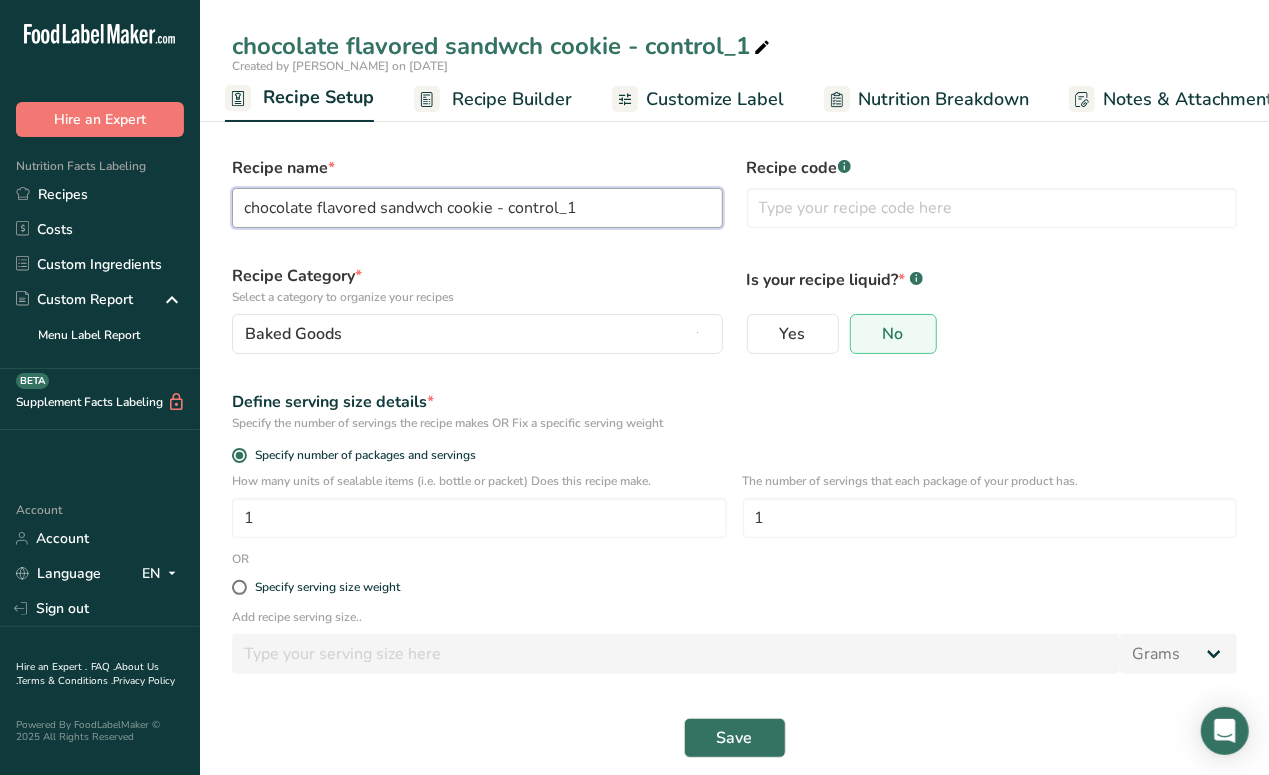 click on "chocolate flavored sandwch cookie - control_1" at bounding box center (477, 208) 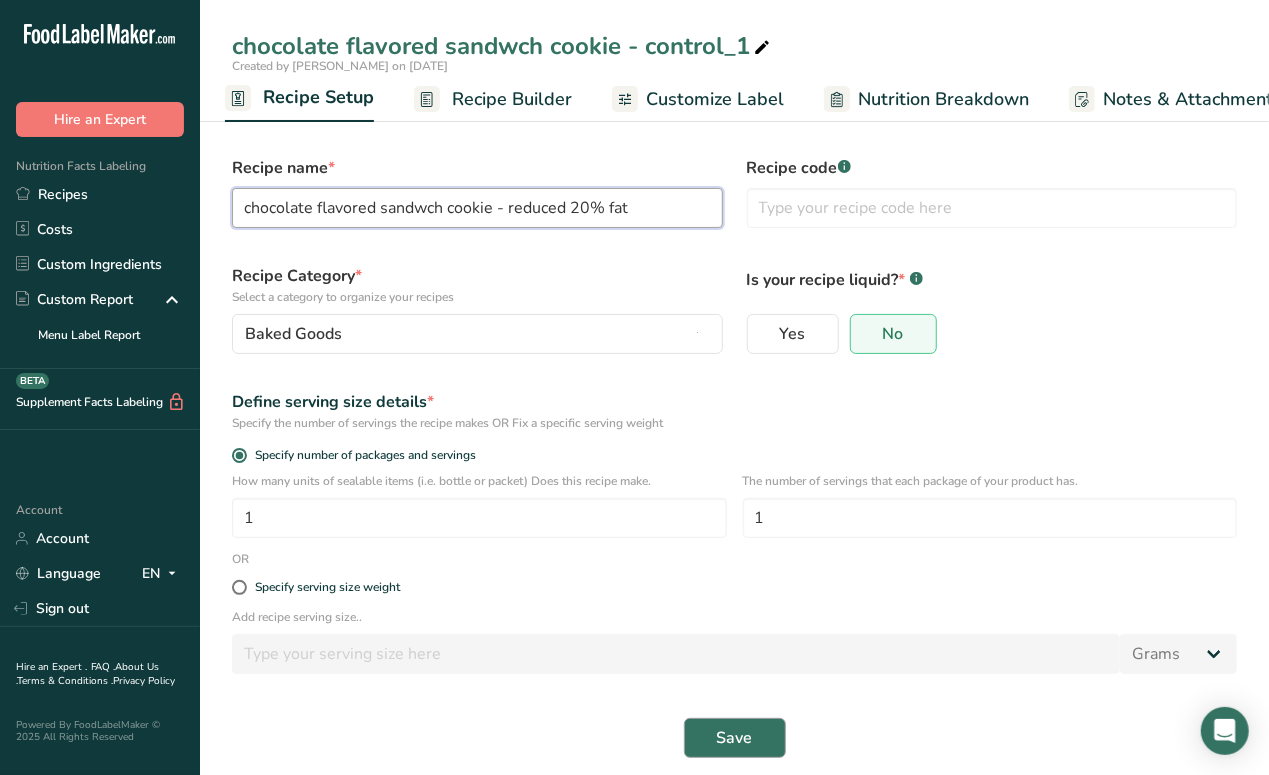 type on "chocolate flavored sandwch cookie - reduced 20% fat" 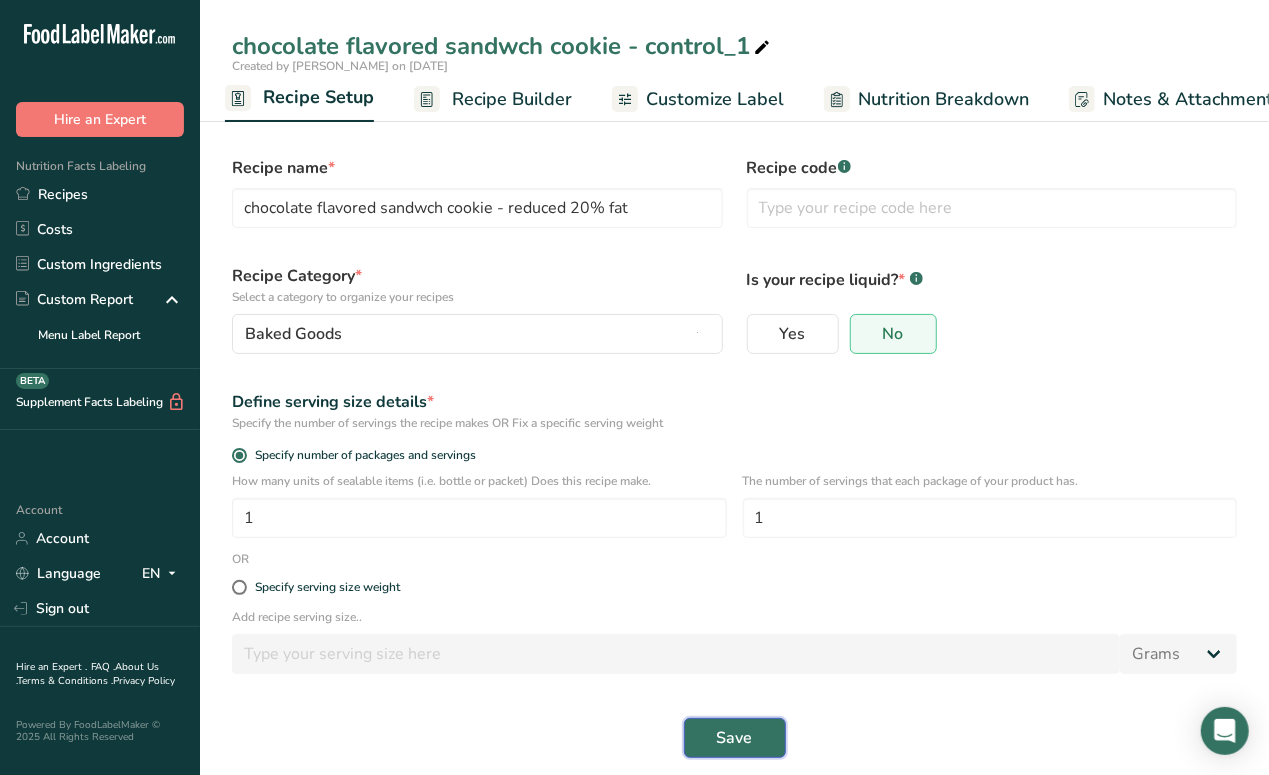 click on "Save" at bounding box center (735, 738) 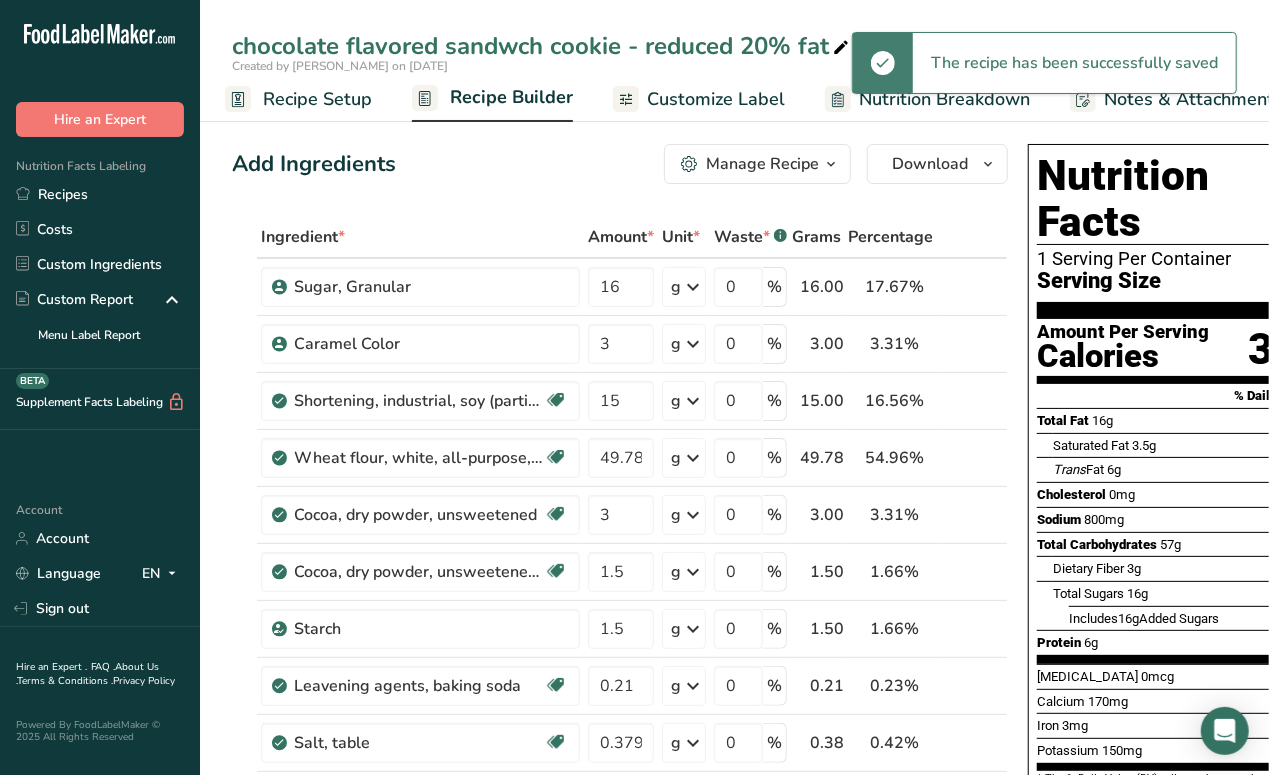 click on "Recipe Builder" at bounding box center [511, 97] 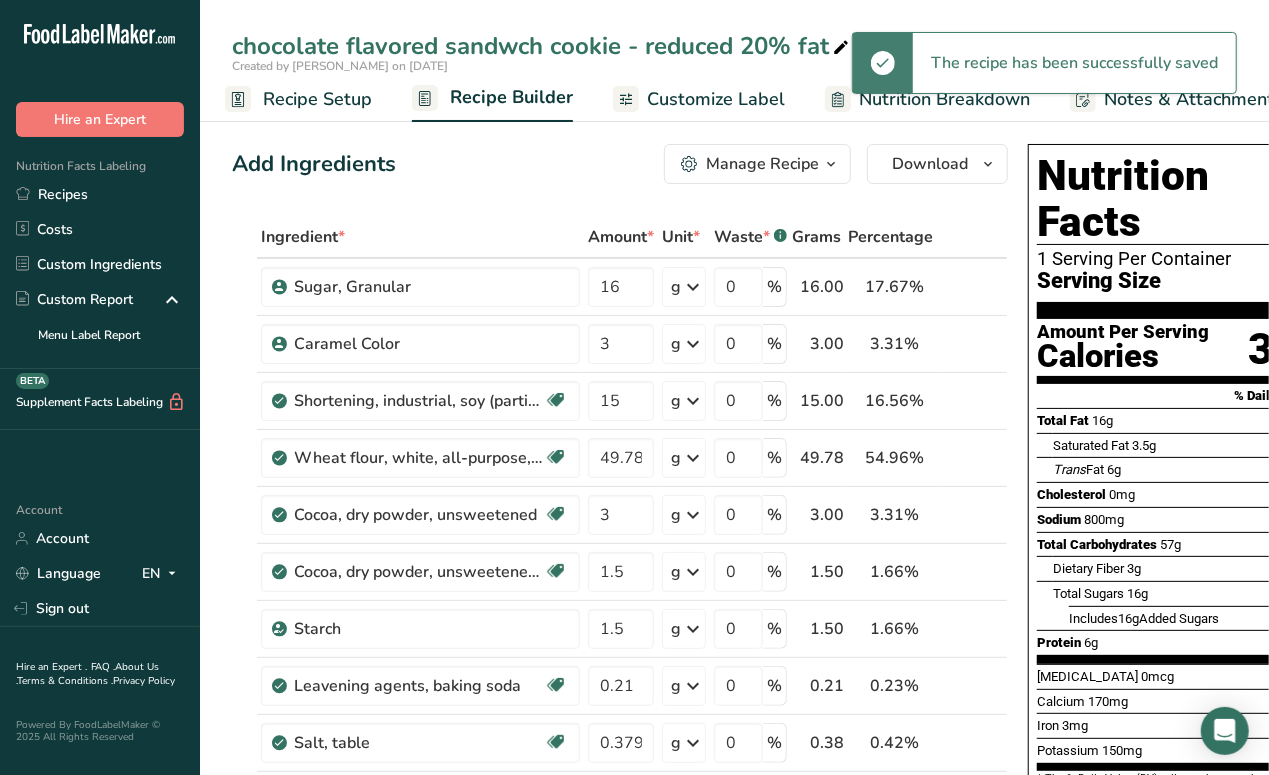 scroll, scrollTop: 0, scrollLeft: 192, axis: horizontal 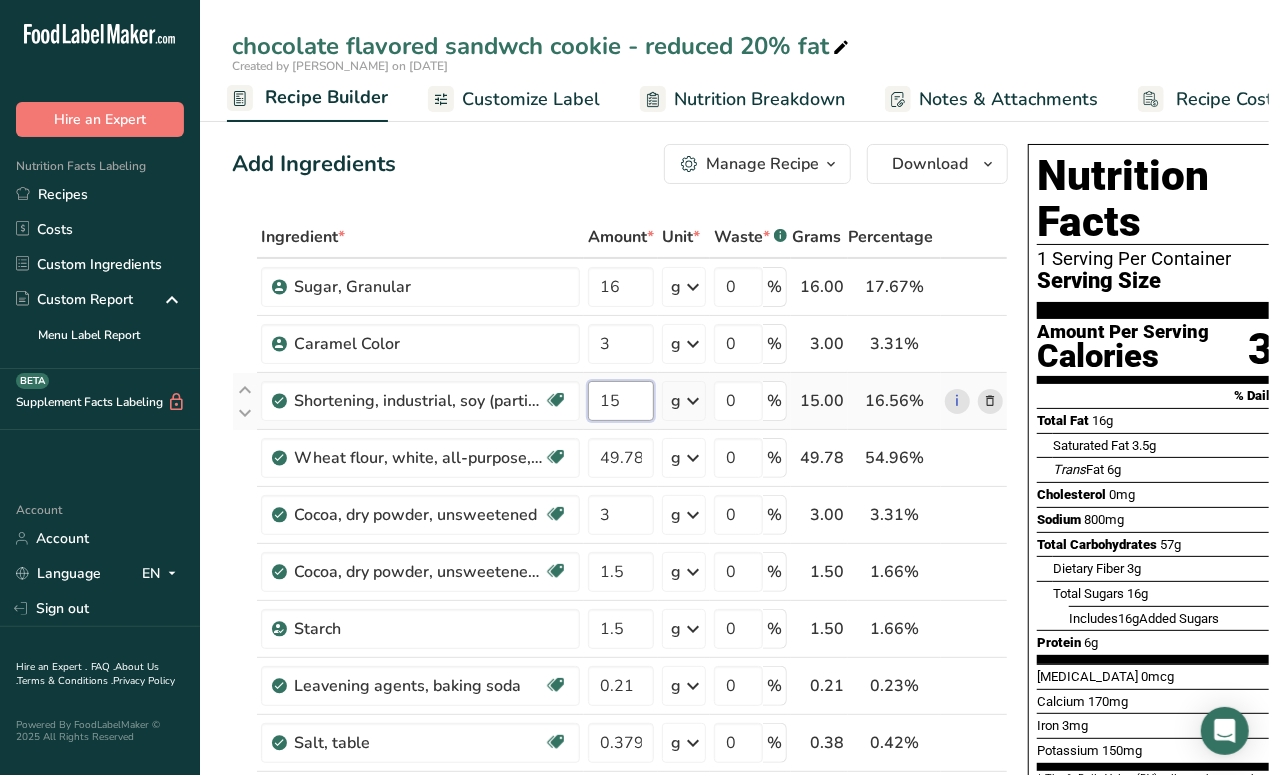 click on "15" at bounding box center (621, 401) 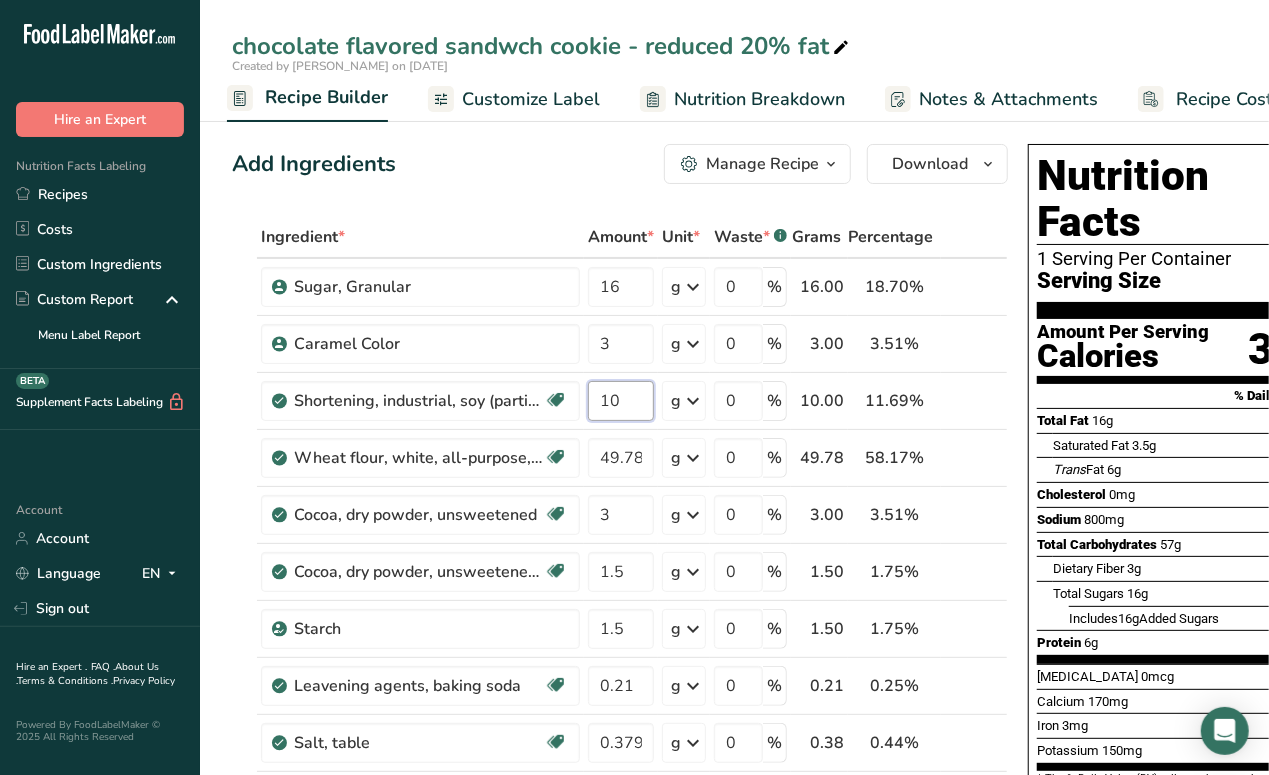 type on "10" 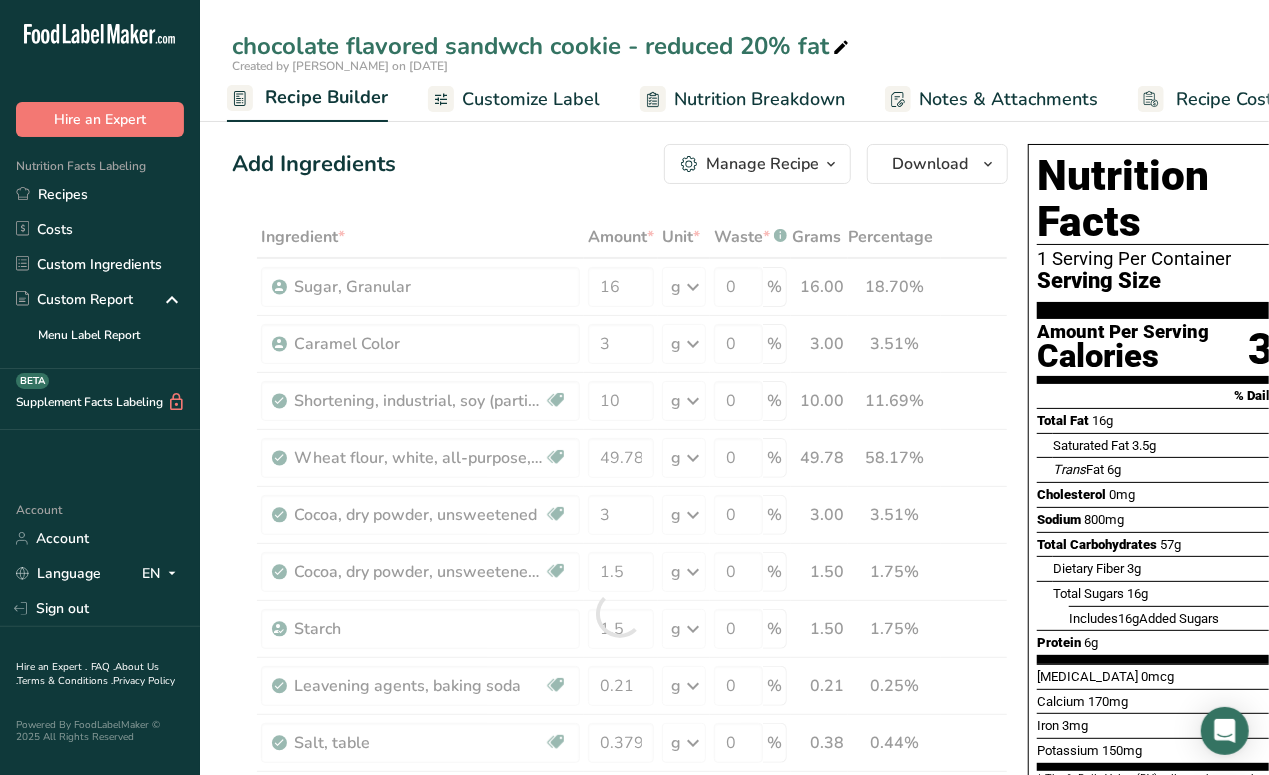 click on "Add Ingredients
Manage Recipe         Delete Recipe           Duplicate Recipe             Scale Recipe             Save as Sub-Recipe   .a-a{fill:#347362;}.b-a{fill:#fff;}                               Nutrition Breakdown                 Recipe Card
NEW
[MEDICAL_DATA] Pattern Report           Activity History
Download
Choose your preferred label style
Standard FDA label
Standard FDA label
The most common format for nutrition facts labels in compliance with the FDA's typeface, style and requirements
Tabular FDA label
A label format compliant with the FDA regulations presented in a tabular (horizontal) display.
Linear FDA label
A simple linear display for small sized packages.
Simplified FDA label" at bounding box center [734, 951] 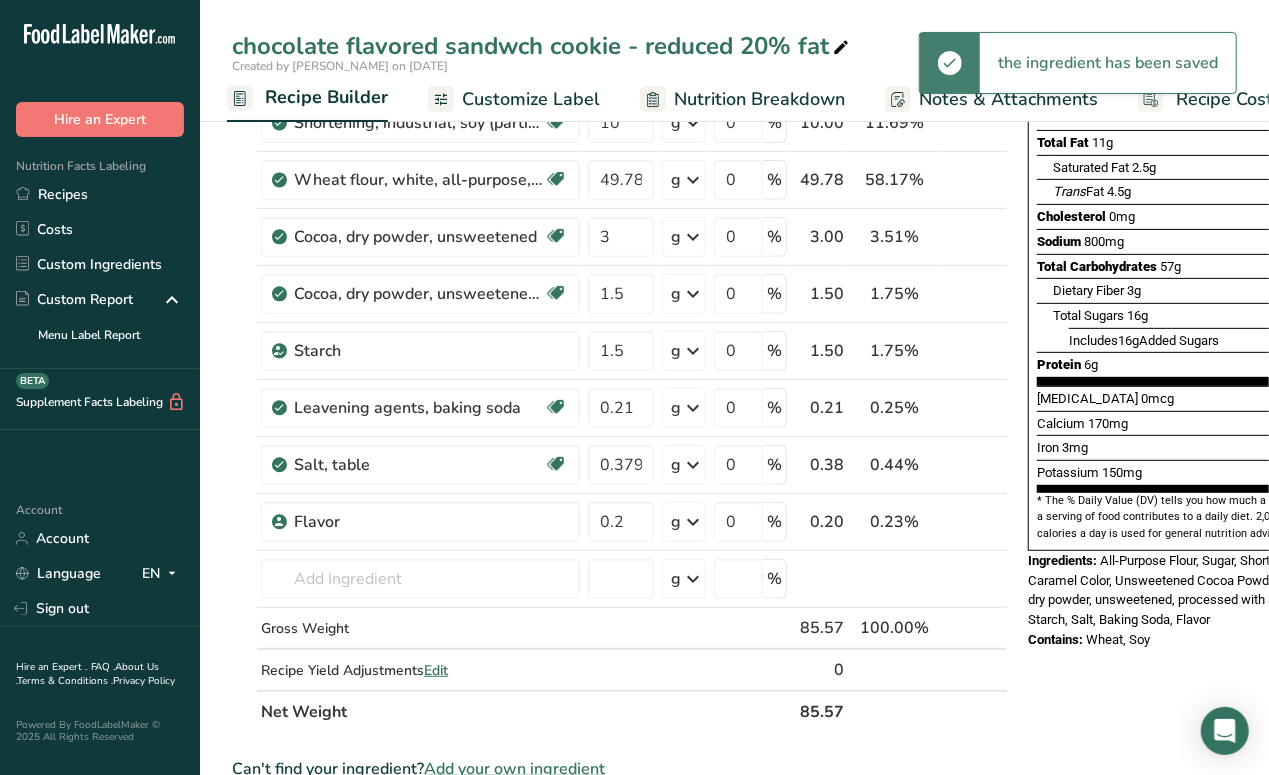 scroll, scrollTop: 282, scrollLeft: 0, axis: vertical 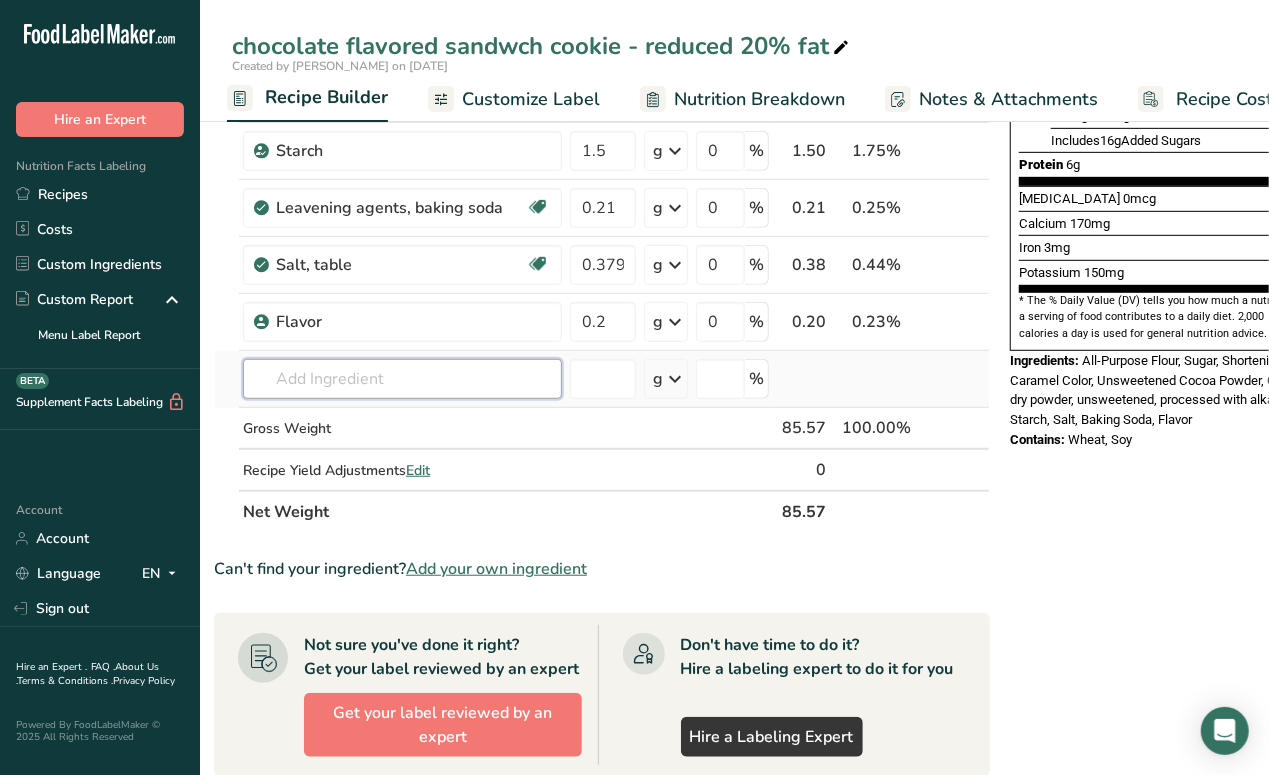 click at bounding box center [402, 379] 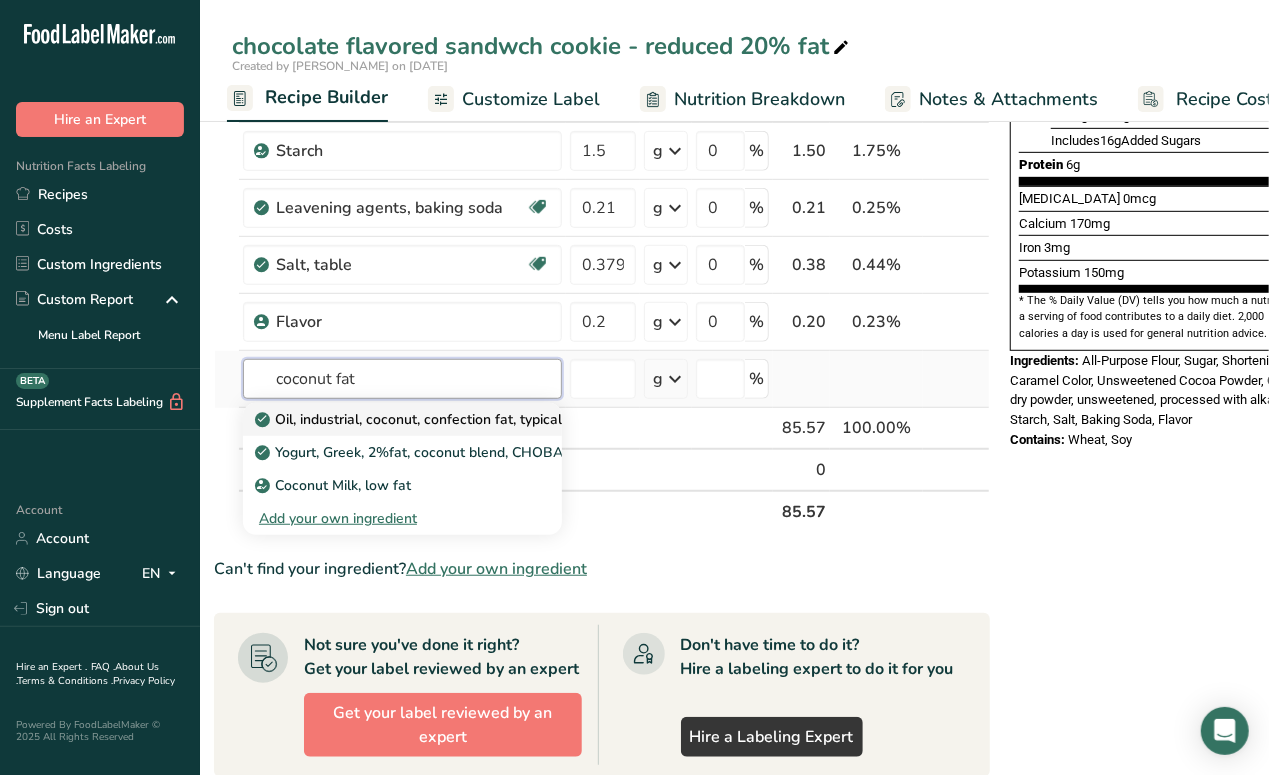 type on "coconut fat" 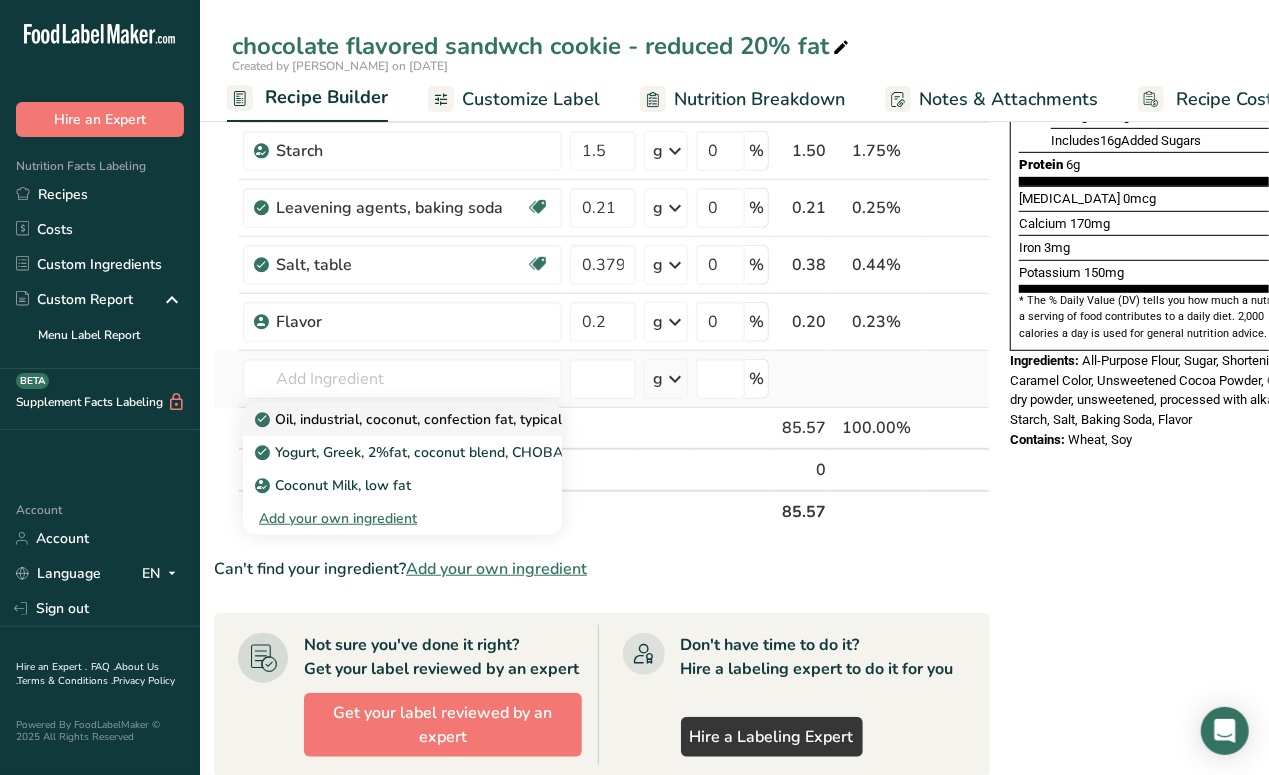 click on "Oil, industrial, coconut, confection fat, typical basis for ice cream coatings" at bounding box center (502, 419) 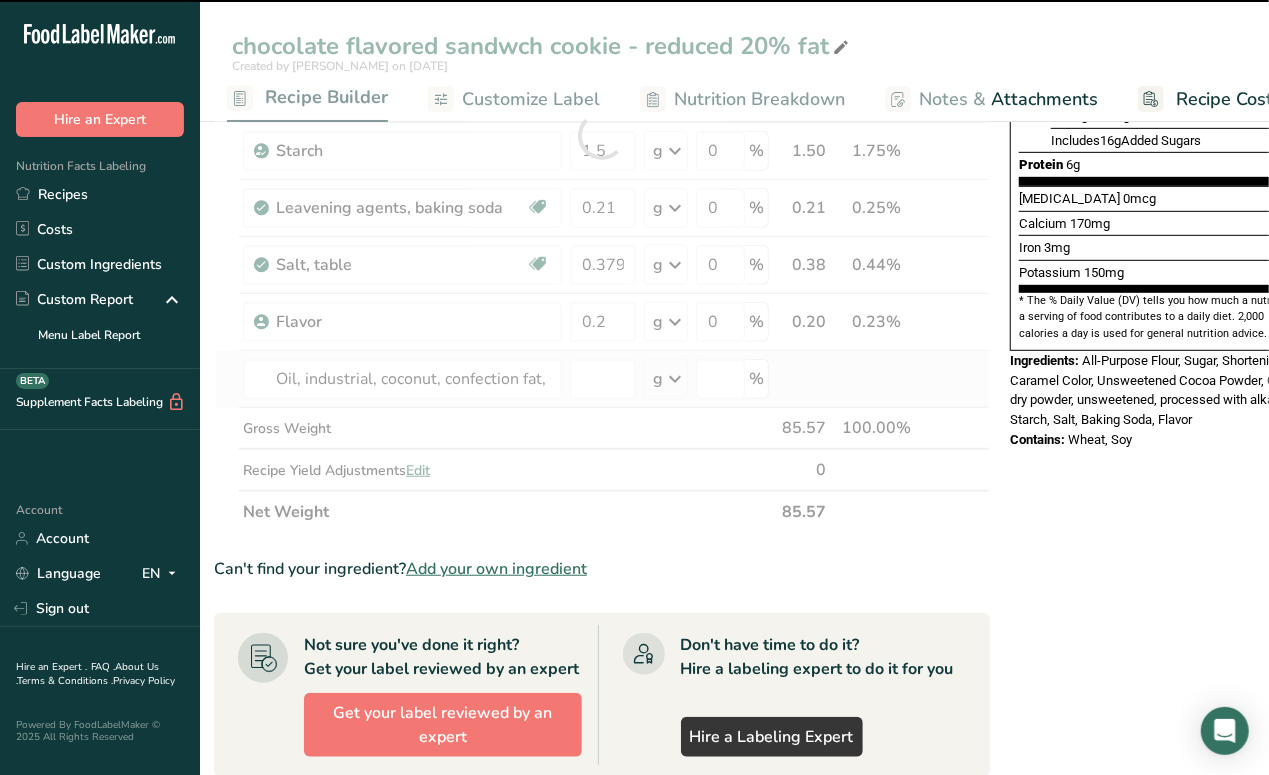 type on "0" 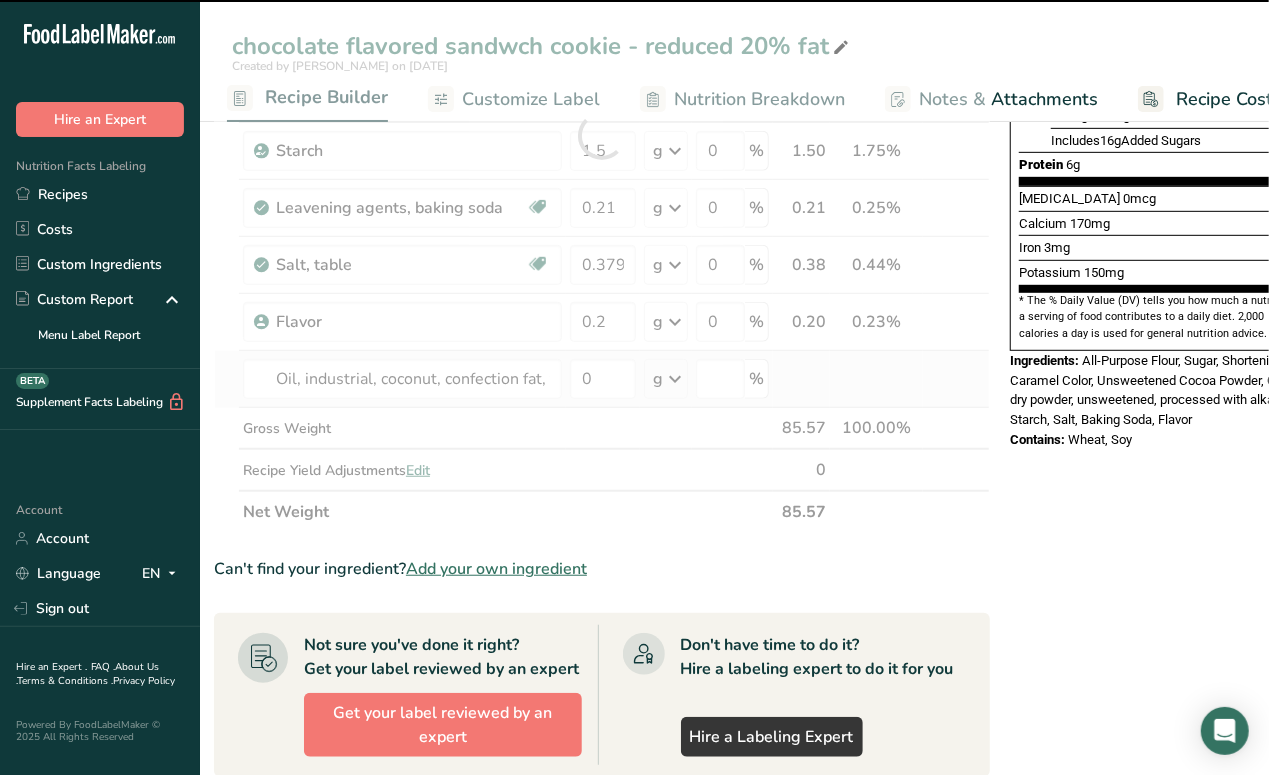 type on "0" 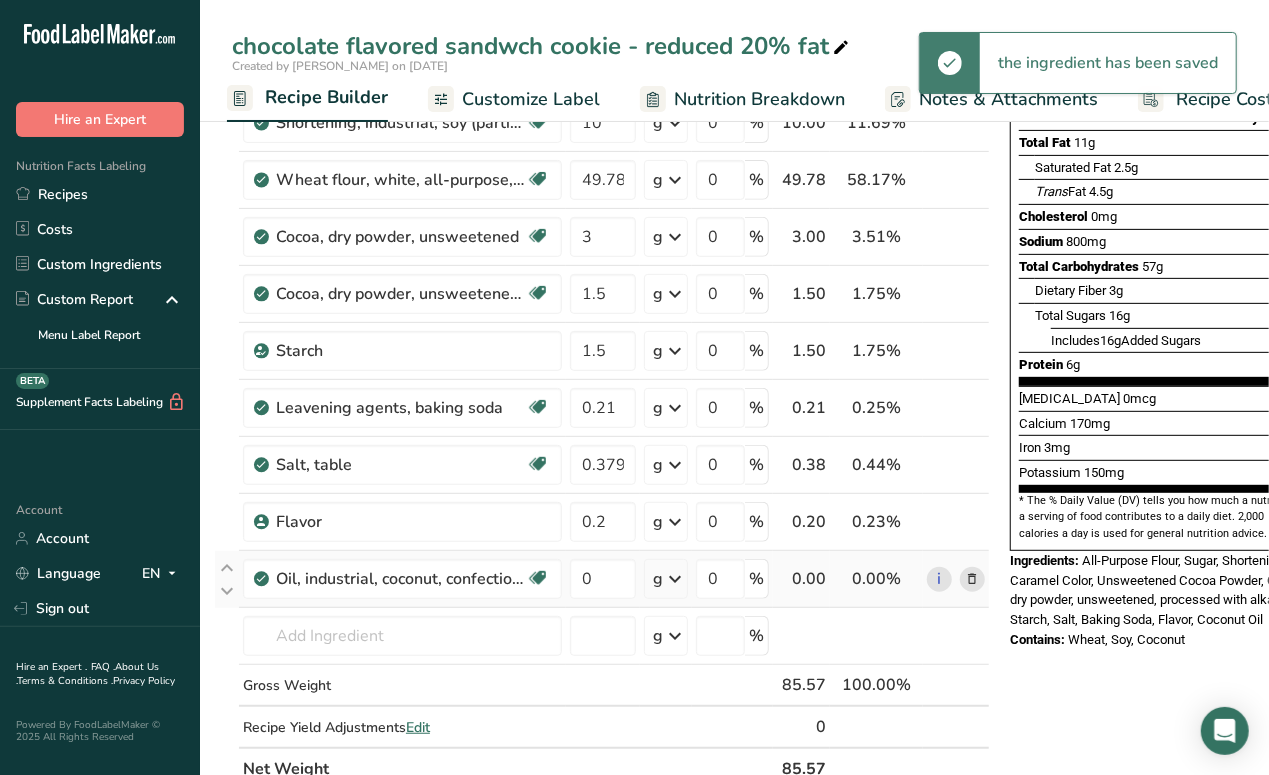 scroll, scrollTop: 263, scrollLeft: 0, axis: vertical 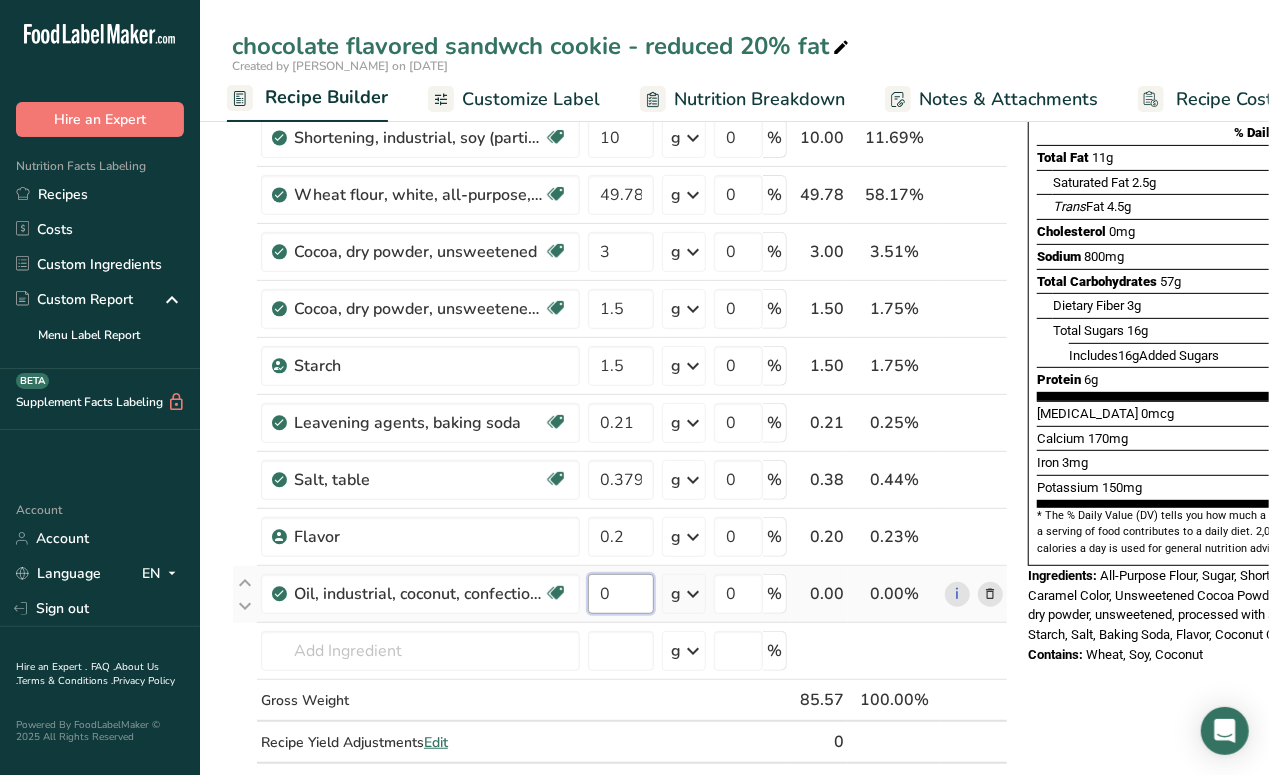 click on "0" at bounding box center (621, 594) 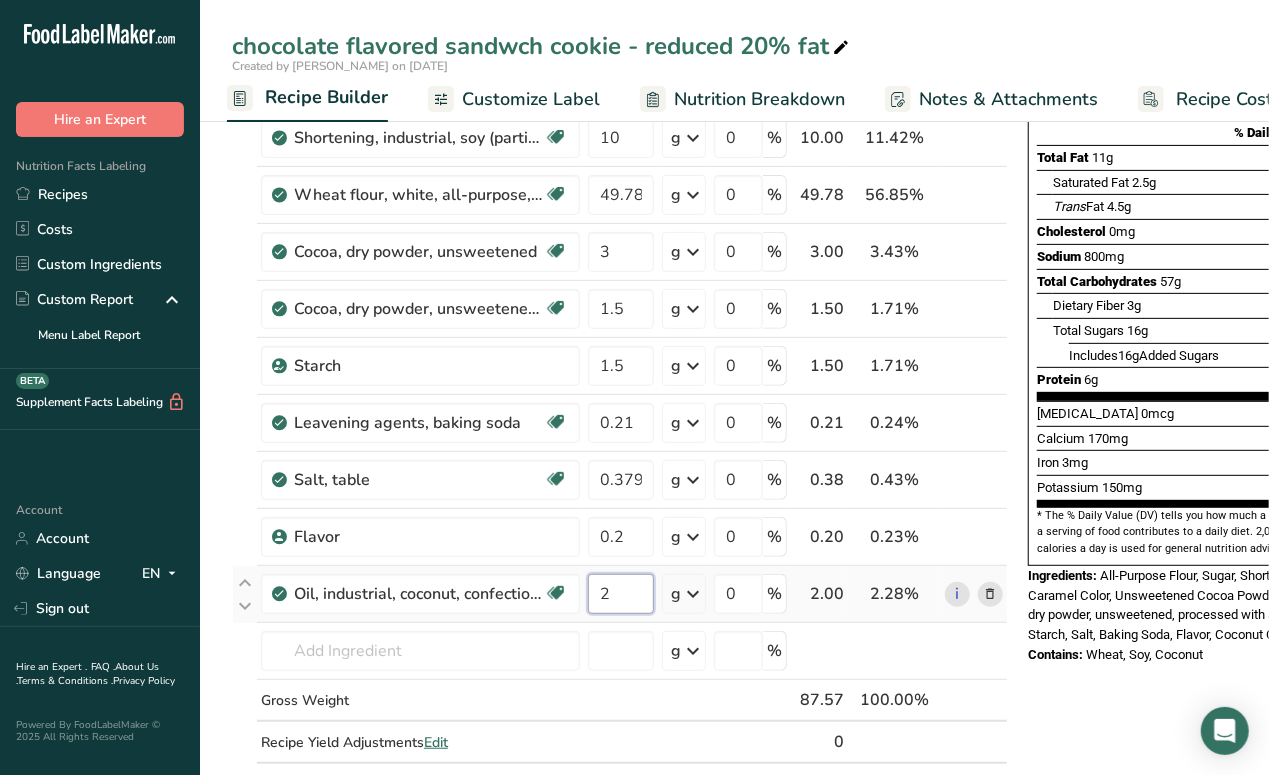 type on "2" 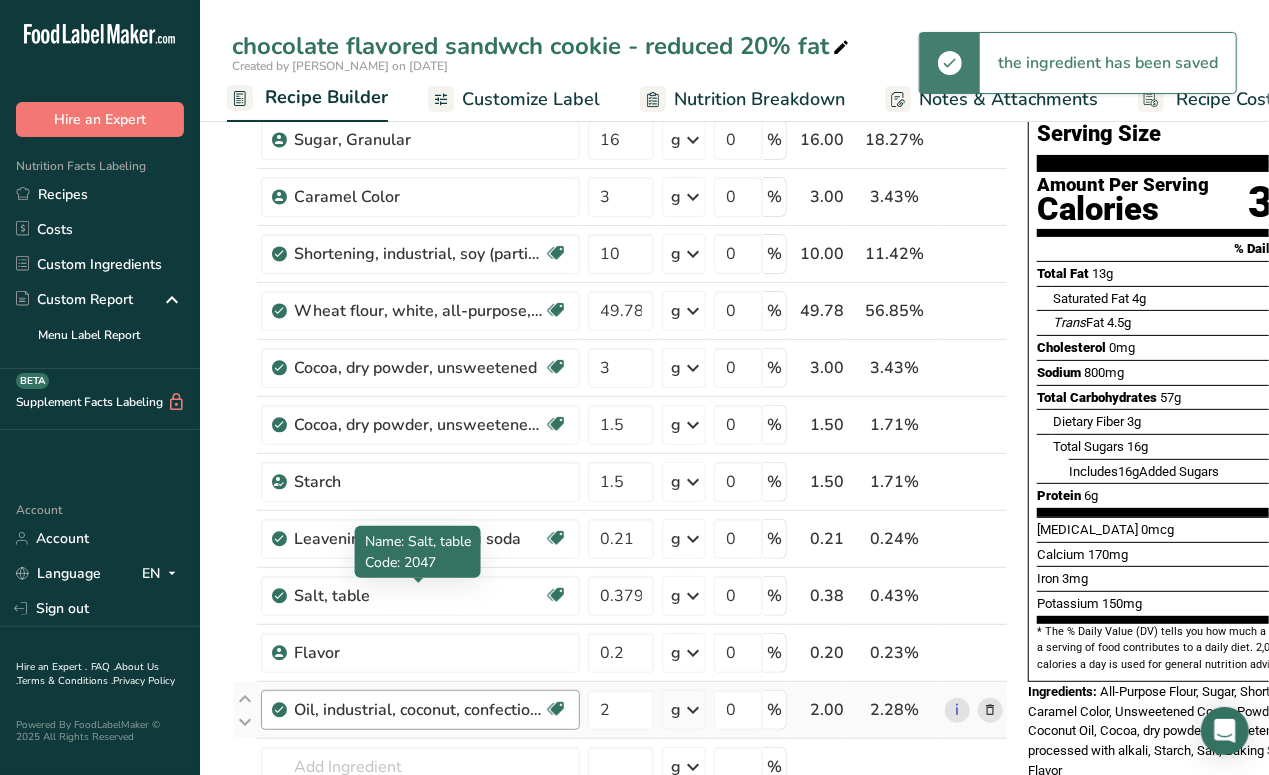 scroll, scrollTop: 142, scrollLeft: 0, axis: vertical 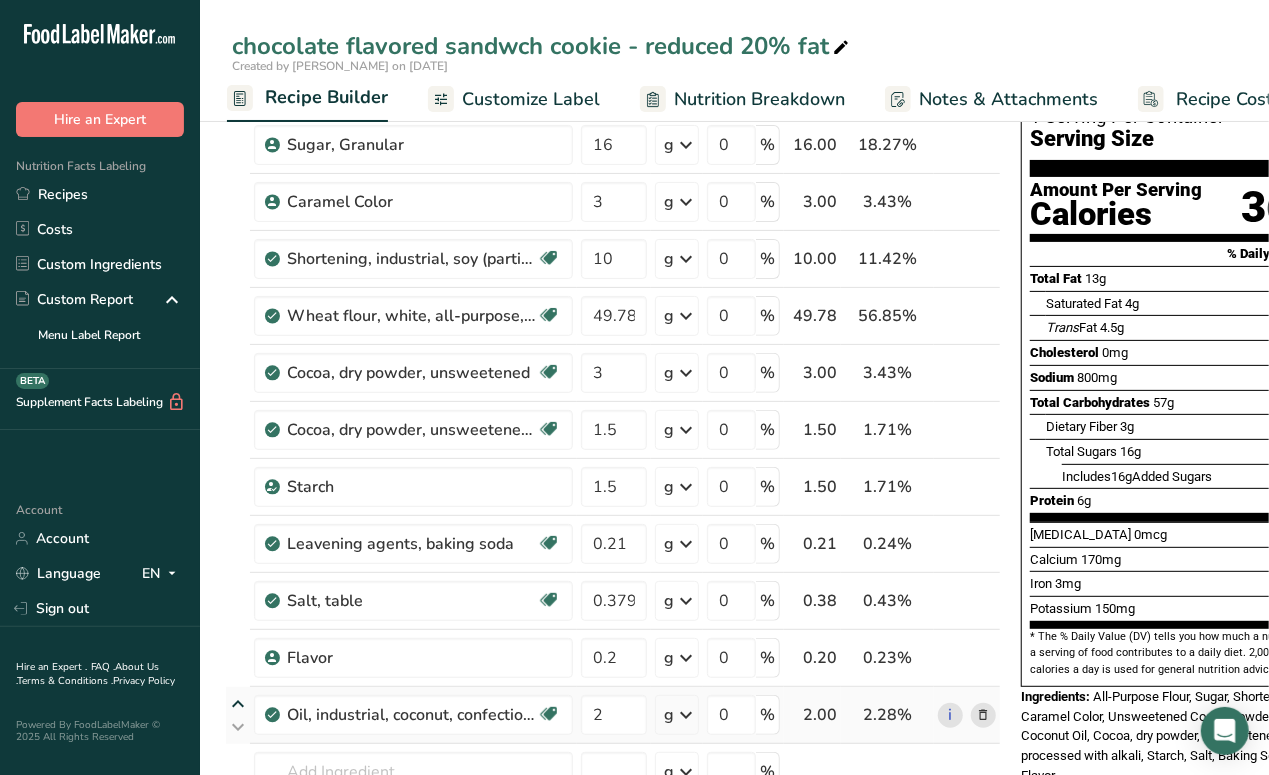 click at bounding box center (238, 704) 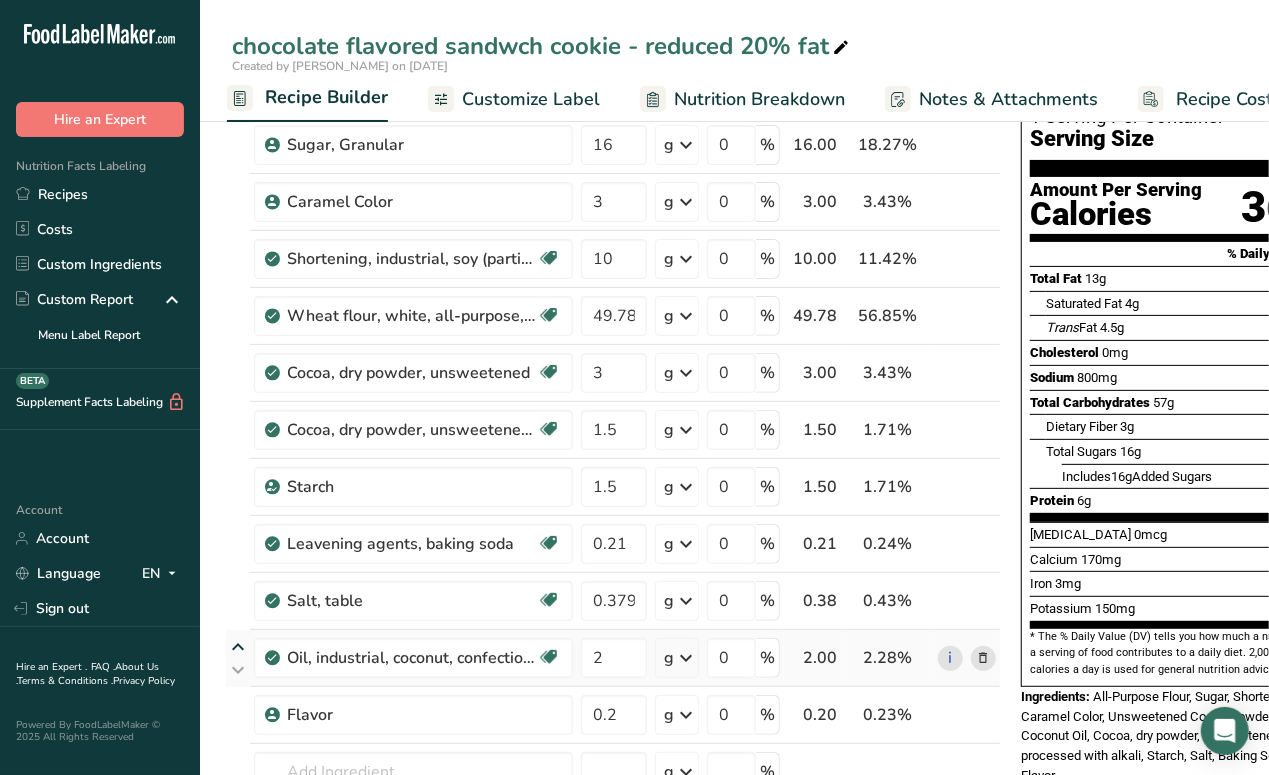 click at bounding box center [238, 647] 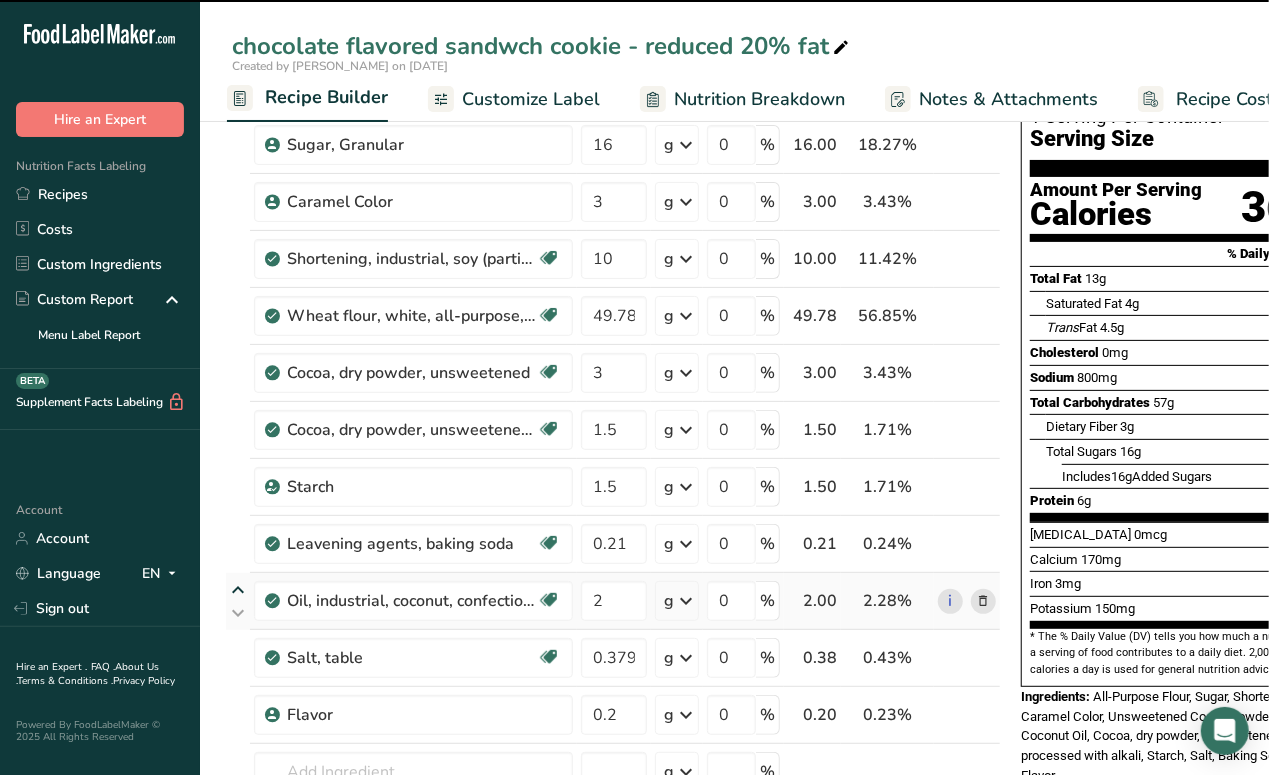 click at bounding box center [238, 590] 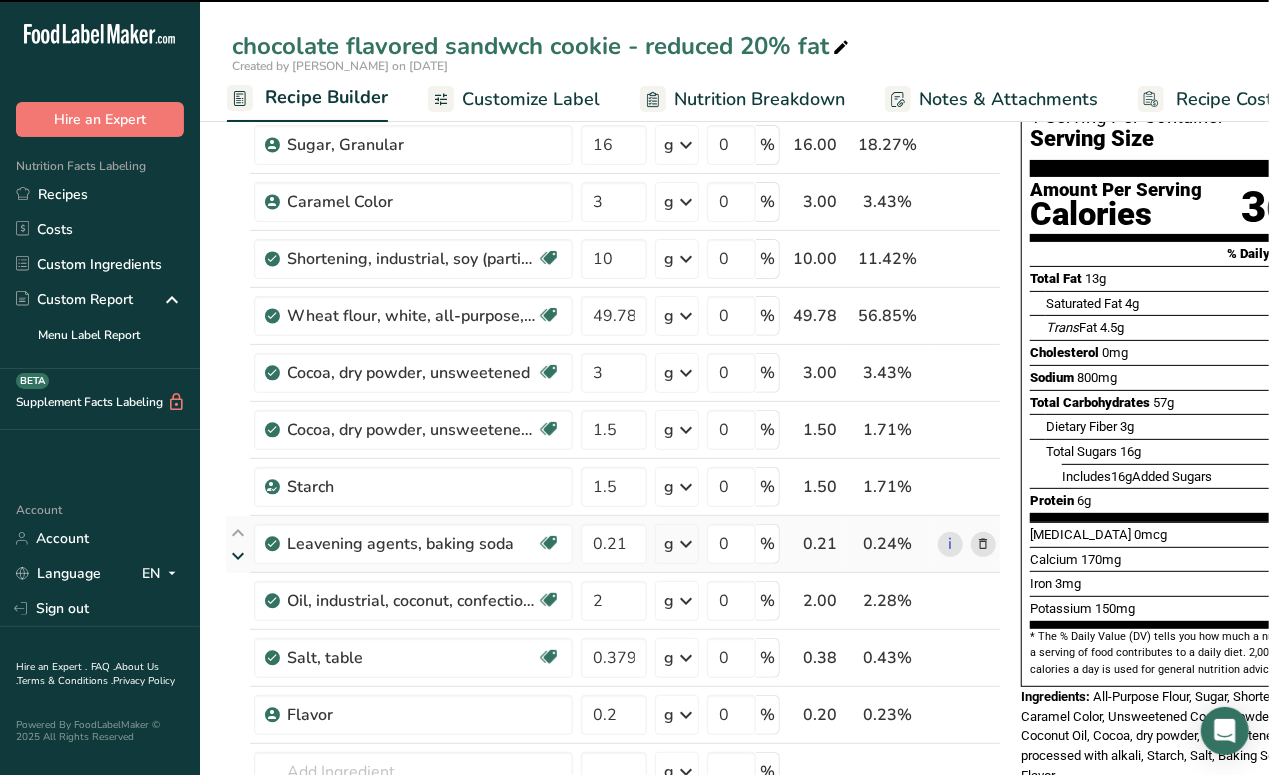 type on "0.21" 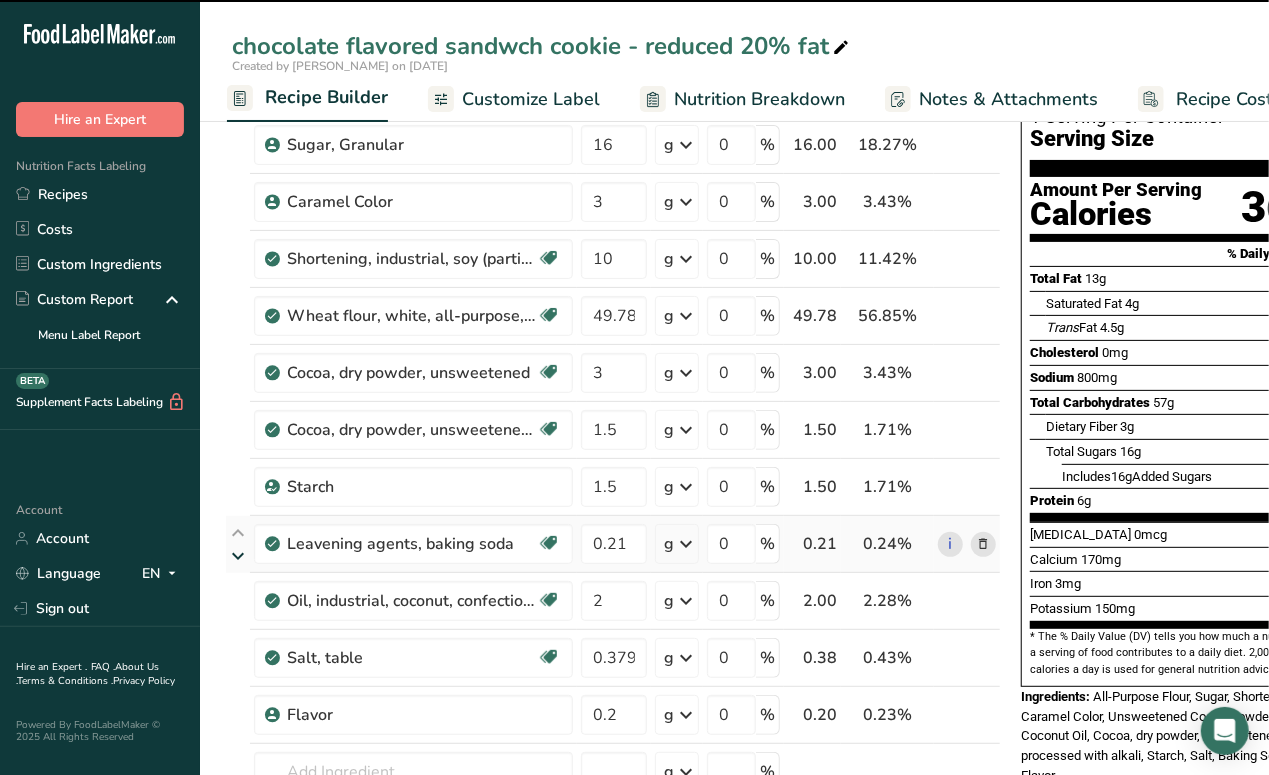 type on "2" 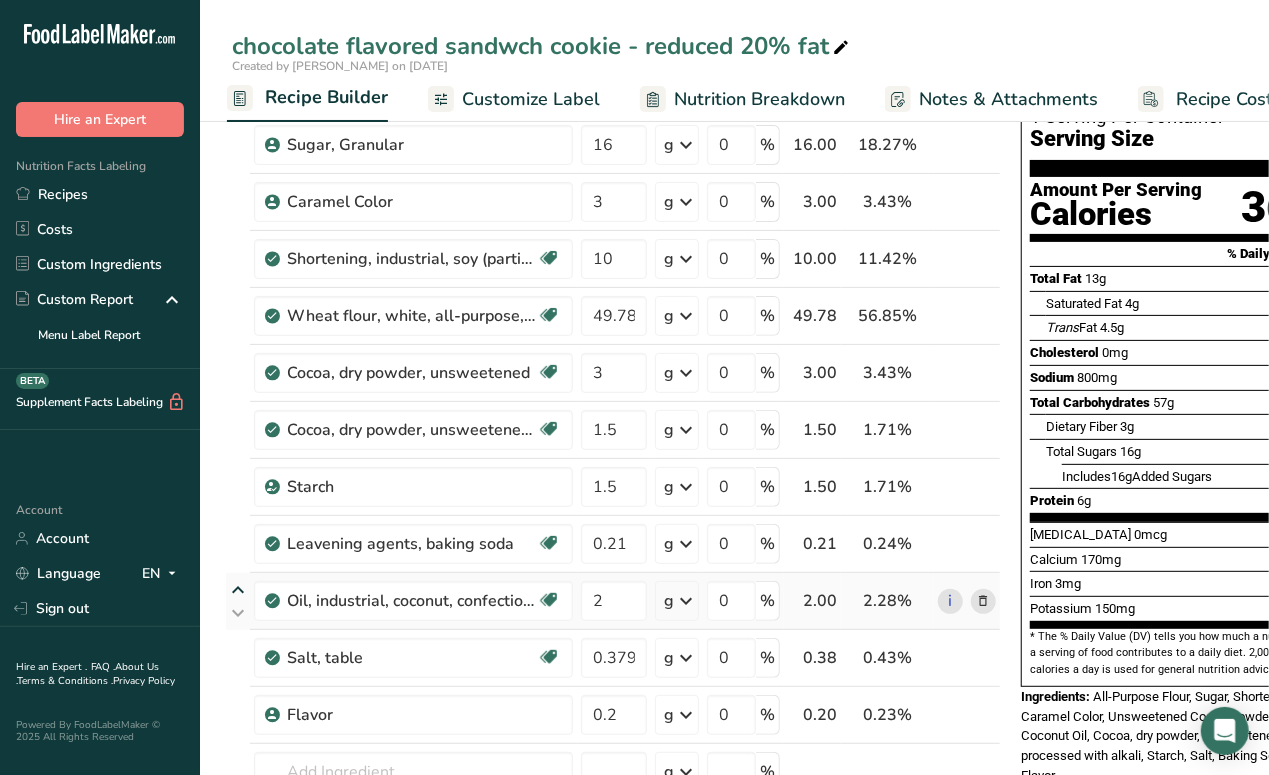 click at bounding box center [238, 590] 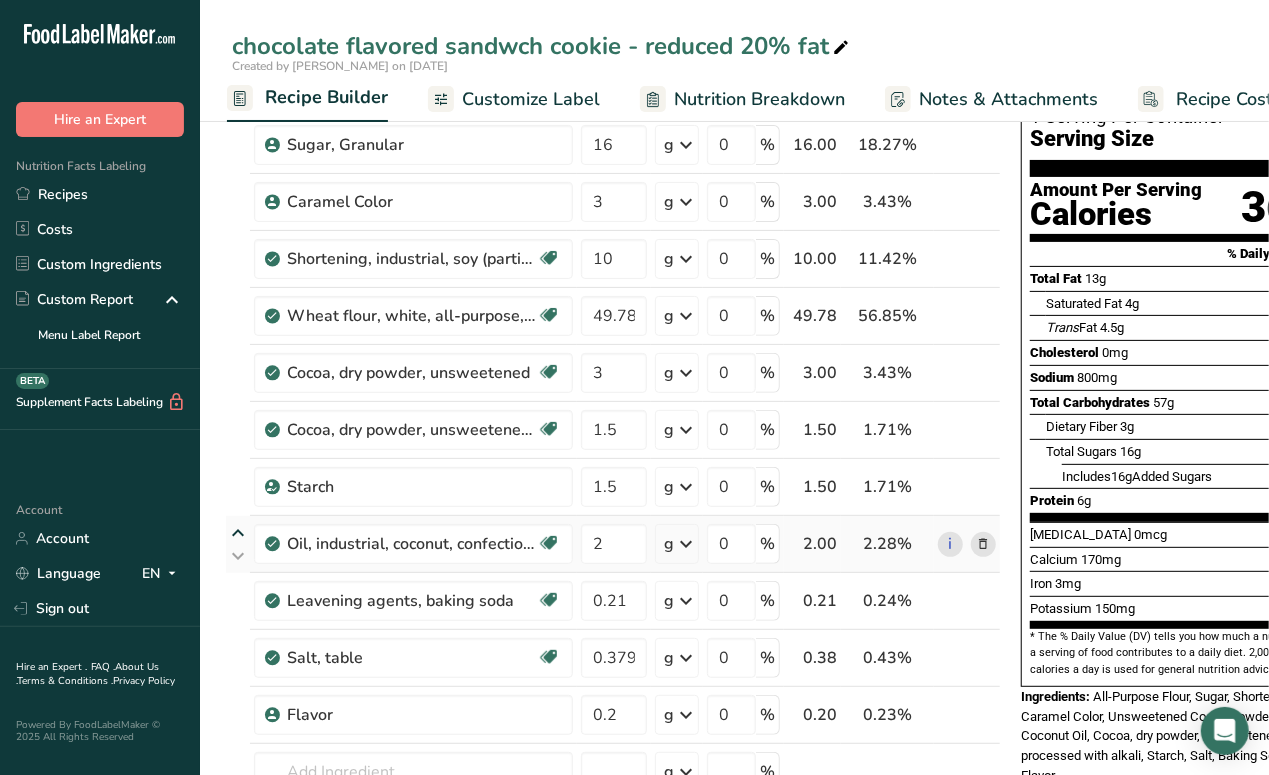 click at bounding box center [238, 533] 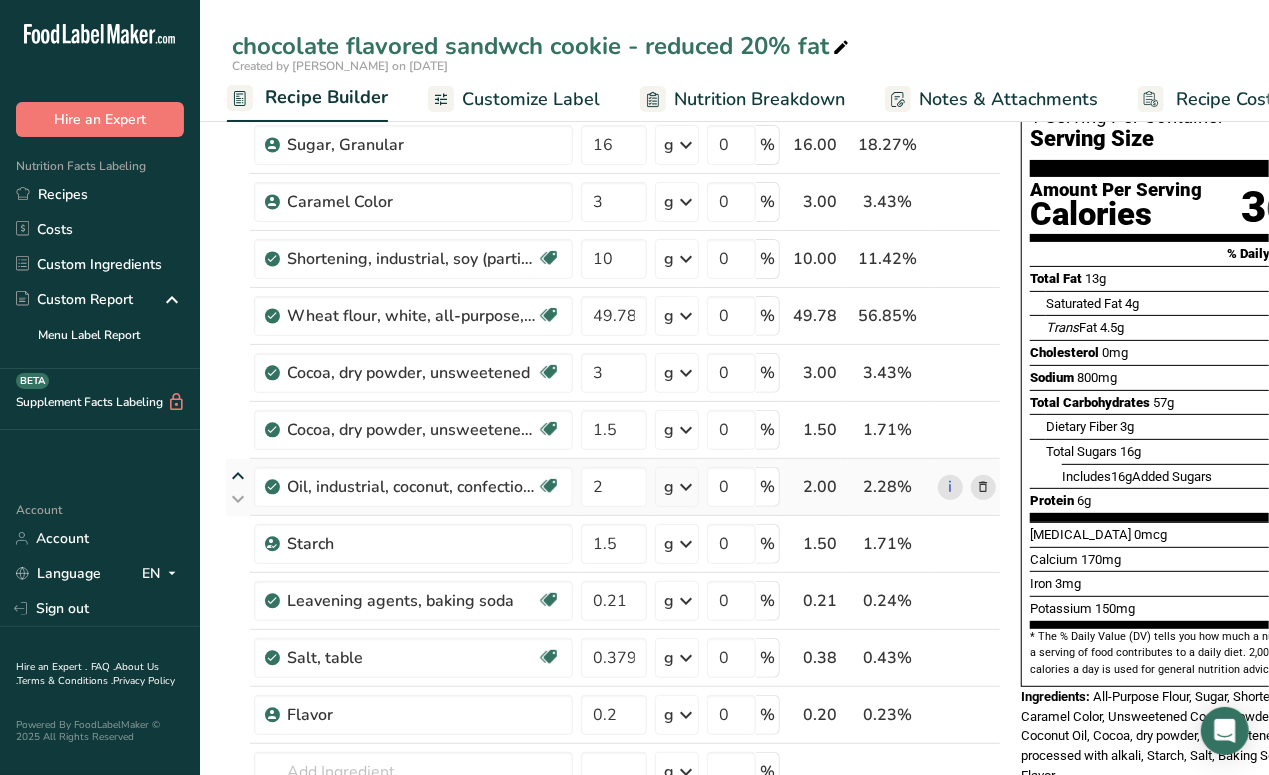 click at bounding box center (238, 476) 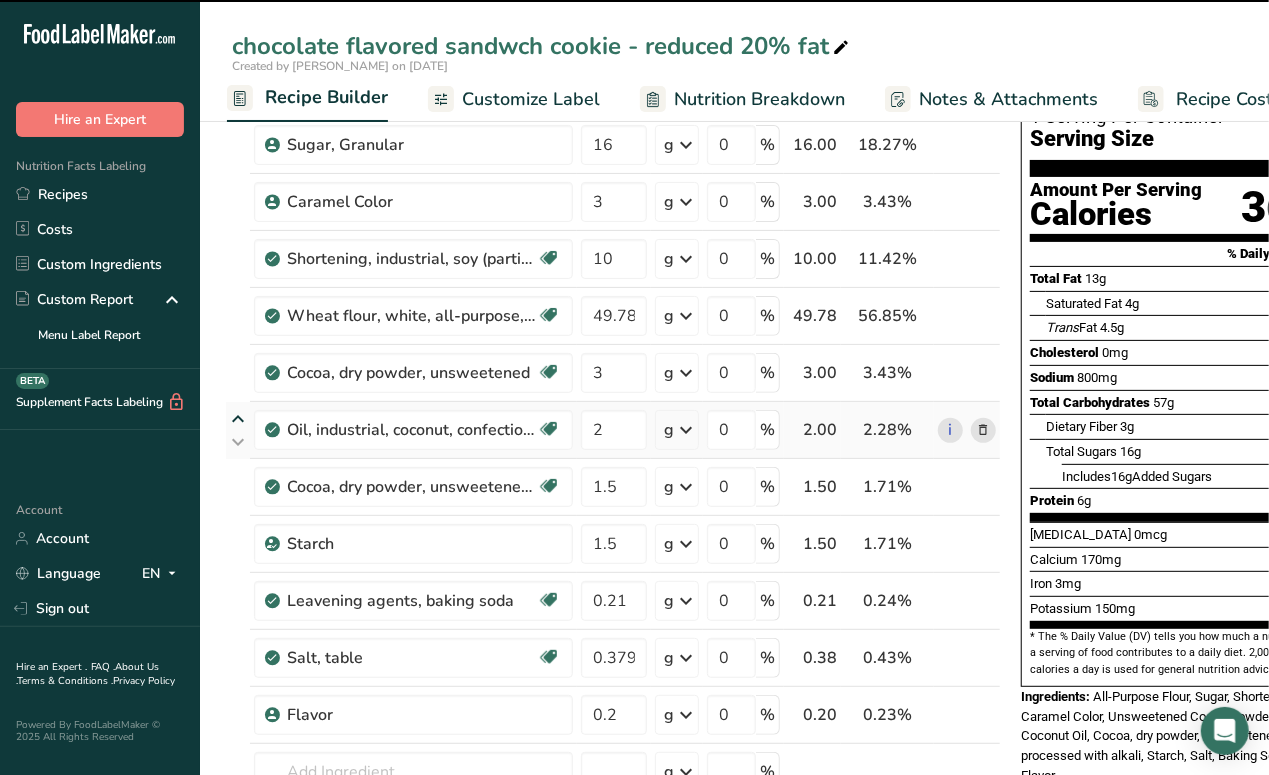 click at bounding box center [238, 419] 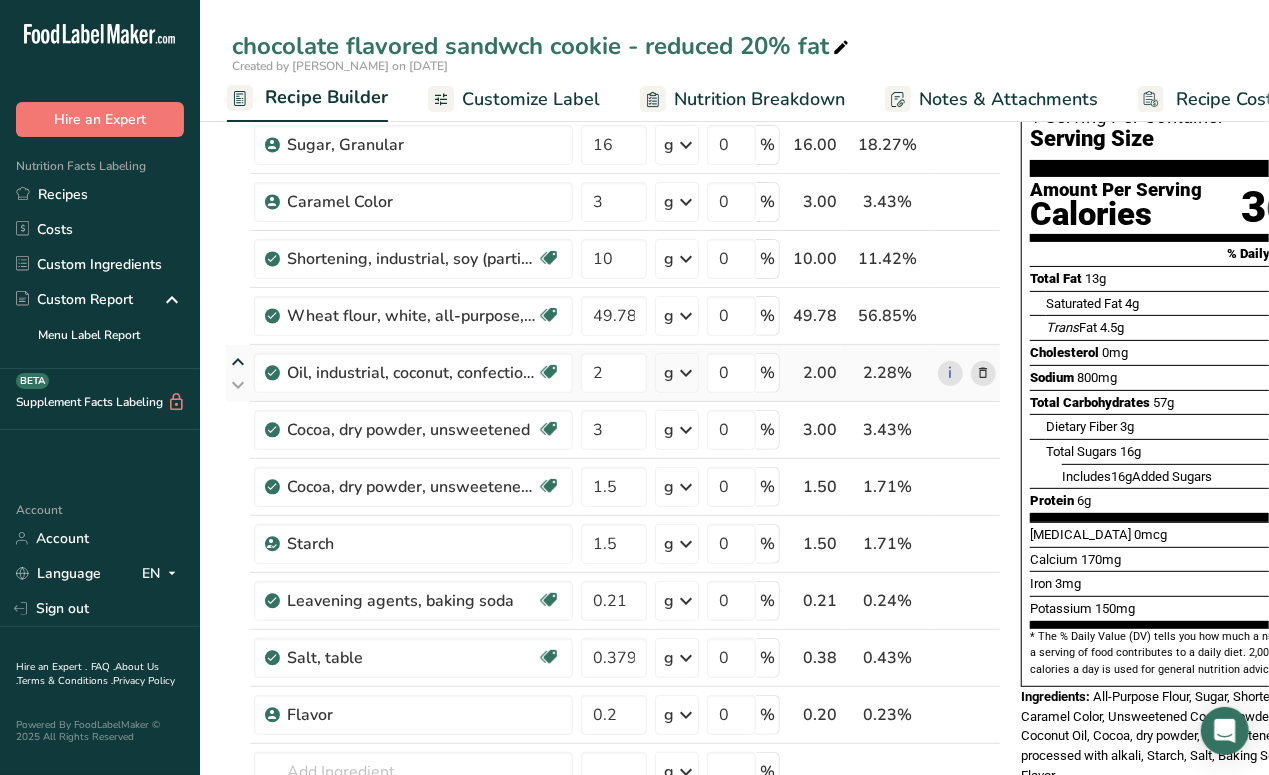 click at bounding box center (238, 362) 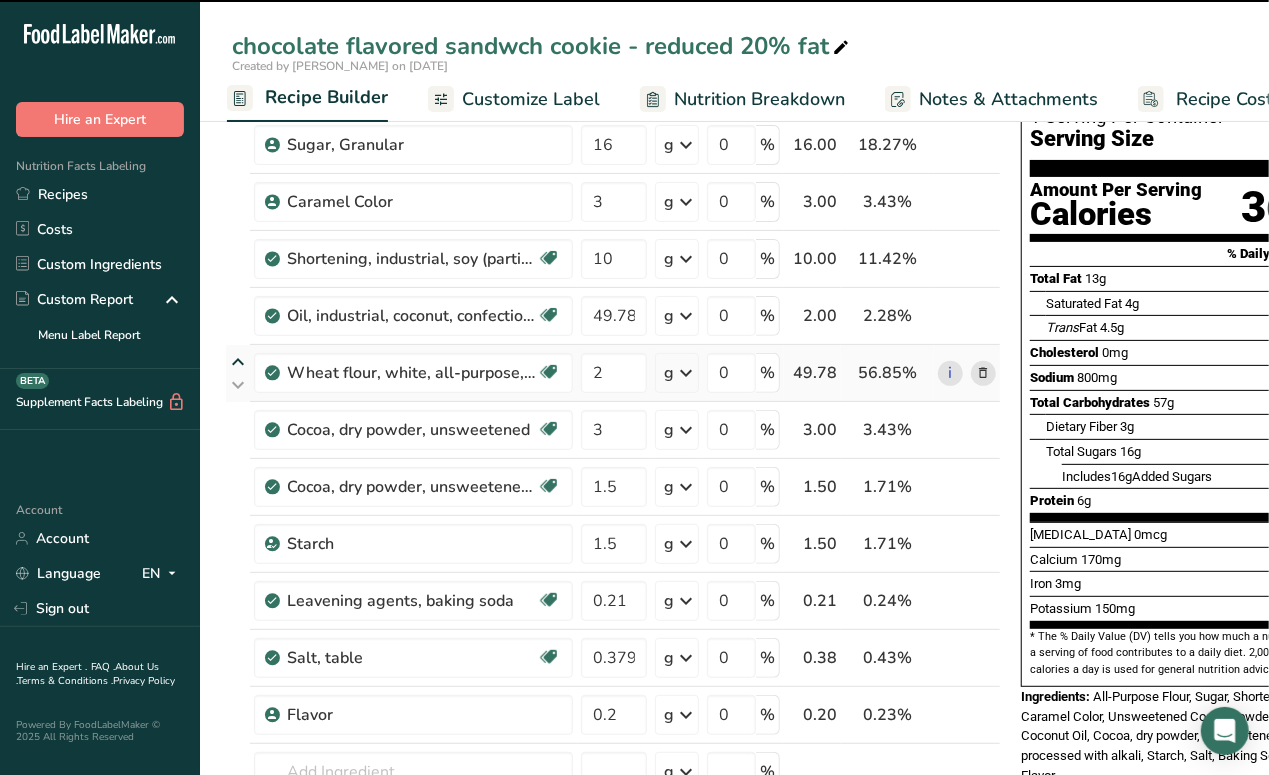 type on "2" 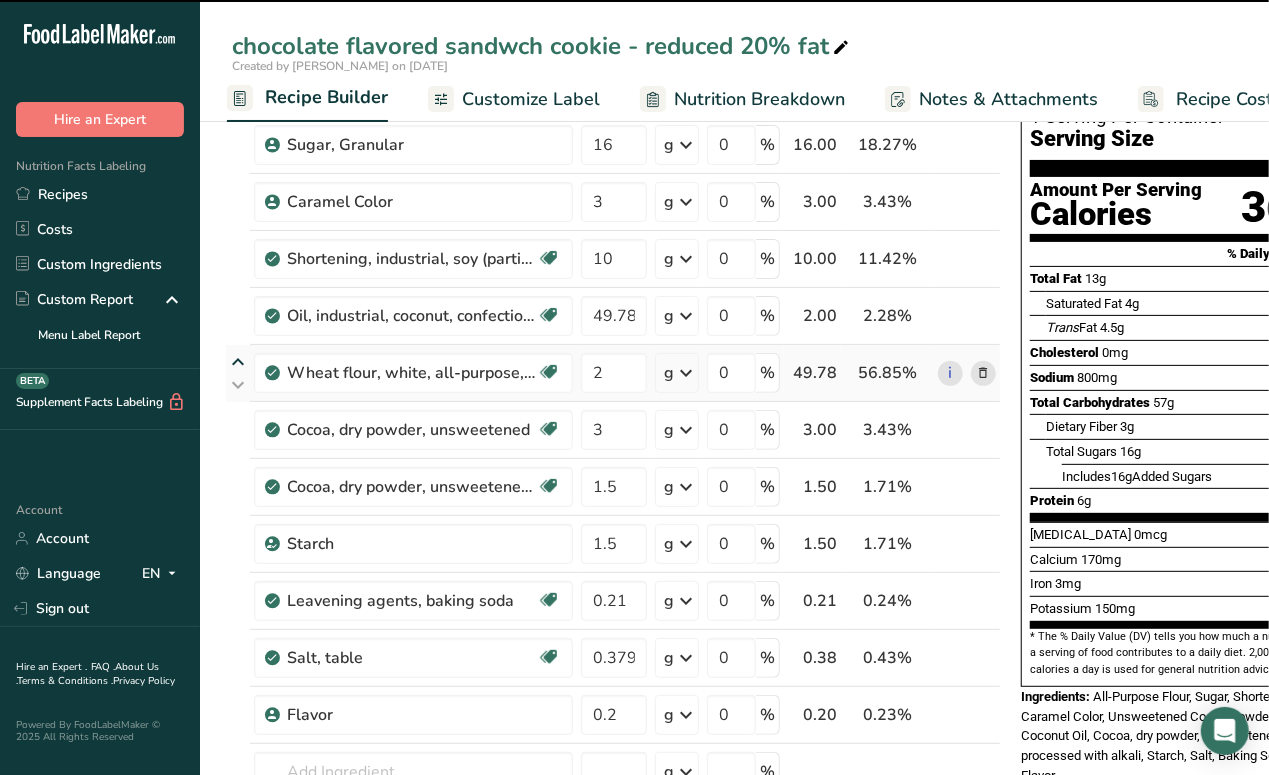 type on "49.78" 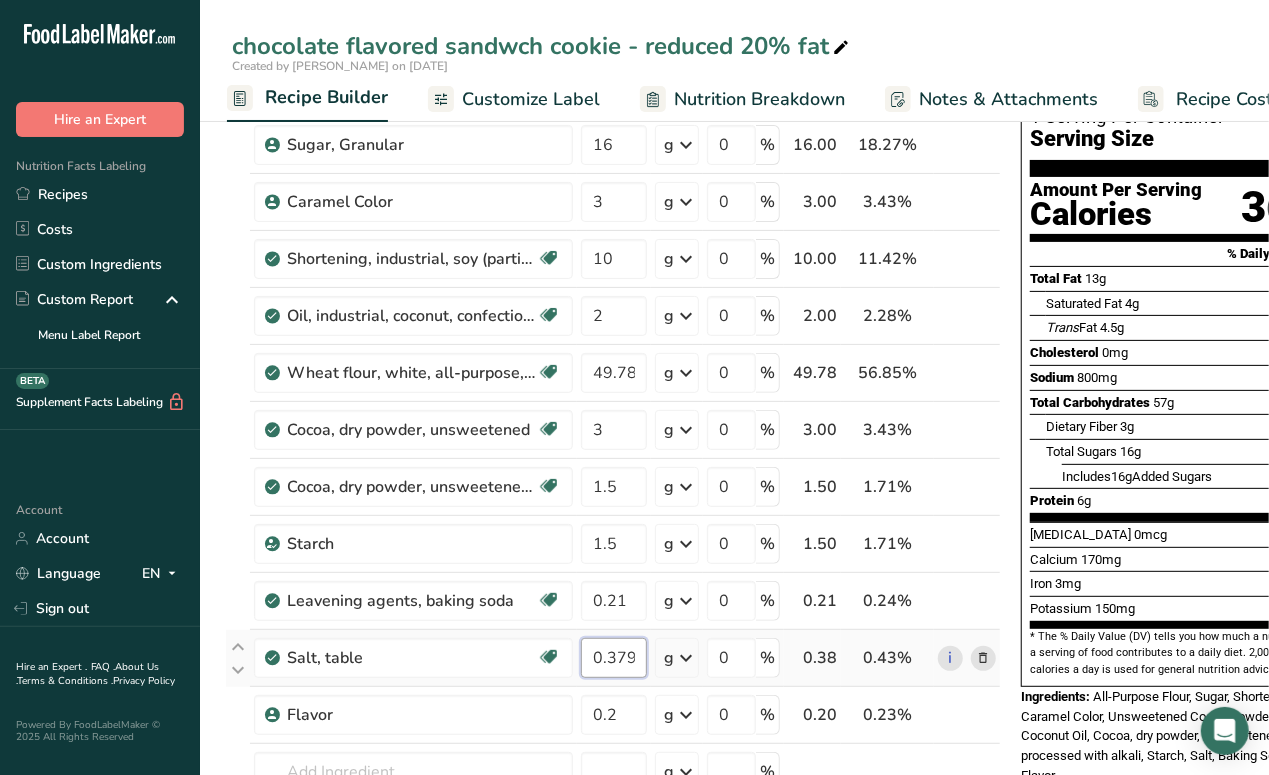 click on "0.379991" at bounding box center [614, 658] 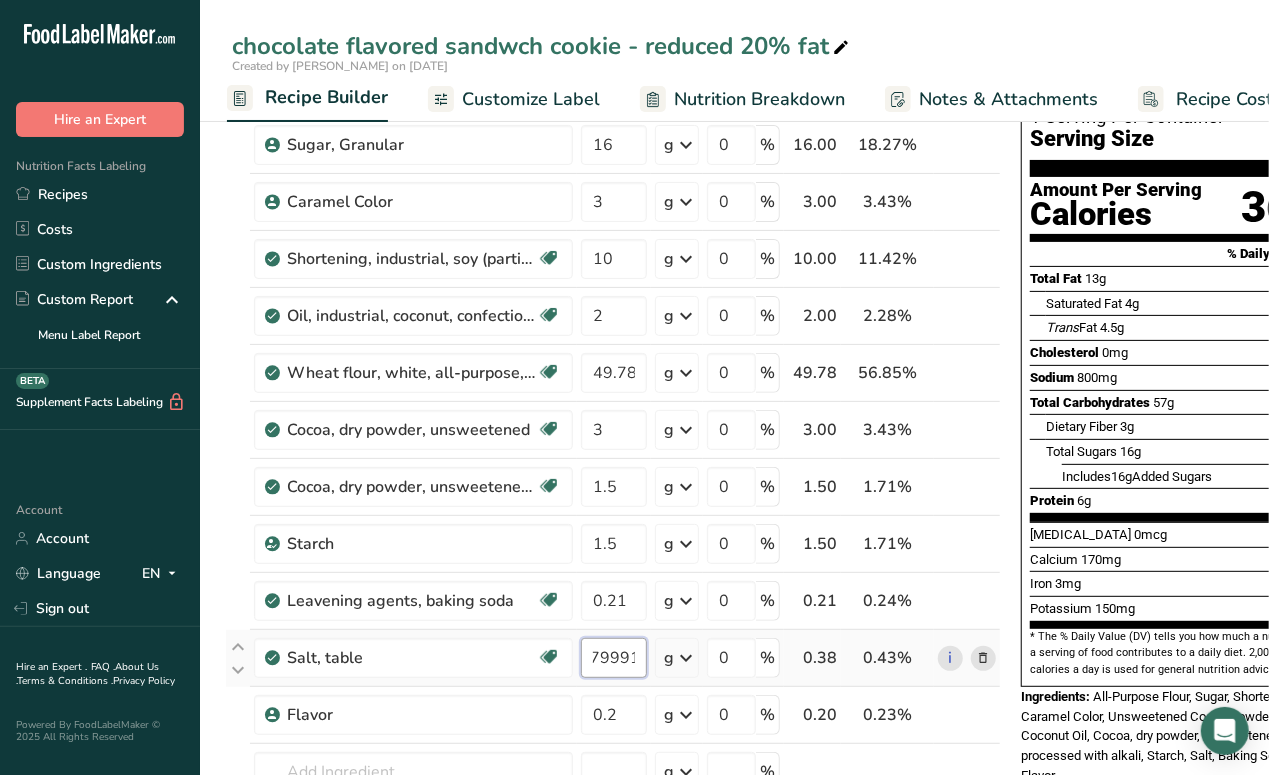 click on "0.379991" at bounding box center (614, 658) 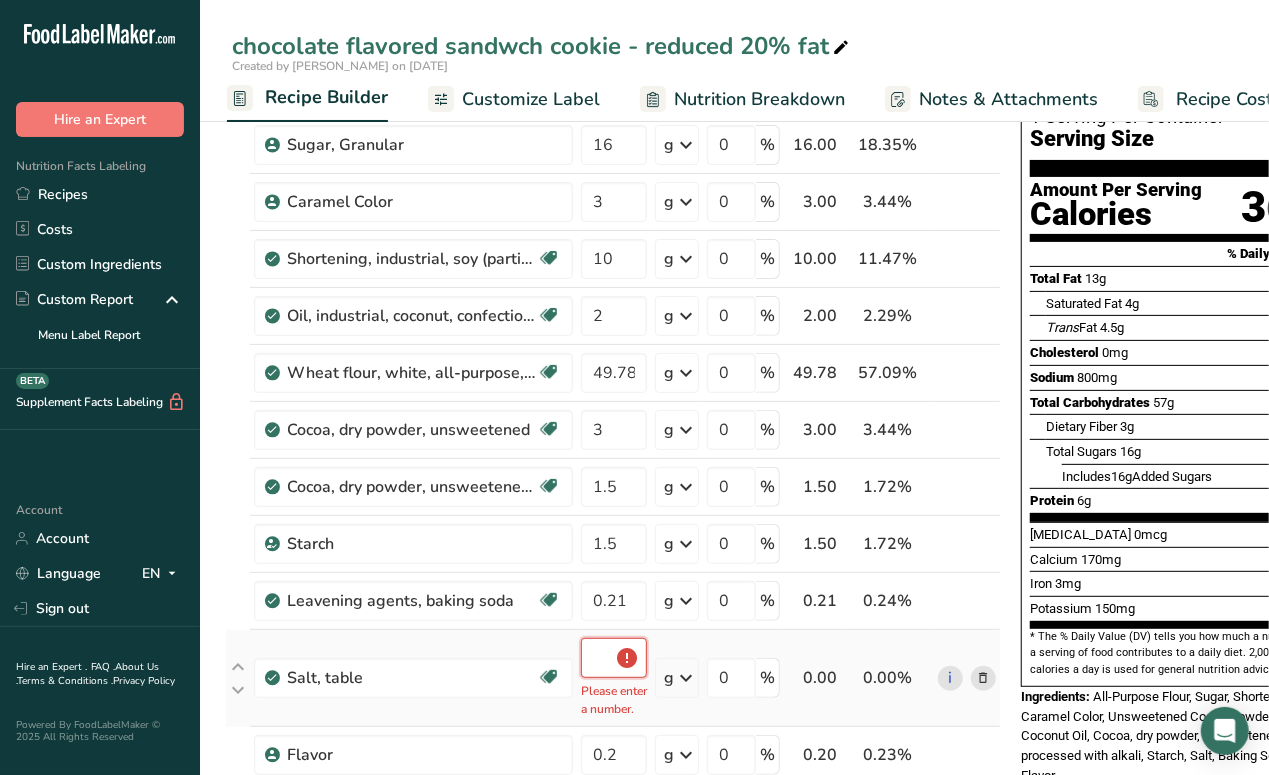scroll, scrollTop: 0, scrollLeft: 0, axis: both 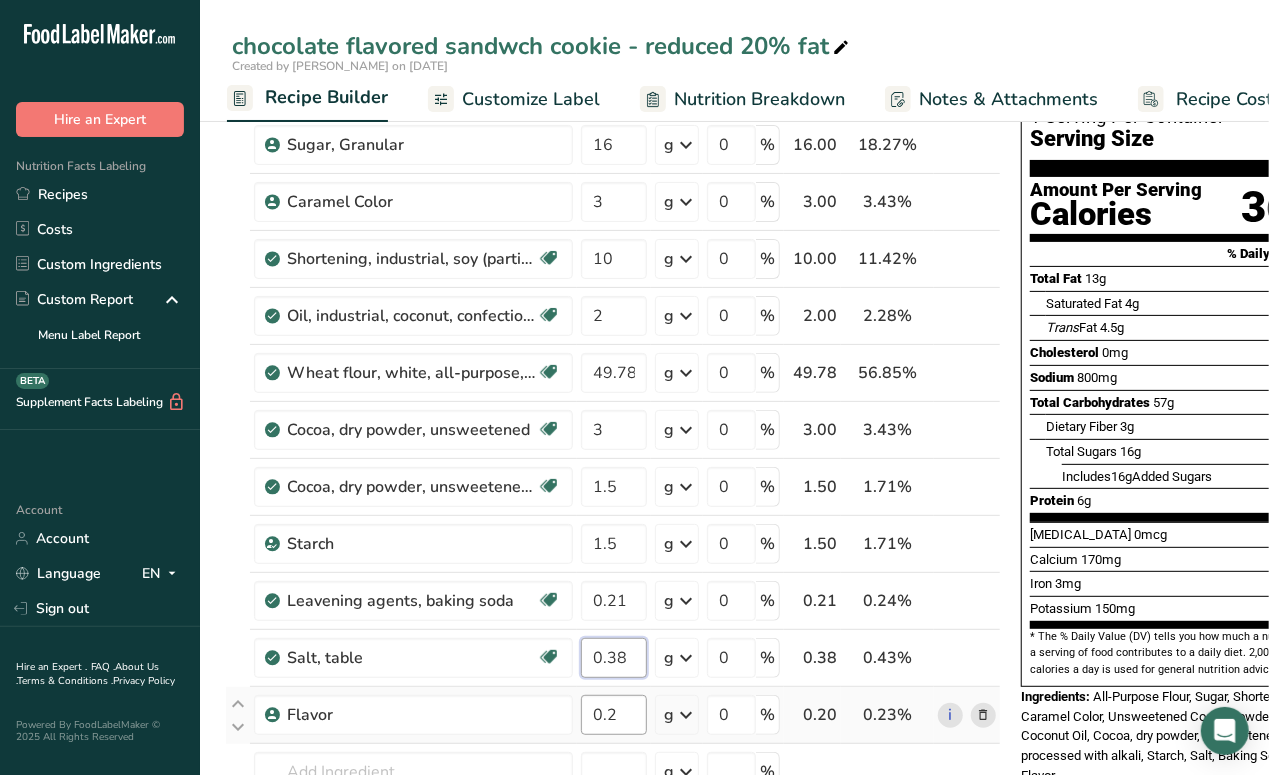 type on "0.38" 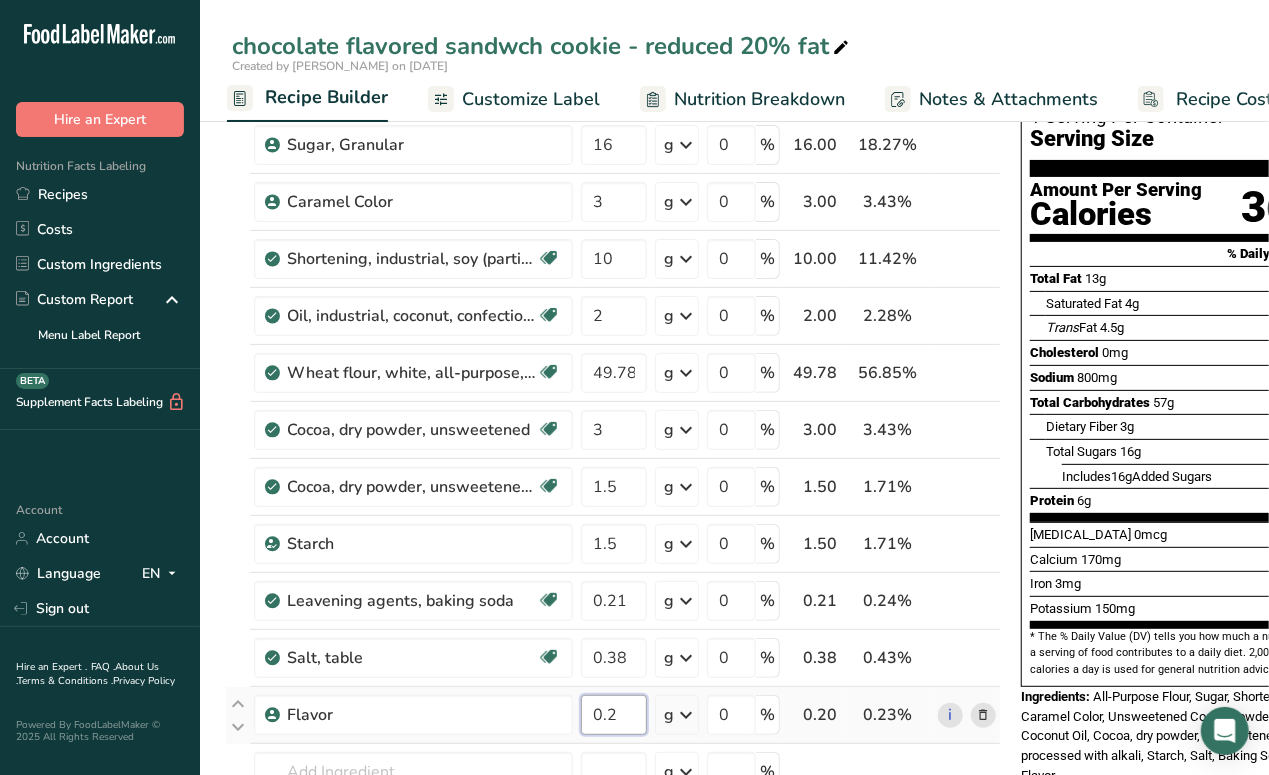 click on "Ingredient *
Amount *
Unit *
Waste *   .a-a{fill:#347362;}.b-a{fill:#fff;}          Grams
Percentage
Sugar, Granular
16
g
Weight Units
g
kg
mg
See more
Volume Units
l
mL
fl oz
See more
0
%
16.00
18.27%
i
Caramel Color
3
g
Weight Units
g
kg
mg
See more
Volume Units
l
mL
fl oz
See more
0
%
3.00
3.43%
i
Dairy free" at bounding box center (613, 500) 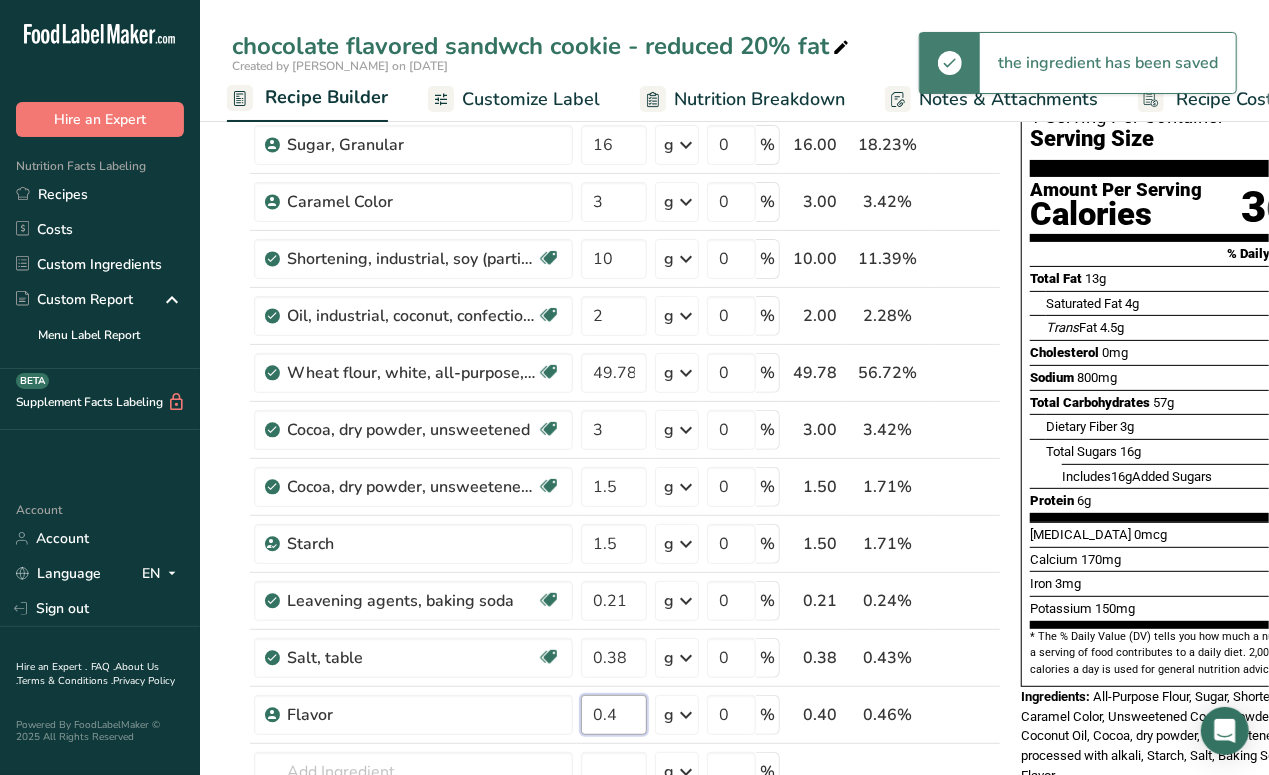 type on "0.4" 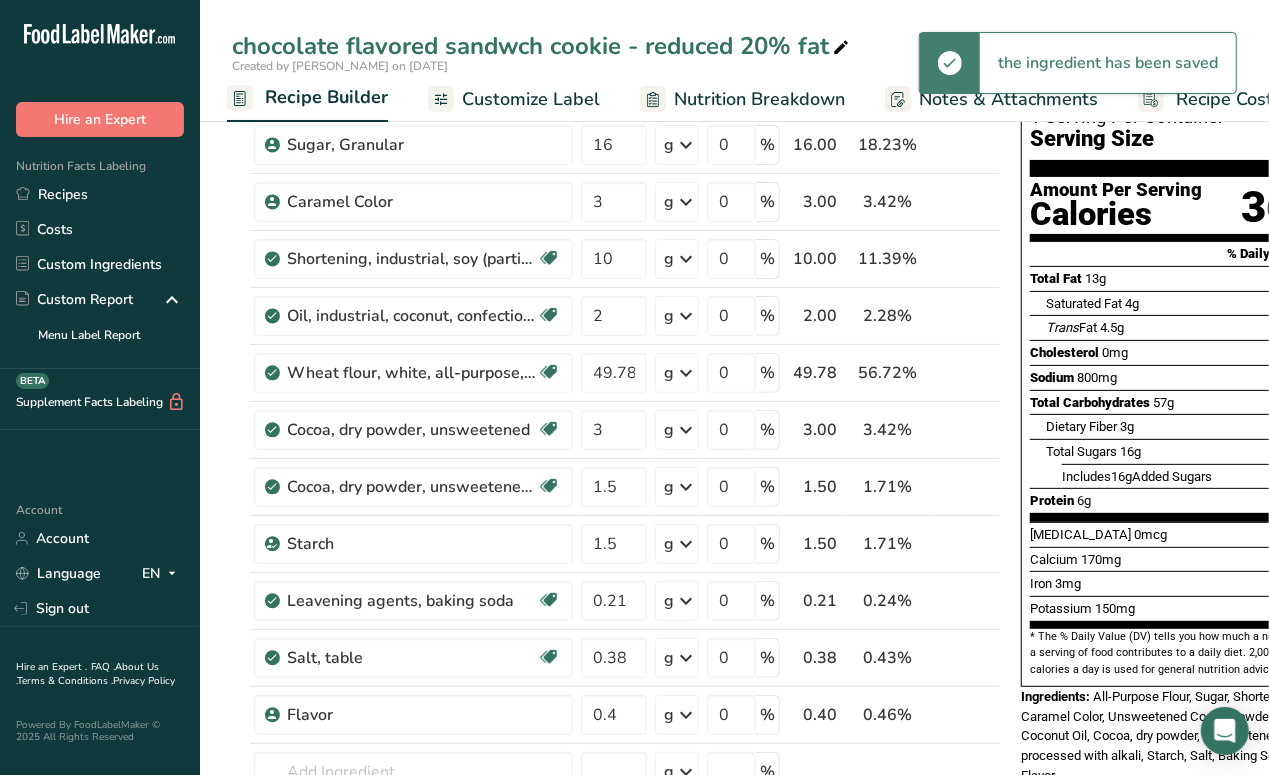 click on "Add Ingredients
Manage Recipe         Delete Recipe           Duplicate Recipe             Scale Recipe             Save as Sub-Recipe   .a-a{fill:#347362;}.b-a{fill:#fff;}                               Nutrition Breakdown                 Recipe Card
NEW
[MEDICAL_DATA] Pattern Report           Activity History
Download
Choose your preferred label style
Standard FDA label
Standard FDA label
The most common format for nutrition facts labels in compliance with the FDA's typeface, style and requirements
Tabular FDA label
A label format compliant with the FDA regulations presented in a tabular (horizontal) display.
Linear FDA label
A simple linear display for small sized packages.
Simplified FDA label" at bounding box center [727, 838] 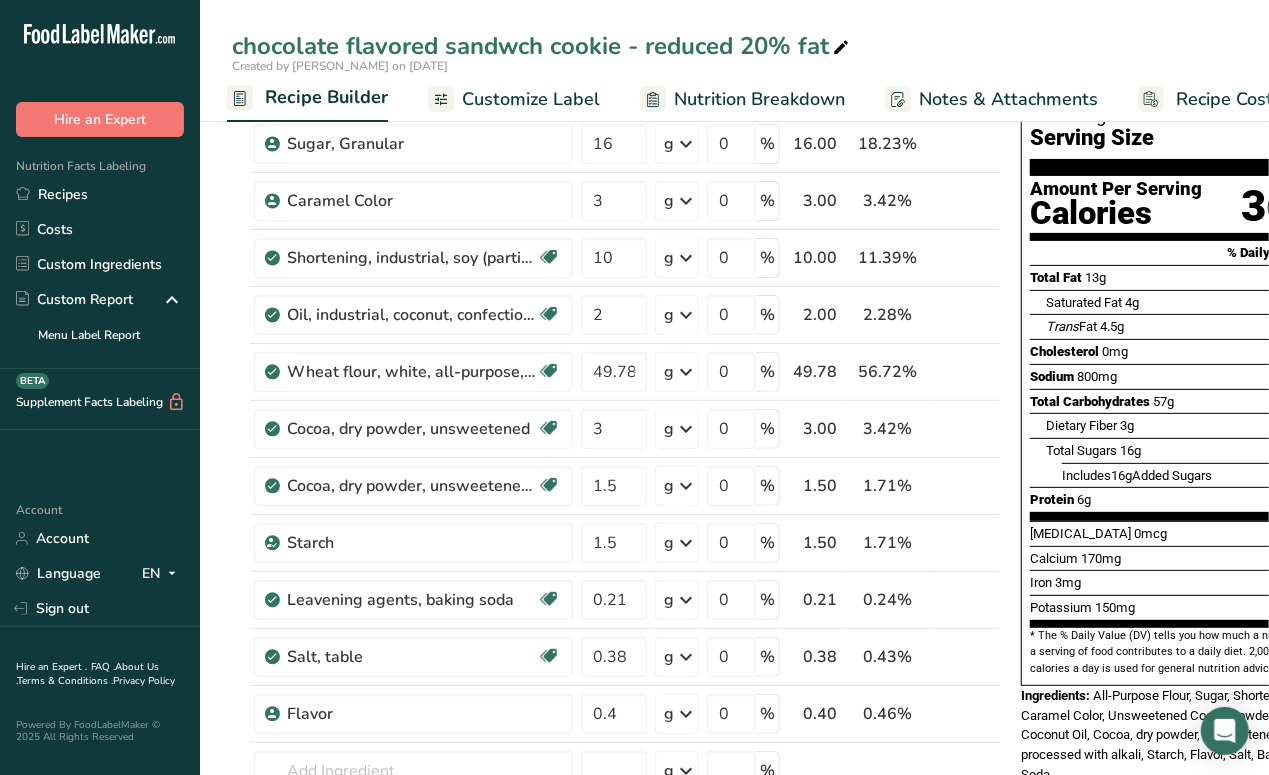 scroll, scrollTop: 142, scrollLeft: 0, axis: vertical 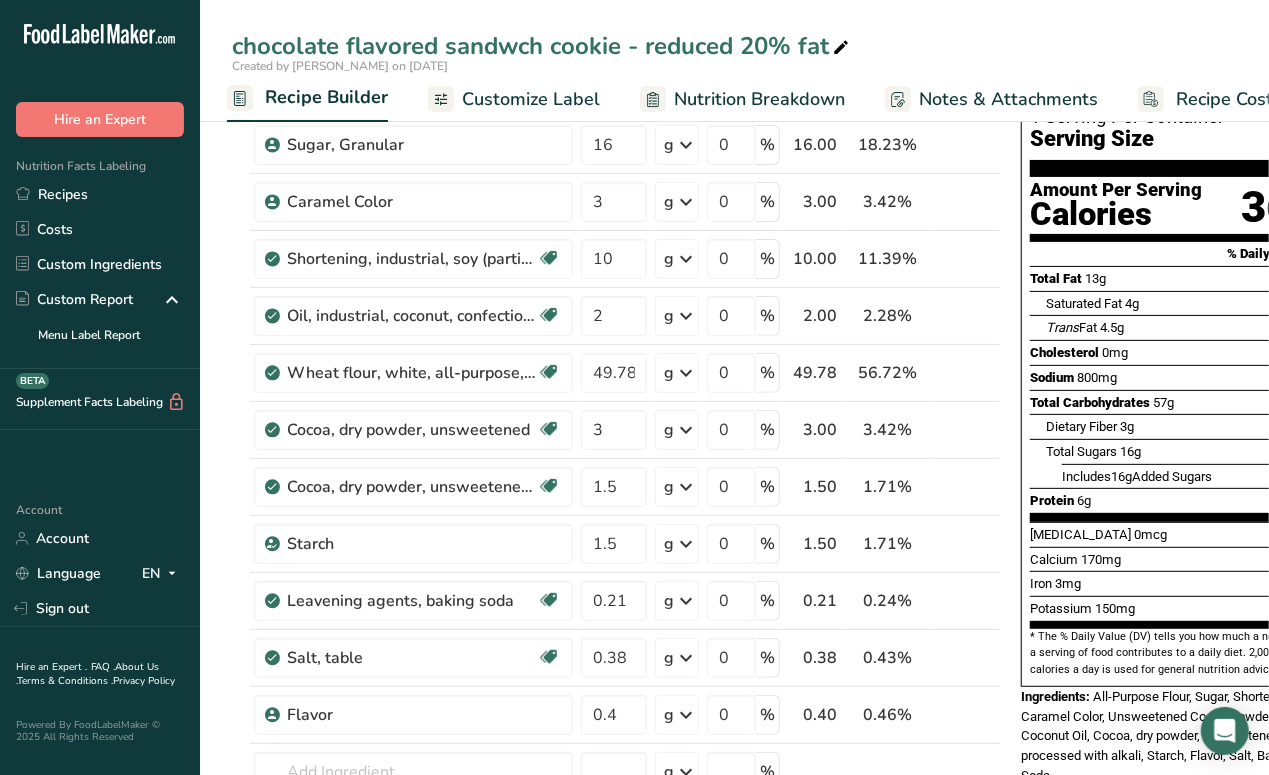 click on "Add Ingredients
Manage Recipe         Delete Recipe           Duplicate Recipe             Scale Recipe             Save as Sub-Recipe   .a-a{fill:#347362;}.b-a{fill:#fff;}                               Nutrition Breakdown                 Recipe Card
NEW
[MEDICAL_DATA] Pattern Report           Activity History
Download
Choose your preferred label style
Standard FDA label
Standard FDA label
The most common format for nutrition facts labels in compliance with the FDA's typeface, style and requirements
Tabular FDA label
A label format compliant with the FDA regulations presented in a tabular (horizontal) display.
Linear FDA label
A simple linear display for small sized packages.
Simplified FDA label" at bounding box center [619, 838] 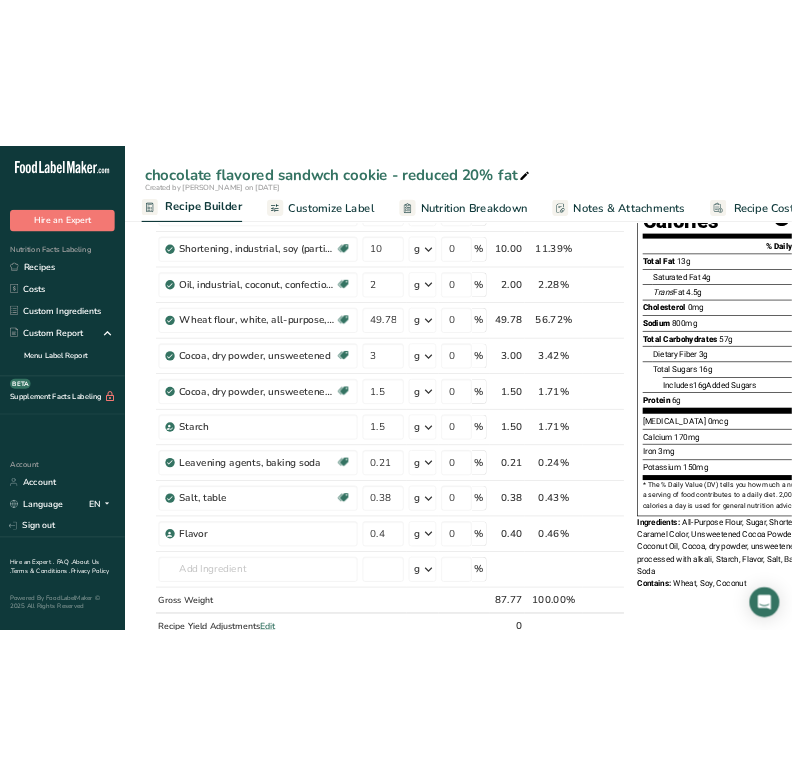 scroll, scrollTop: 236, scrollLeft: 0, axis: vertical 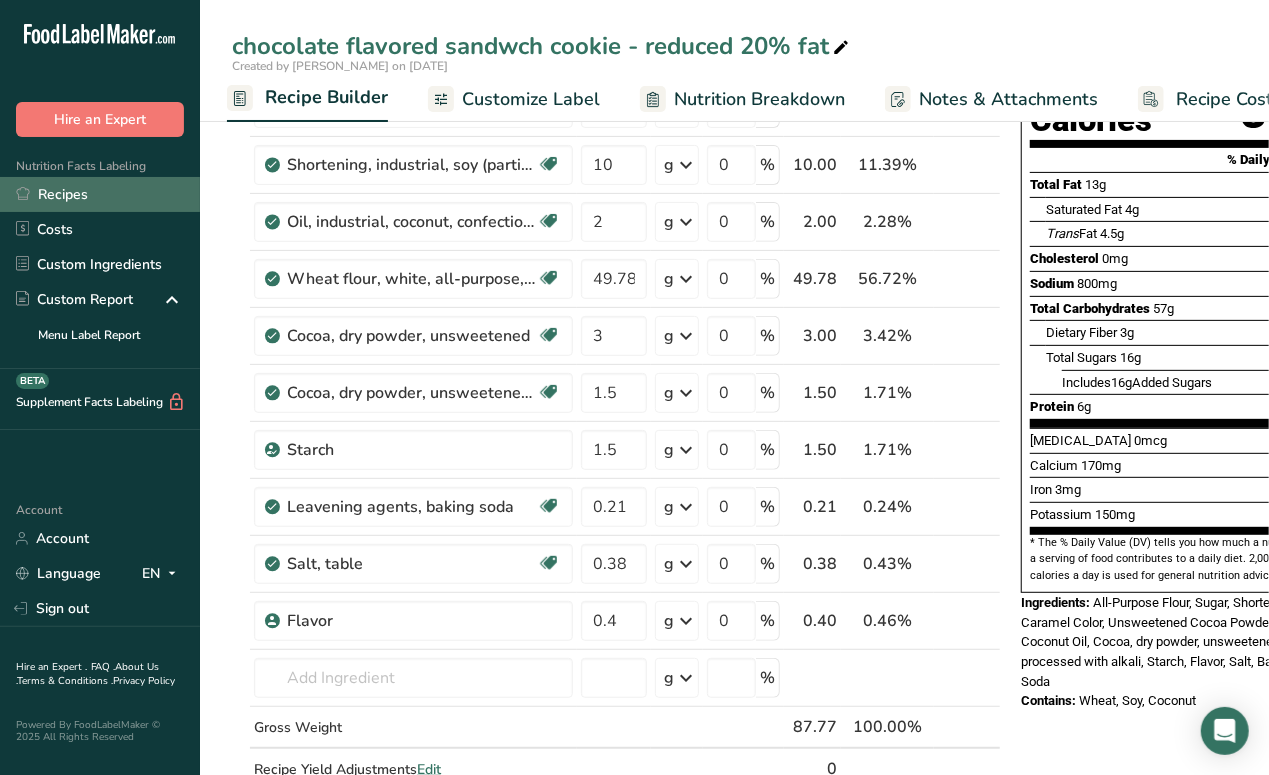 drag, startPoint x: 131, startPoint y: 27, endPoint x: 51, endPoint y: 195, distance: 186.07526 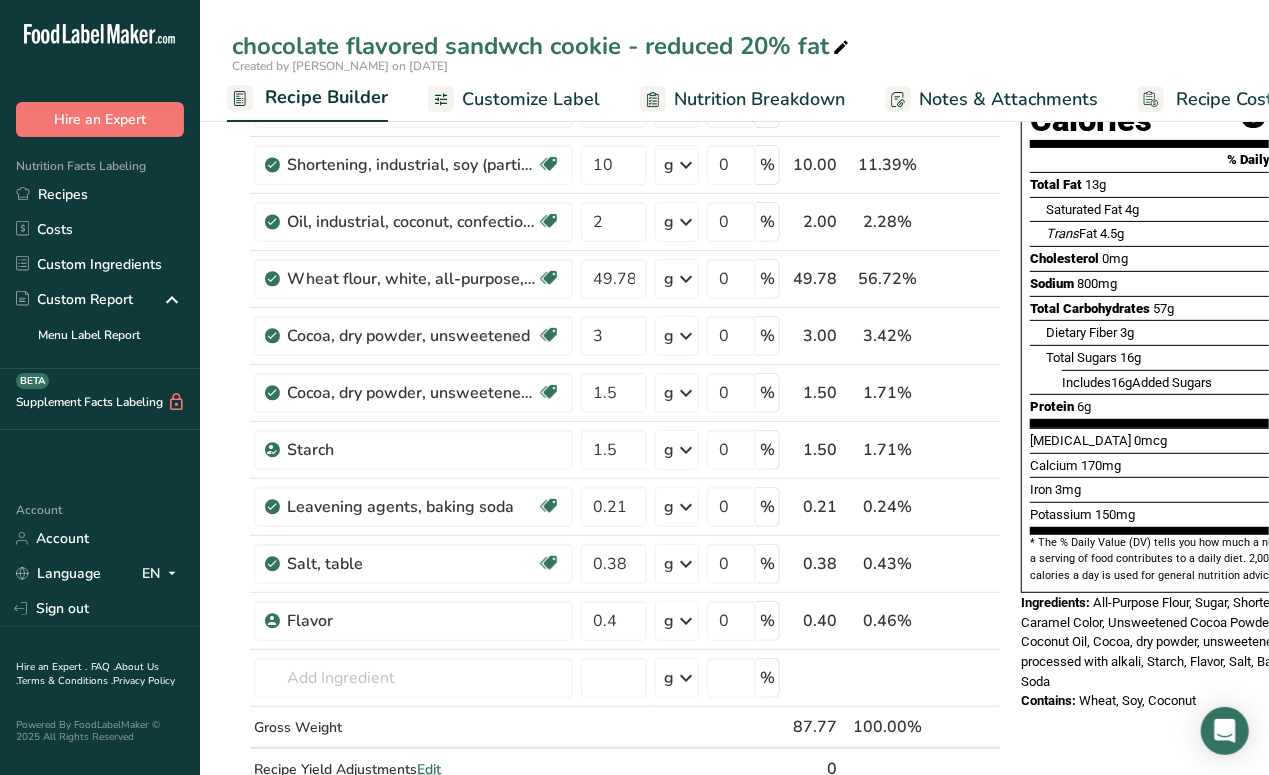 drag, startPoint x: 51, startPoint y: 195, endPoint x: 50, endPoint y: 462, distance: 267.00186 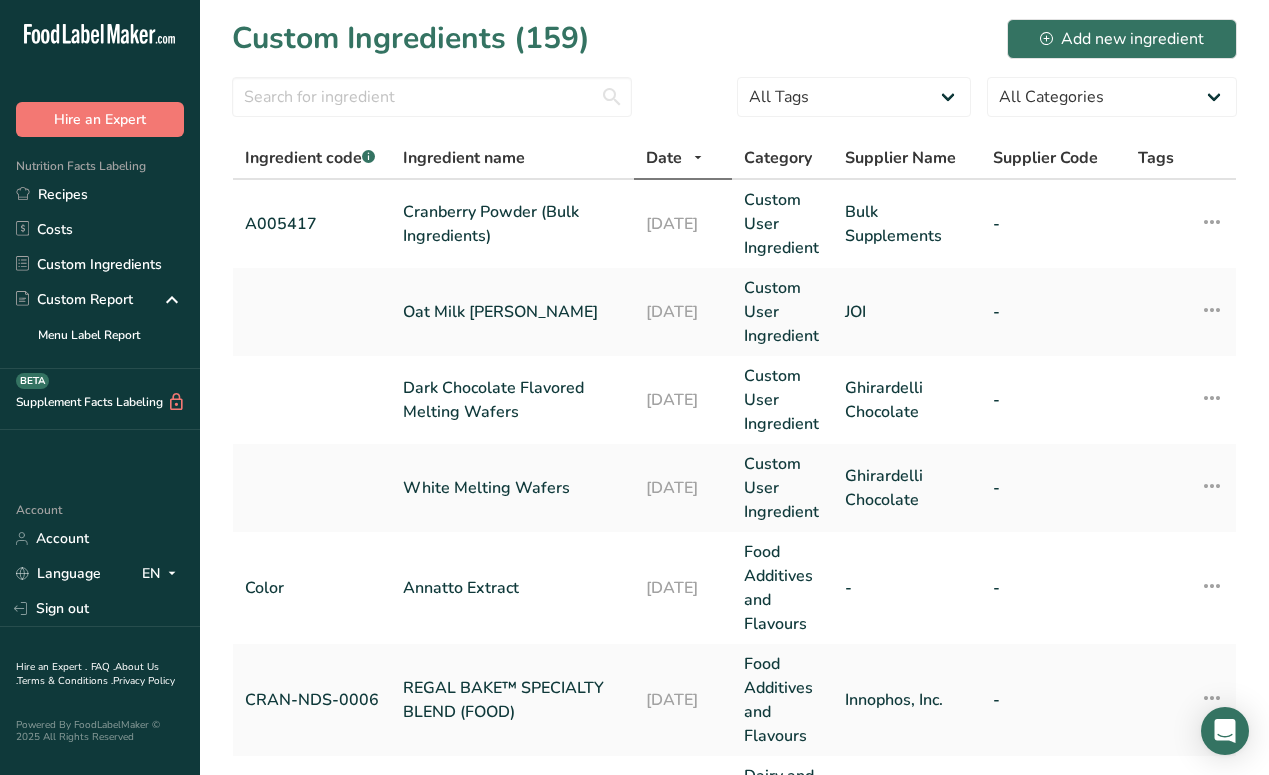 scroll, scrollTop: 0, scrollLeft: 0, axis: both 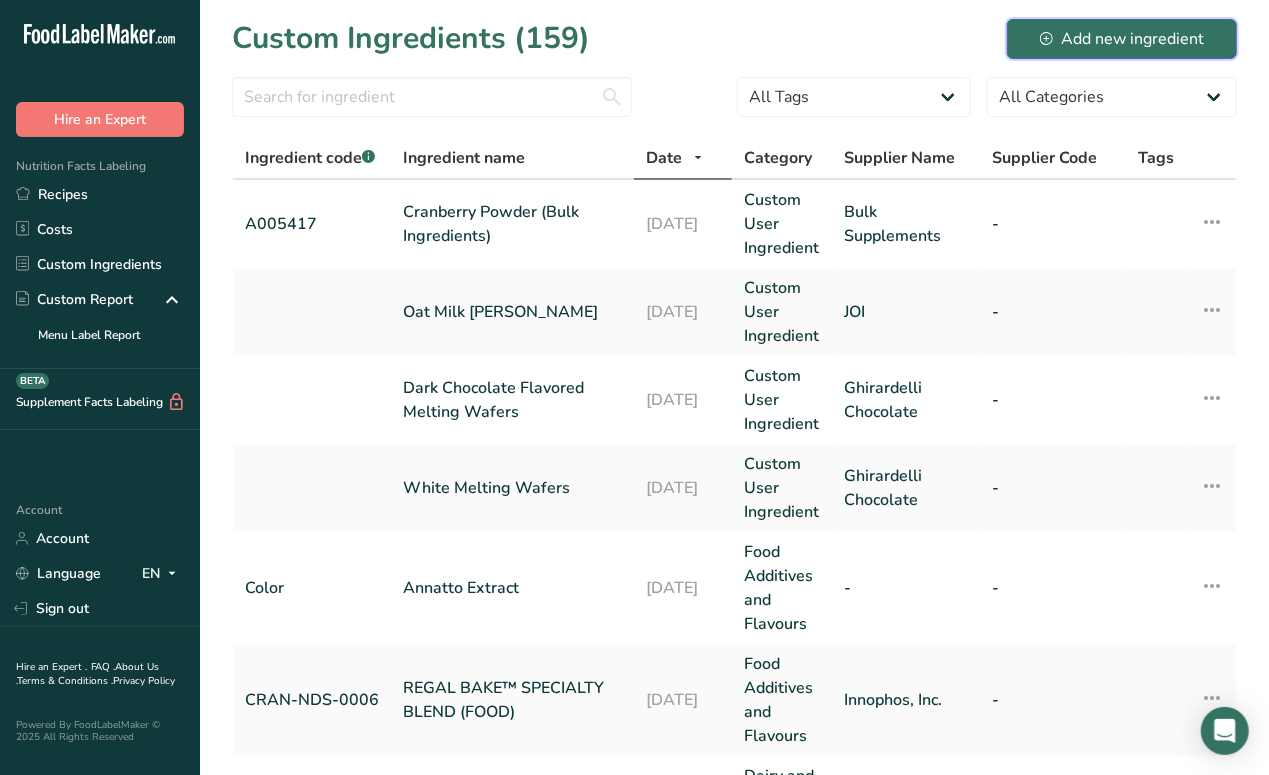 click on "Add new ingredient" at bounding box center [1122, 39] 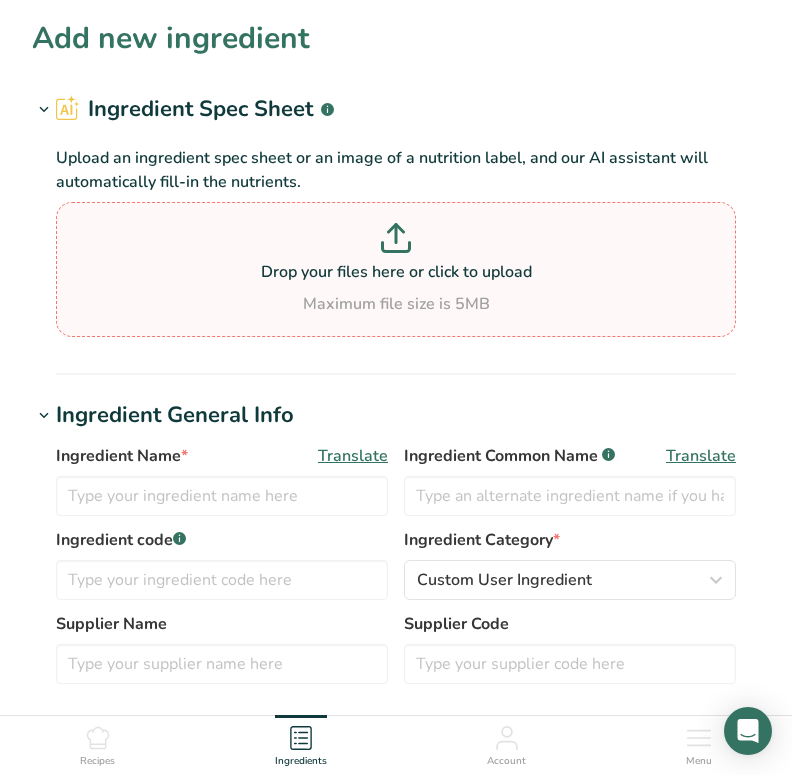 click 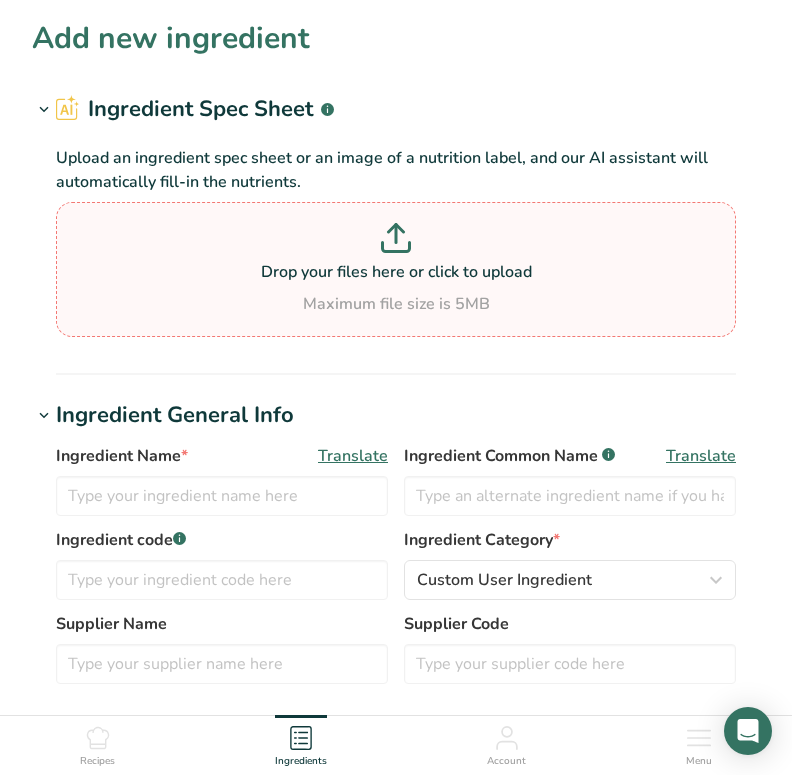 type on "C:\fakepath\NUTRAFLORA P-95 - 111001 Technical Specification.pdf" 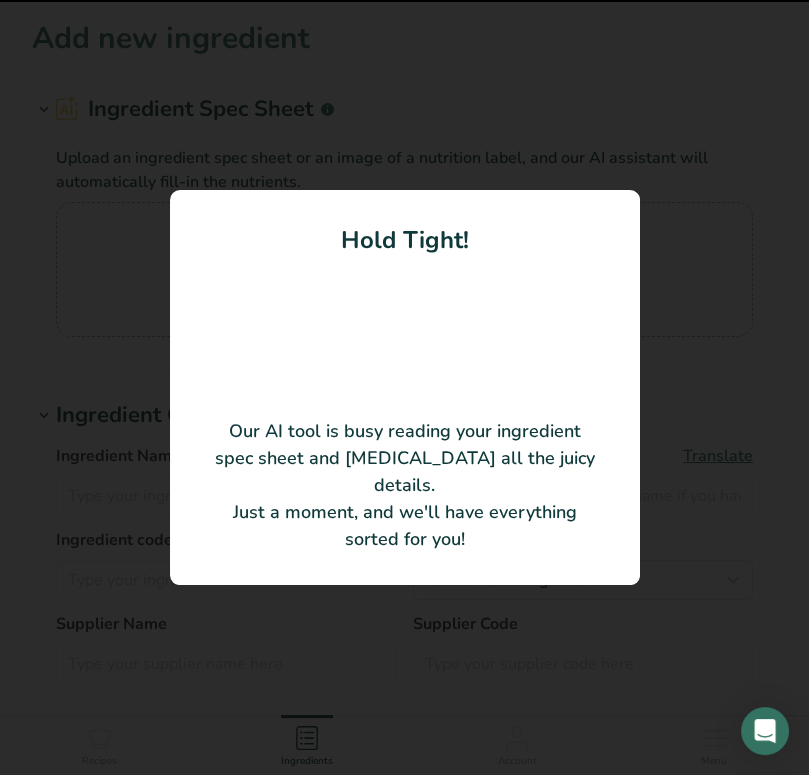 type on "NUTRAFLORA P-95" 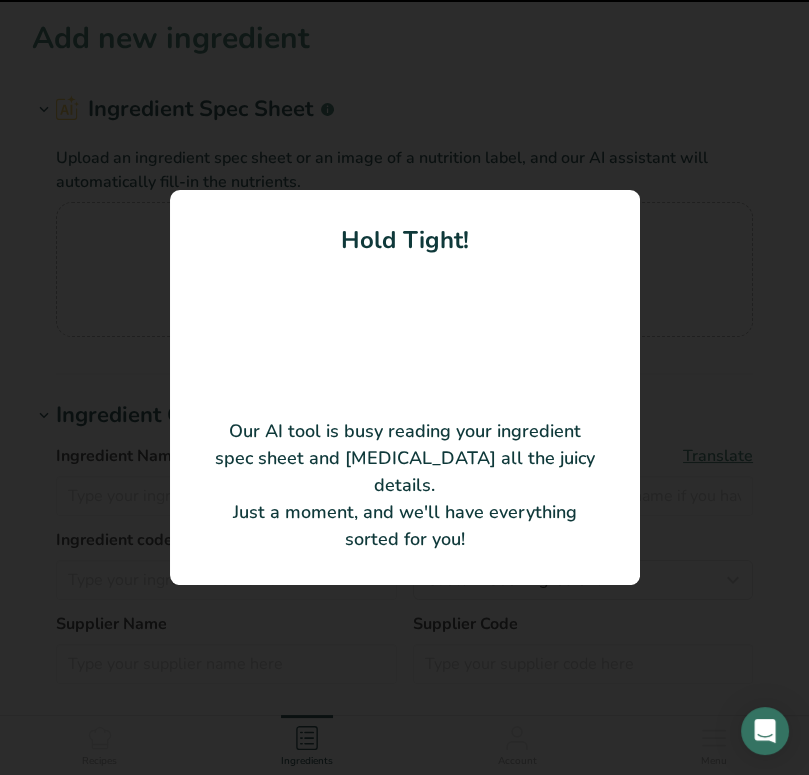 type on "Ingredion Incorporated" 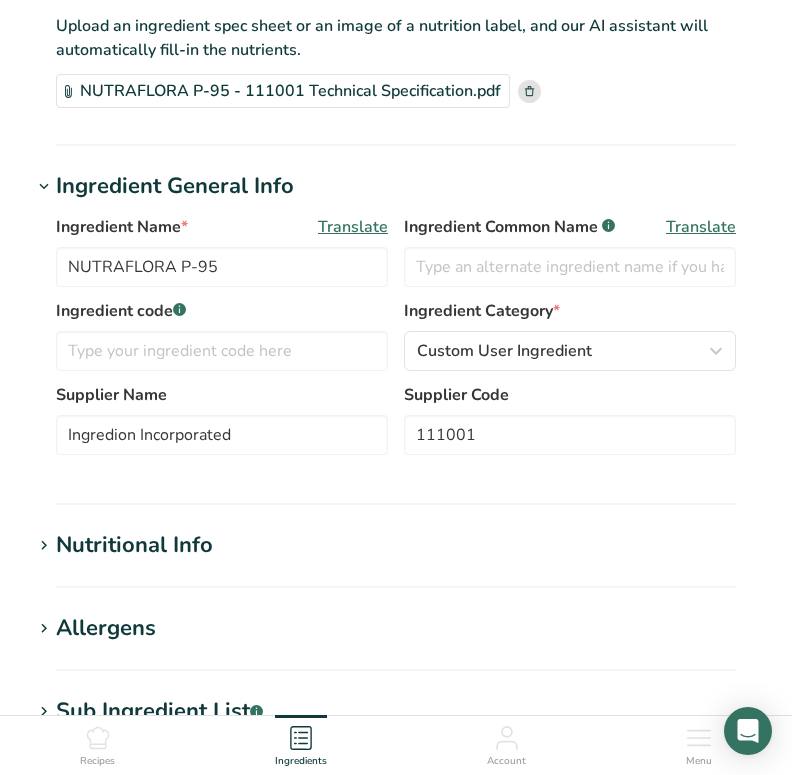 scroll, scrollTop: 133, scrollLeft: 0, axis: vertical 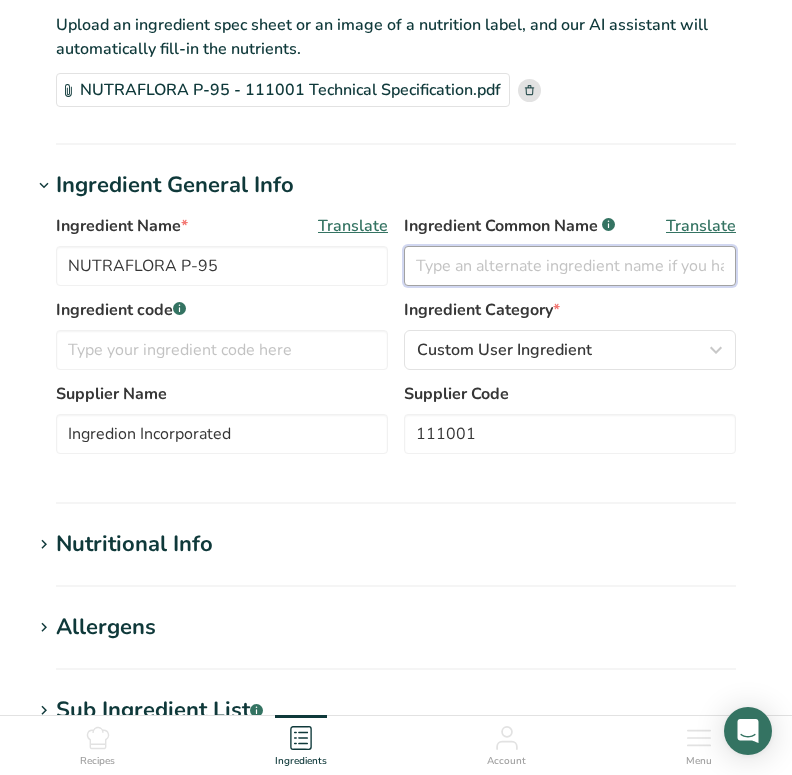 click at bounding box center [570, 266] 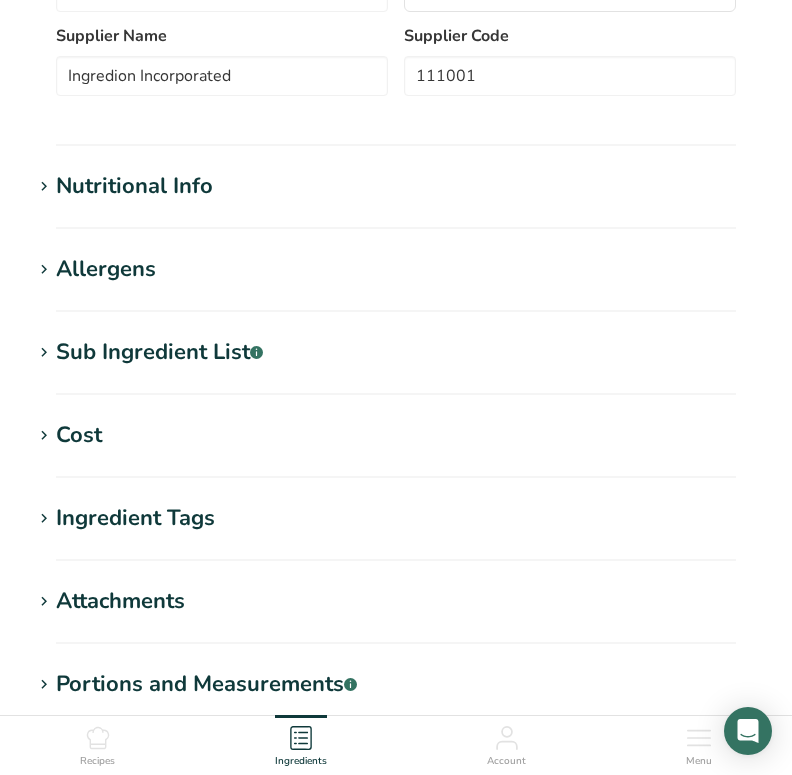 scroll, scrollTop: 515, scrollLeft: 0, axis: vertical 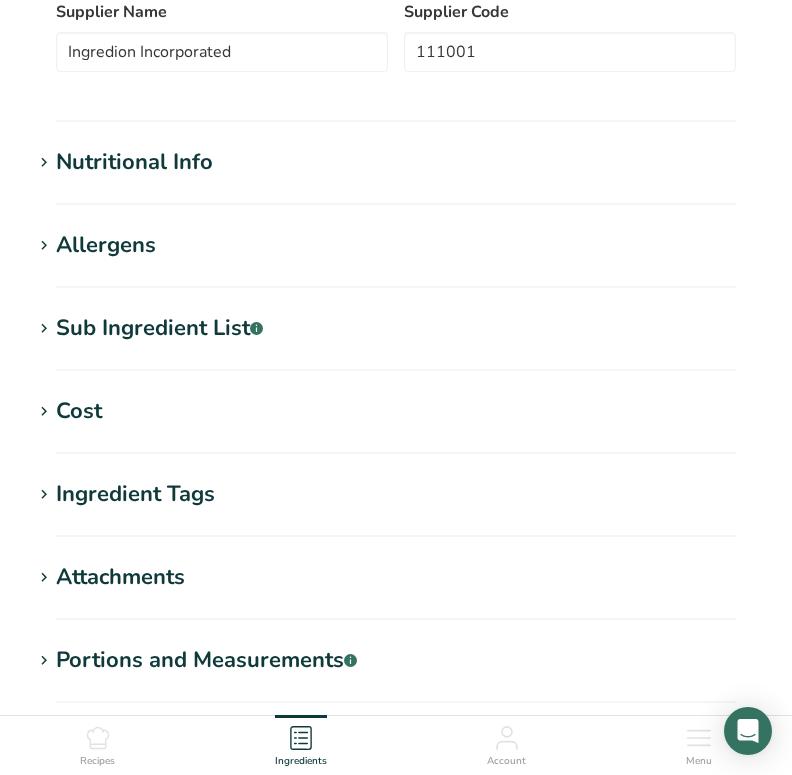 type on "FOS, fructooligiosaccharides" 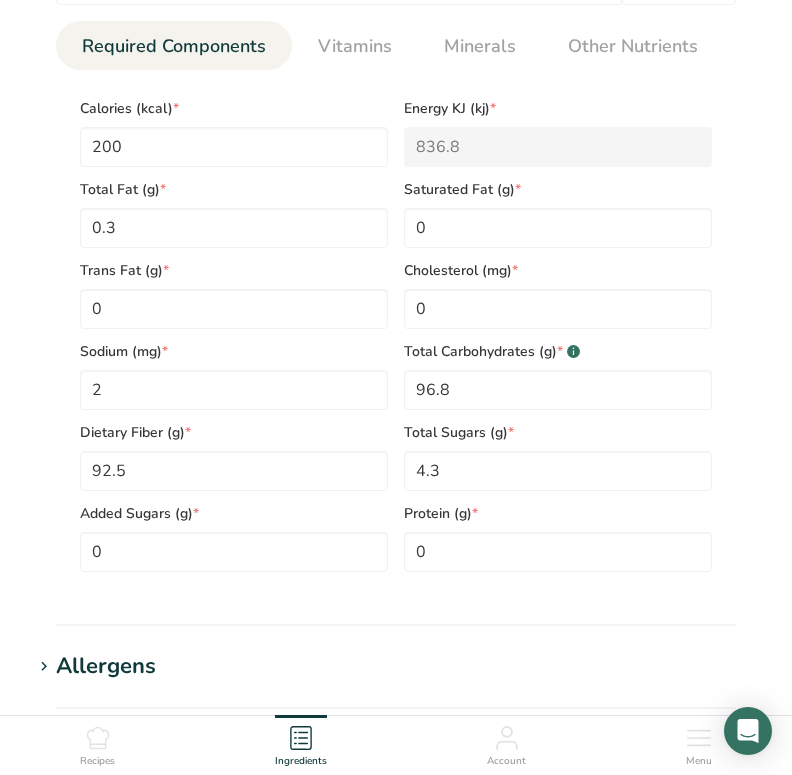 scroll, scrollTop: 802, scrollLeft: 0, axis: vertical 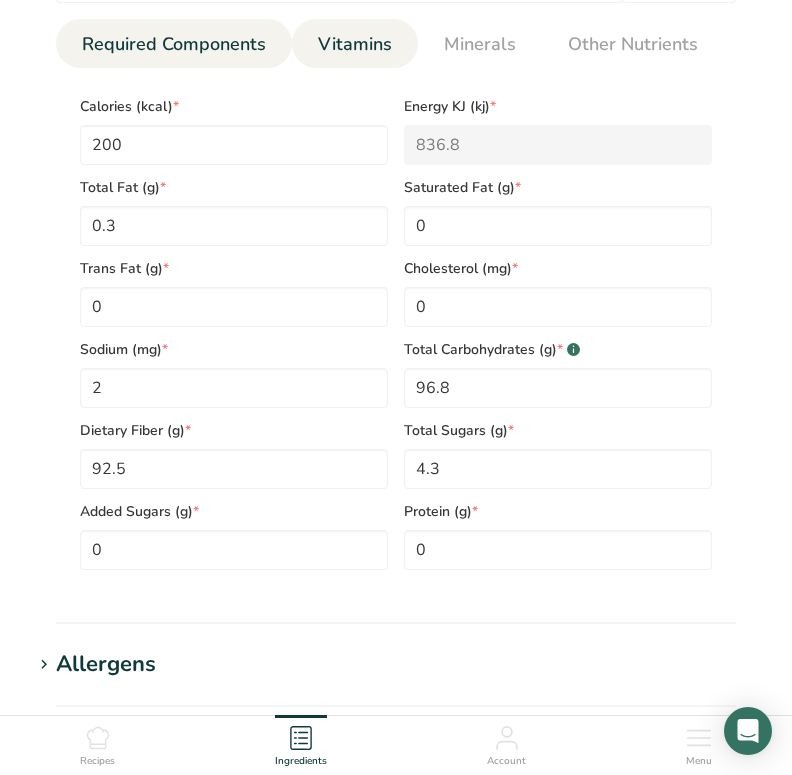 click on "Vitamins" at bounding box center [355, 44] 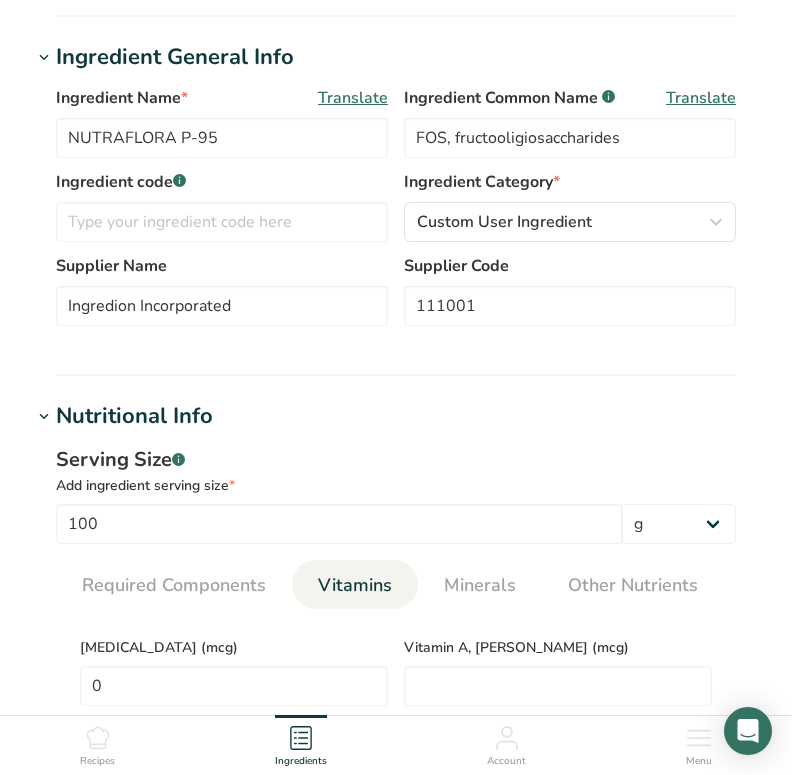 scroll, scrollTop: 0, scrollLeft: 0, axis: both 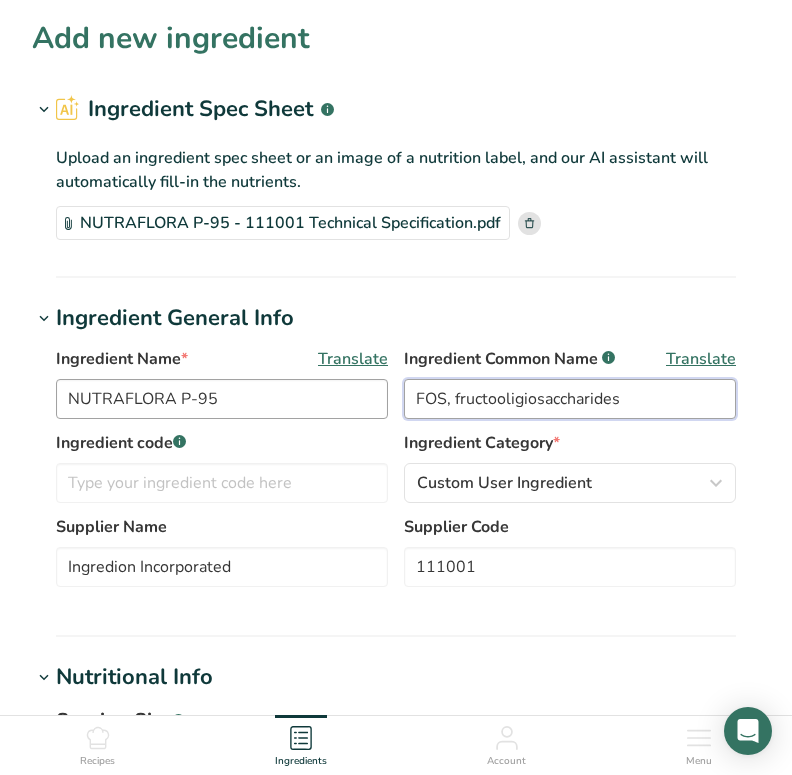 drag, startPoint x: 459, startPoint y: 398, endPoint x: 310, endPoint y: 393, distance: 149.08386 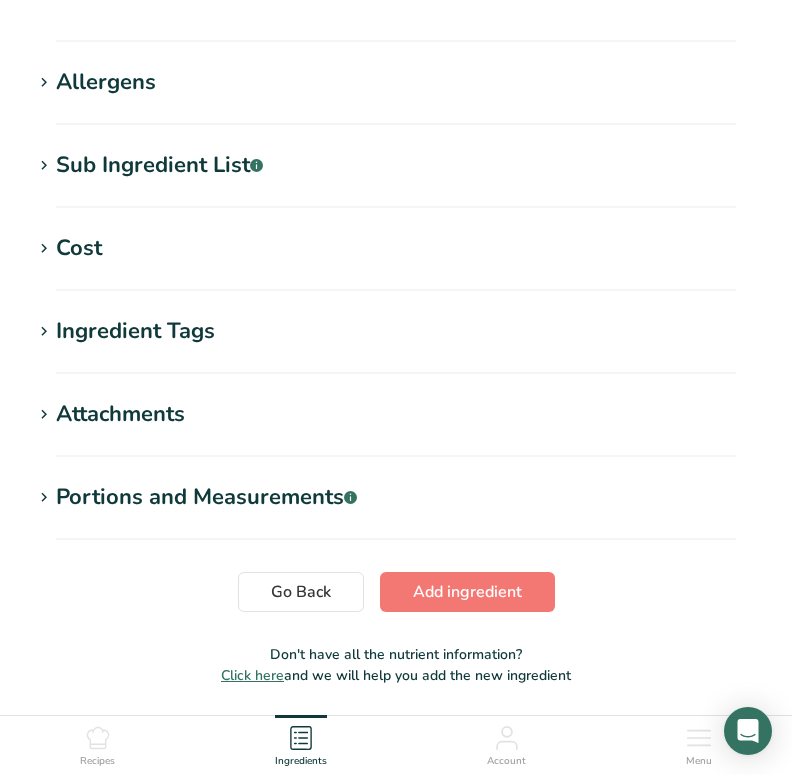 scroll, scrollTop: 1549, scrollLeft: 0, axis: vertical 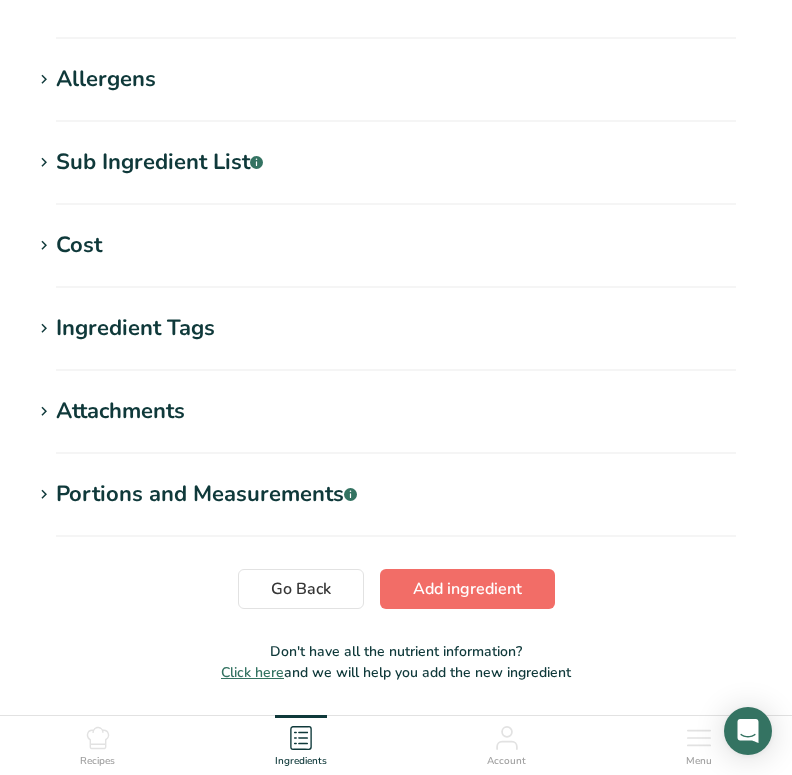 type on "Fructooligiosaccharides" 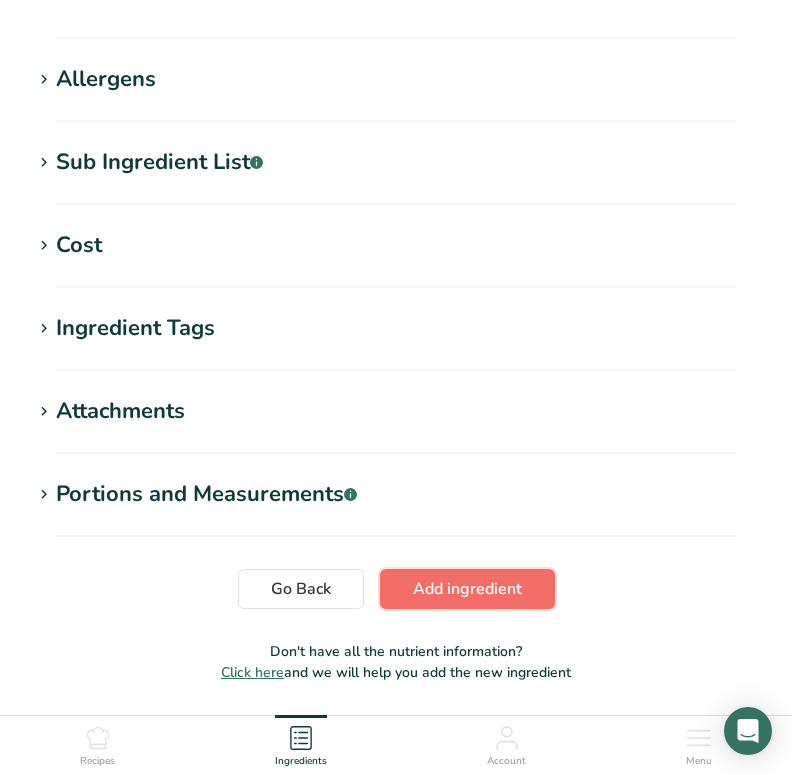 click on "Add ingredient" at bounding box center (467, 589) 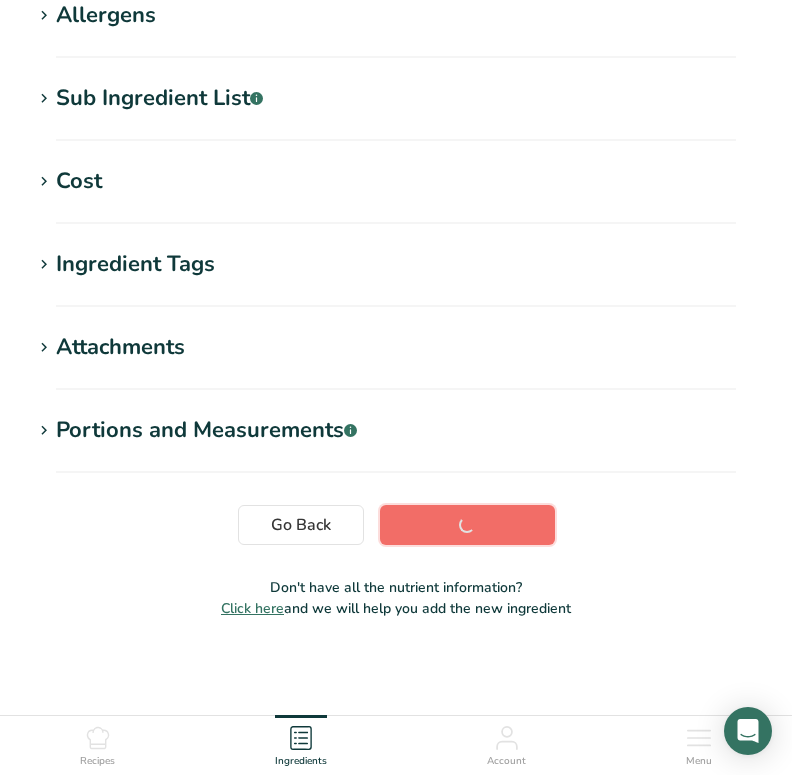 scroll, scrollTop: 343, scrollLeft: 0, axis: vertical 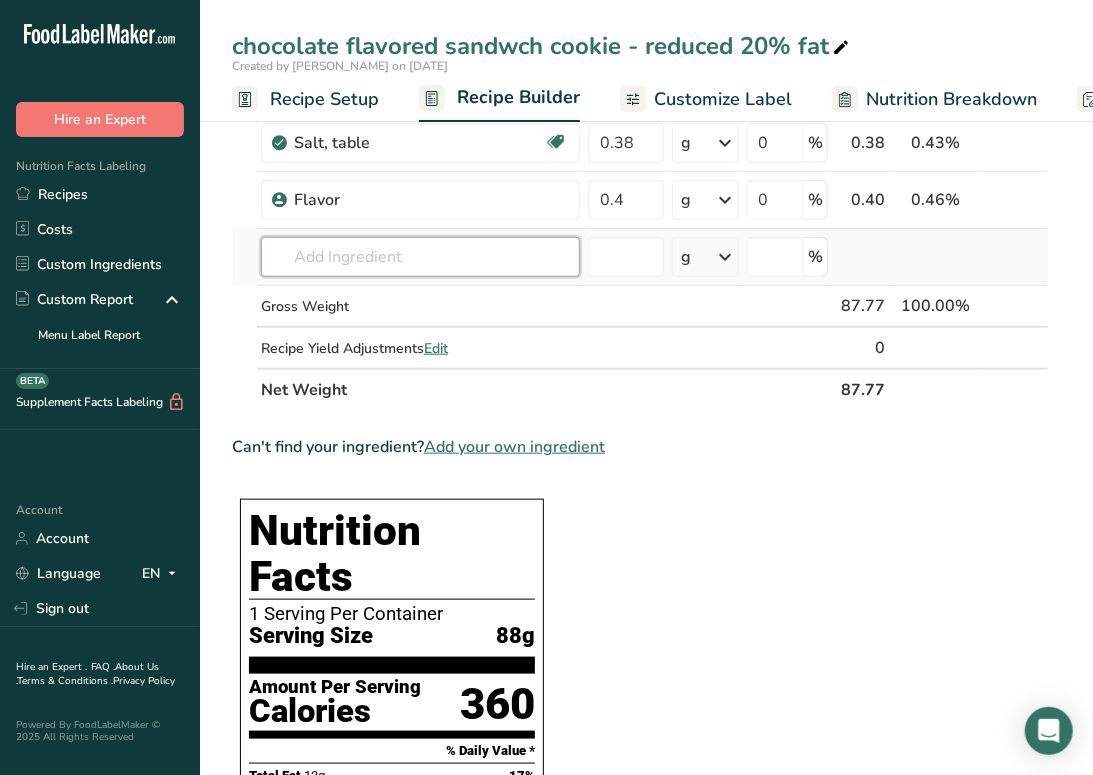 click at bounding box center [420, 257] 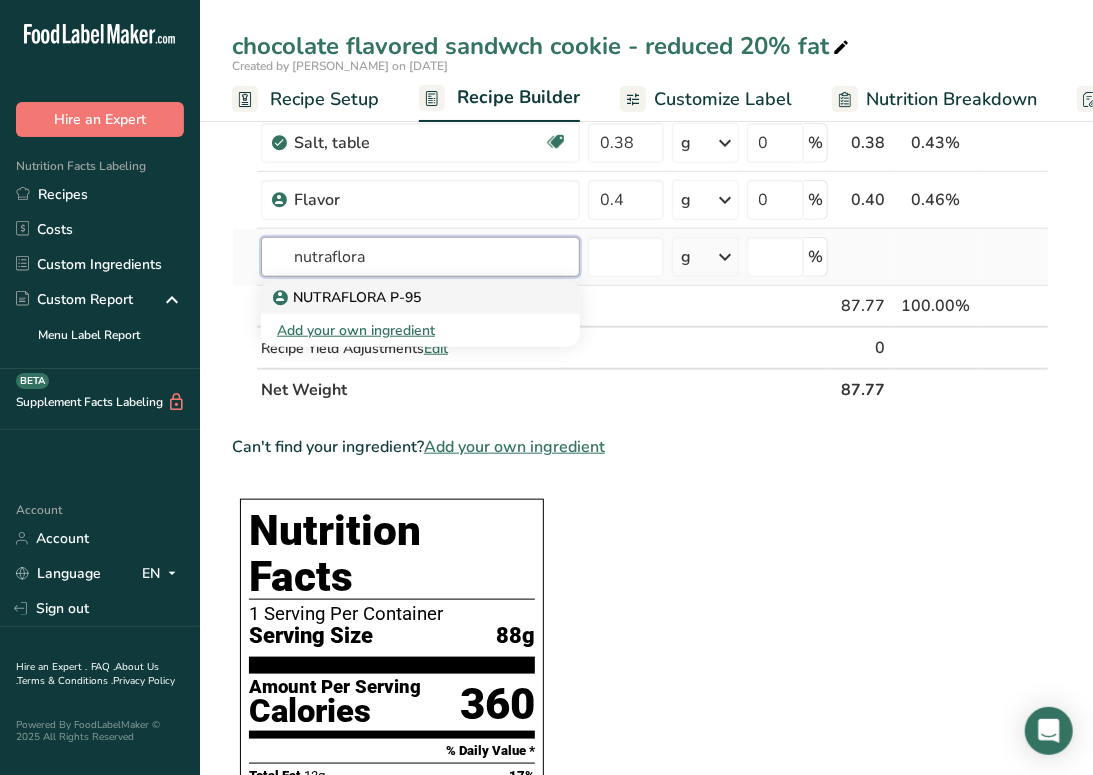 type on "nutraflora" 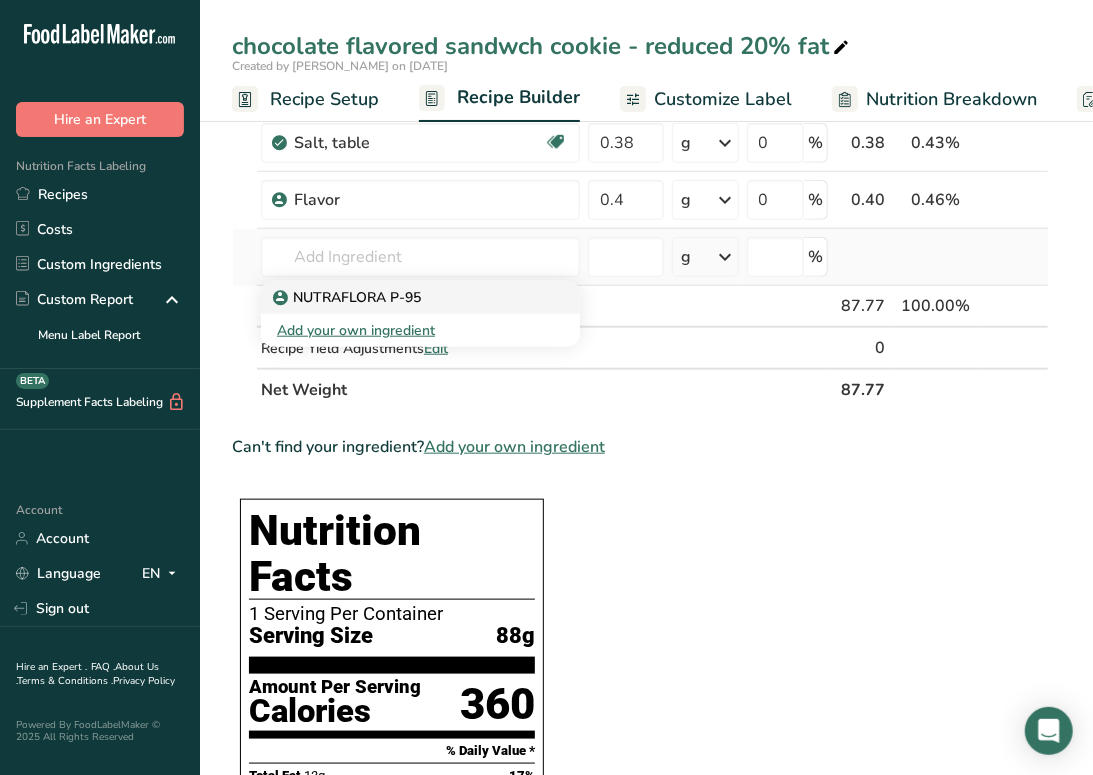 click on "NUTRAFLORA P-95" at bounding box center (349, 297) 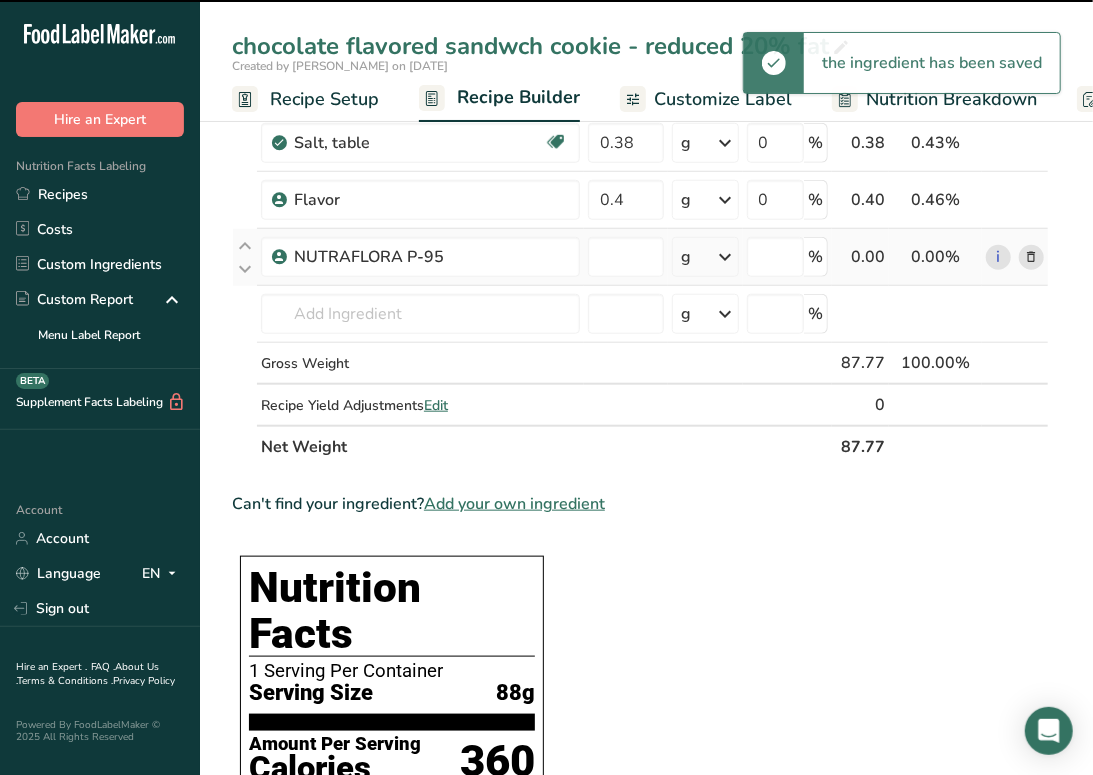 type on "0" 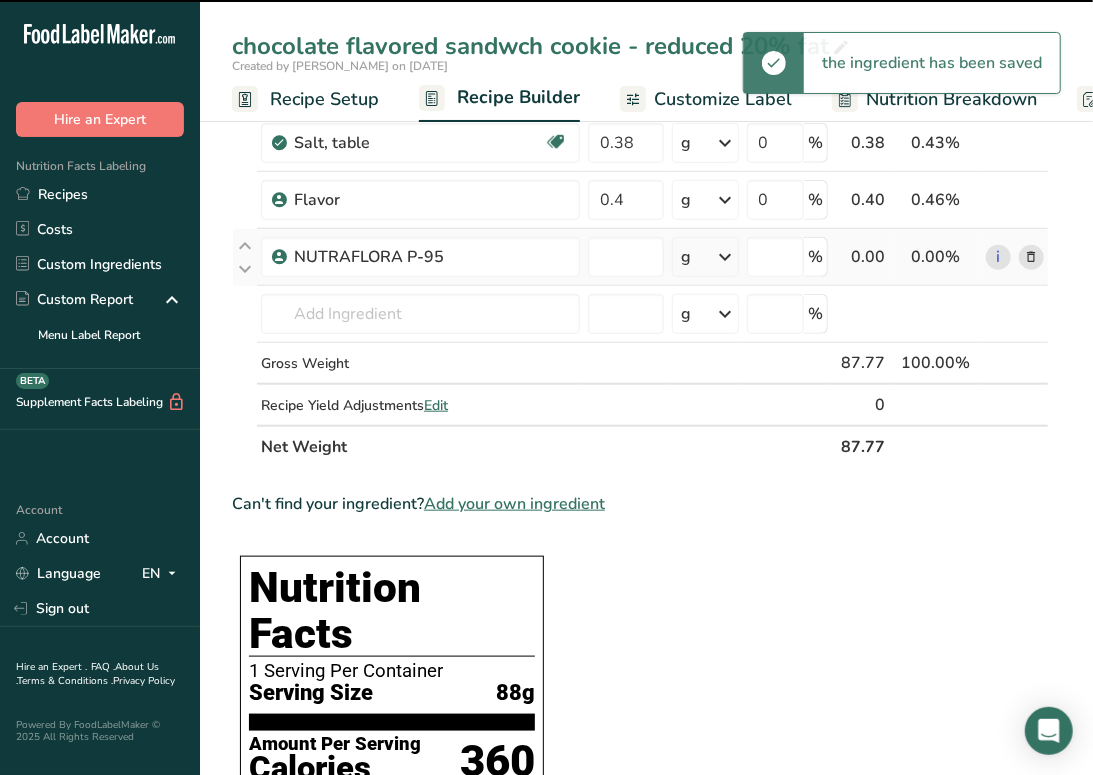 type on "0" 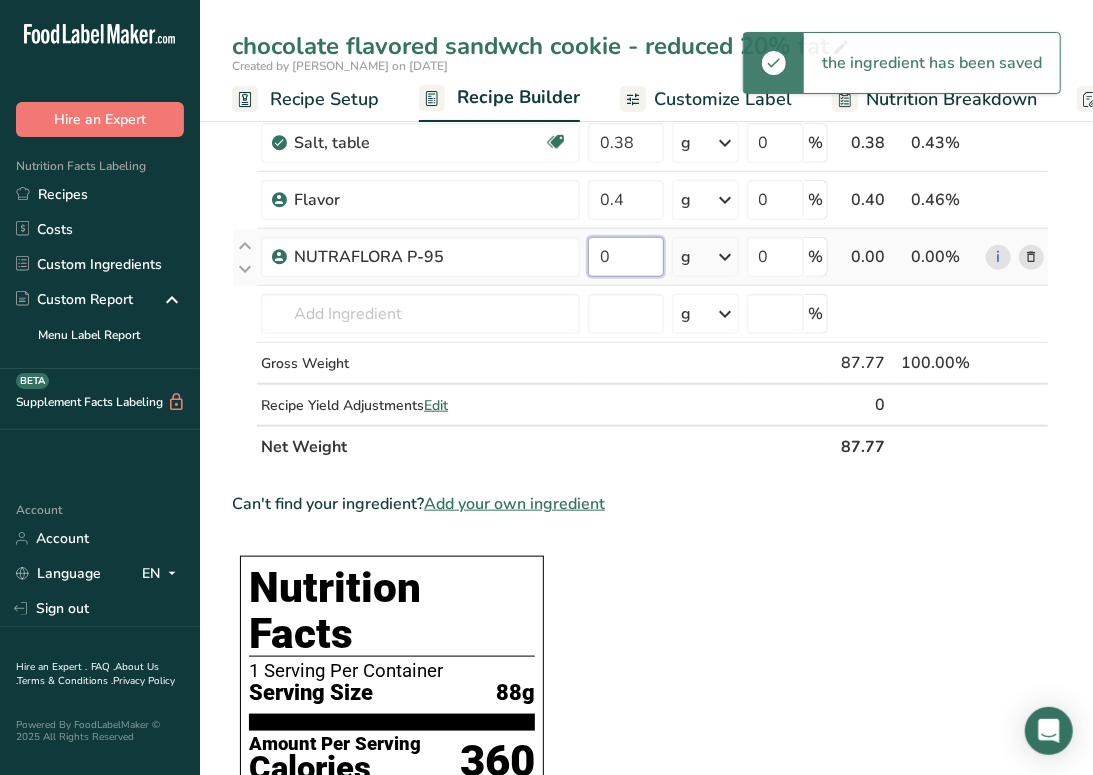 click on "0" at bounding box center (626, 257) 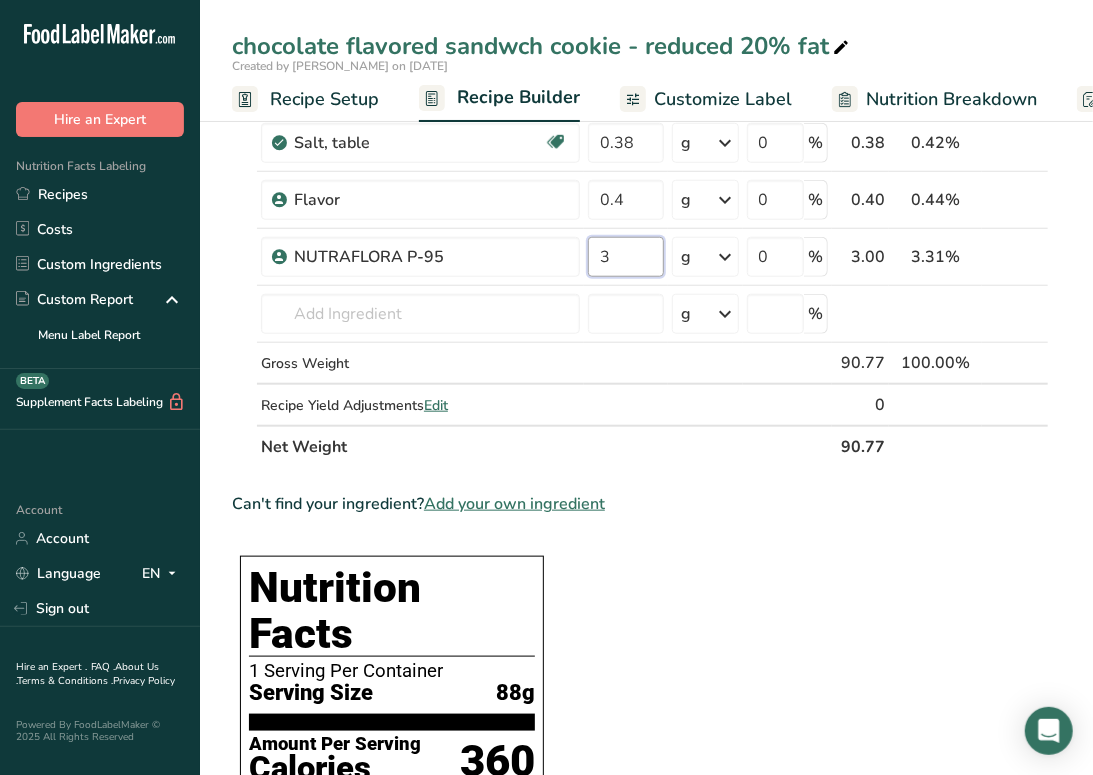 type on "3" 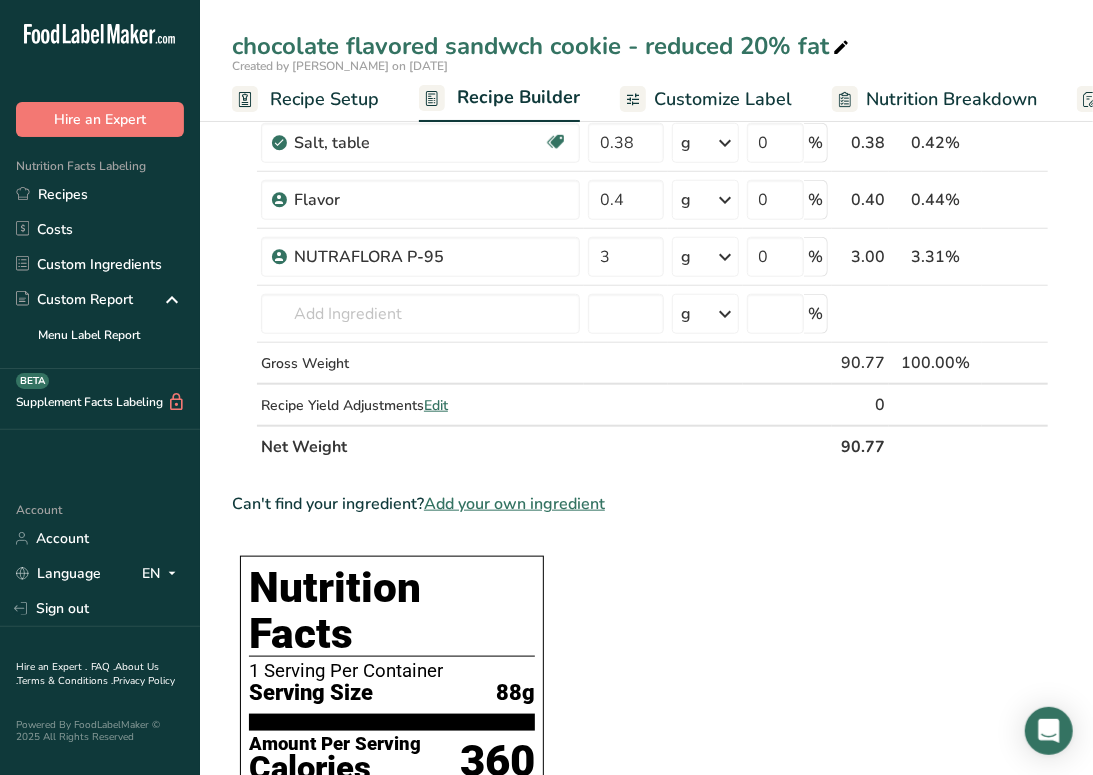 click on "Can't find your ingredient?
Add your own ingredient" at bounding box center (640, 504) 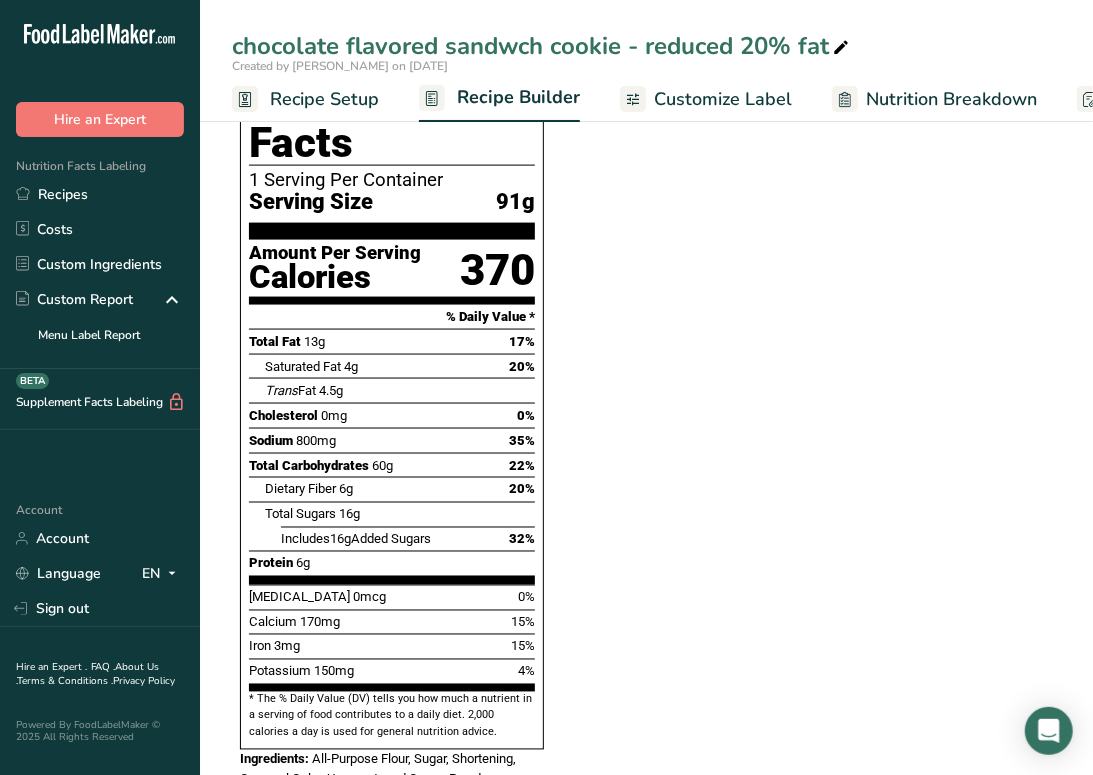 scroll, scrollTop: 617, scrollLeft: 0, axis: vertical 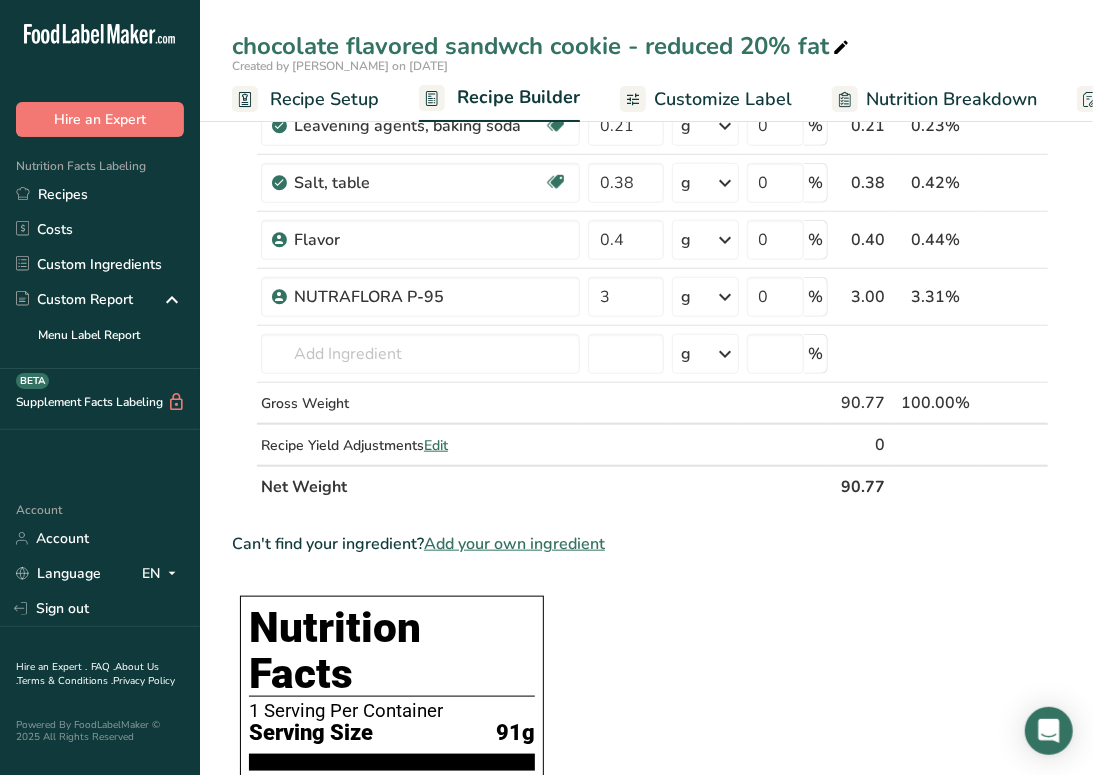 click on "Customize Label" at bounding box center [723, 99] 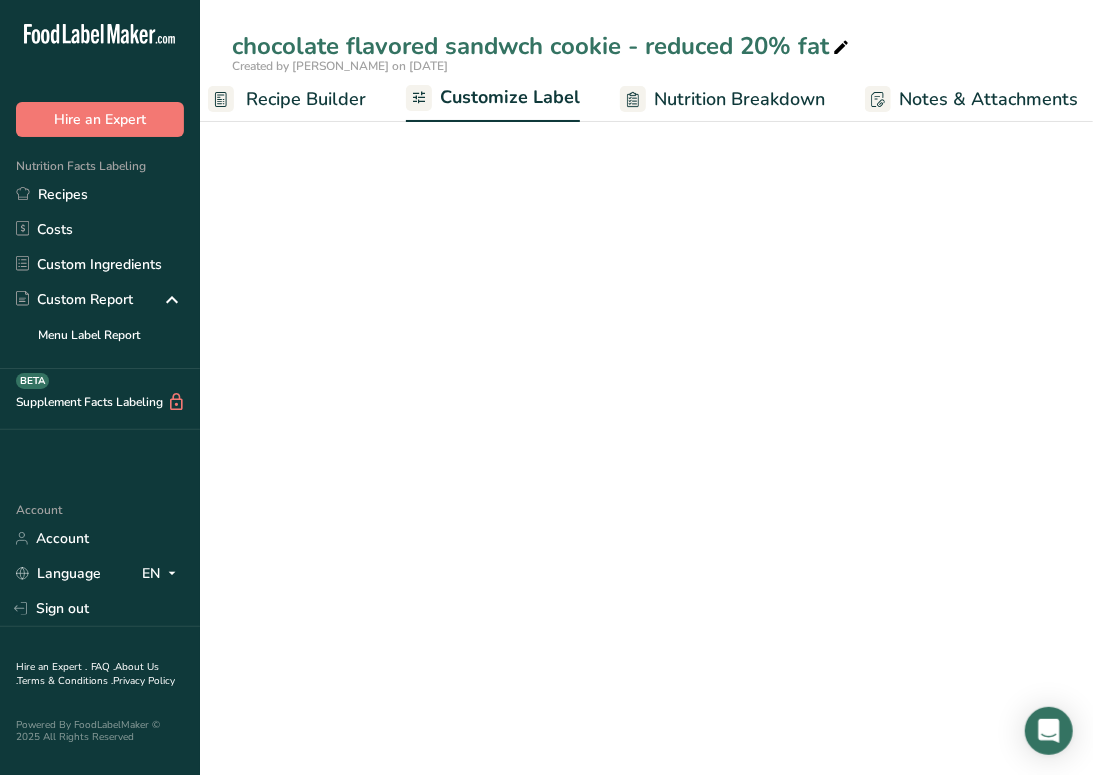 scroll, scrollTop: 0, scrollLeft: 300, axis: horizontal 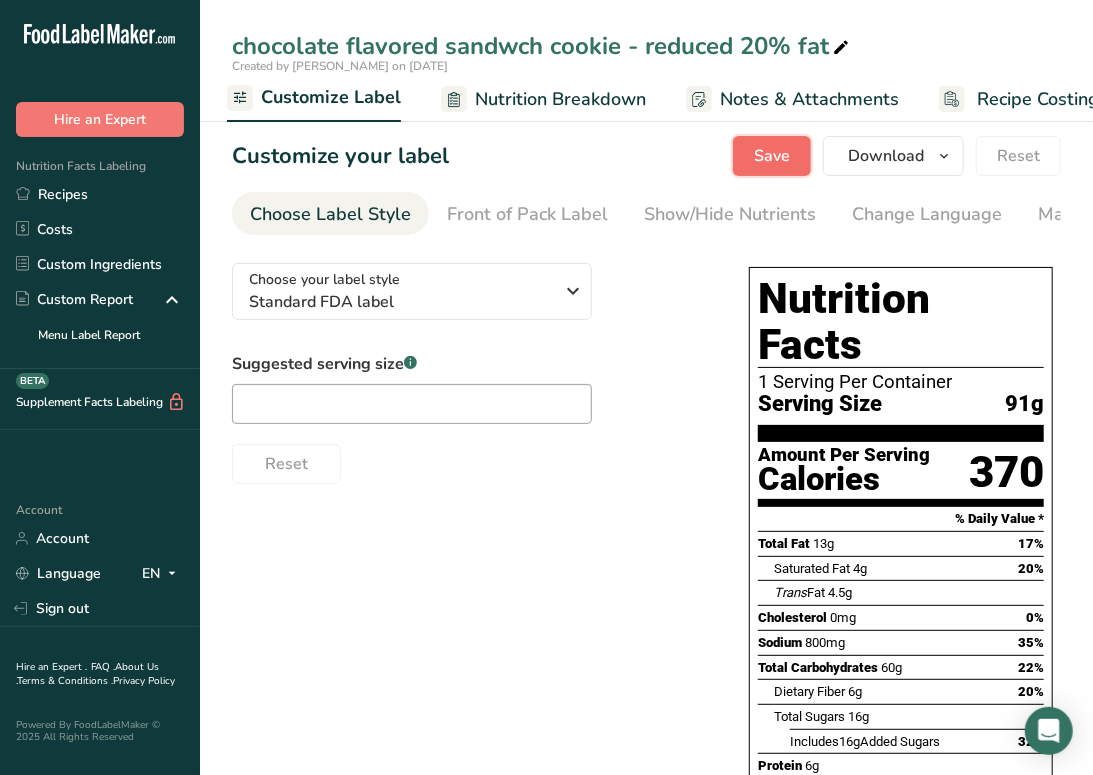 click on "Save" at bounding box center (772, 156) 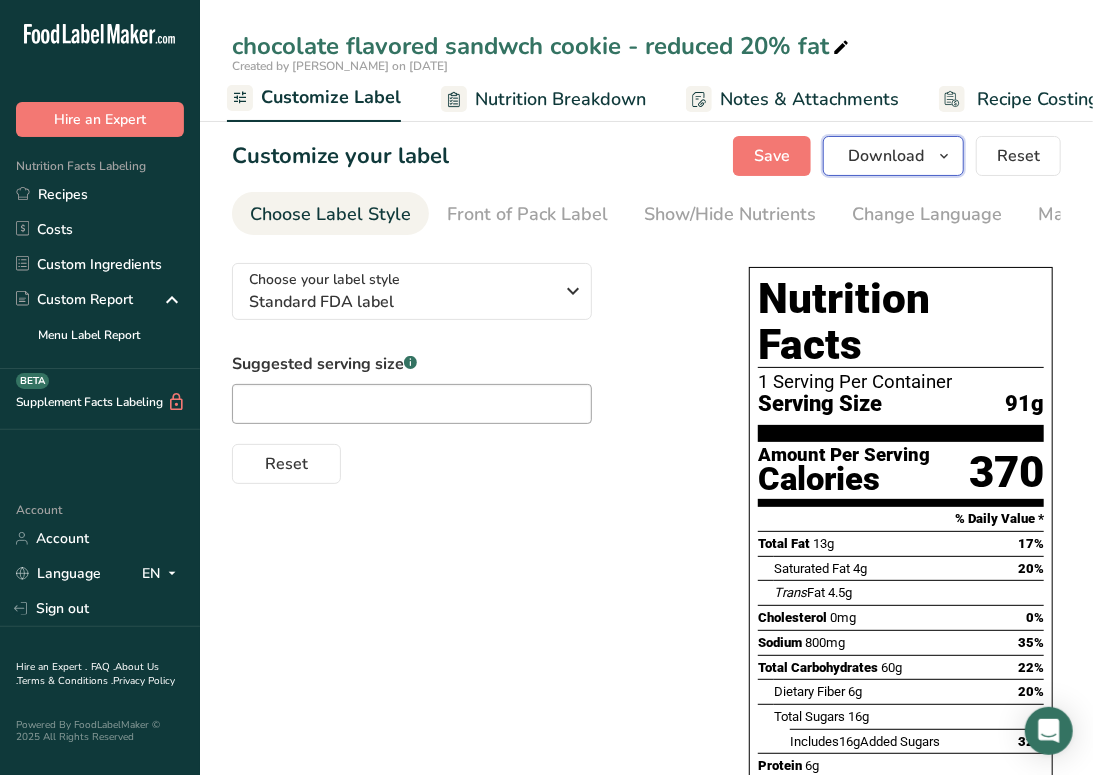 click on "Download" at bounding box center [886, 156] 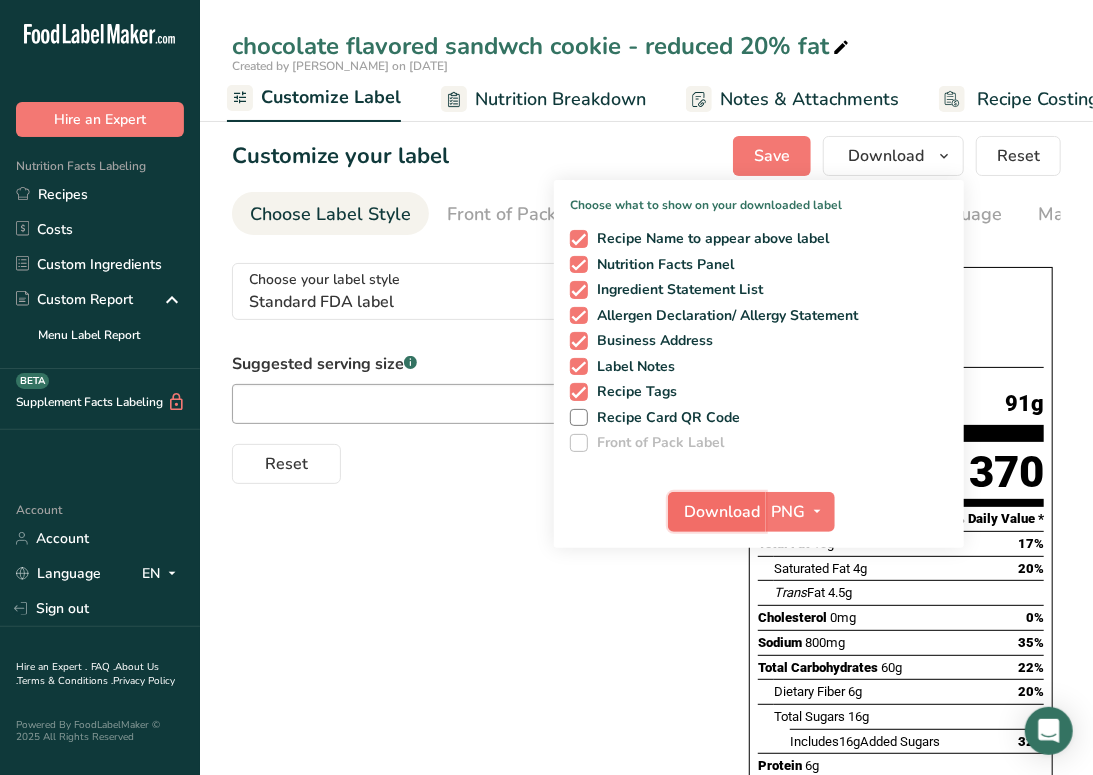 click on "Download" at bounding box center [717, 512] 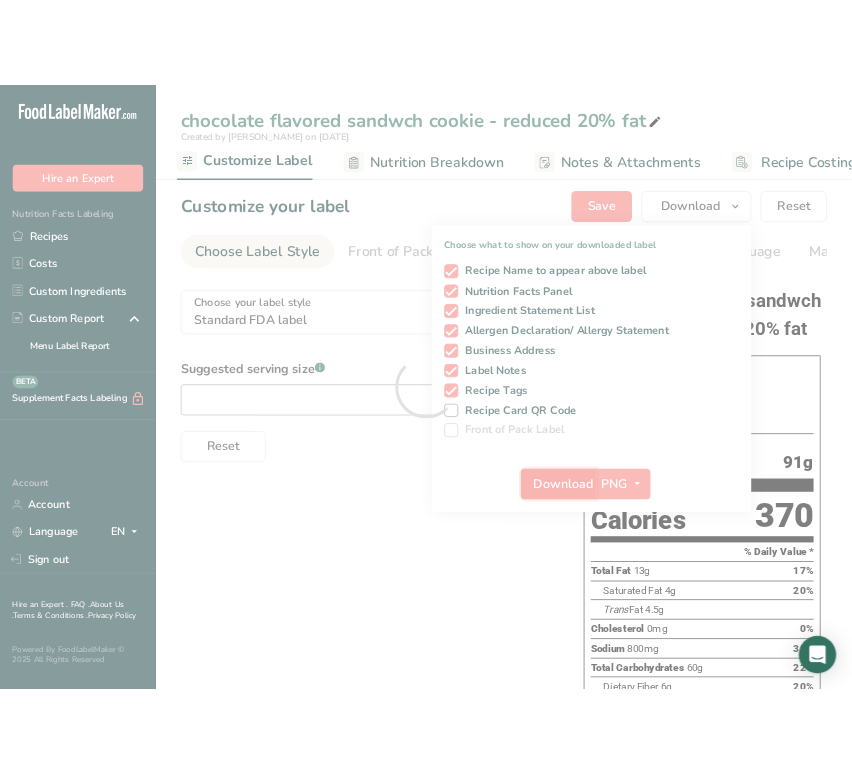 scroll, scrollTop: 0, scrollLeft: 0, axis: both 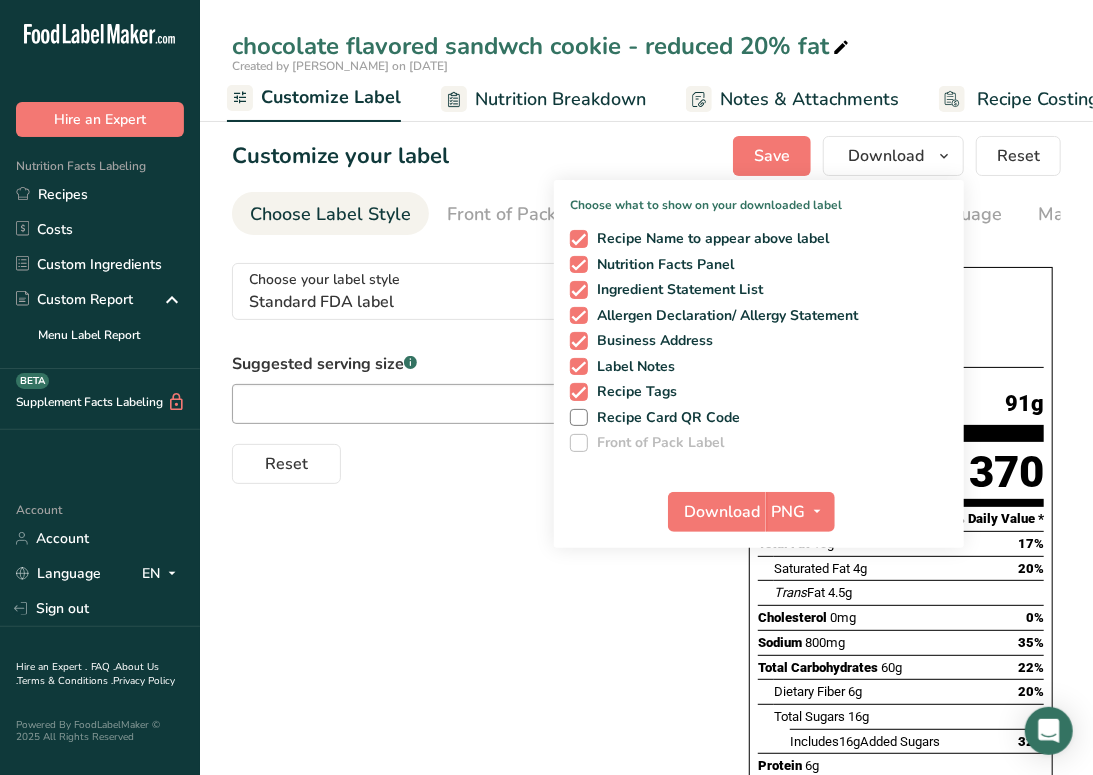 click on "Choose your label style
Standard FDA label
USA (FDA)
Standard FDA label
Tabular FDA label
Linear FDA label
Simplified FDA label
Dual Column FDA label (Per Serving/Per Container)
Dual Column FDA label (As Sold/As Prepared)
Aggregate Standard FDA label
Standard FDA label with Micronutrients listed side-by-side
[GEOGRAPHIC_DATA] (FSA)
UK Mandatory Label "Back of Pack"
UK Traffic Light Label  "Front of Pack"
Canadian (CFIA)
Canadian Standard label
Canadian Dual Column label" at bounding box center [646, 668] 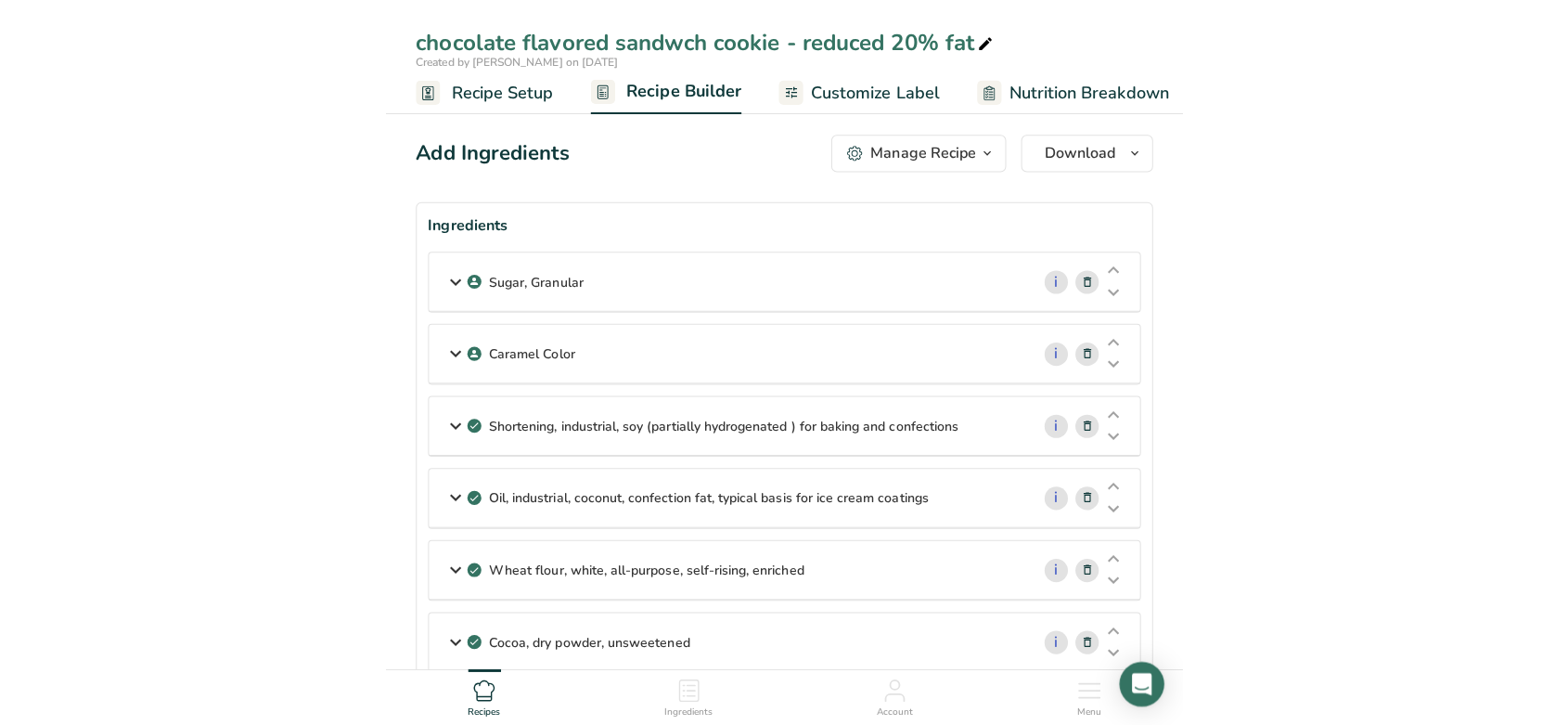 scroll, scrollTop: 573, scrollLeft: 0, axis: vertical 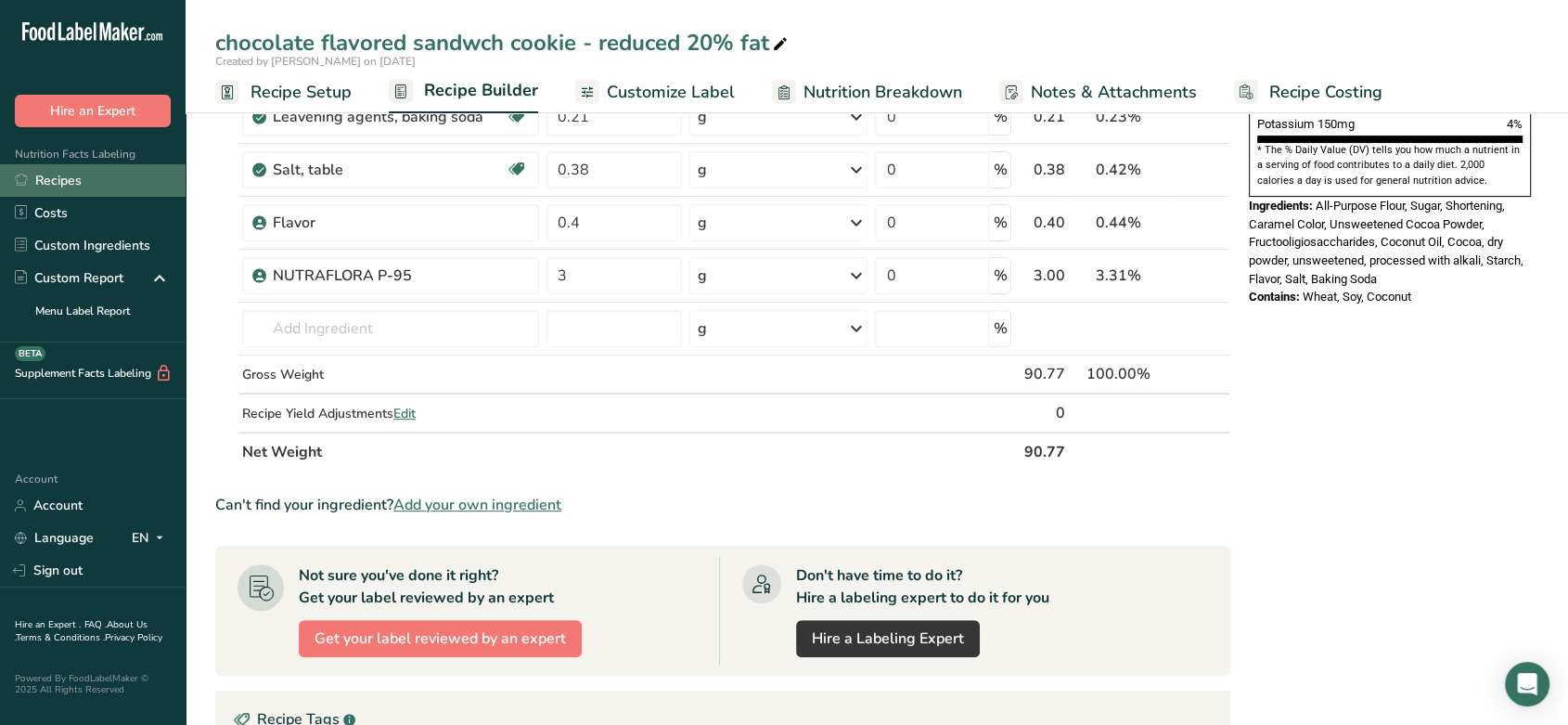 click on "Recipes" at bounding box center (93, 180) 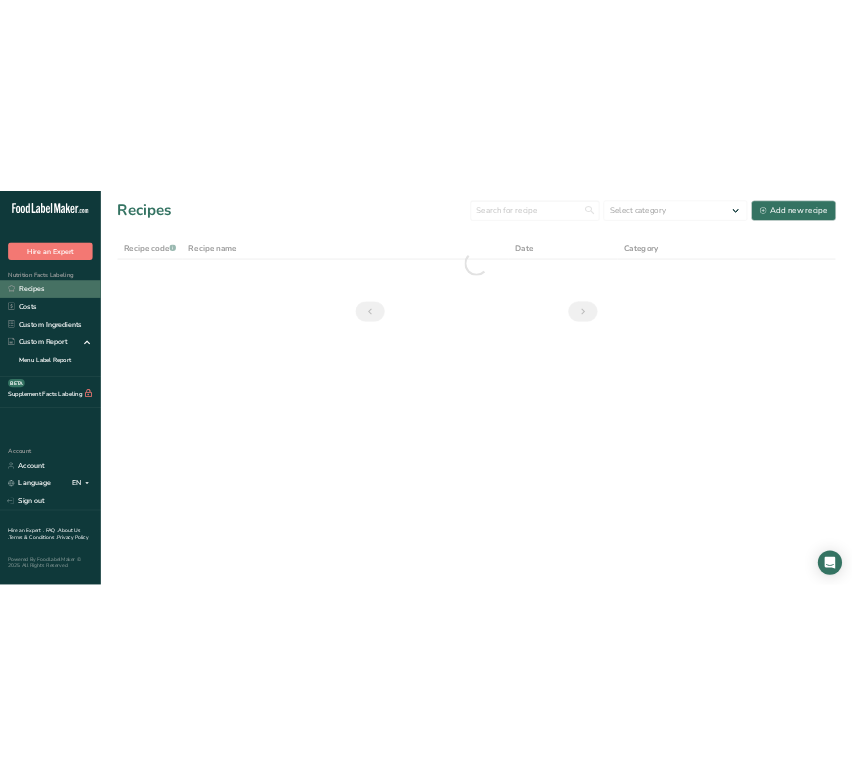 scroll, scrollTop: 0, scrollLeft: 0, axis: both 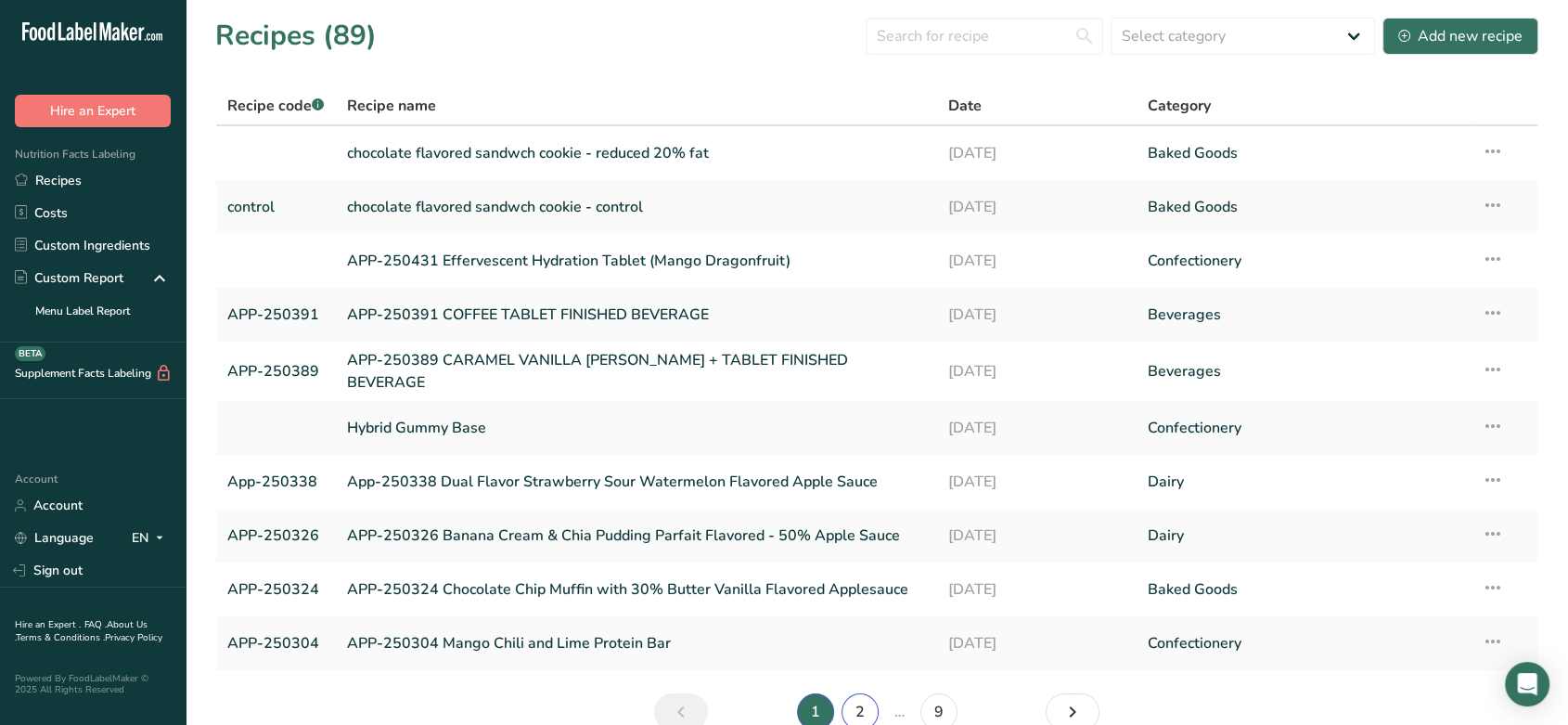 click on "2" at bounding box center (860, 712) 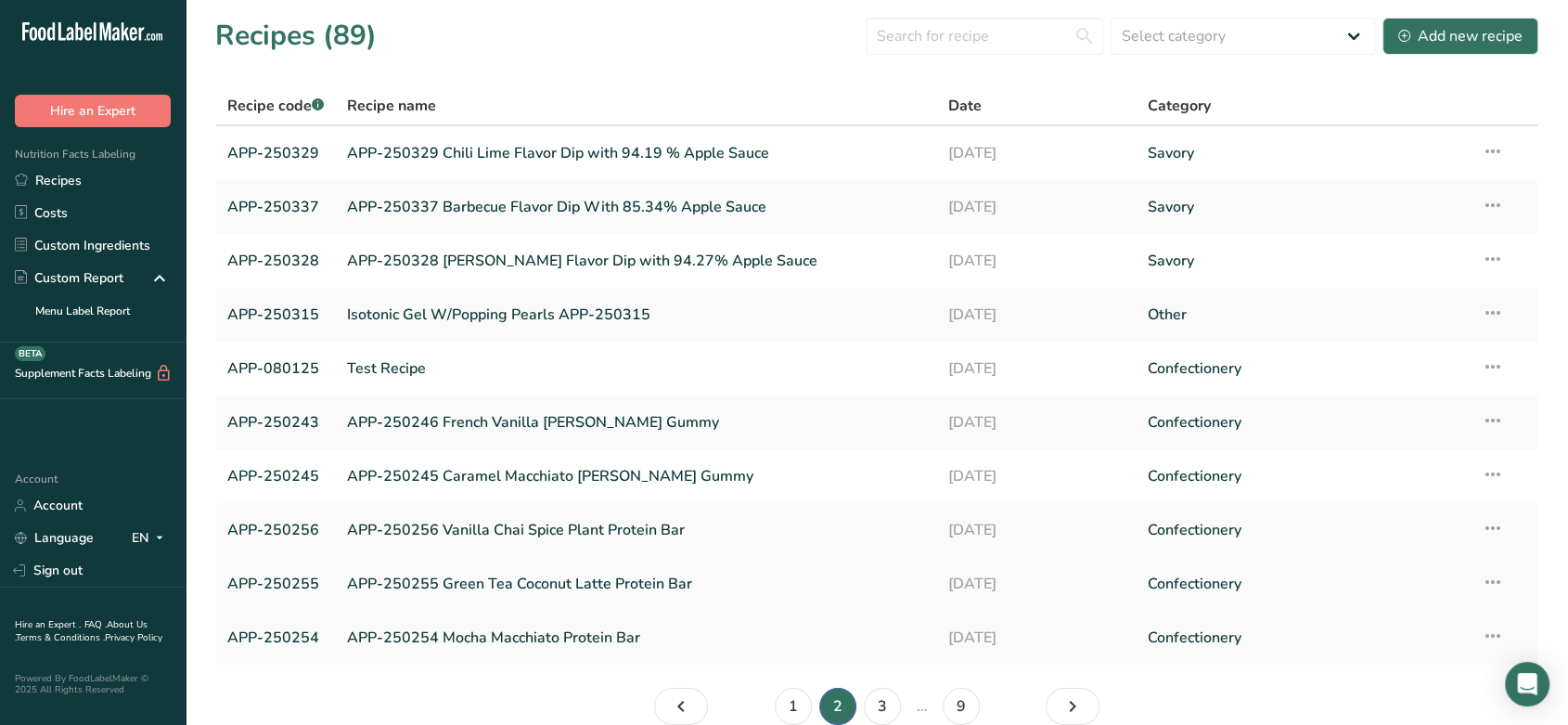 click on "APP-250255 Green Tea Coconut Latte Protein Bar" at bounding box center (636, 584) 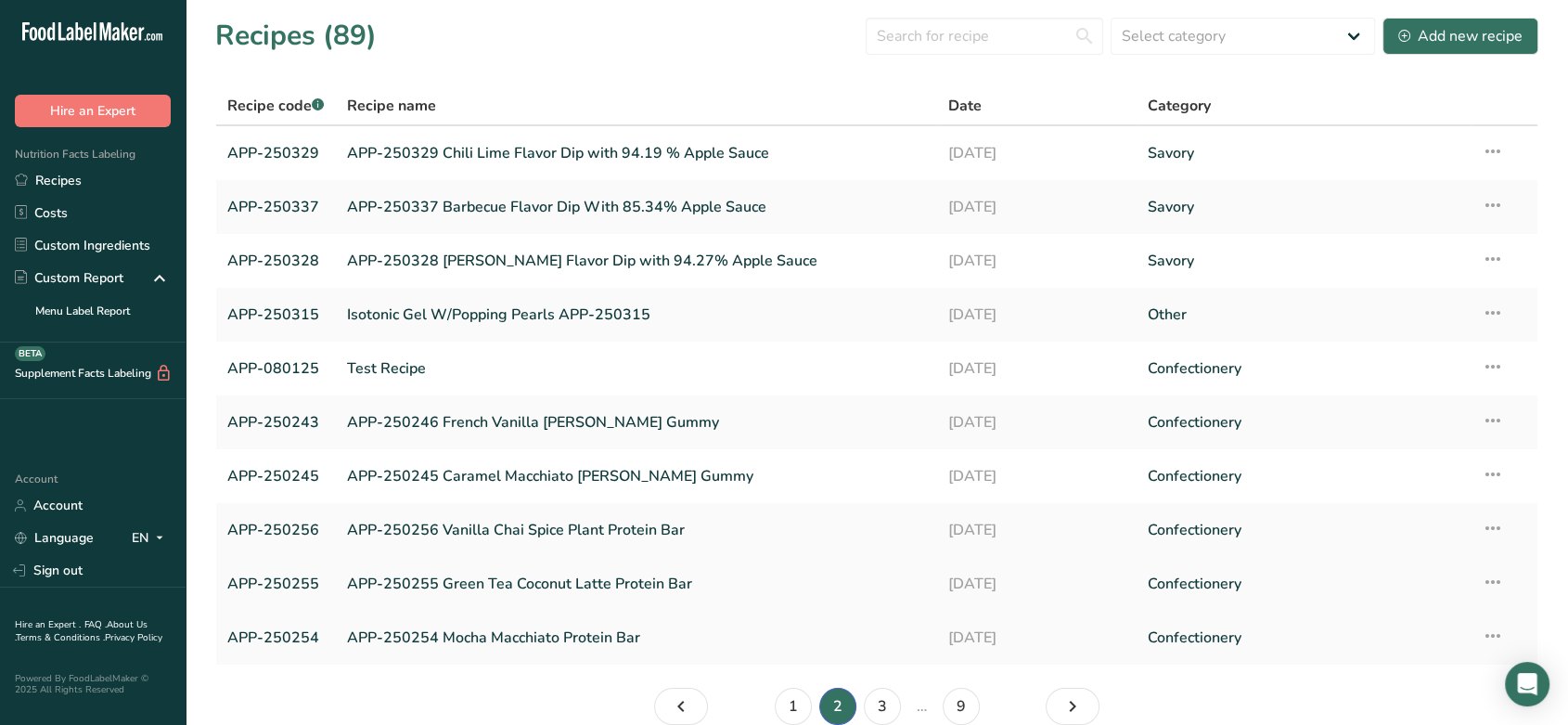 click at bounding box center (1493, 582) 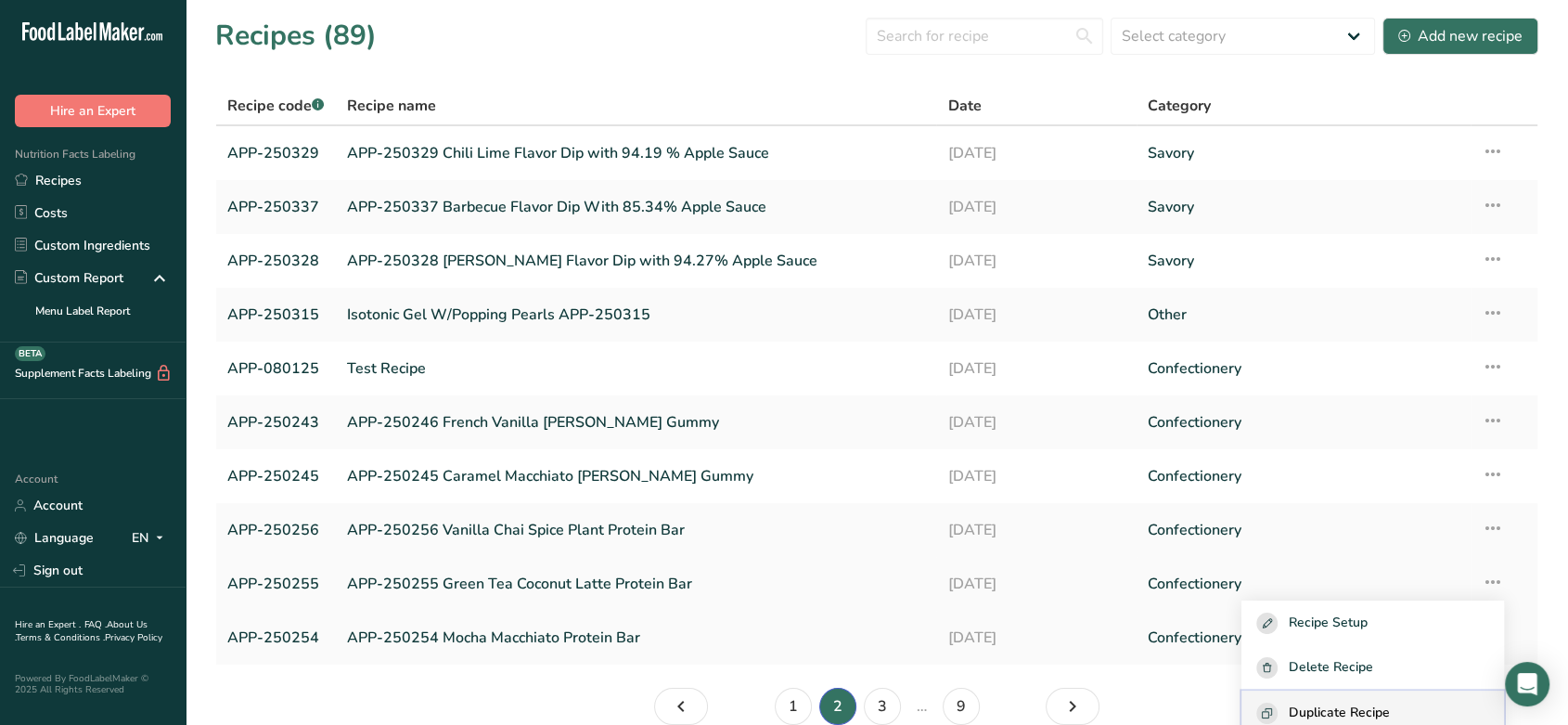 click on "Duplicate Recipe" at bounding box center [1372, 713] 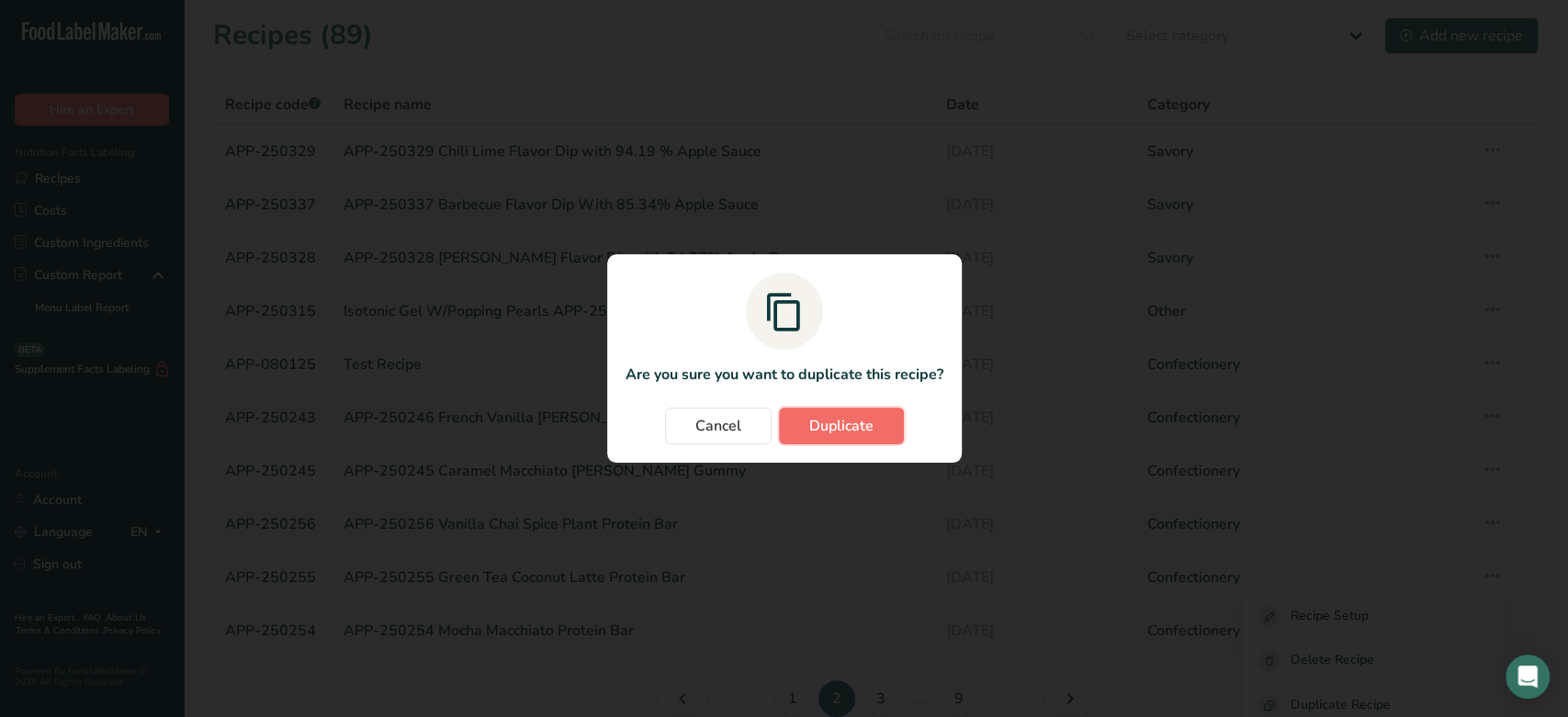 click on "Duplicate" at bounding box center (841, 426) 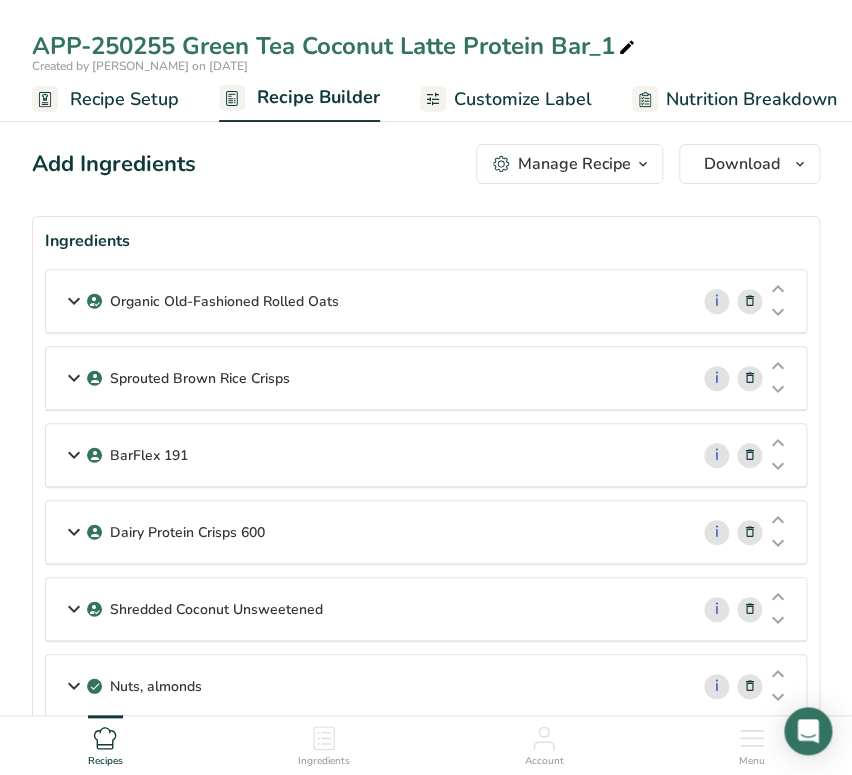 click on "Recipe Setup" at bounding box center (124, 99) 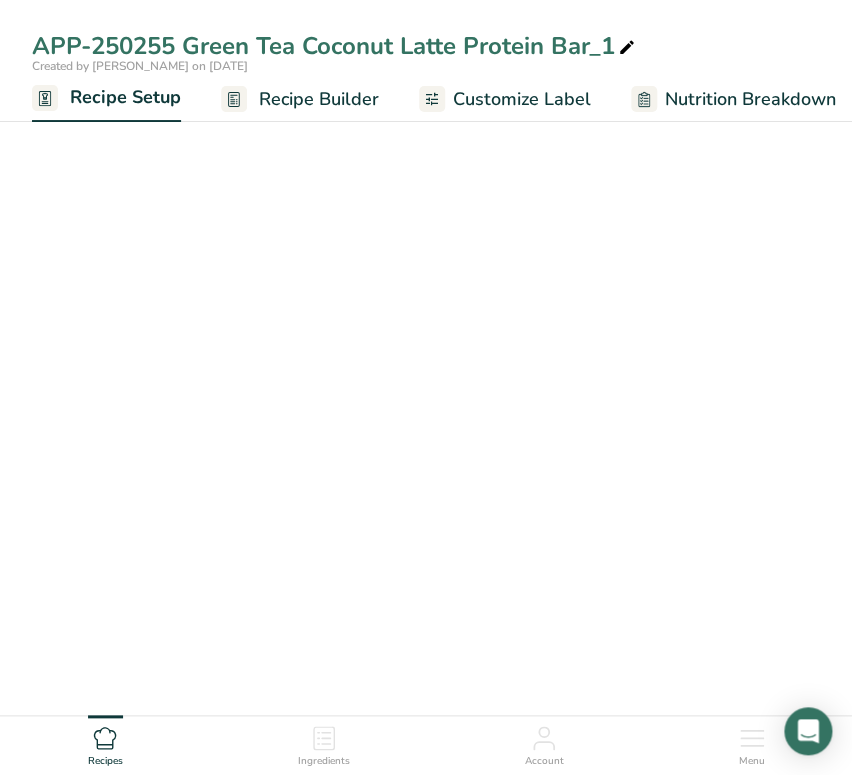 scroll, scrollTop: 0, scrollLeft: 7, axis: horizontal 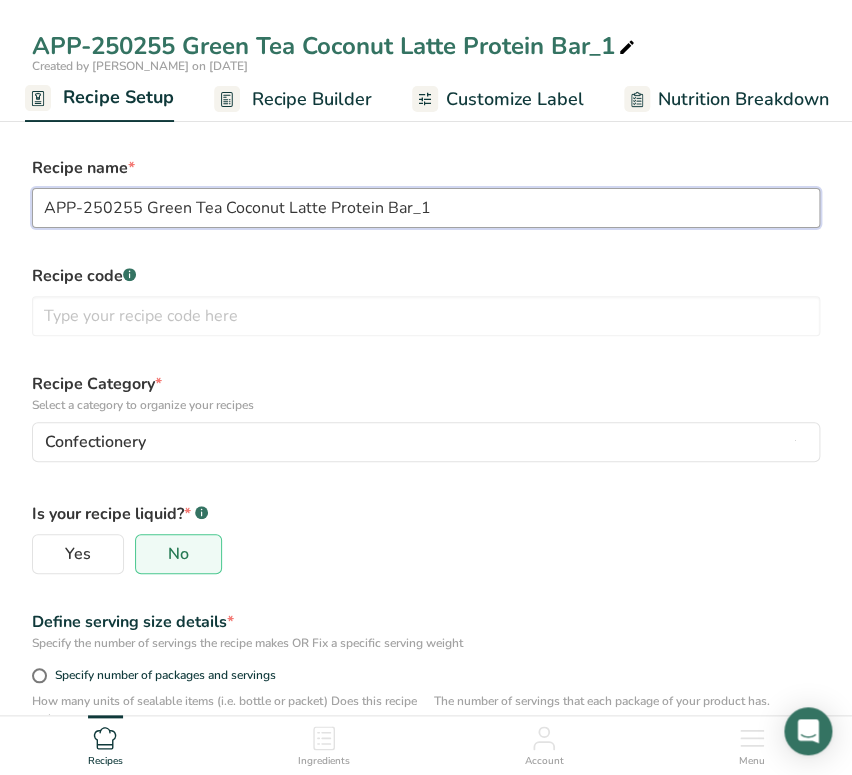 click on "APP-250255 Green Tea Coconut Latte Protein Bar_1" at bounding box center [426, 208] 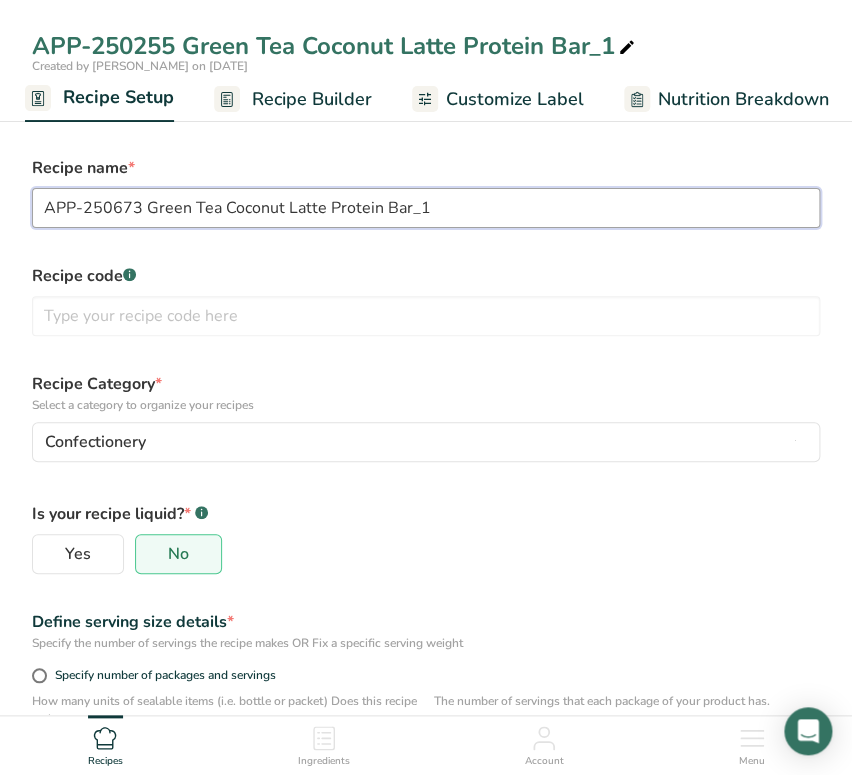 click on "APP-250673 Green Tea Coconut Latte Protein Bar_1" at bounding box center [426, 208] 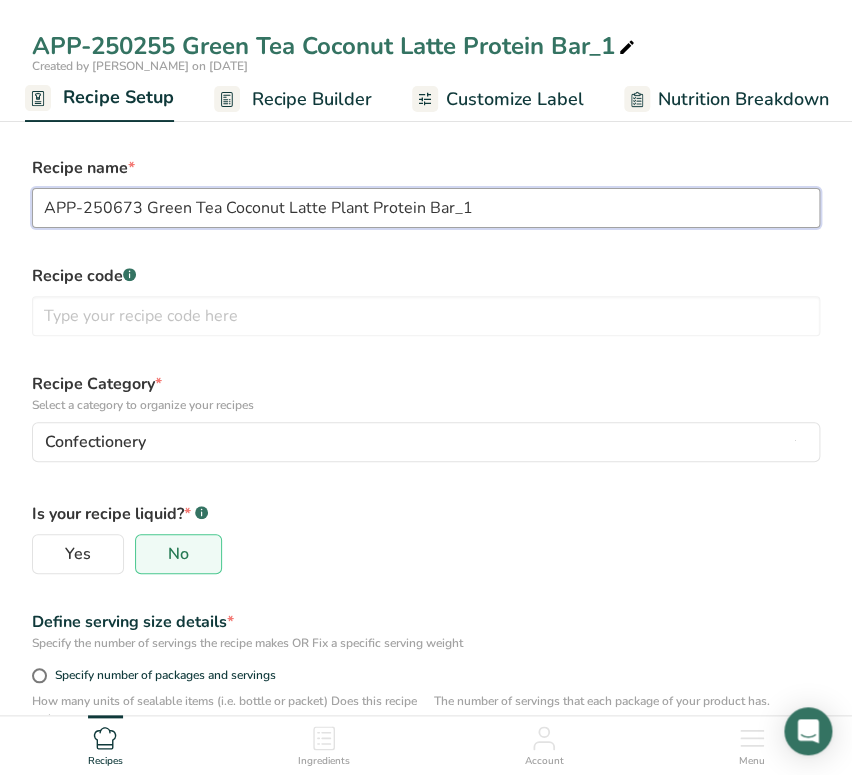 click on "APP-250673 Green Tea Coconut Latte Plant Protein Bar_1" at bounding box center (426, 208) 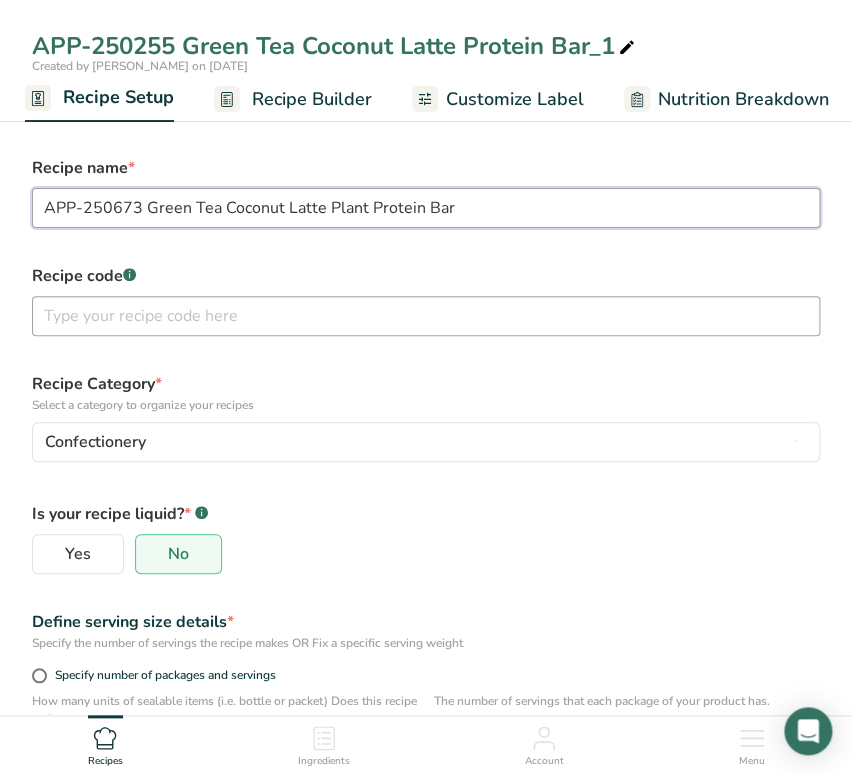 type on "APP-250673 Green Tea Coconut Latte Plant Protein Bar" 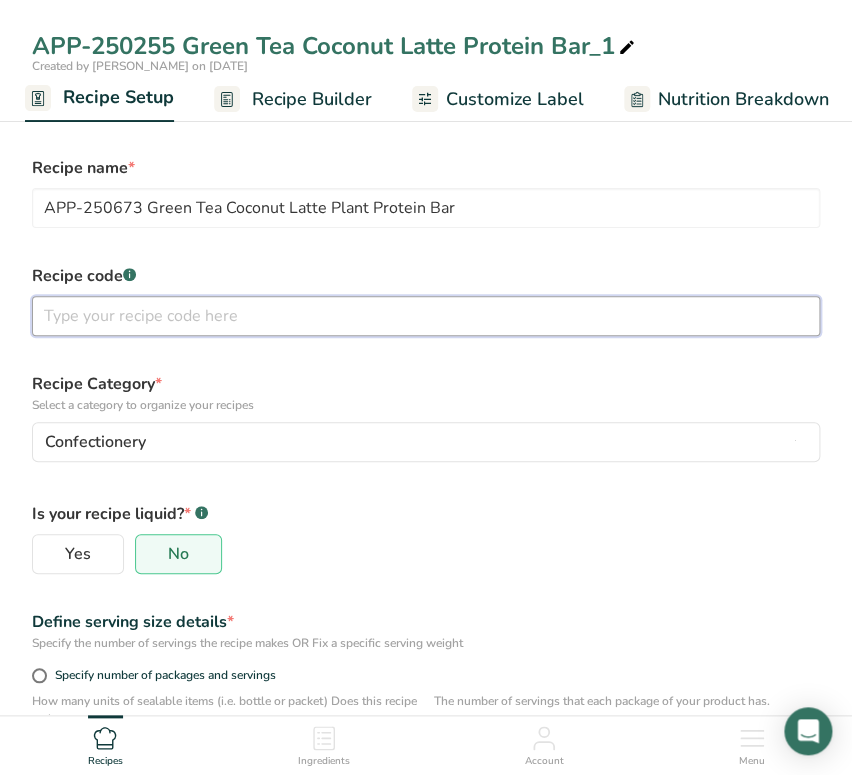 click at bounding box center (426, 316) 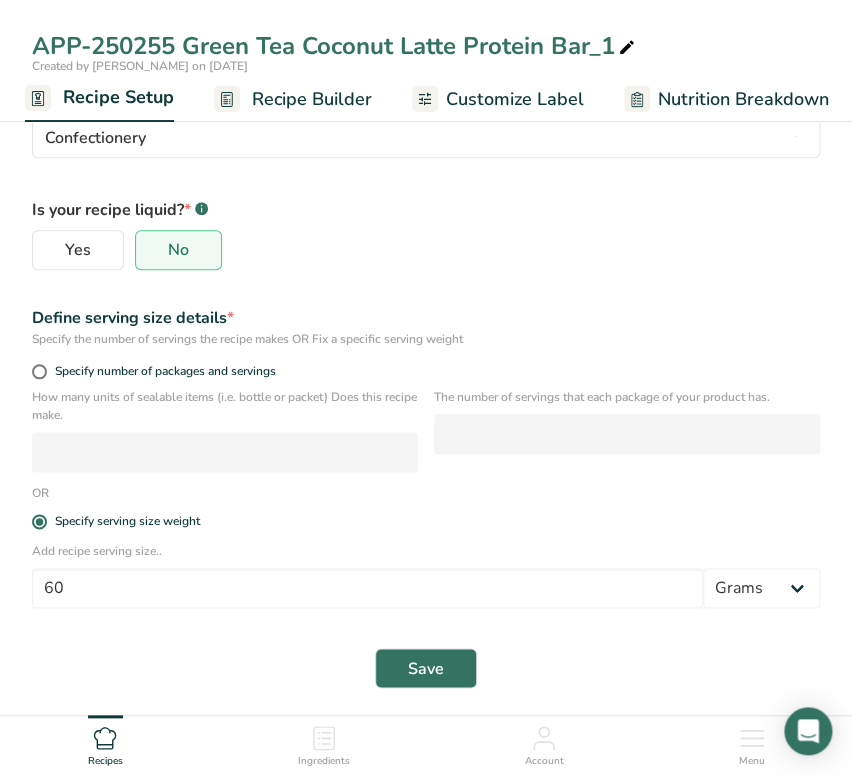 scroll, scrollTop: 310, scrollLeft: 0, axis: vertical 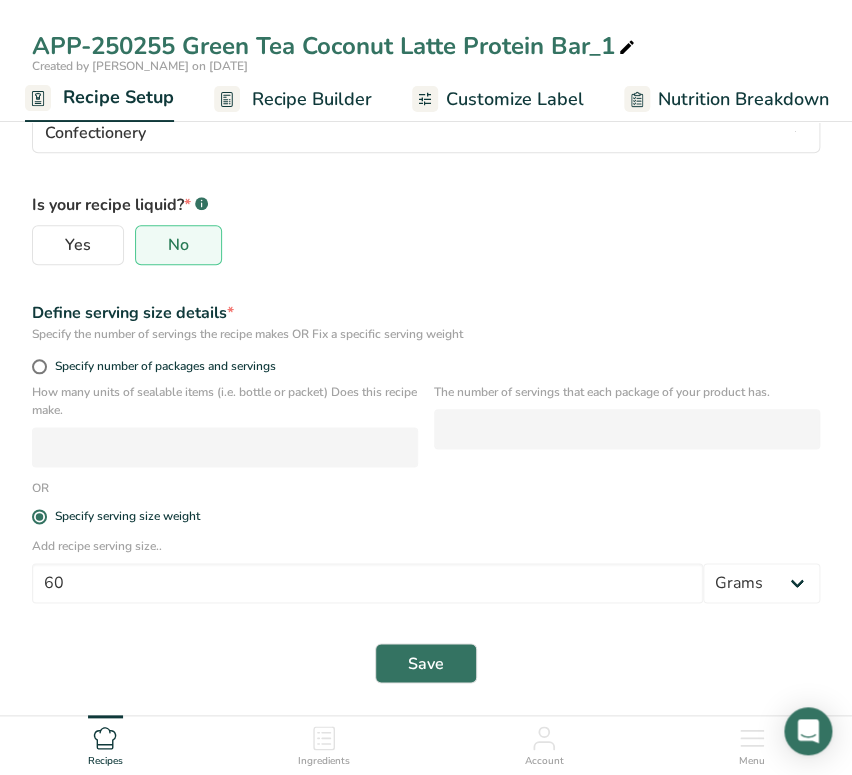 click on "Recipe Builder" at bounding box center (293, 99) 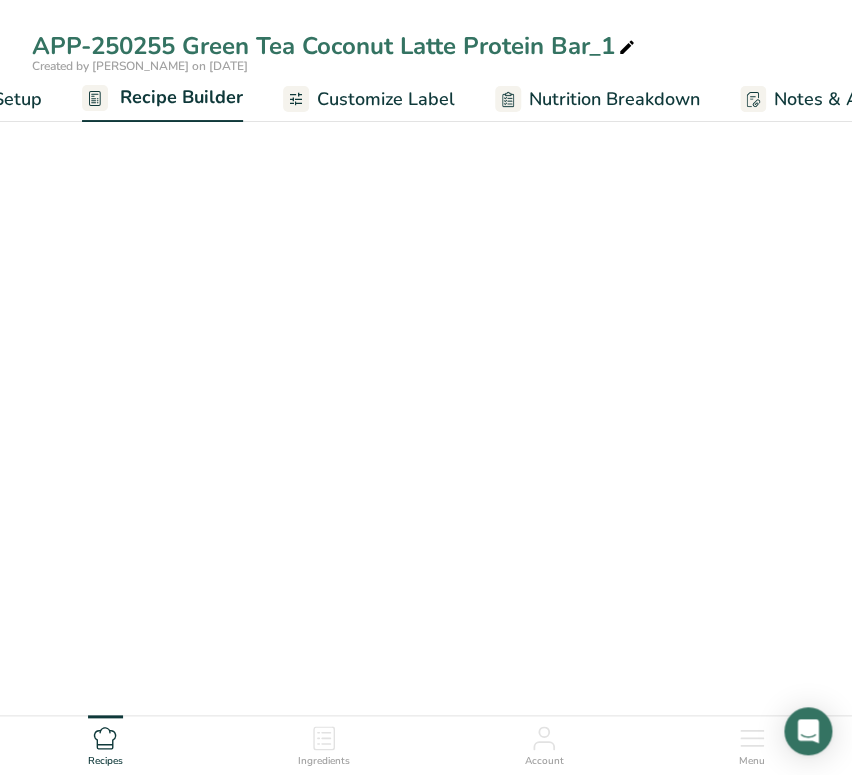 scroll, scrollTop: 0, scrollLeft: 192, axis: horizontal 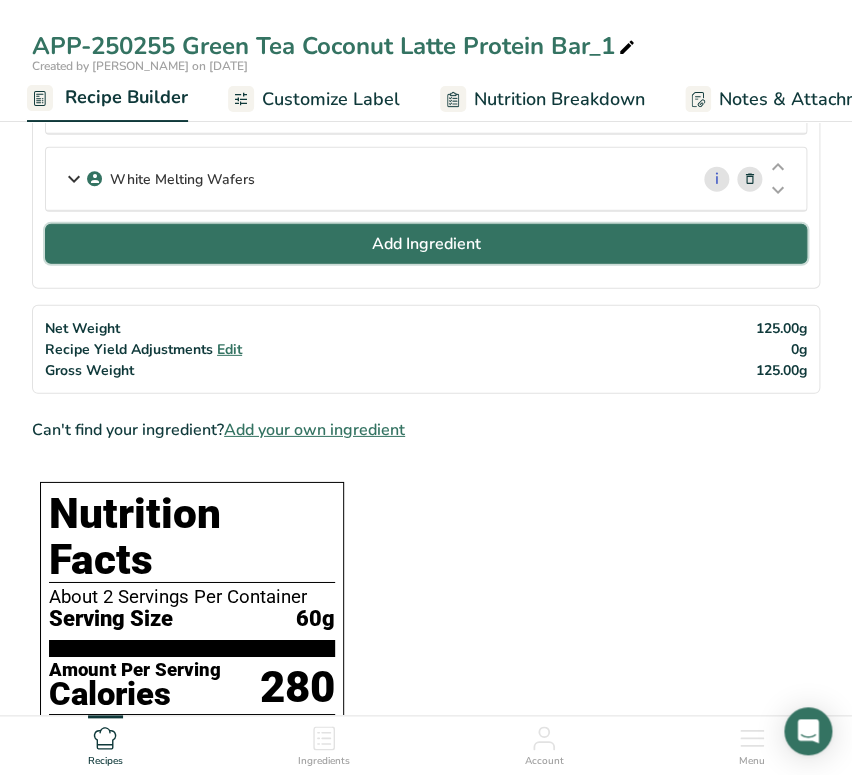 click on "Add Ingredient" at bounding box center (426, 244) 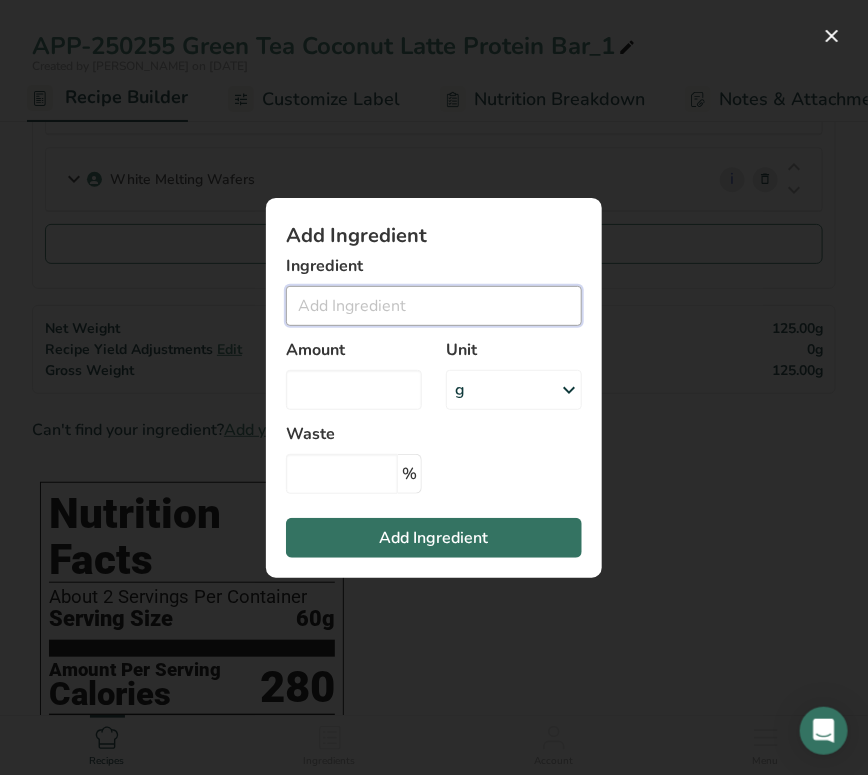 click at bounding box center [434, 306] 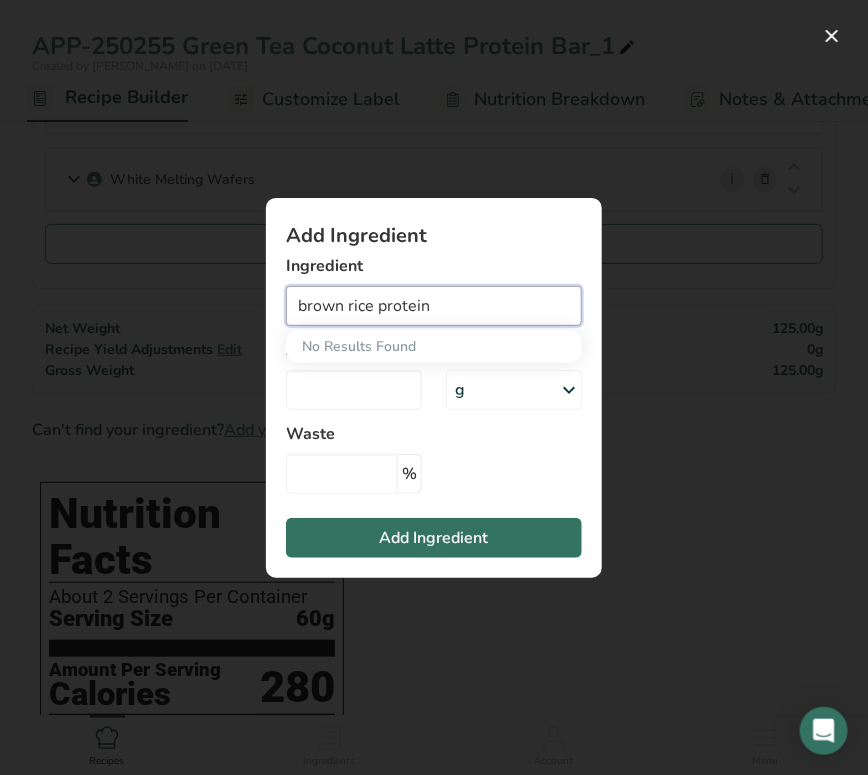 drag, startPoint x: 455, startPoint y: 322, endPoint x: 245, endPoint y: 273, distance: 215.6409 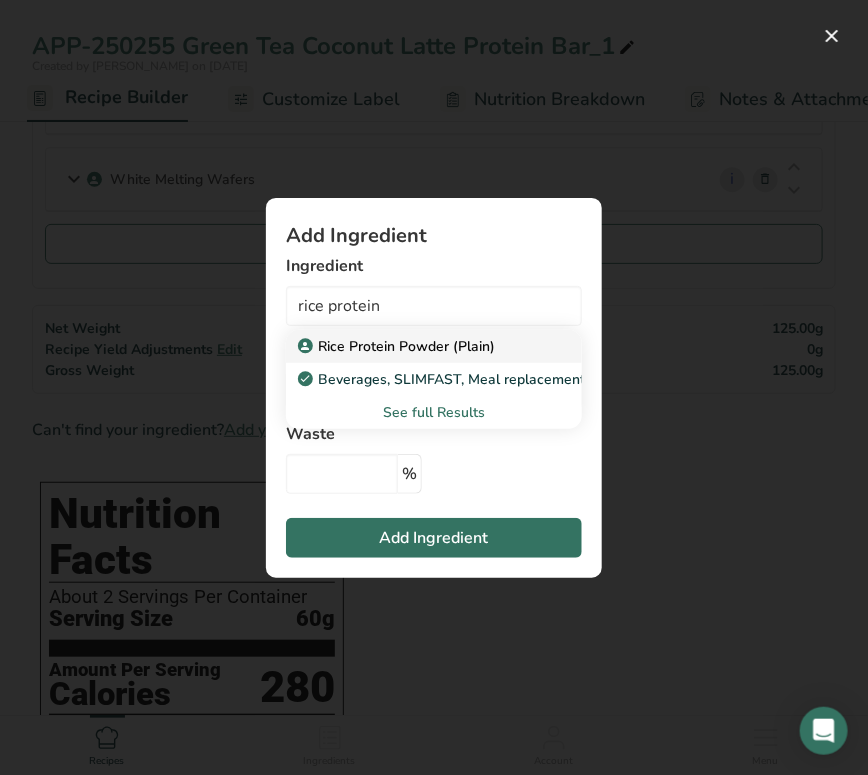 click on "Rice Protein Powder (Plain)" at bounding box center (398, 346) 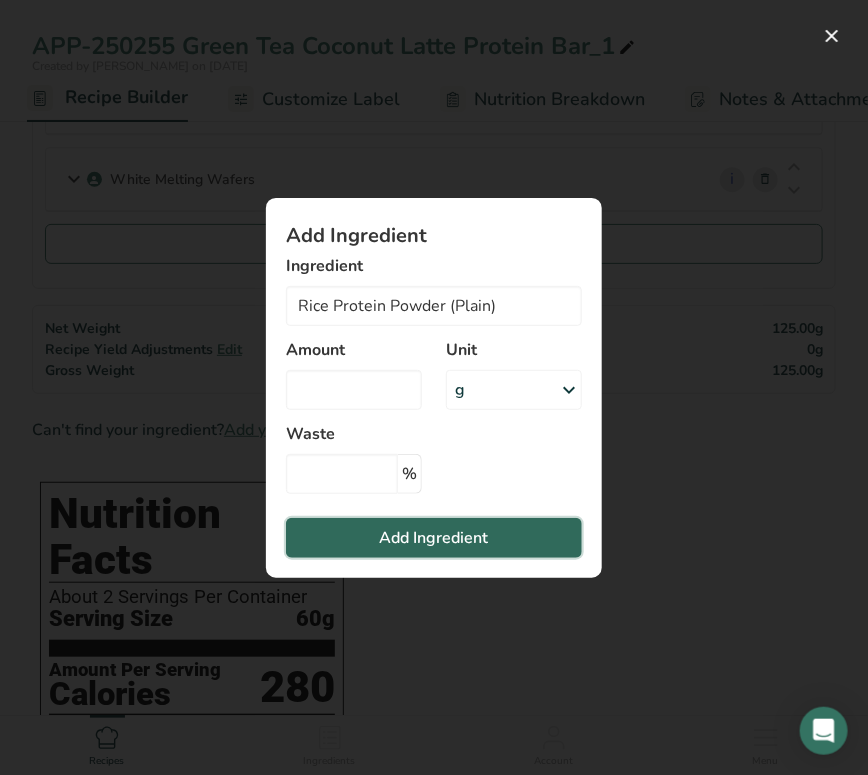 click on "Add Ingredient" at bounding box center [434, 538] 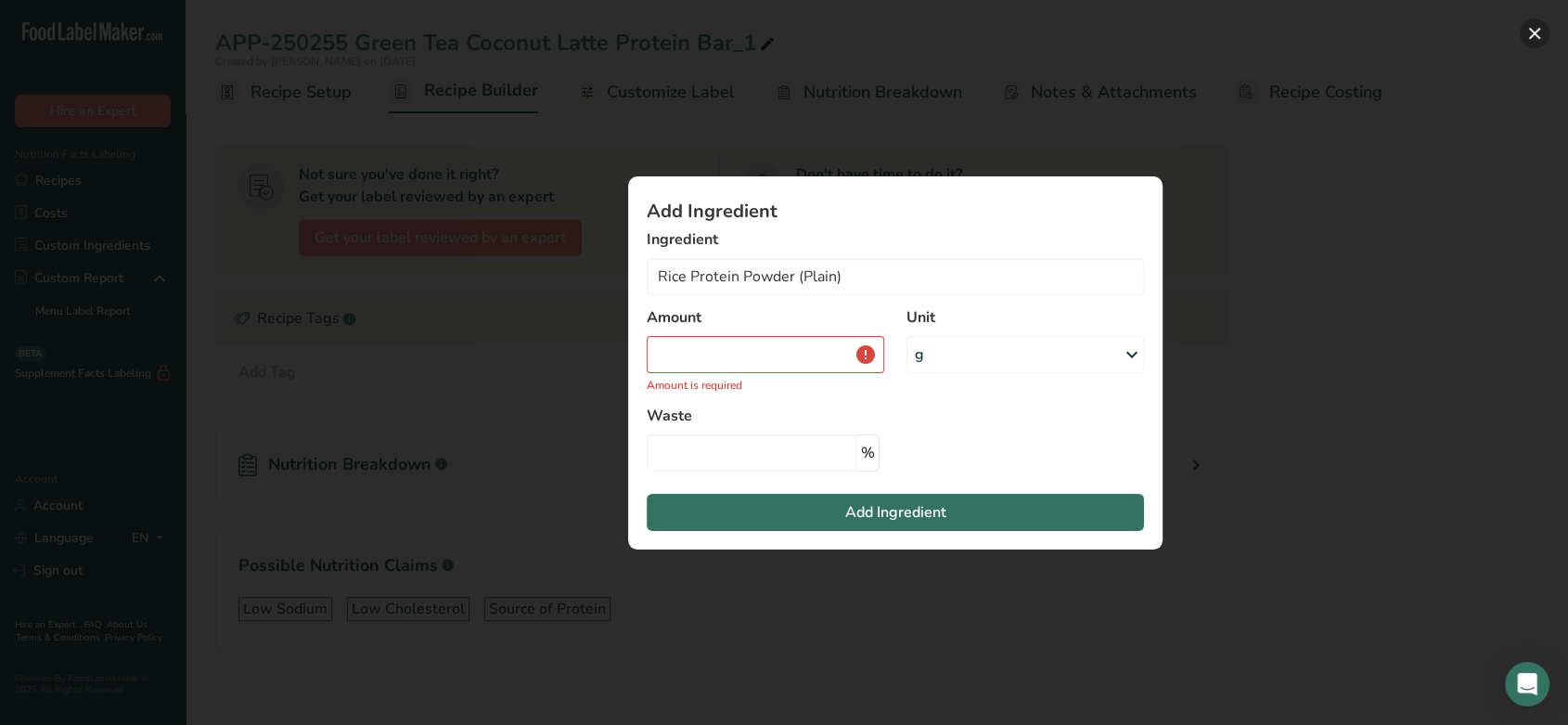 click at bounding box center [1535, 33] 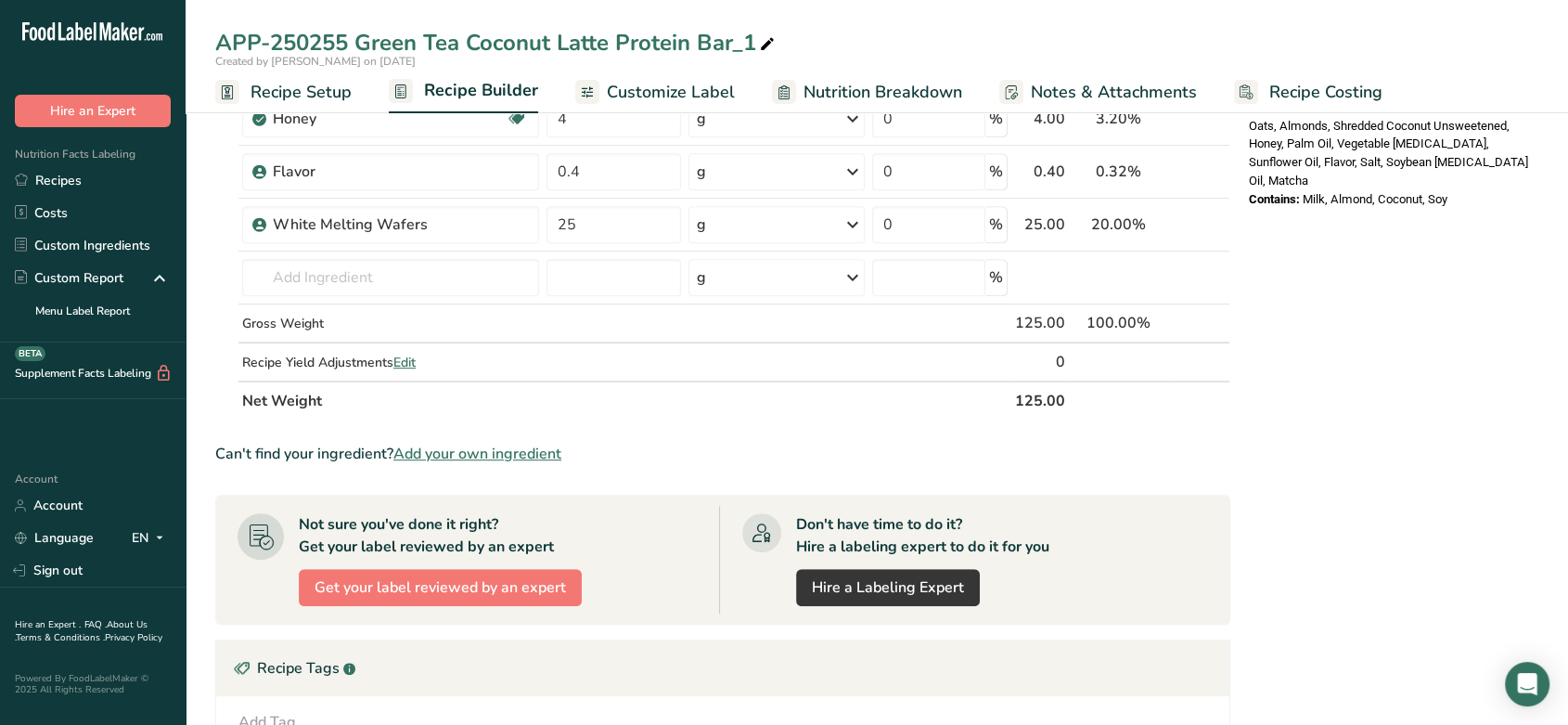 scroll, scrollTop: 824, scrollLeft: 0, axis: vertical 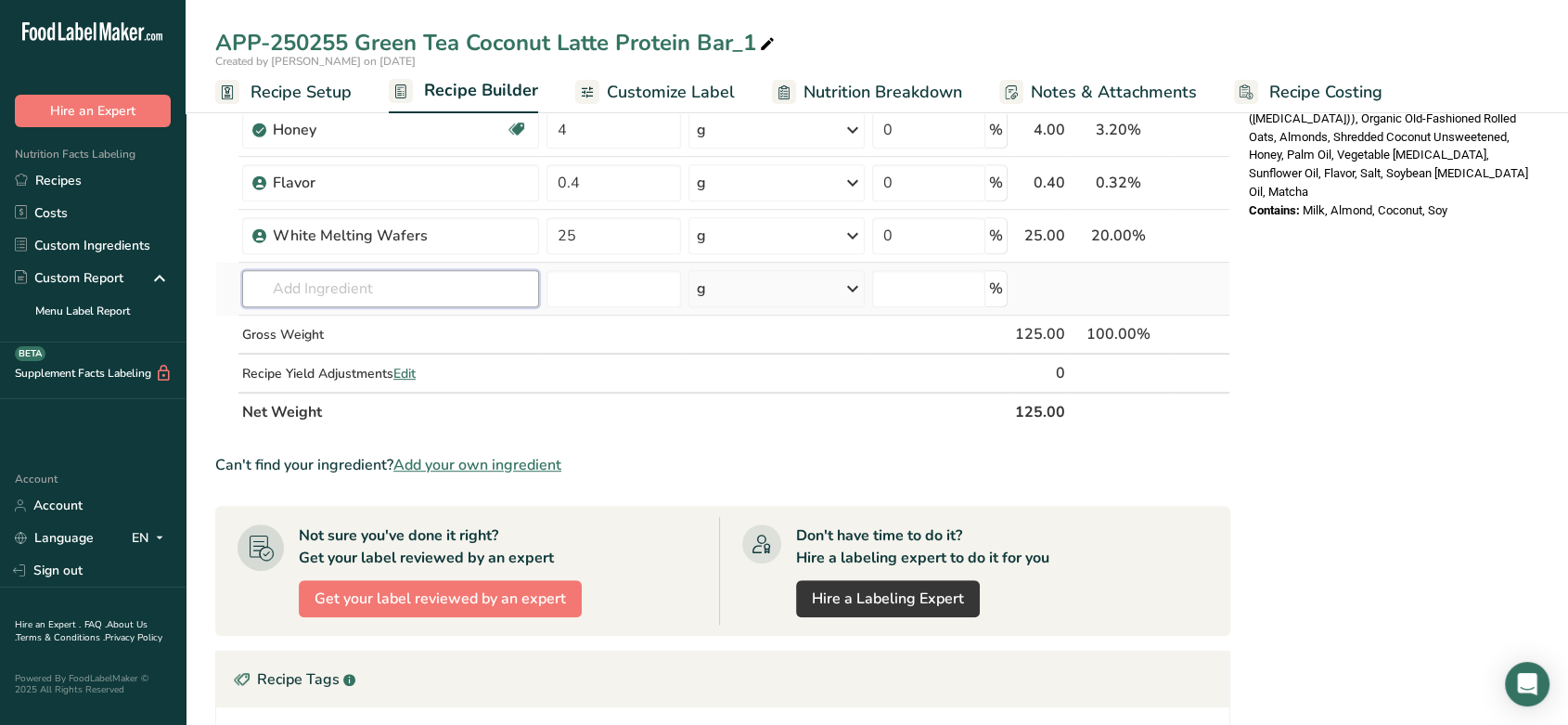 click at bounding box center [391, 289] 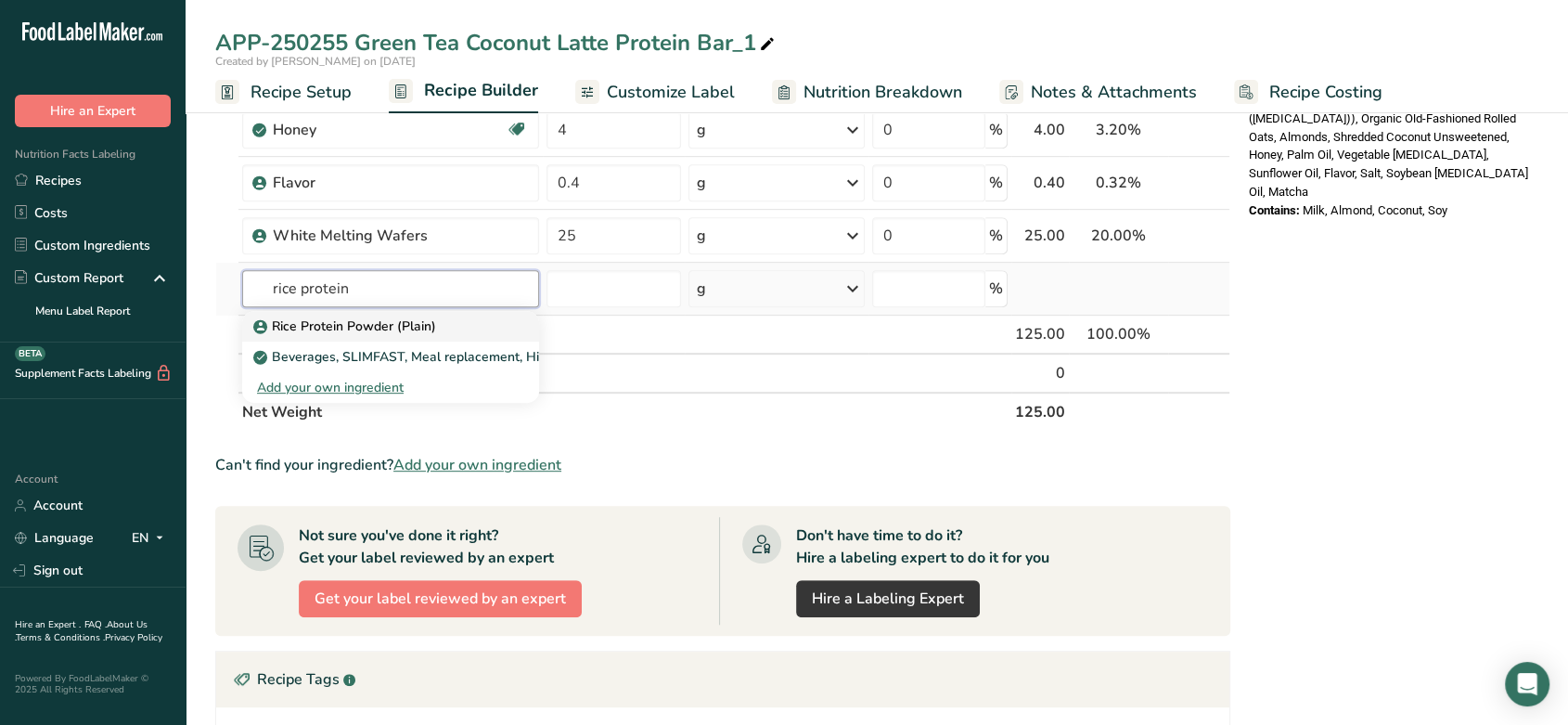 type on "rice protein" 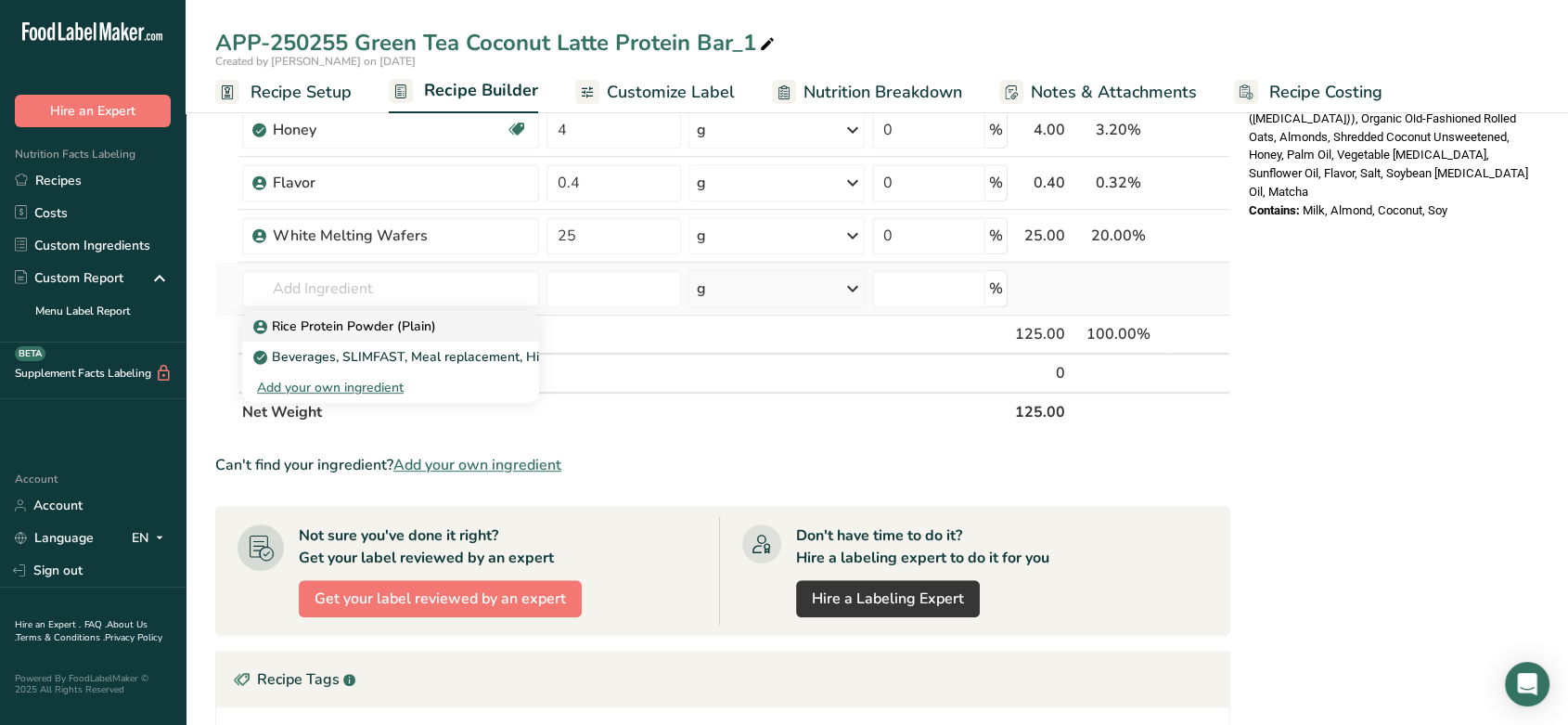 click on "Rice Protein Powder (Plain)" at bounding box center (346, 326) 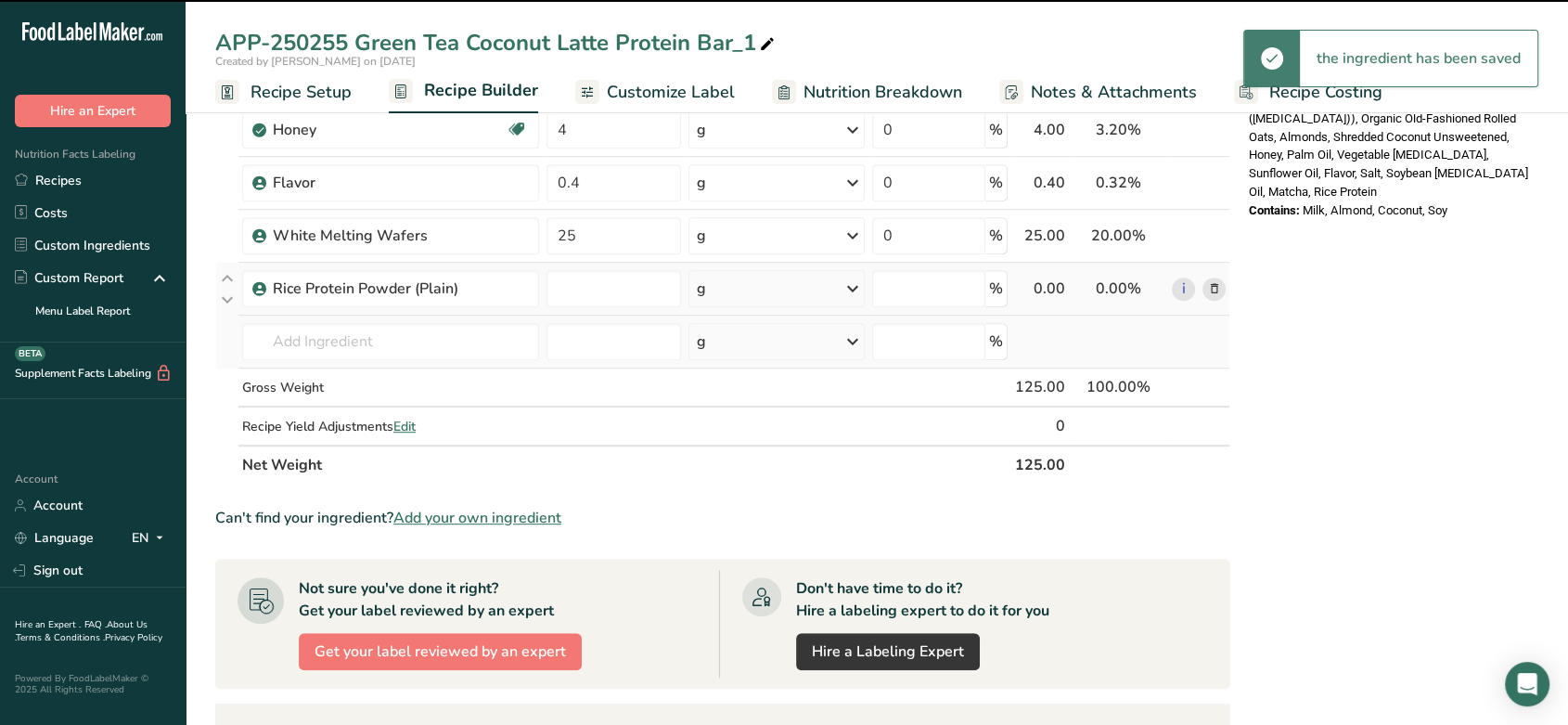 type on "0" 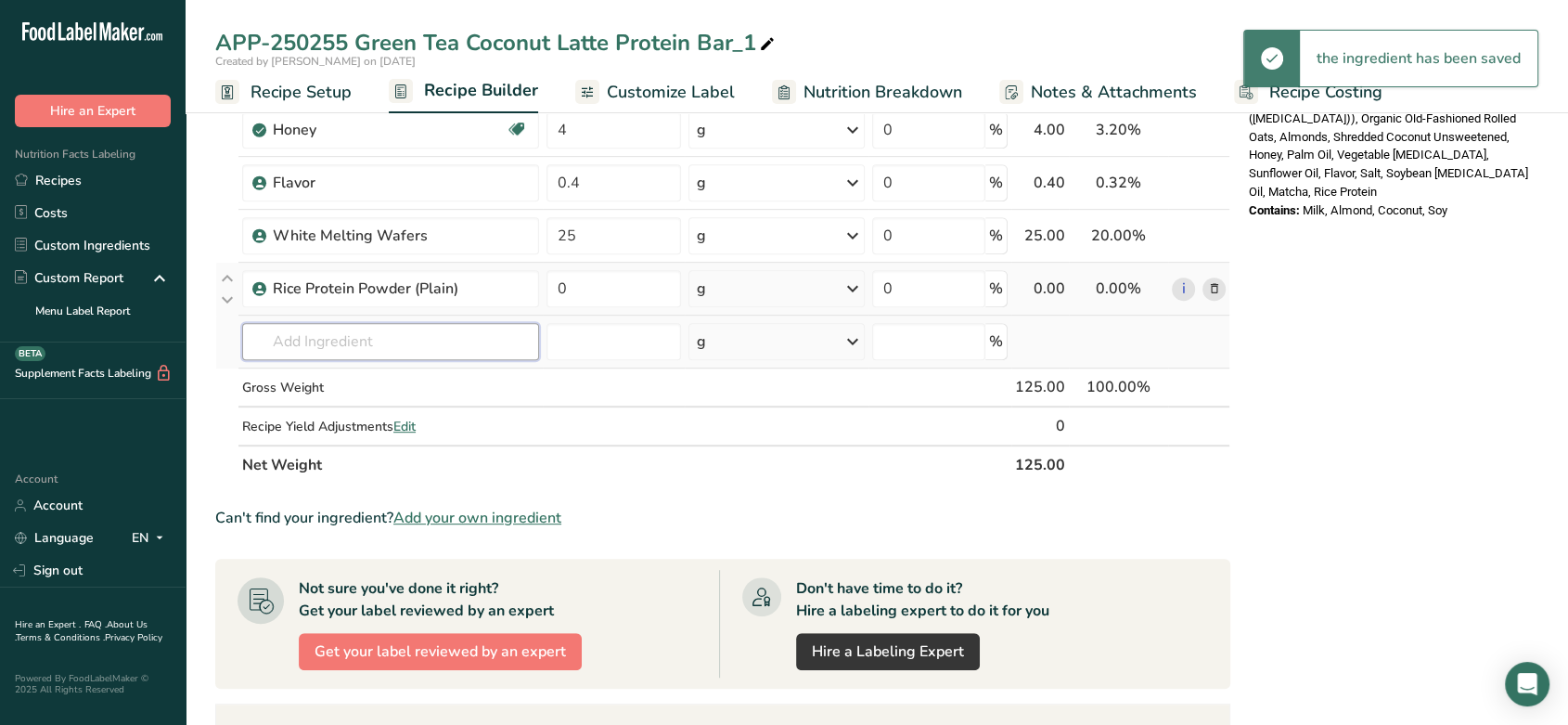 click at bounding box center [391, 342] 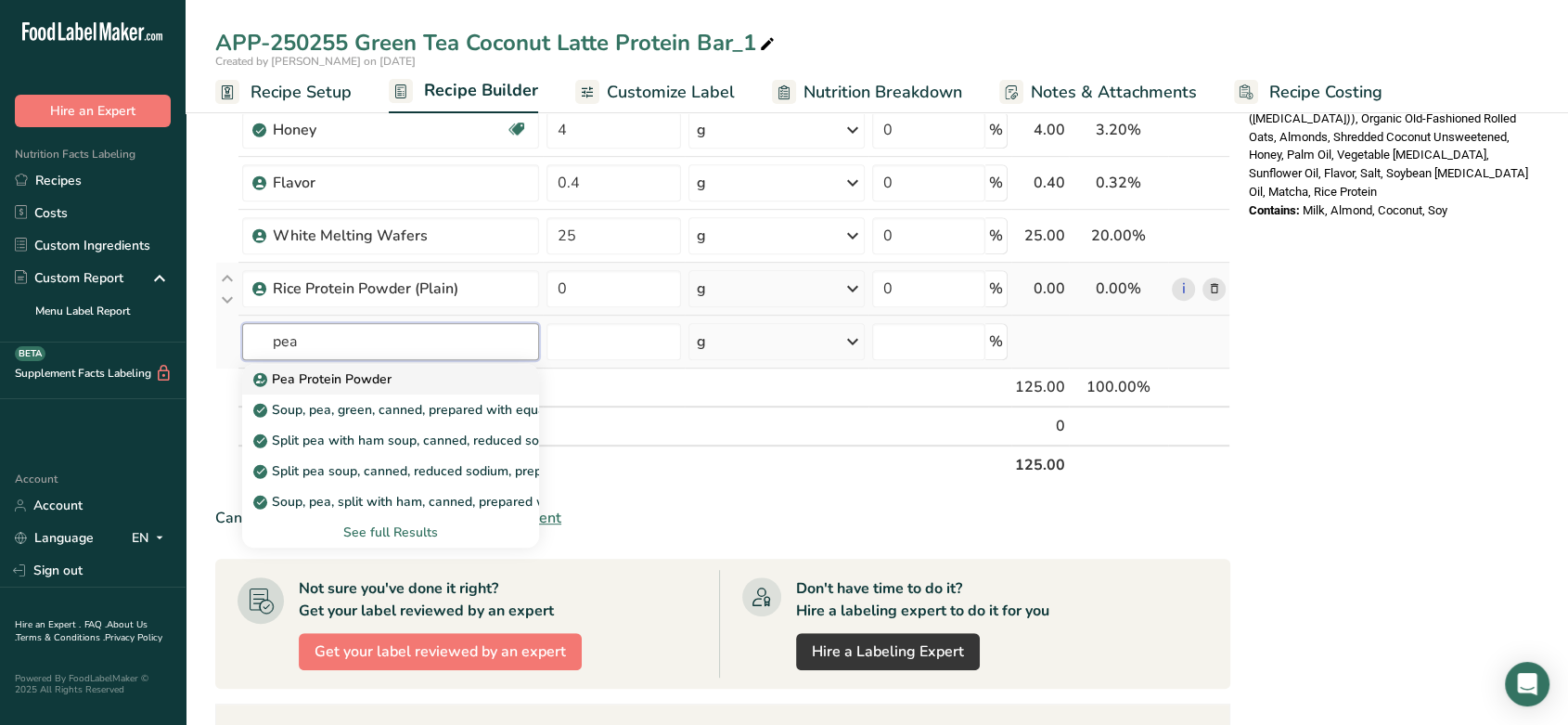 type on "pea" 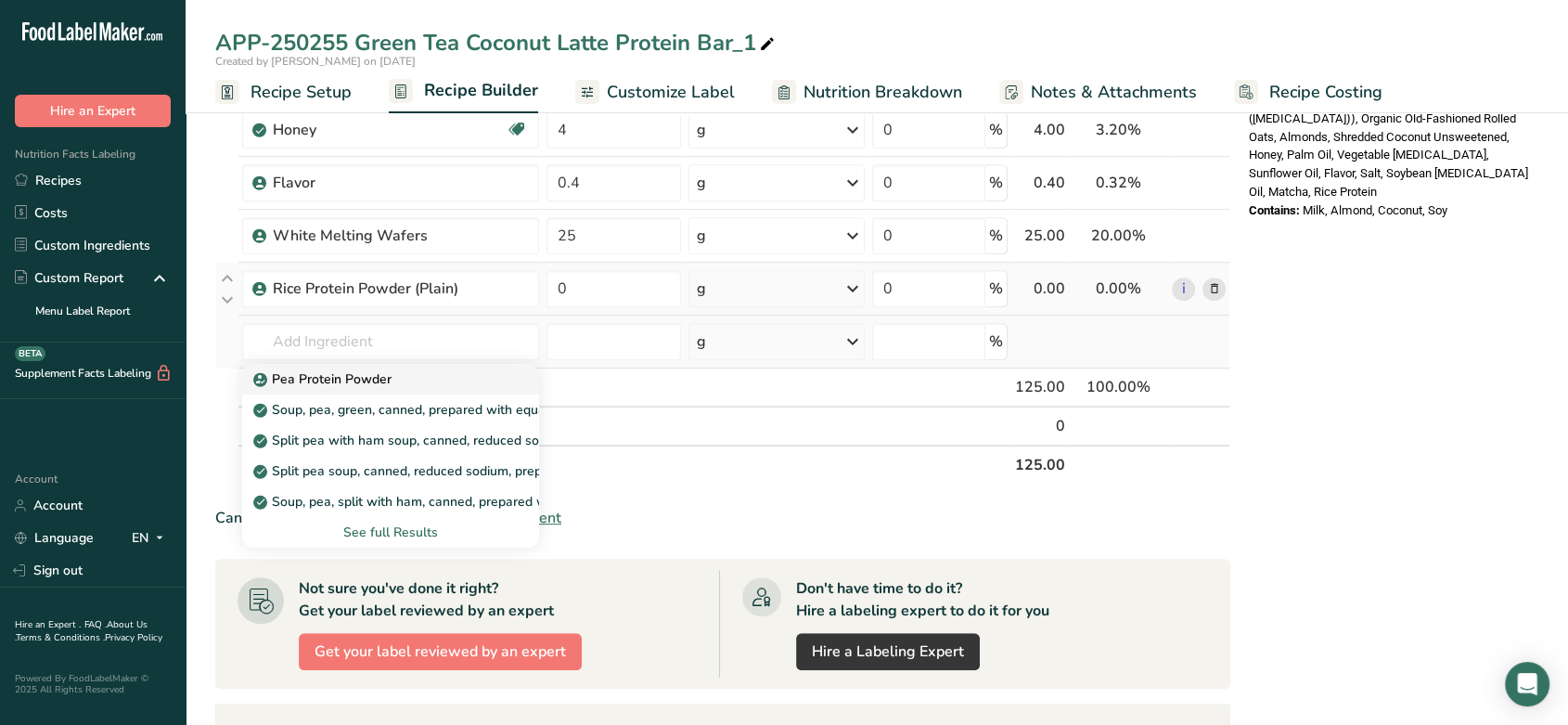 click on "Pea Protein Powder" at bounding box center [324, 379] 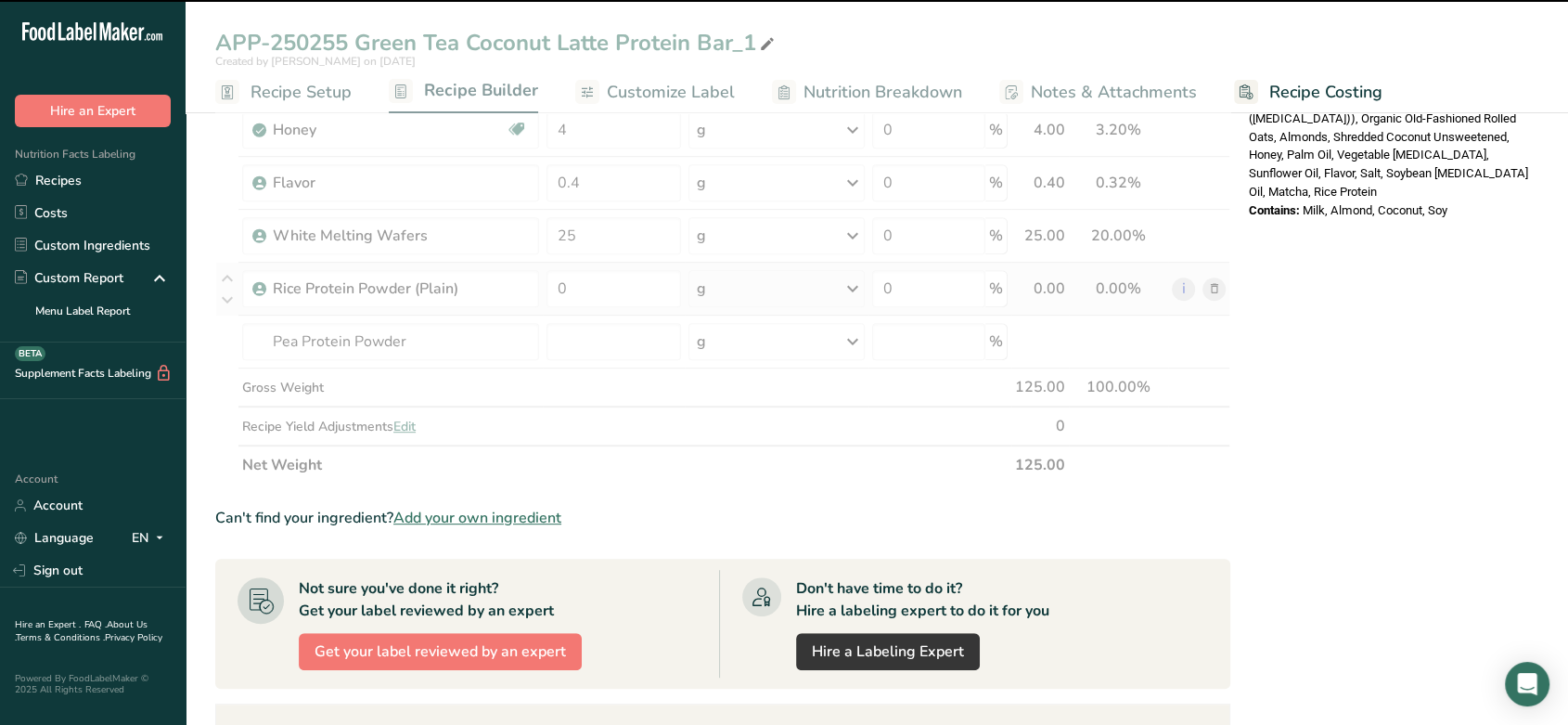 type on "0" 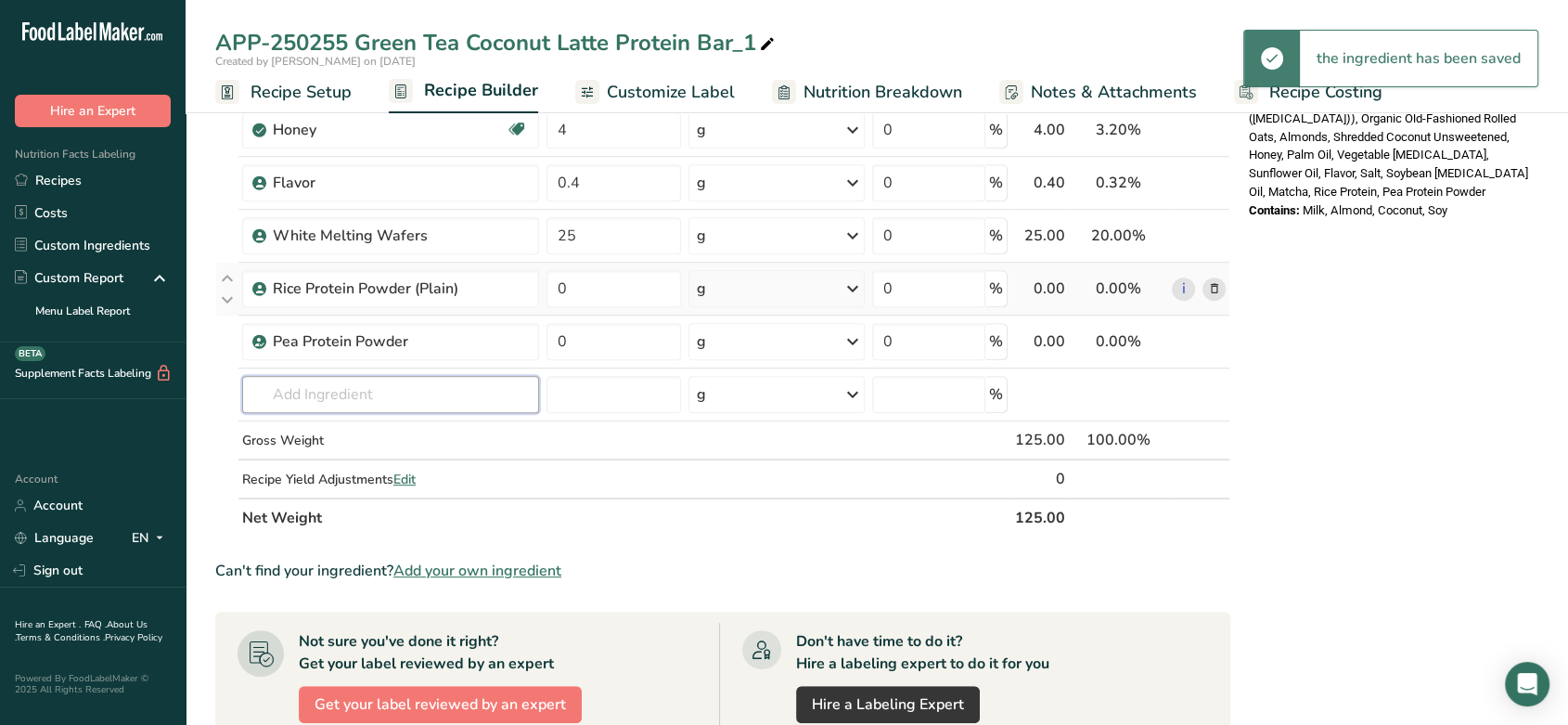 click at bounding box center (391, 395) 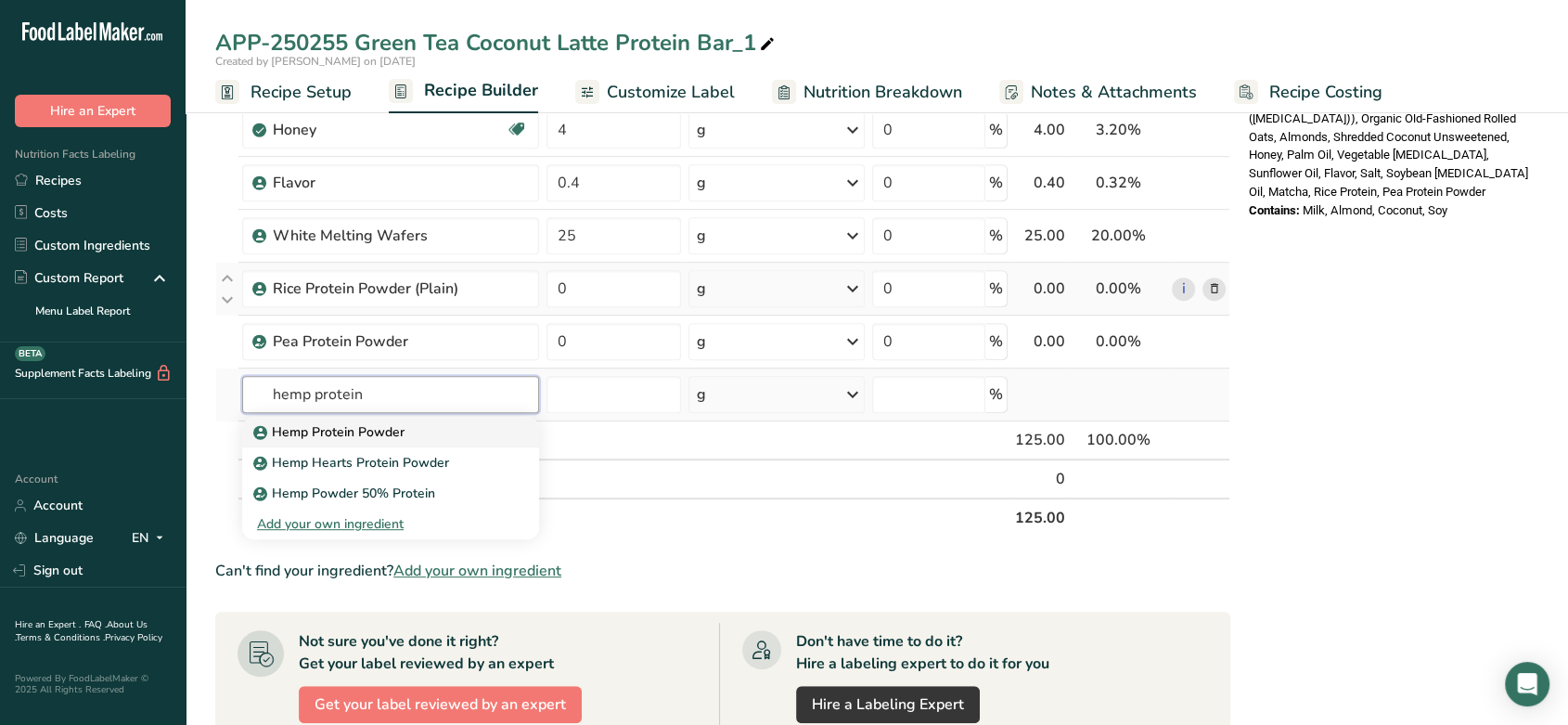 type on "hemp protein" 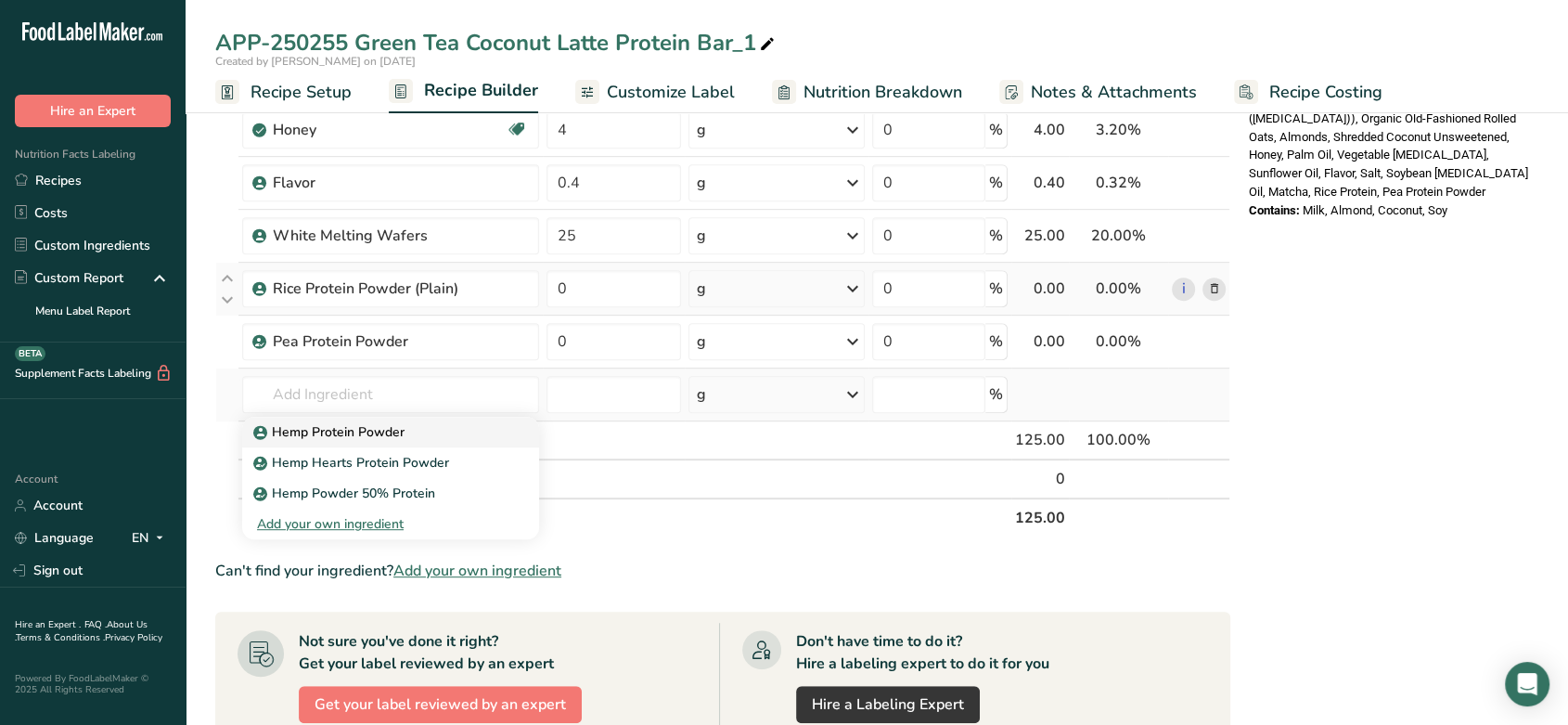 click on "Hemp Protein Powder" at bounding box center (330, 432) 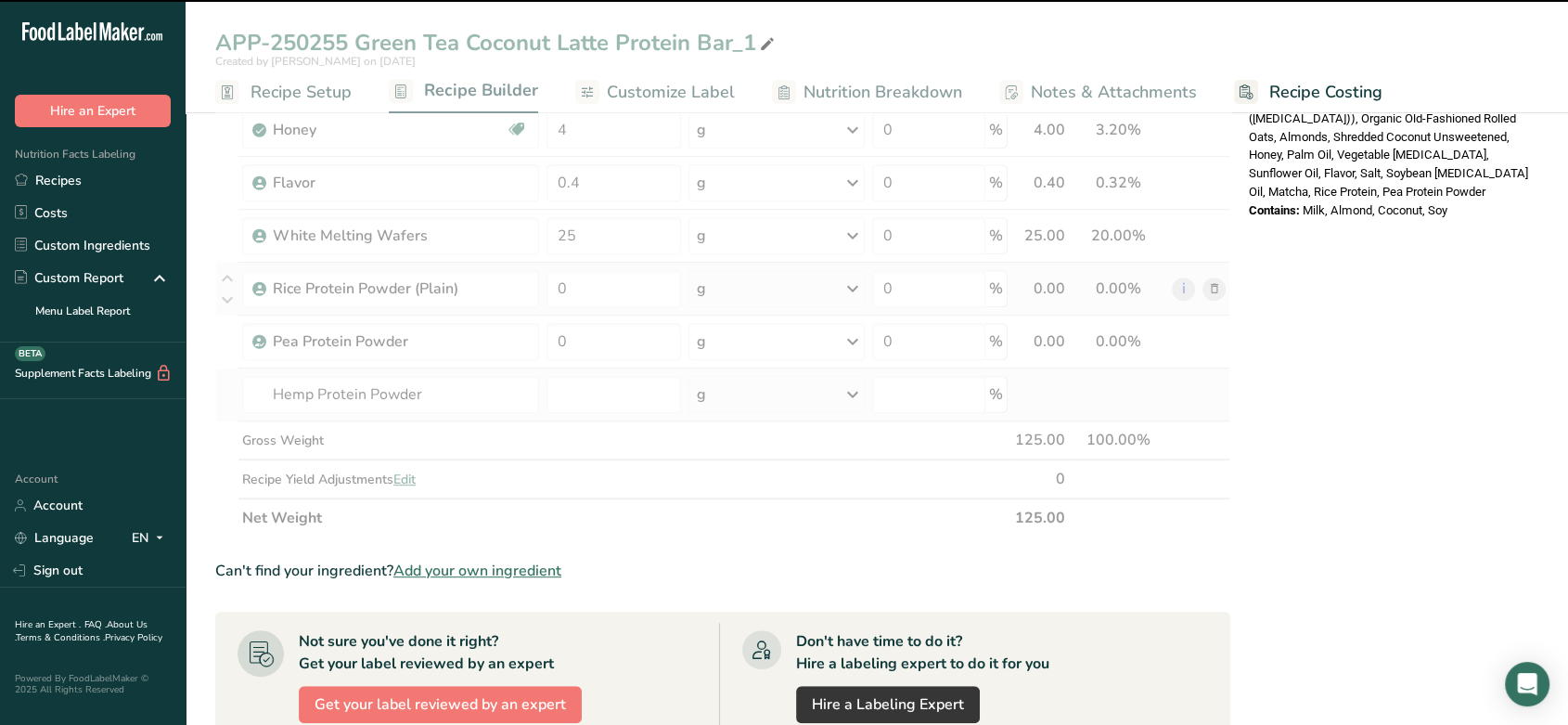 type on "0" 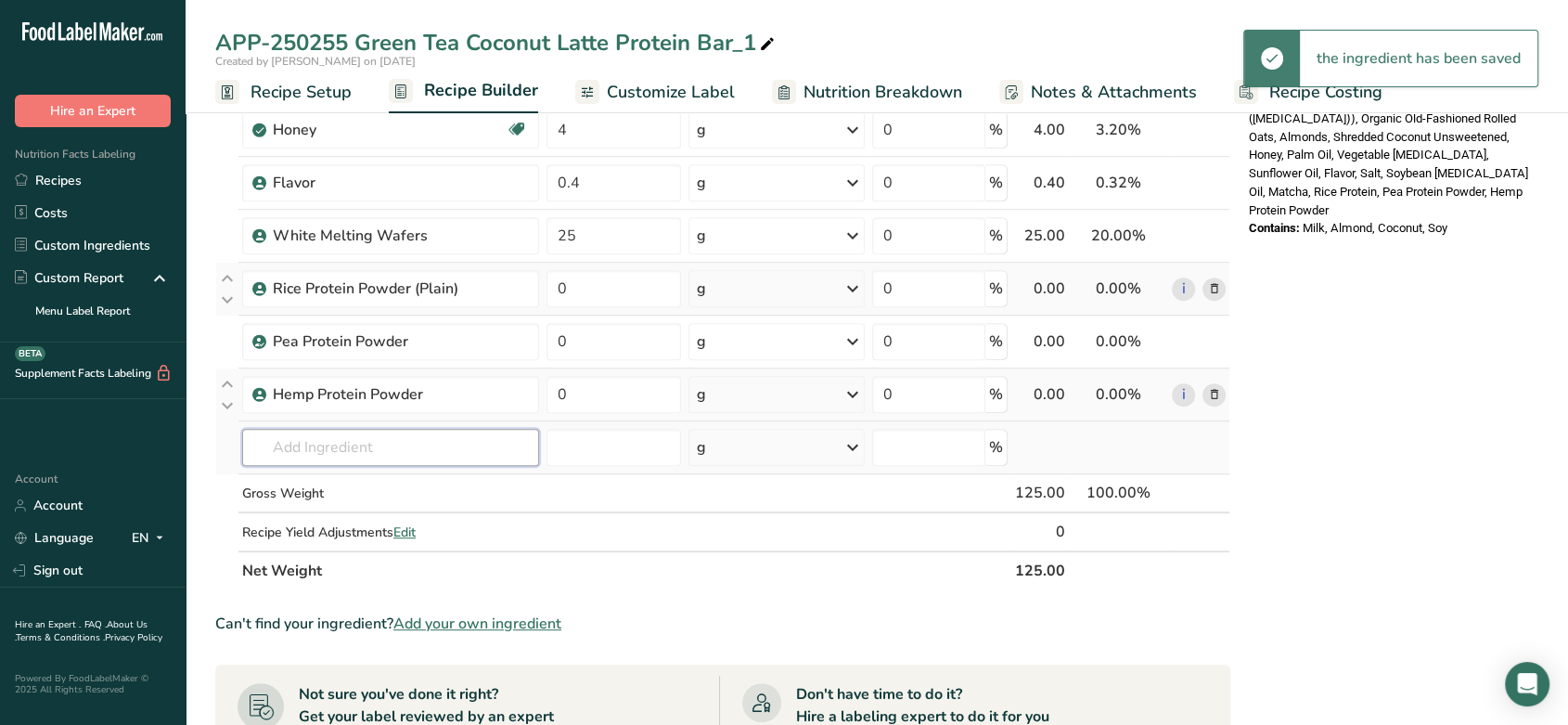 click at bounding box center [391, 447] 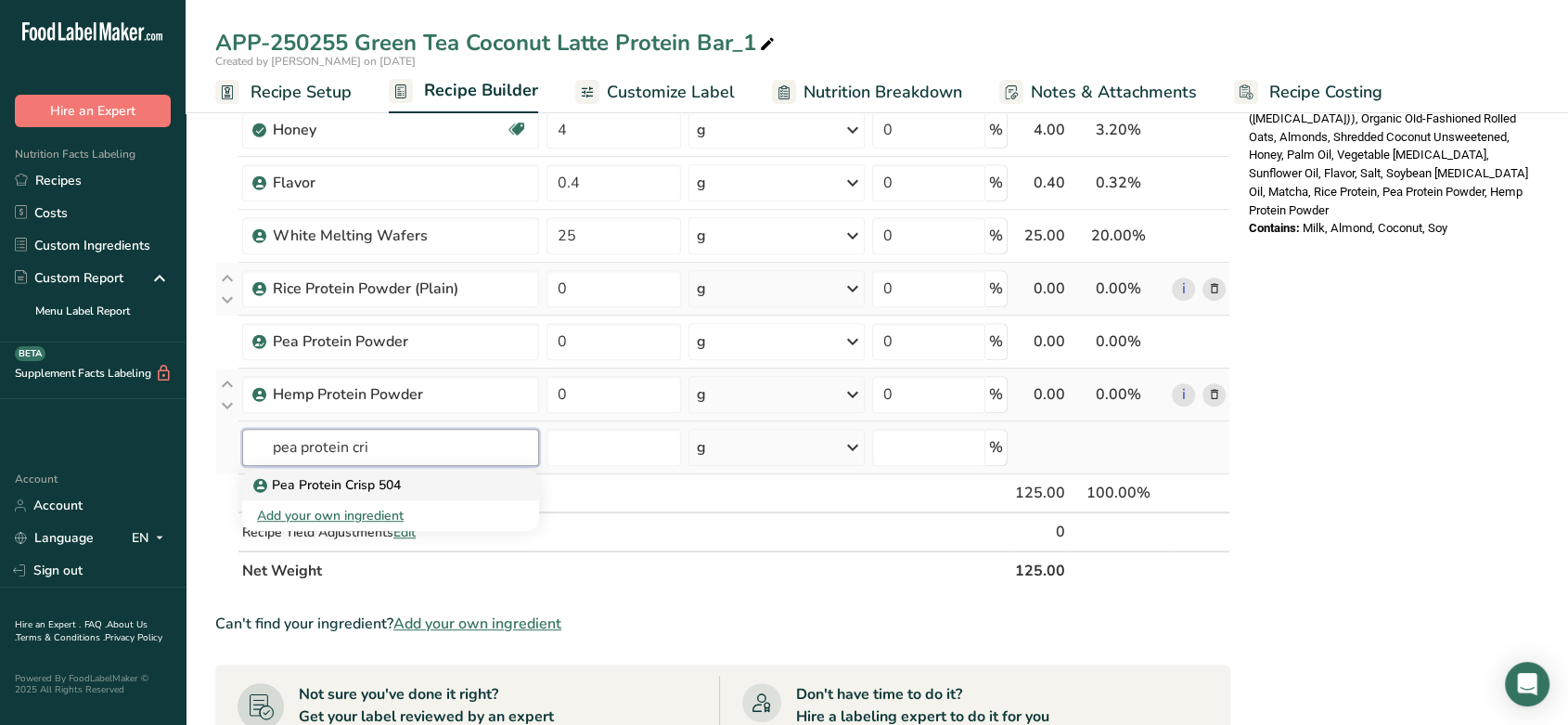 type on "pea protein cri" 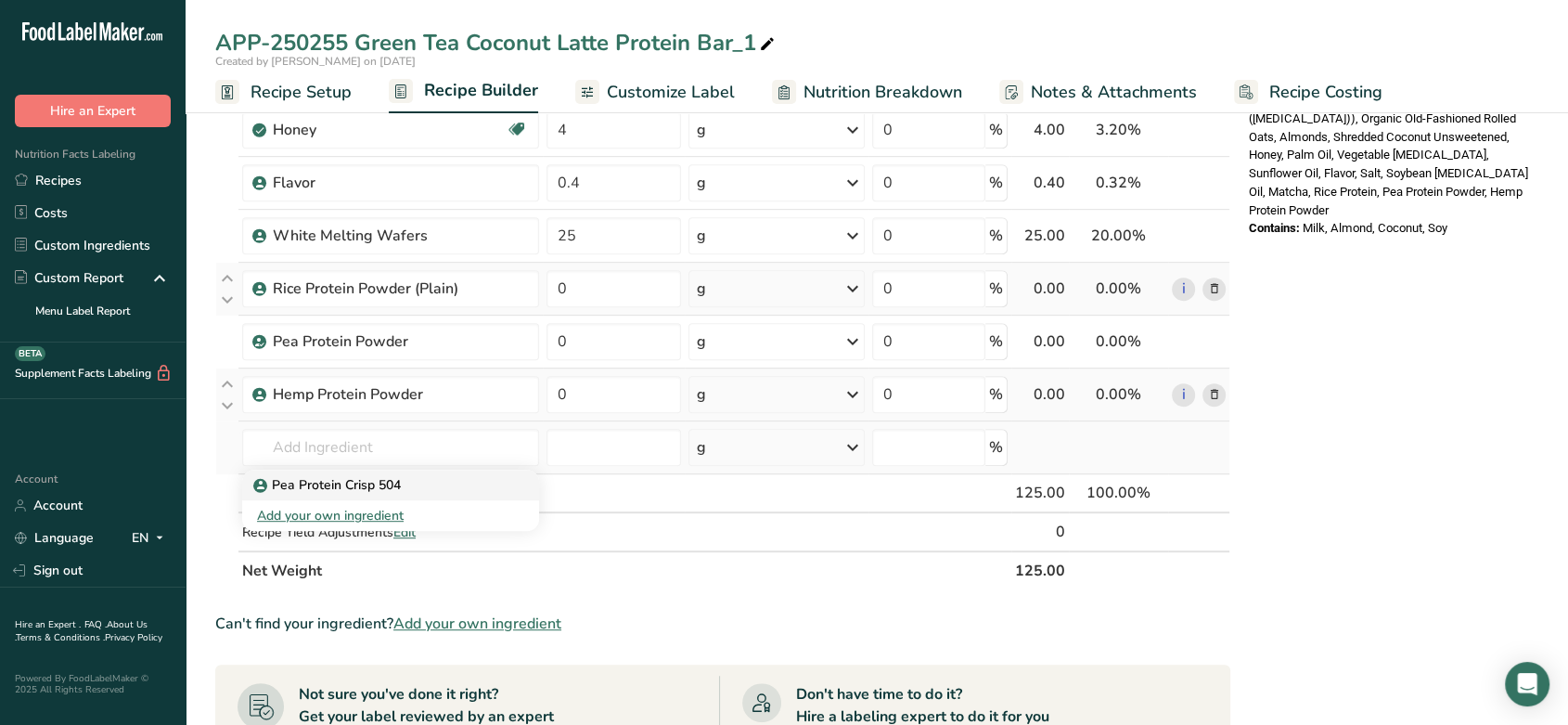 click on "Pea Protein Crisp 504" at bounding box center (328, 485) 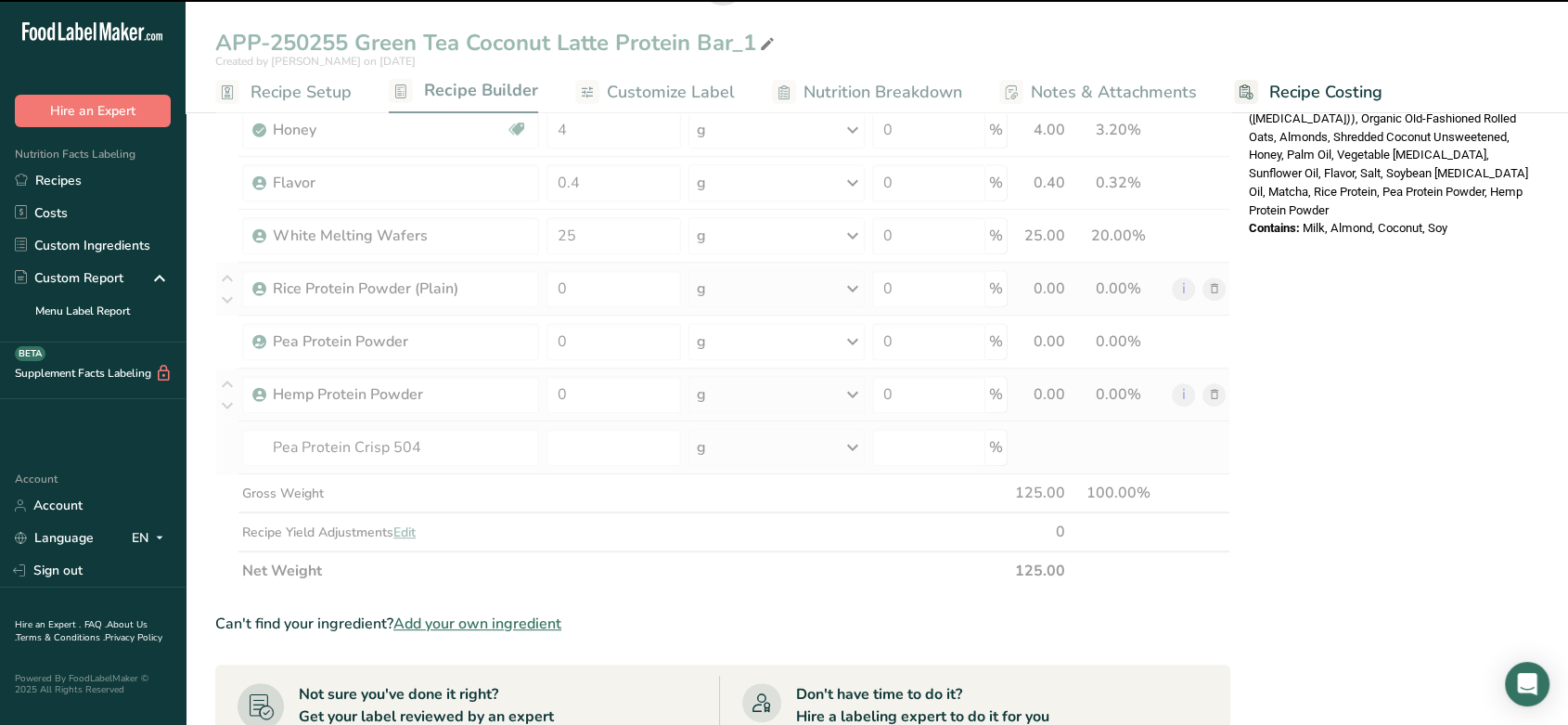type on "0" 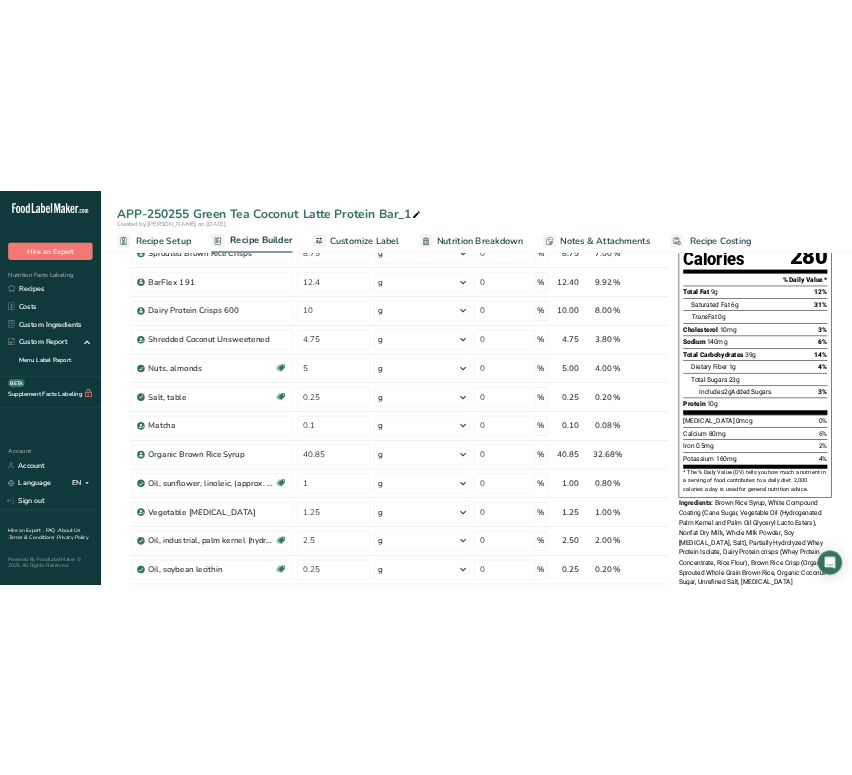 scroll, scrollTop: 194, scrollLeft: 0, axis: vertical 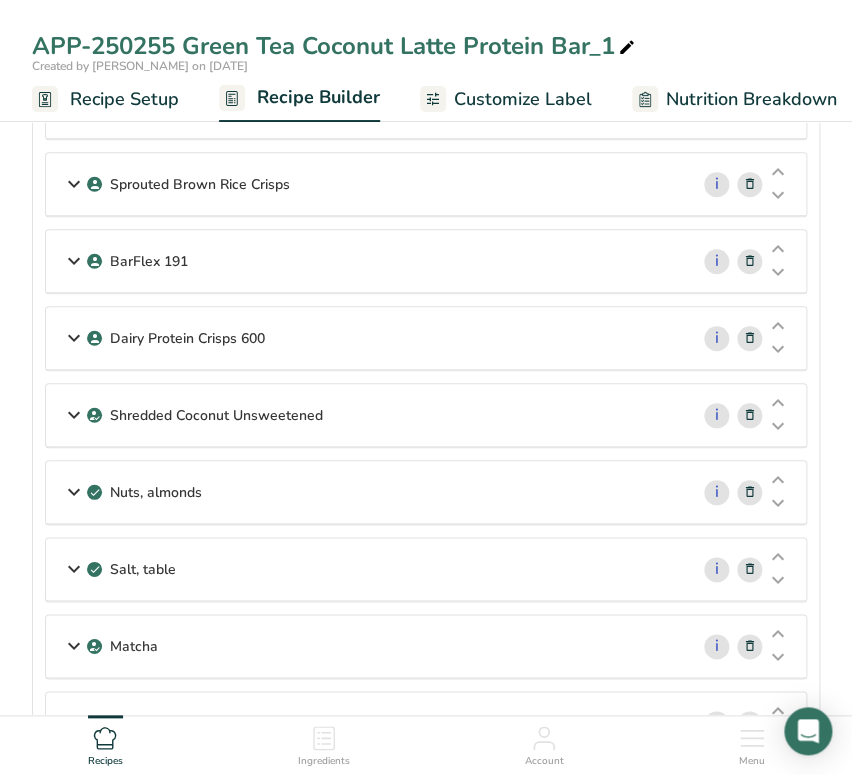 click on "Recipe Setup" at bounding box center [124, 99] 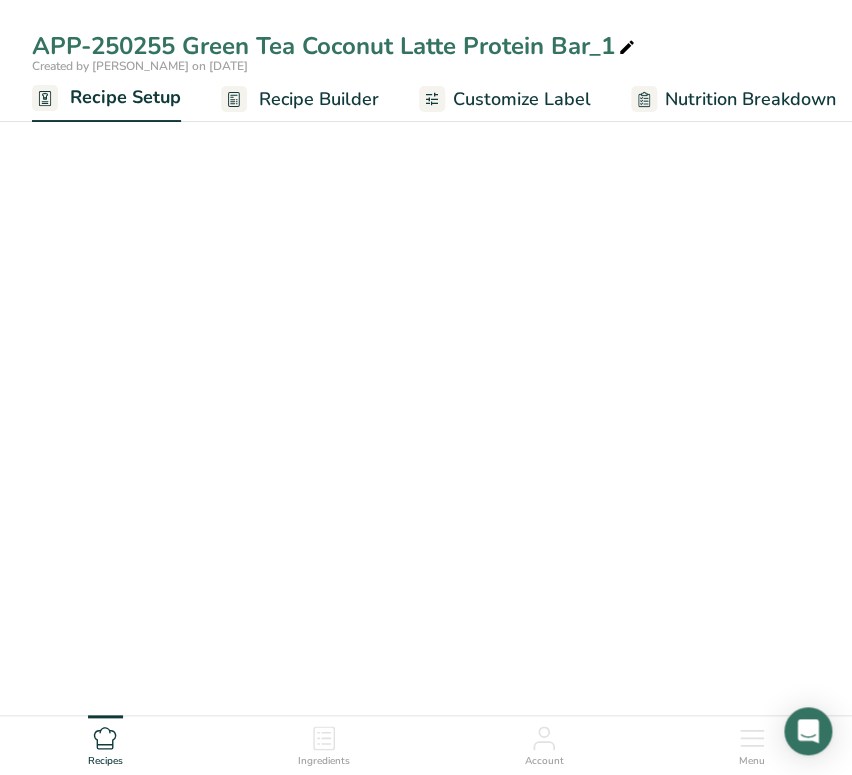 scroll, scrollTop: 0, scrollLeft: 7, axis: horizontal 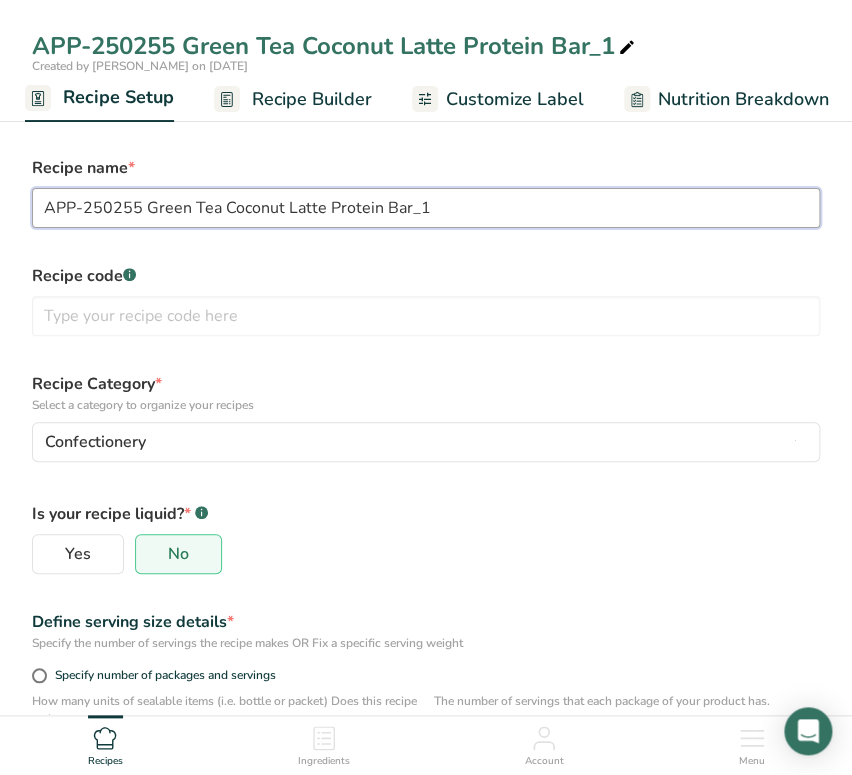 click on "APP-250255 Green Tea Coconut Latte Protein Bar_1" at bounding box center (426, 208) 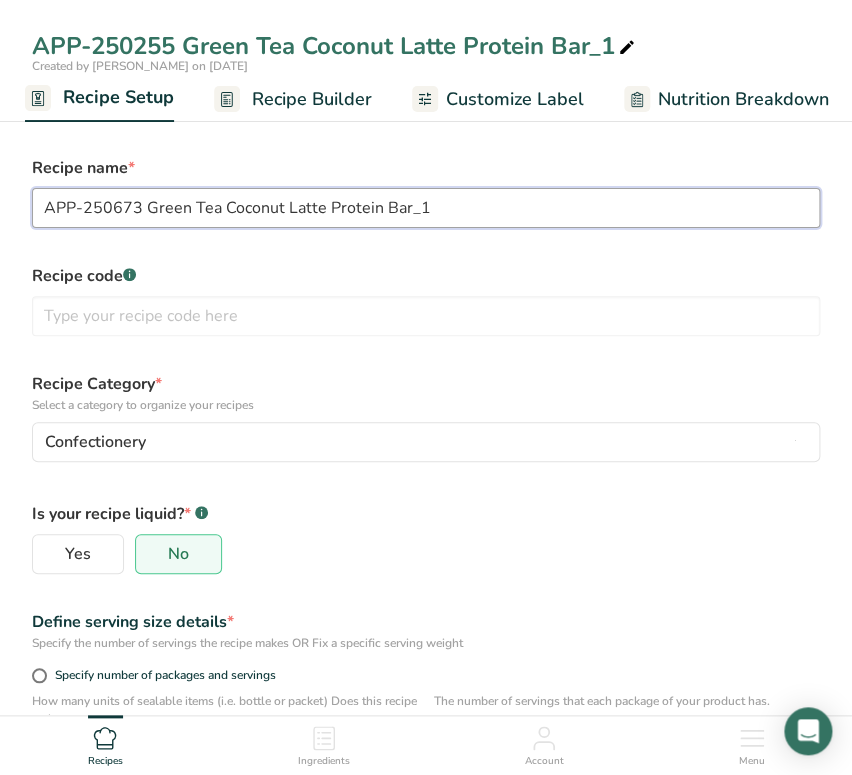 click on "APP-250673 Green Tea Coconut Latte Protein Bar_1" at bounding box center [426, 208] 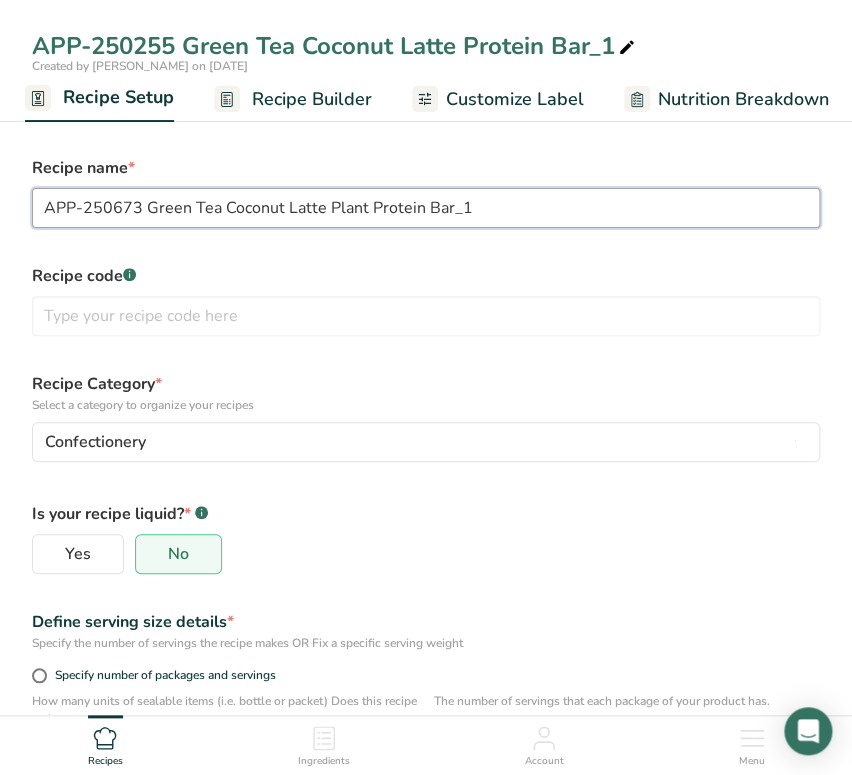 click on "APP-250673 Green Tea Coconut Latte Plant Protein Bar_1" at bounding box center (426, 208) 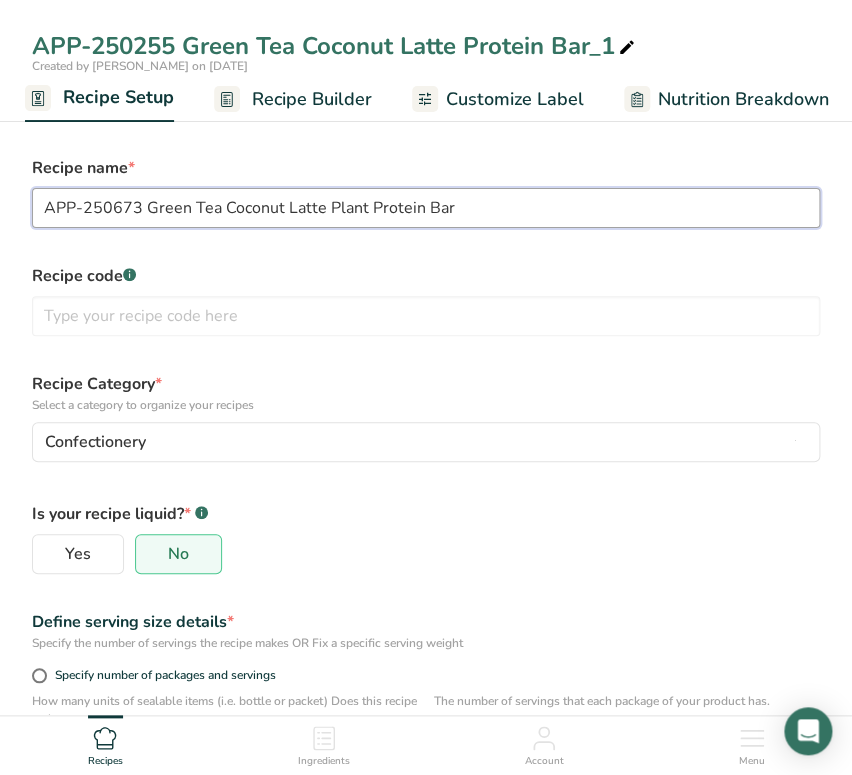 scroll, scrollTop: 310, scrollLeft: 0, axis: vertical 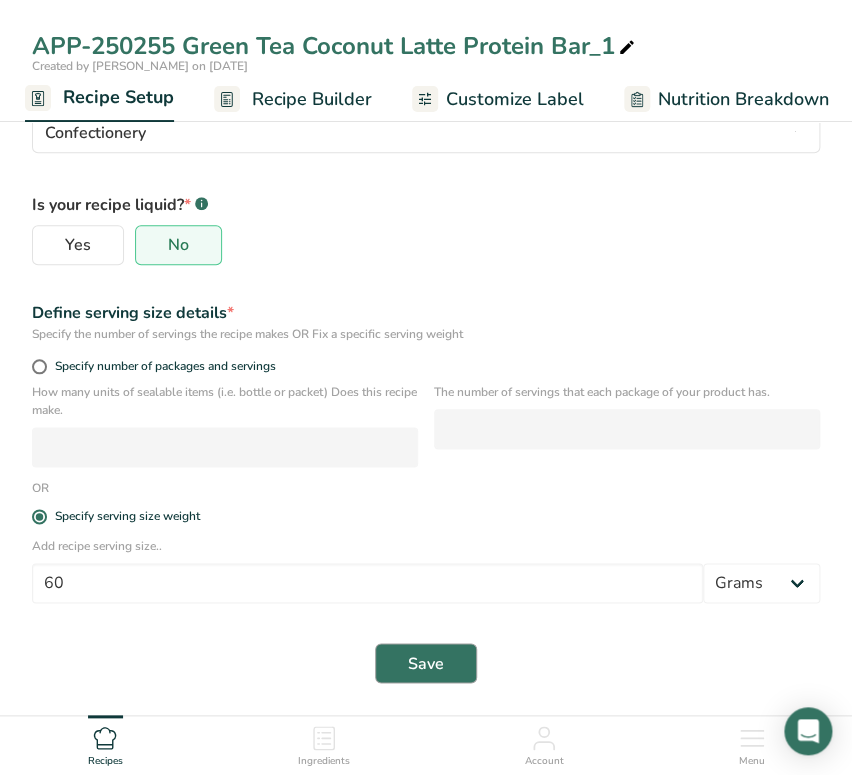 type on "APP-250673 Green Tea Coconut Latte Plant Protein Bar" 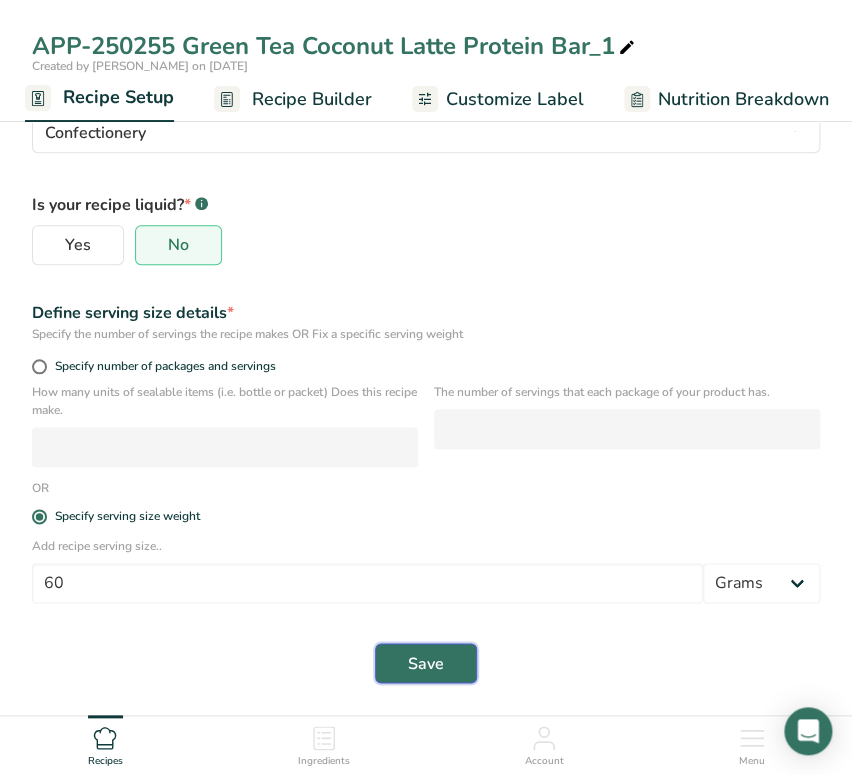 click on "Save" at bounding box center [426, 663] 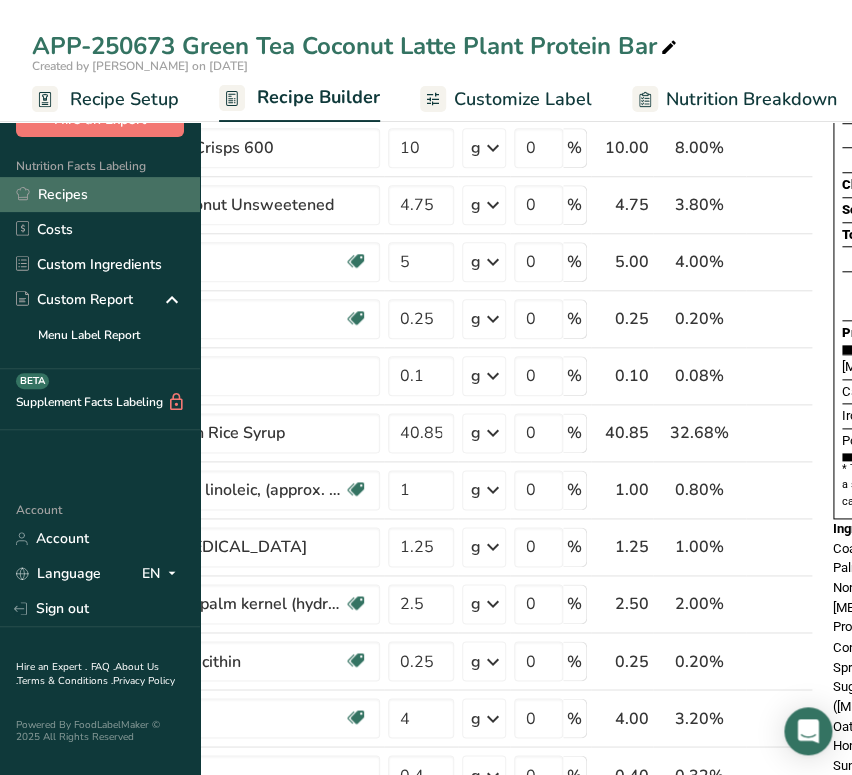scroll, scrollTop: 0, scrollLeft: 0, axis: both 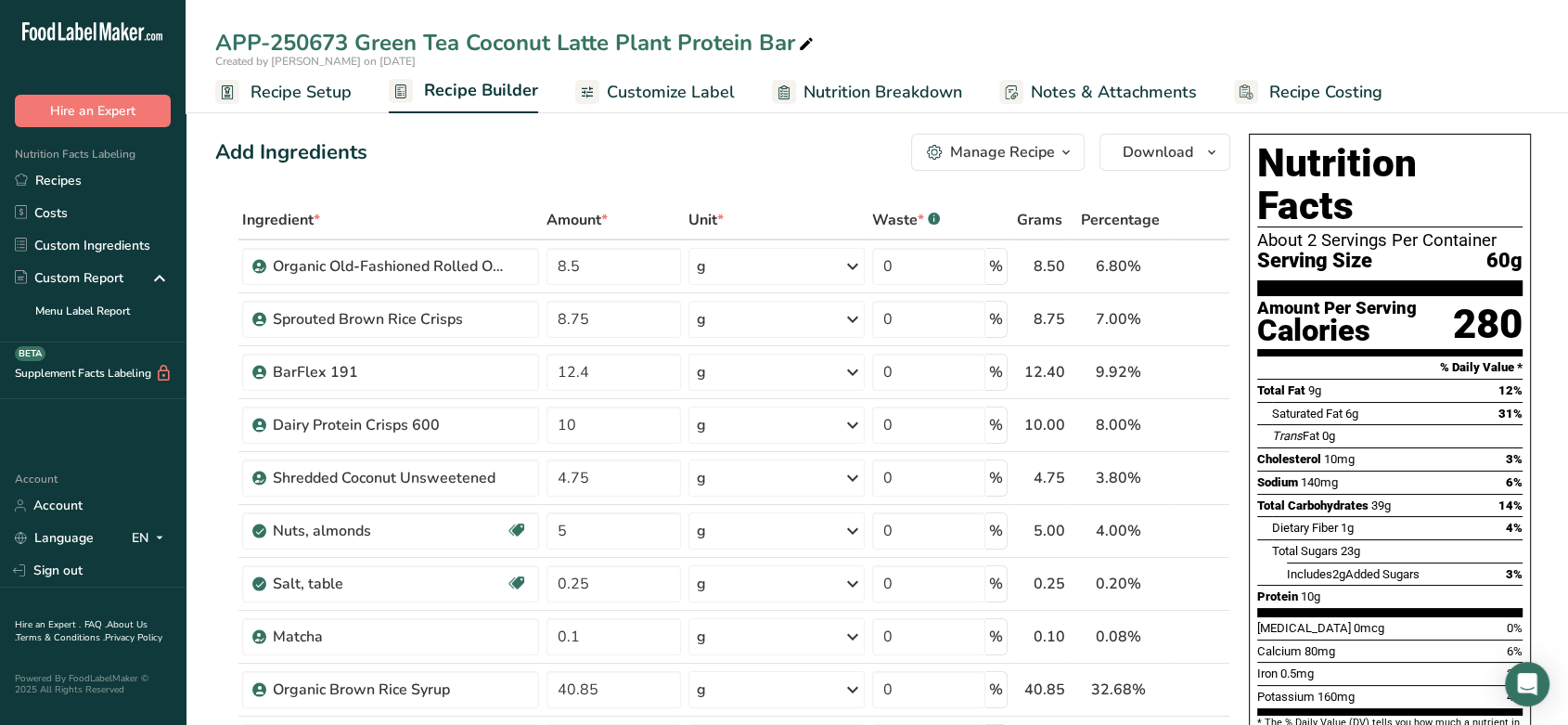 click 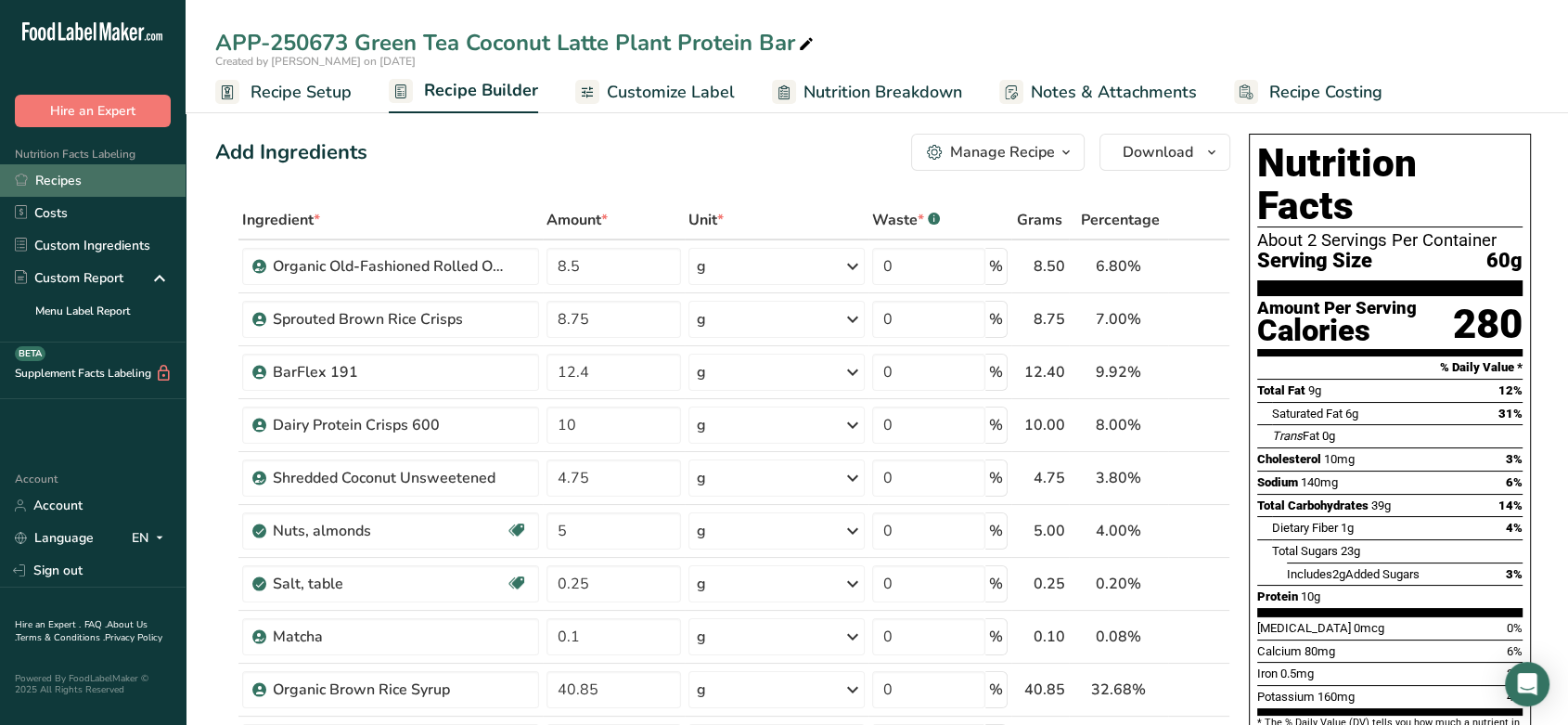 drag, startPoint x: 60, startPoint y: 29, endPoint x: 49, endPoint y: 180, distance: 151.40013 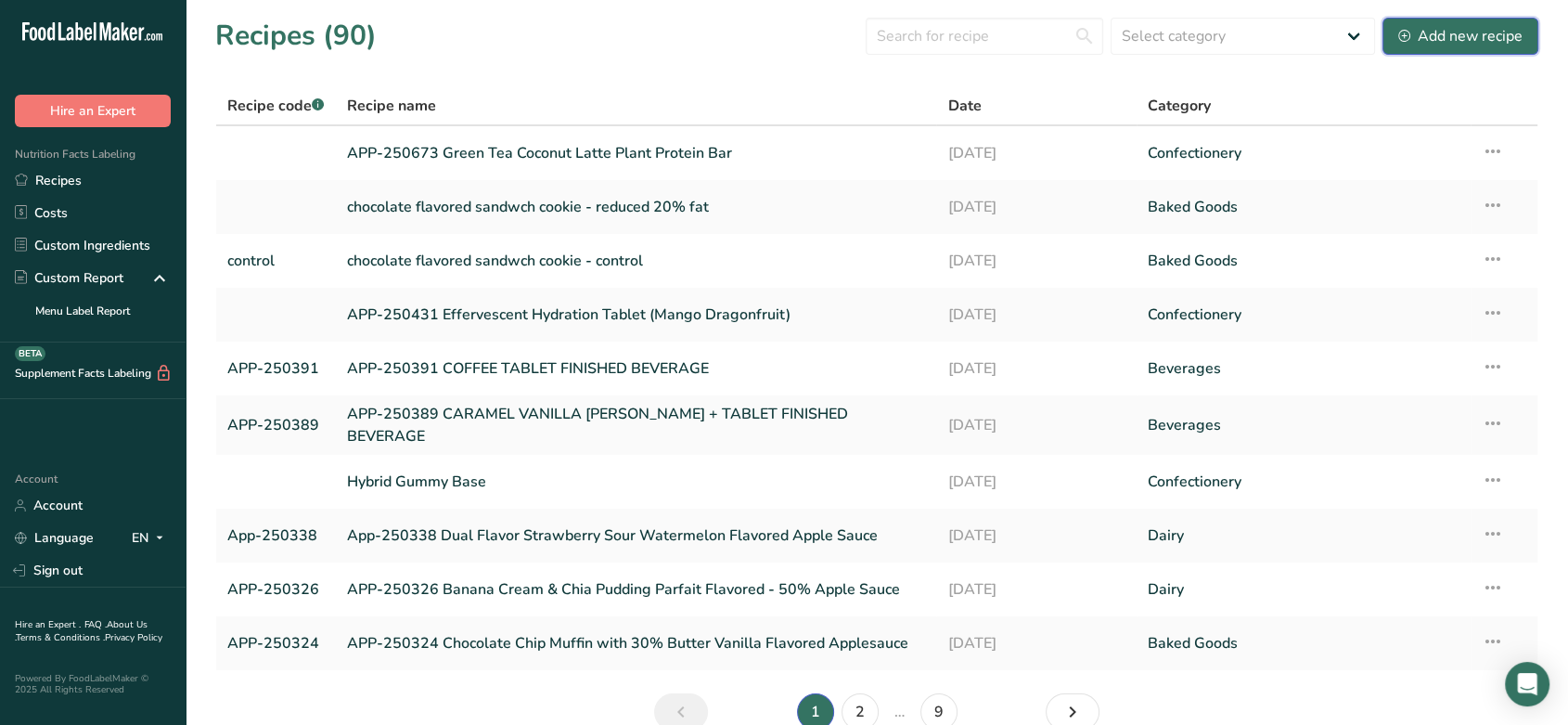 click on "Add new recipe" at bounding box center (1460, 36) 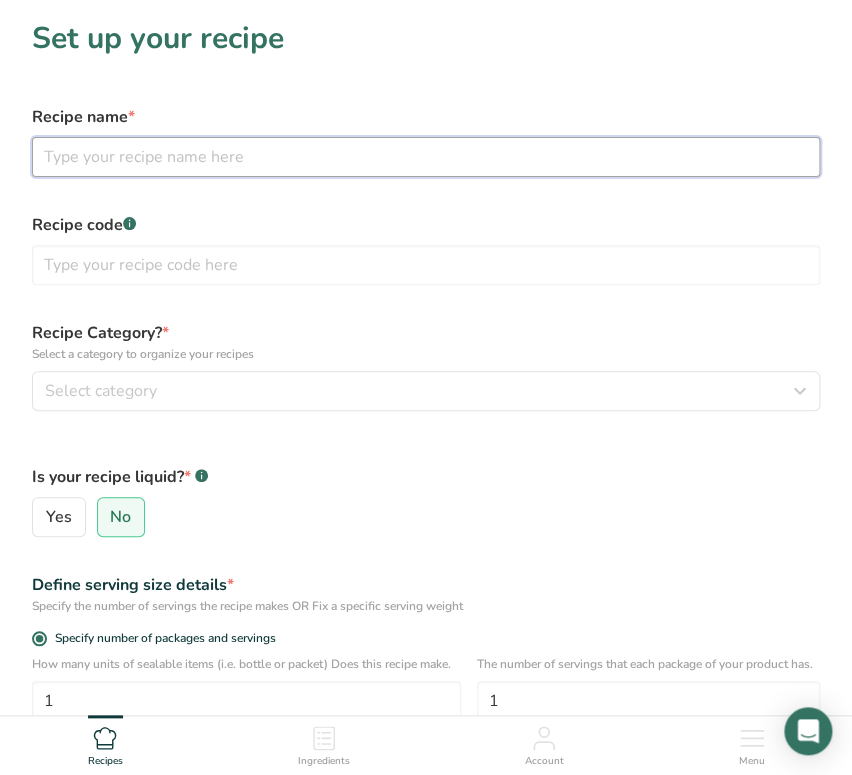 click at bounding box center (426, 157) 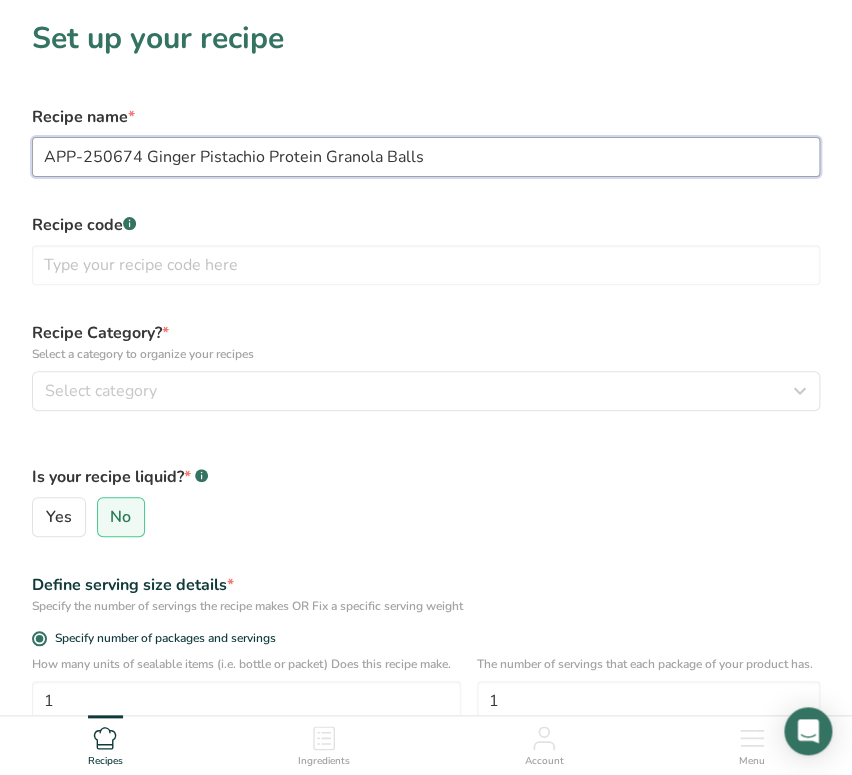 type on "APP-250674 Ginger Pistachio Protein Granola Balls" 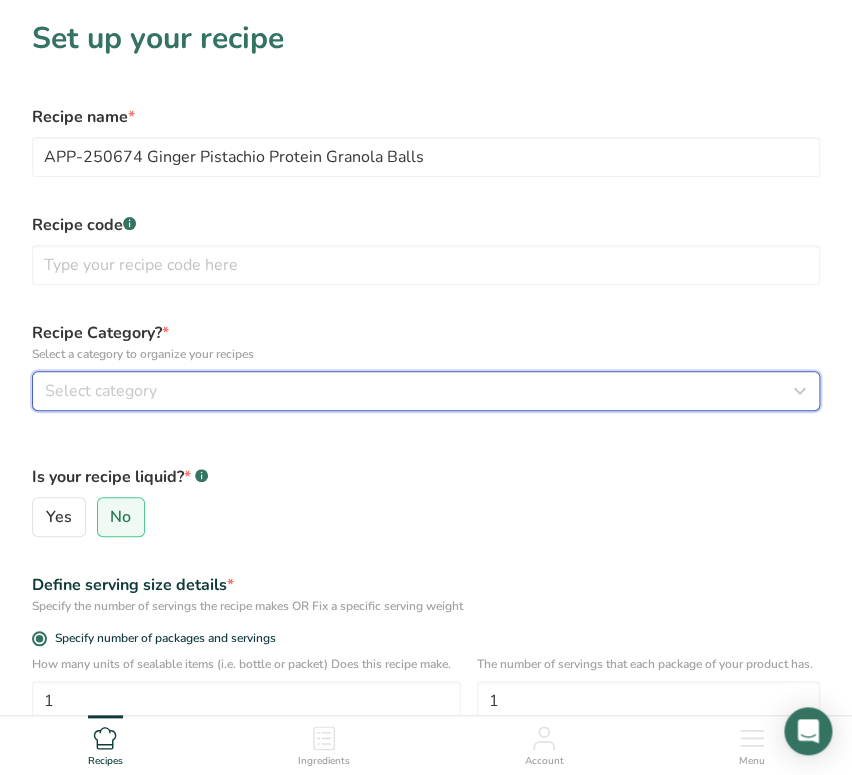 click on "Select category" at bounding box center [420, 391] 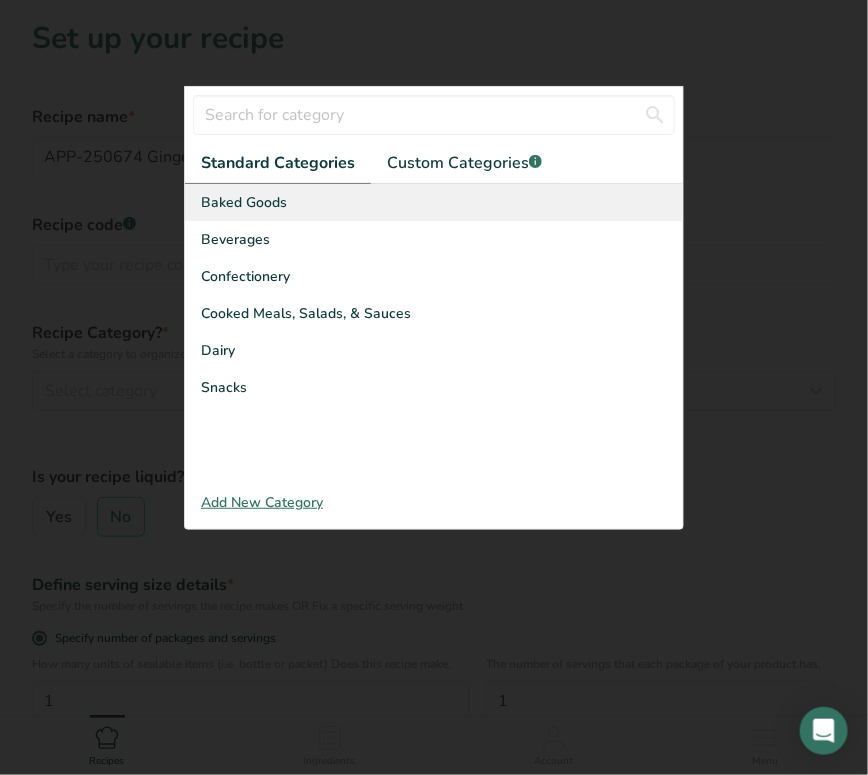 click on "Baked Goods" at bounding box center [434, 202] 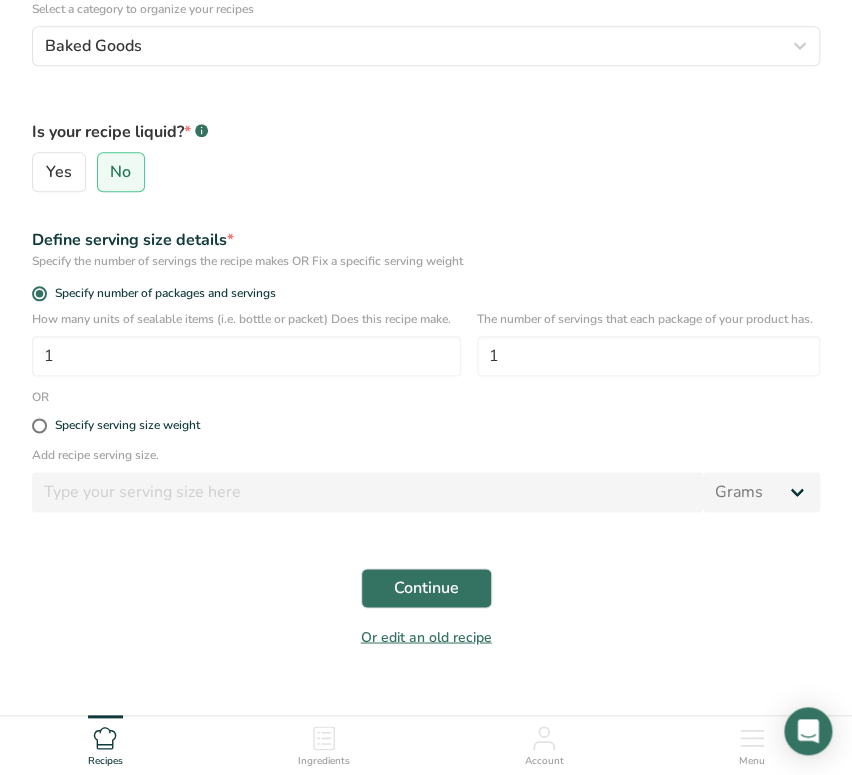 scroll, scrollTop: 367, scrollLeft: 0, axis: vertical 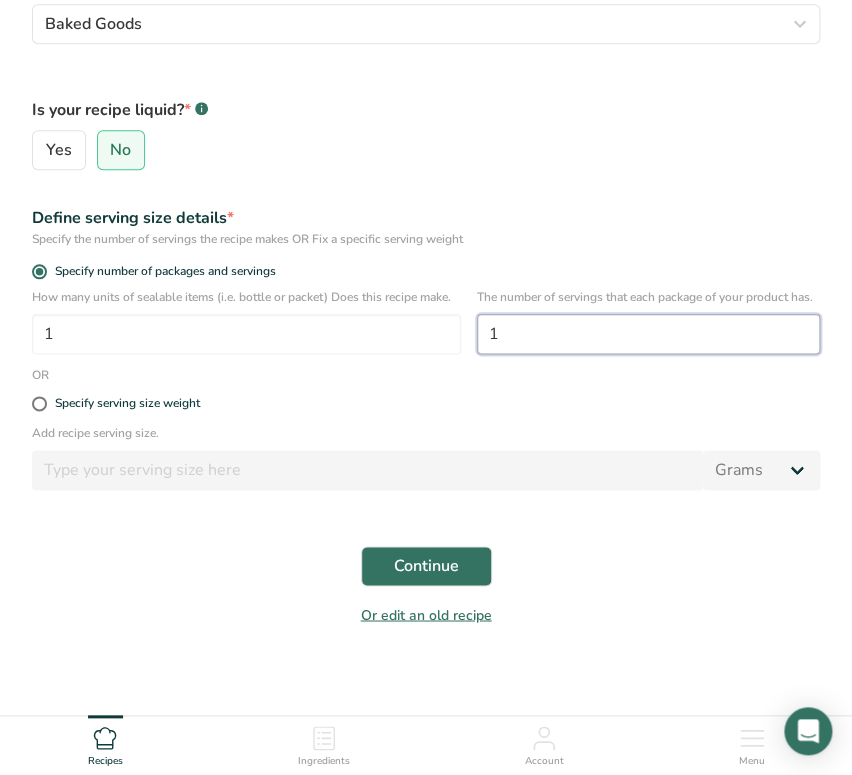 click on "1" at bounding box center [648, 334] 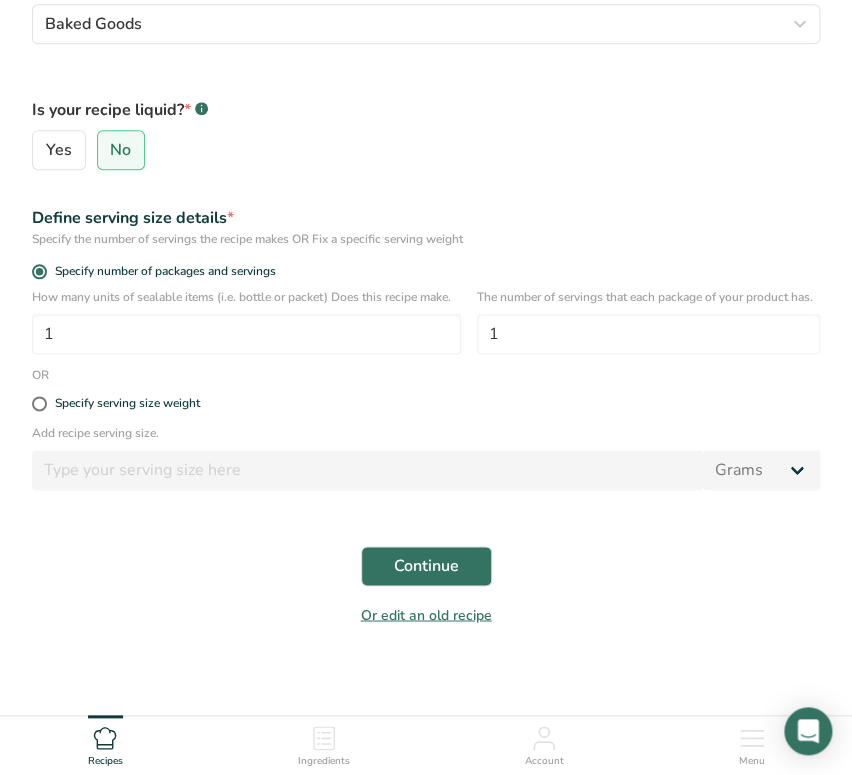 click on "Specify serving size weight" at bounding box center (426, 404) 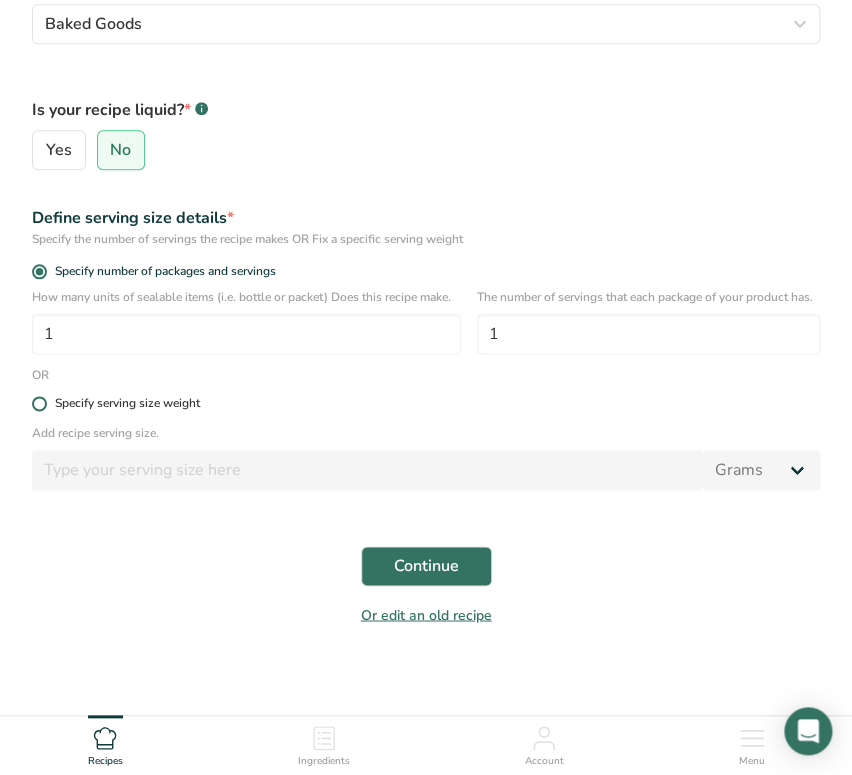 click at bounding box center (39, 403) 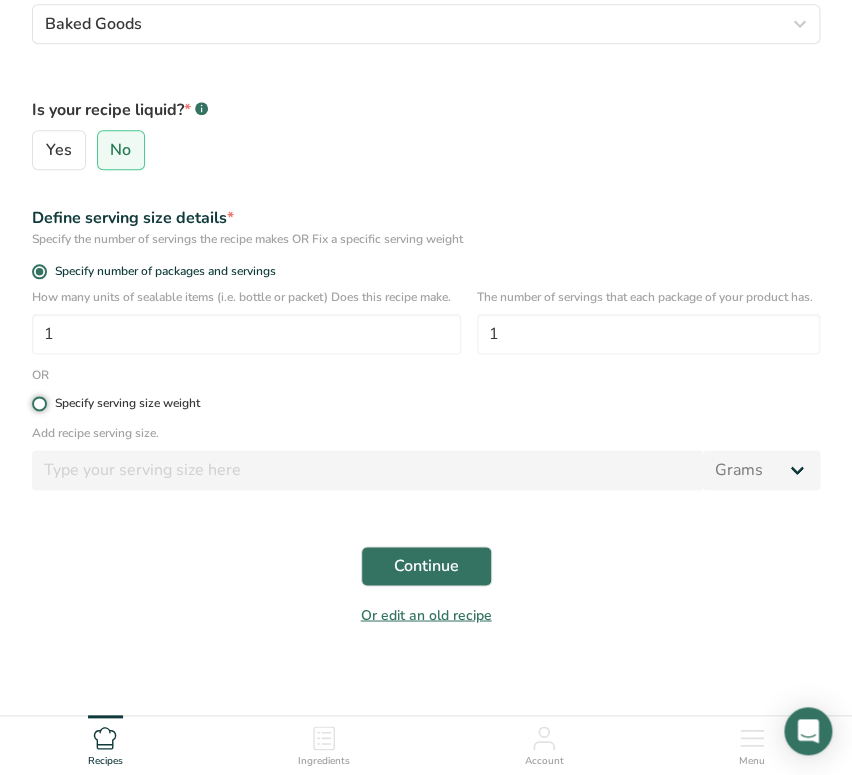 click on "Specify serving size weight" at bounding box center (38, 403) 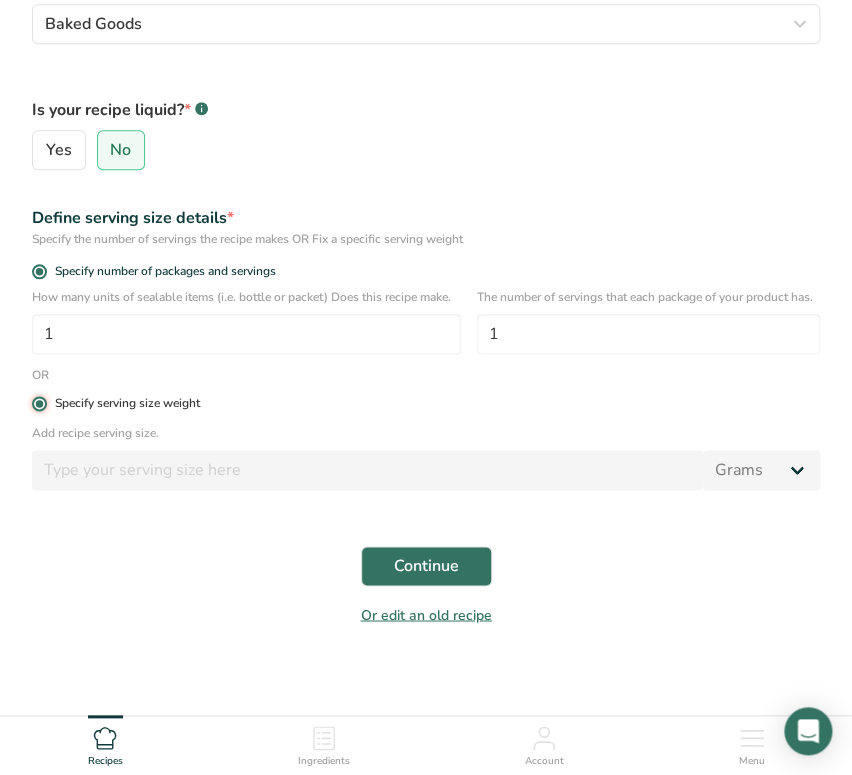 radio on "false" 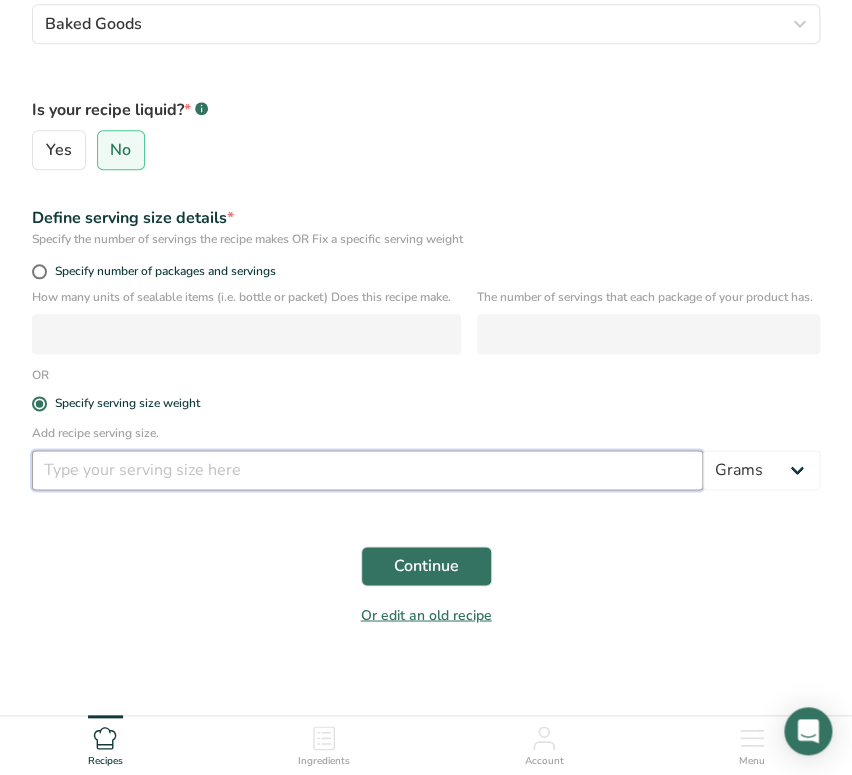 click at bounding box center [367, 470] 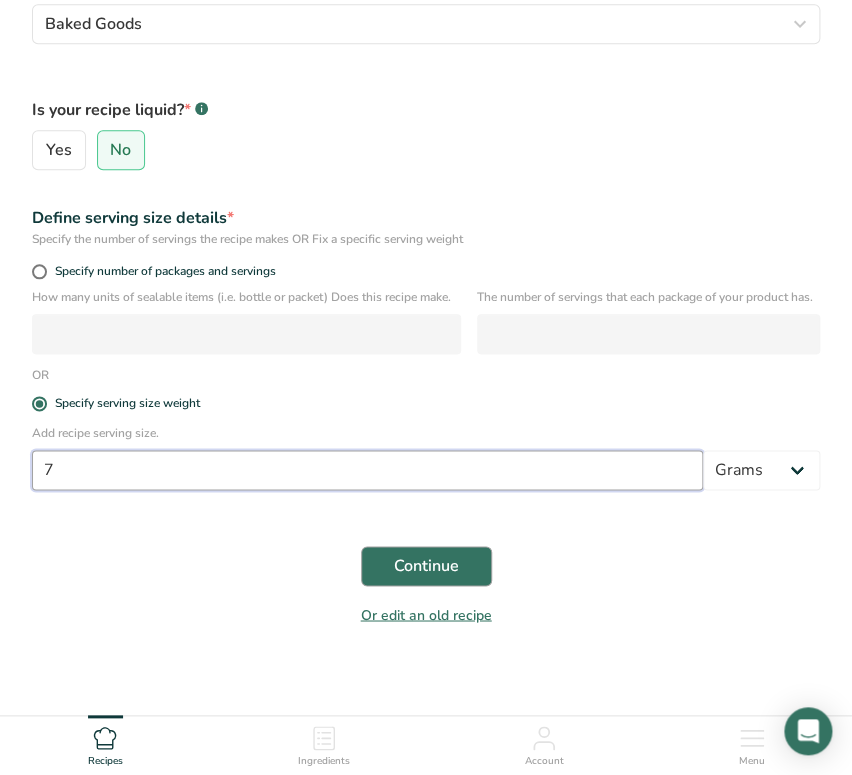 type on "7" 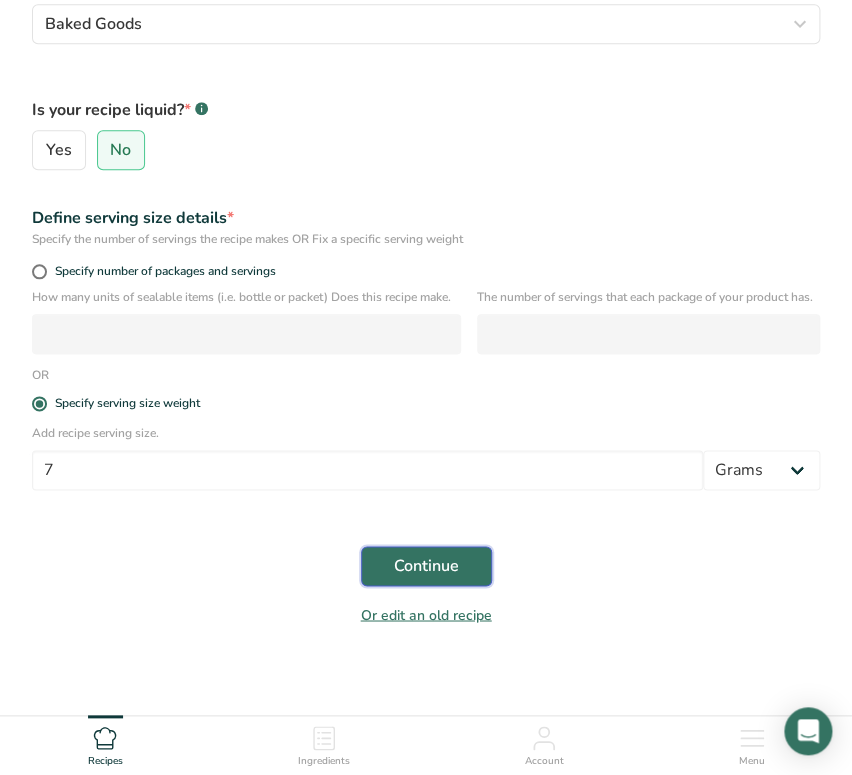 click on "Continue" at bounding box center (426, 566) 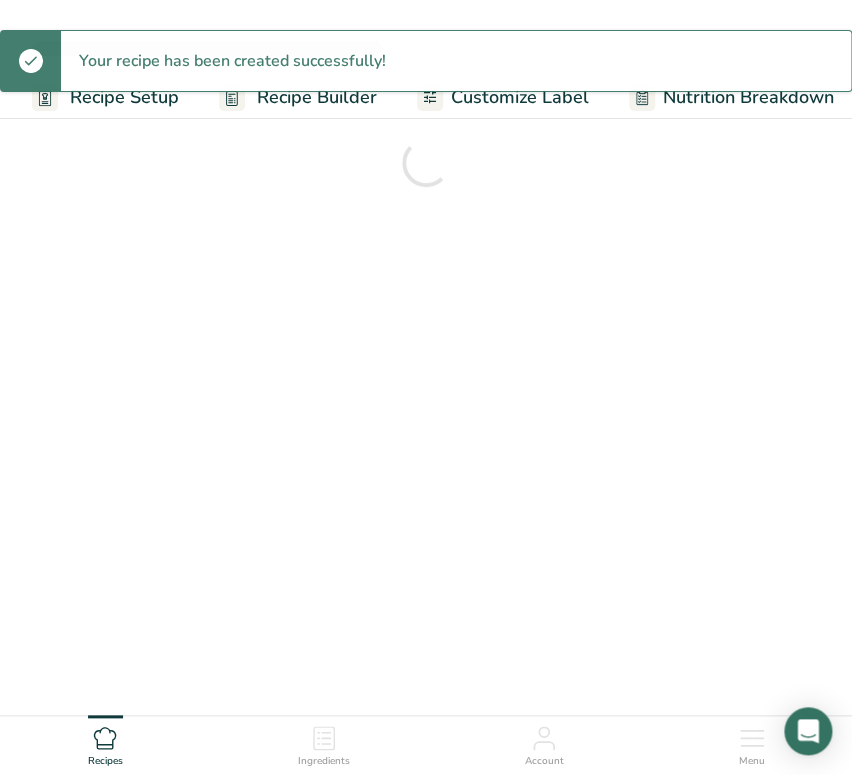 scroll, scrollTop: 0, scrollLeft: 0, axis: both 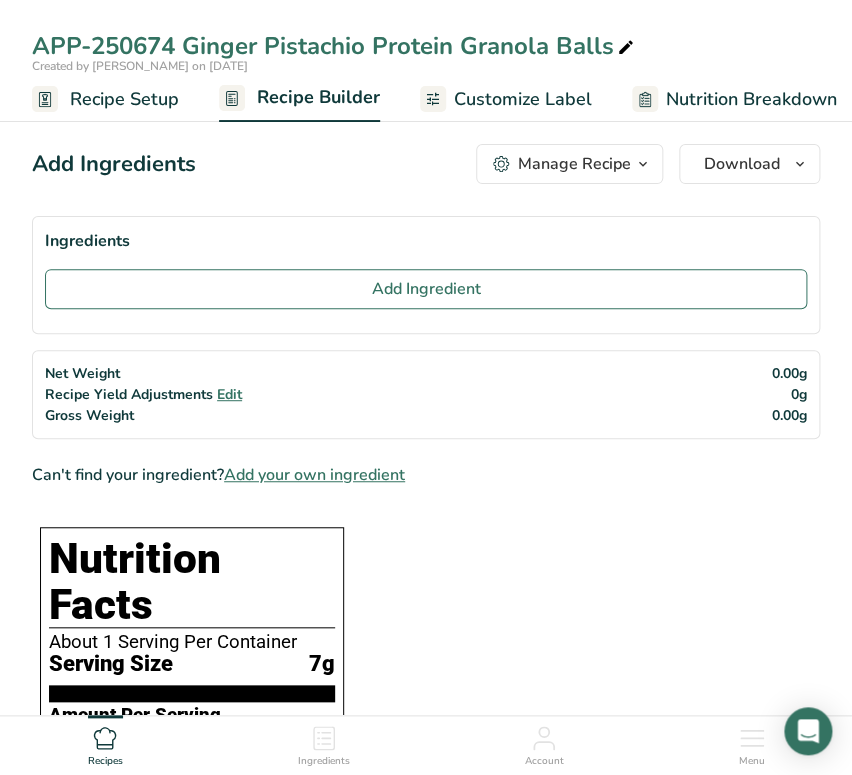 click on "Add Ingredients
Manage Recipe         Delete Recipe           Duplicate Recipe             Scale Recipe             Save as Sub-Recipe   .a-a{fill:#347362;}.b-a{fill:#fff;}                               Nutrition Breakdown                 Recipe Card
NEW
[MEDICAL_DATA] Pattern Report           Activity History
Download
Choose your preferred label style
Standard FDA label
Standard FDA label
The most common format for nutrition facts labels in compliance with the FDA's typeface, style and requirements
Tabular FDA label
A label format compliant with the FDA regulations presented in a tabular (horizontal) display.
Linear FDA label
A simple linear display for small sized packages.
Simplified FDA label" at bounding box center (426, 1001) 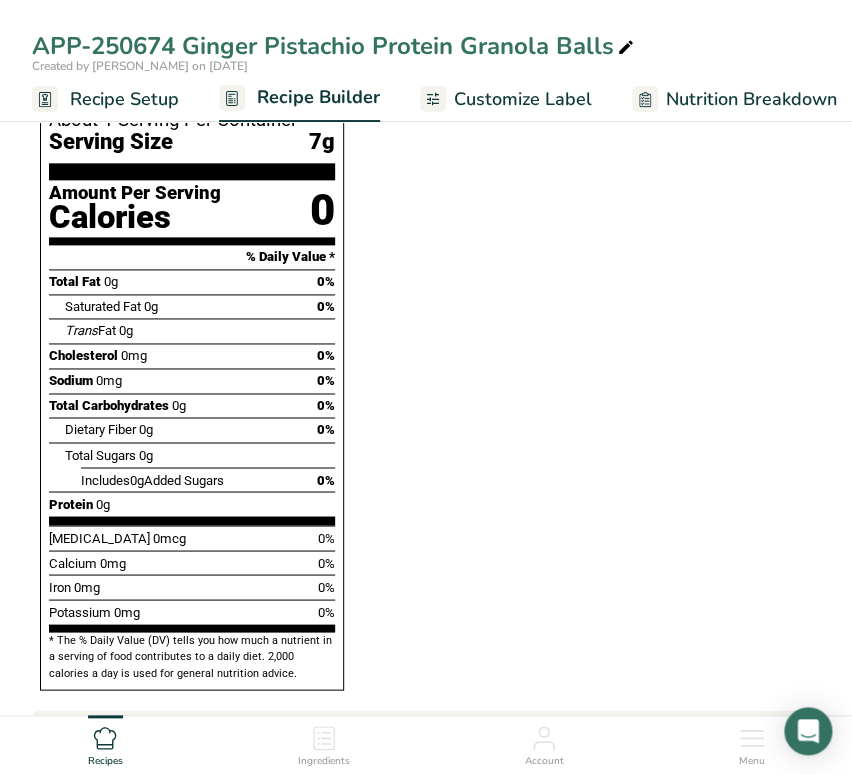 scroll, scrollTop: 416, scrollLeft: 0, axis: vertical 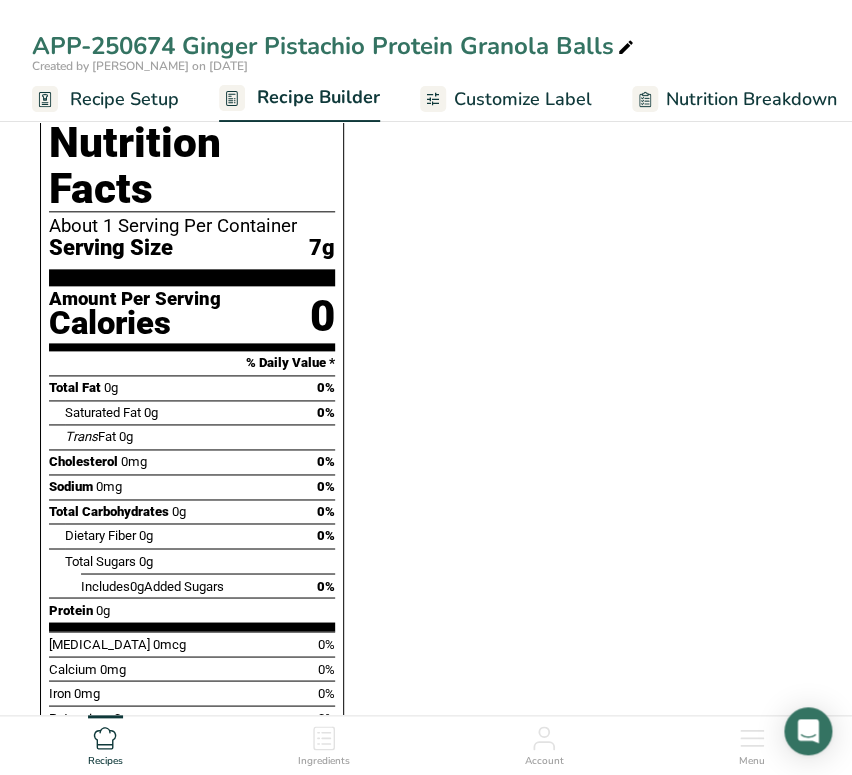 click on "Recipe Setup" at bounding box center (124, 99) 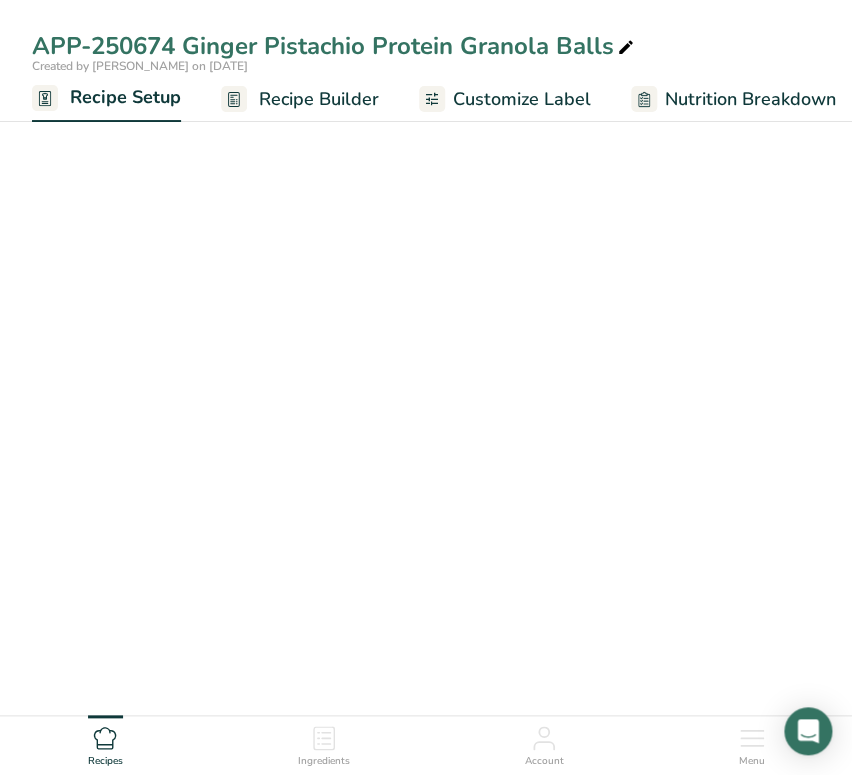 scroll, scrollTop: 0, scrollLeft: 7, axis: horizontal 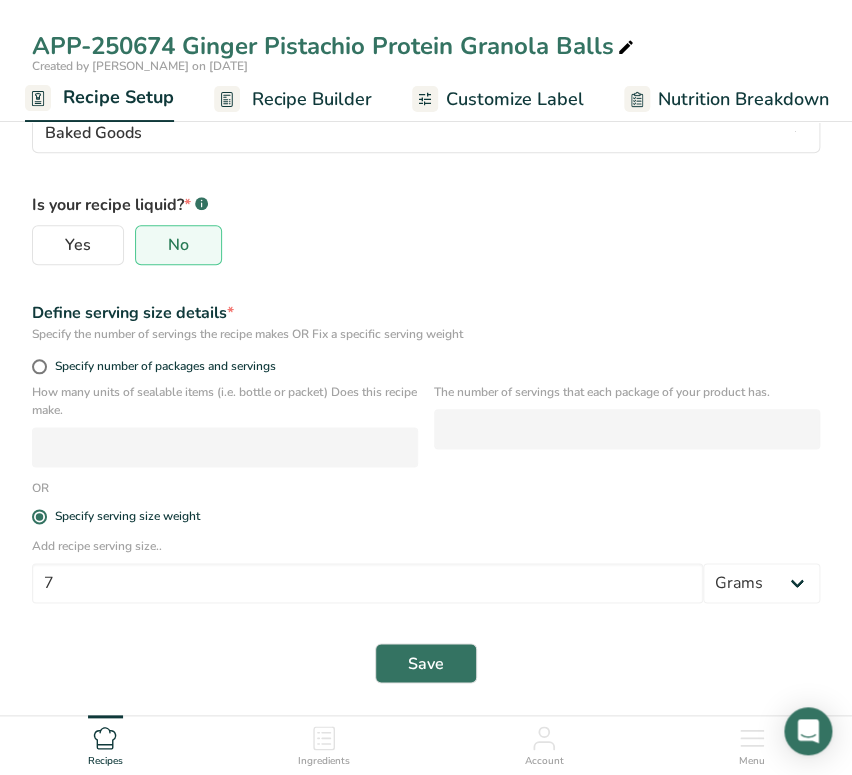 click on "Recipe name *   APP-250674 Ginger Pistachio Protein Granola Balls
Recipe code
.a-a{fill:#347362;}.b-a{fill:#fff;}
Recipe Category *
Select a category to organize your recipes
Baked Goods
Standard Categories
Custom Categories
.a-a{fill:#347362;}.b-a{fill:#fff;}
Baked Goods
[GEOGRAPHIC_DATA]
Confectionery
Cooked Meals, Salads, & Sauces
[GEOGRAPHIC_DATA]
Snacks
Add New Category
Is your recipe liquid? *   .a-a{fill:#347362;}.b-a{fill:#fff;}           Yes   No
Define serving size details *
Specify the number of servings the recipe makes OR Fix a specific serving weight
Specify number of packages and servings" at bounding box center [426, 255] 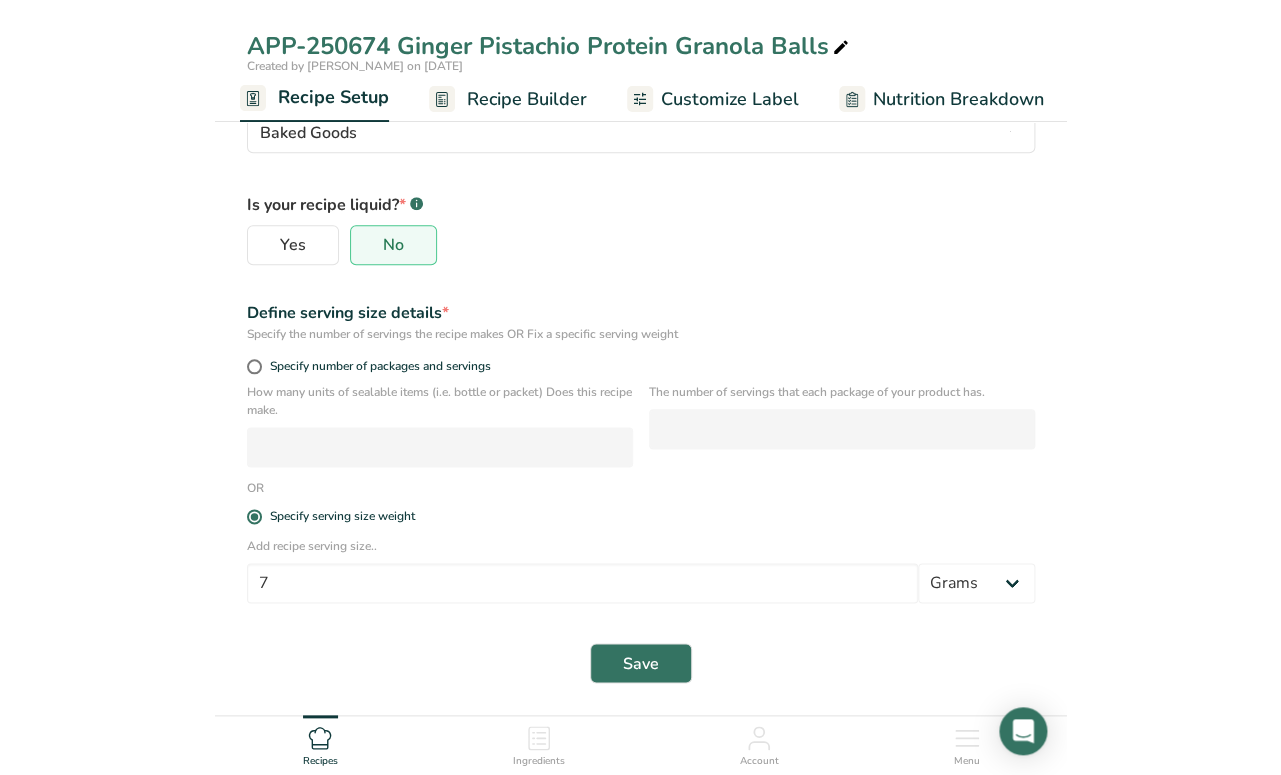 scroll, scrollTop: 16, scrollLeft: 0, axis: vertical 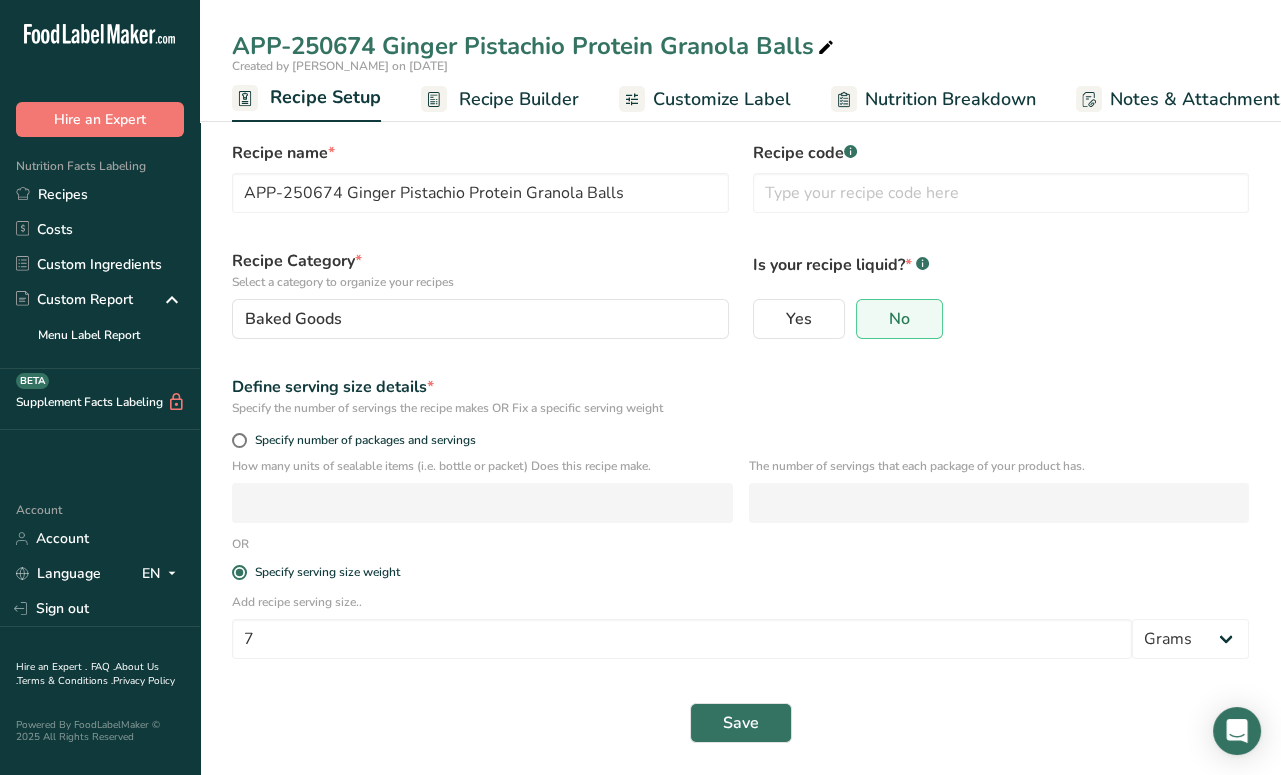 click on "Recipe Builder" at bounding box center (519, 99) 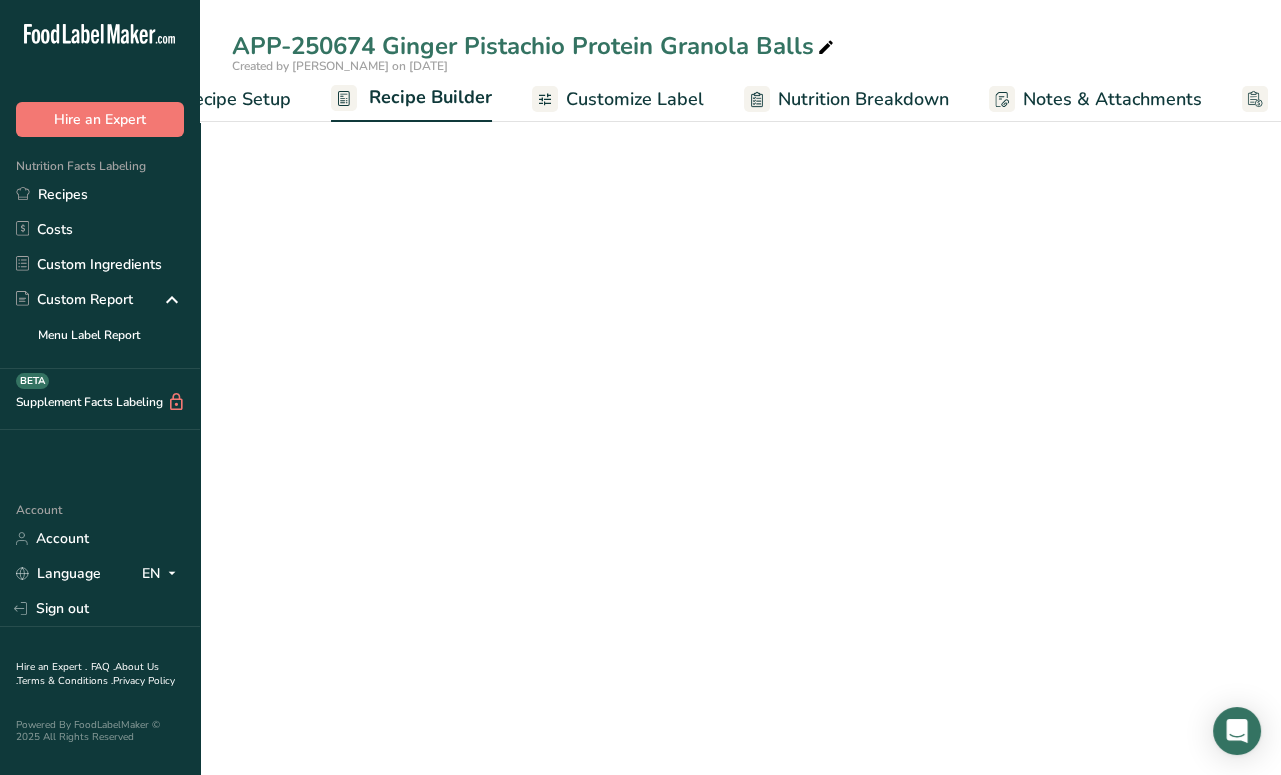 scroll, scrollTop: 0, scrollLeft: 192, axis: horizontal 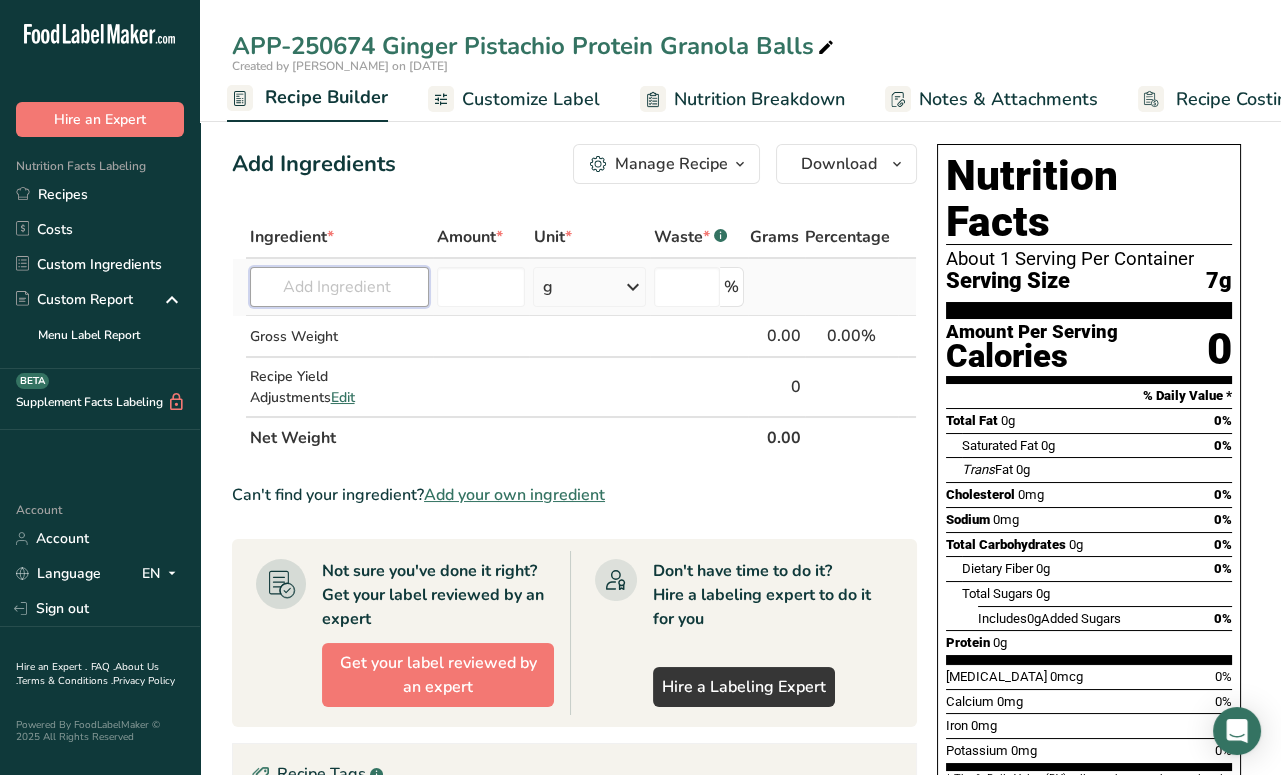 click at bounding box center (339, 287) 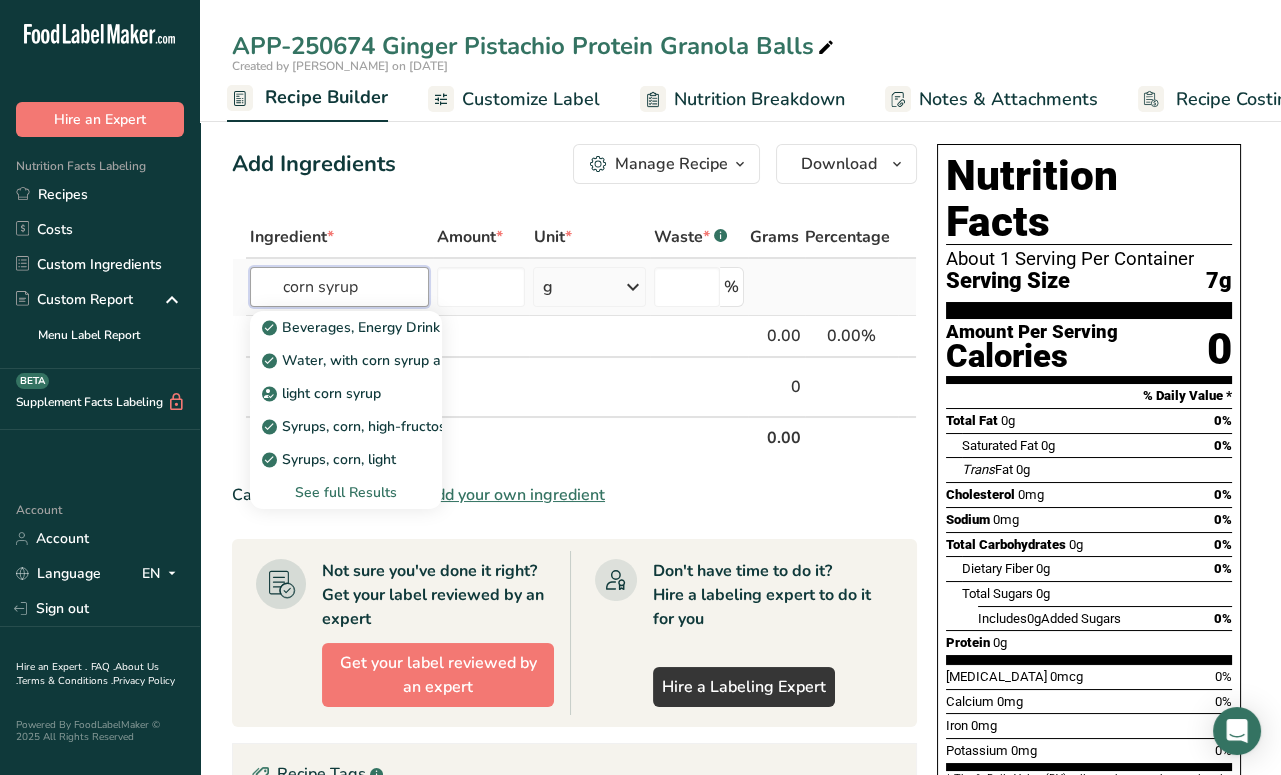 type on "corn syrup" 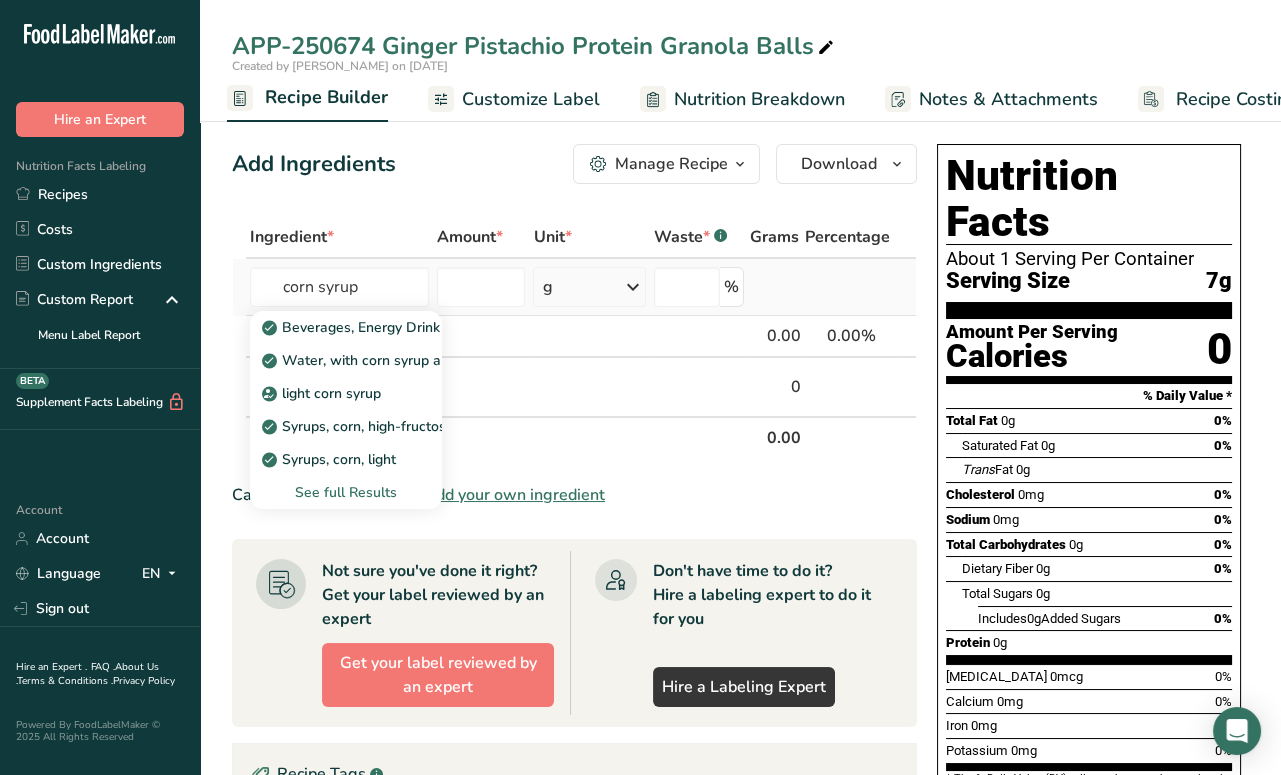 type 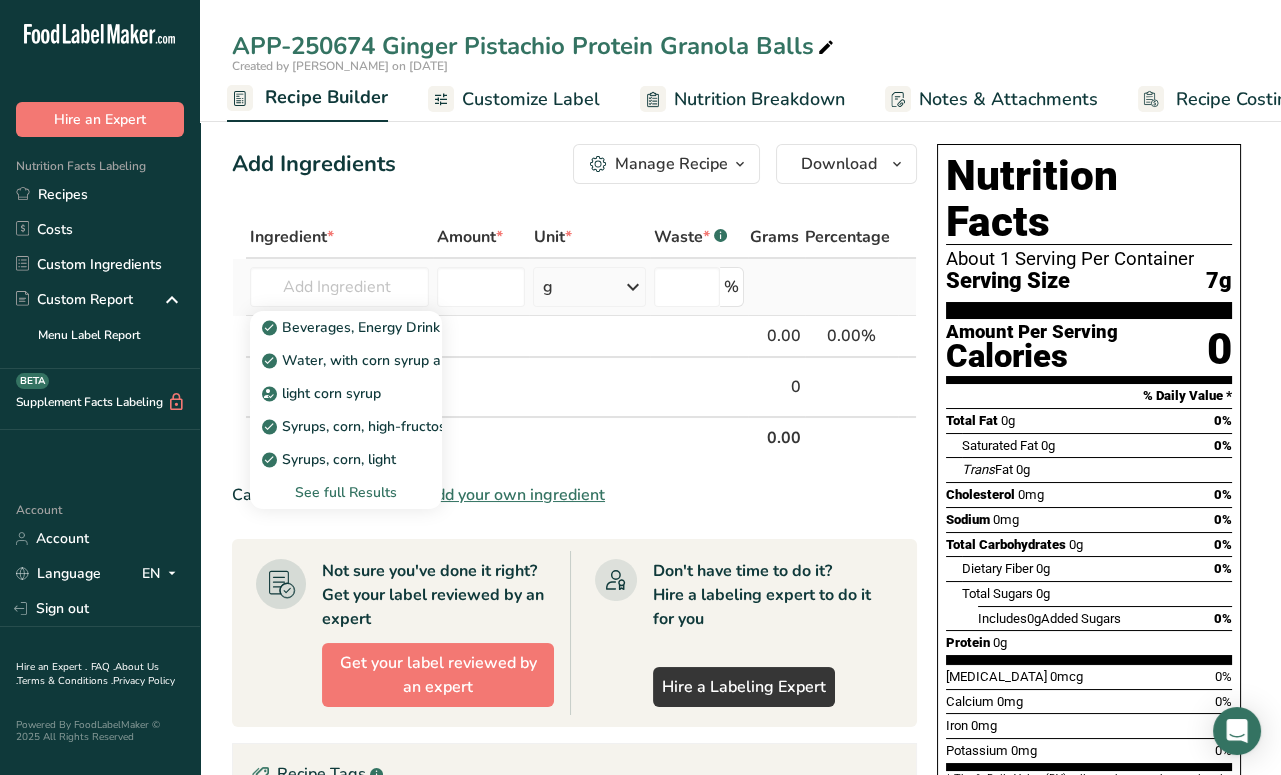 click on "See full Results" at bounding box center (346, 492) 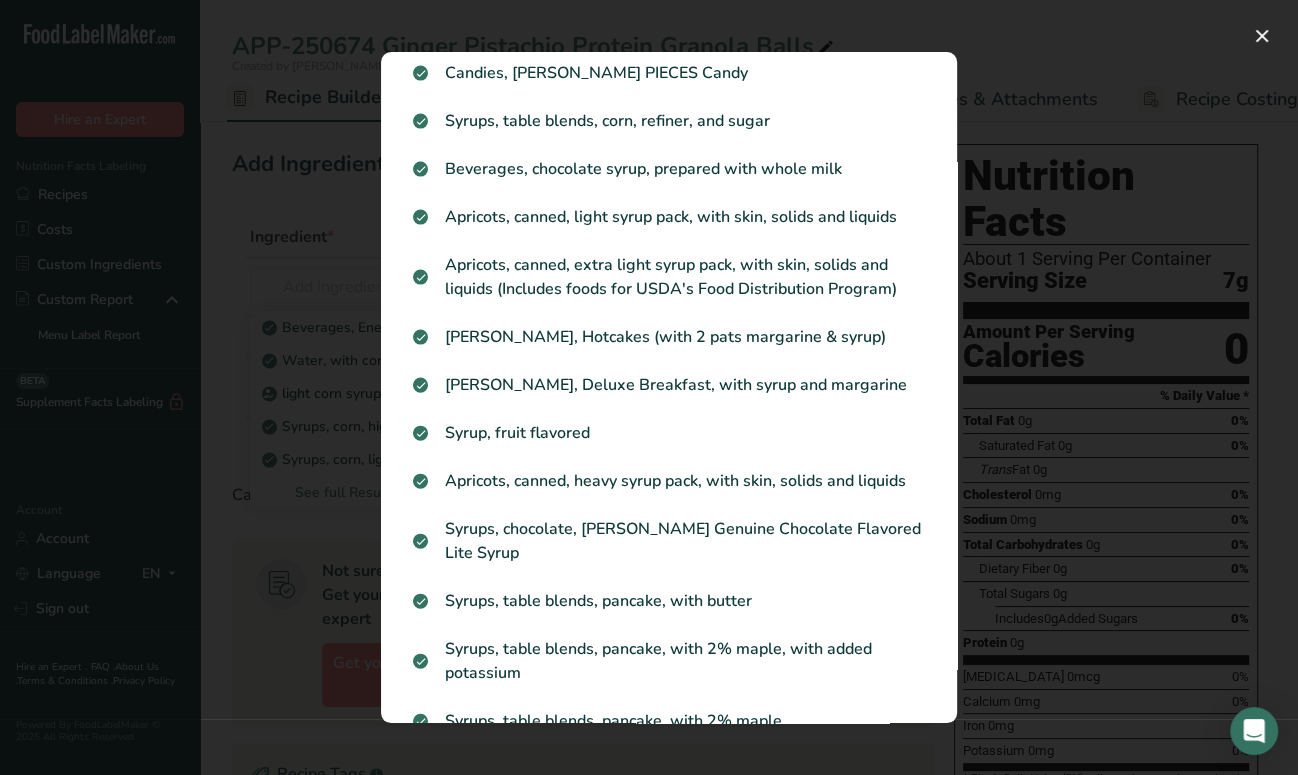 scroll, scrollTop: 0, scrollLeft: 0, axis: both 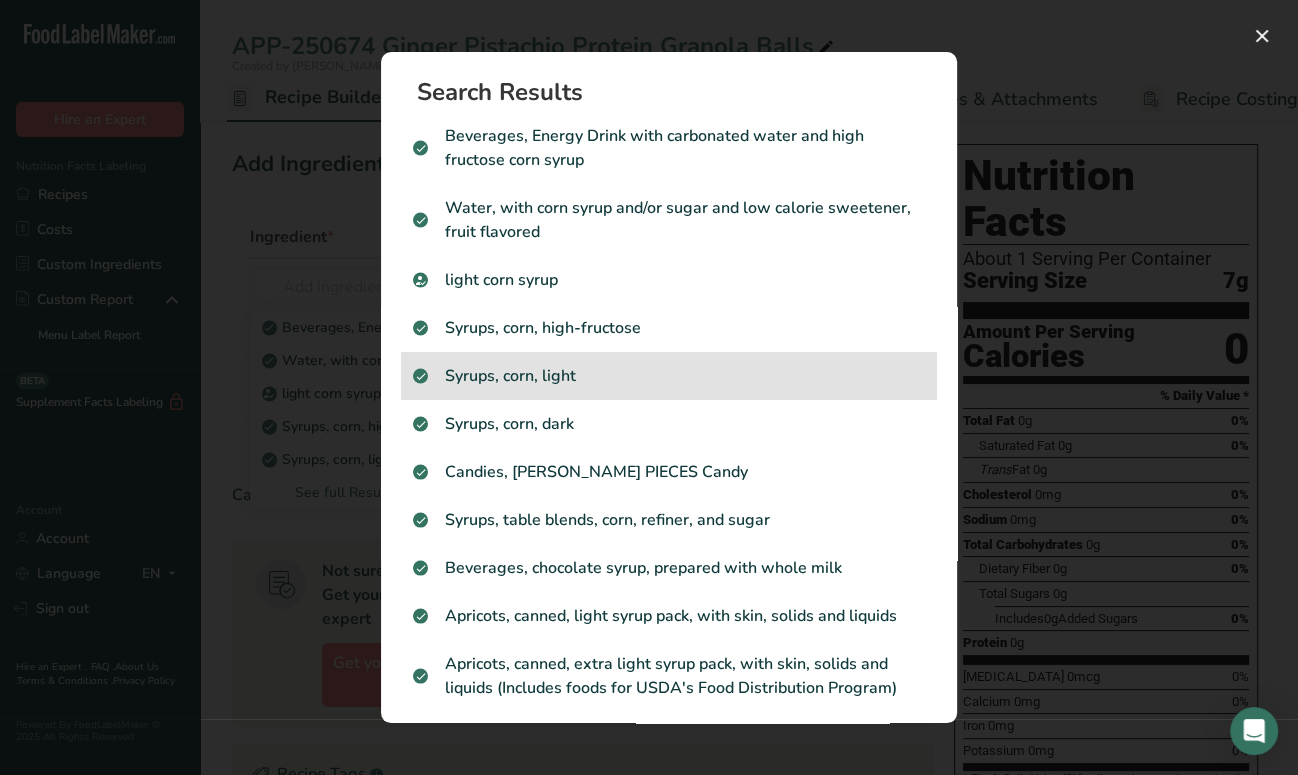 click on "Syrups, corn, light" at bounding box center [669, 376] 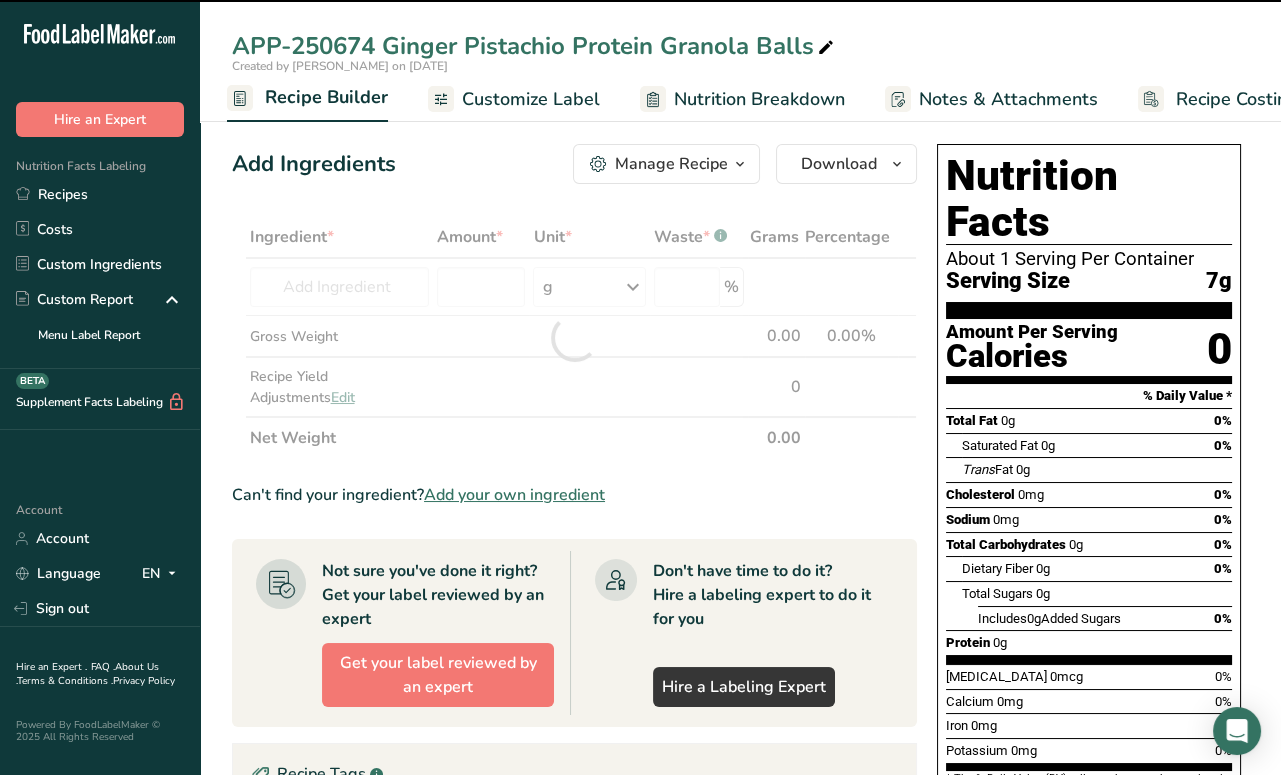 type on "0" 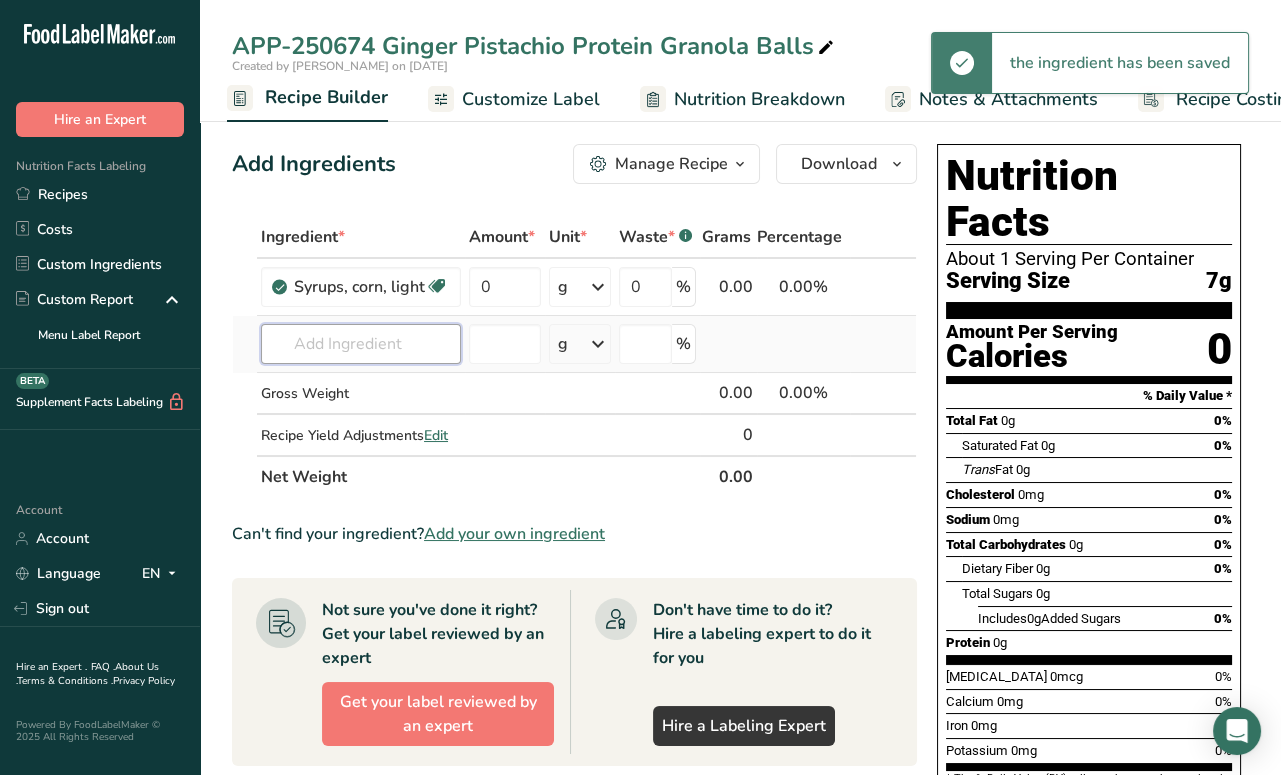 click at bounding box center (361, 344) 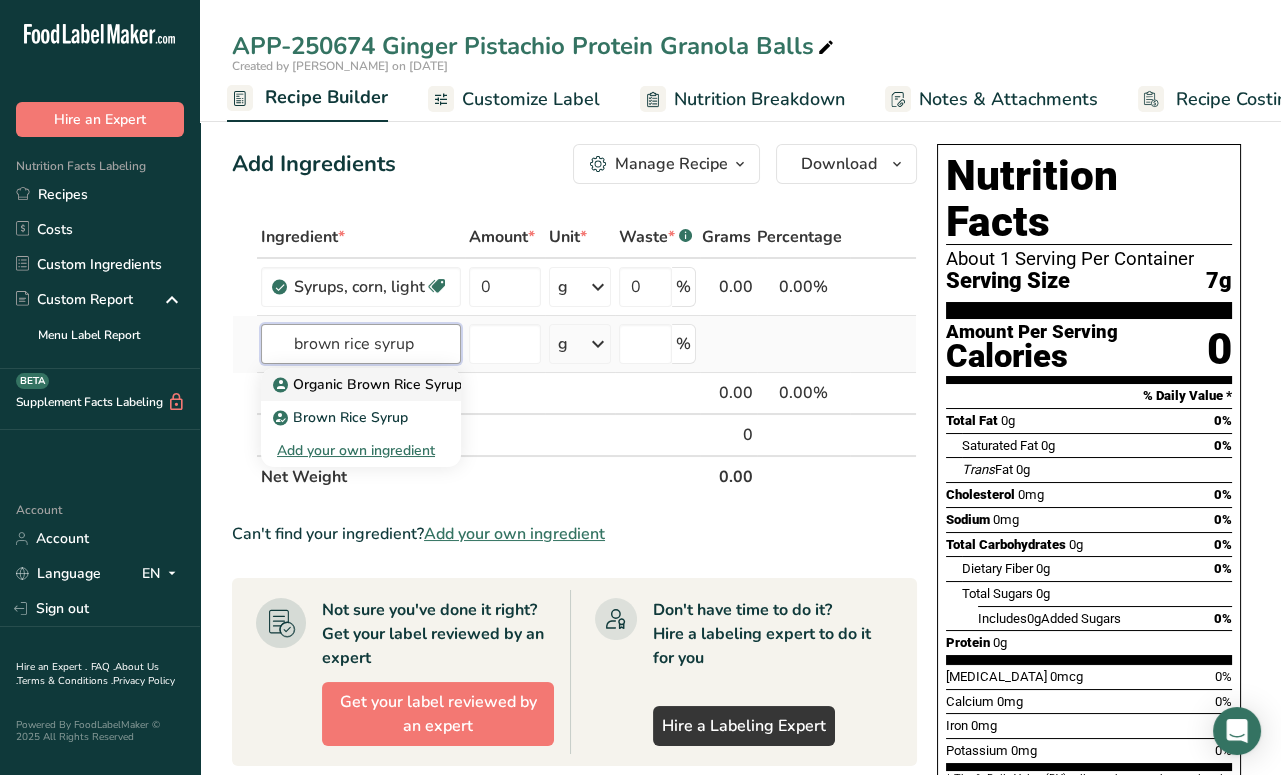 type on "brown rice syrup" 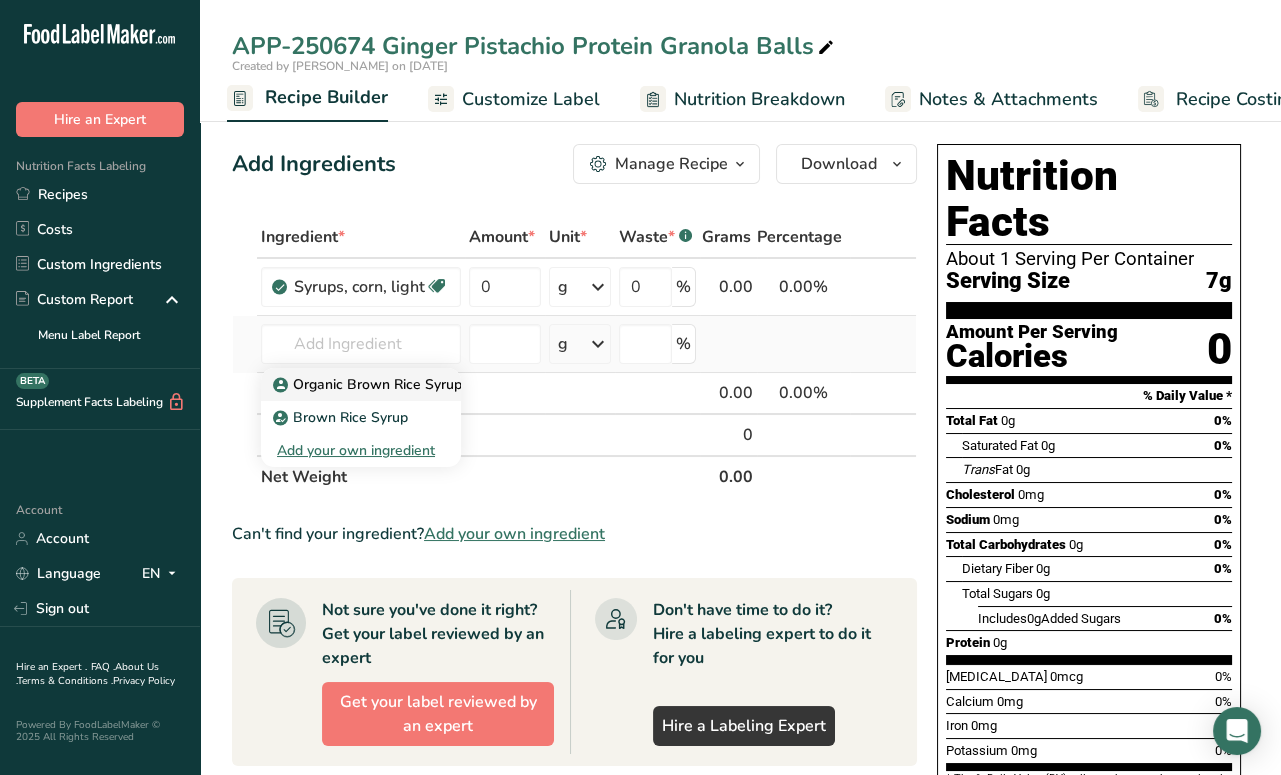 click on "Organic Brown Rice Syrup" at bounding box center (369, 384) 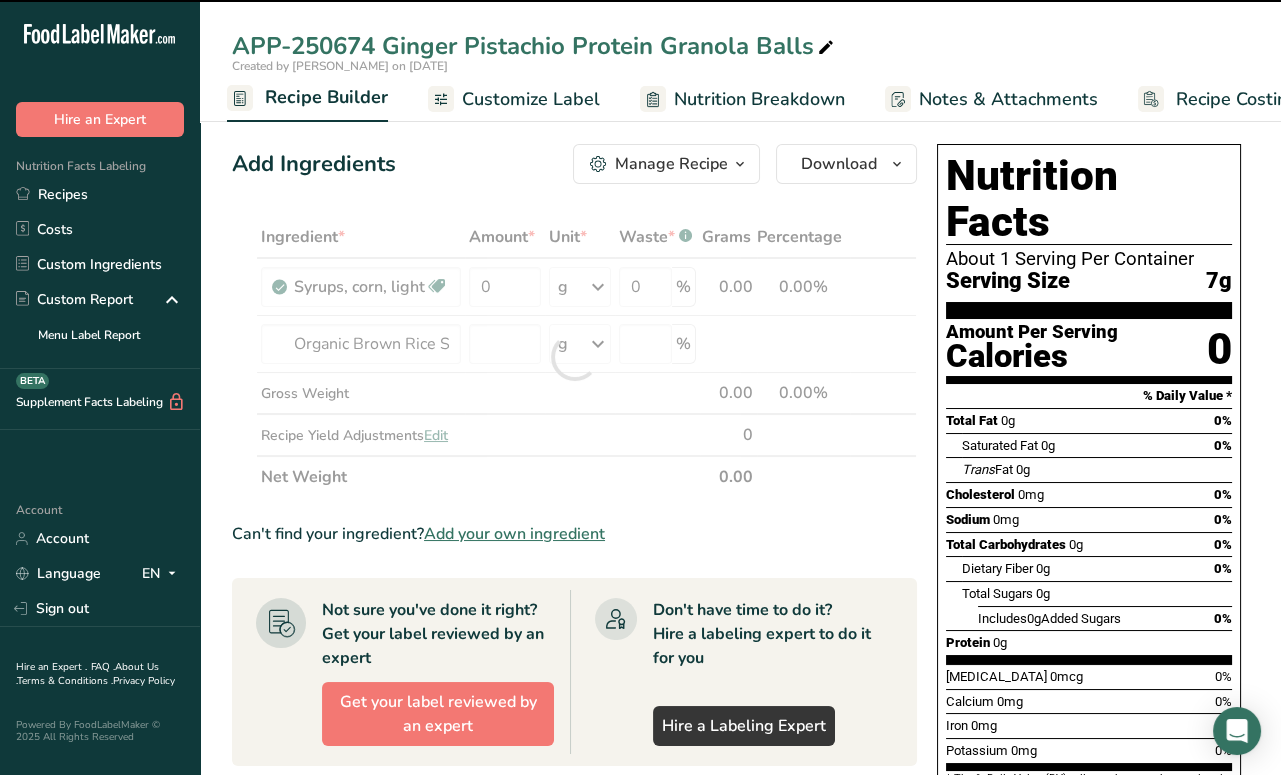 type on "0" 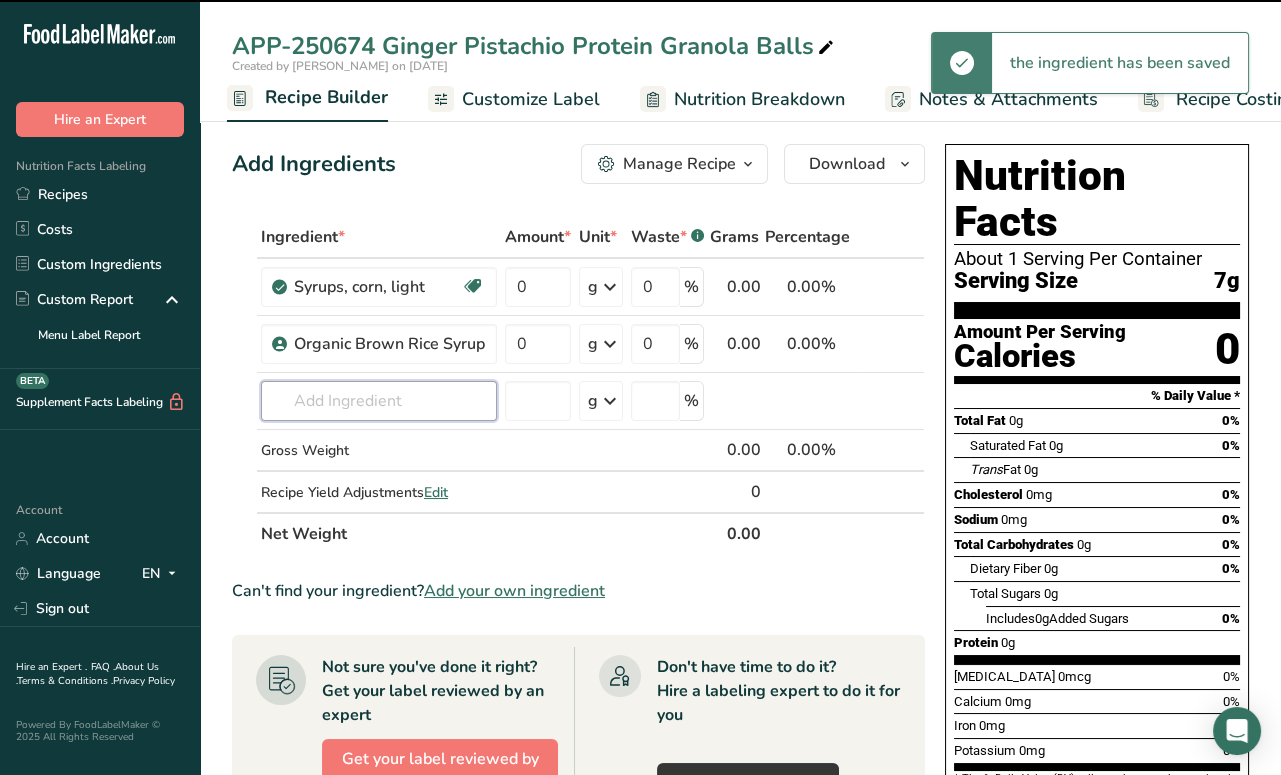 click at bounding box center [379, 401] 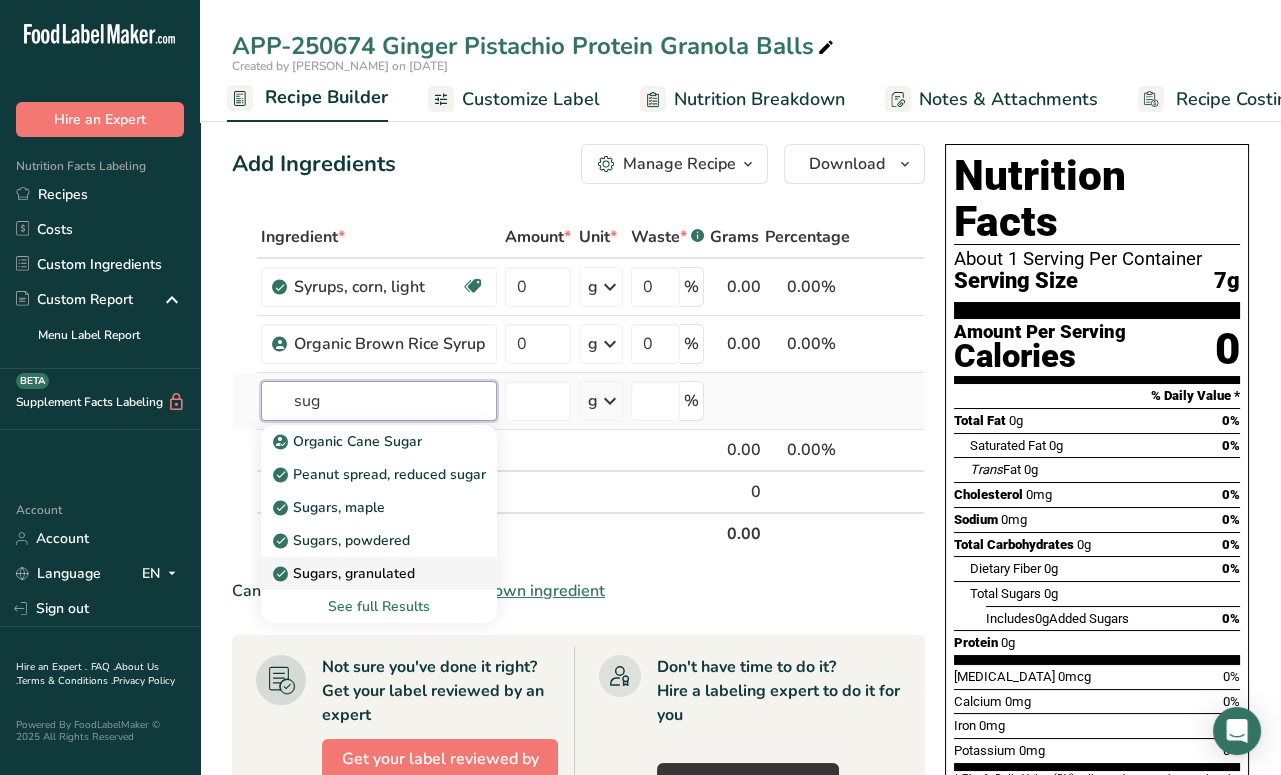 type on "sug" 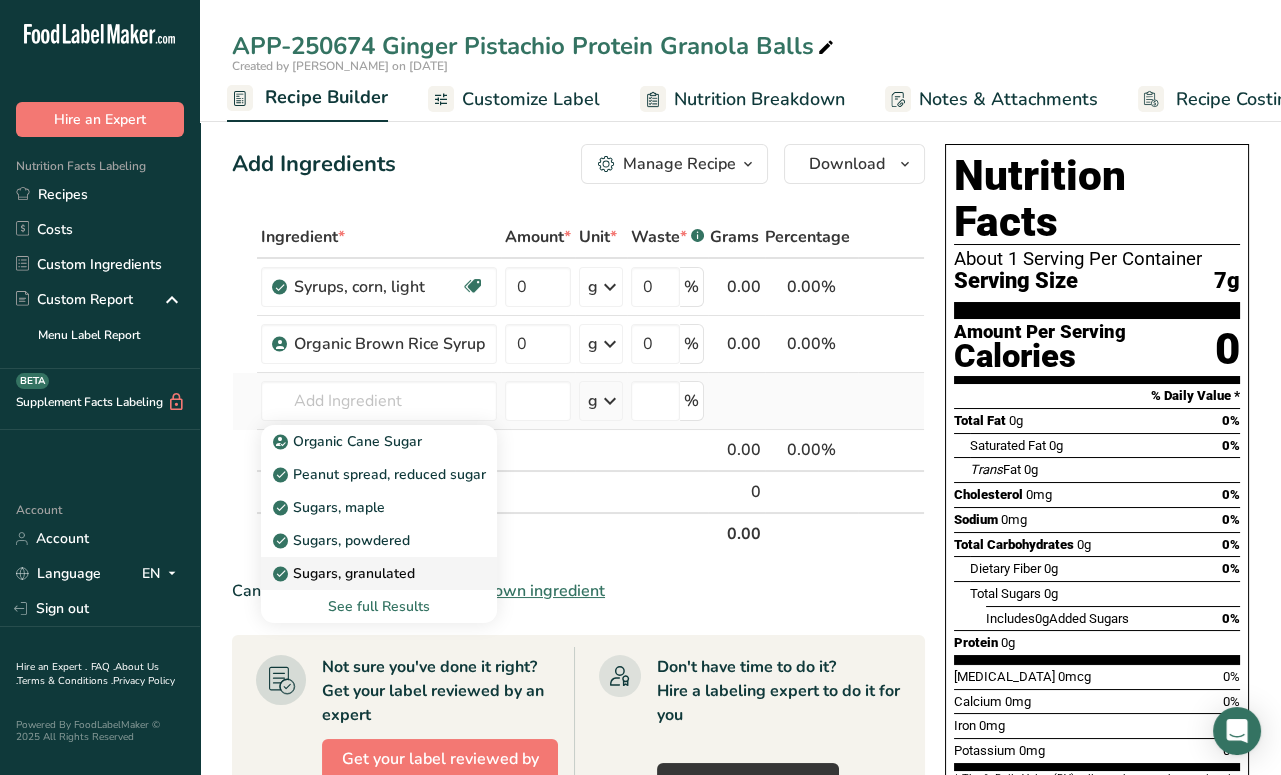 click on "Sugars, granulated" at bounding box center (346, 573) 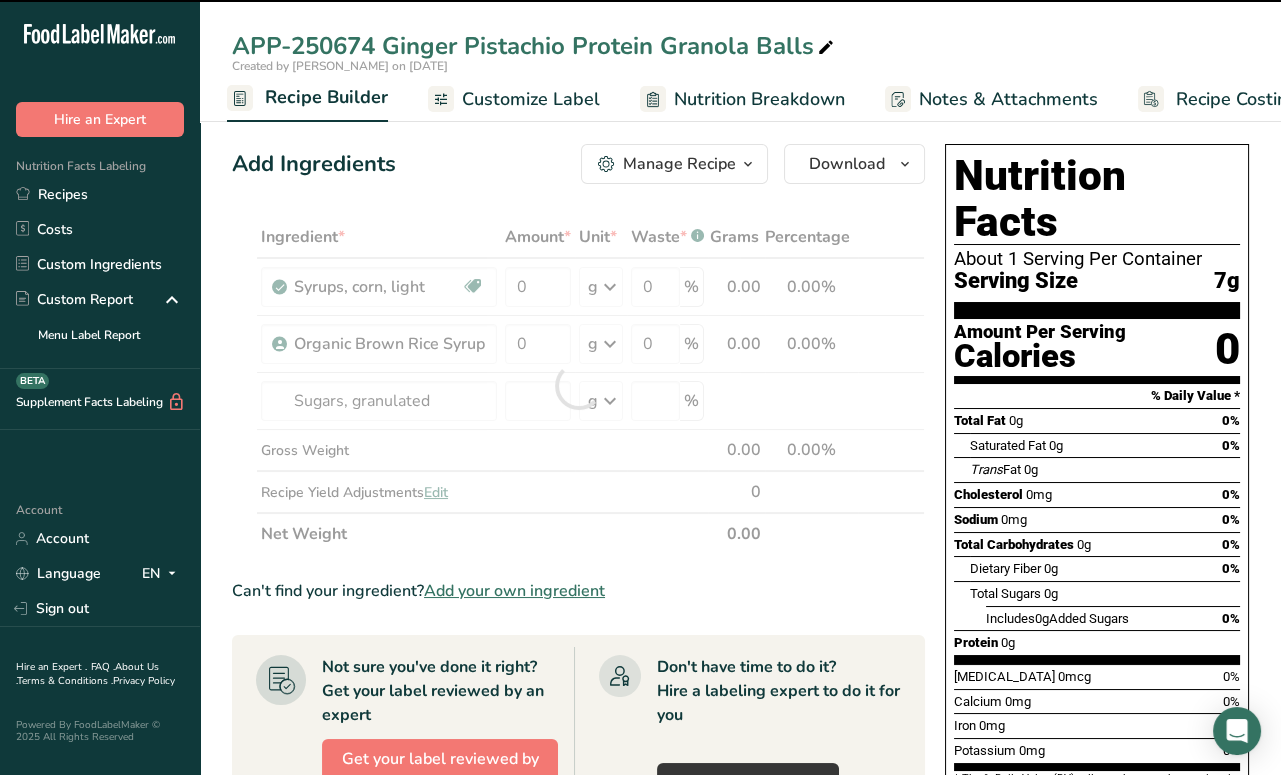 type on "0" 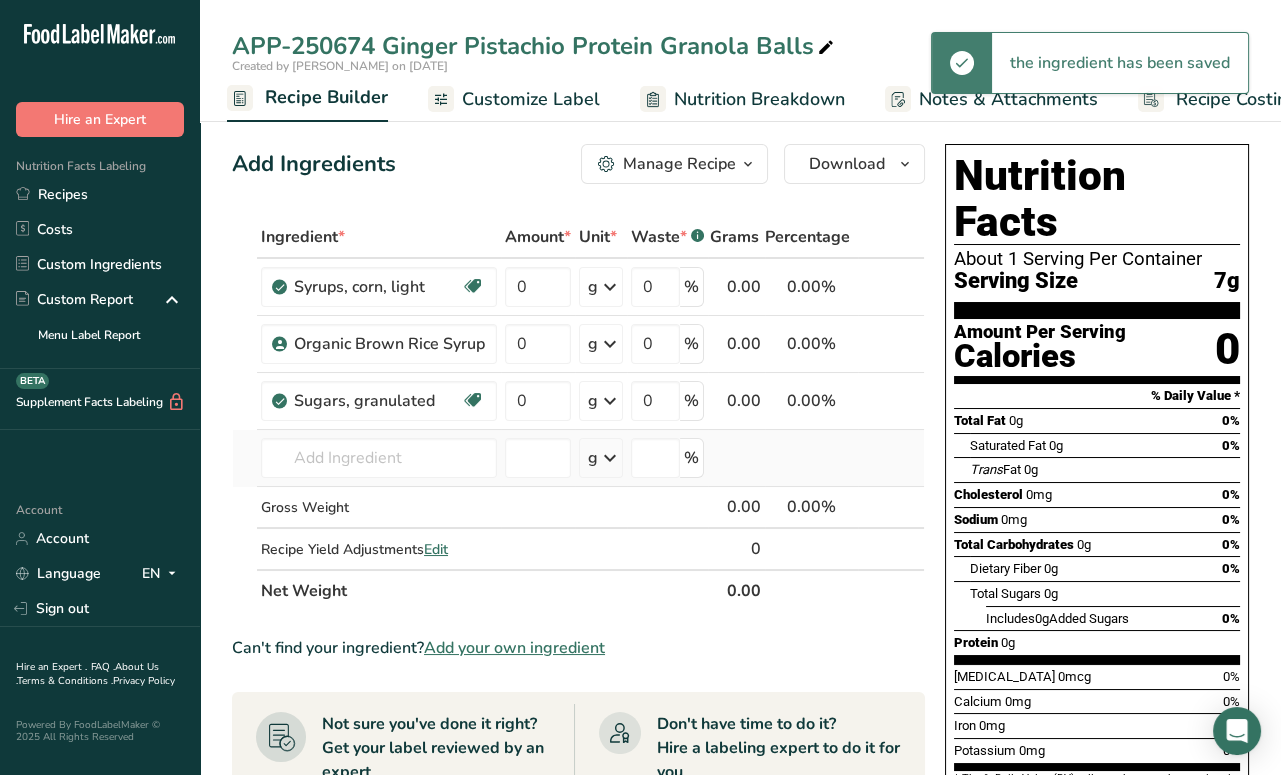 click on "Organic Cane Sugar
Peanut spread, reduced sugar
Sugars, maple
Sugars, powdered
[GEOGRAPHIC_DATA], granulated
See full Results" at bounding box center [379, 458] 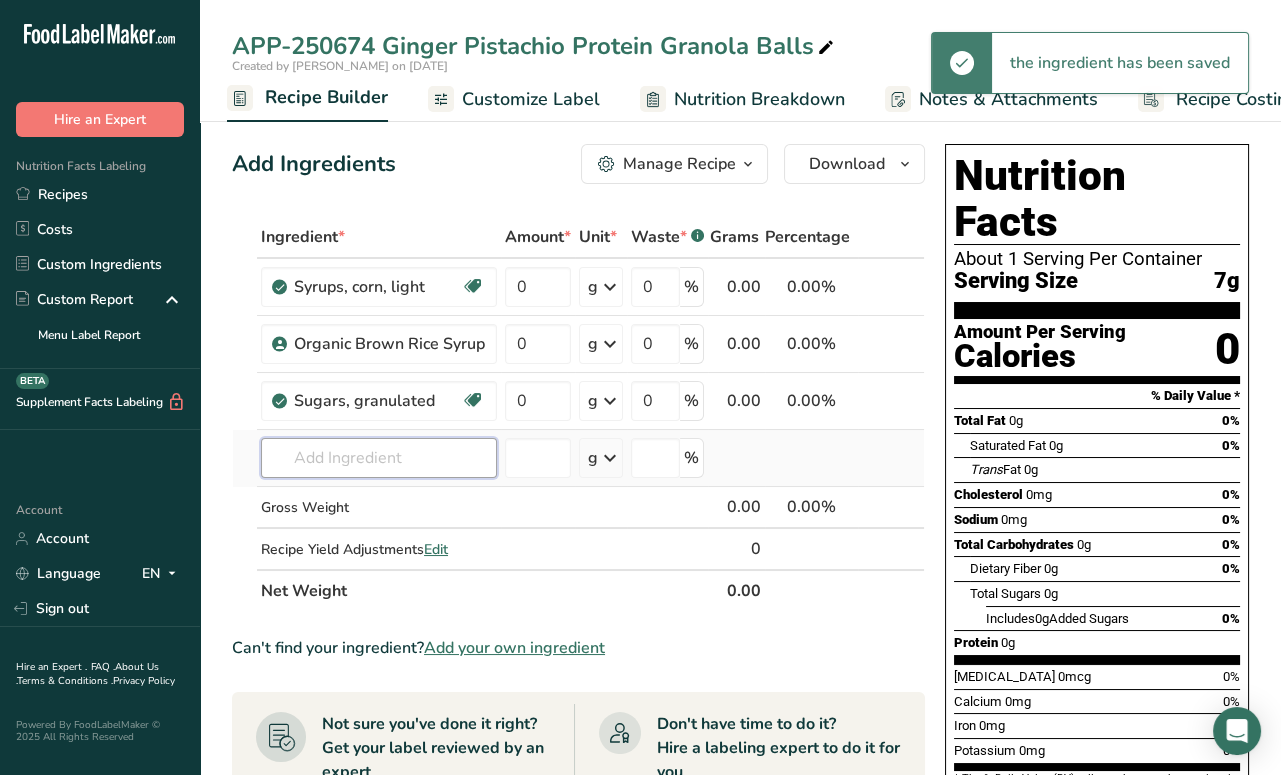 click at bounding box center (379, 458) 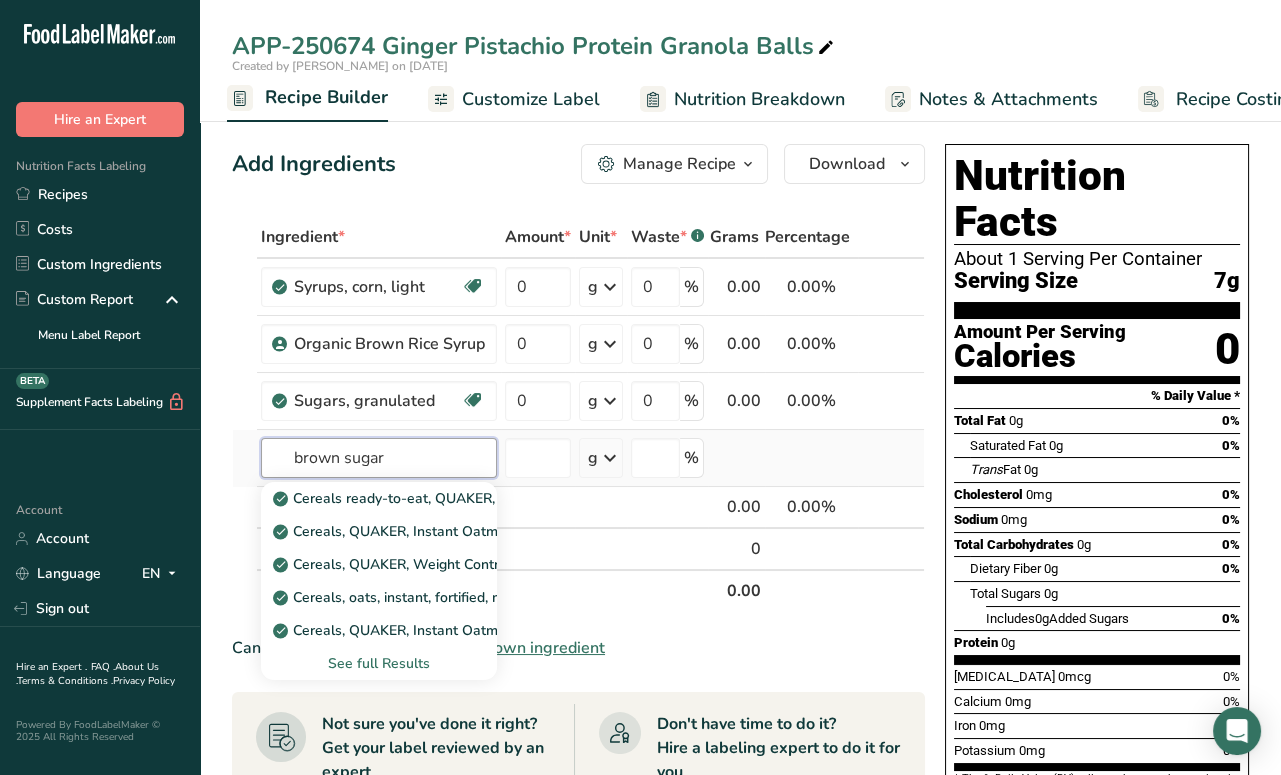 type on "brown sugar" 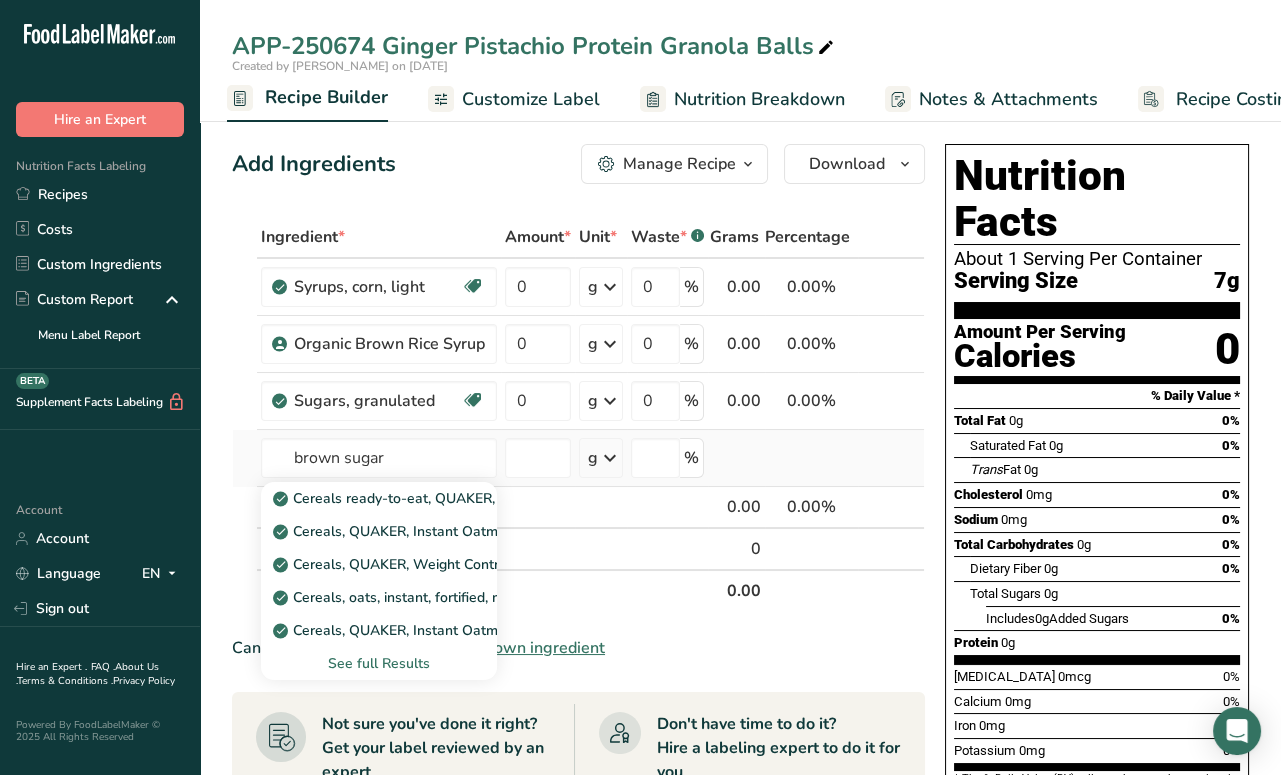 type 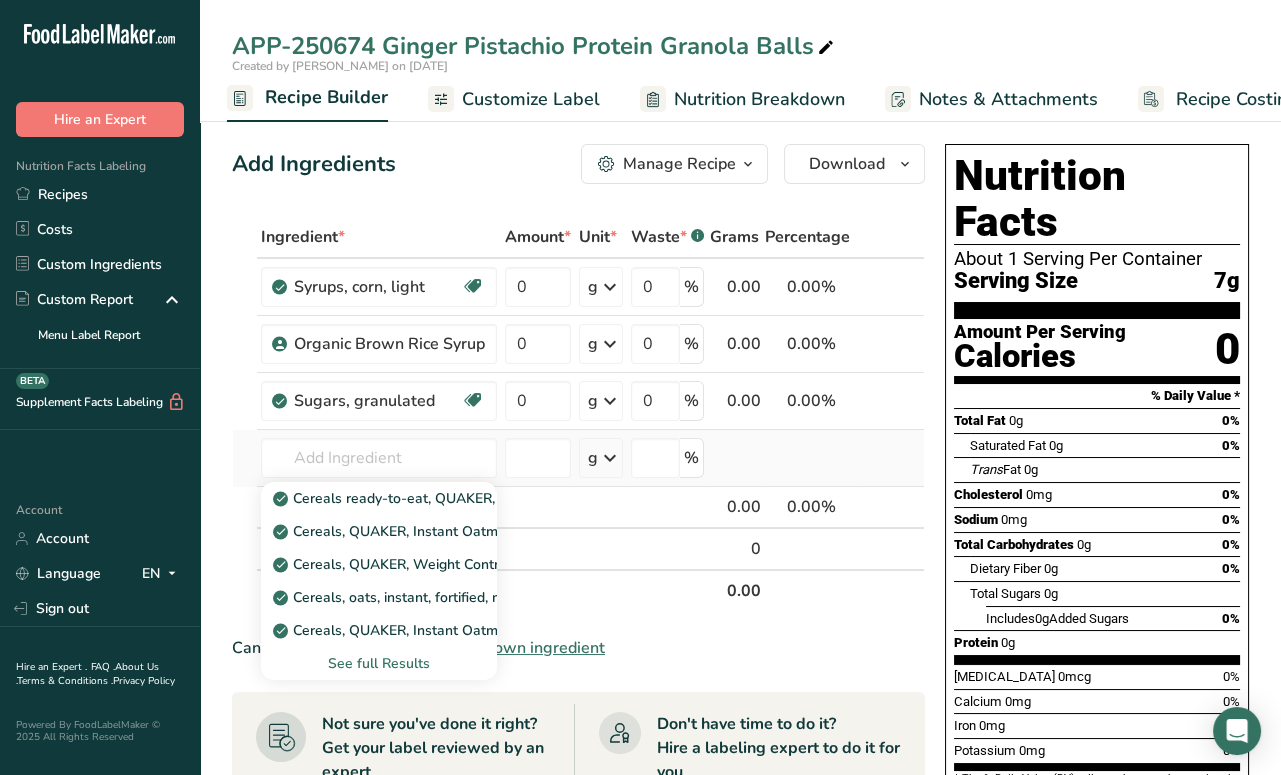 click on "See full Results" at bounding box center [379, 663] 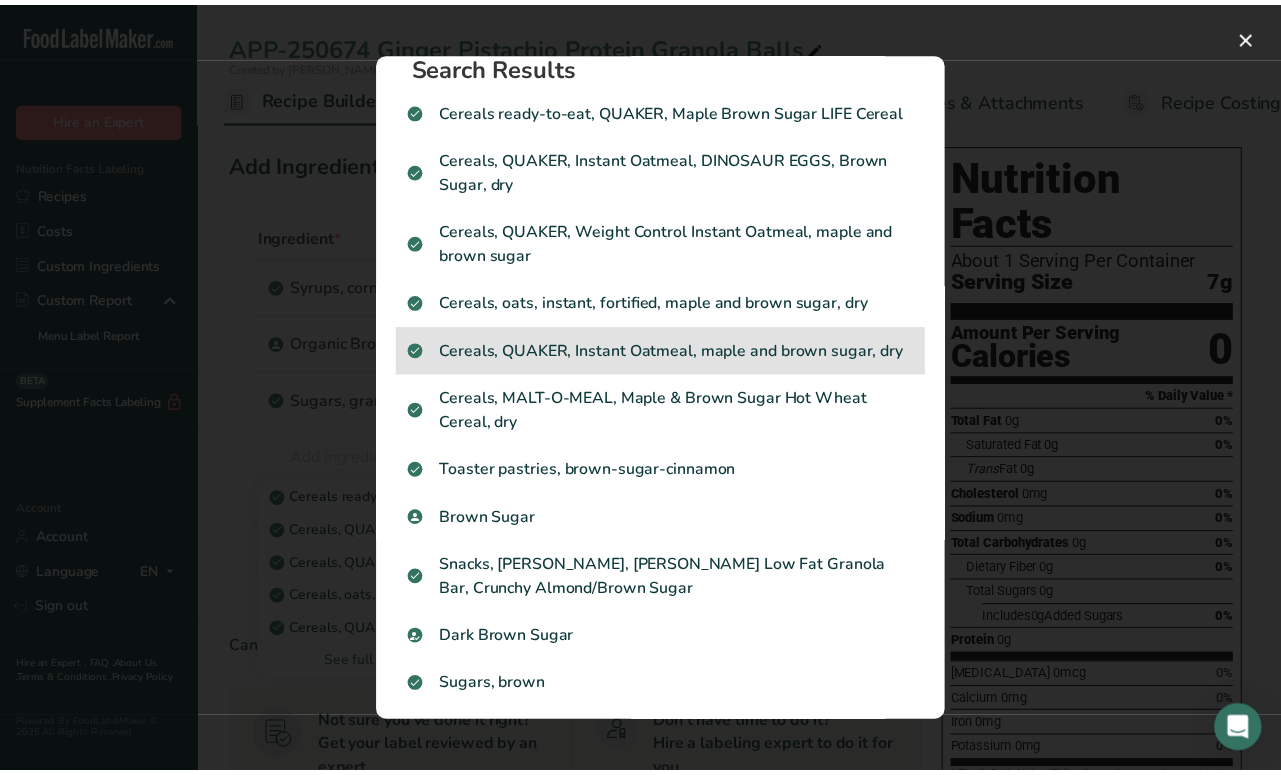 scroll, scrollTop: 116, scrollLeft: 0, axis: vertical 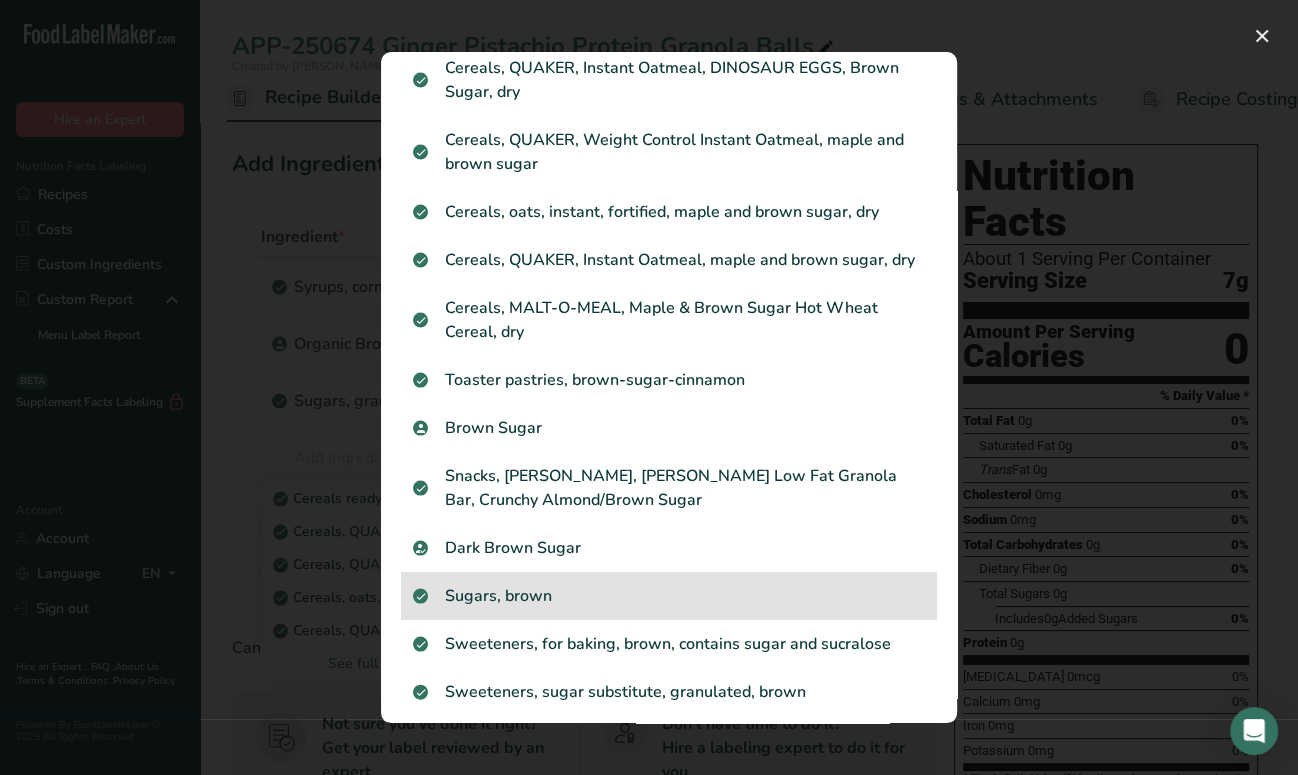 click on "Sugars, brown" at bounding box center [669, 596] 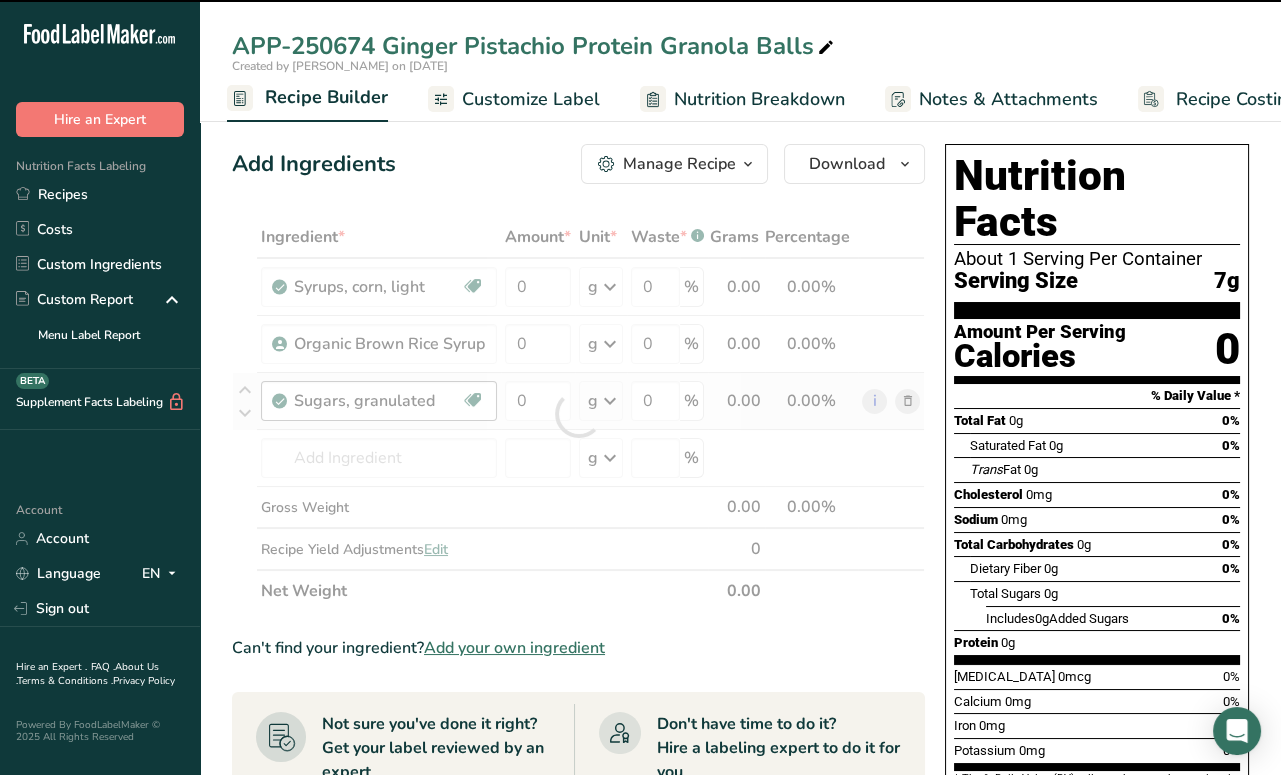 type on "0" 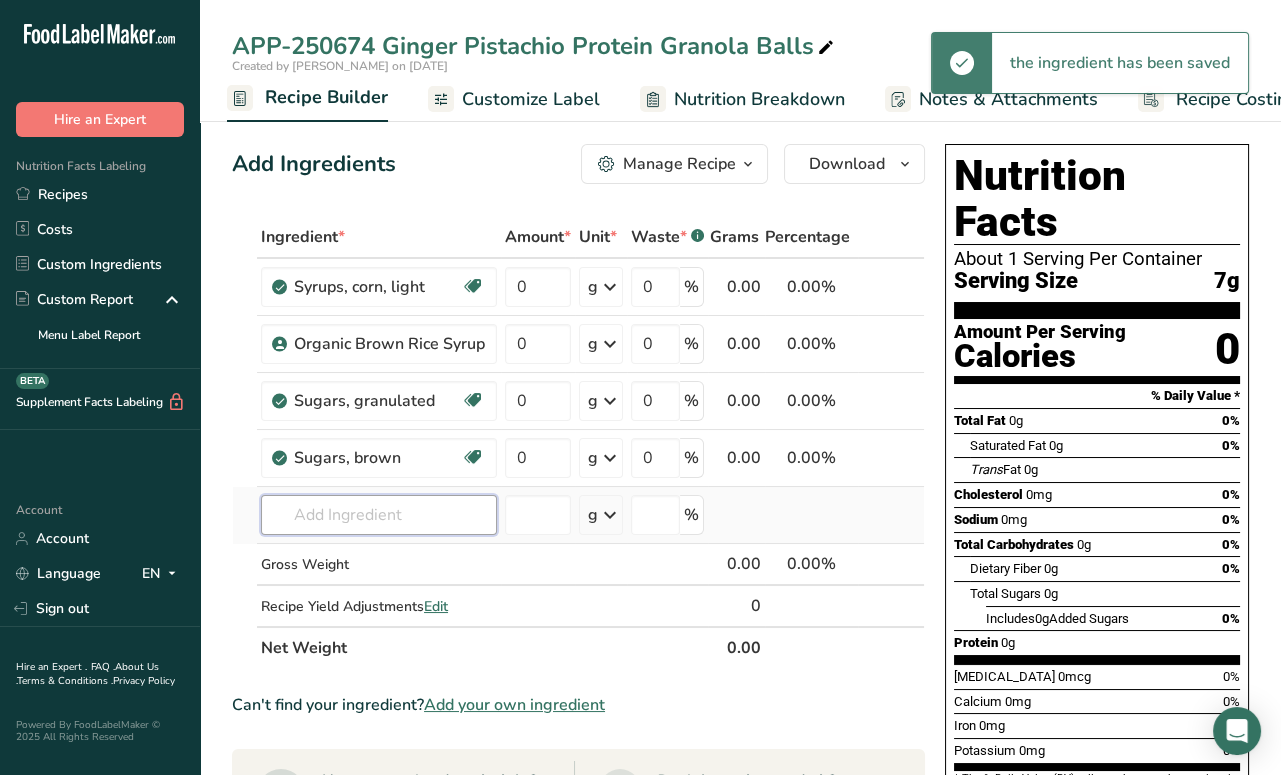 click at bounding box center (379, 515) 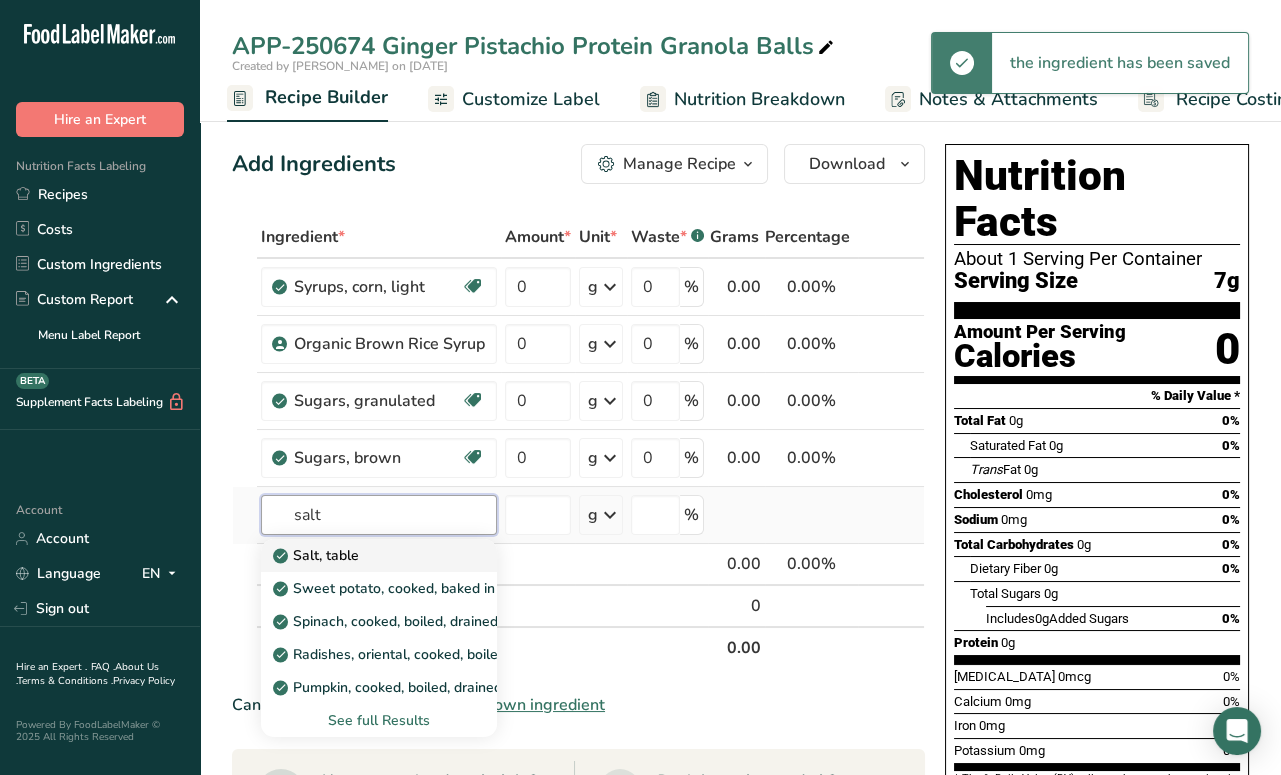 type on "salt" 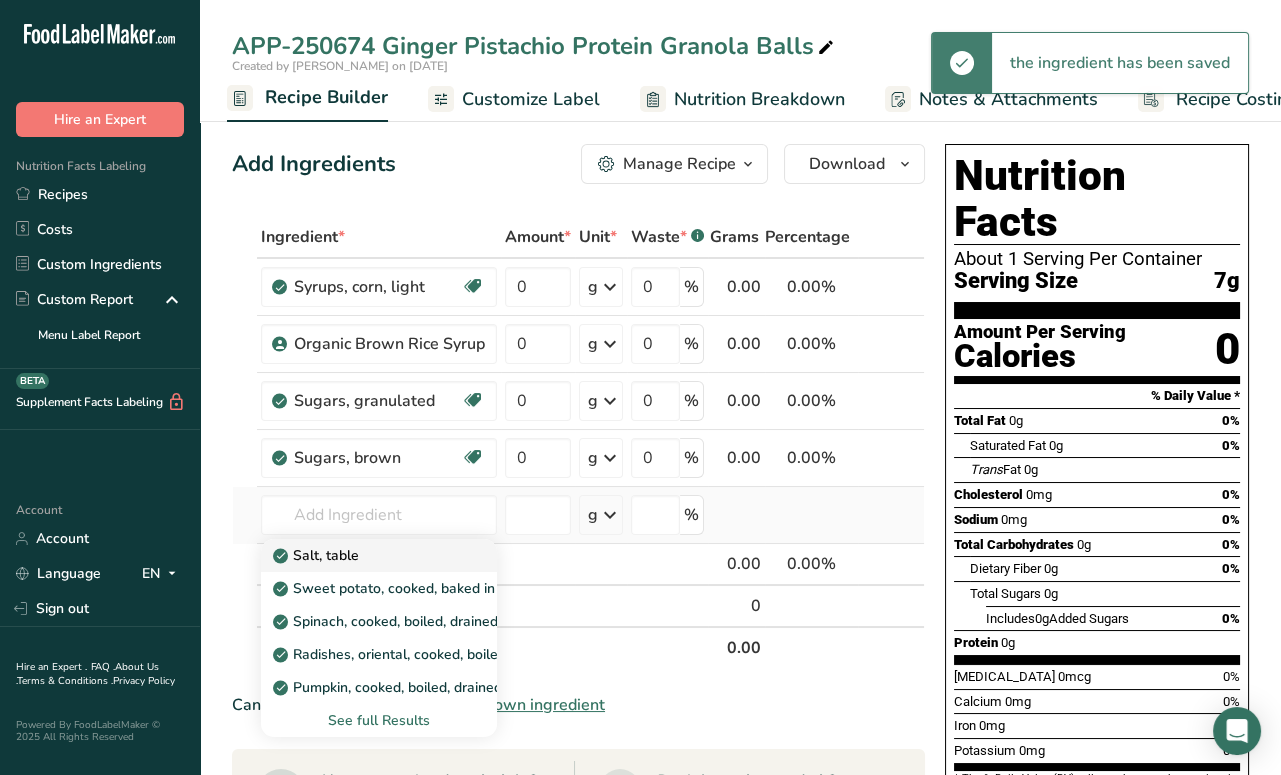 click on "Salt, table" at bounding box center [318, 555] 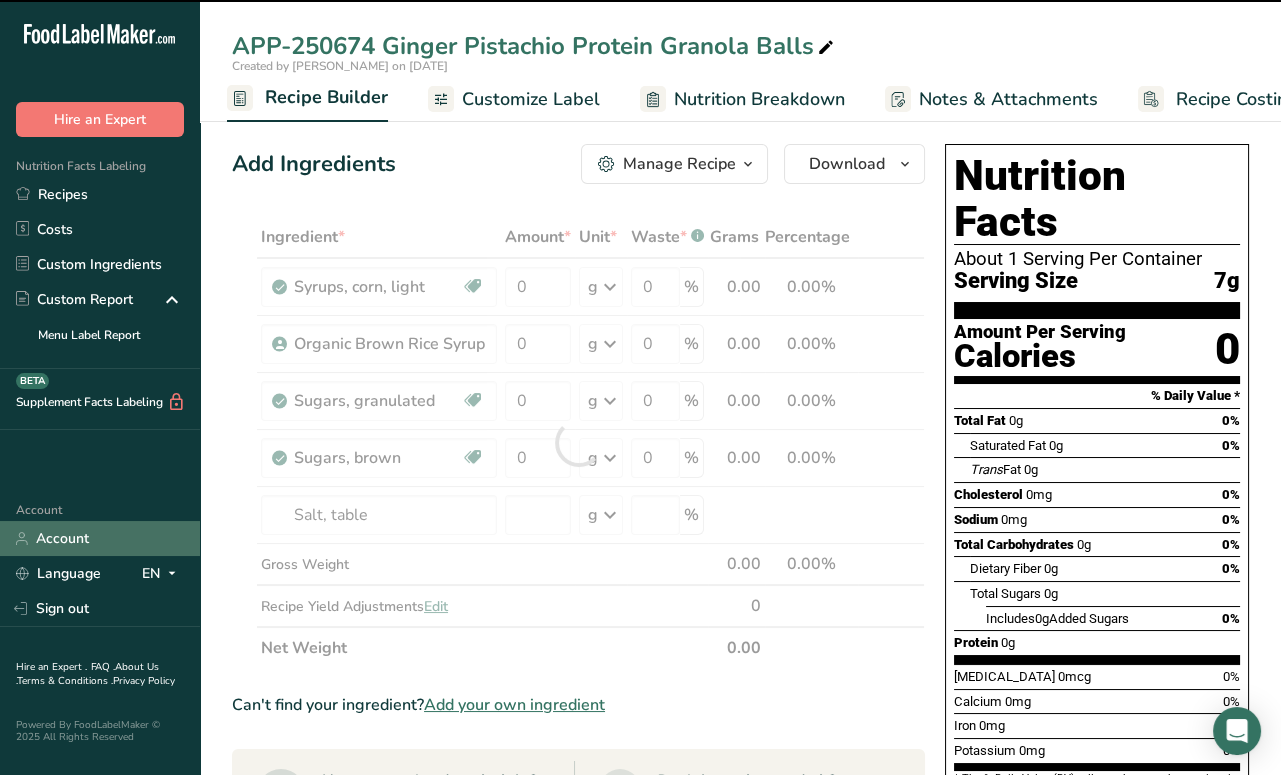 type on "0" 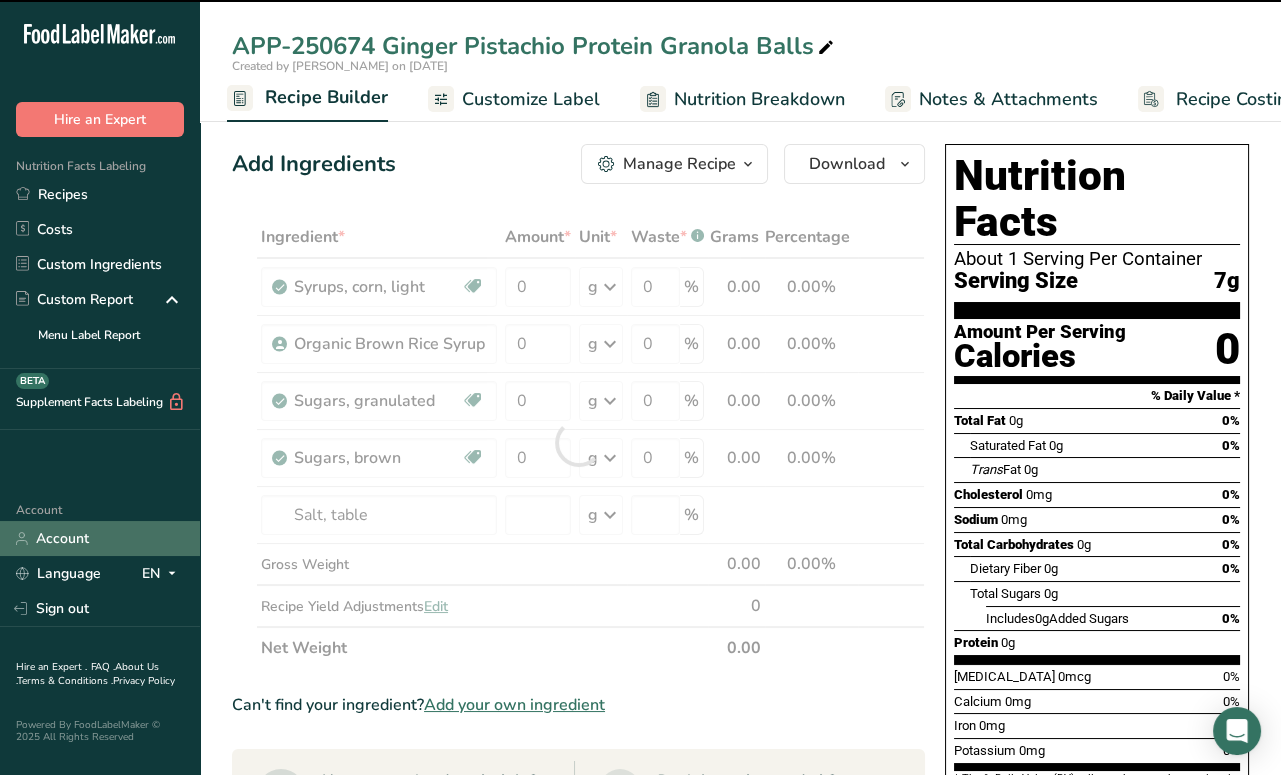 type on "0" 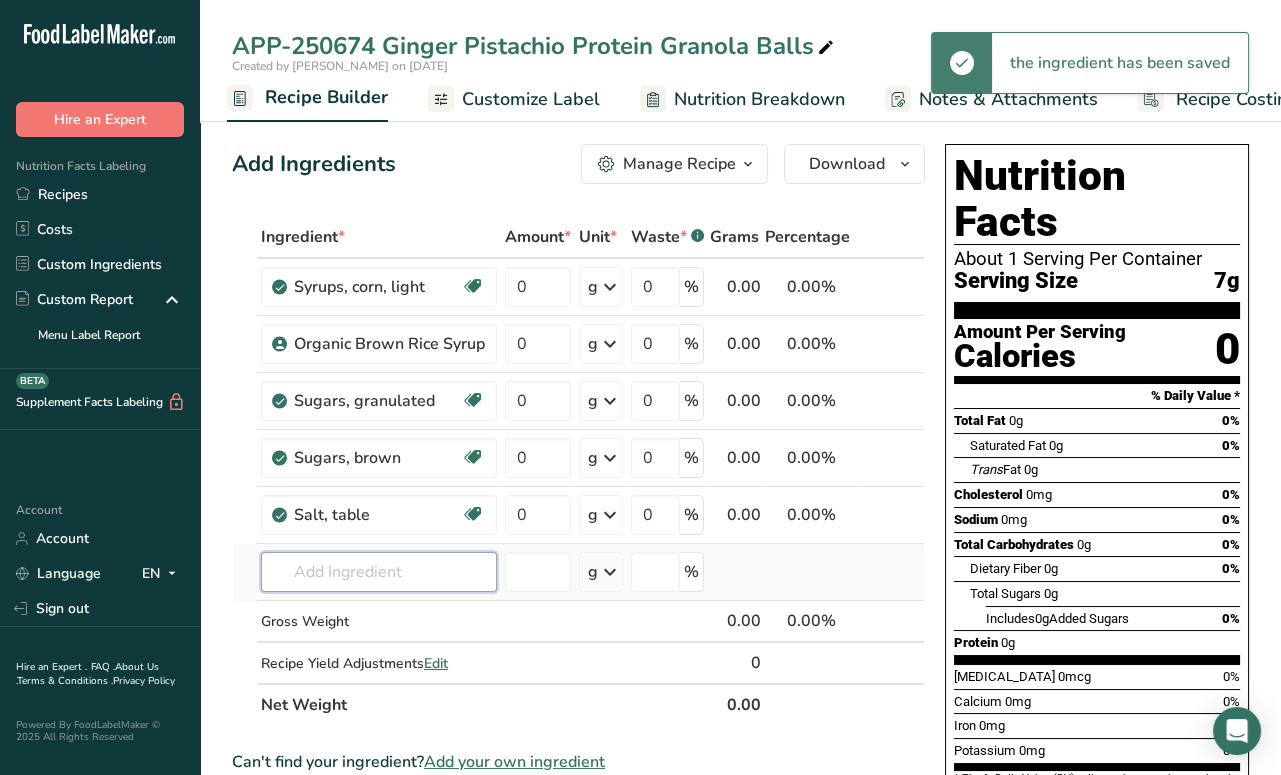 click at bounding box center [379, 572] 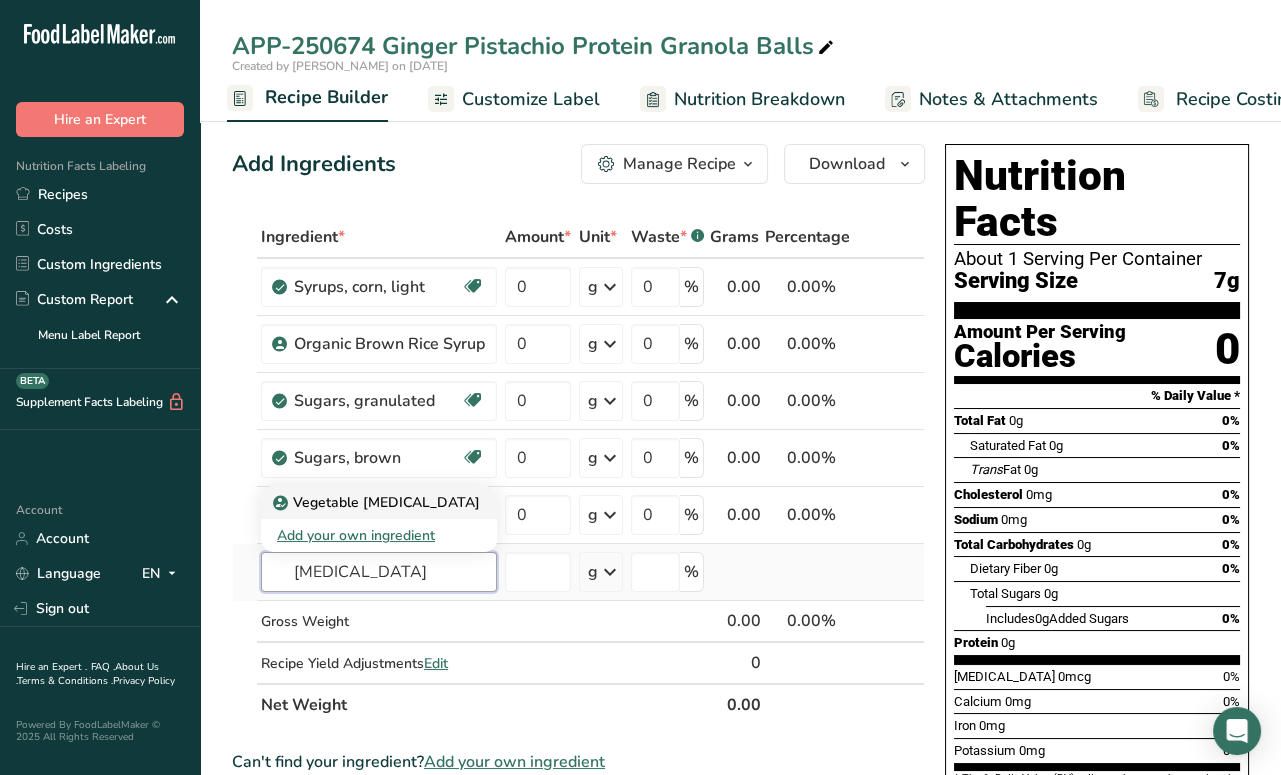 type on "[MEDICAL_DATA]" 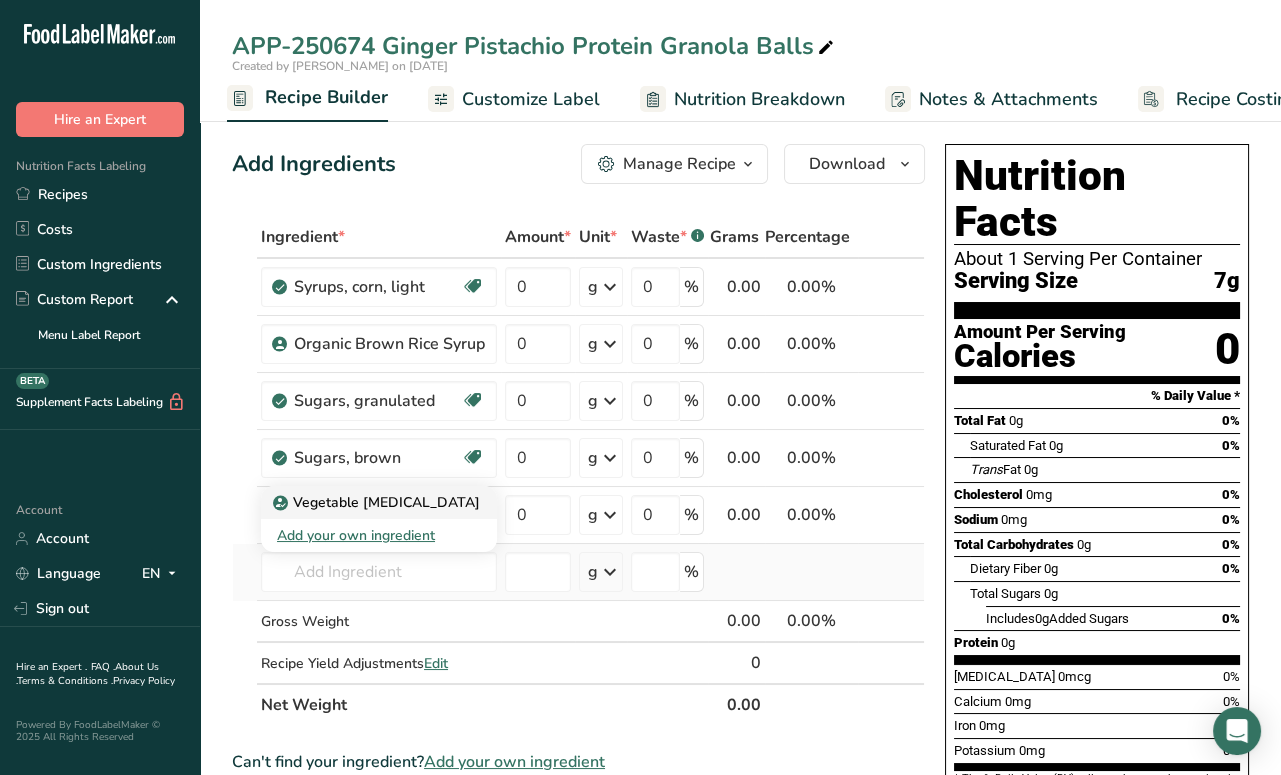 click on "Vegetable [MEDICAL_DATA]" at bounding box center [378, 502] 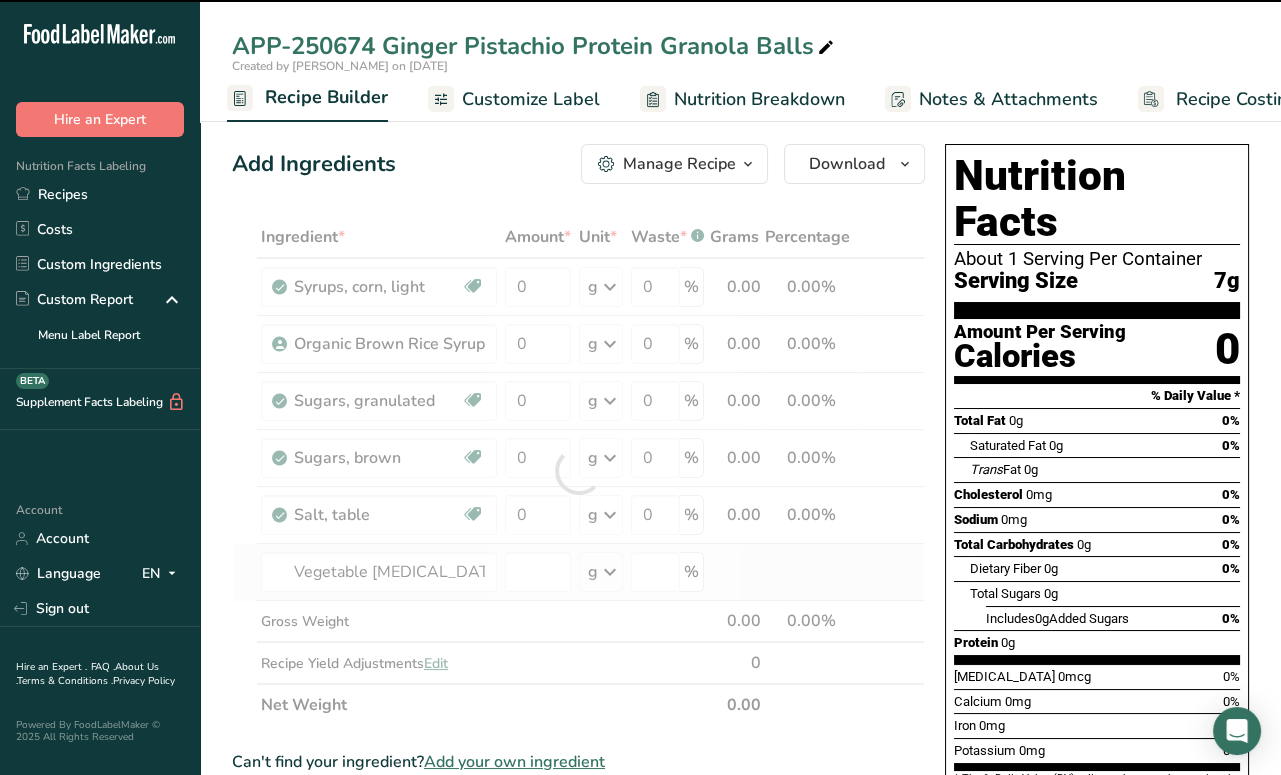 type on "0" 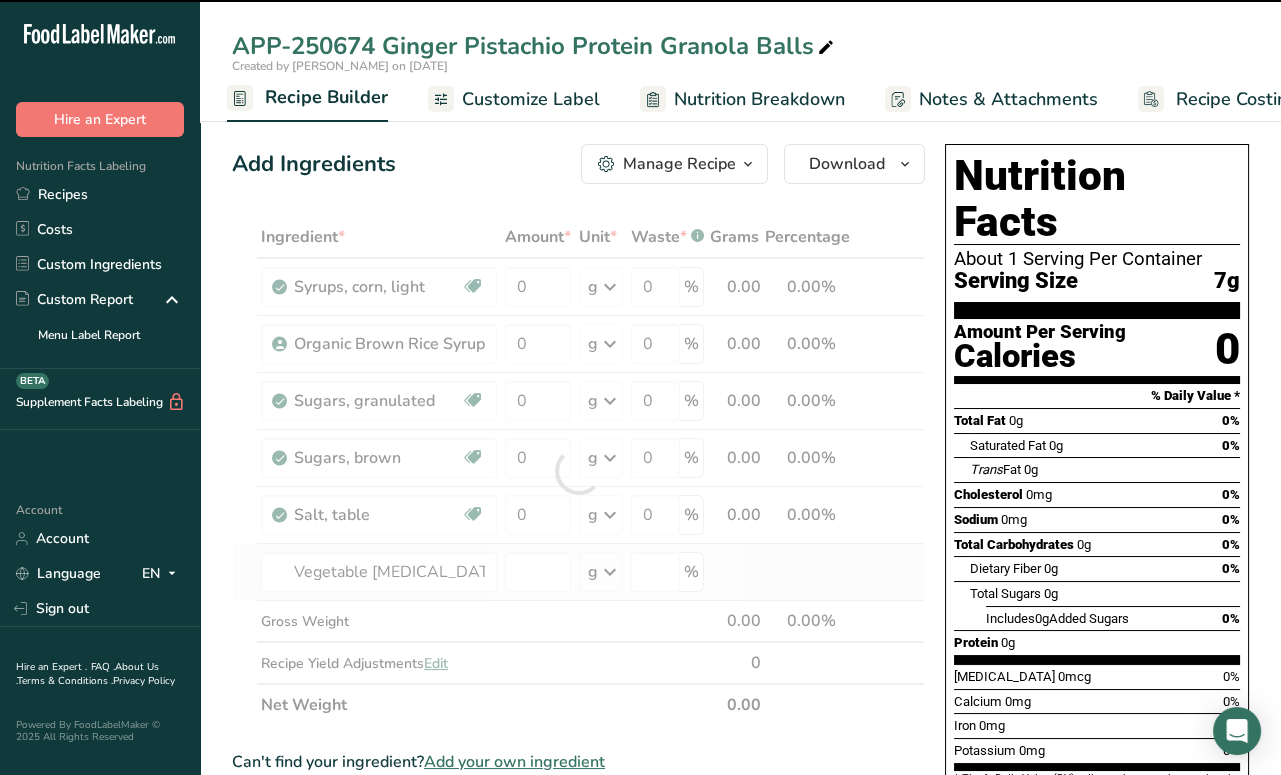 type on "0" 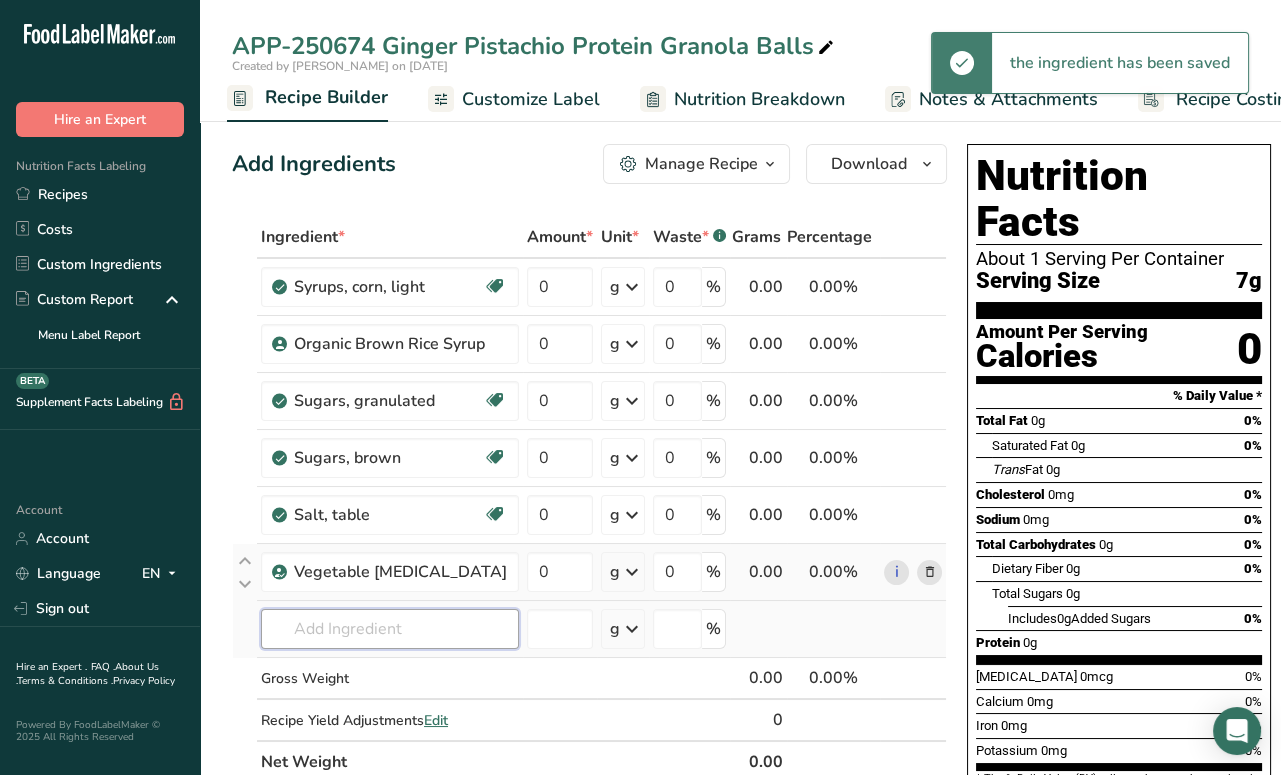 click at bounding box center [390, 629] 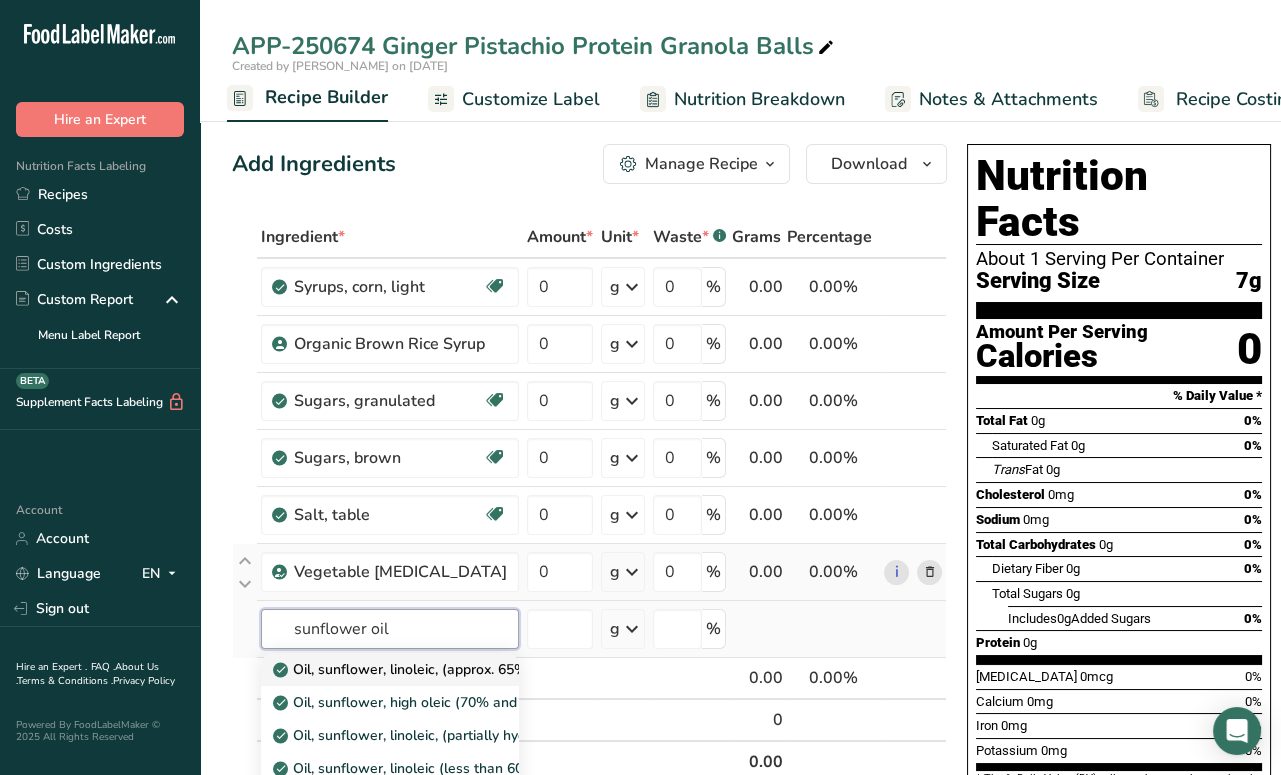 type on "sunflower oil" 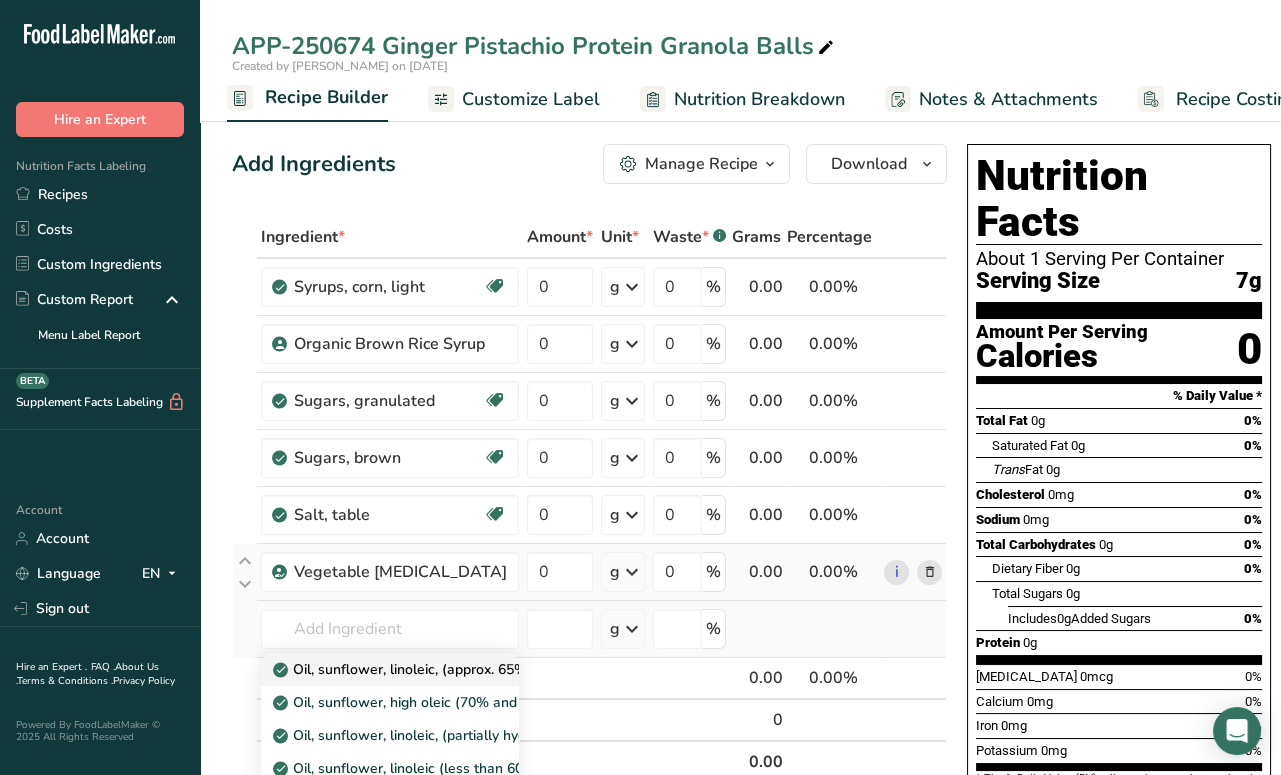 click on "Oil, sunflower, linoleic, (approx. 65%)" at bounding box center (404, 669) 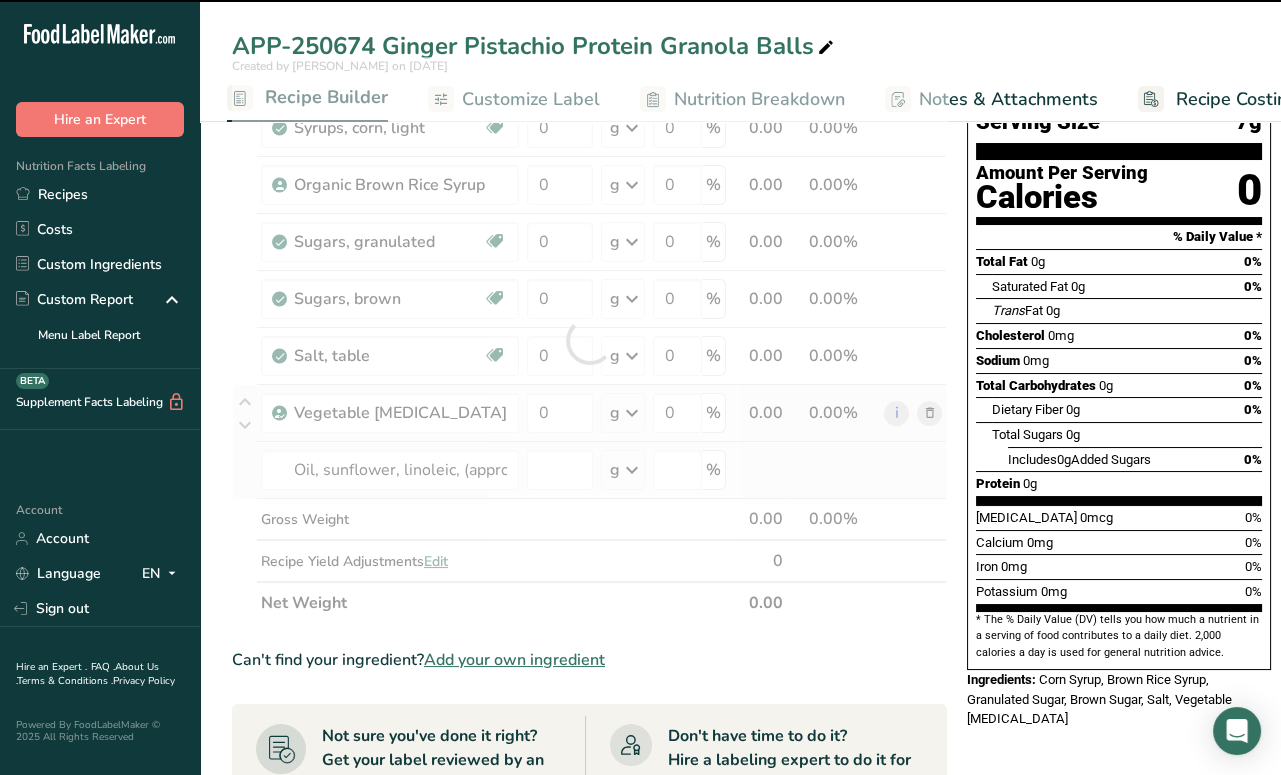 scroll, scrollTop: 186, scrollLeft: 0, axis: vertical 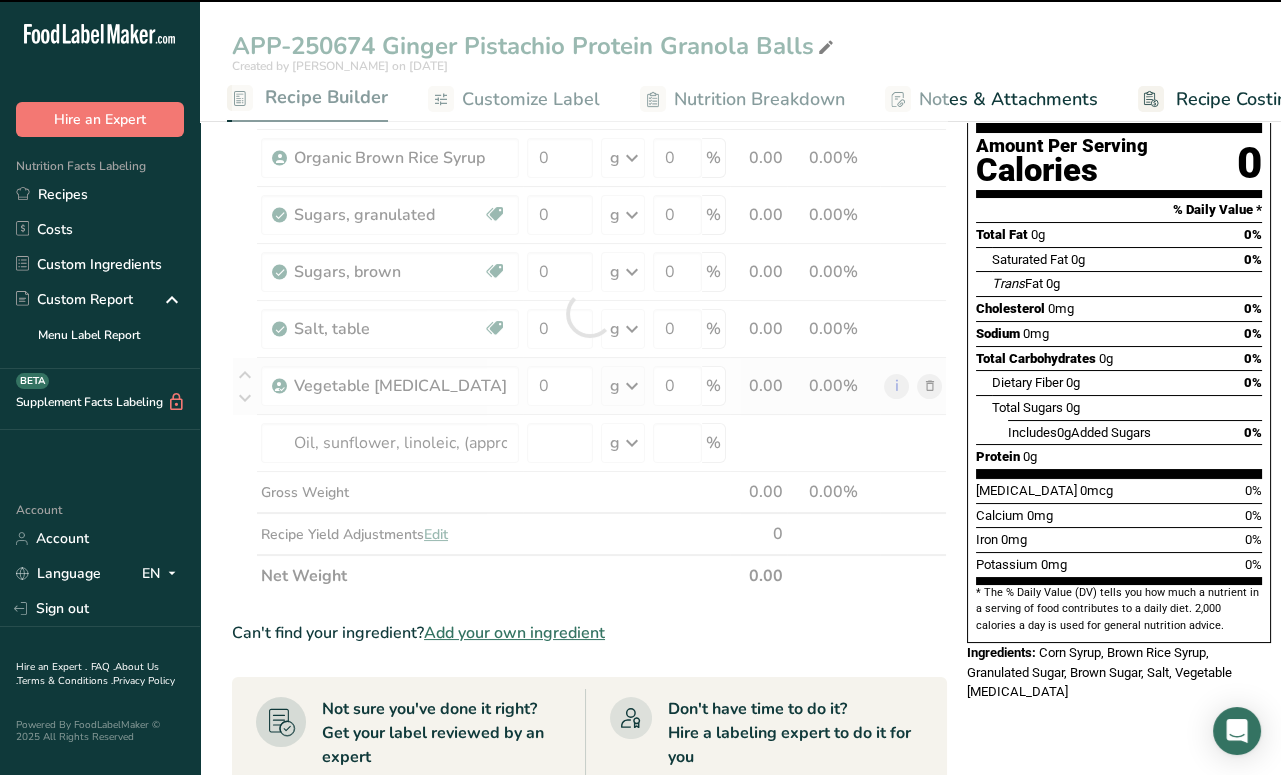 type on "0" 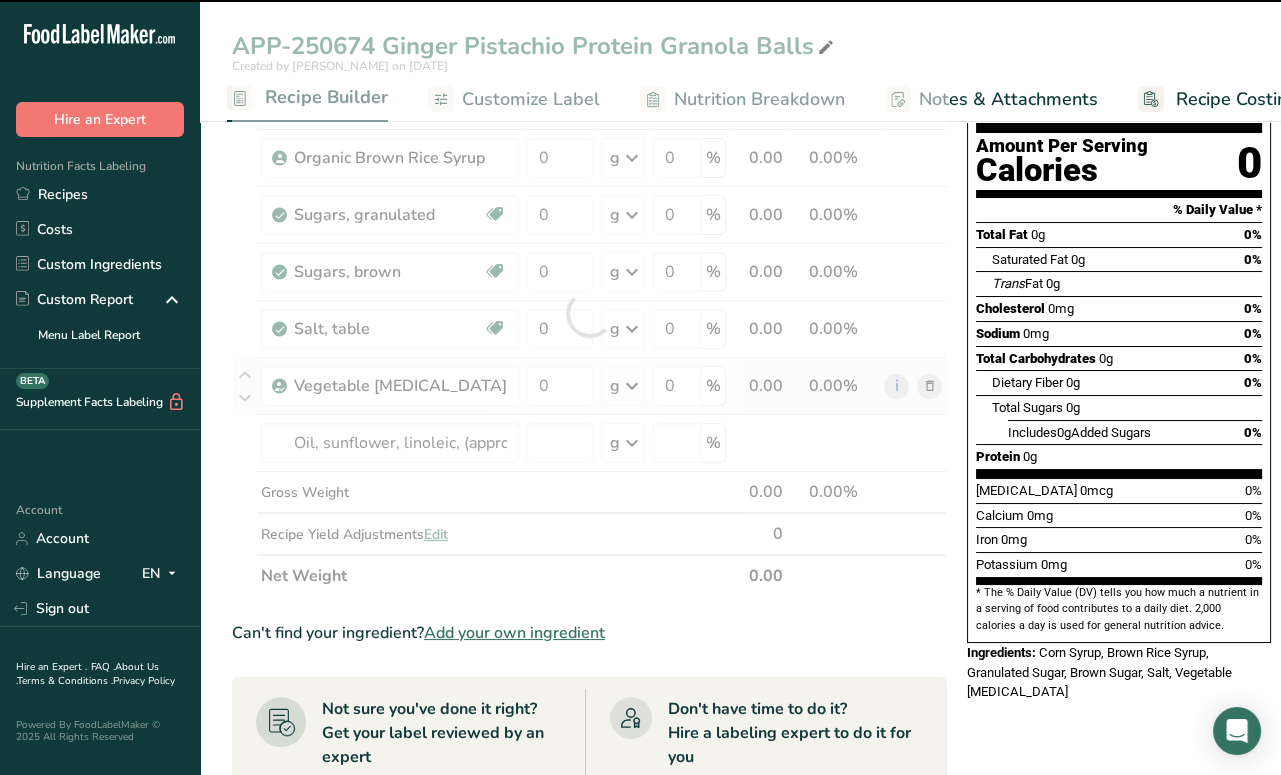 type on "0" 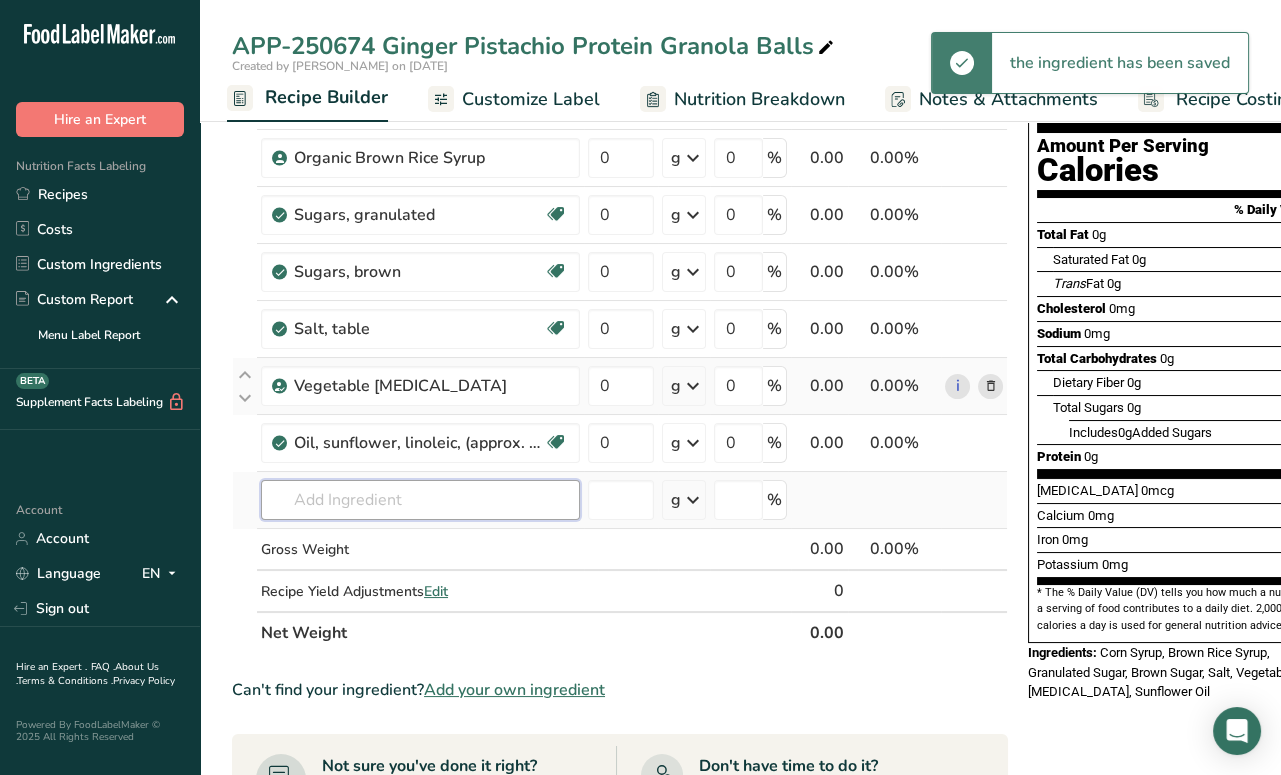 click at bounding box center [420, 500] 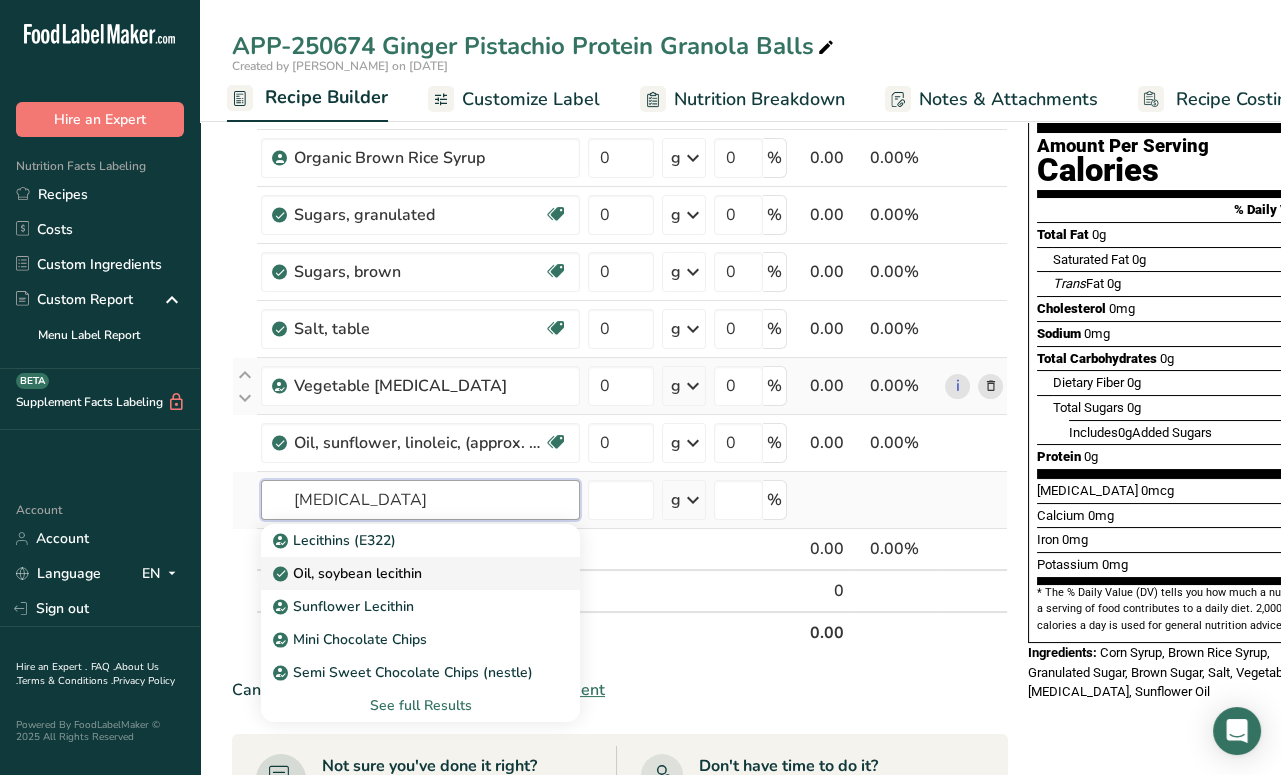 type on "[MEDICAL_DATA]" 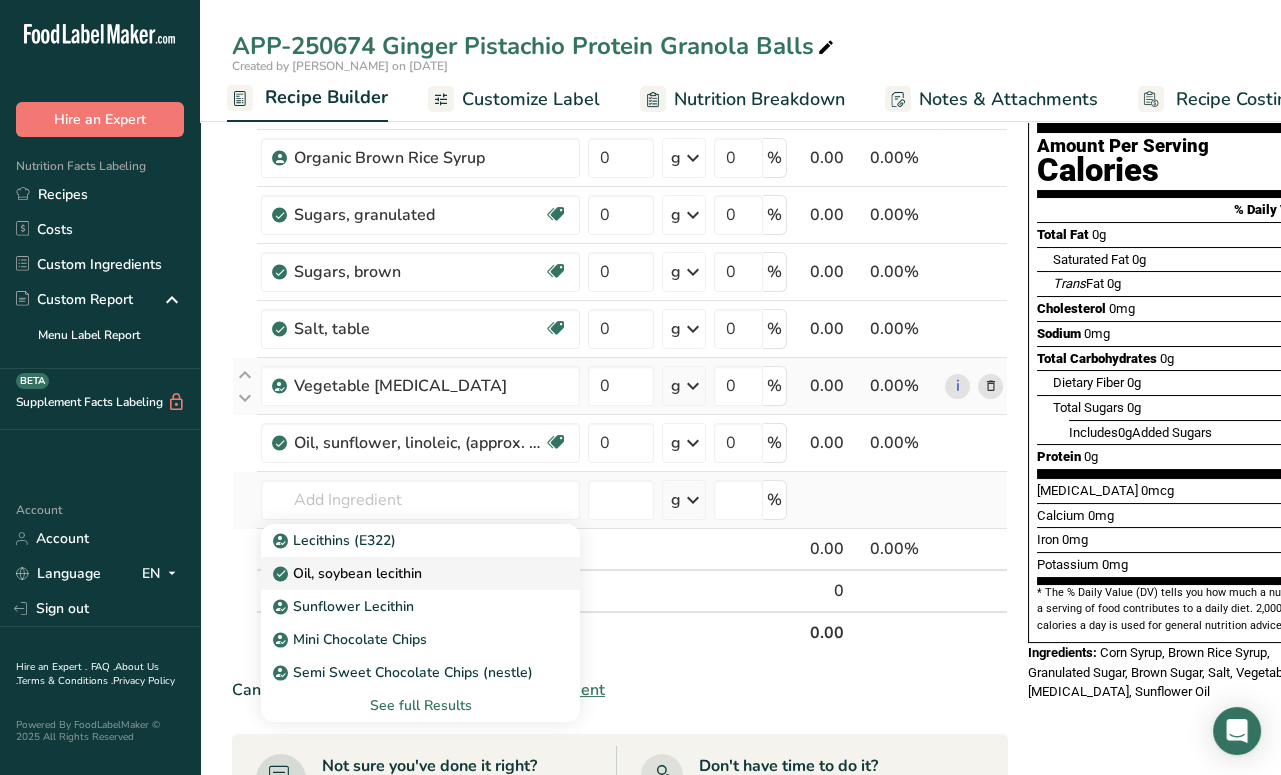 click on "Oil, soybean lecithin" at bounding box center [349, 573] 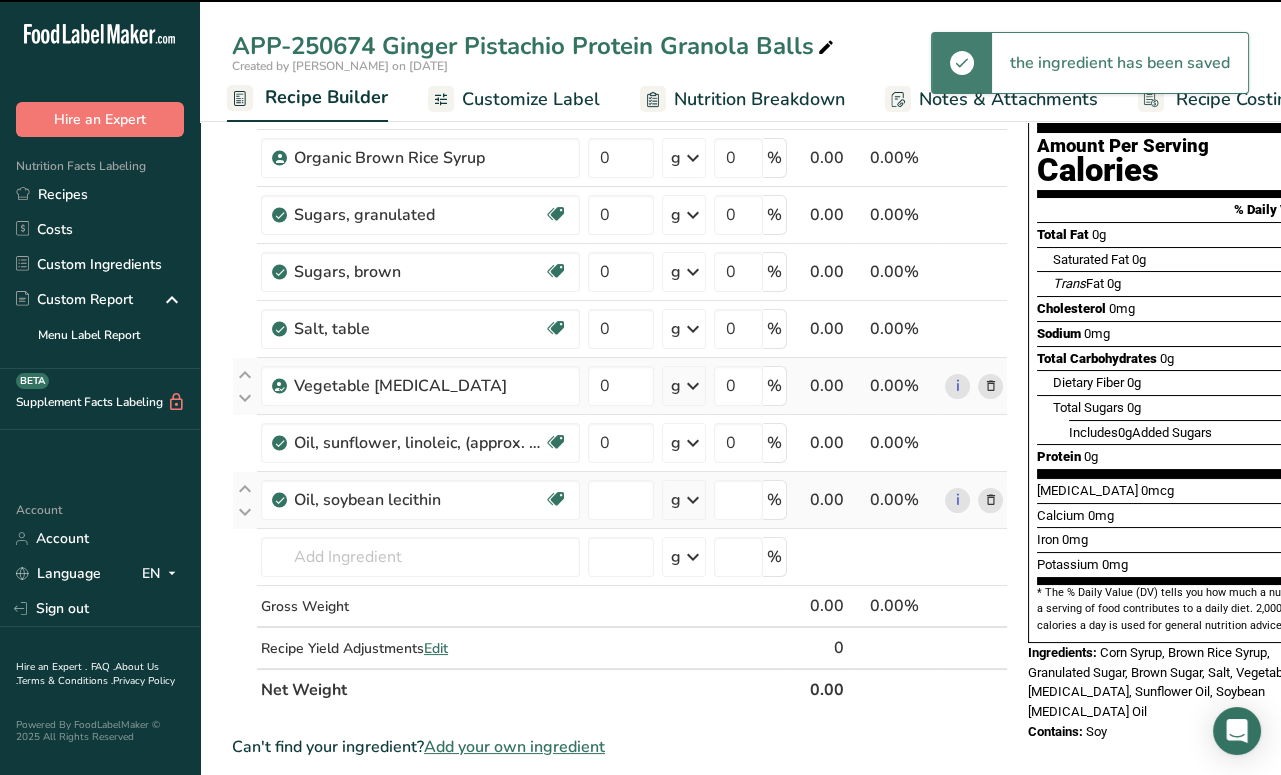 type on "0" 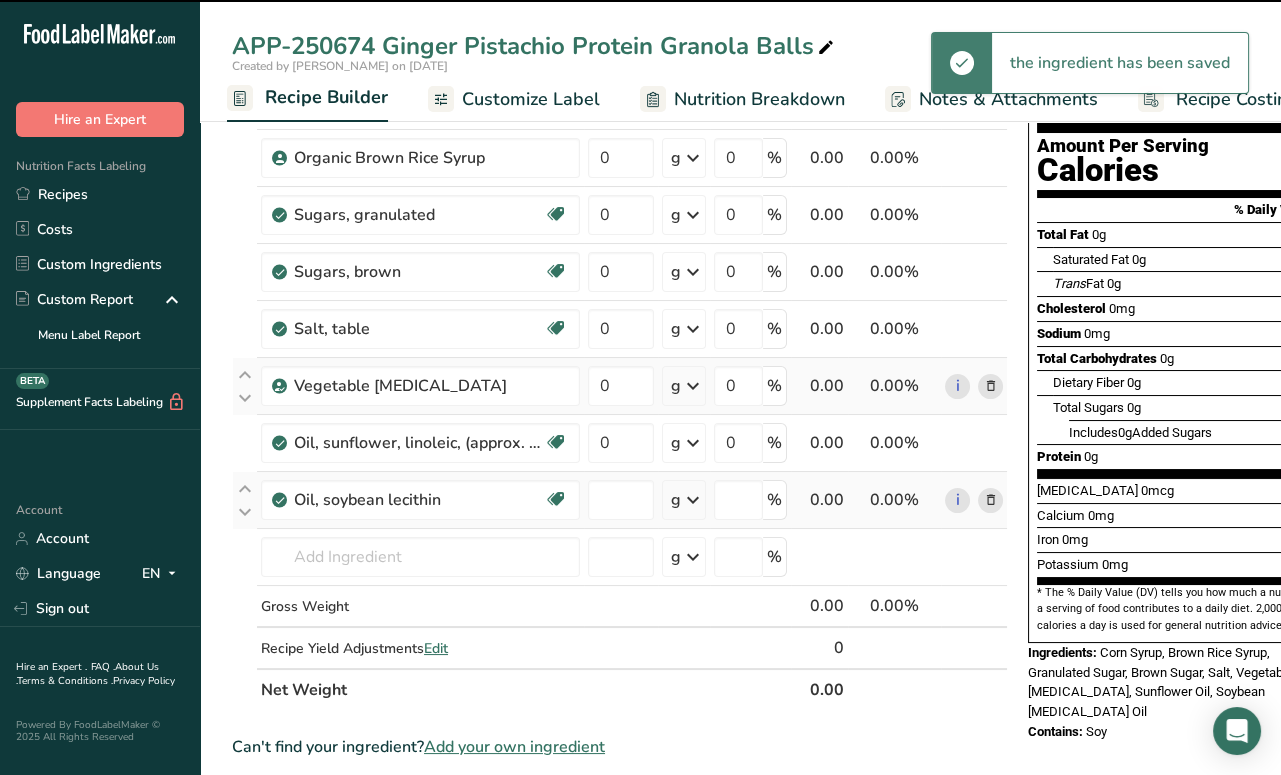 type on "0" 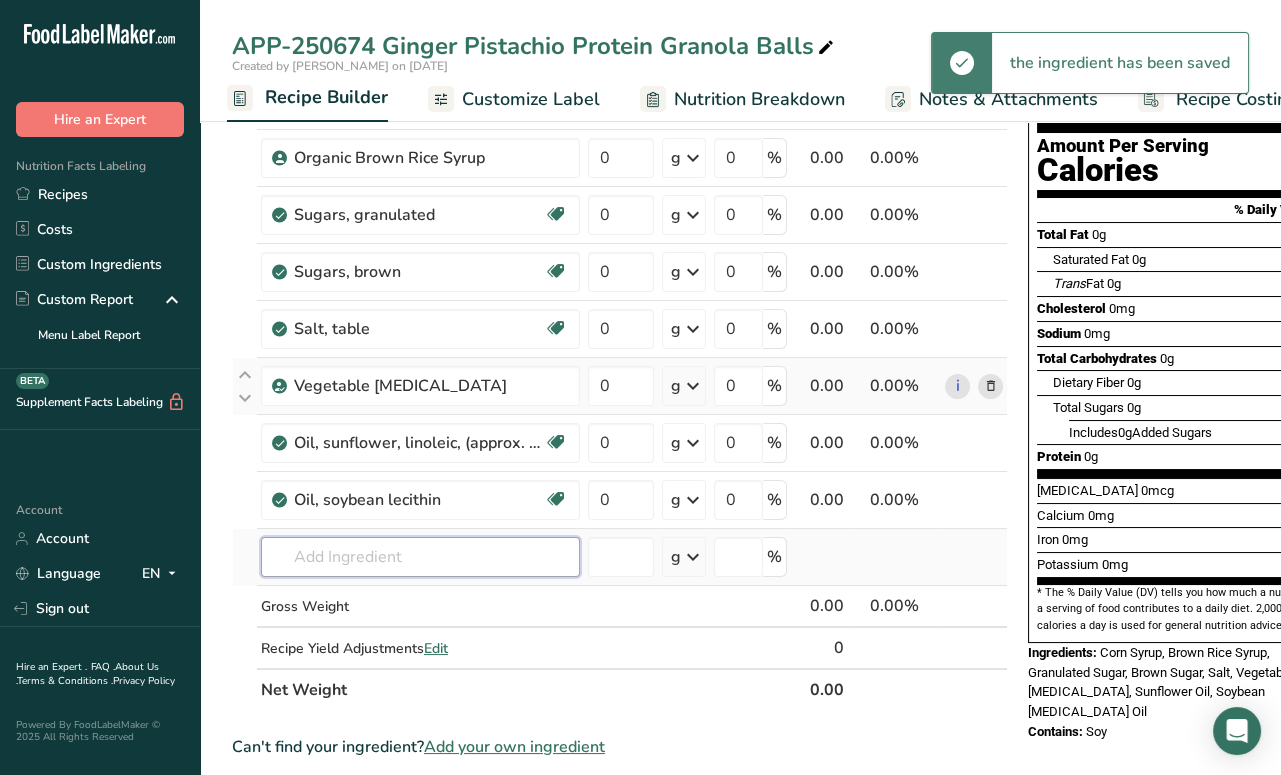 click at bounding box center (420, 557) 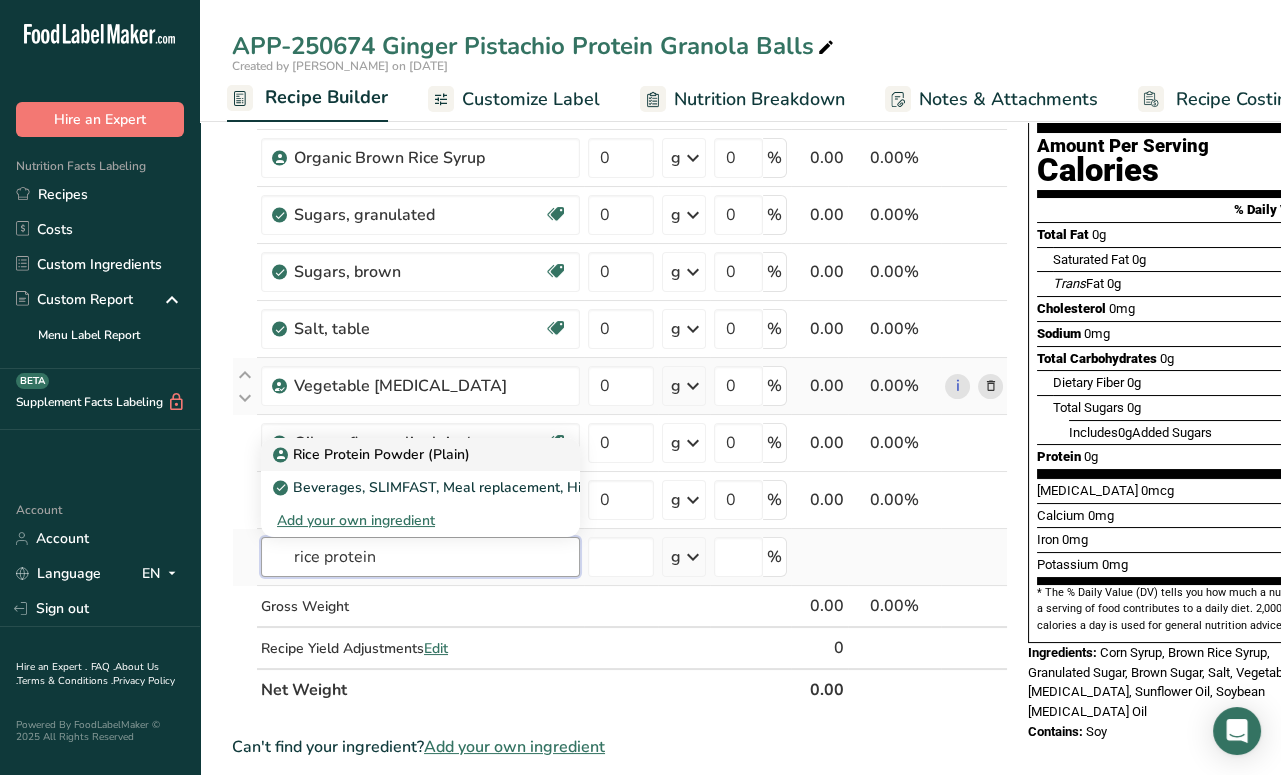 type on "rice protein" 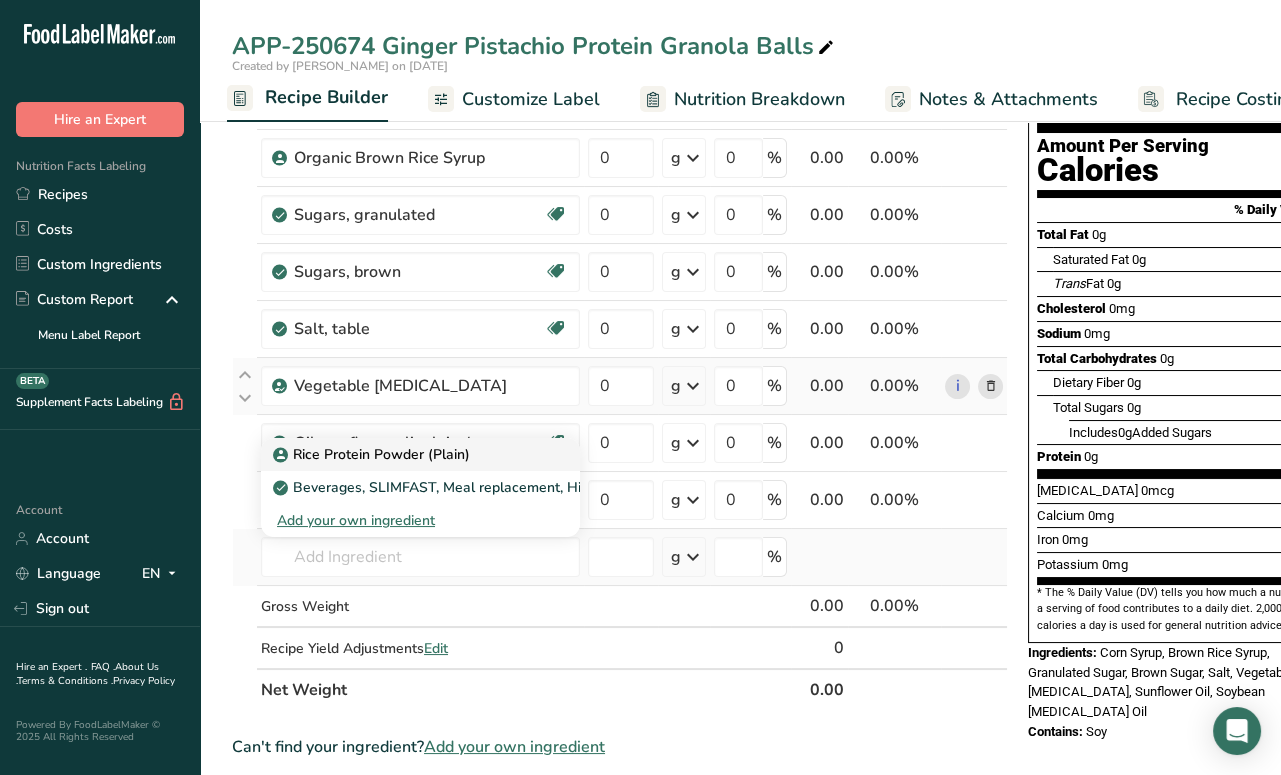 click on "Rice Protein Powder (Plain)" at bounding box center [420, 454] 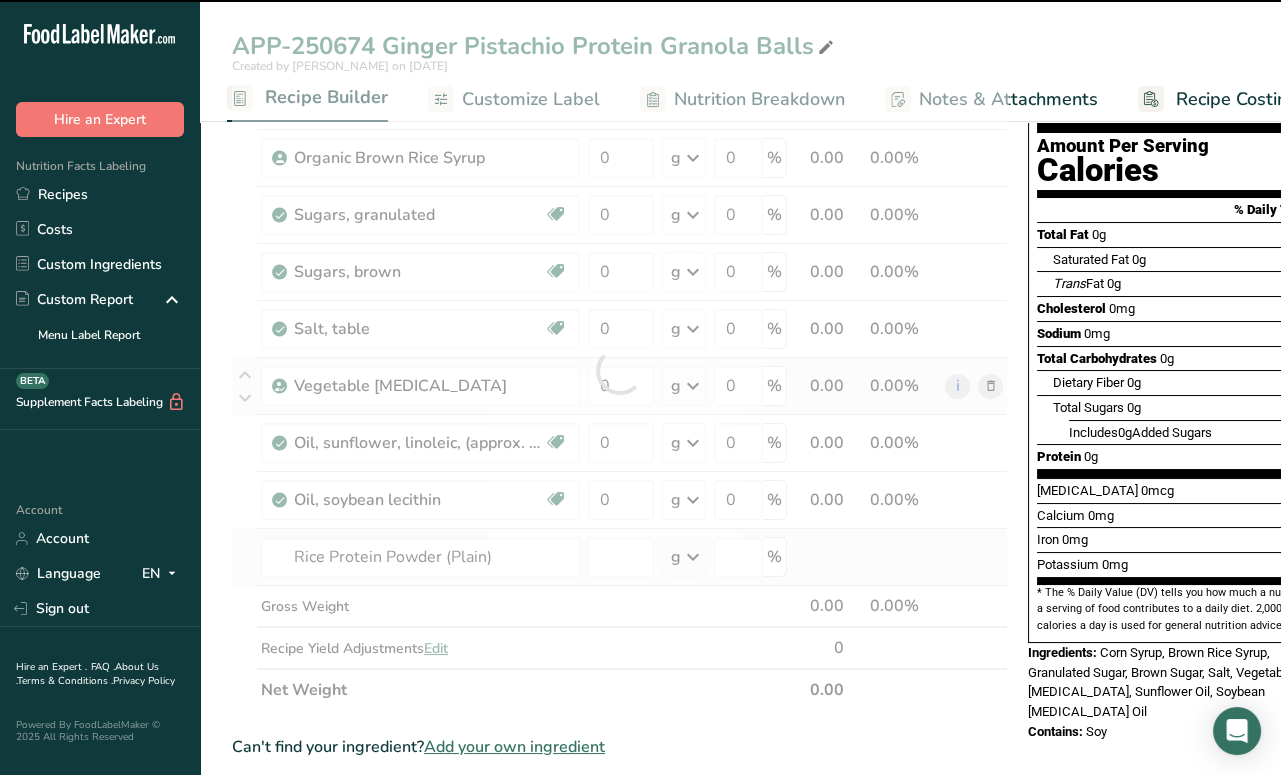 type on "0" 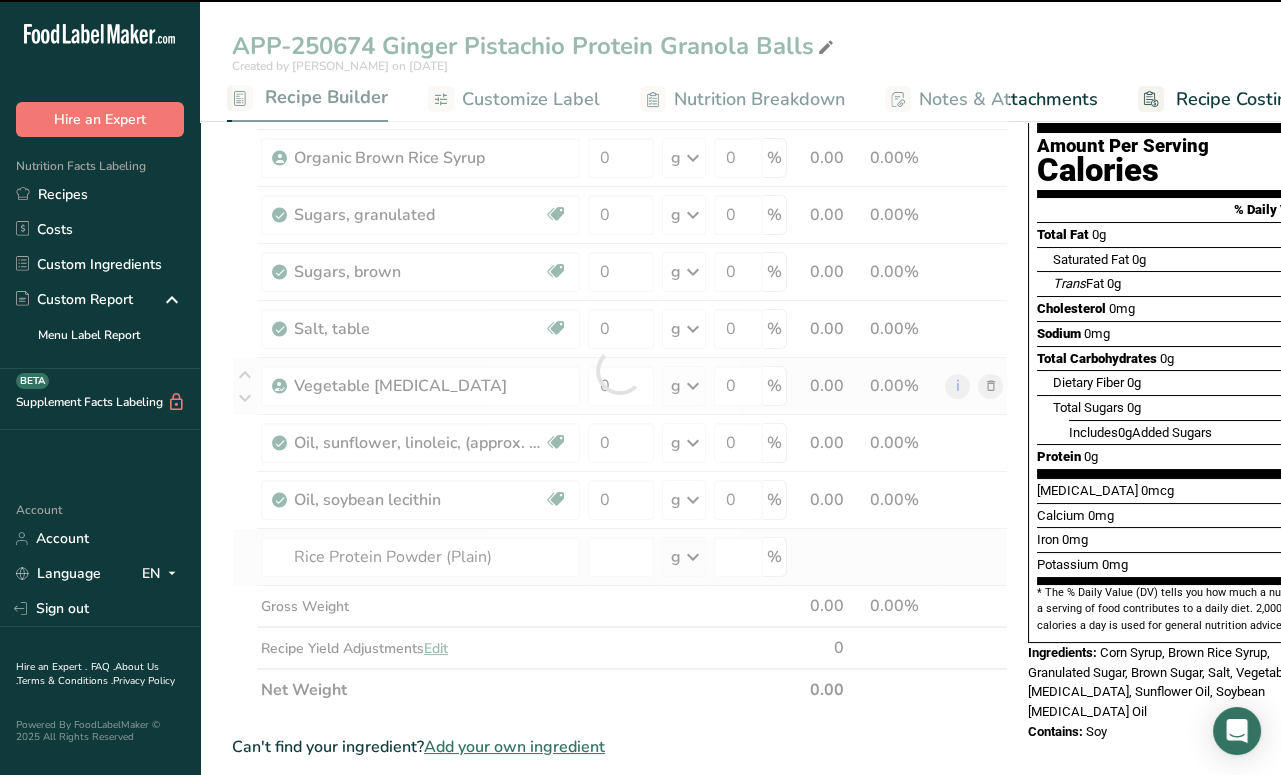 type on "0" 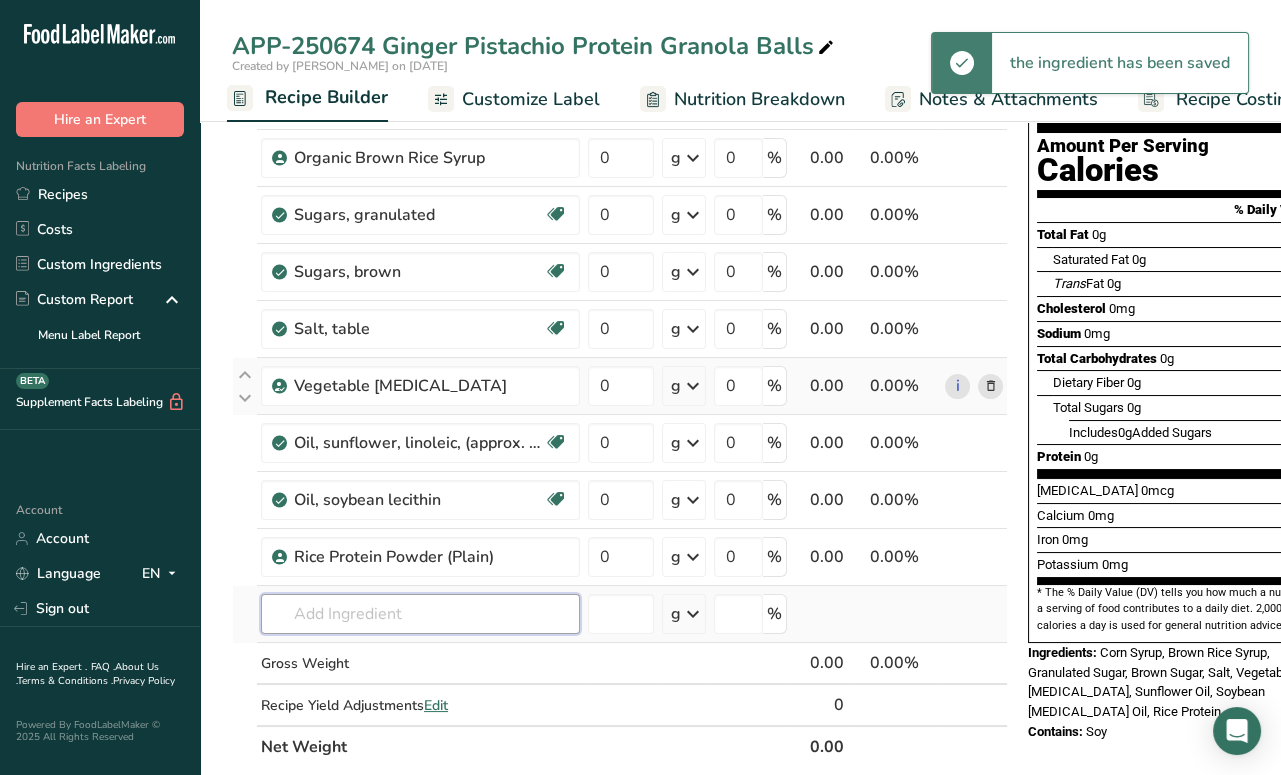 click at bounding box center (420, 614) 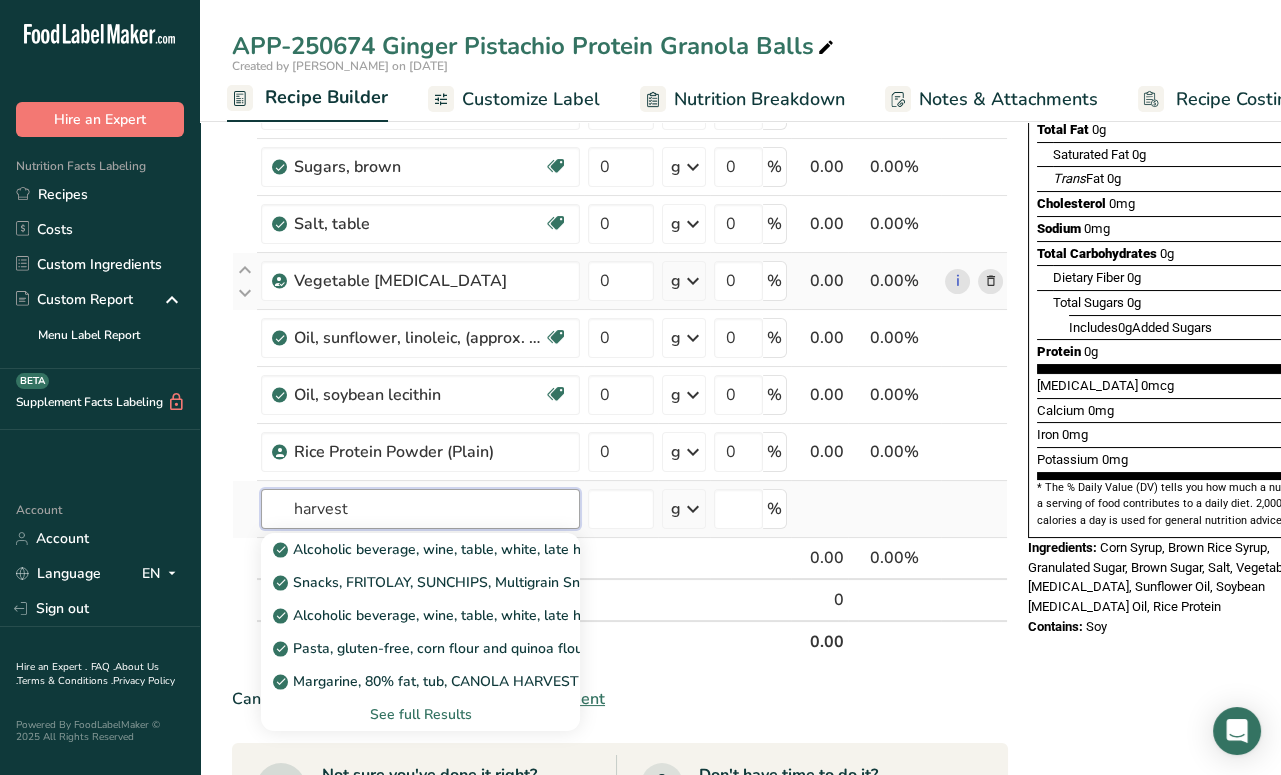 scroll, scrollTop: 322, scrollLeft: 0, axis: vertical 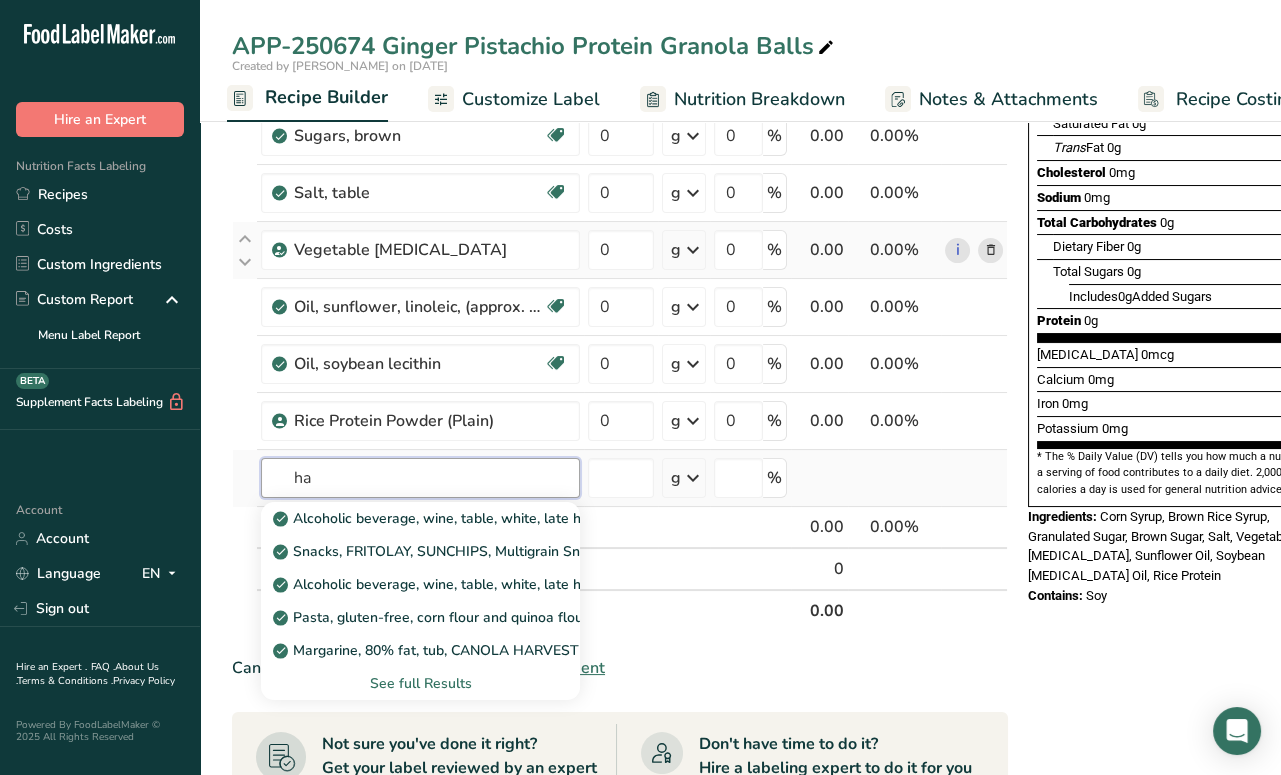 type on "h" 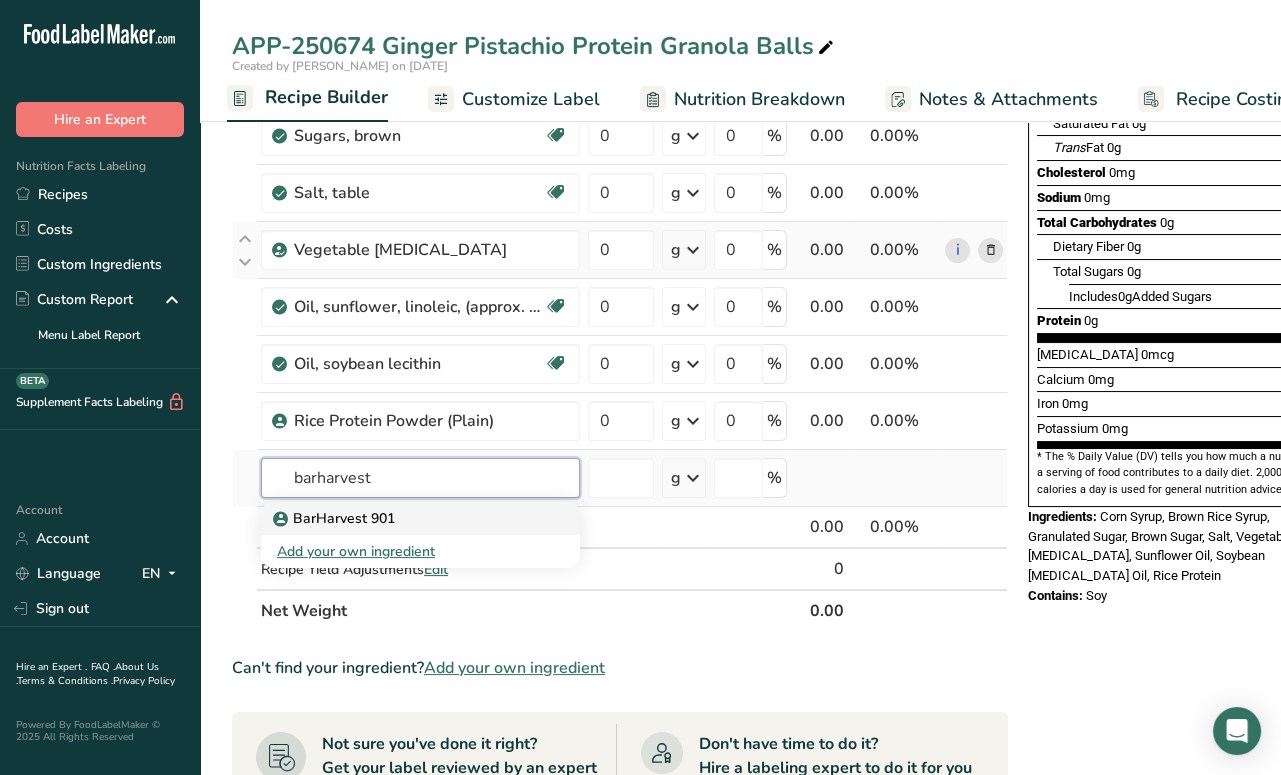 type on "barharvest" 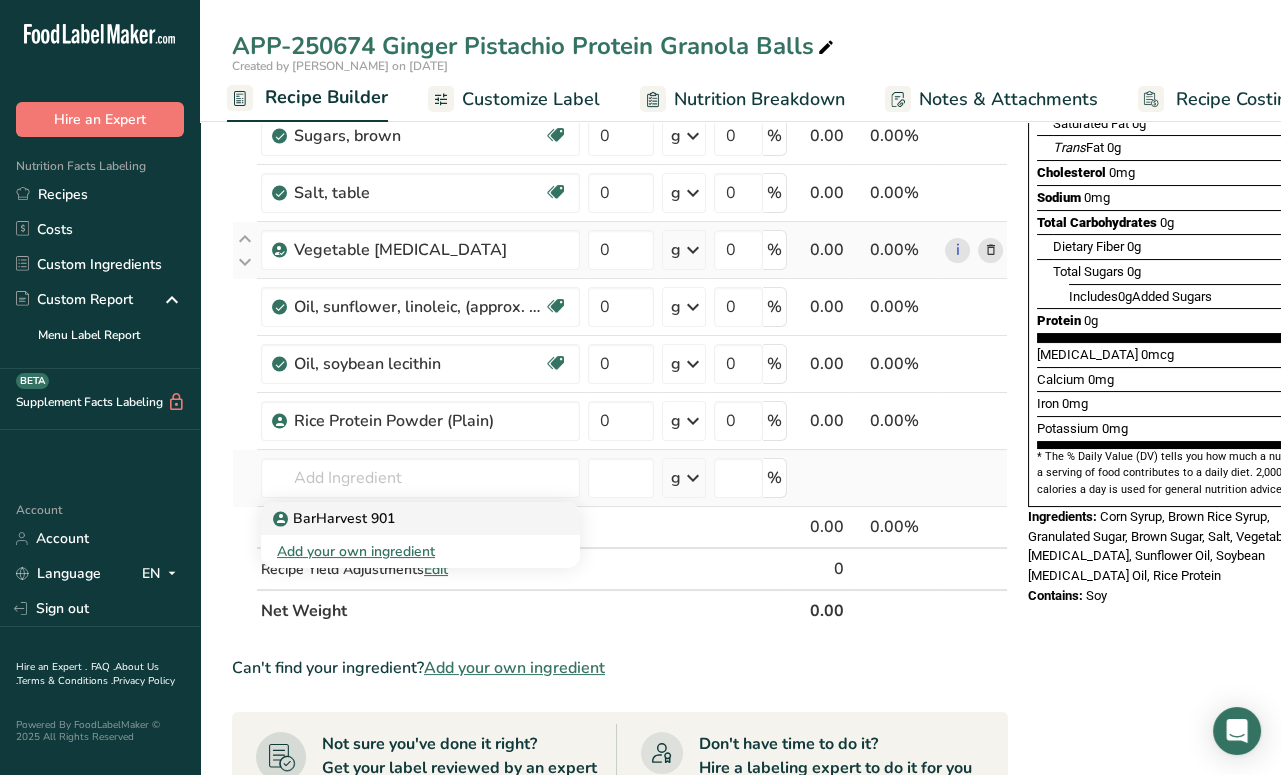 click on "BarHarvest 901" at bounding box center (336, 518) 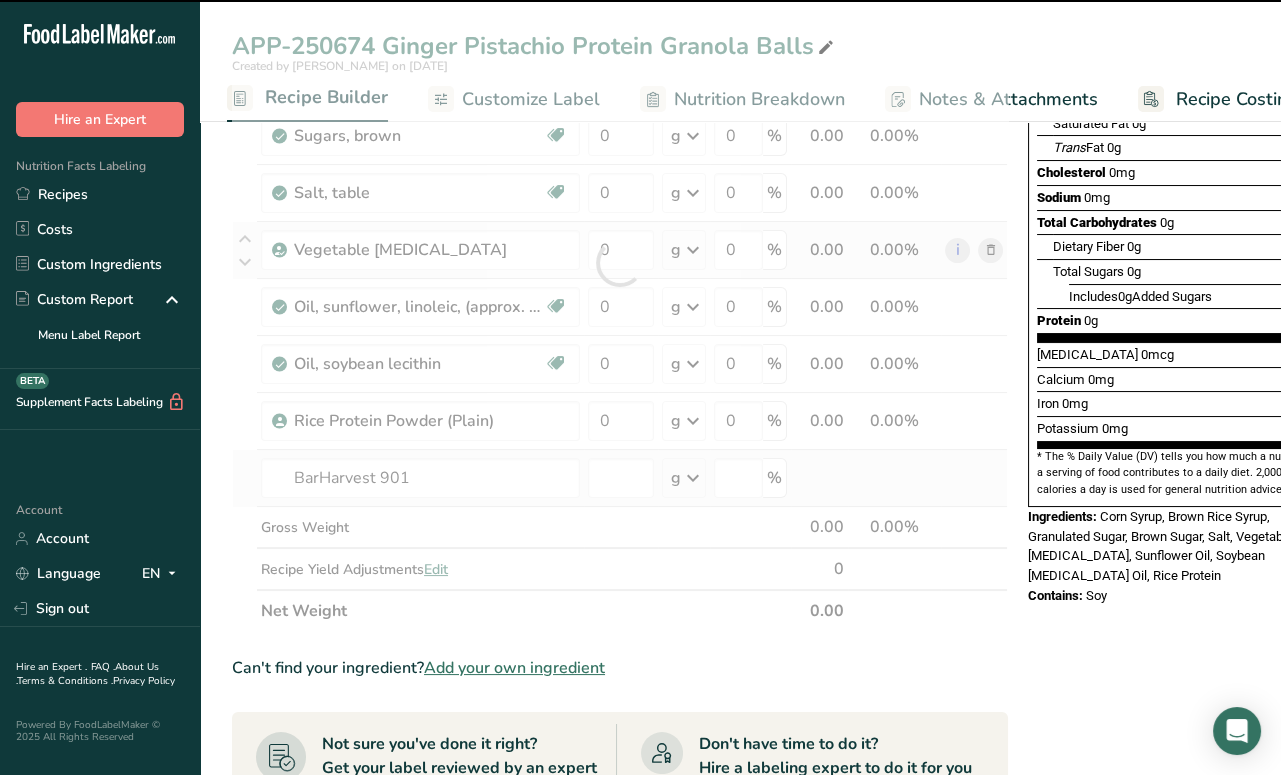 type on "0" 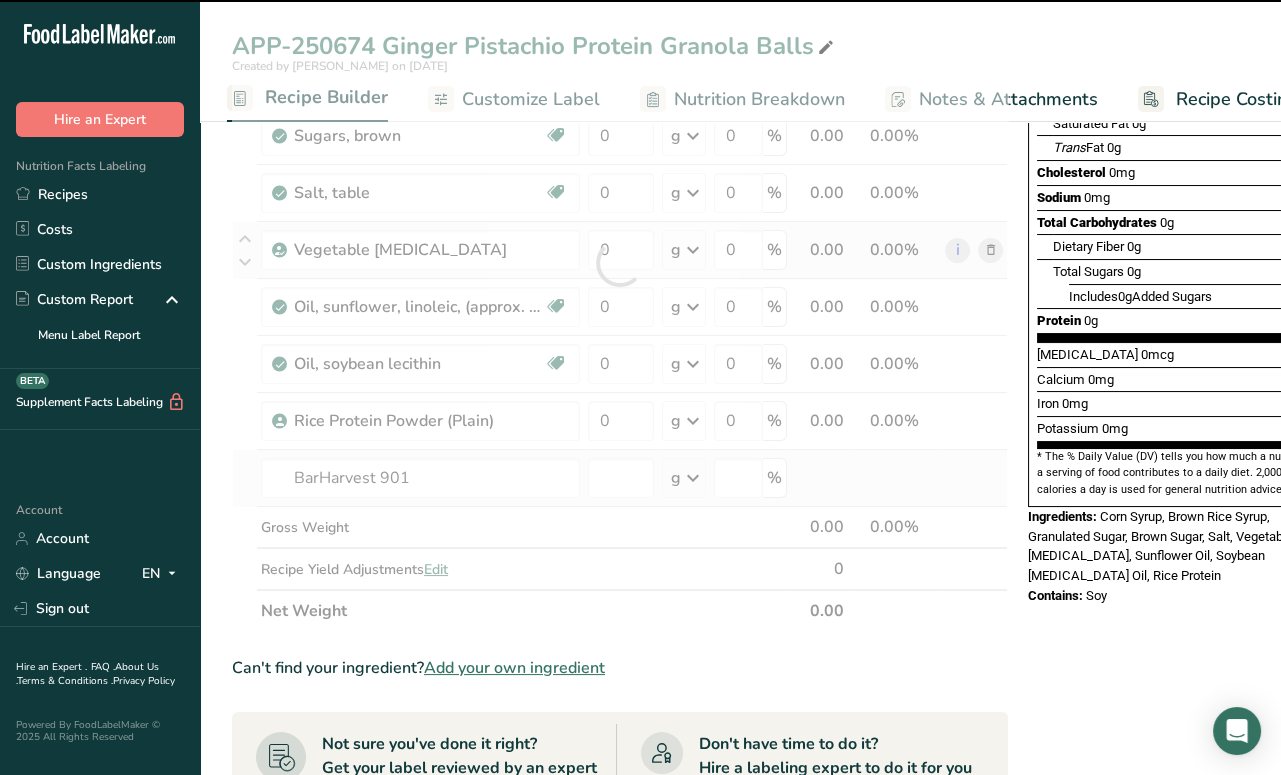 type on "0" 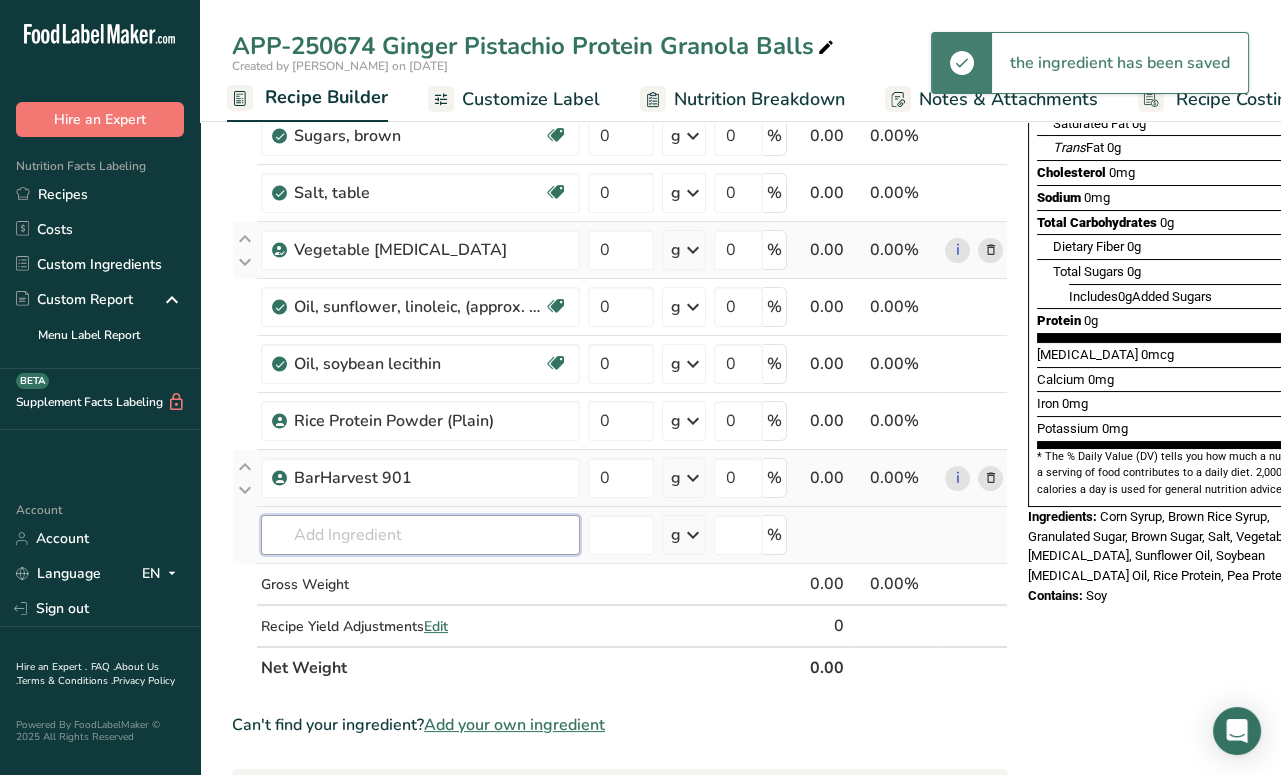 click at bounding box center (420, 535) 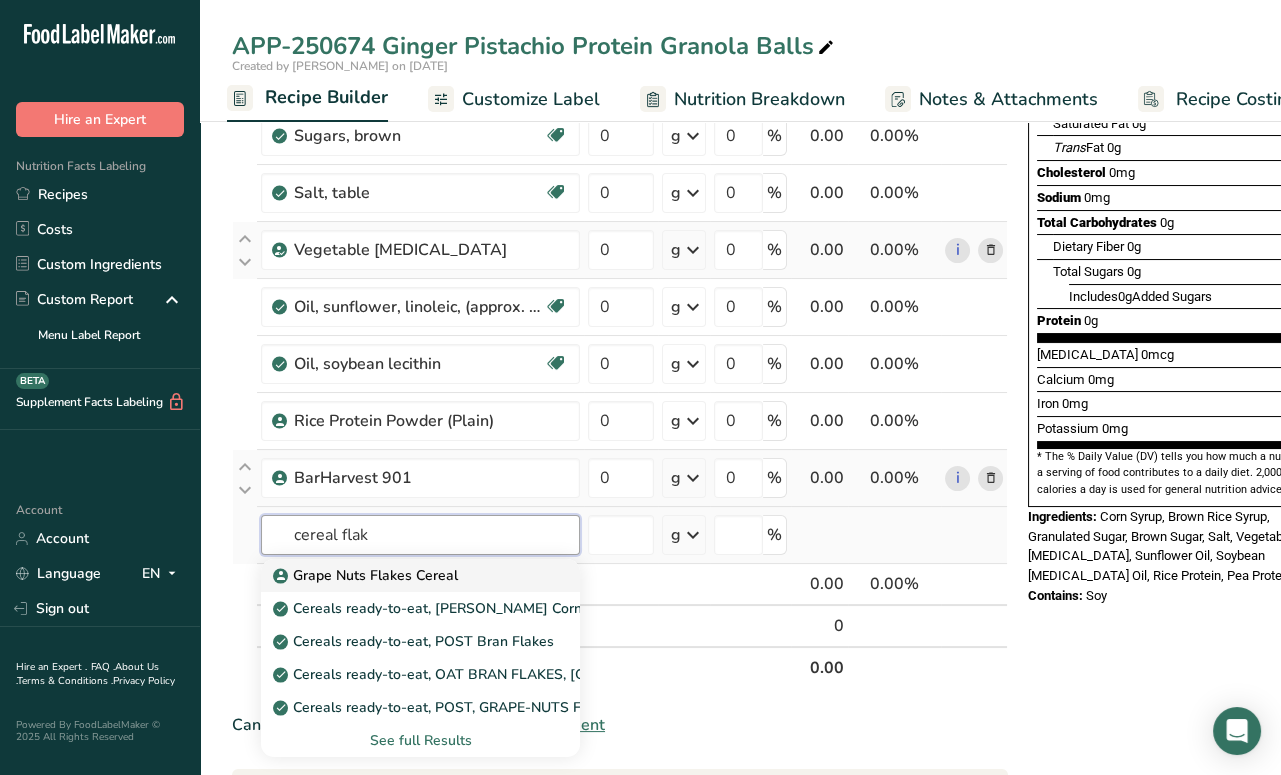 type on "cereal flak" 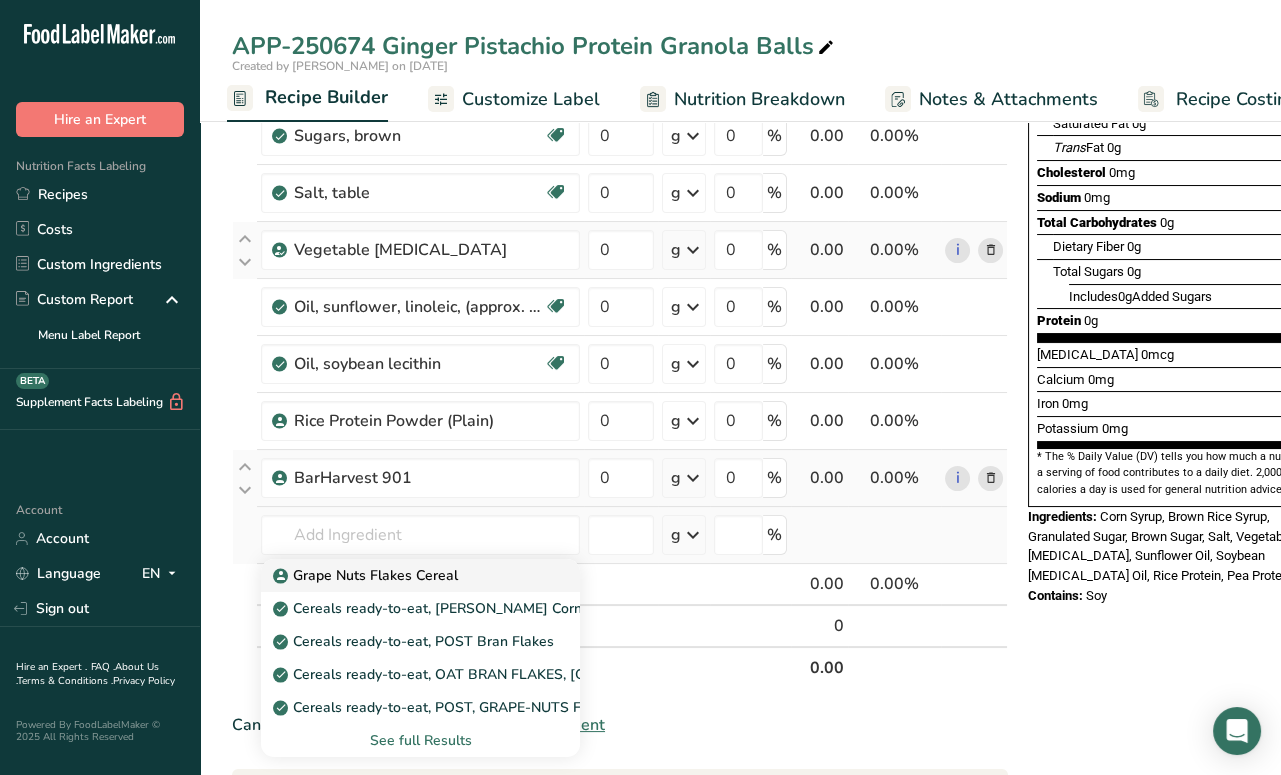 click on "Grape Nuts Flakes Cereal" at bounding box center (367, 575) 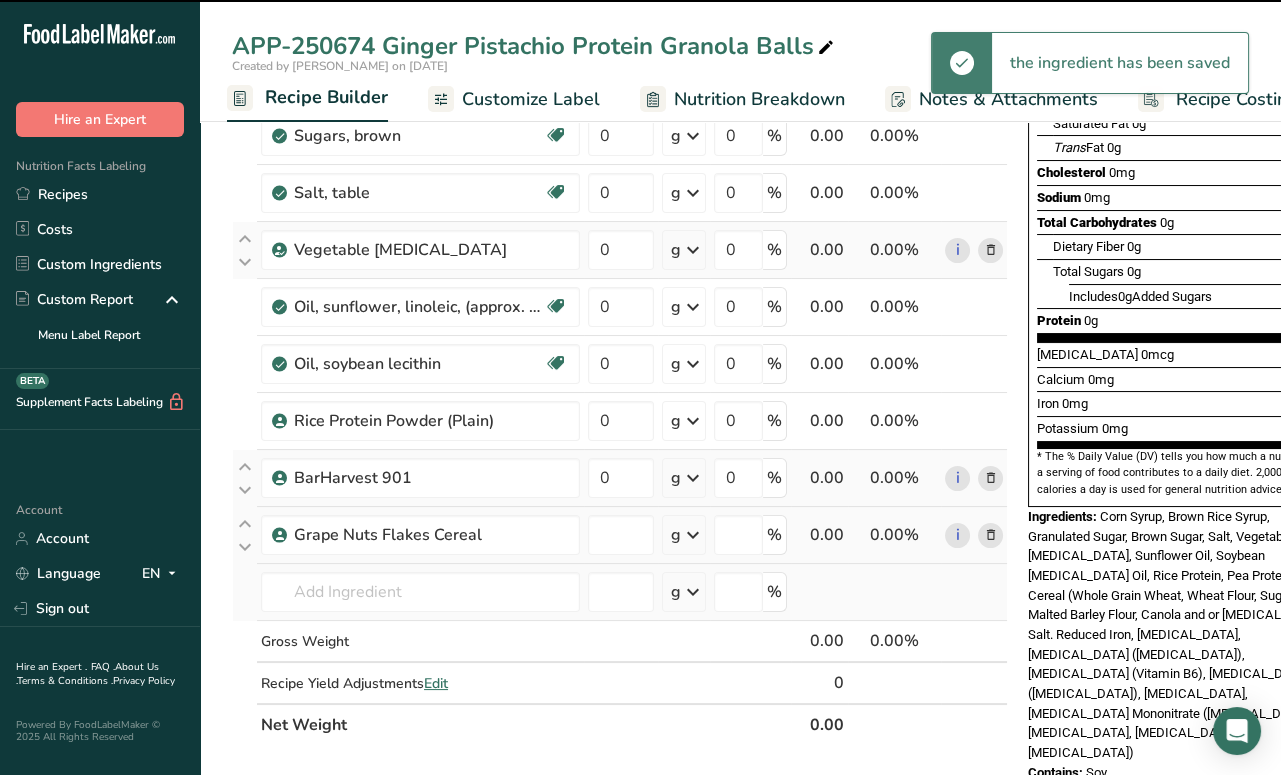 type on "0" 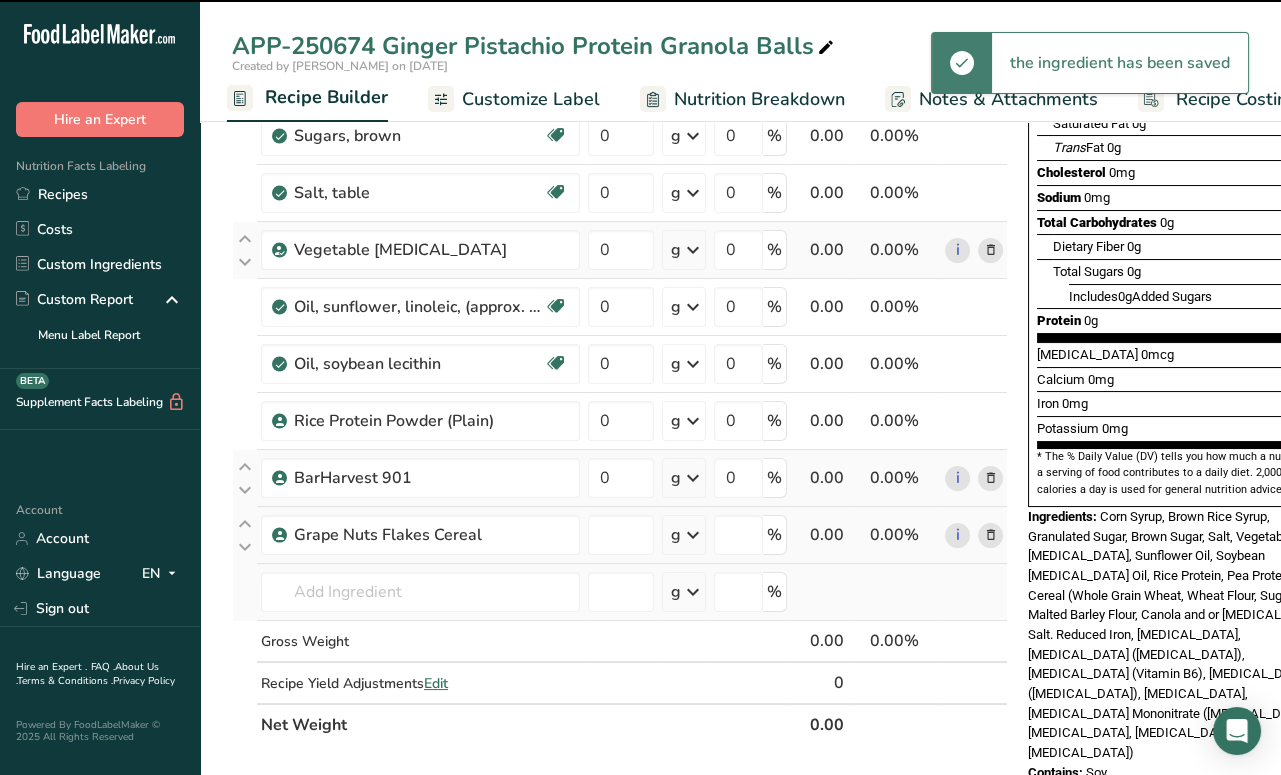type on "0" 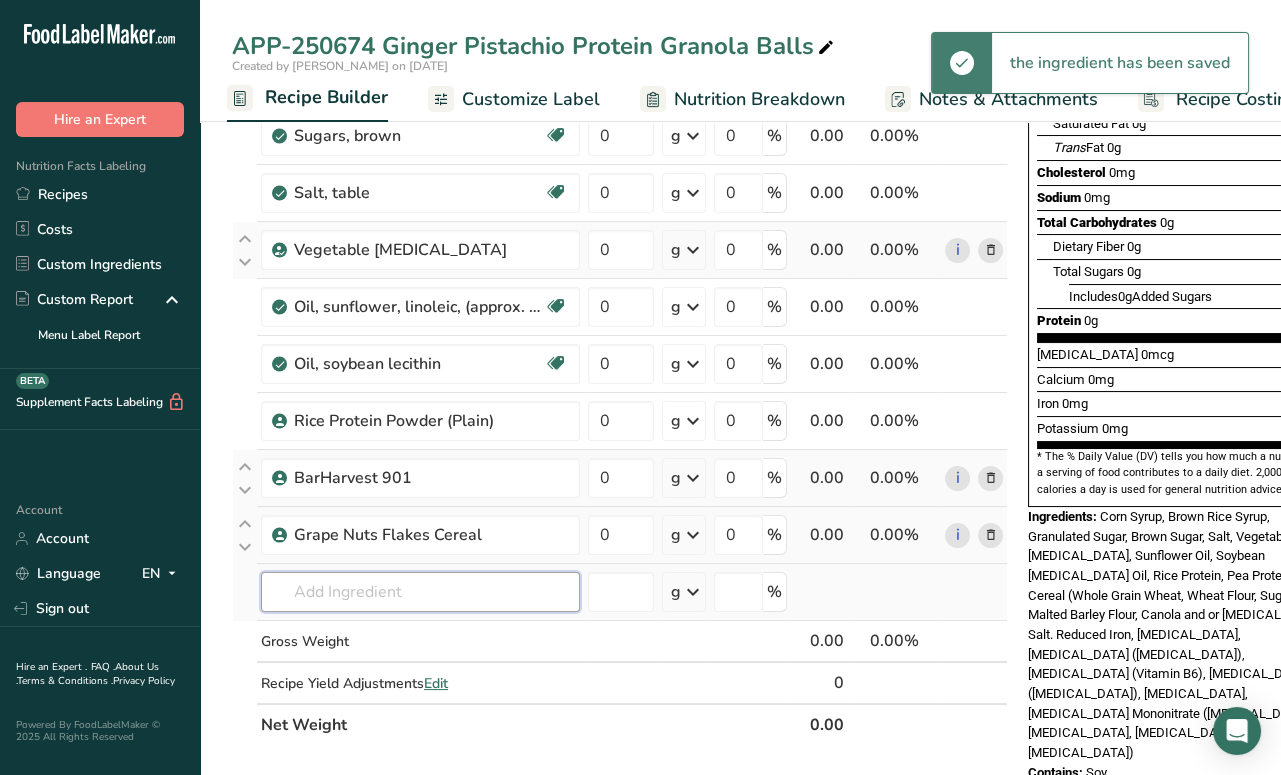 click at bounding box center (420, 592) 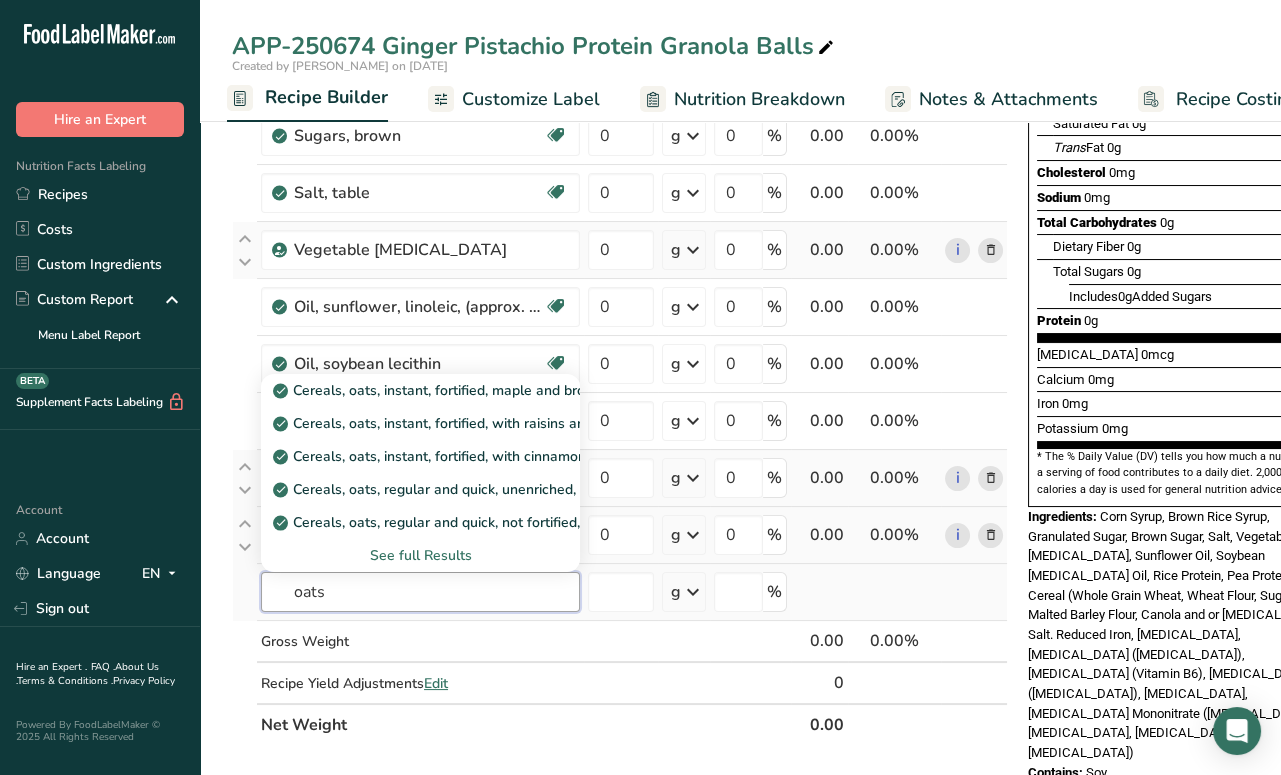 type on "oats" 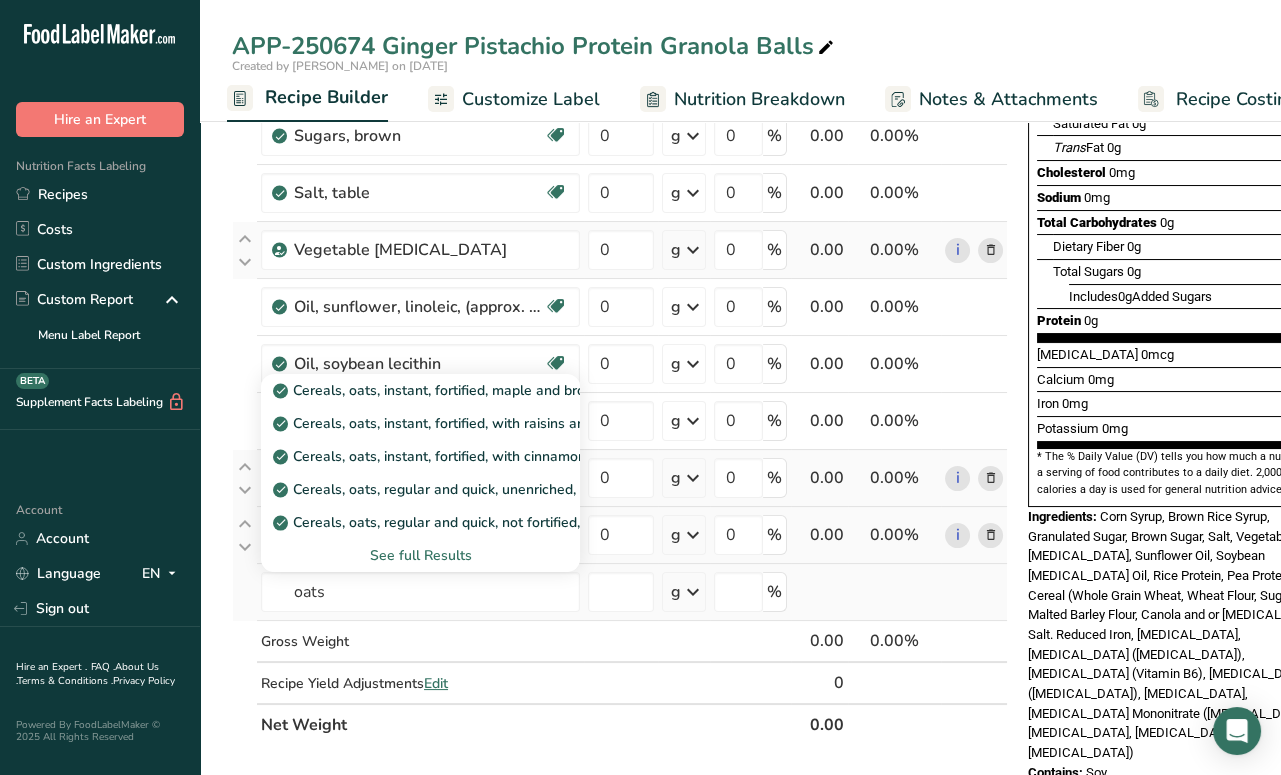 type 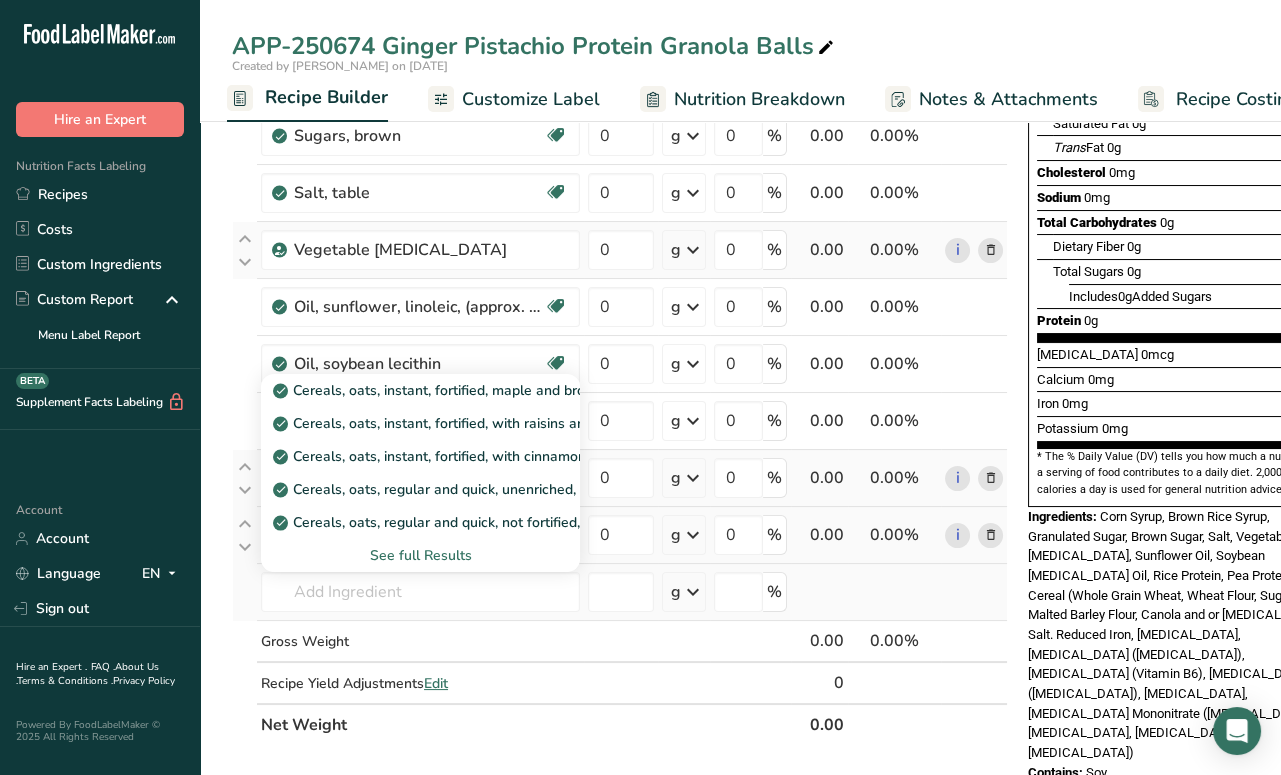 click on "See full Results" at bounding box center (420, 555) 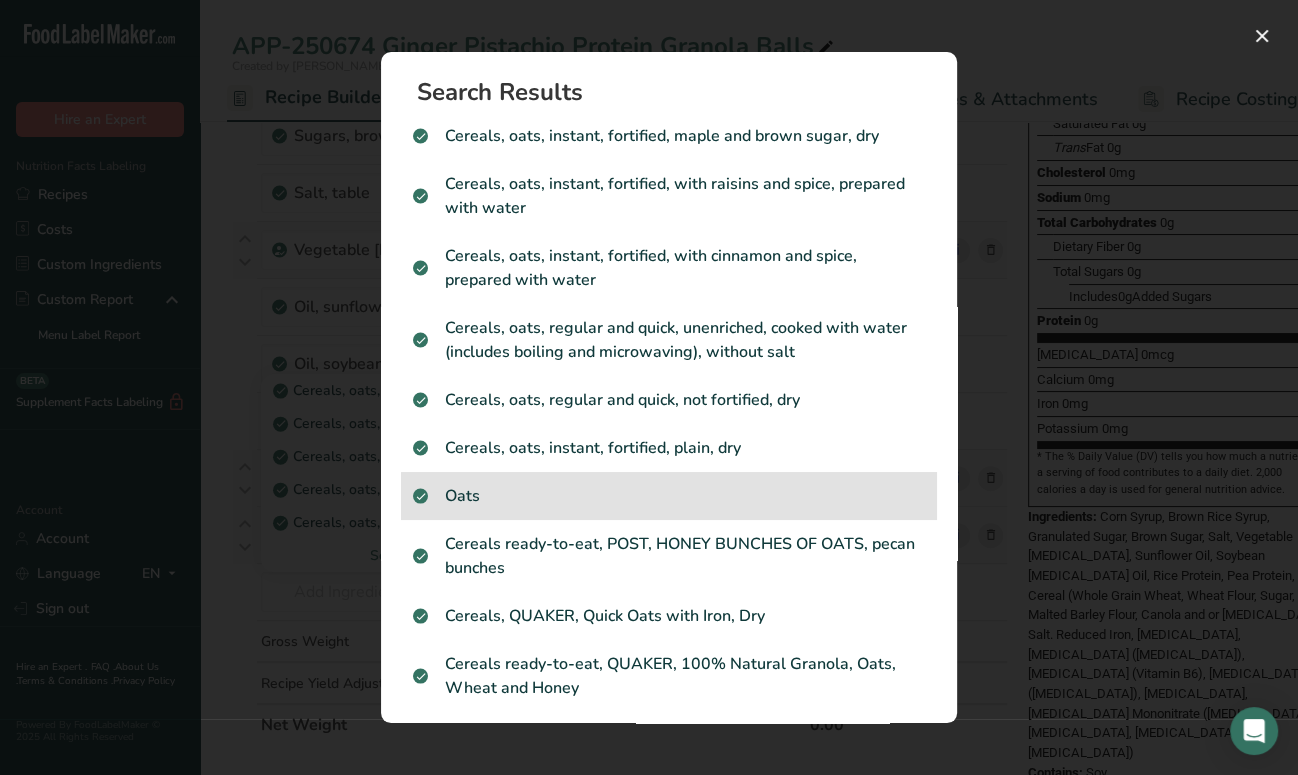 click on "Oats" at bounding box center (669, 496) 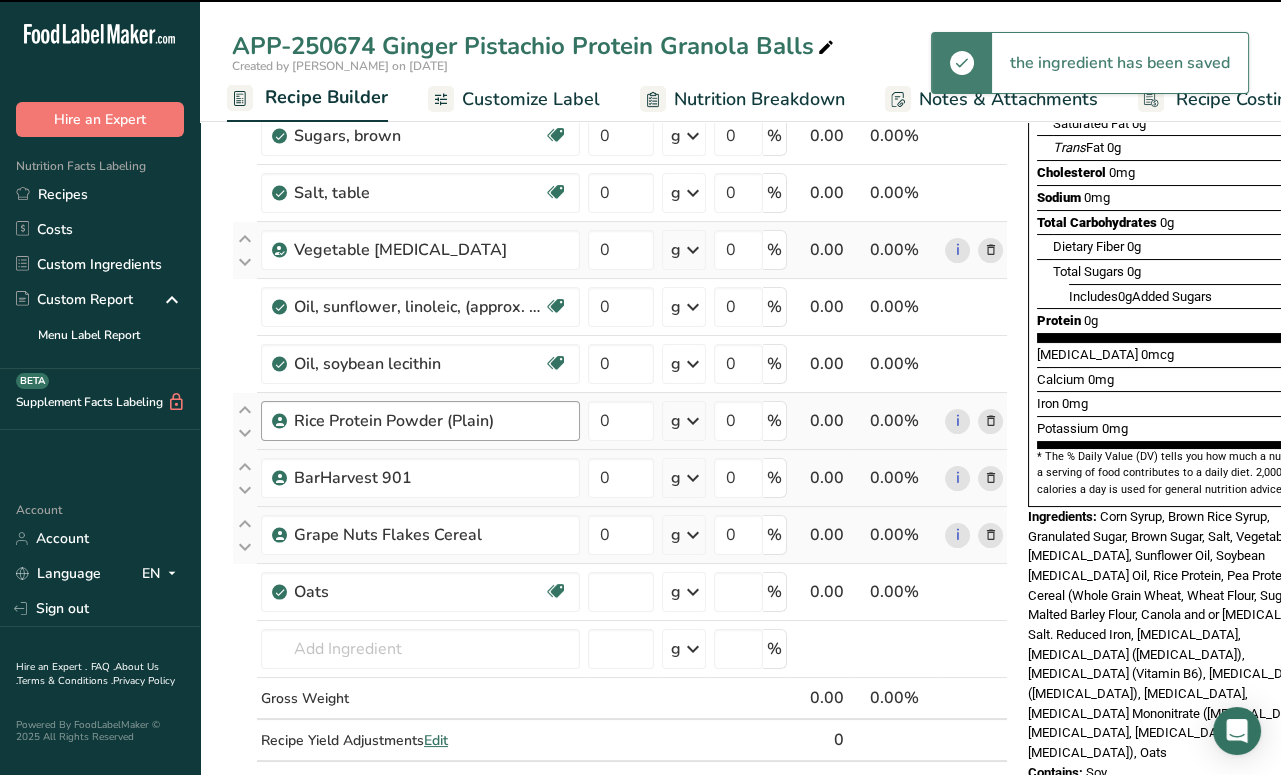 type on "0" 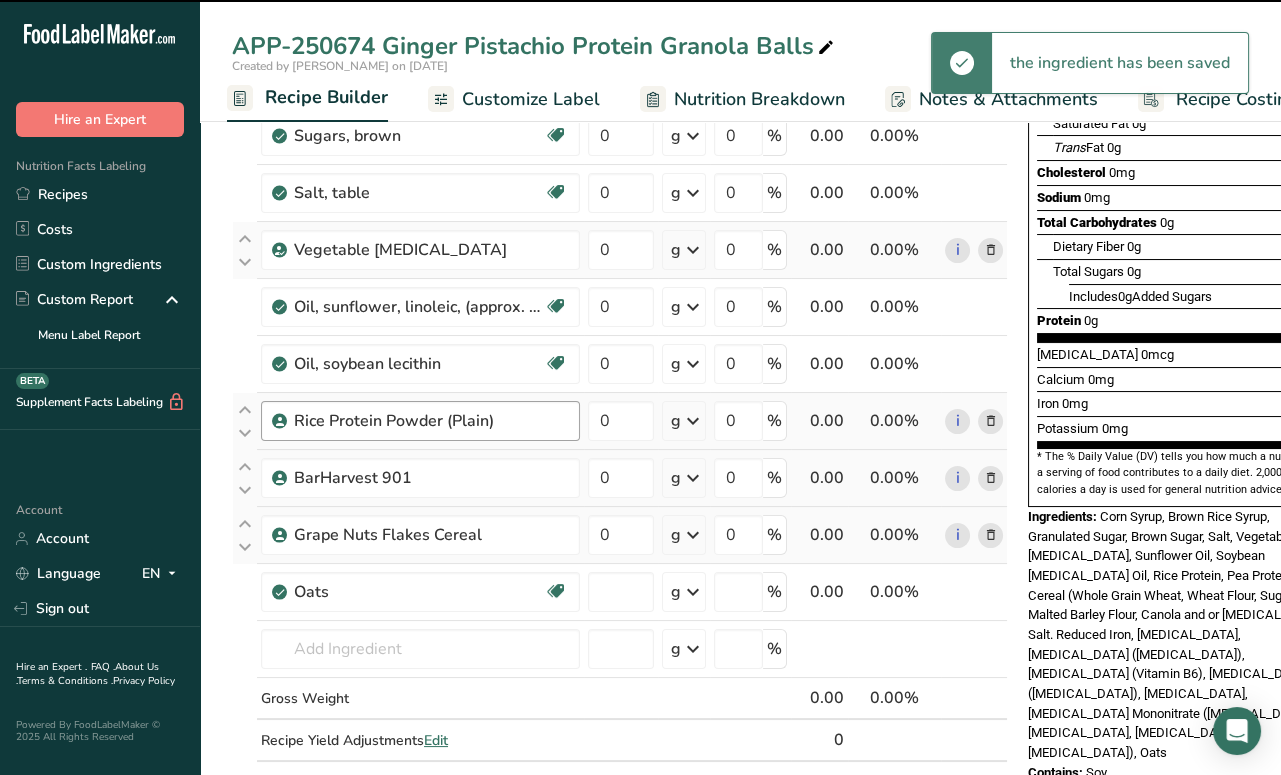 type on "0" 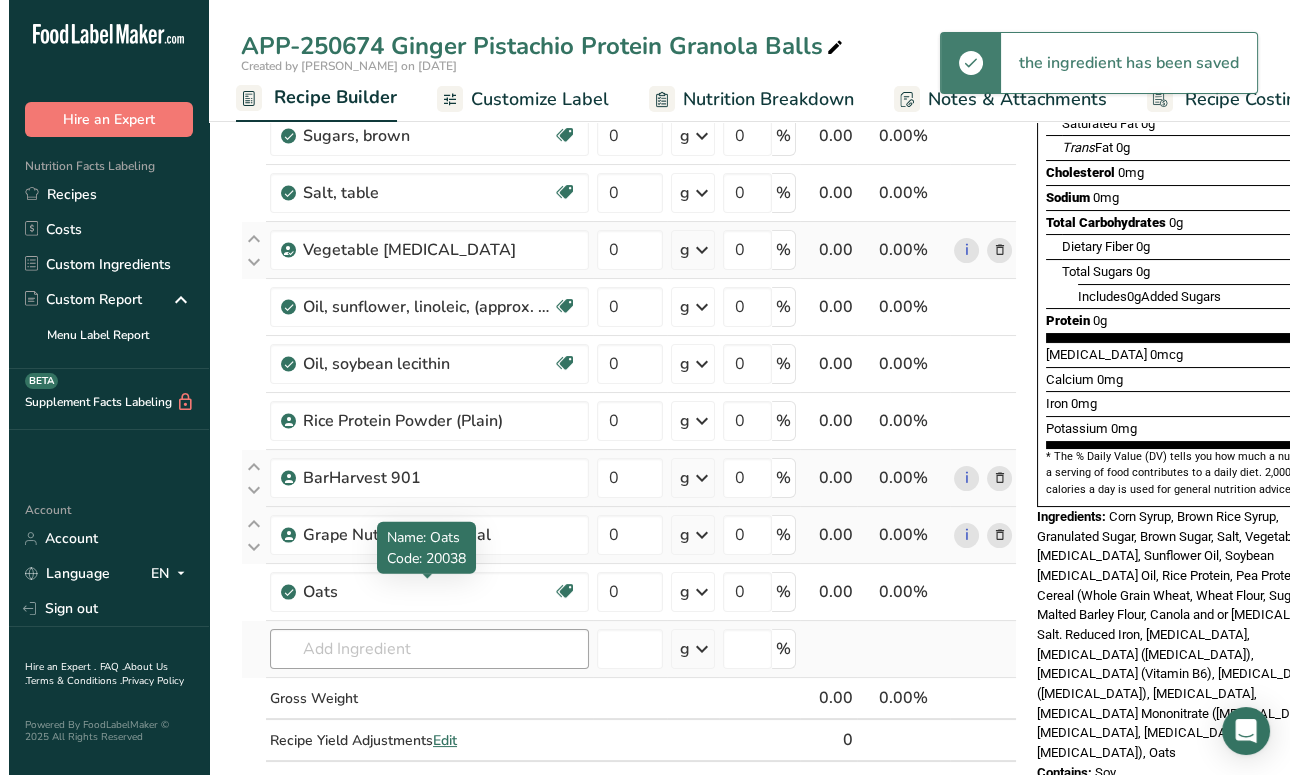 scroll, scrollTop: 491, scrollLeft: 0, axis: vertical 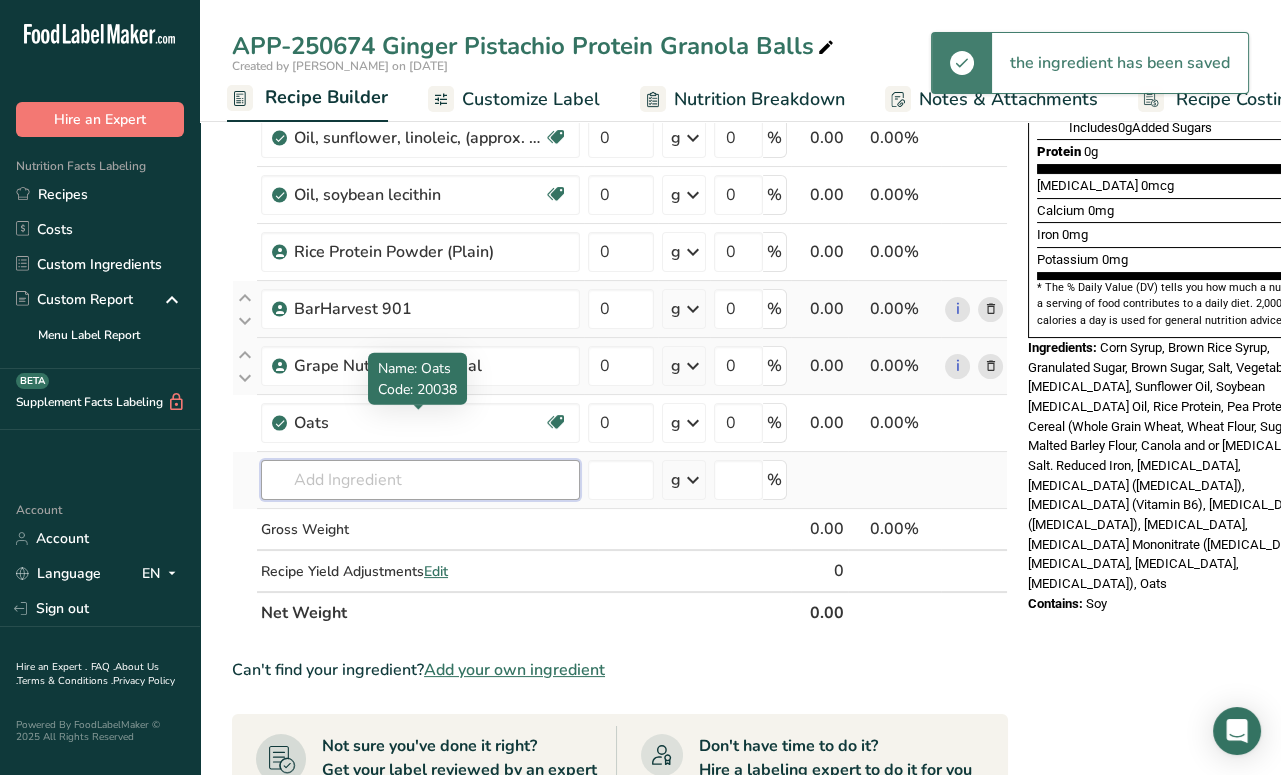 click at bounding box center [420, 480] 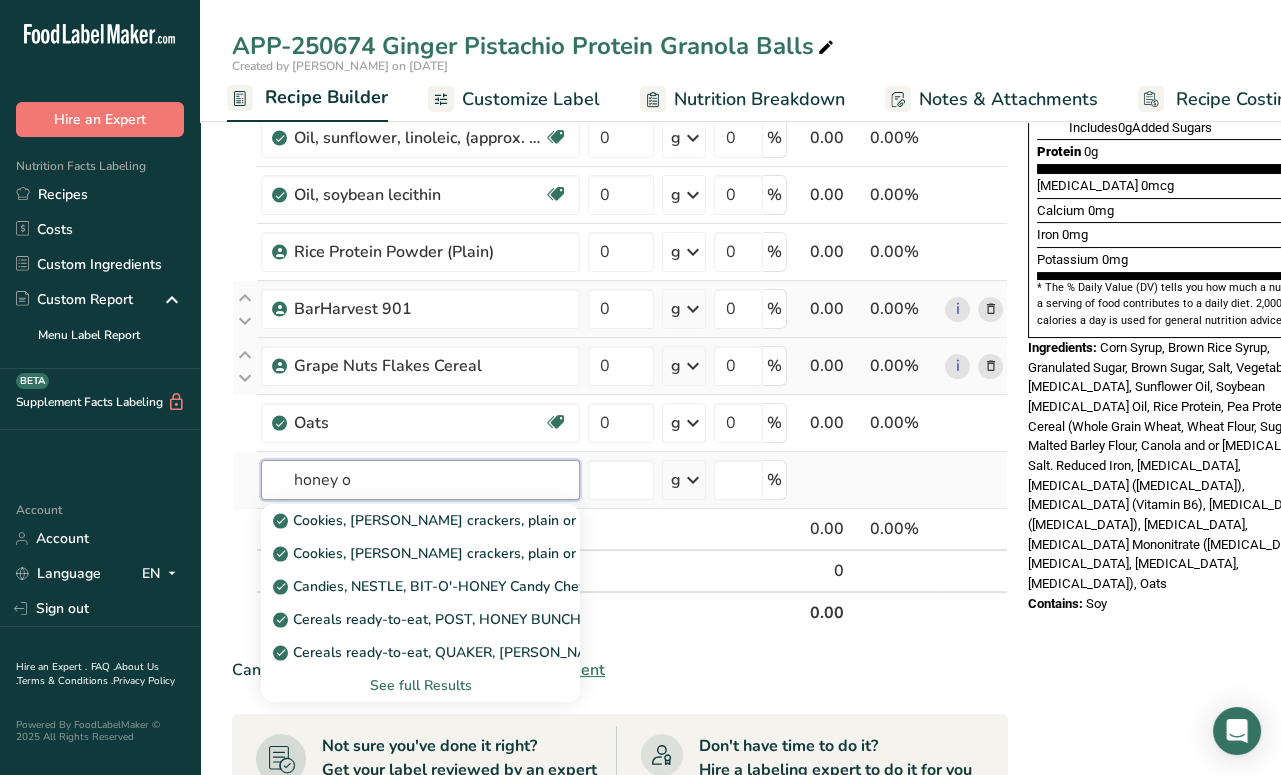 type on "honey o" 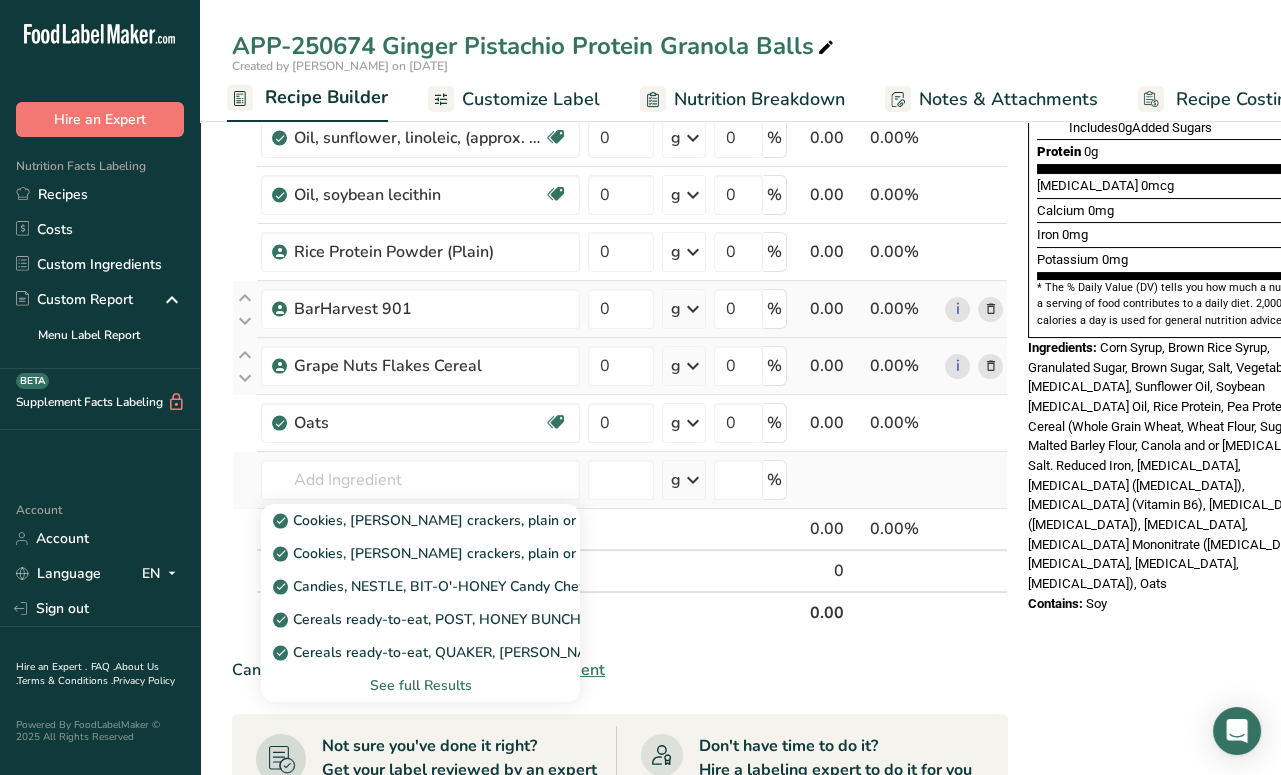 click on "See full Results" at bounding box center [420, 685] 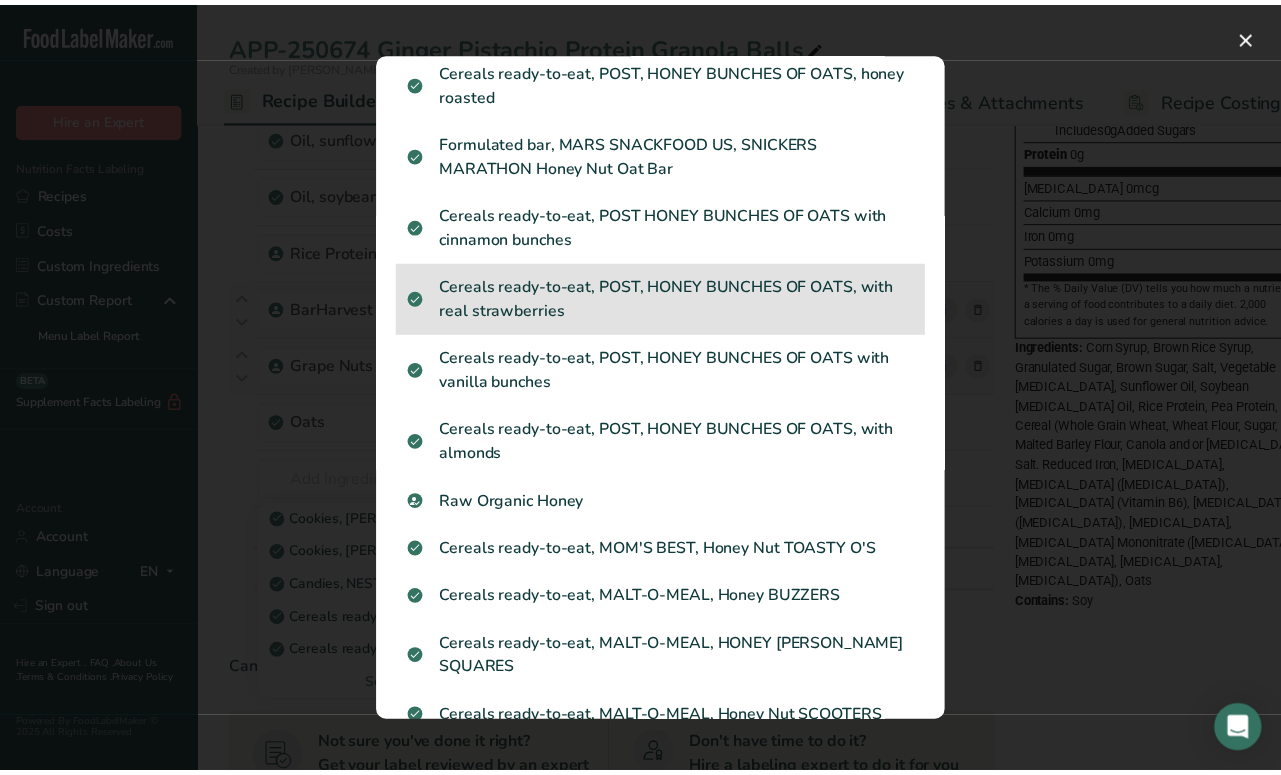 scroll, scrollTop: 0, scrollLeft: 0, axis: both 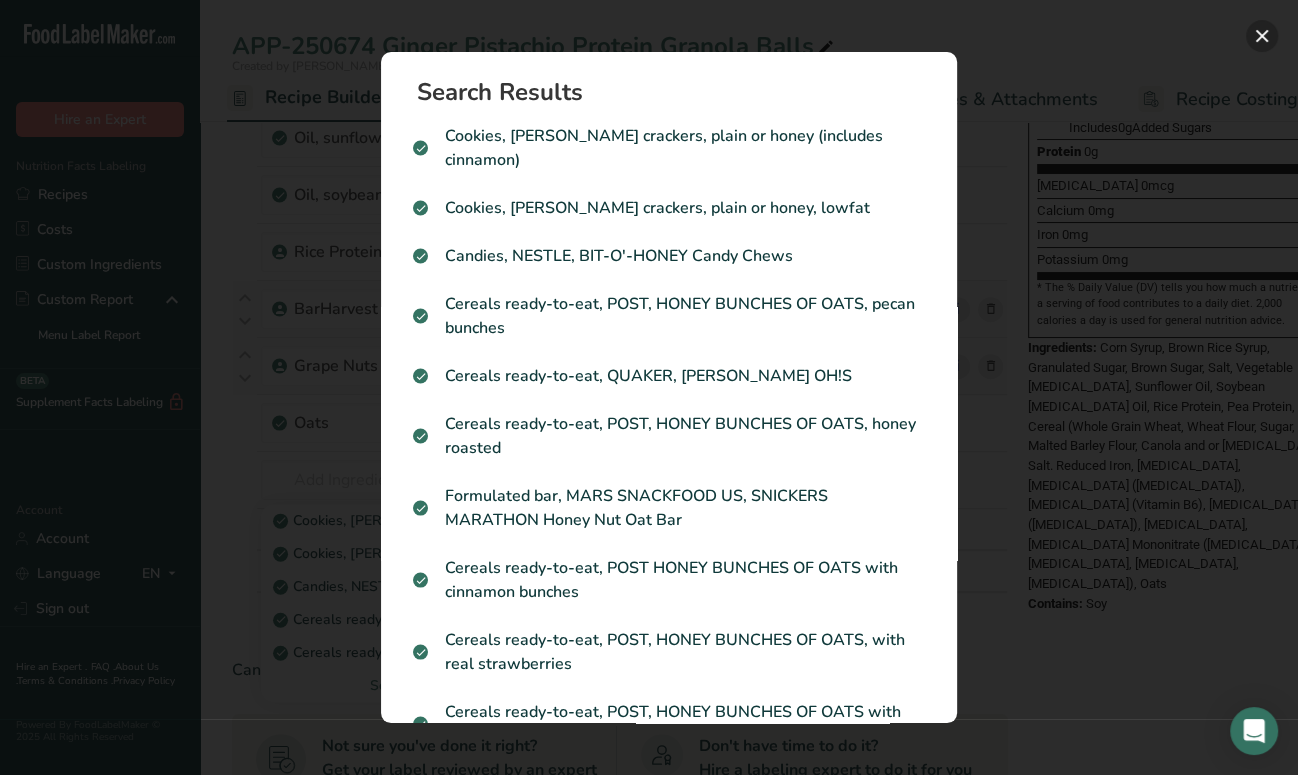 click at bounding box center [1262, 36] 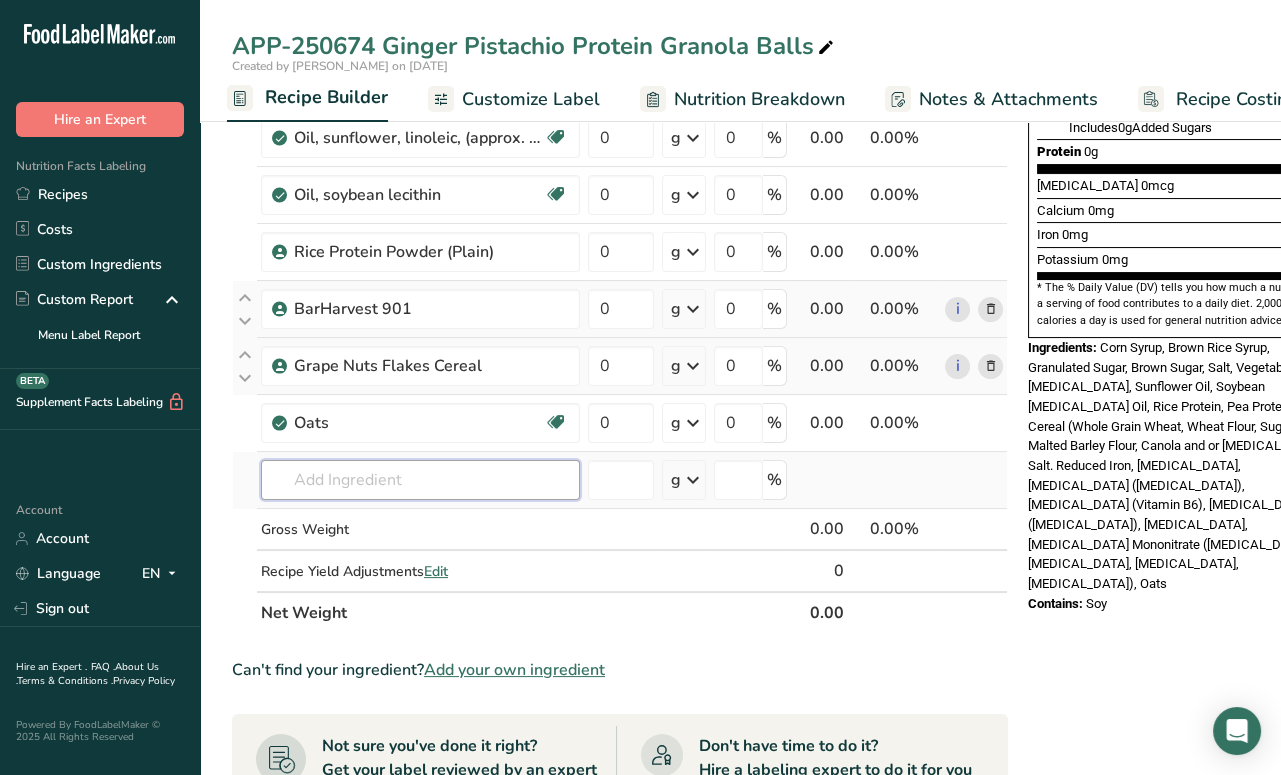 click at bounding box center [420, 480] 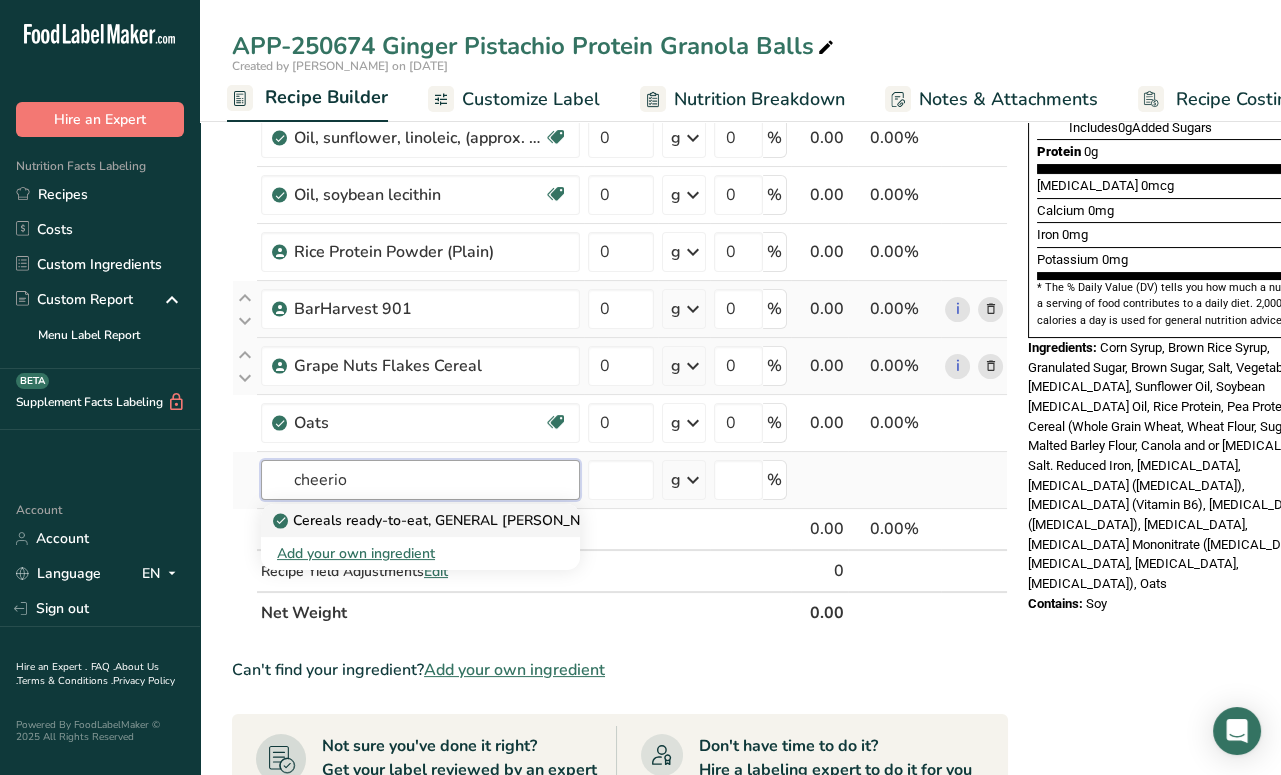 type on "cheerio" 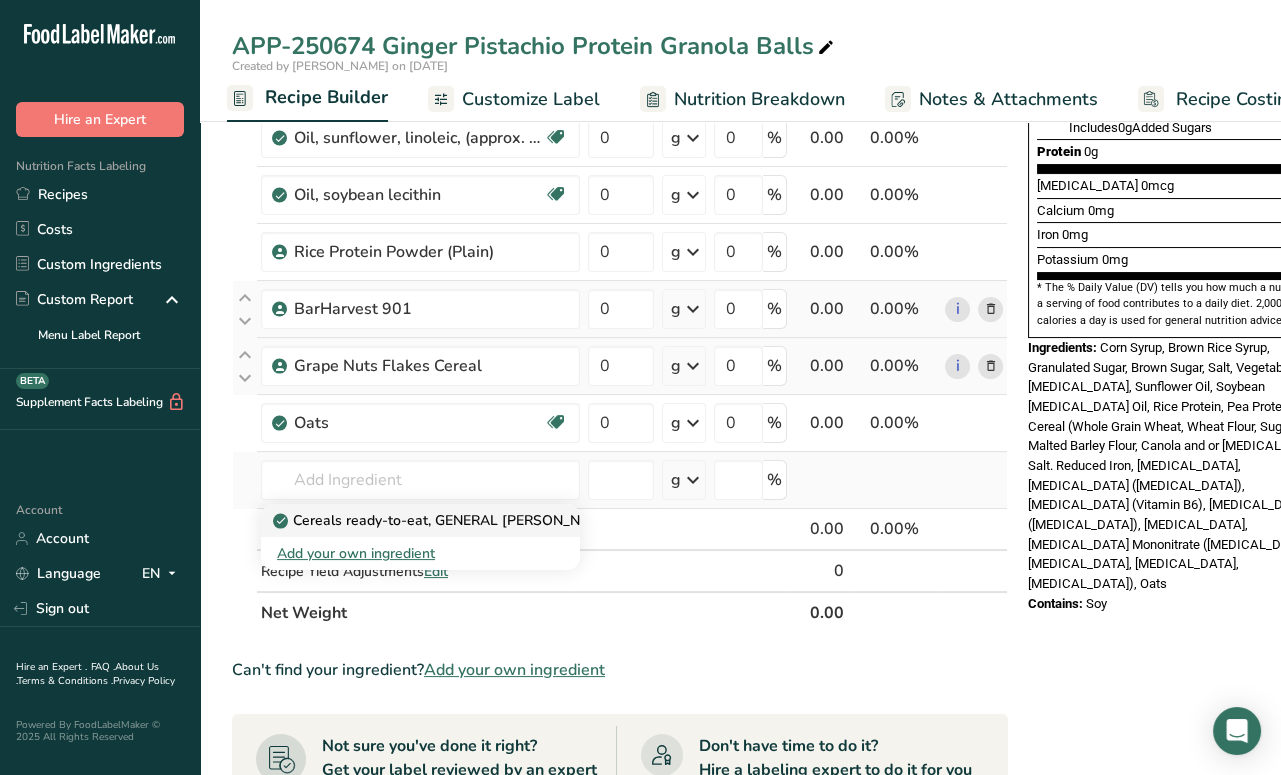click on "Cereals ready-to-eat, GENERAL [PERSON_NAME], CHEERIOS" at bounding box center (484, 520) 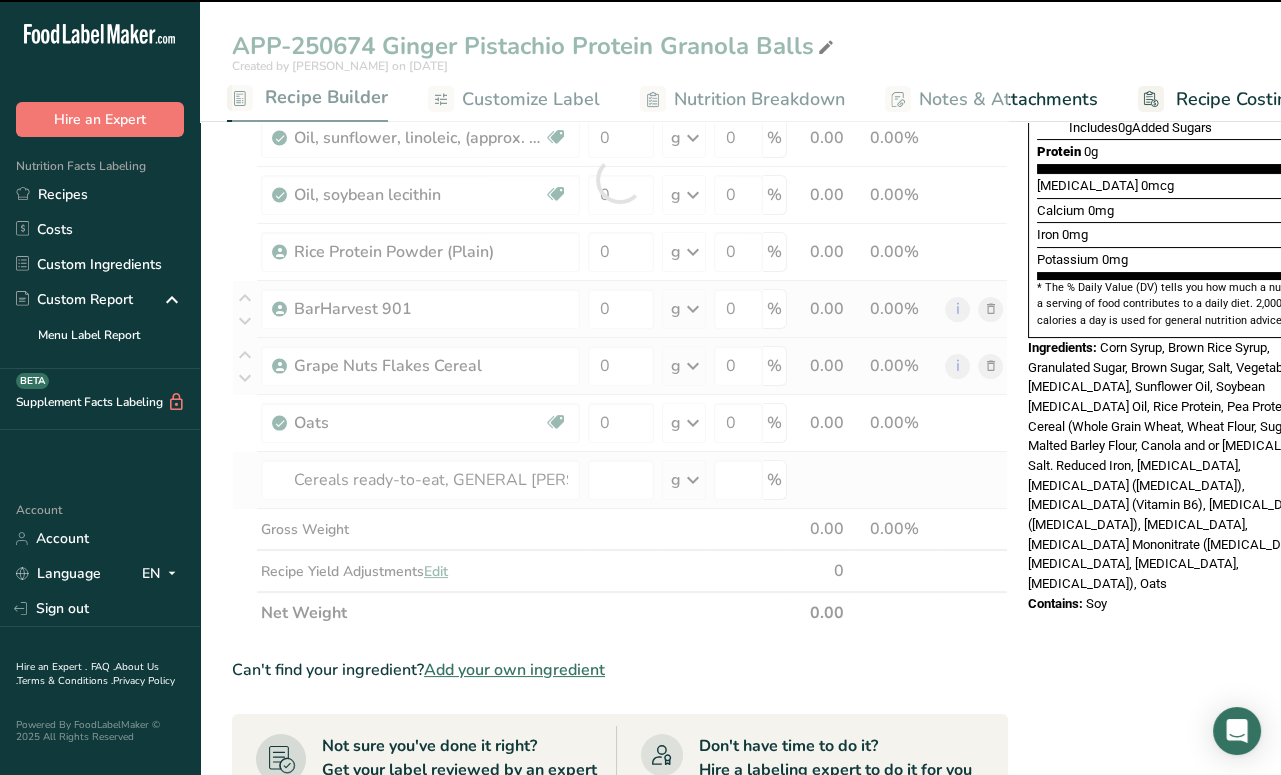 type on "0" 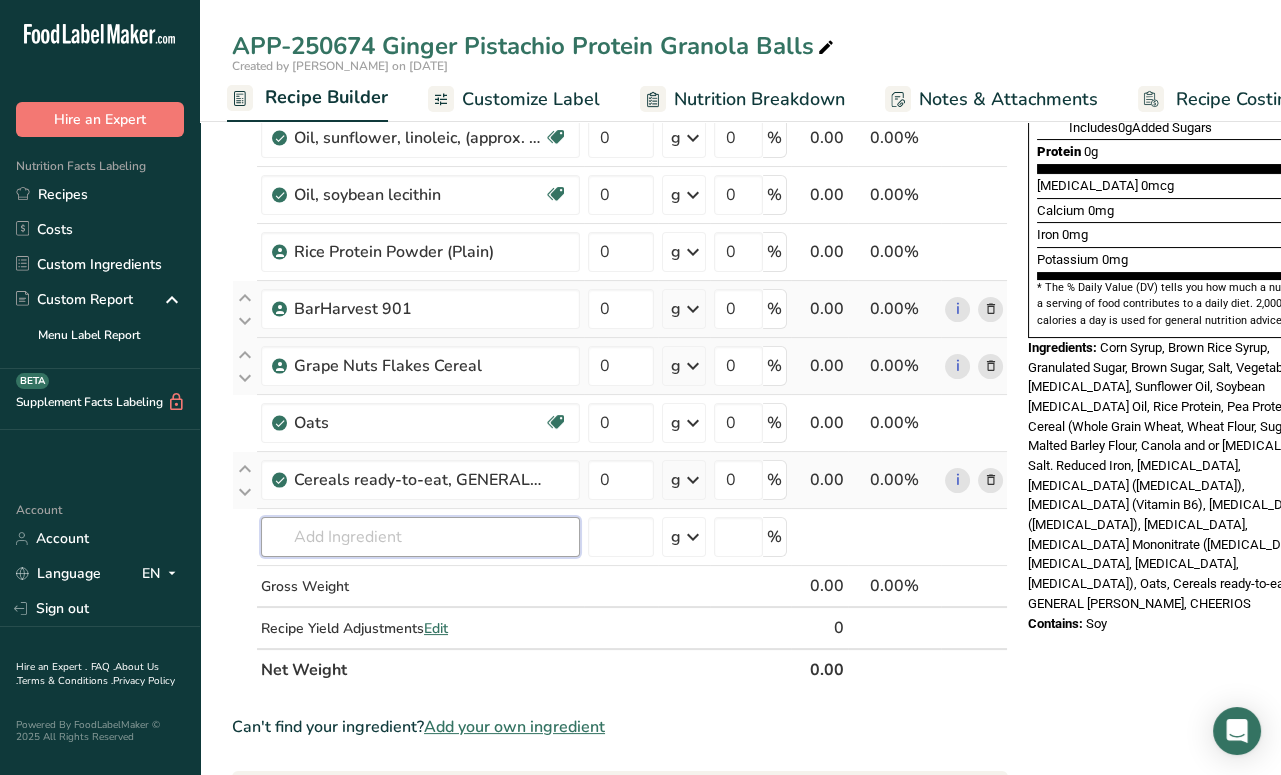 click at bounding box center [420, 537] 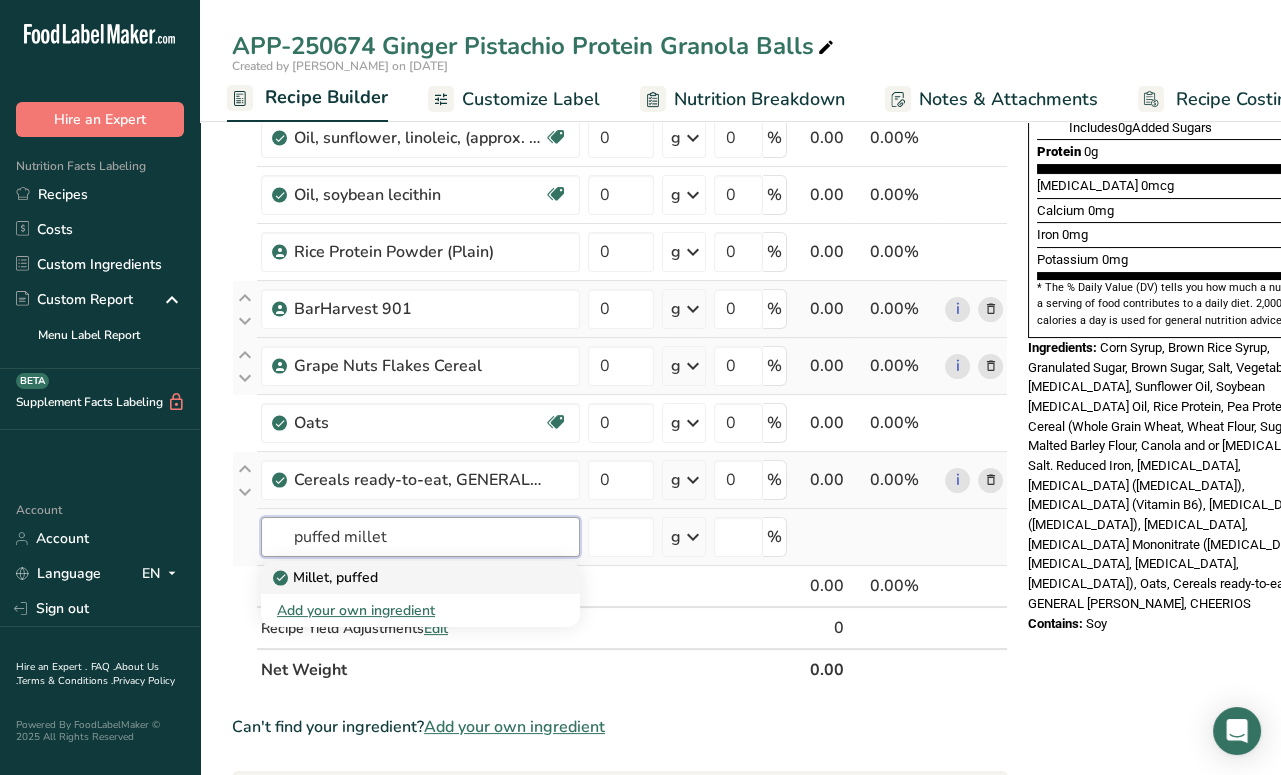 type on "puffed millet" 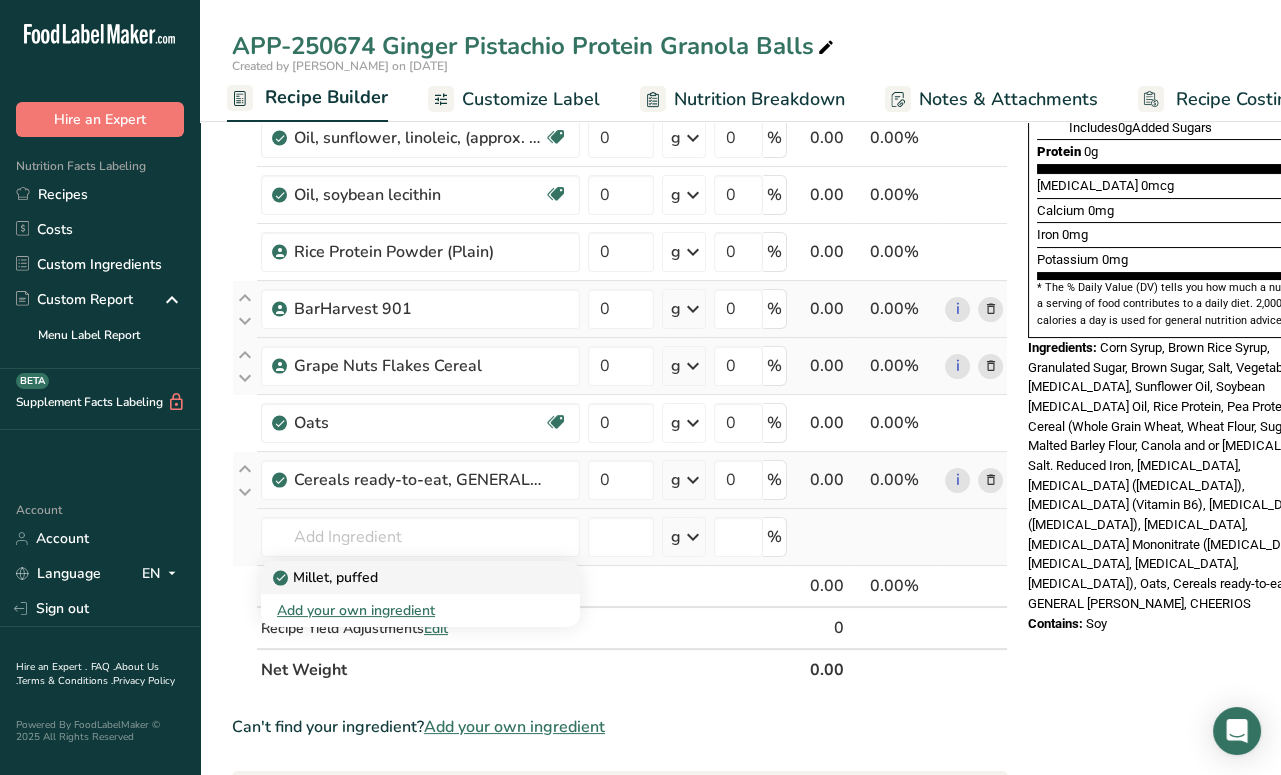 click on "Millet, puffed" at bounding box center [327, 577] 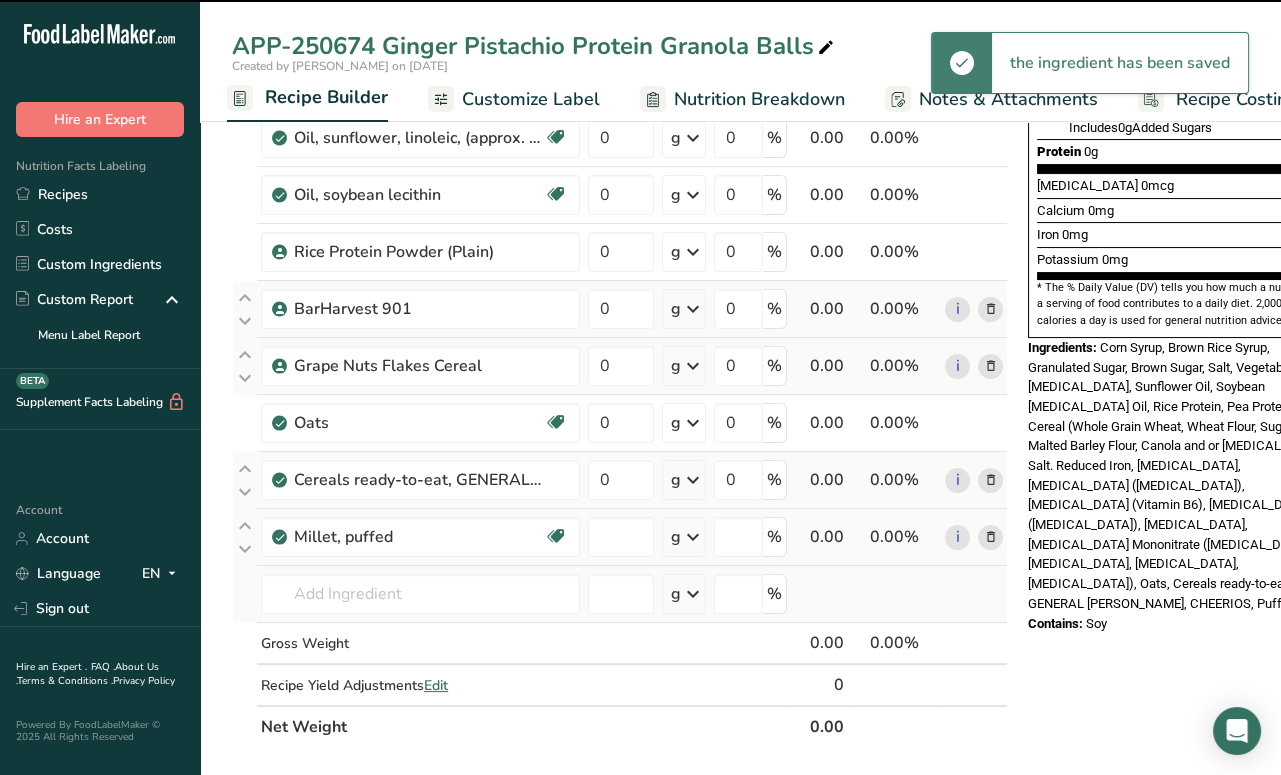 type on "0" 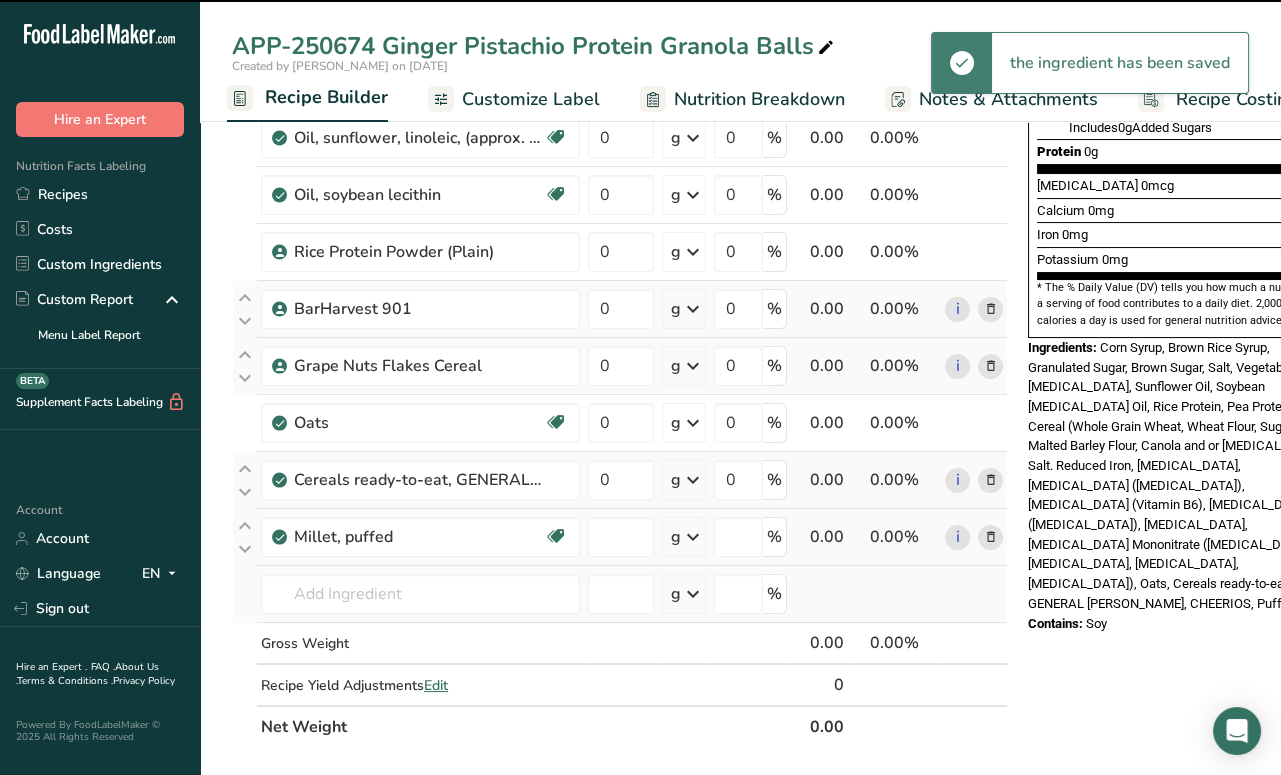 type on "0" 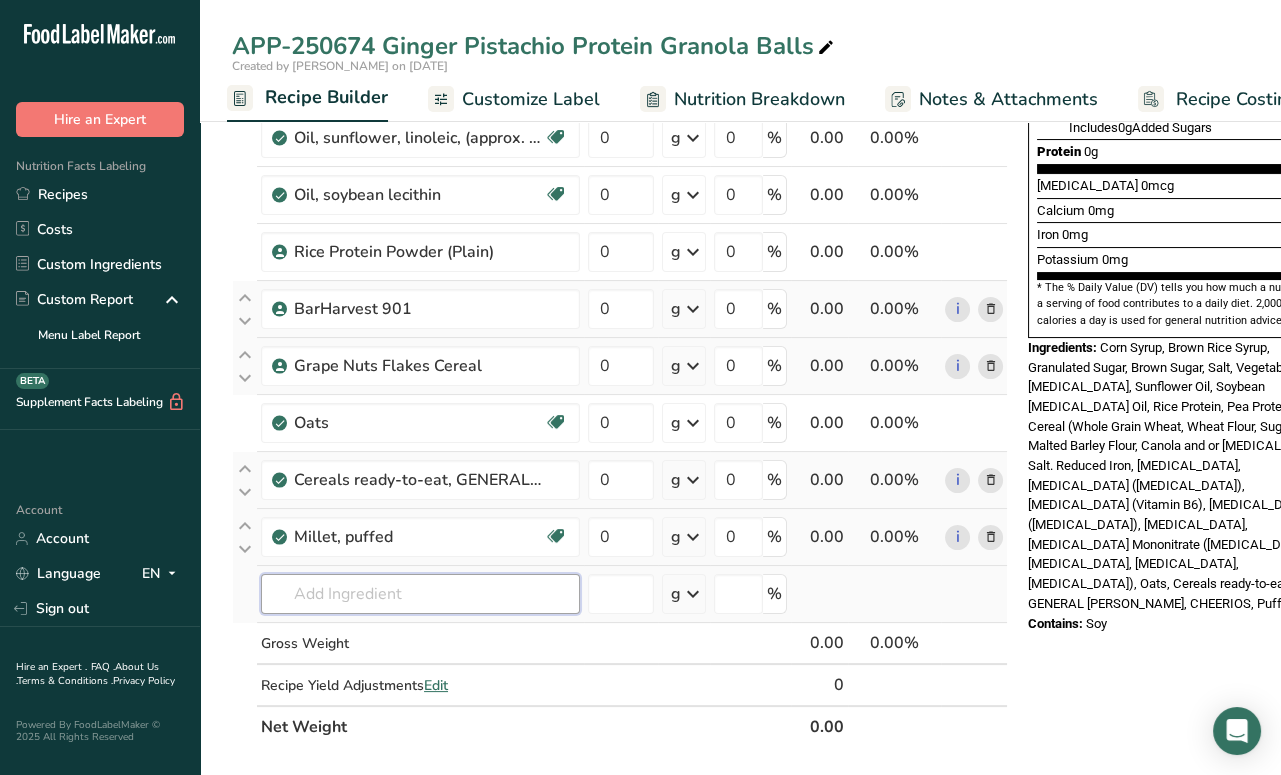 click at bounding box center (420, 594) 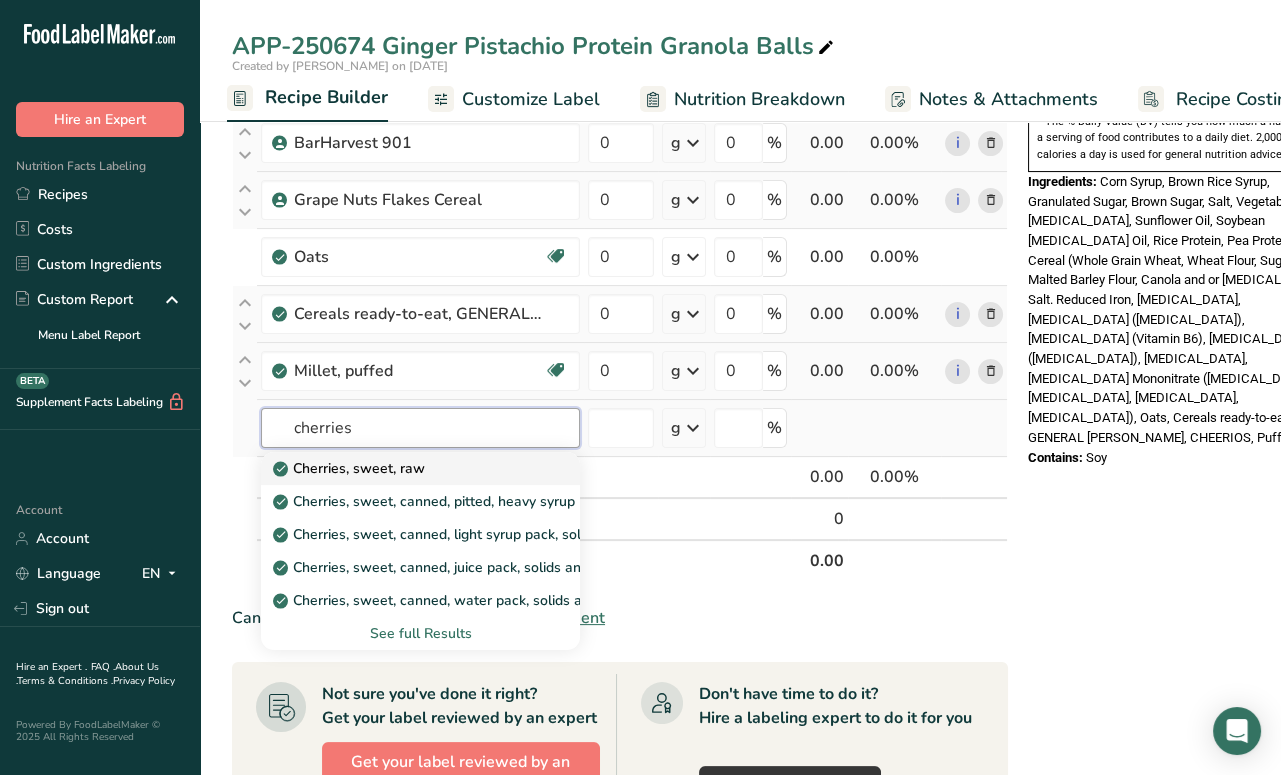 scroll, scrollTop: 658, scrollLeft: 0, axis: vertical 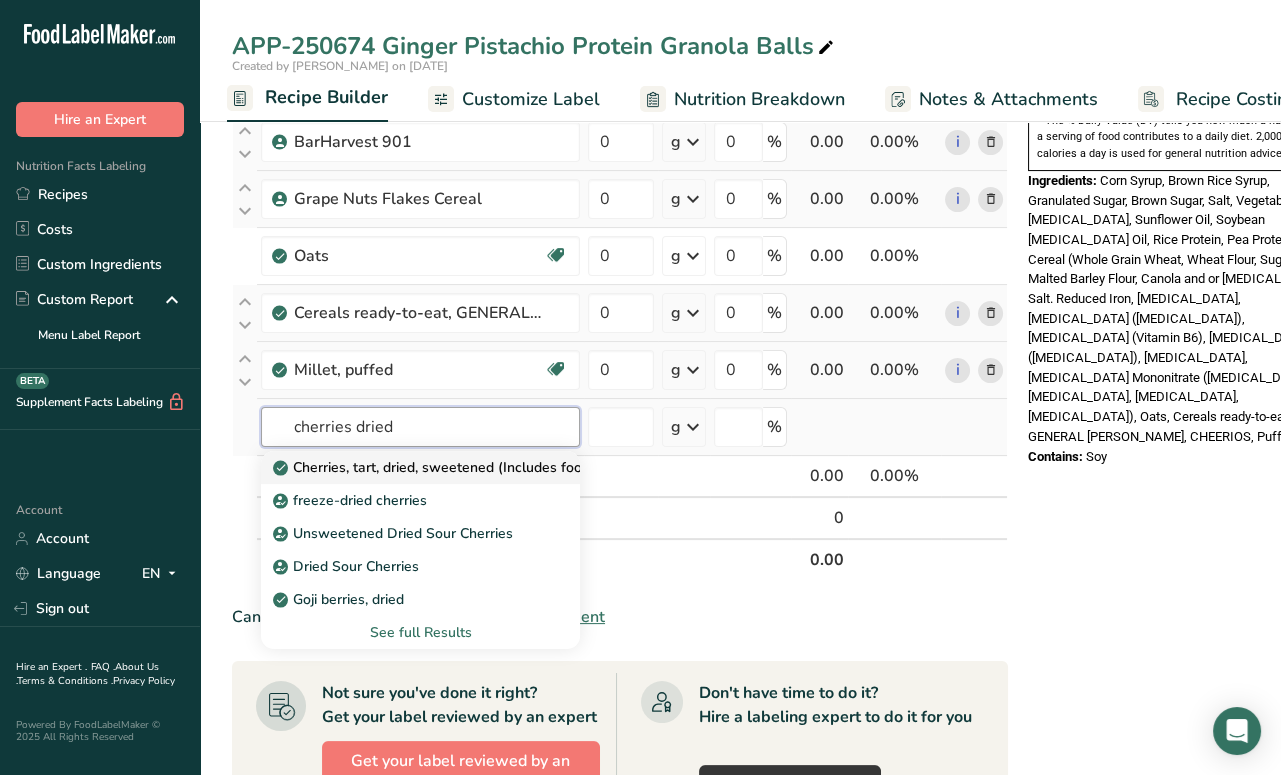type on "cherries dried" 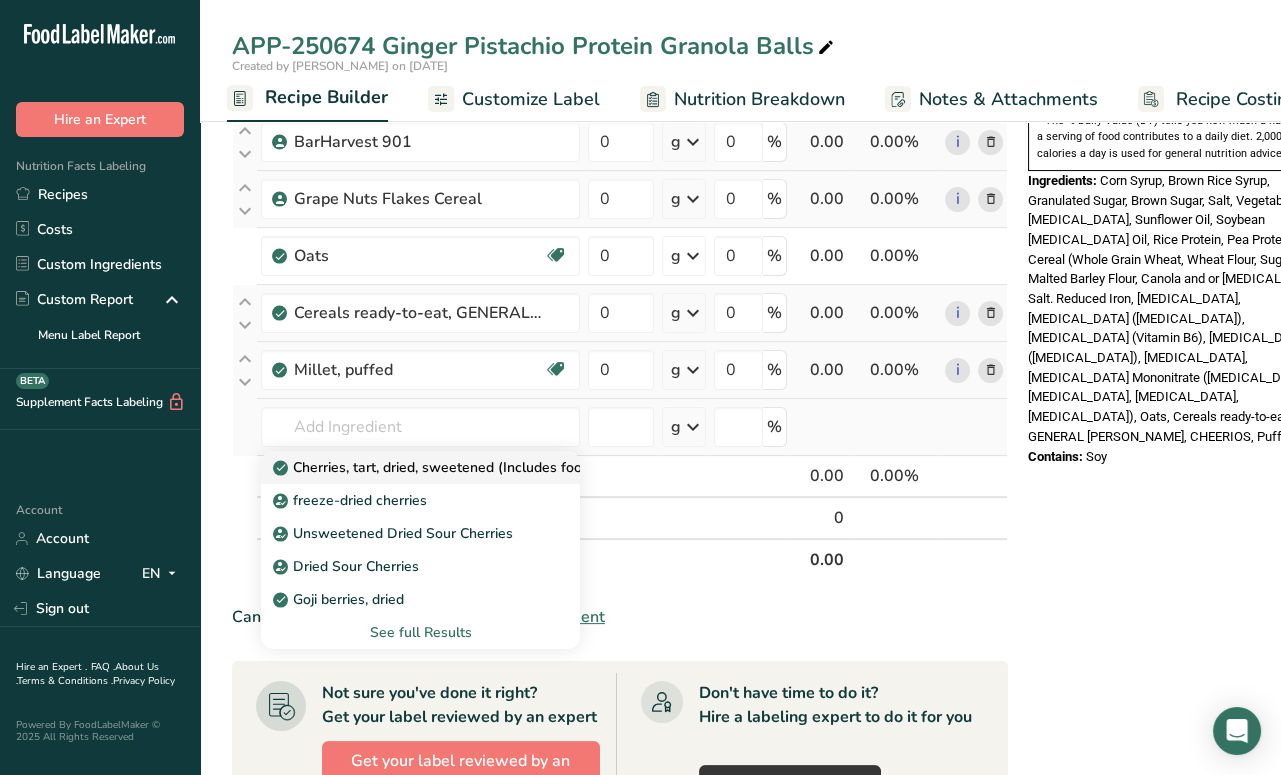click on "Cherries, tart, dried, sweetened (Includes foods for USDA's Food Distribution Program)" at bounding box center [564, 467] 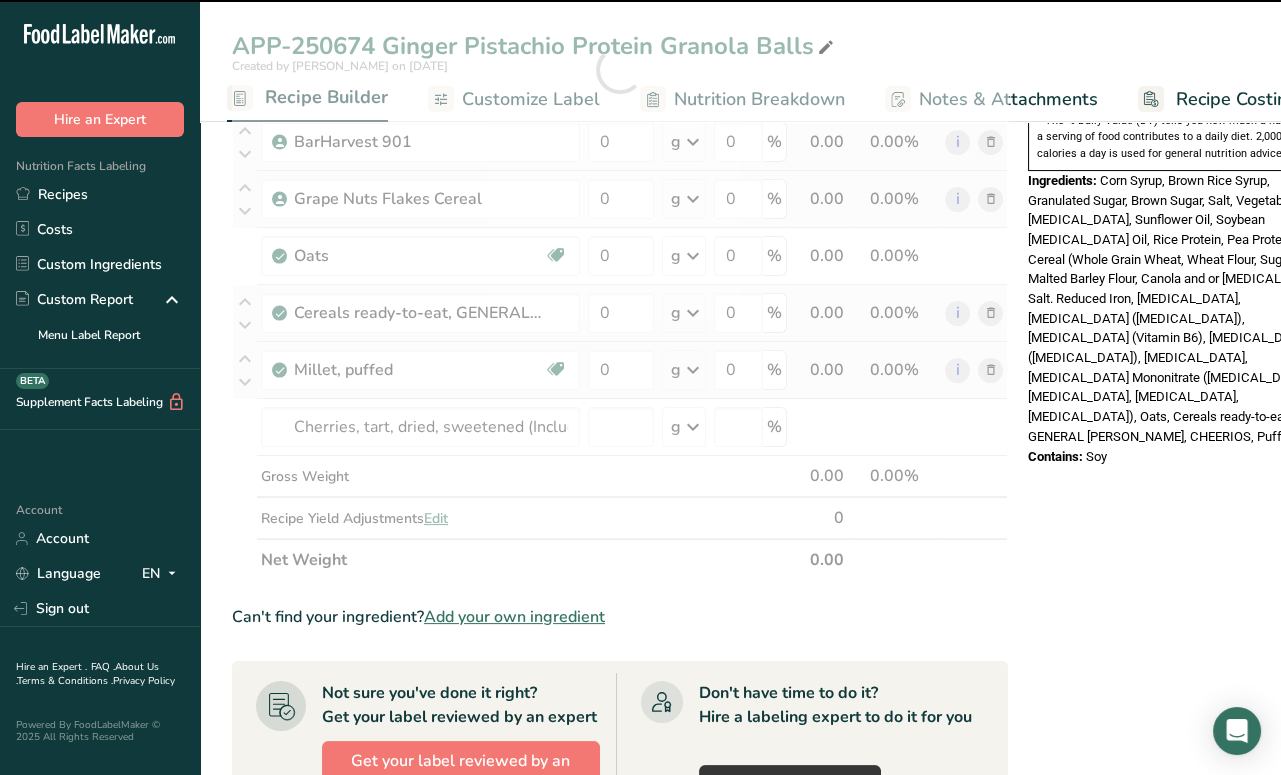 type on "0" 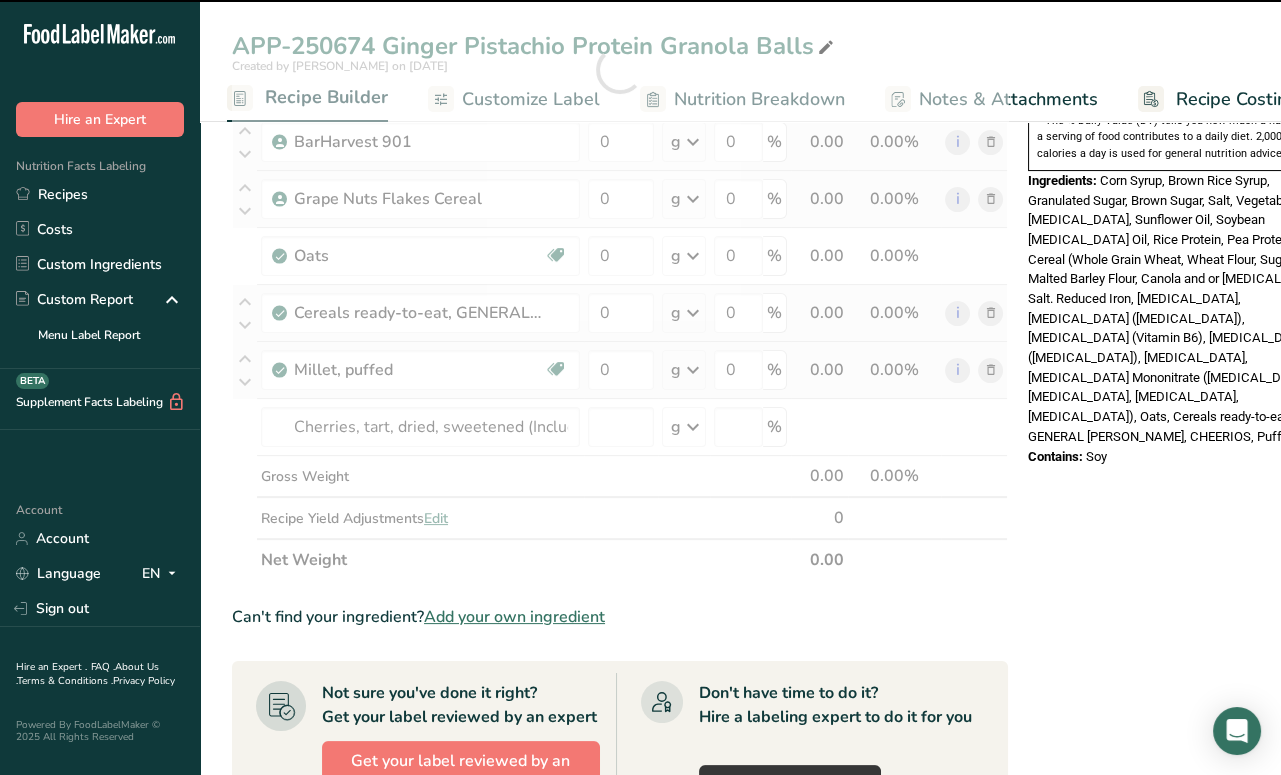 type on "0" 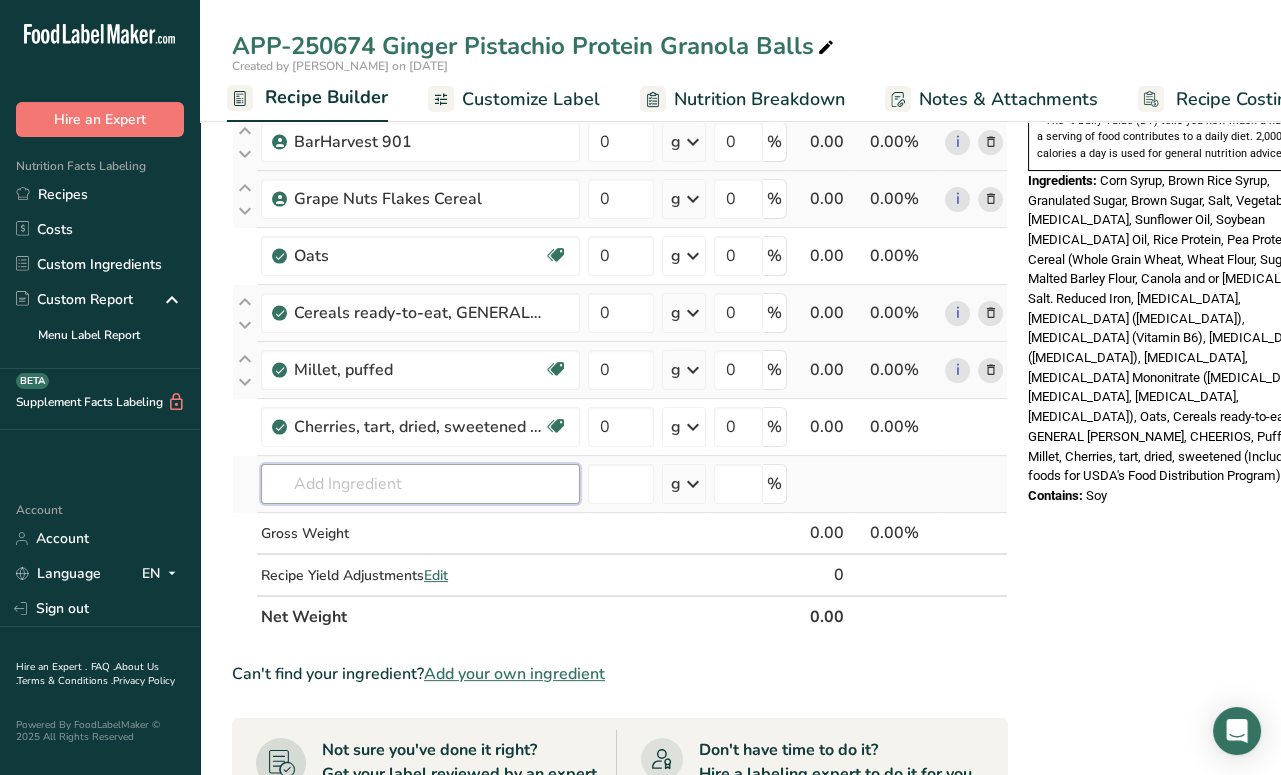 click at bounding box center [420, 484] 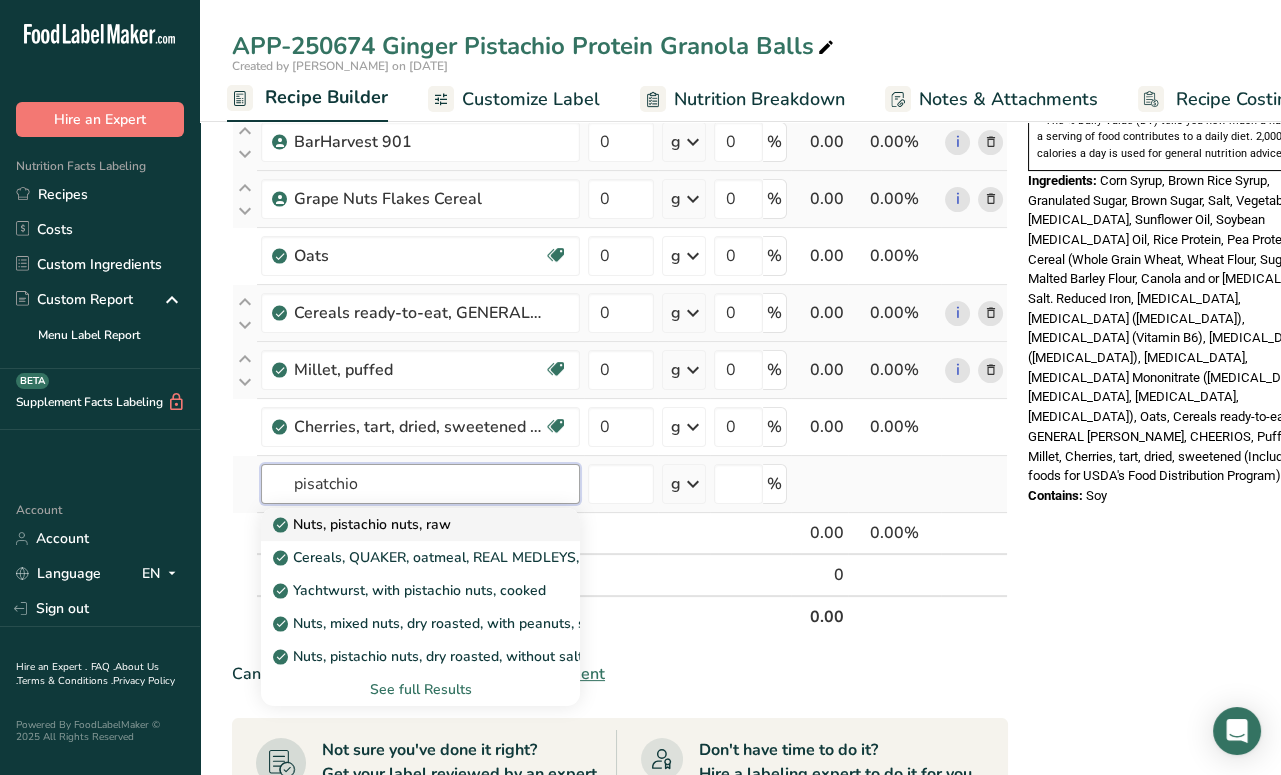 type on "pisatchio" 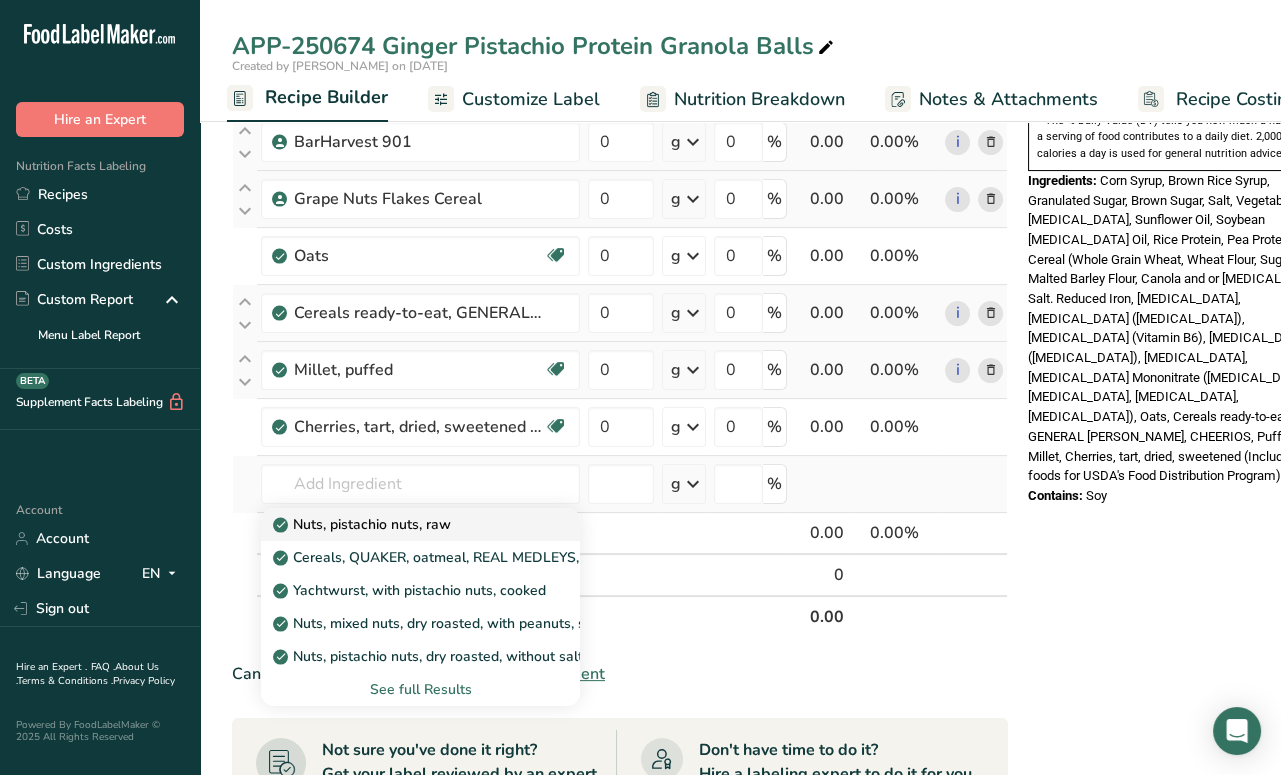 click on "Nuts, pistachio nuts, raw" at bounding box center (364, 524) 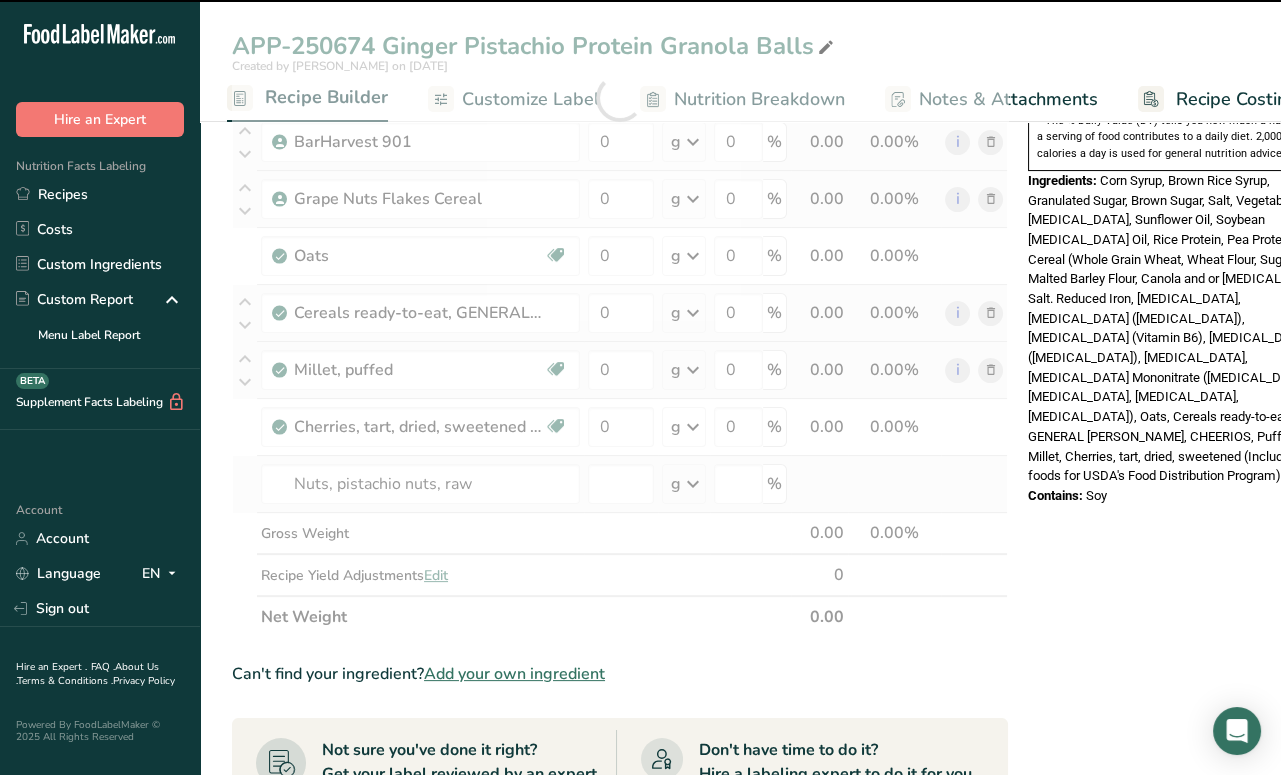 type on "0" 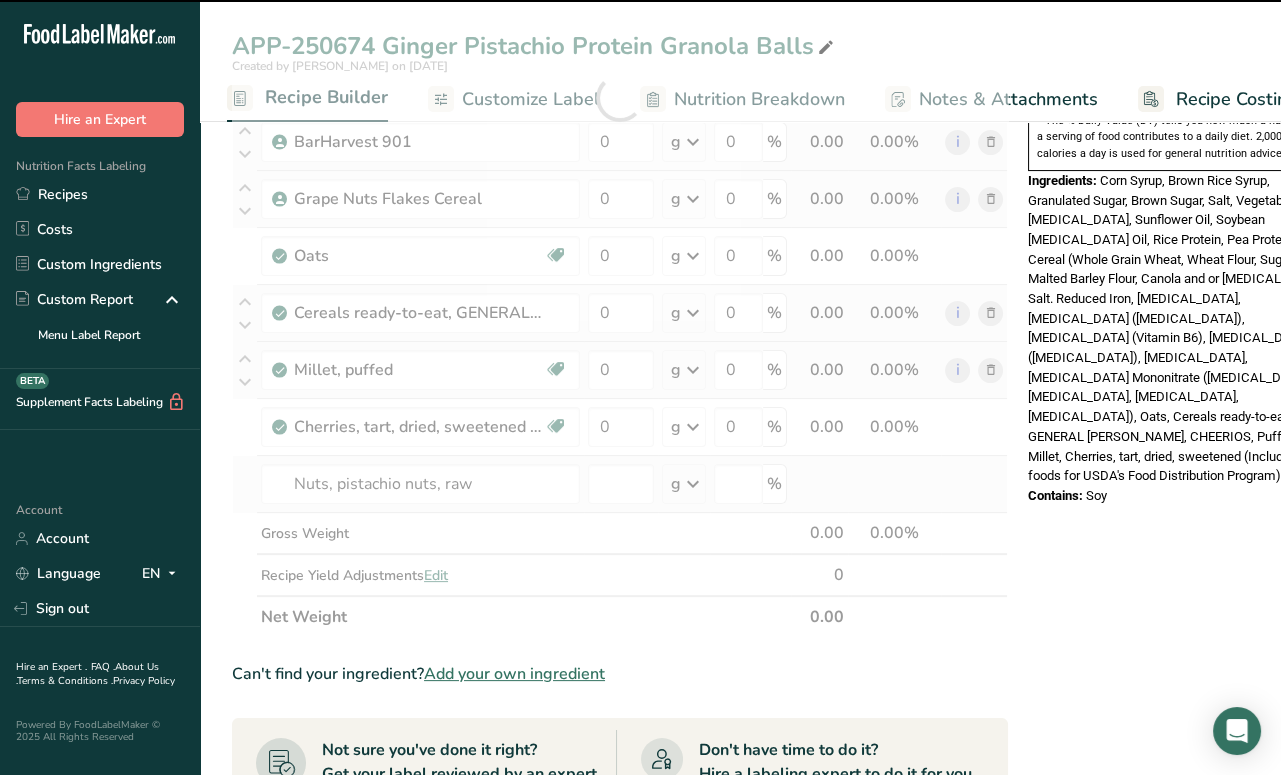 type on "0" 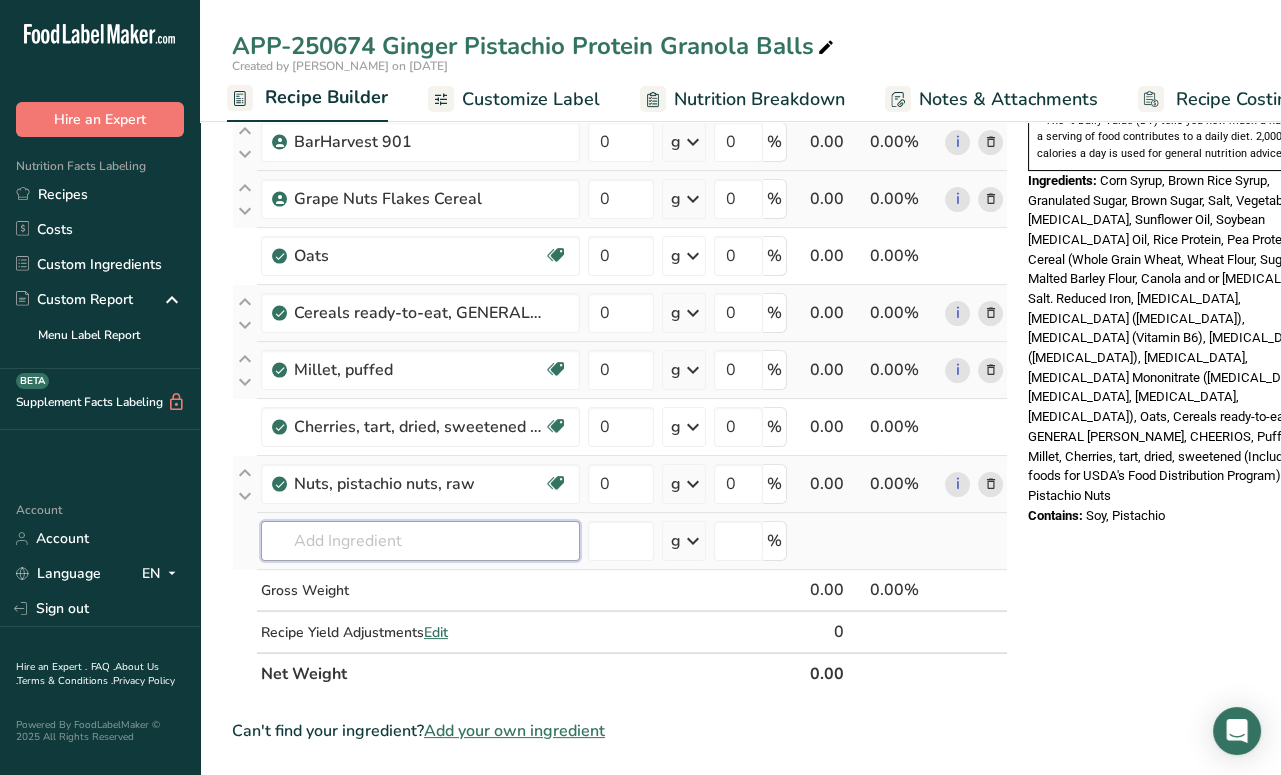 click at bounding box center [420, 541] 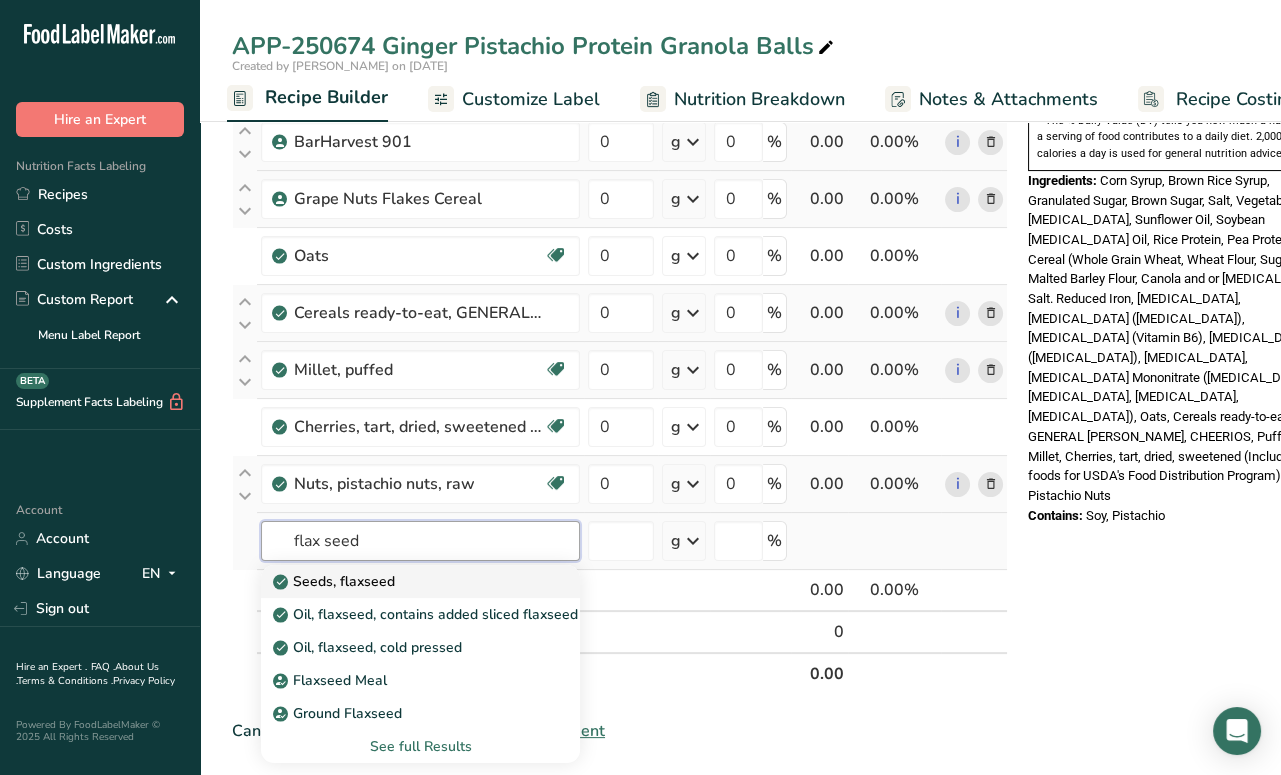 type on "flax seed" 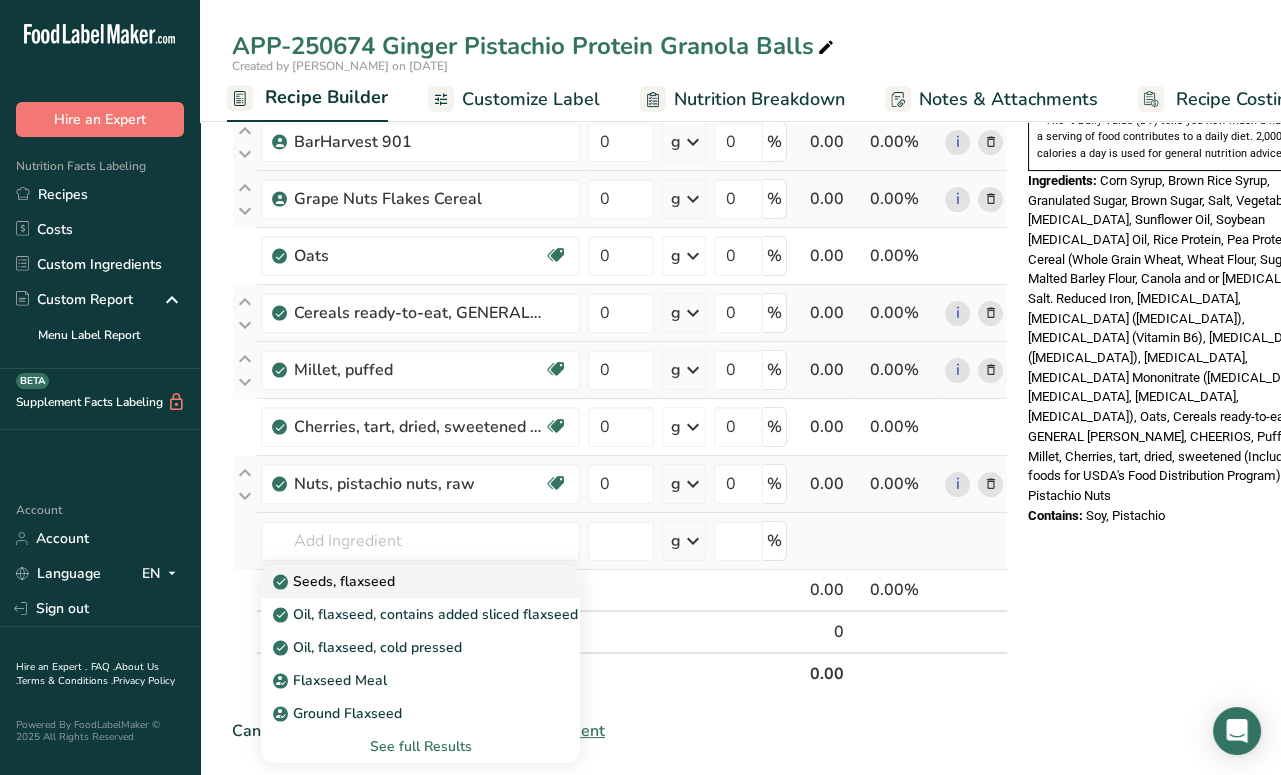 click on "Seeds, flaxseed" at bounding box center [336, 581] 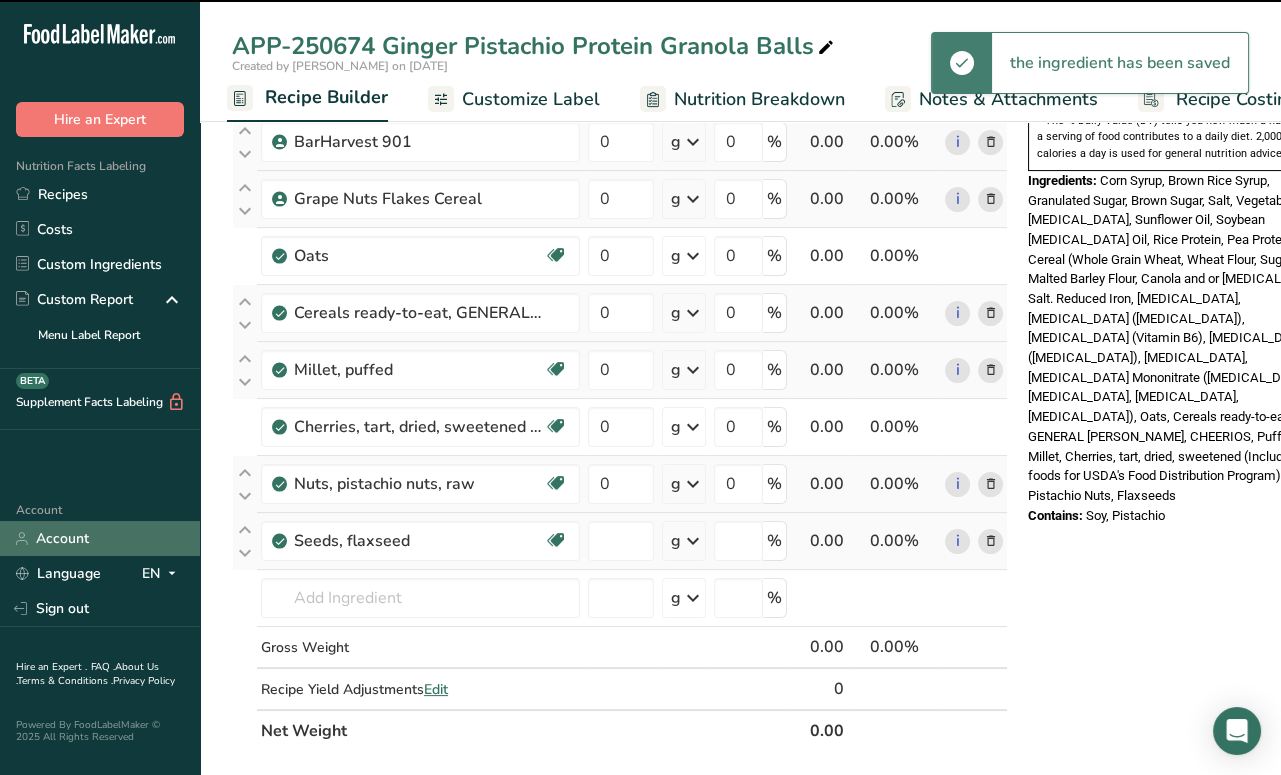 type on "0" 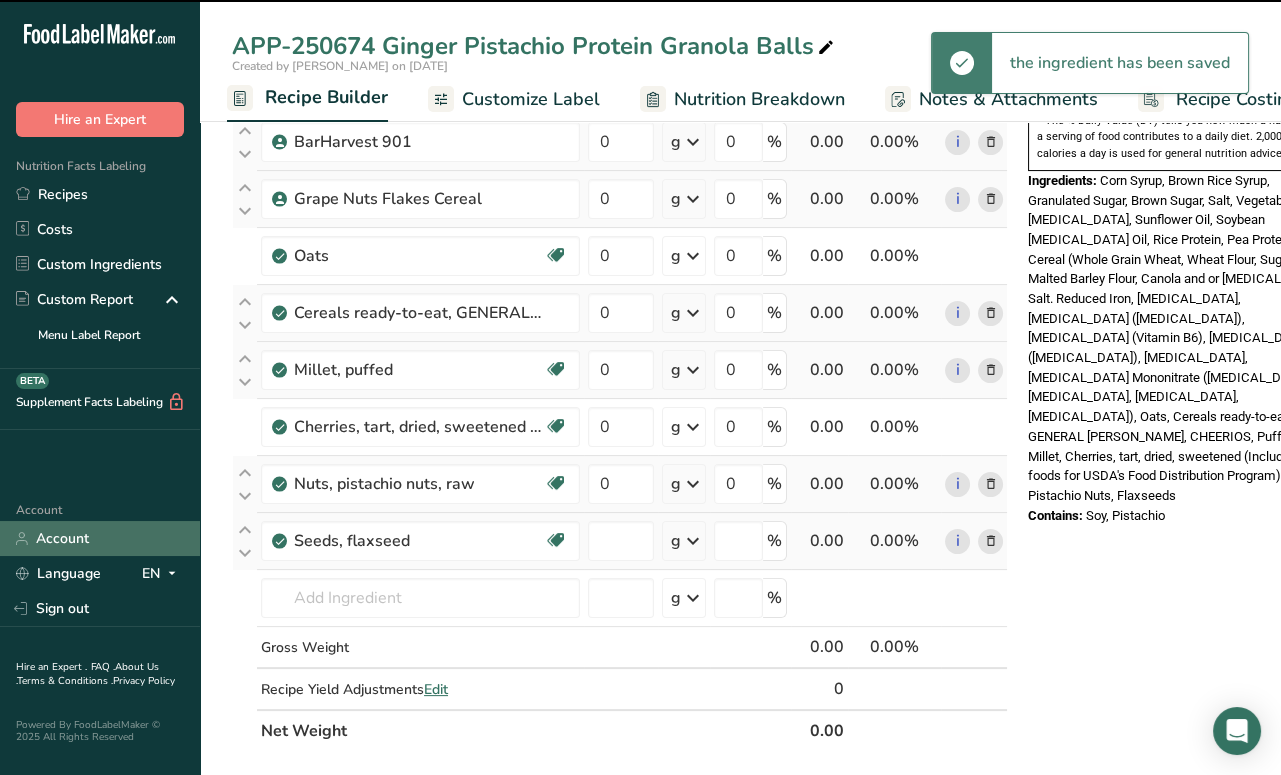 type on "0" 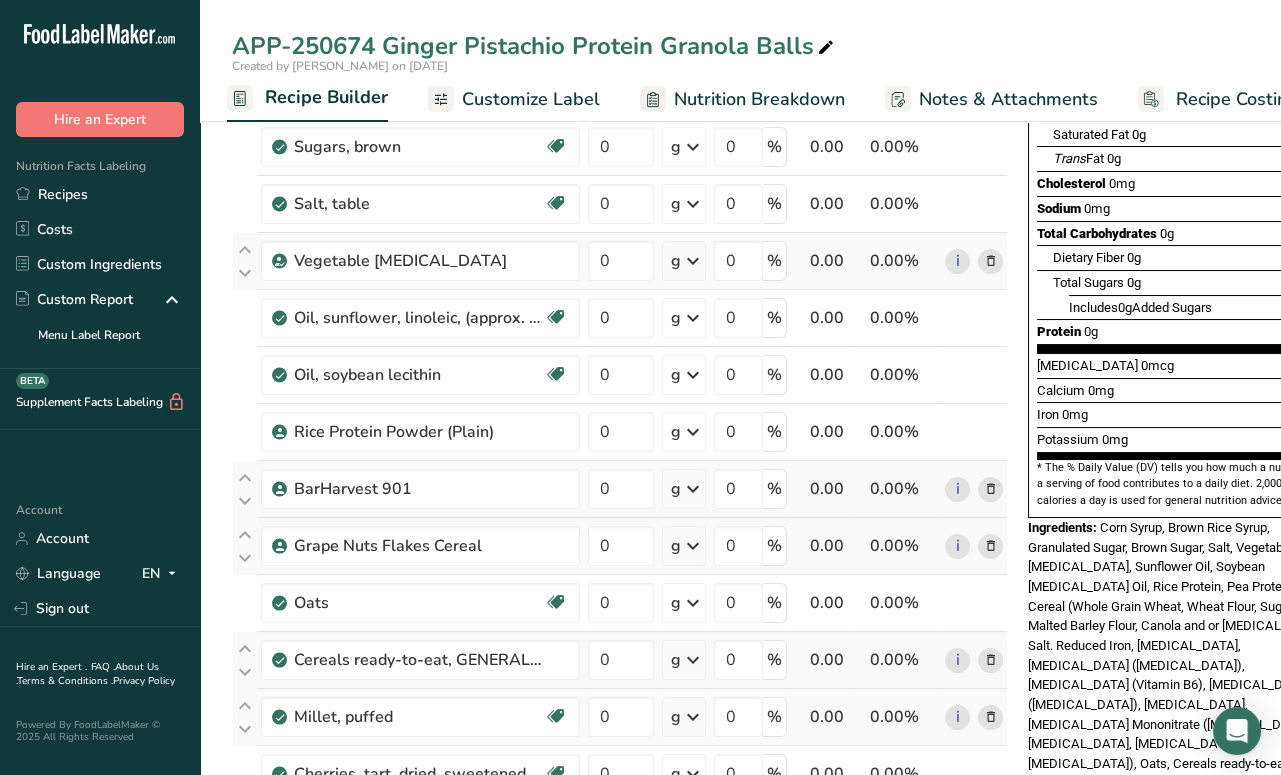 scroll, scrollTop: 0, scrollLeft: 0, axis: both 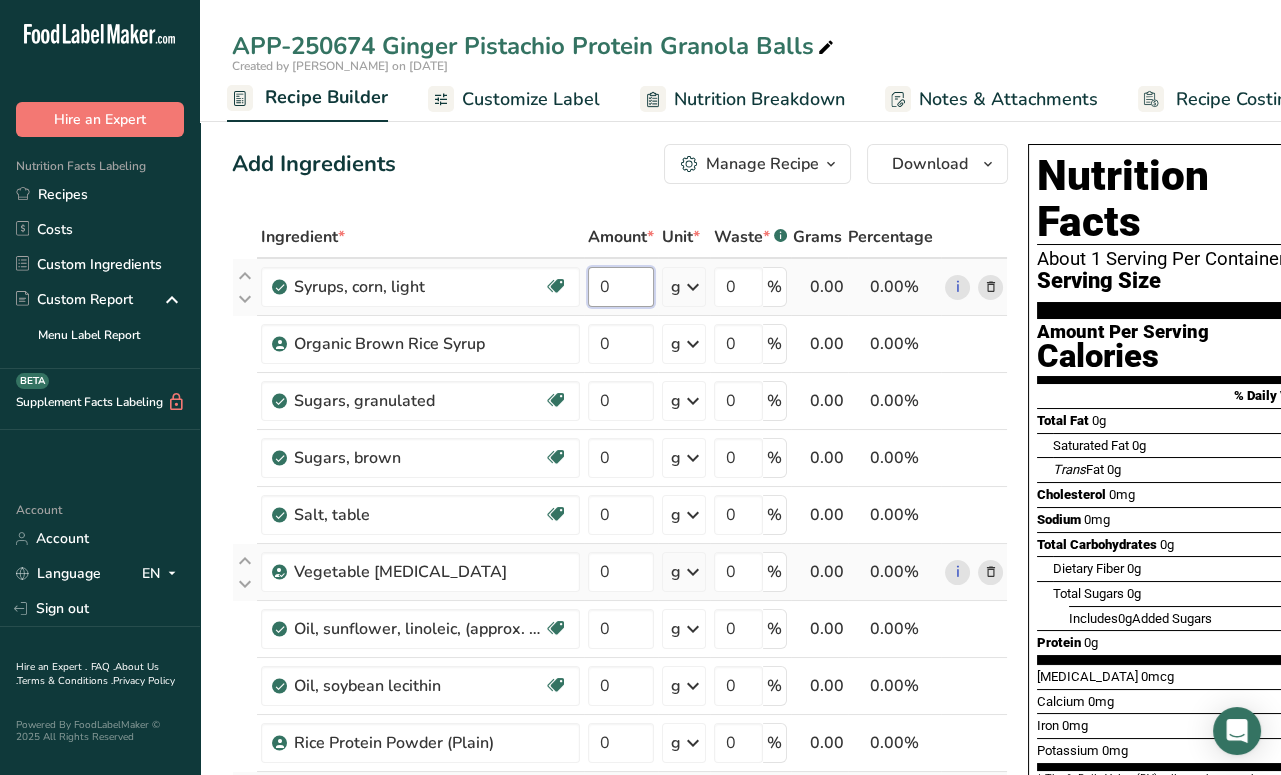 click on "0" at bounding box center (621, 287) 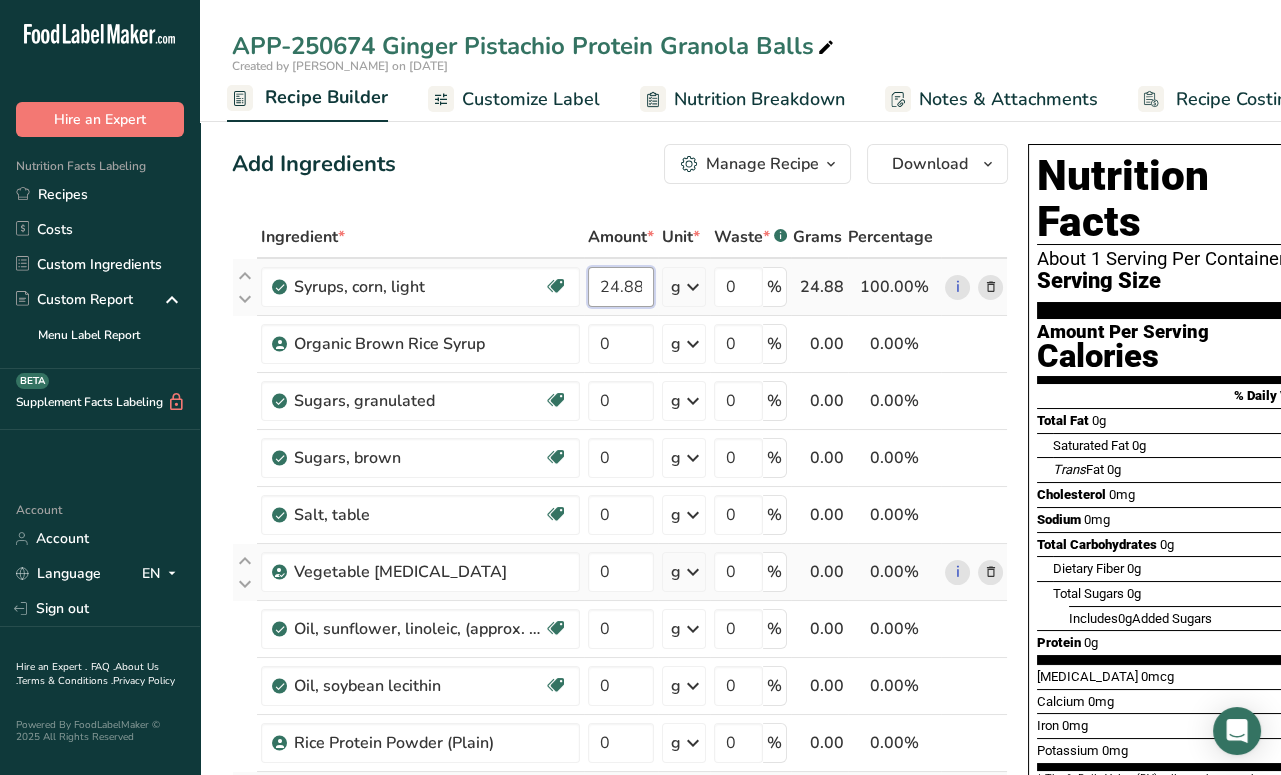 click on "24.88" at bounding box center [621, 287] 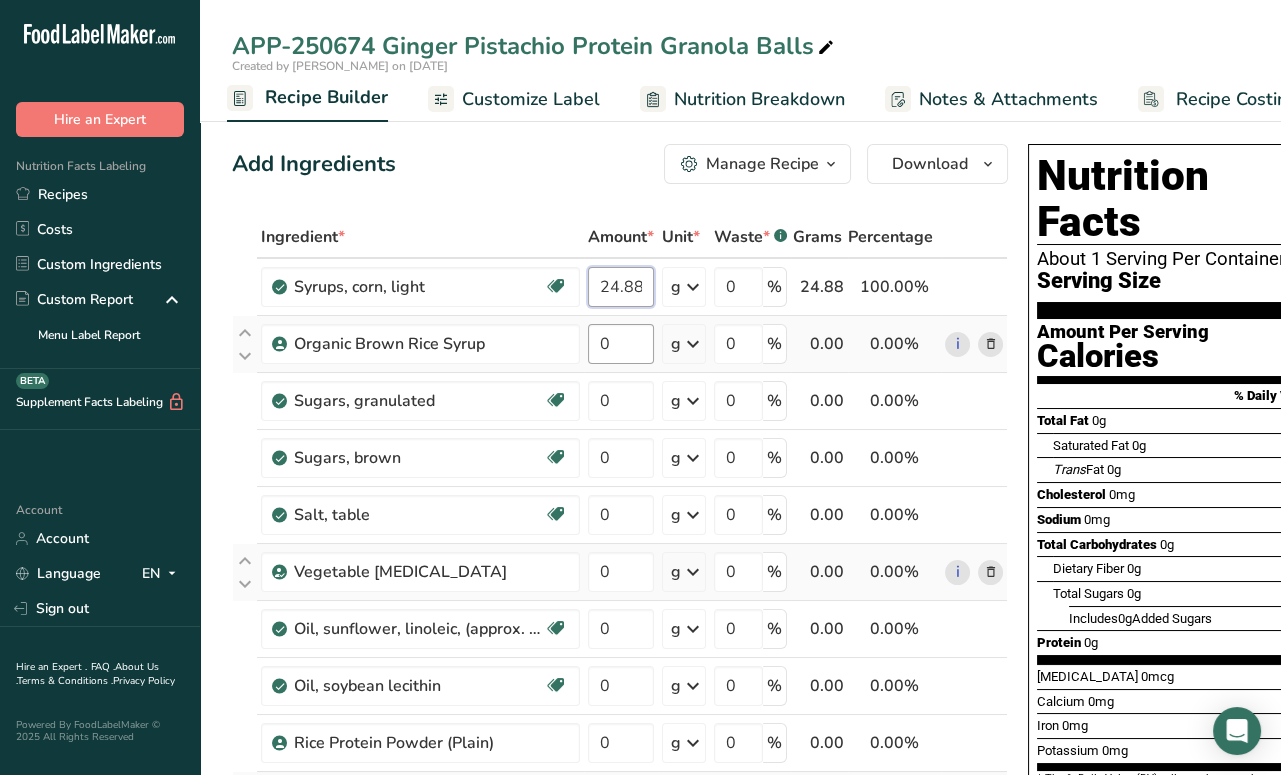 type on "24.88" 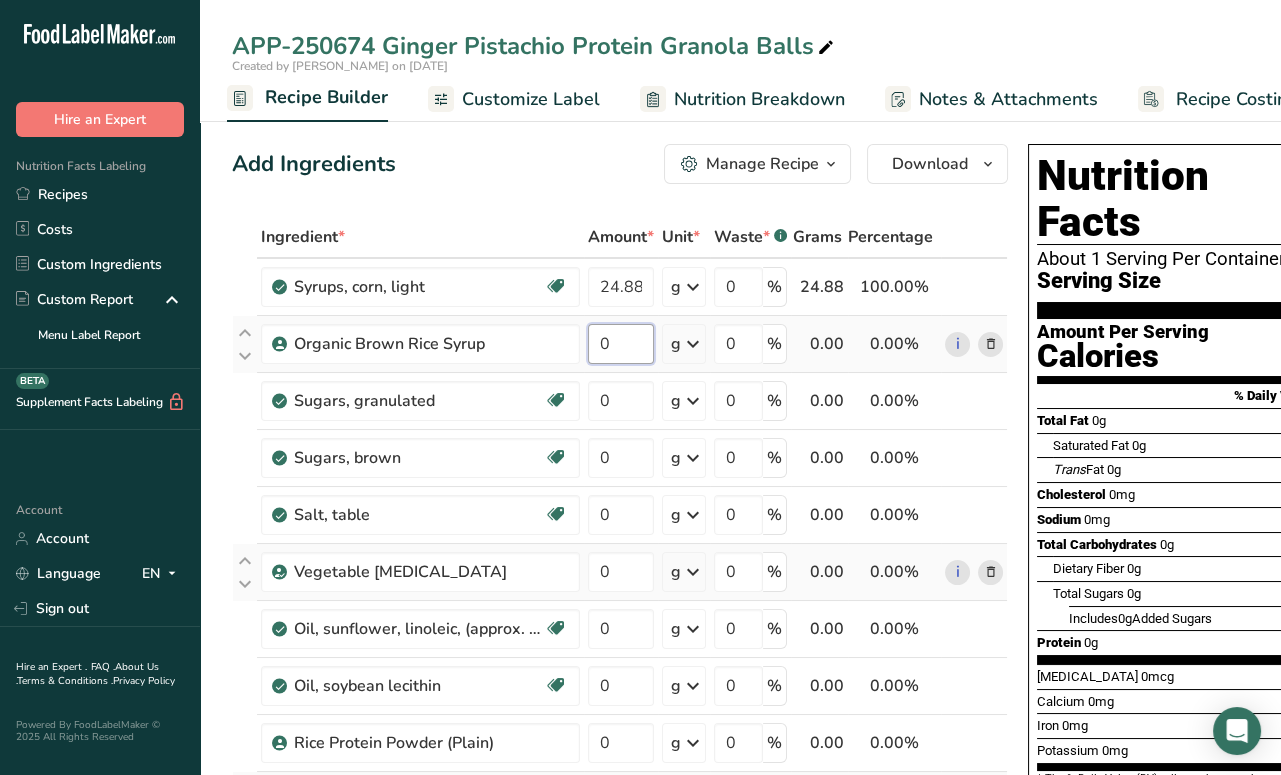 click on "Ingredient *
Amount *
Unit *
Waste *   .a-a{fill:#347362;}.b-a{fill:#fff;}          Grams
Percentage
Syrups, corn, light
Dairy free
Gluten free
Vegan
Vegetarian
Soy free
24.88
g
Portions
1 cup
1 tbsp
Weight Units
g
kg
mg
See more
Volume Units
l
Volume units require a density conversion. If you know your ingredient's density enter it below. Otherwise, click on "RIA" our AI Regulatory bot - she will be able to help you
lb/ft3
g/cm3
Confirm
mL
lb/ft3" at bounding box center [620, 813] 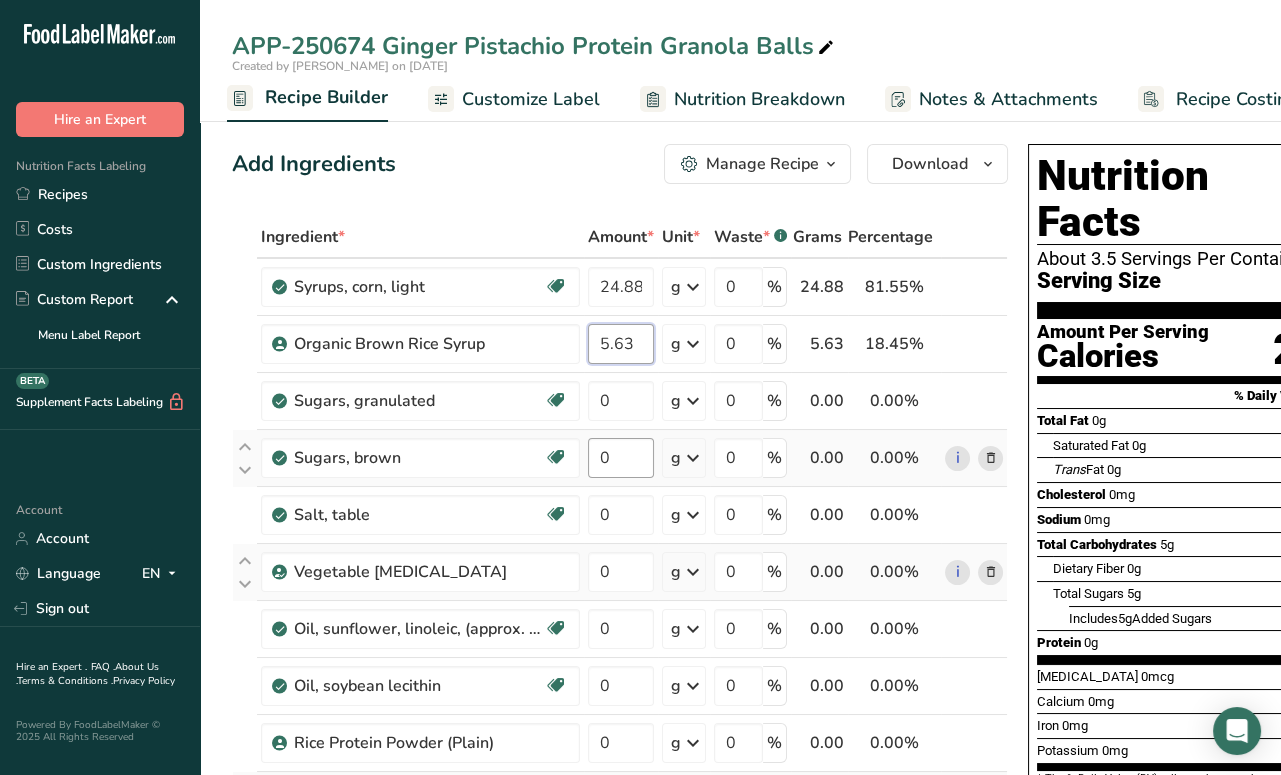 type on "5.63" 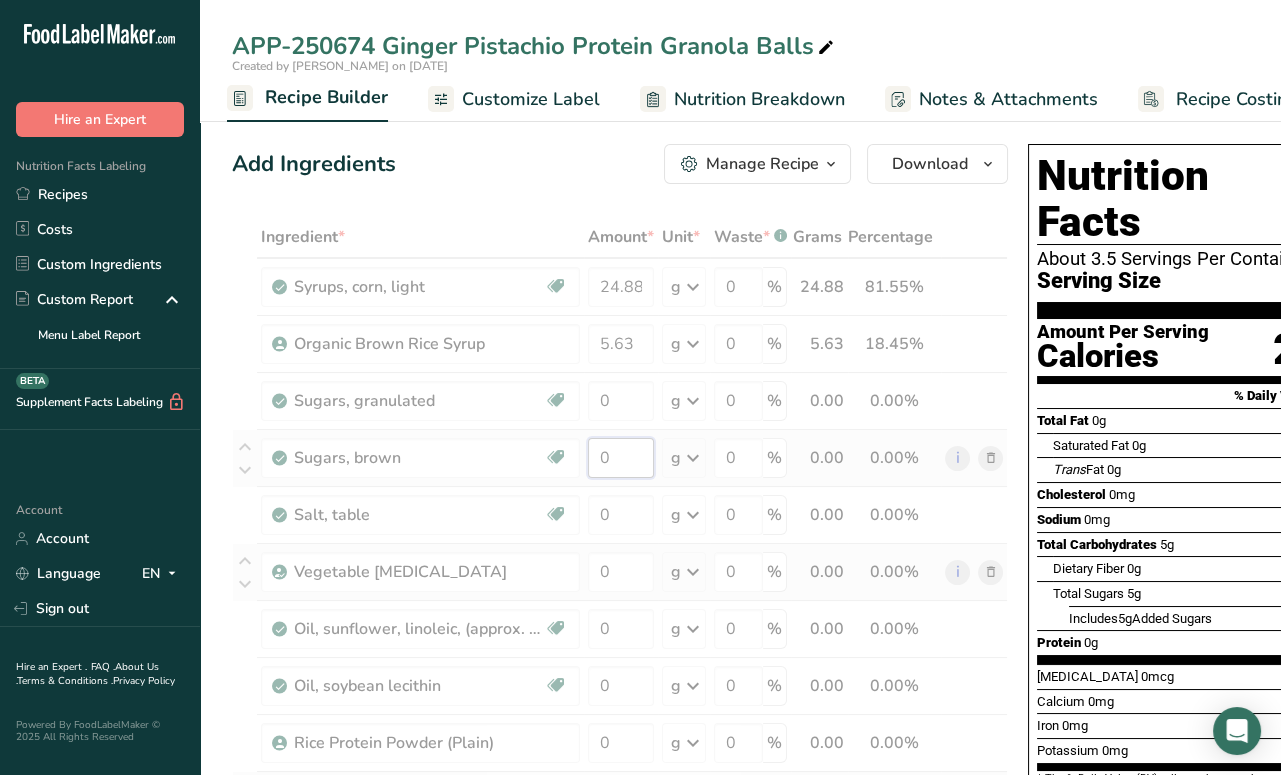 click on "Ingredient *
Amount *
Unit *
Waste *   .a-a{fill:#347362;}.b-a{fill:#fff;}          Grams
Percentage
Syrups, corn, light
Dairy free
Gluten free
Vegan
Vegetarian
Soy free
24.88
g
Portions
1 cup
1 tbsp
Weight Units
g
kg
mg
See more
Volume Units
l
Volume units require a density conversion. If you know your ingredient's density enter it below. Otherwise, click on "RIA" our AI Regulatory bot - she will be able to help you
lb/ft3
g/cm3
Confirm
mL
lb/ft3" at bounding box center (620, 813) 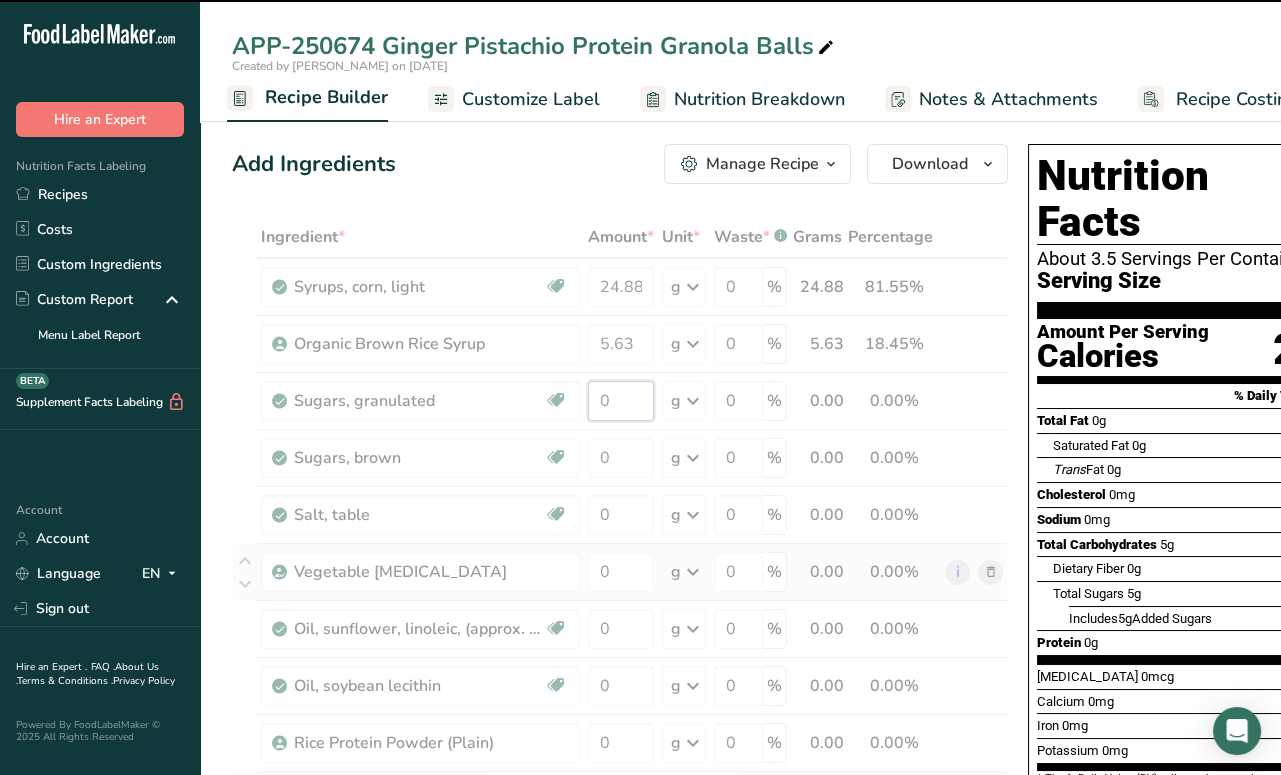 click on "Ingredient *
Amount *
Unit *
Waste *   .a-a{fill:#347362;}.b-a{fill:#fff;}          Grams
Percentage
Syrups, corn, light
Dairy free
Gluten free
Vegan
Vegetarian
Soy free
24.88
g
Portions
1 cup
1 tbsp
Weight Units
g
kg
mg
See more
Volume Units
l
Volume units require a density conversion. If you know your ingredient's density enter it below. Otherwise, click on "RIA" our AI Regulatory bot - she will be able to help you
lb/ft3
g/cm3
Confirm
mL
lb/ft3" at bounding box center (620, 813) 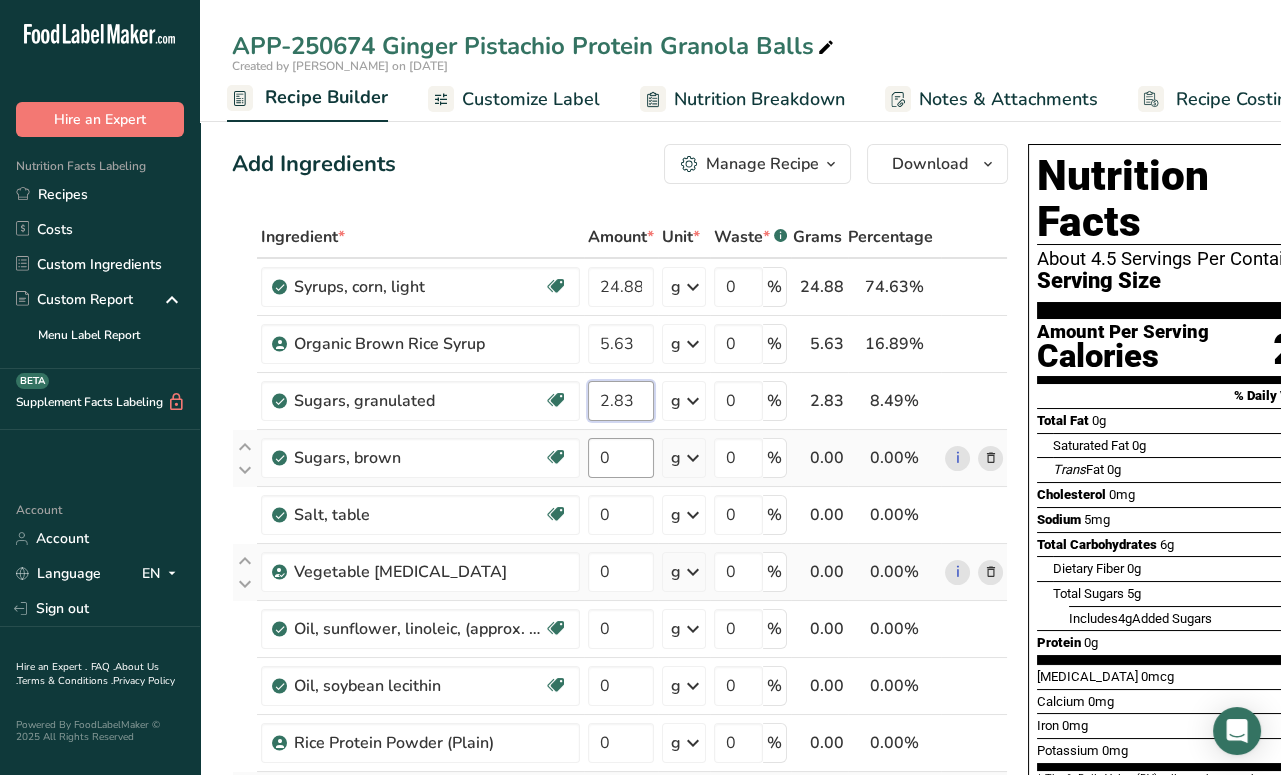 type on "2.83" 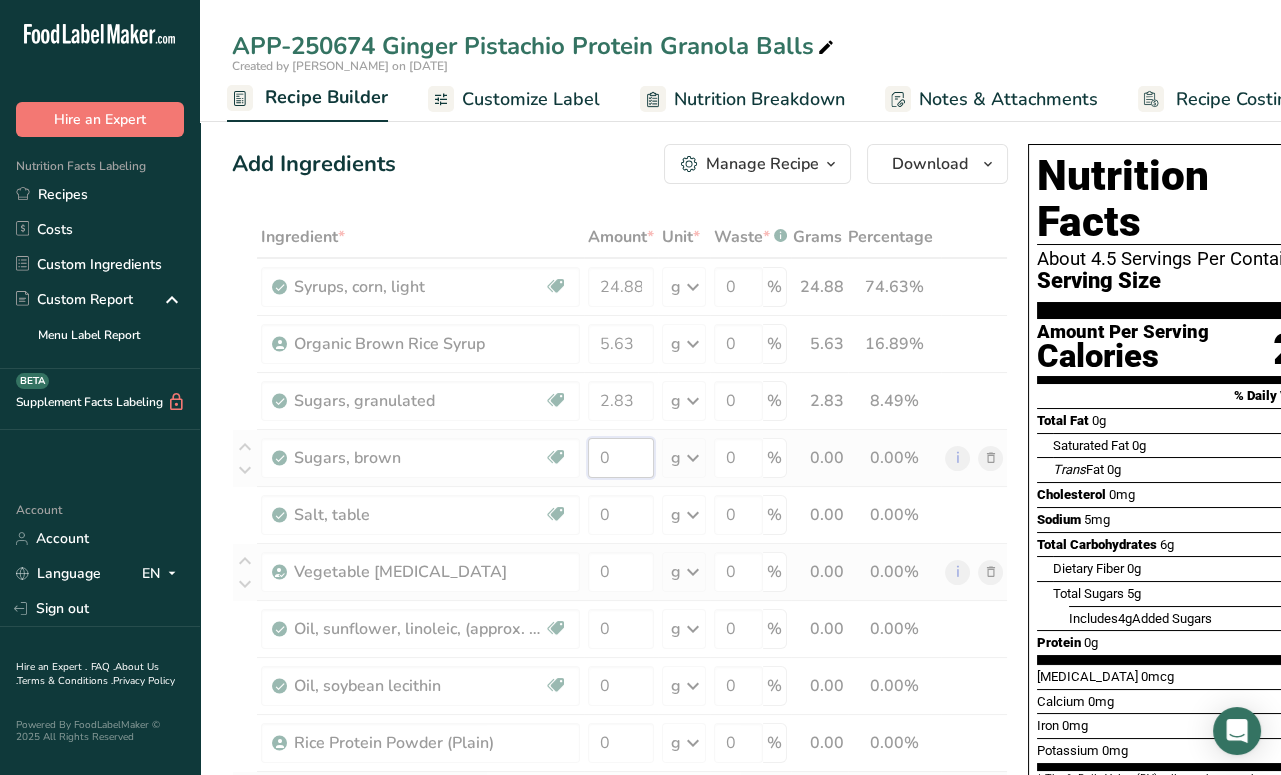 click on "Ingredient *
Amount *
Unit *
Waste *   .a-a{fill:#347362;}.b-a{fill:#fff;}          Grams
Percentage
Syrups, corn, light
Dairy free
Gluten free
Vegan
Vegetarian
Soy free
24.88
g
Portions
1 cup
1 tbsp
Weight Units
g
kg
mg
See more
Volume Units
l
Volume units require a density conversion. If you know your ingredient's density enter it below. Otherwise, click on "RIA" our AI Regulatory bot - she will be able to help you
lb/ft3
g/cm3
Confirm
mL
lb/ft3" at bounding box center [620, 813] 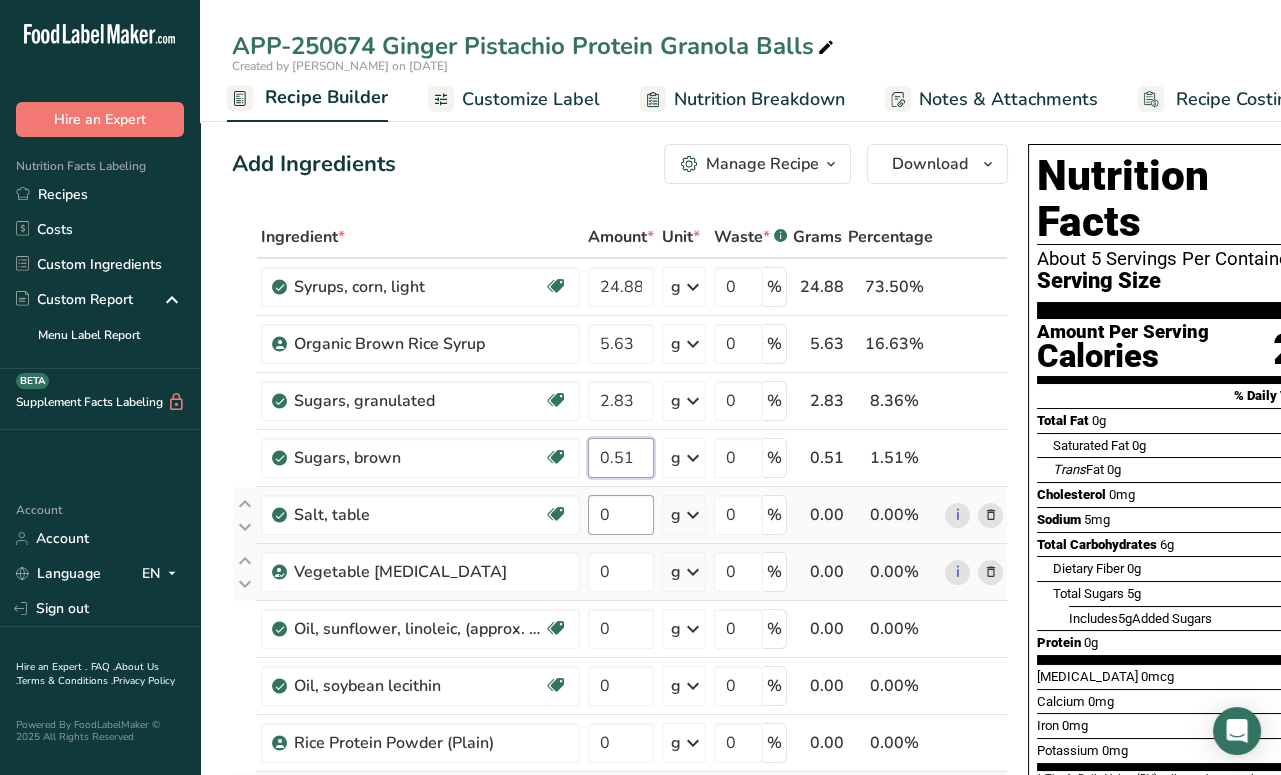 type on "0.51" 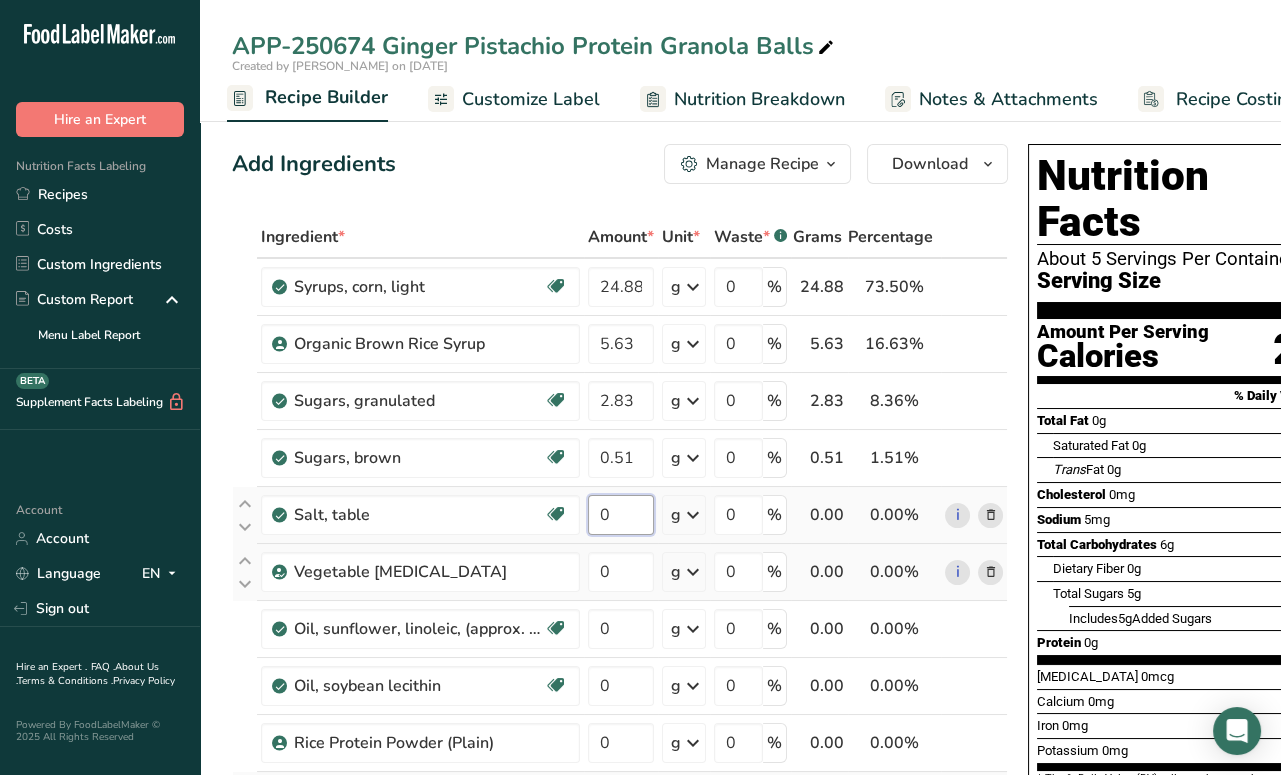 click on "Ingredient *
Amount *
Unit *
Waste *   .a-a{fill:#347362;}.b-a{fill:#fff;}          Grams
Percentage
Syrups, corn, light
Dairy free
Gluten free
Vegan
Vegetarian
Soy free
24.88
g
Portions
1 cup
1 tbsp
Weight Units
g
kg
mg
See more
Volume Units
l
Volume units require a density conversion. If you know your ingredient's density enter it below. Otherwise, click on "RIA" our AI Regulatory bot - she will be able to help you
lb/ft3
g/cm3
Confirm
mL
lb/ft3" at bounding box center [620, 813] 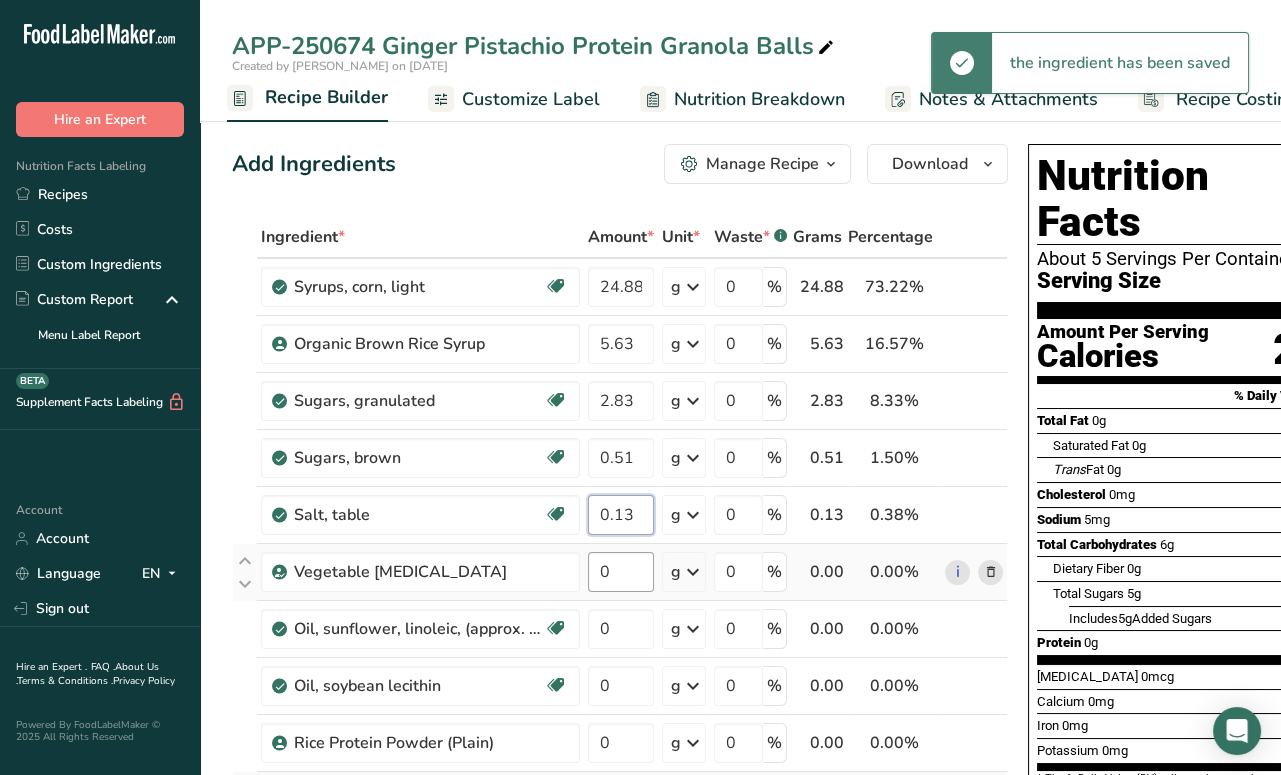 type on "0.13" 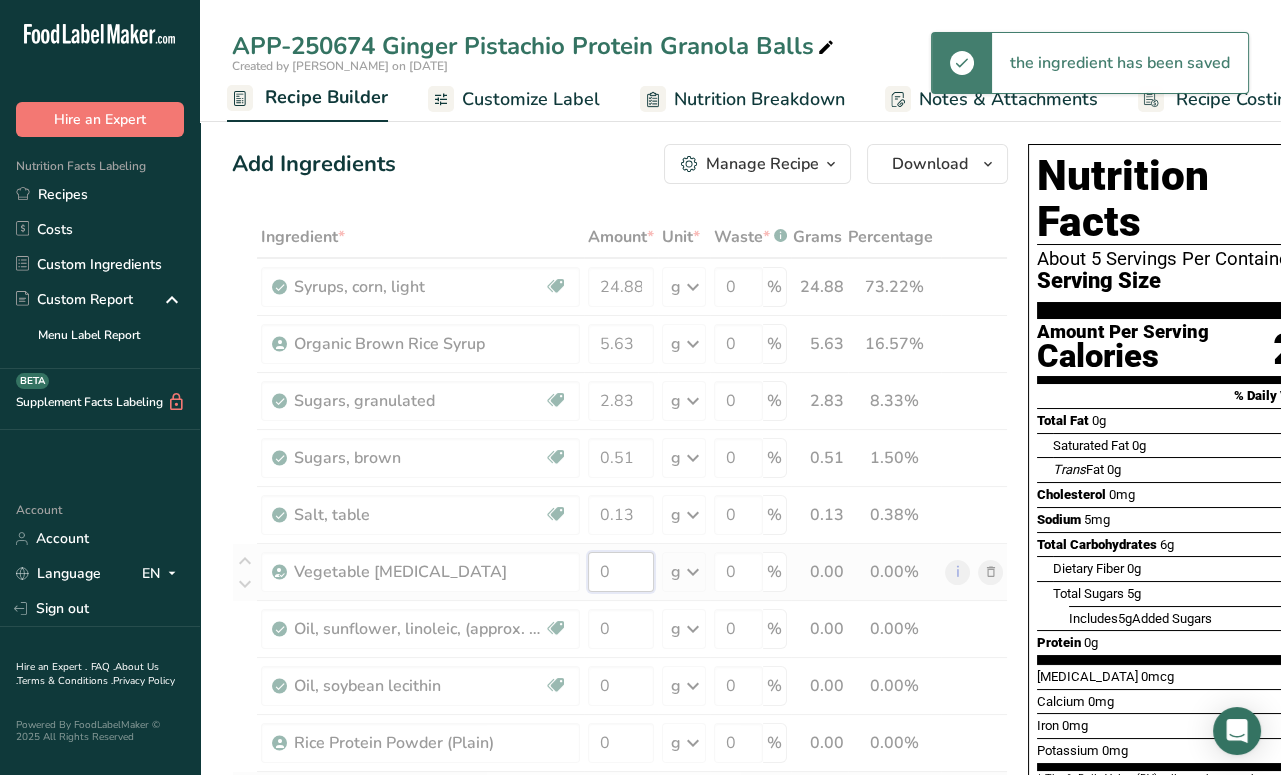 click on "Ingredient *
Amount *
Unit *
Waste *   .a-a{fill:#347362;}.b-a{fill:#fff;}          Grams
Percentage
Syrups, corn, light
Dairy free
Gluten free
Vegan
Vegetarian
Soy free
24.88
g
Portions
1 cup
1 tbsp
Weight Units
g
kg
mg
See more
Volume Units
l
Volume units require a density conversion. If you know your ingredient's density enter it below. Otherwise, click on "RIA" our AI Regulatory bot - she will be able to help you
lb/ft3
g/cm3
Confirm
mL
lb/ft3" at bounding box center (620, 813) 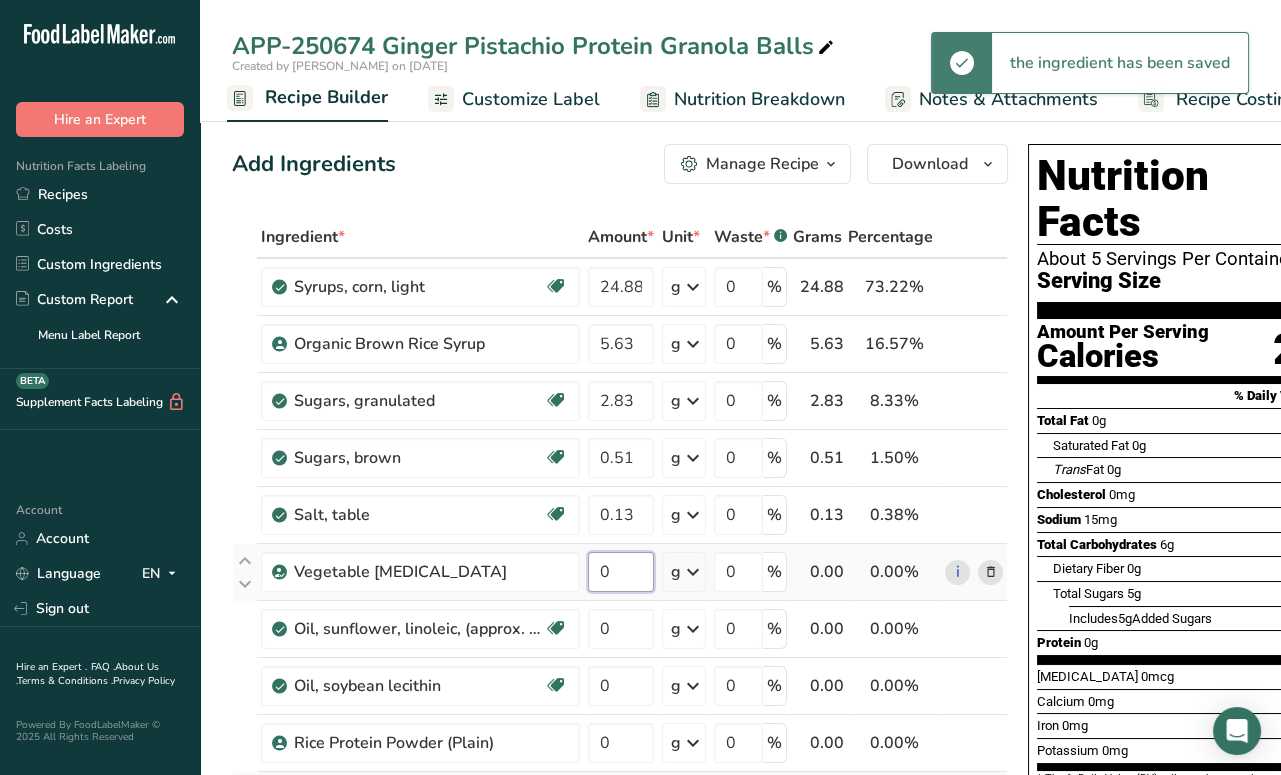 click on "0" at bounding box center [621, 572] 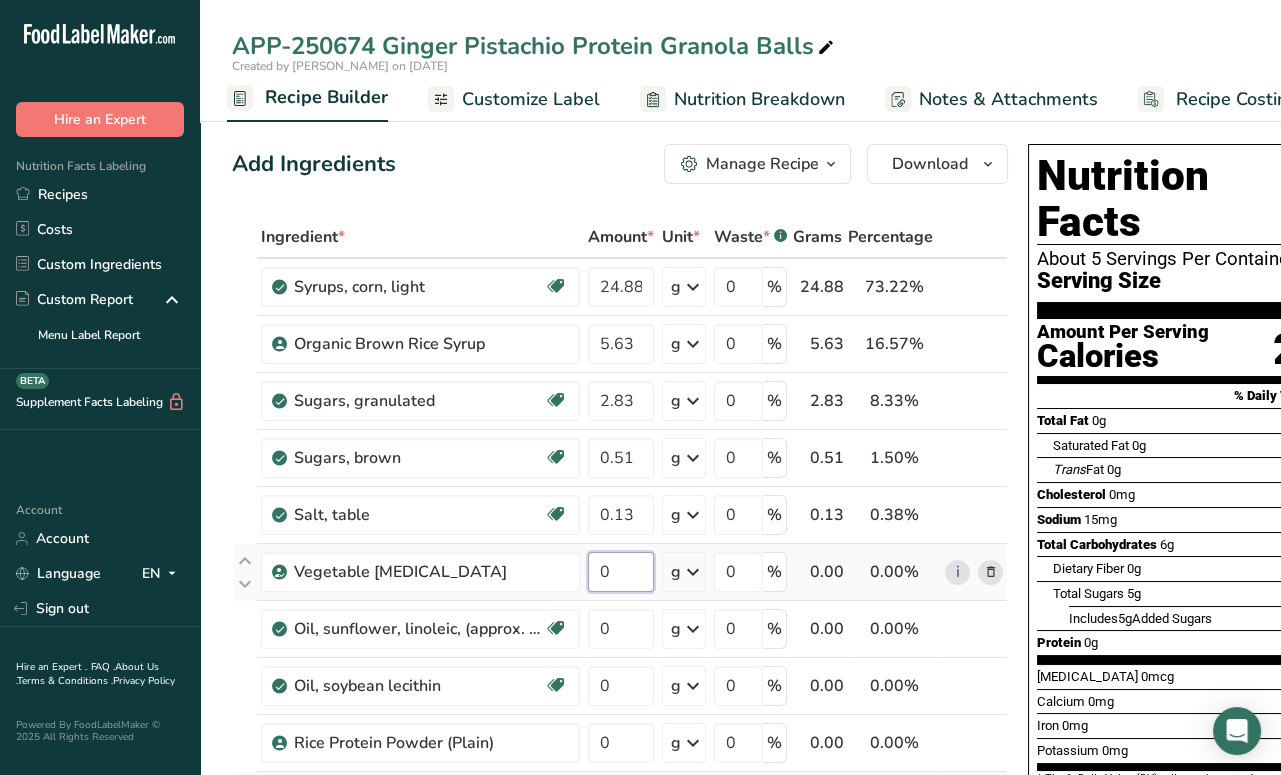 type on "2" 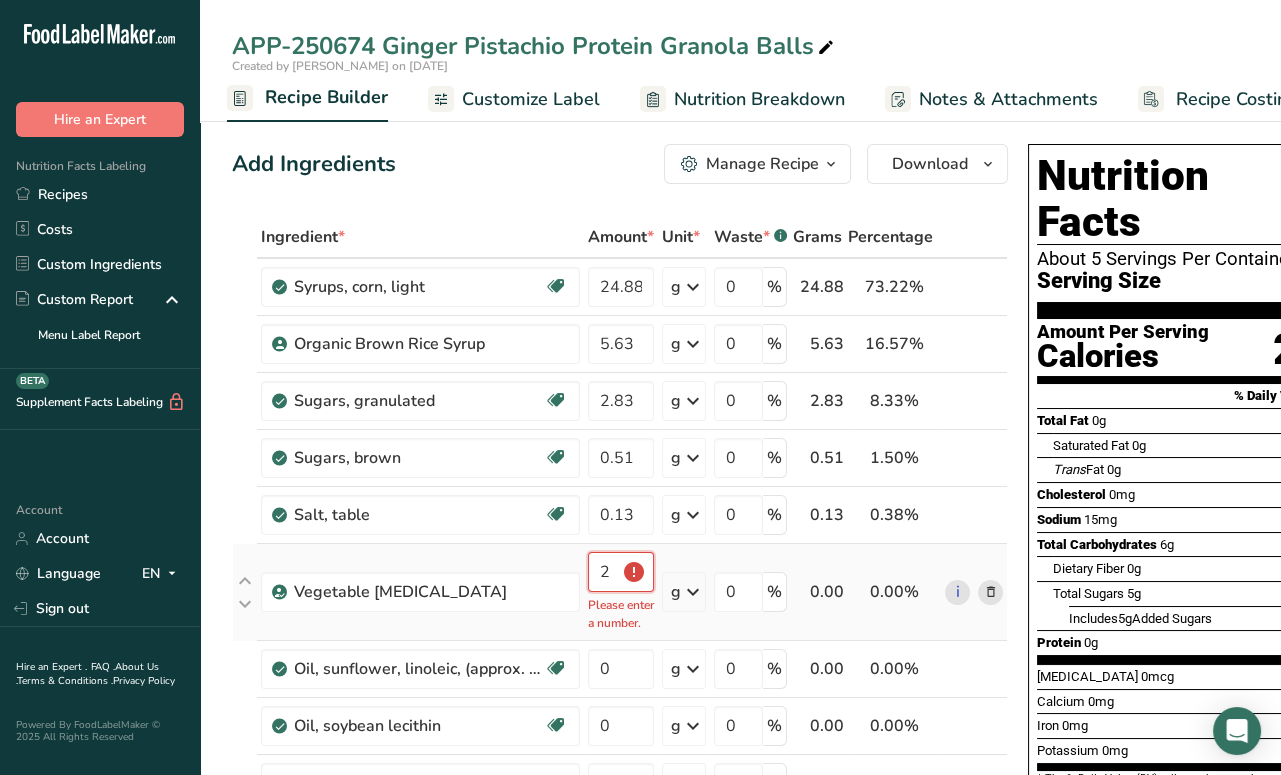 scroll, scrollTop: 0, scrollLeft: 0, axis: both 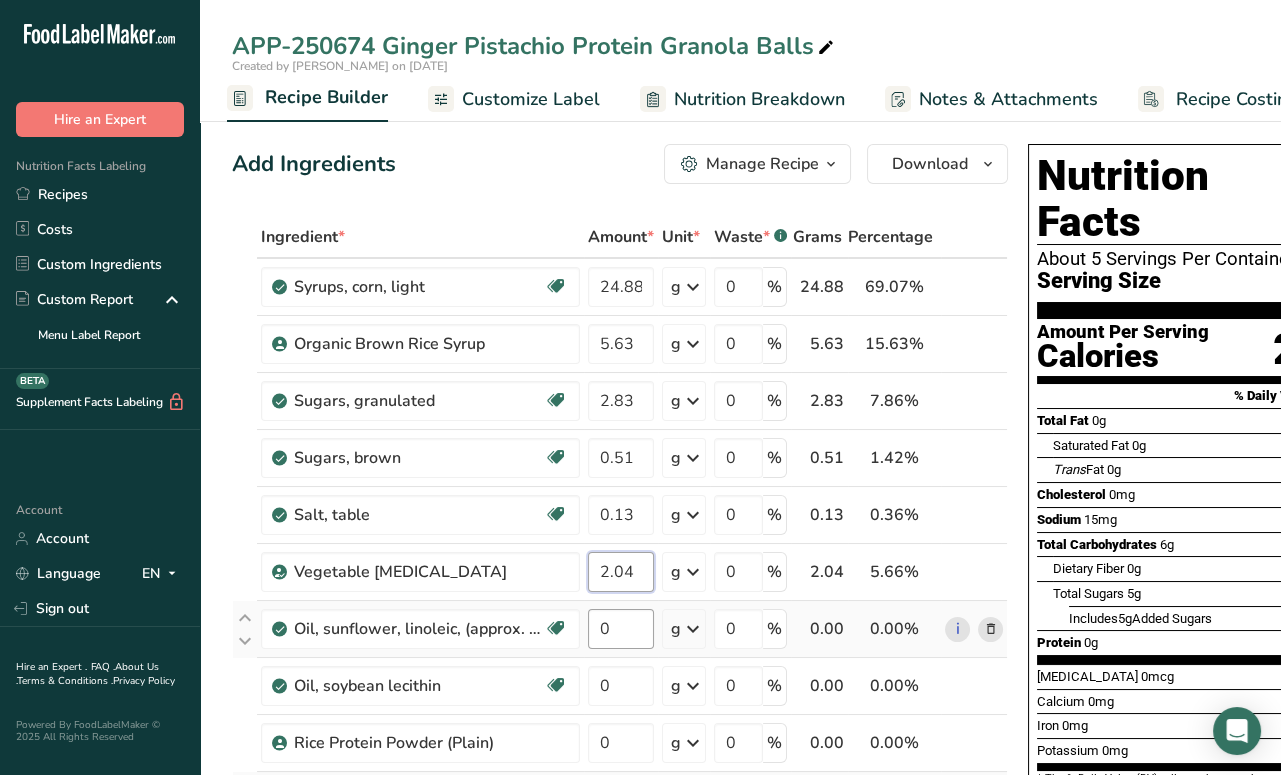 type on "2.04" 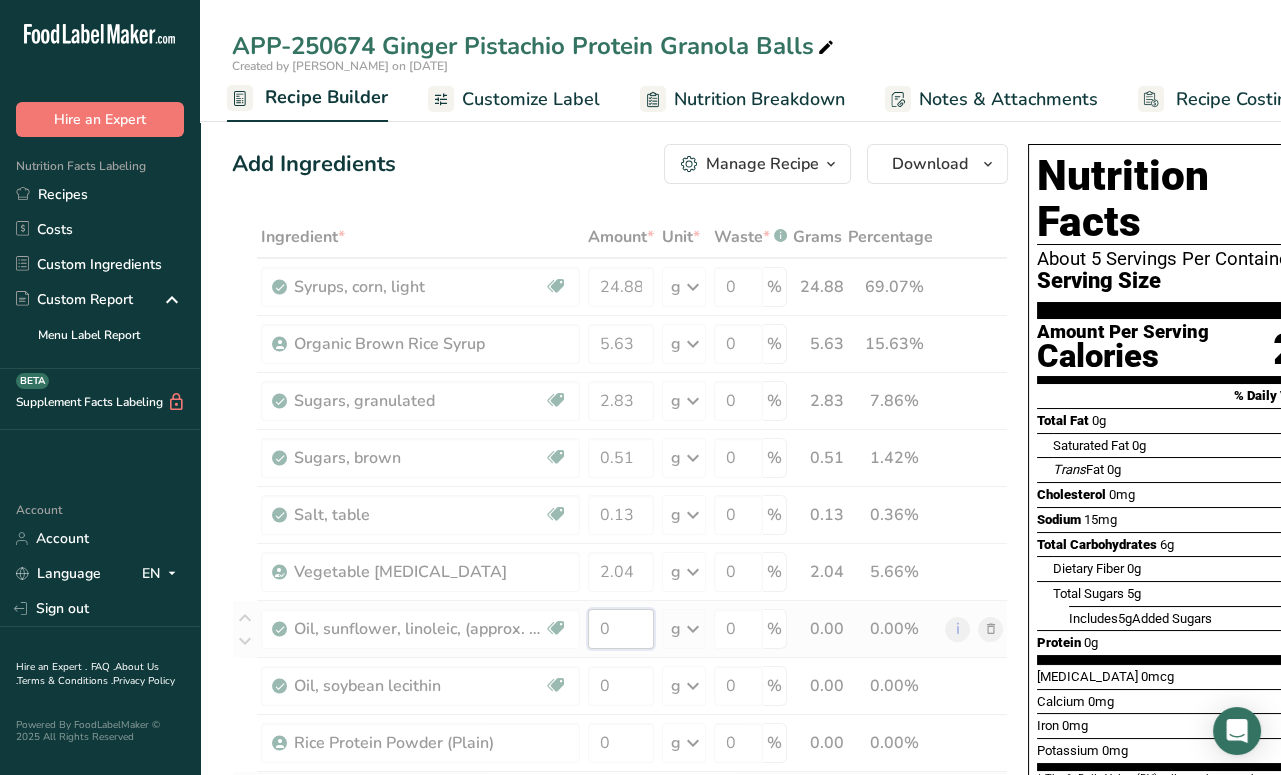 click on "Ingredient *
Amount *
Unit *
Waste *   .a-a{fill:#347362;}.b-a{fill:#fff;}          Grams
Percentage
Syrups, corn, light
Dairy free
Gluten free
Vegan
Vegetarian
Soy free
24.88
g
Portions
1 cup
1 tbsp
Weight Units
g
kg
mg
See more
Volume Units
l
Volume units require a density conversion. If you know your ingredient's density enter it below. Otherwise, click on "RIA" our AI Regulatory bot - she will be able to help you
lb/ft3
g/cm3
Confirm
mL
lb/ft3" at bounding box center [620, 813] 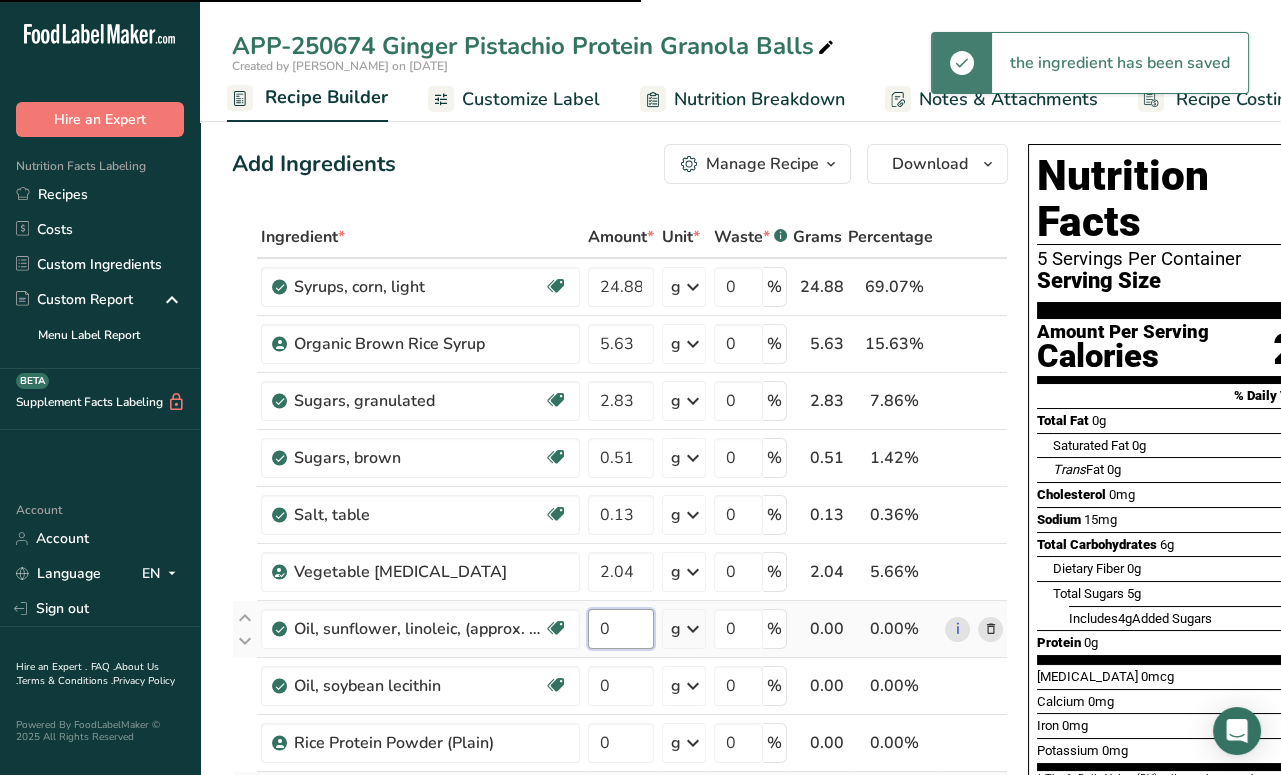 click on "0" at bounding box center (621, 629) 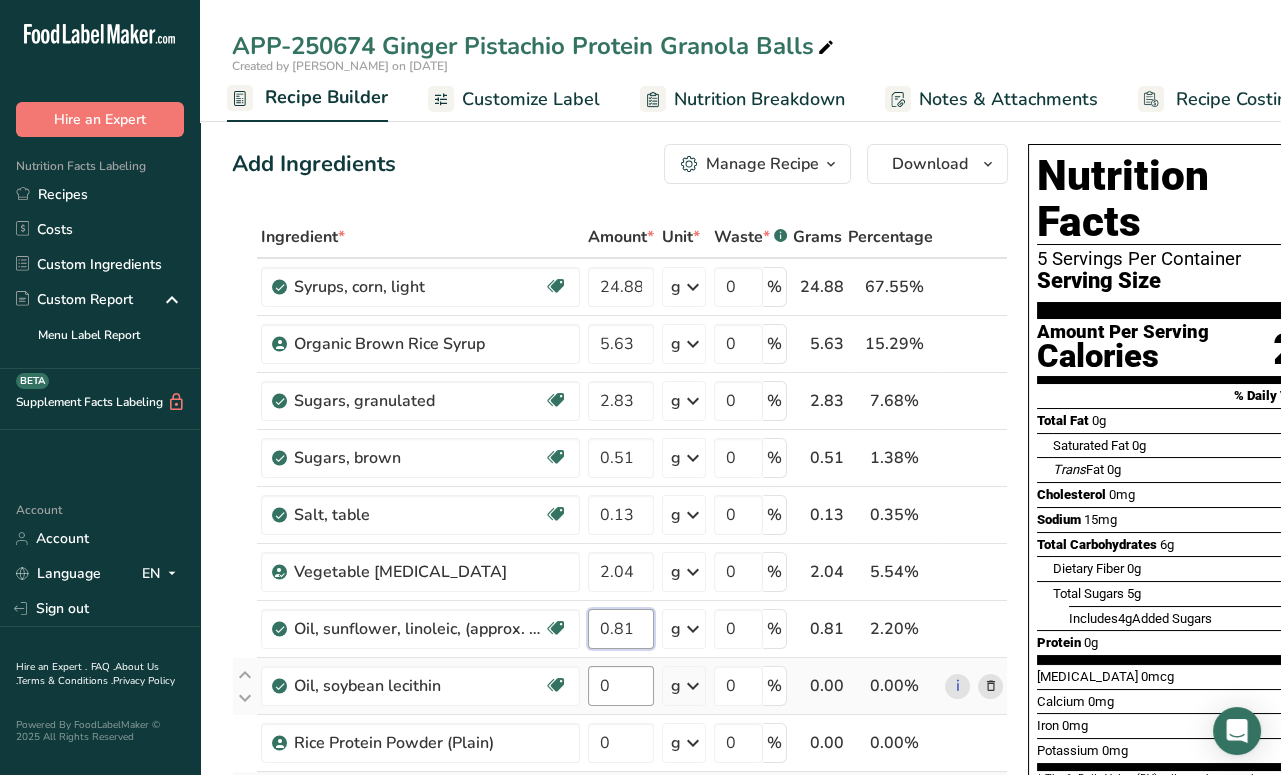 type on "0.81" 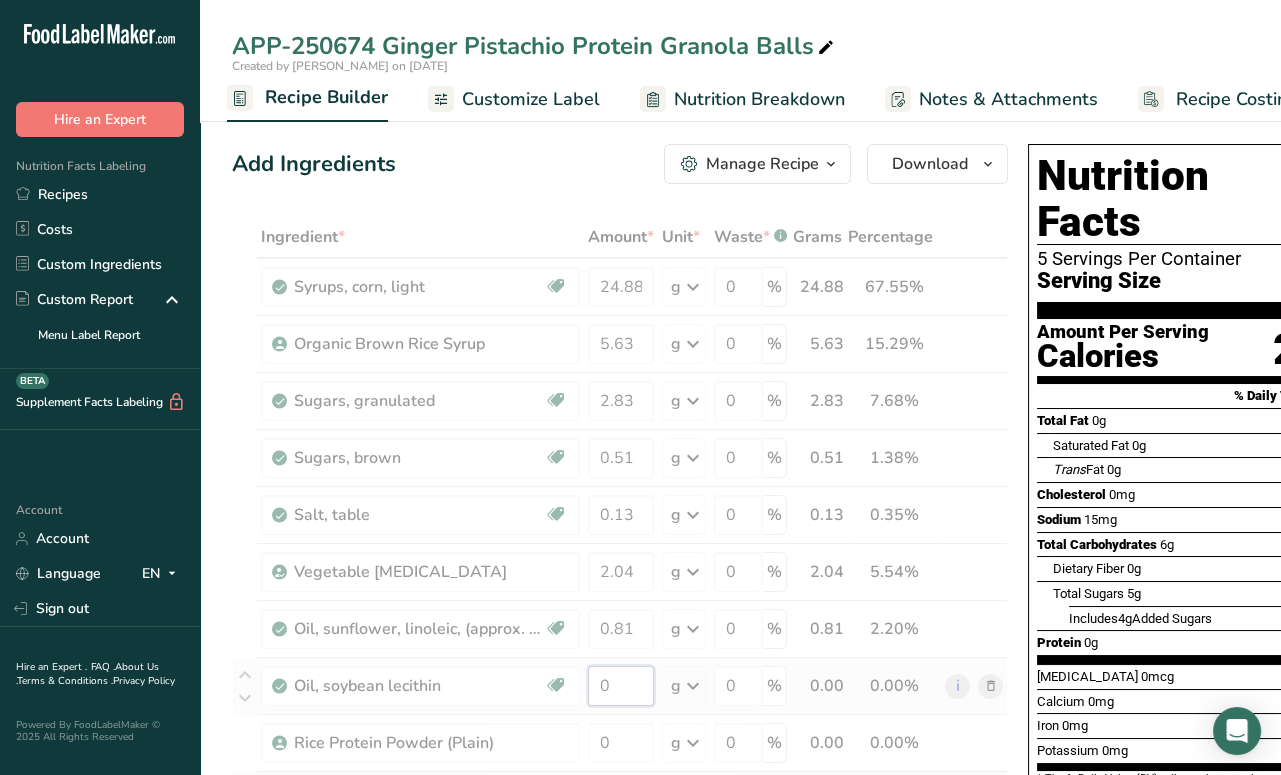 click on "Ingredient *
Amount *
Unit *
Waste *   .a-a{fill:#347362;}.b-a{fill:#fff;}          Grams
Percentage
Syrups, corn, light
Dairy free
Gluten free
Vegan
Vegetarian
Soy free
24.88
g
Portions
1 cup
1 tbsp
Weight Units
g
kg
mg
See more
Volume Units
l
Volume units require a density conversion. If you know your ingredient's density enter it below. Otherwise, click on "RIA" our AI Regulatory bot - she will be able to help you
lb/ft3
g/cm3
Confirm
mL
lb/ft3" at bounding box center (620, 813) 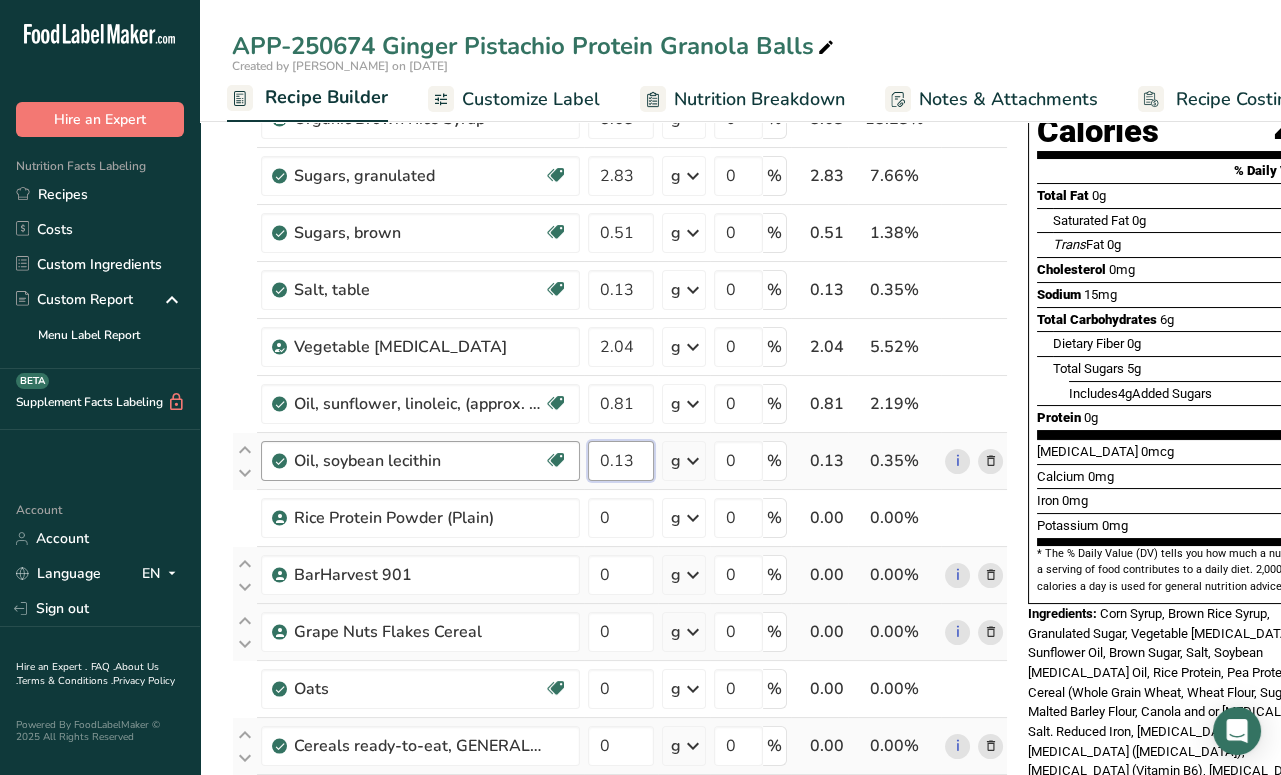 scroll, scrollTop: 226, scrollLeft: 0, axis: vertical 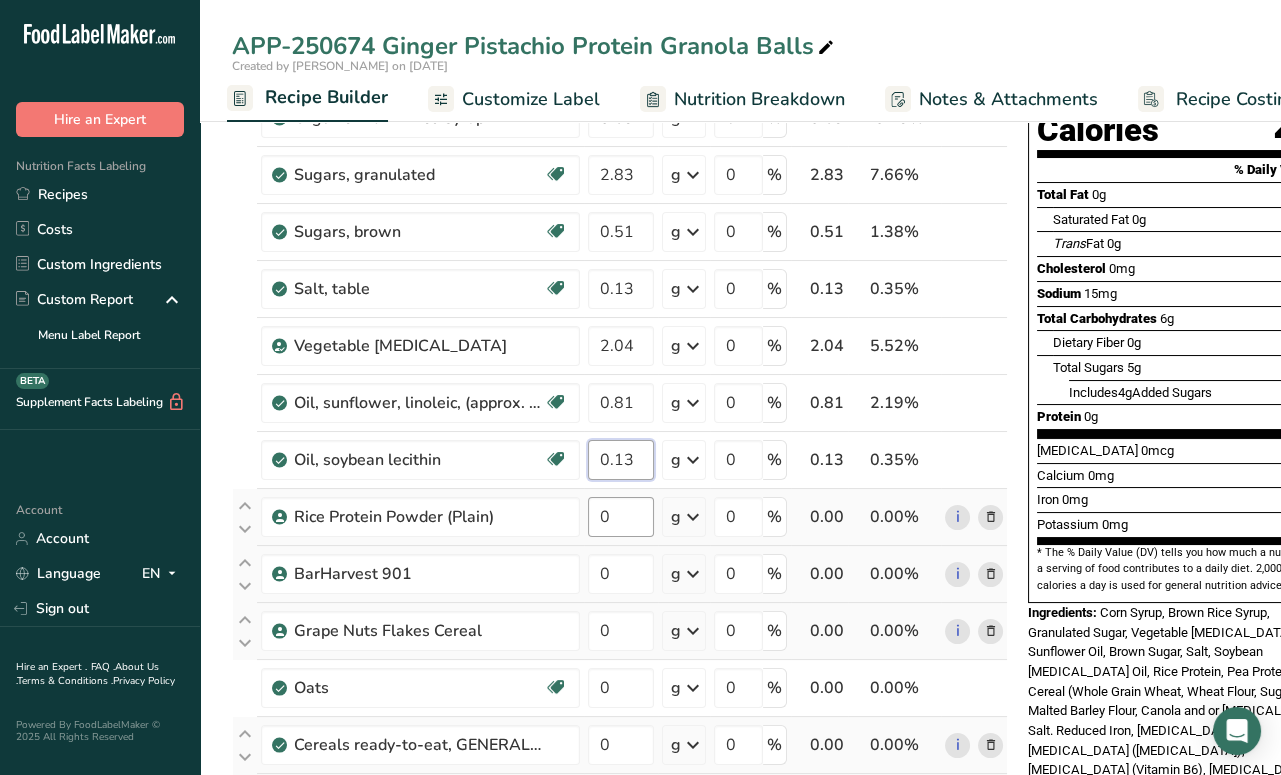 type on "0.13" 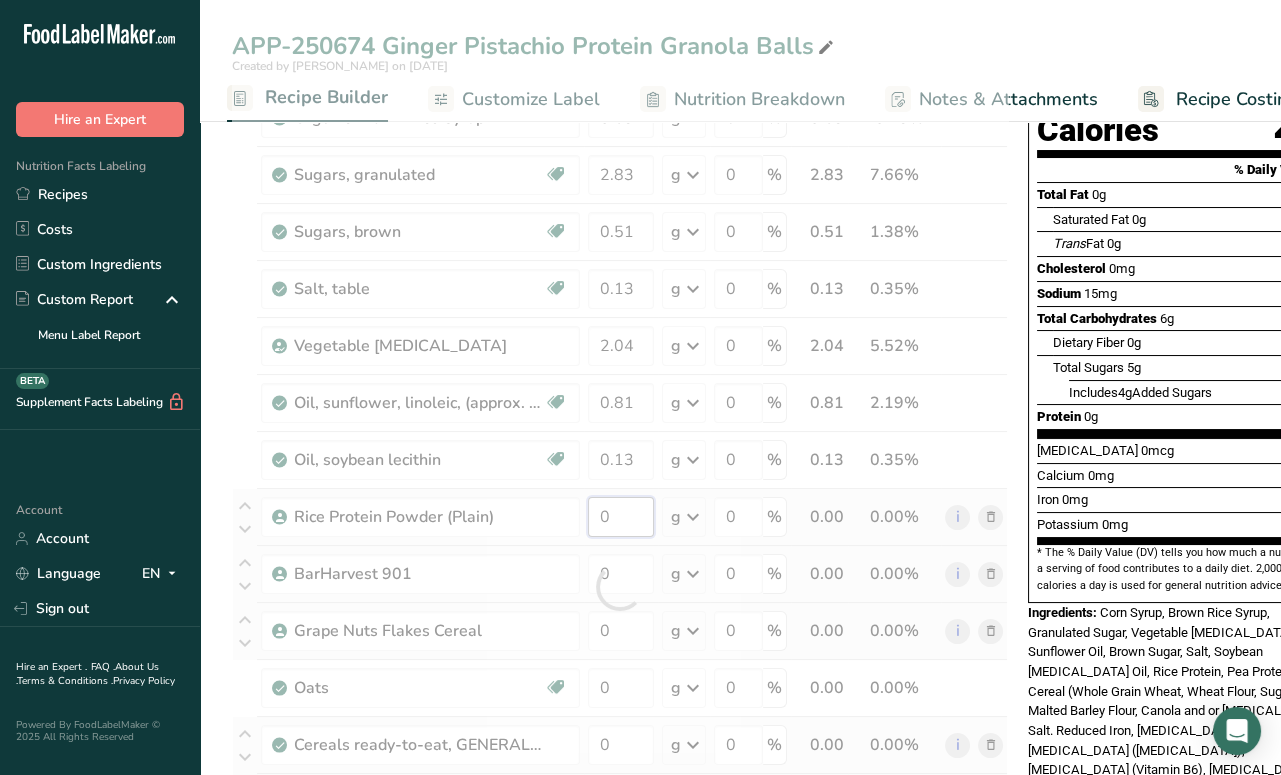 click on "Ingredient *
Amount *
Unit *
Waste *   .a-a{fill:#347362;}.b-a{fill:#fff;}          Grams
Percentage
Syrups, corn, light
Dairy free
Gluten free
Vegan
Vegetarian
Soy free
24.88
g
Portions
1 cup
1 tbsp
Weight Units
g
kg
mg
See more
Volume Units
l
Volume units require a density conversion. If you know your ingredient's density enter it below. Otherwise, click on "RIA" our AI Regulatory bot - she will be able to help you
lb/ft3
g/cm3
Confirm
mL
lb/ft3" at bounding box center [620, 587] 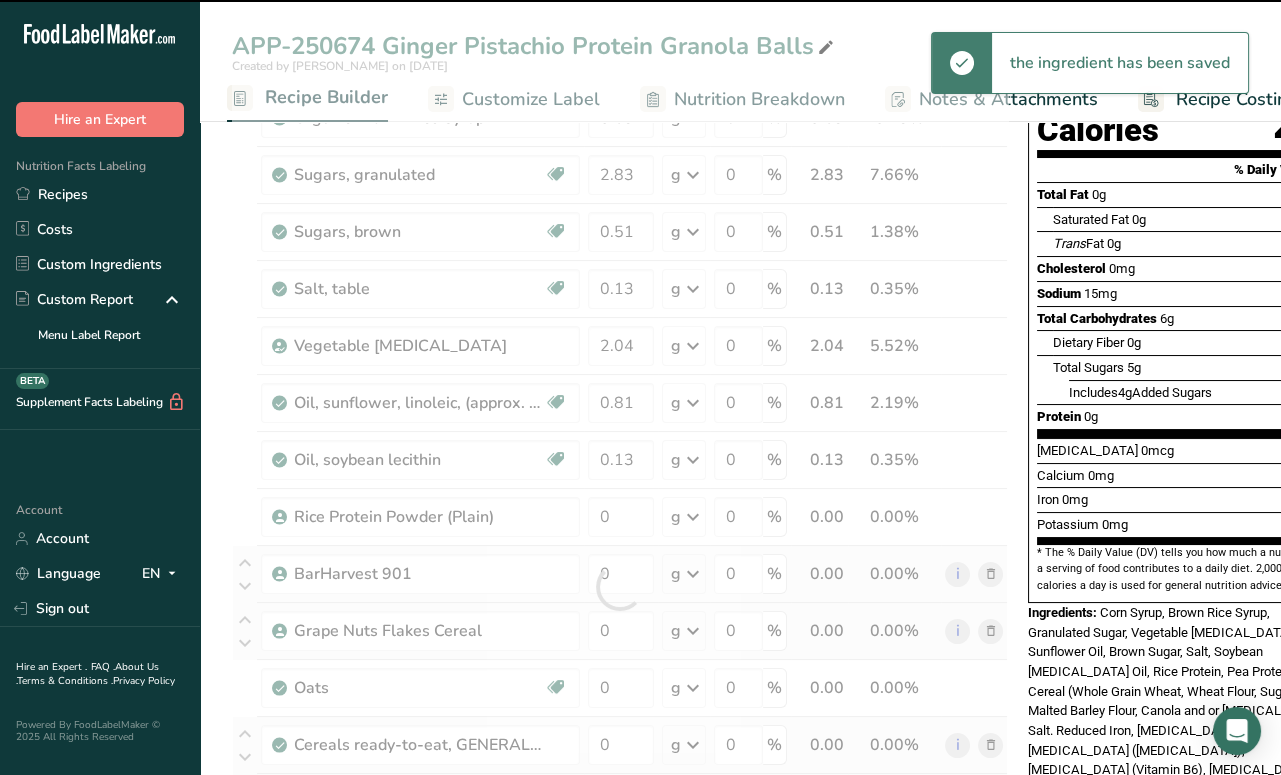 click at bounding box center [620, 587] 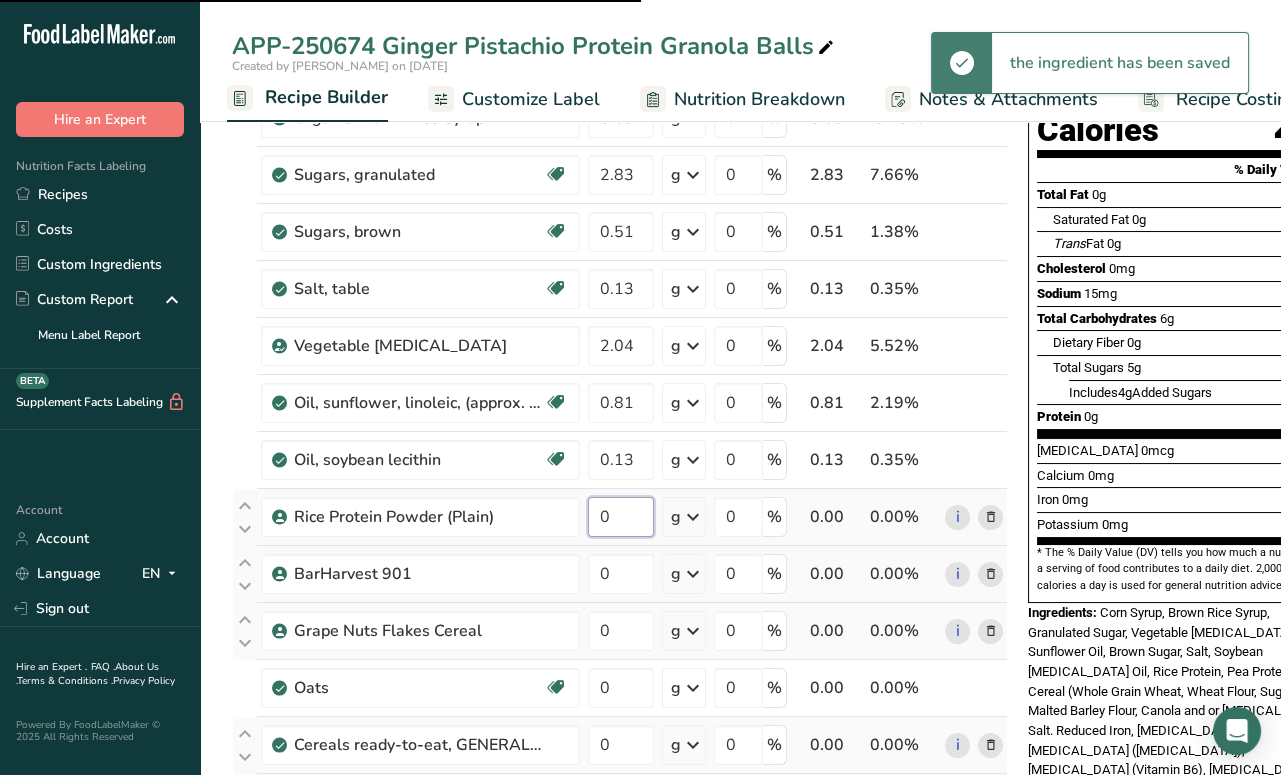 click on "0" at bounding box center [621, 517] 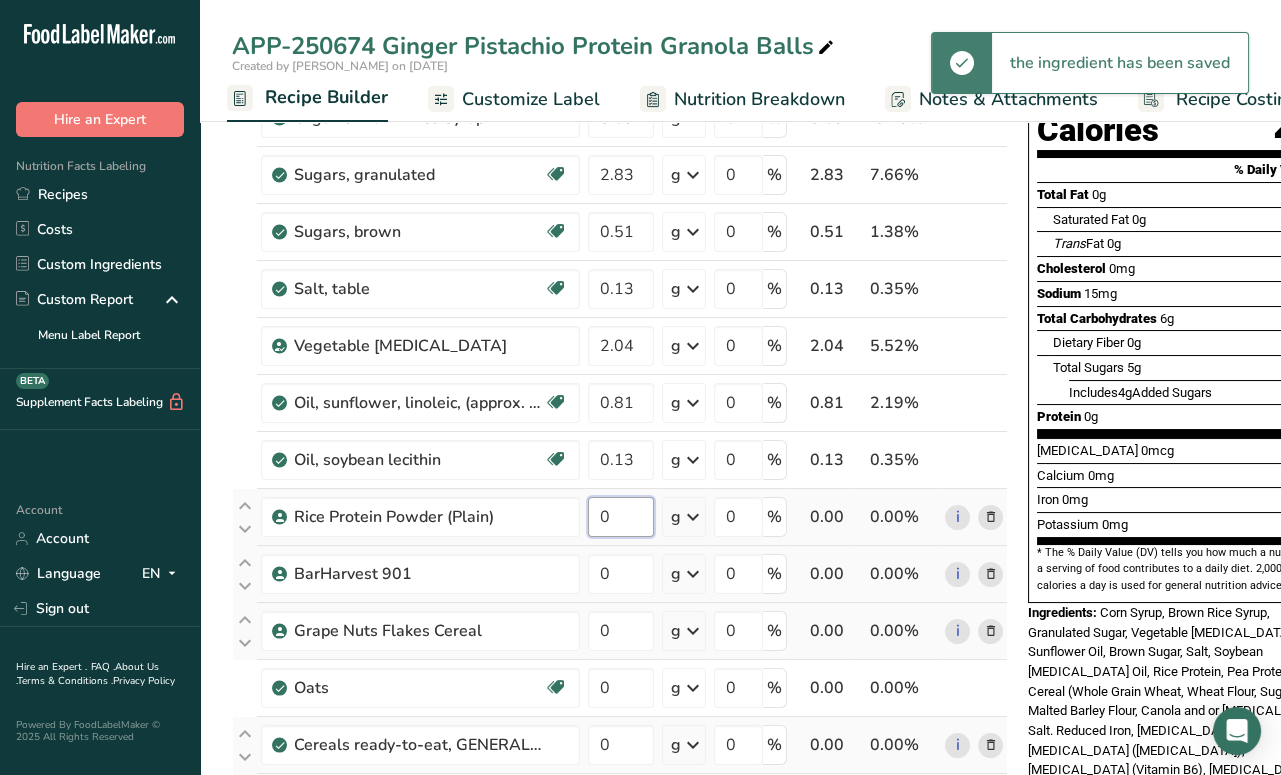 click on "0" at bounding box center (621, 517) 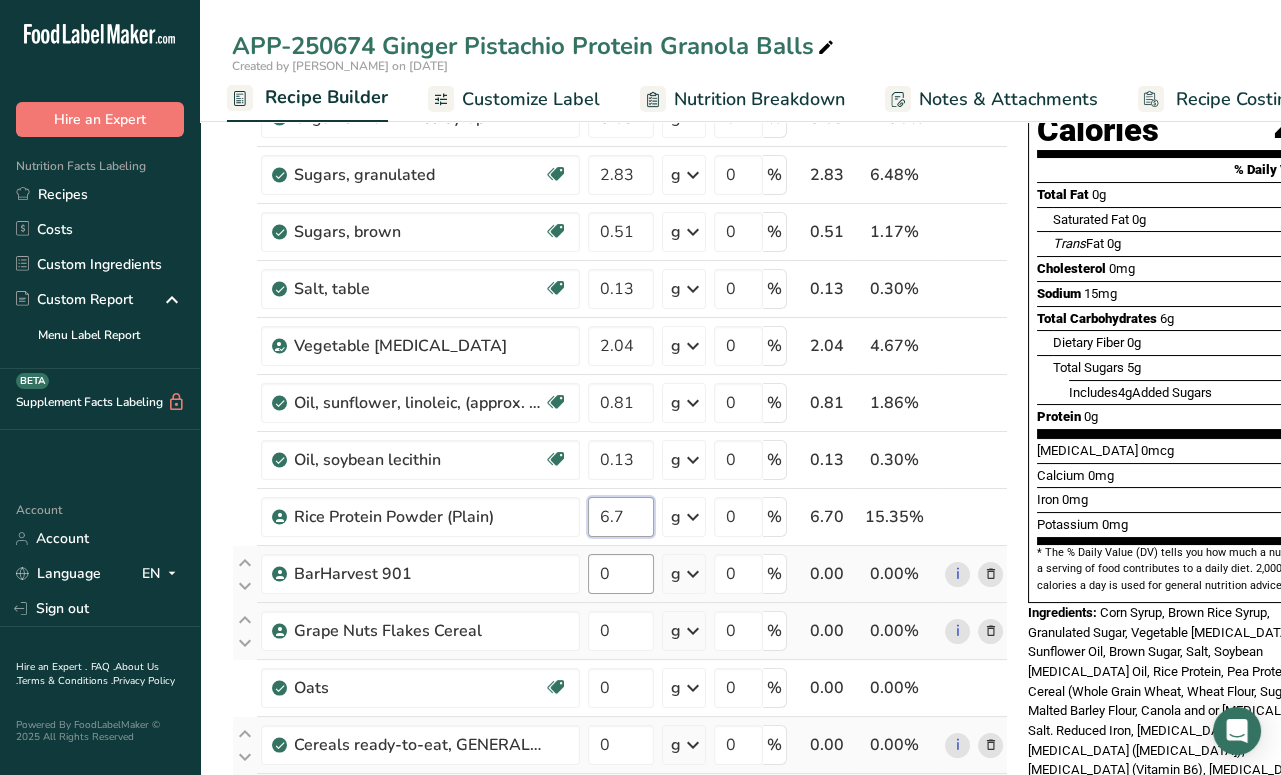 type on "6.7" 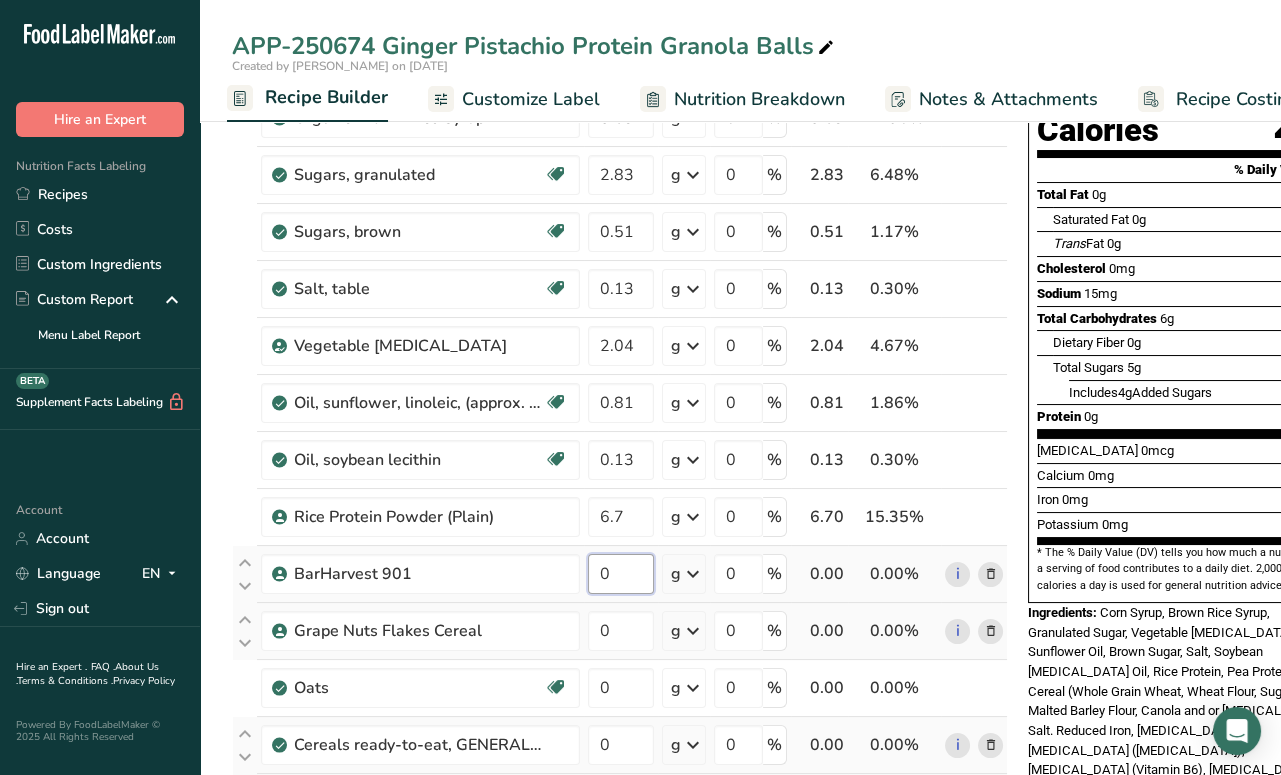 click on "Ingredient *
Amount *
Unit *
Waste *   .a-a{fill:#347362;}.b-a{fill:#fff;}          Grams
Percentage
Syrups, corn, light
Dairy free
Gluten free
Vegan
Vegetarian
Soy free
24.88
g
Portions
1 cup
1 tbsp
Weight Units
g
kg
mg
See more
Volume Units
l
Volume units require a density conversion. If you know your ingredient's density enter it below. Otherwise, click on "RIA" our AI Regulatory bot - she will be able to help you
lb/ft3
g/cm3
Confirm
mL
lb/ft3" at bounding box center (620, 587) 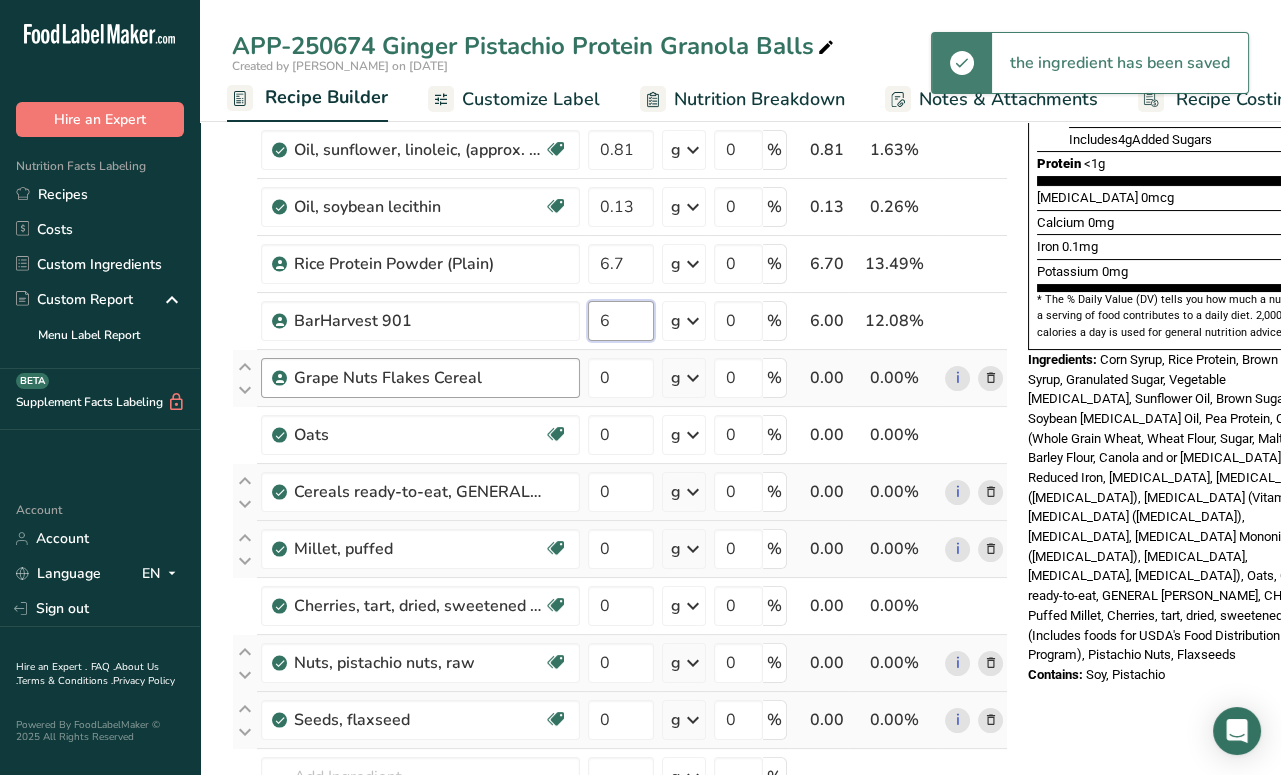 scroll, scrollTop: 480, scrollLeft: 0, axis: vertical 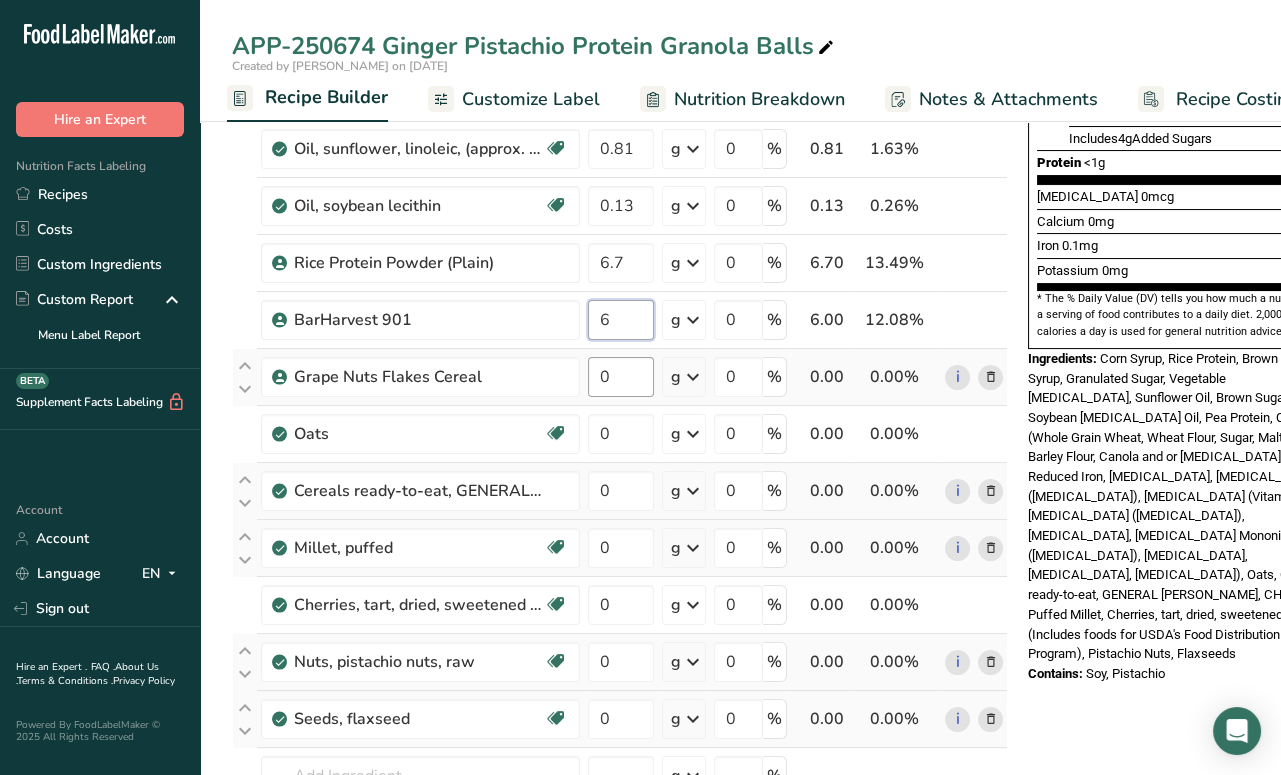 type on "6" 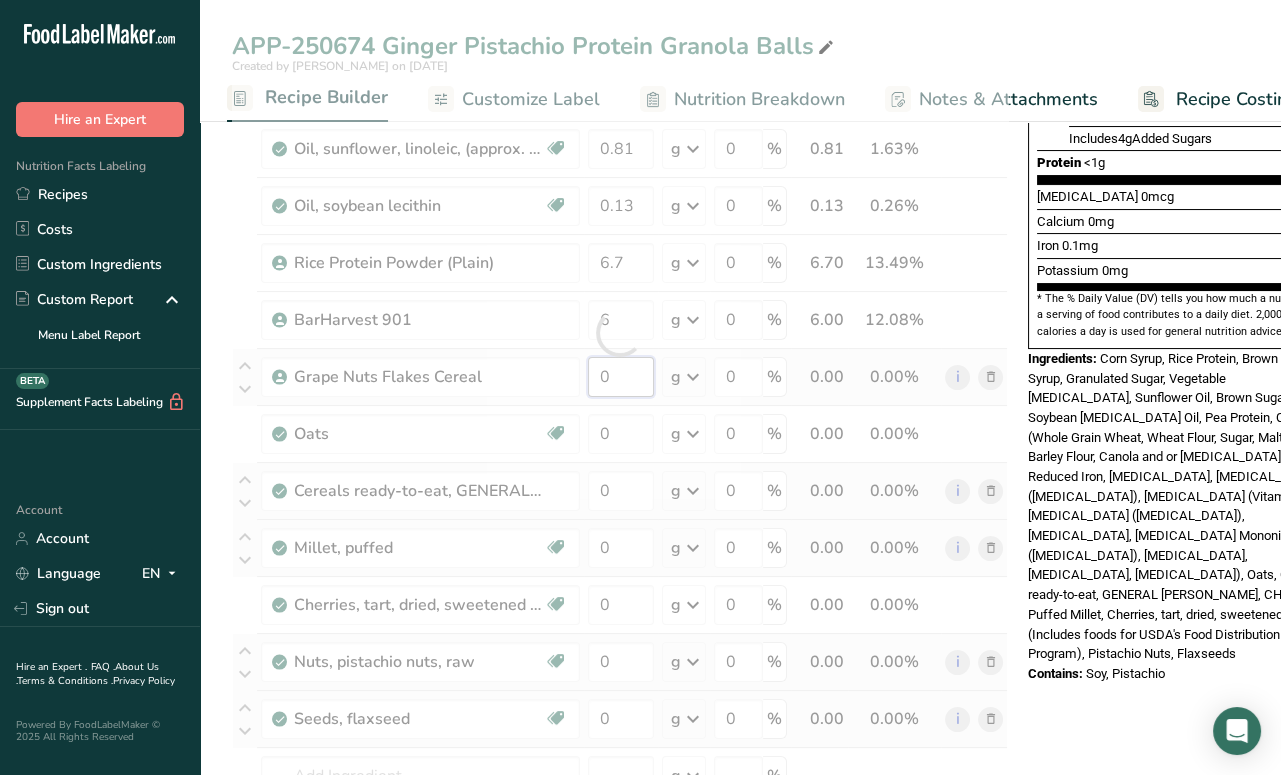 click on "Ingredient *
Amount *
Unit *
Waste *   .a-a{fill:#347362;}.b-a{fill:#fff;}          Grams
Percentage
Syrups, corn, light
Dairy free
Gluten free
Vegan
Vegetarian
Soy free
24.88
g
Portions
1 cup
1 tbsp
Weight Units
g
kg
mg
See more
Volume Units
l
Volume units require a density conversion. If you know your ingredient's density enter it below. Otherwise, click on "RIA" our AI Regulatory bot - she will be able to help you
lb/ft3
g/cm3
Confirm
mL
lb/ft3" at bounding box center (620, 333) 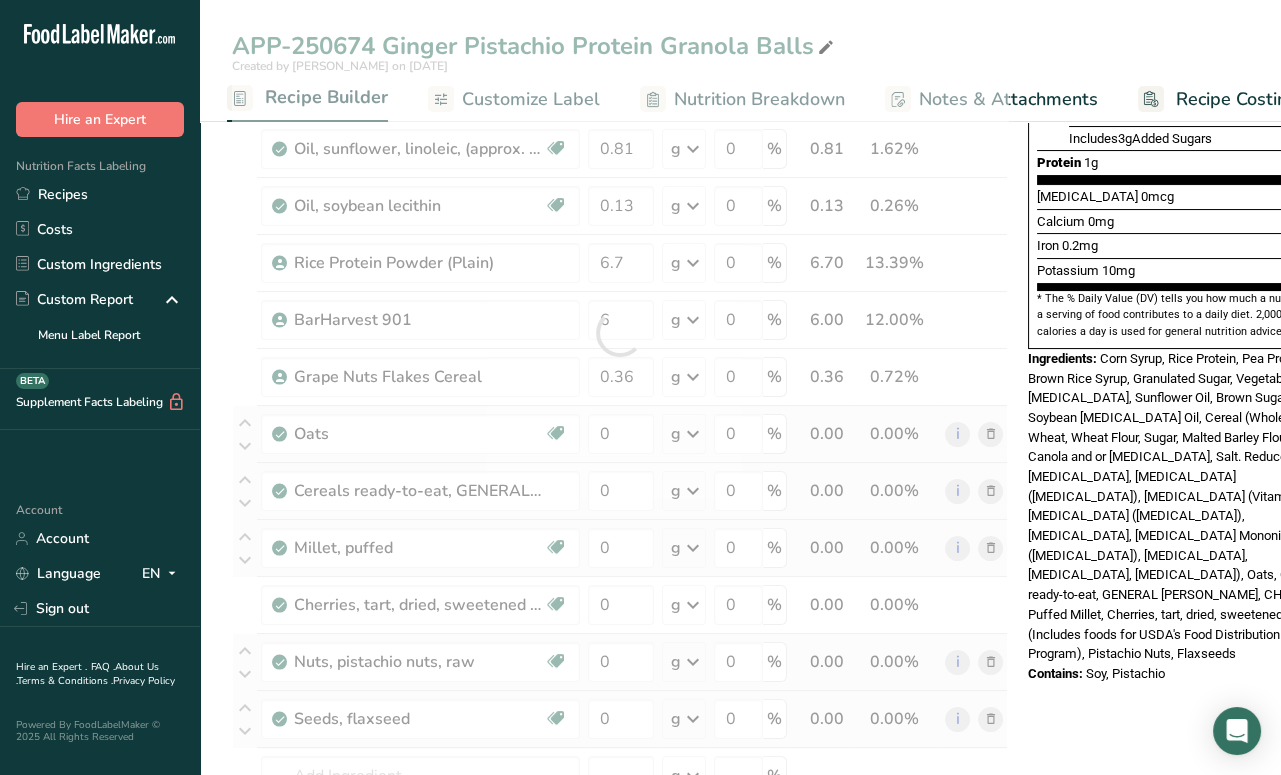 click on "Ingredient *
Amount *
Unit *
Waste *   .a-a{fill:#347362;}.b-a{fill:#fff;}          Grams
Percentage
Syrups, corn, light
Dairy free
Gluten free
Vegan
Vegetarian
Soy free
24.88
g
Portions
1 cup
1 tbsp
Weight Units
g
kg
mg
See more
Volume Units
l
Volume units require a density conversion. If you know your ingredient's density enter it below. Otherwise, click on "RIA" our AI Regulatory bot - she will be able to help you
lb/ft3
g/cm3
Confirm
mL
lb/ft3" at bounding box center [620, 333] 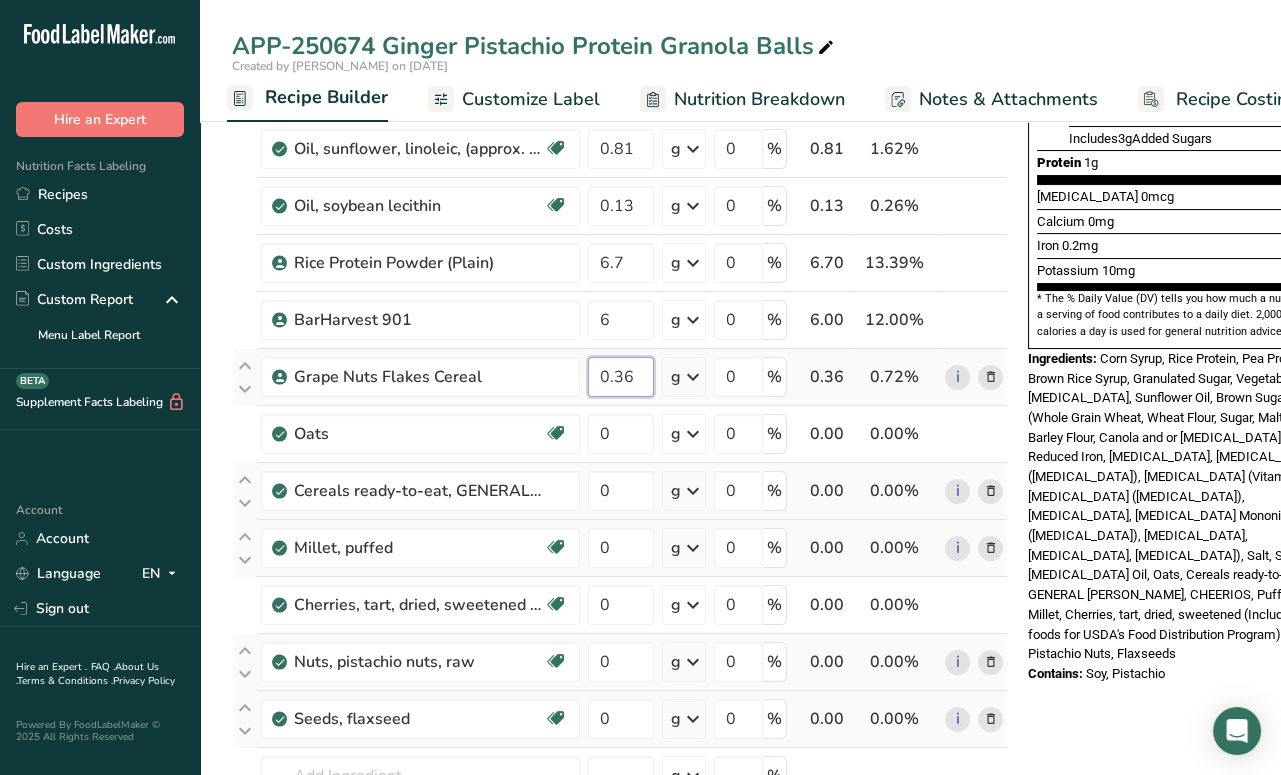 click on "0.36" at bounding box center (621, 377) 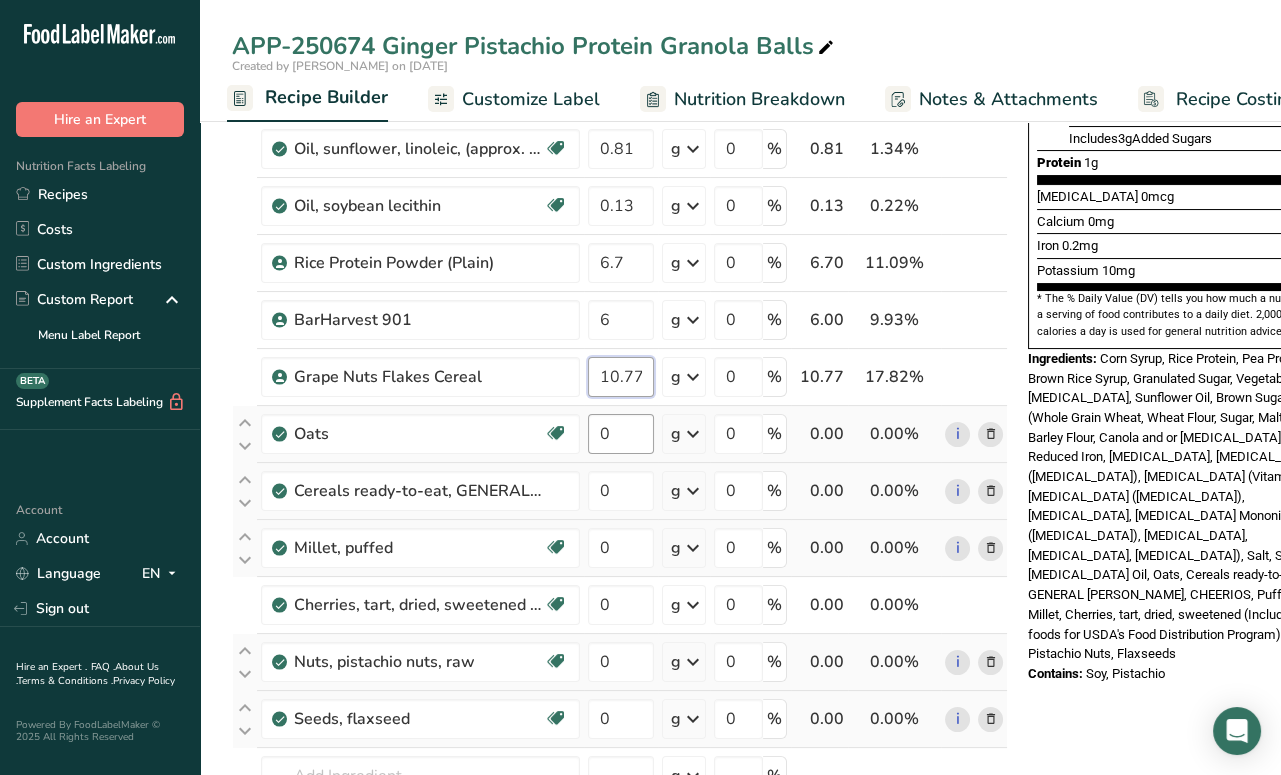 type on "10.77" 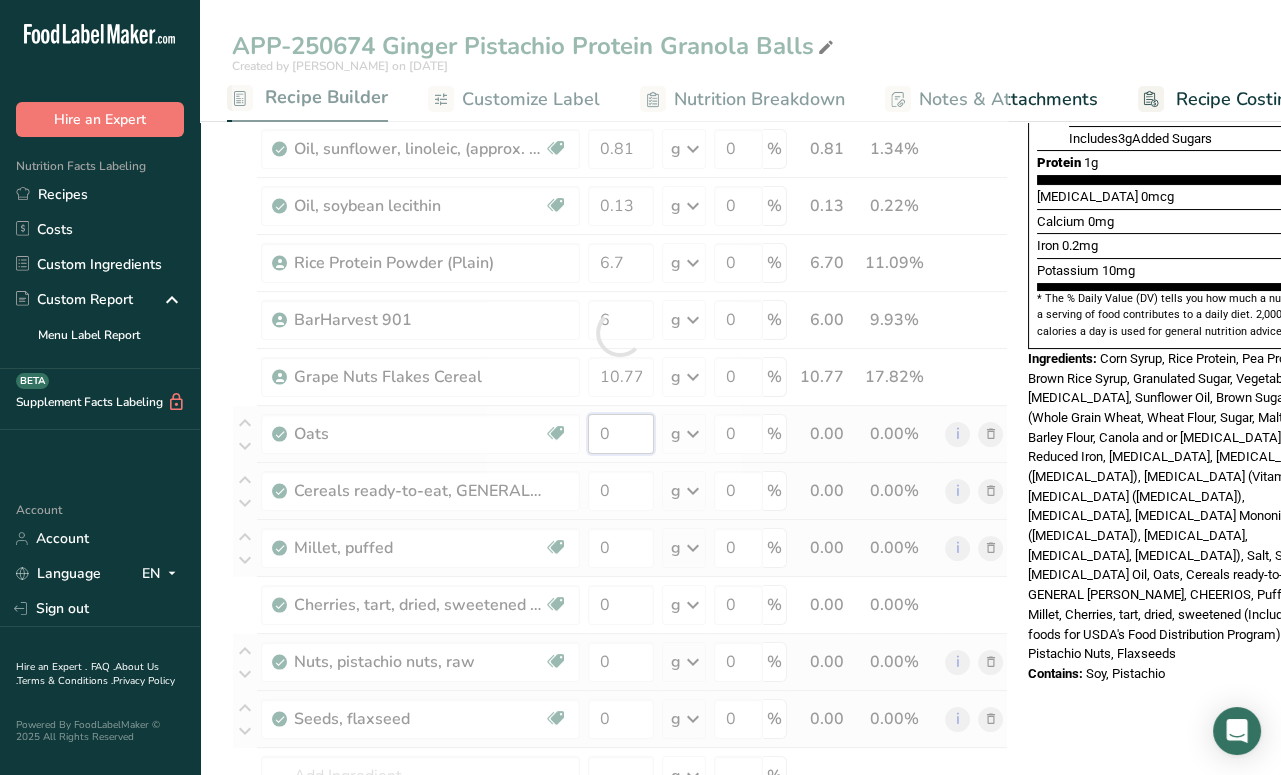click on "Ingredient *
Amount *
Unit *
Waste *   .a-a{fill:#347362;}.b-a{fill:#fff;}          Grams
Percentage
Syrups, corn, light
Dairy free
Gluten free
Vegan
Vegetarian
Soy free
24.88
g
Portions
1 cup
1 tbsp
Weight Units
g
kg
mg
See more
Volume Units
l
Volume units require a density conversion. If you know your ingredient's density enter it below. Otherwise, click on "RIA" our AI Regulatory bot - she will be able to help you
lb/ft3
g/cm3
Confirm
mL
lb/ft3" at bounding box center (620, 333) 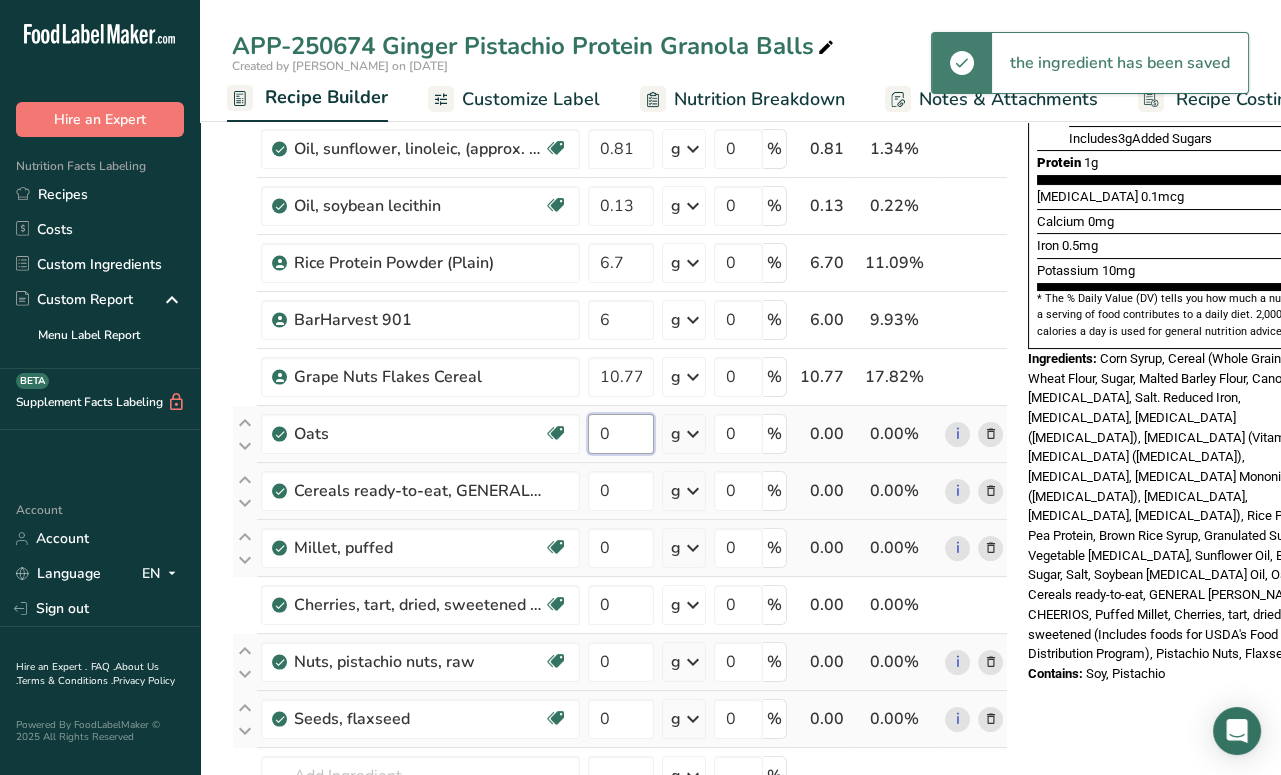 click on "0" at bounding box center [621, 434] 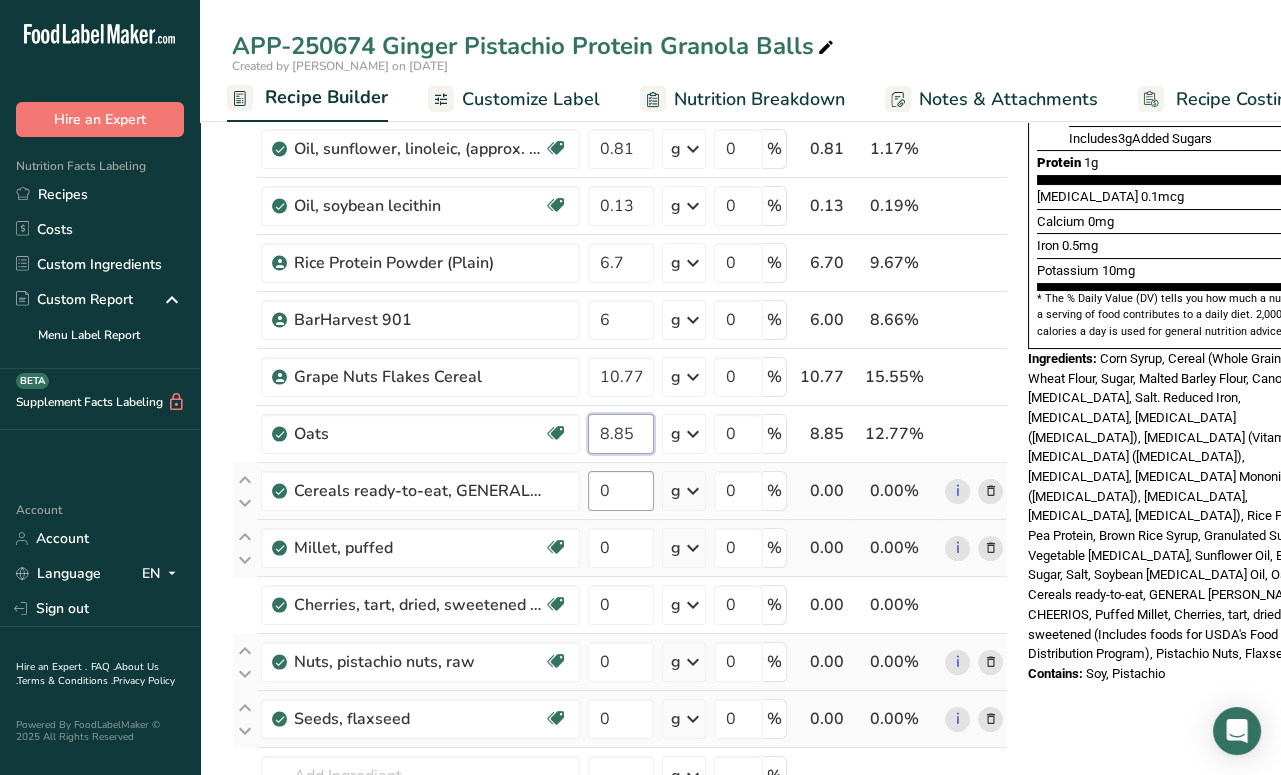 type on "8.85" 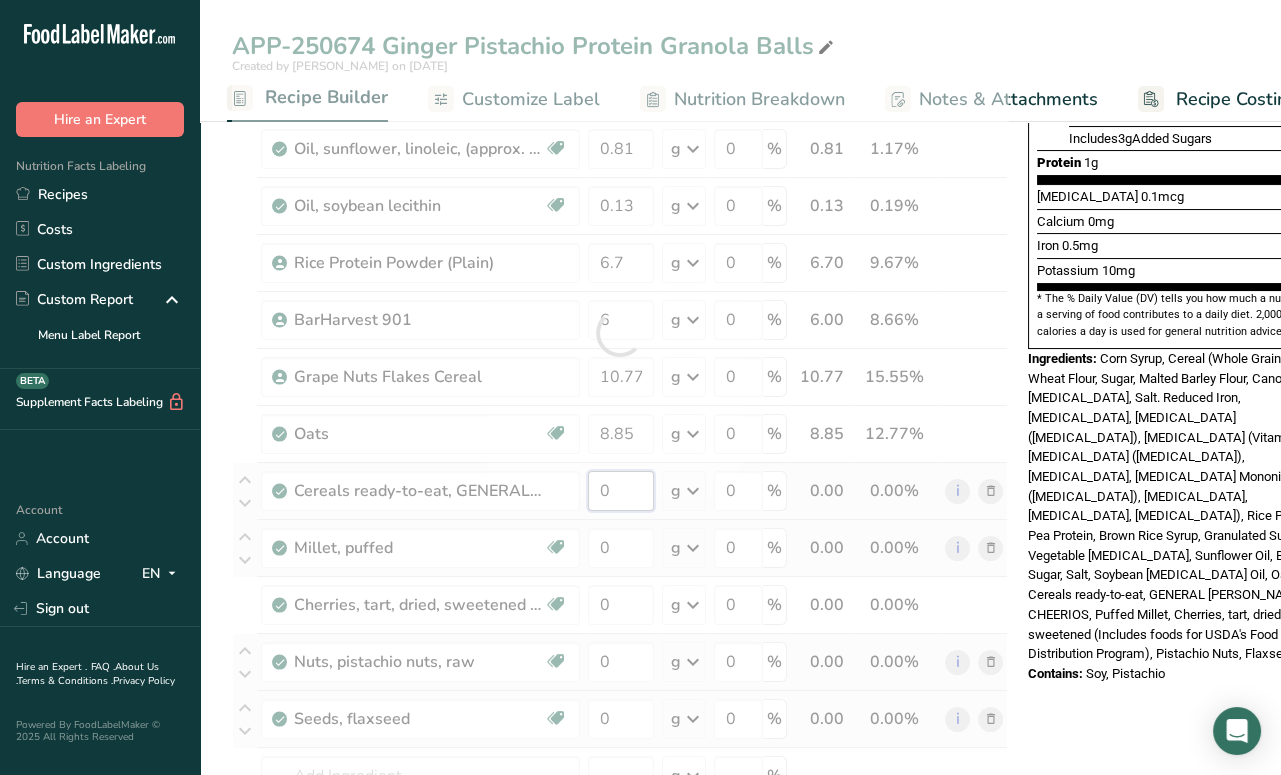 click on "Ingredient *
Amount *
Unit *
Waste *   .a-a{fill:#347362;}.b-a{fill:#fff;}          Grams
Percentage
Syrups, corn, light
Dairy free
Gluten free
Vegan
Vegetarian
Soy free
24.88
g
Portions
1 cup
1 tbsp
Weight Units
g
kg
mg
See more
Volume Units
l
Volume units require a density conversion. If you know your ingredient's density enter it below. Otherwise, click on "RIA" our AI Regulatory bot - she will be able to help you
lb/ft3
g/cm3
Confirm
mL
lb/ft3" at bounding box center [620, 333] 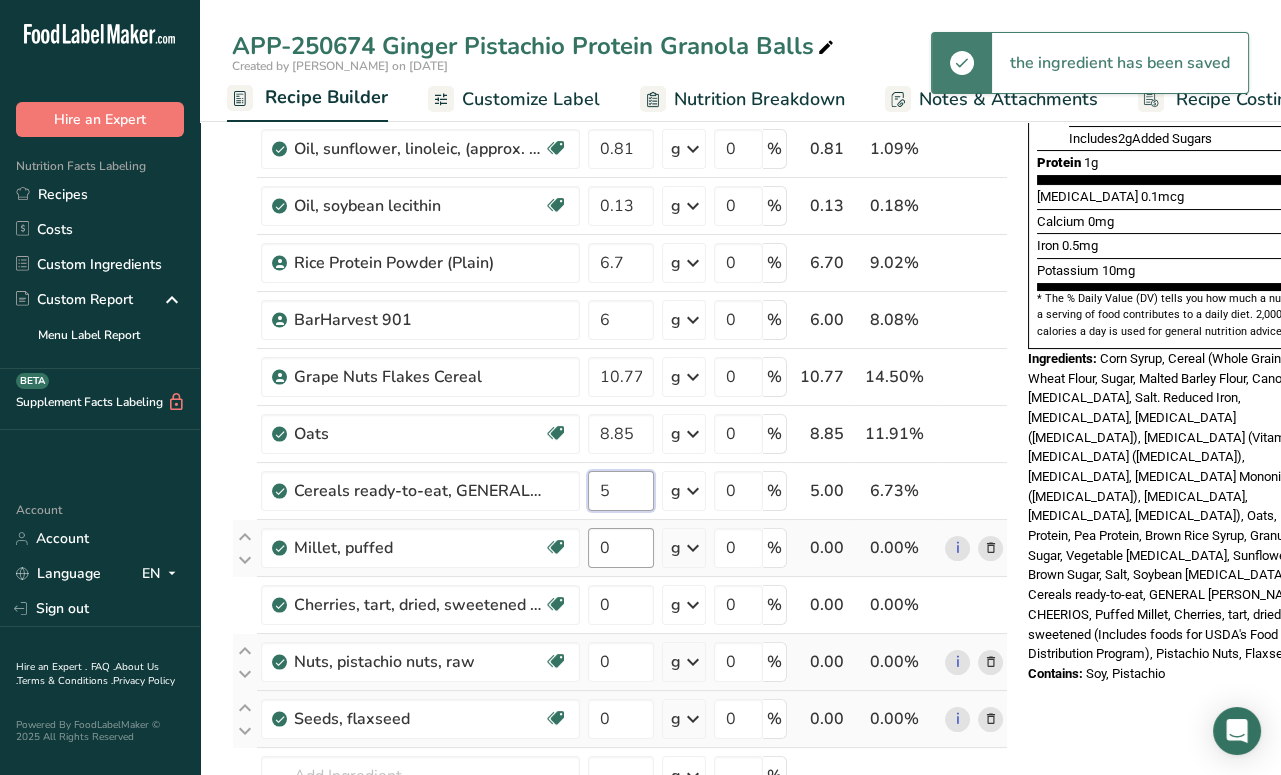 type on "5" 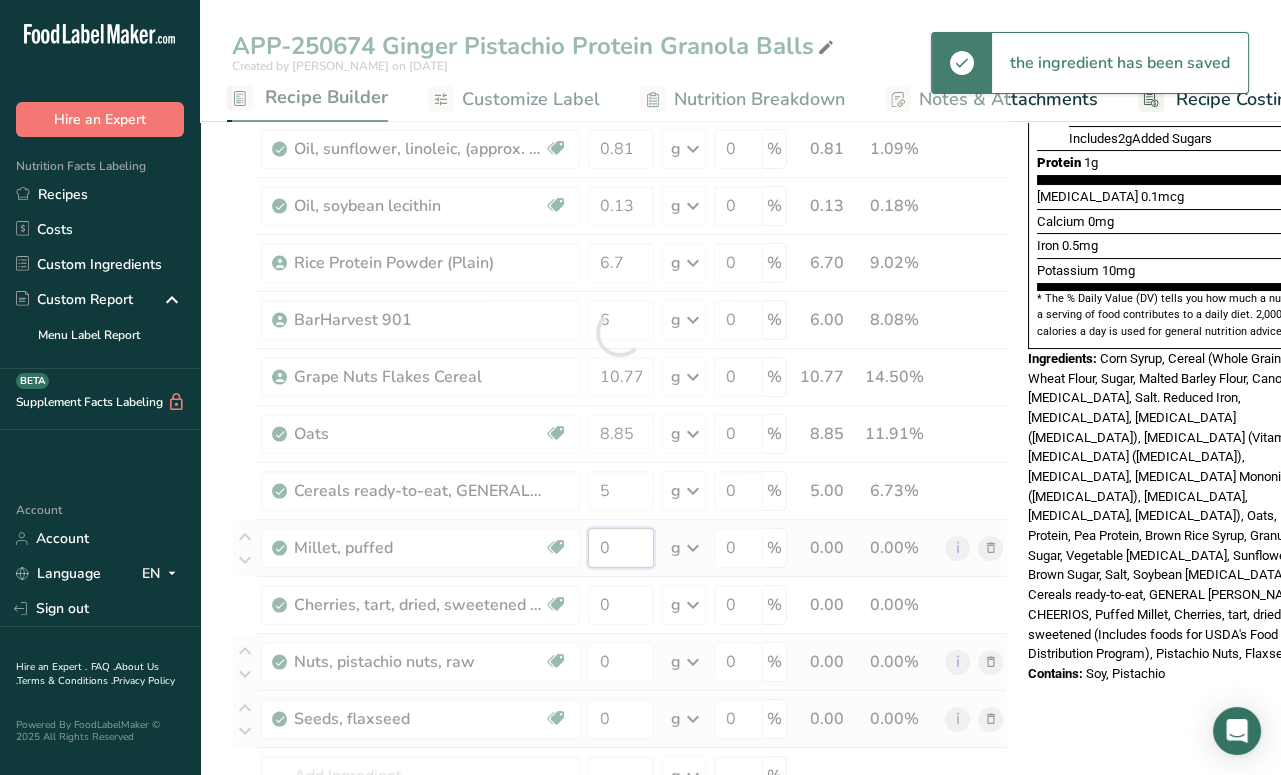 click on "Ingredient *
Amount *
Unit *
Waste *   .a-a{fill:#347362;}.b-a{fill:#fff;}          Grams
Percentage
Syrups, corn, light
Dairy free
Gluten free
Vegan
Vegetarian
Soy free
24.88
g
Portions
1 cup
1 tbsp
Weight Units
g
kg
mg
See more
Volume Units
l
Volume units require a density conversion. If you know your ingredient's density enter it below. Otherwise, click on "RIA" our AI Regulatory bot - she will be able to help you
lb/ft3
g/cm3
Confirm
mL
lb/ft3" at bounding box center (620, 333) 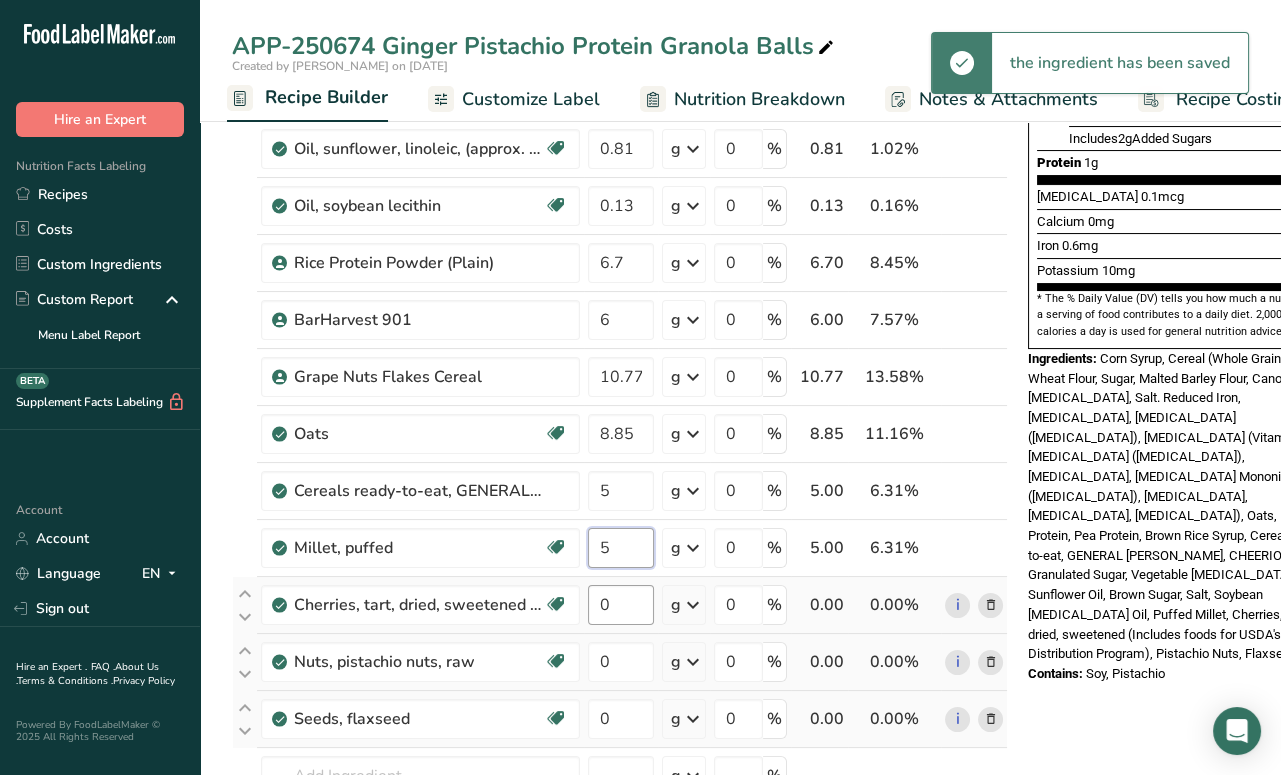 type on "5" 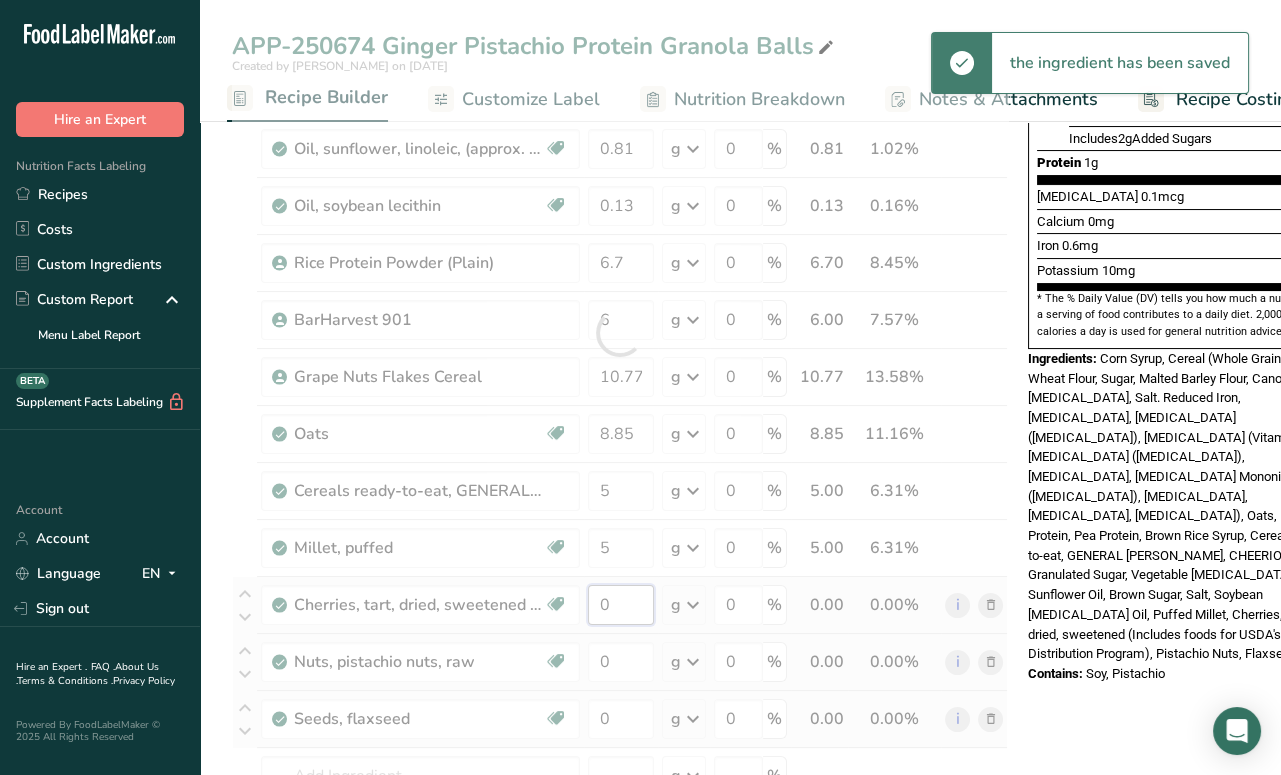 click on "Ingredient *
Amount *
Unit *
Waste *   .a-a{fill:#347362;}.b-a{fill:#fff;}          Grams
Percentage
Syrups, corn, light
Dairy free
Gluten free
Vegan
Vegetarian
Soy free
24.88
g
Portions
1 cup
1 tbsp
Weight Units
g
kg
mg
See more
Volume Units
l
Volume units require a density conversion. If you know your ingredient's density enter it below. Otherwise, click on "RIA" our AI Regulatory bot - she will be able to help you
lb/ft3
g/cm3
Confirm
mL
lb/ft3" at bounding box center [620, 333] 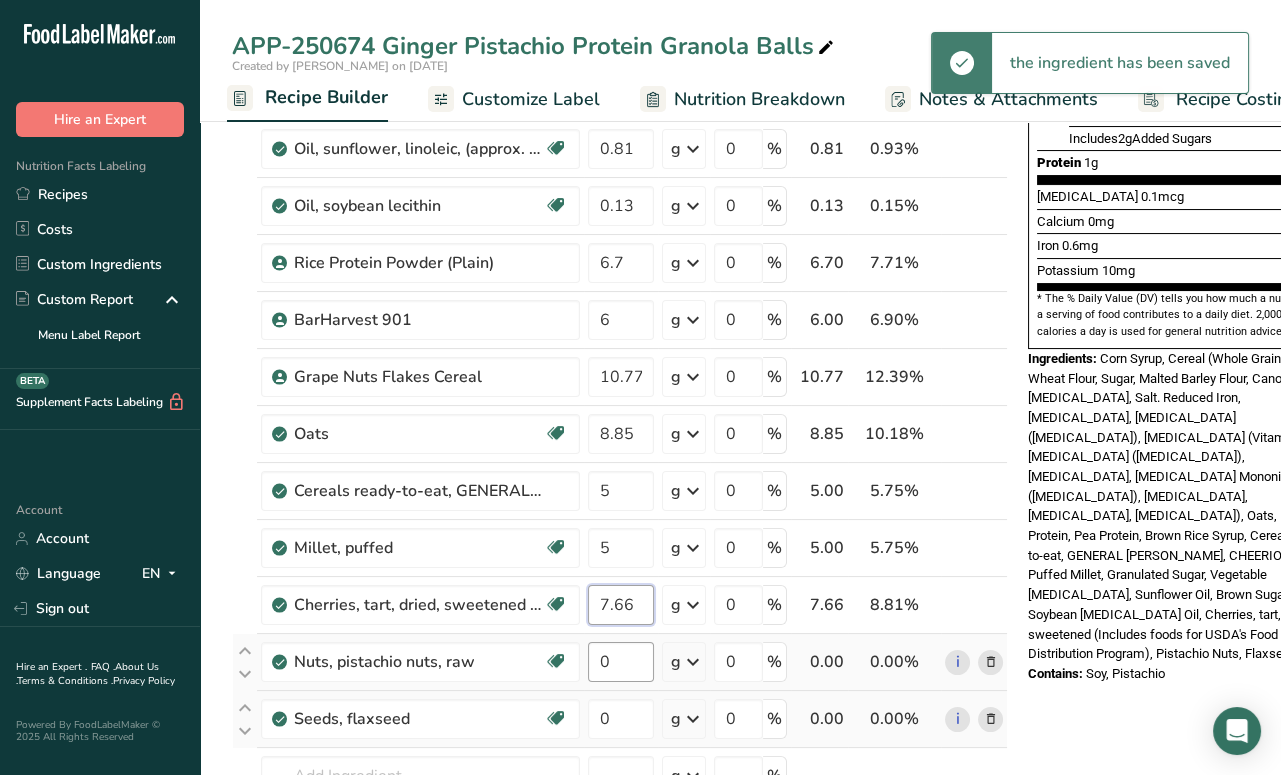 type on "7.66" 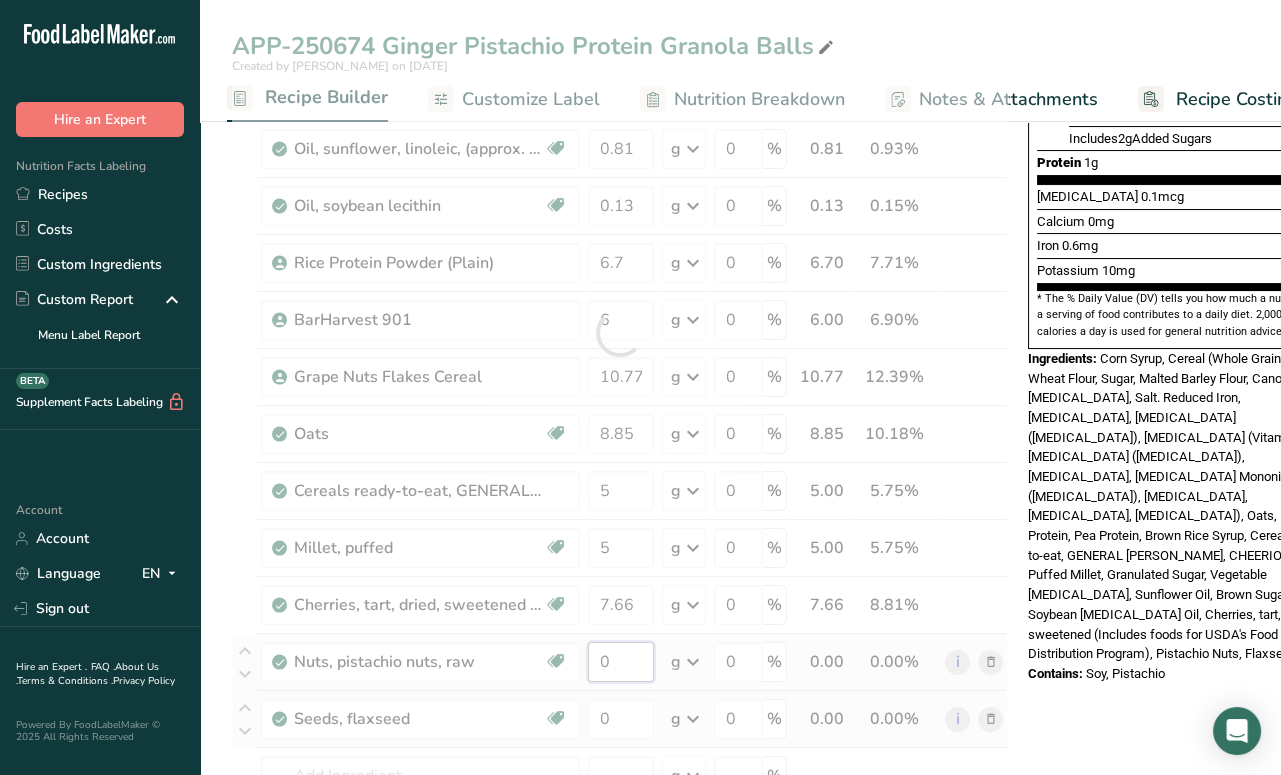 click on "Ingredient *
Amount *
Unit *
Waste *   .a-a{fill:#347362;}.b-a{fill:#fff;}          Grams
Percentage
Syrups, corn, light
Dairy free
Gluten free
Vegan
Vegetarian
Soy free
24.88
g
Portions
1 cup
1 tbsp
Weight Units
g
kg
mg
See more
Volume Units
l
Volume units require a density conversion. If you know your ingredient's density enter it below. Otherwise, click on "RIA" our AI Regulatory bot - she will be able to help you
lb/ft3
g/cm3
Confirm
mL
lb/ft3" at bounding box center (620, 333) 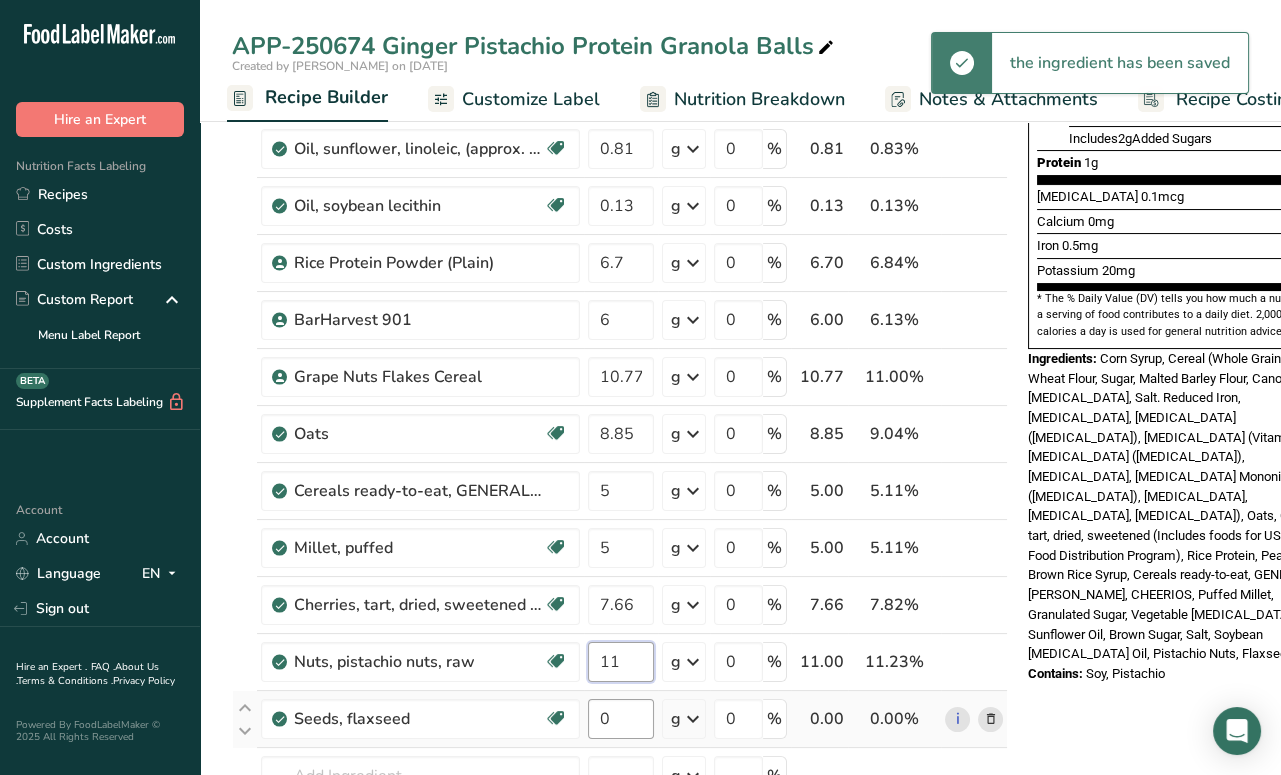 type on "11" 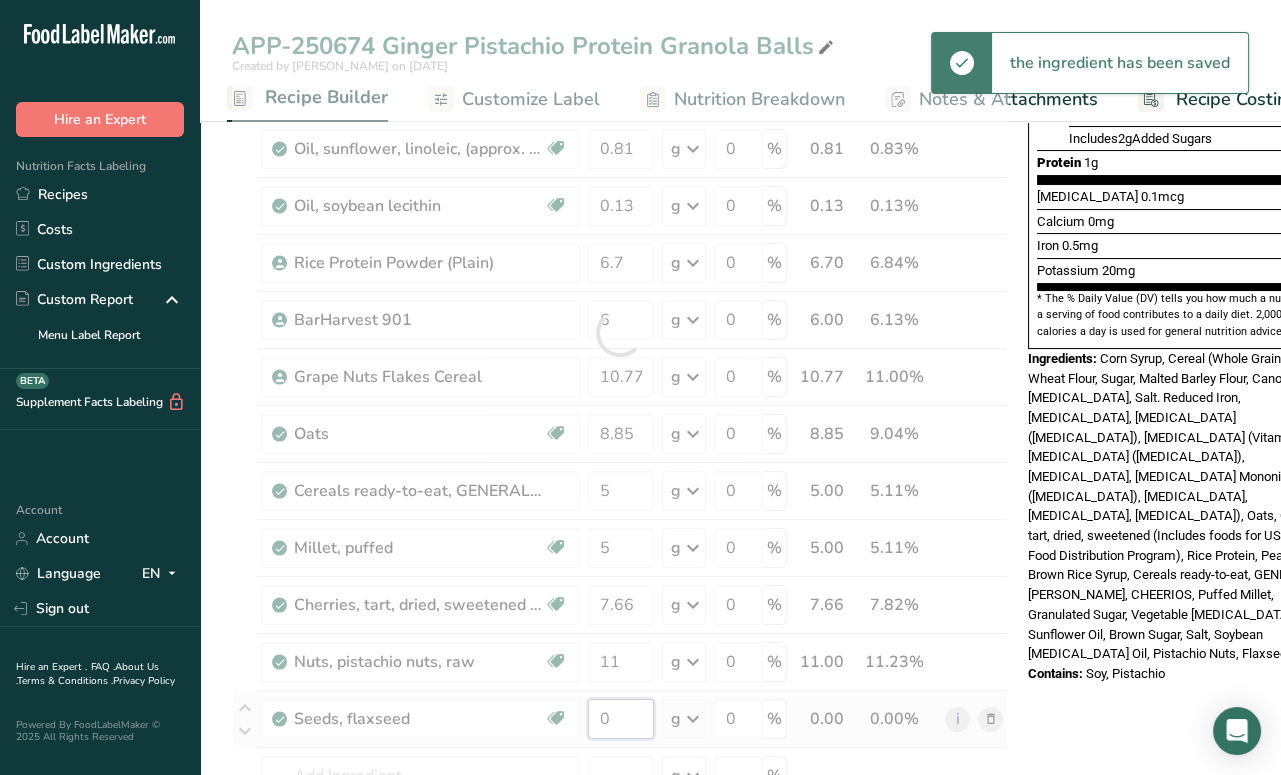click on "Ingredient *
Amount *
Unit *
Waste *   .a-a{fill:#347362;}.b-a{fill:#fff;}          Grams
Percentage
Syrups, corn, light
Dairy free
Gluten free
Vegan
Vegetarian
Soy free
24.88
g
Portions
1 cup
1 tbsp
Weight Units
g
kg
mg
See more
Volume Units
l
Volume units require a density conversion. If you know your ingredient's density enter it below. Otherwise, click on "RIA" our AI Regulatory bot - she will be able to help you
lb/ft3
g/cm3
Confirm
mL
lb/ft3" at bounding box center [620, 333] 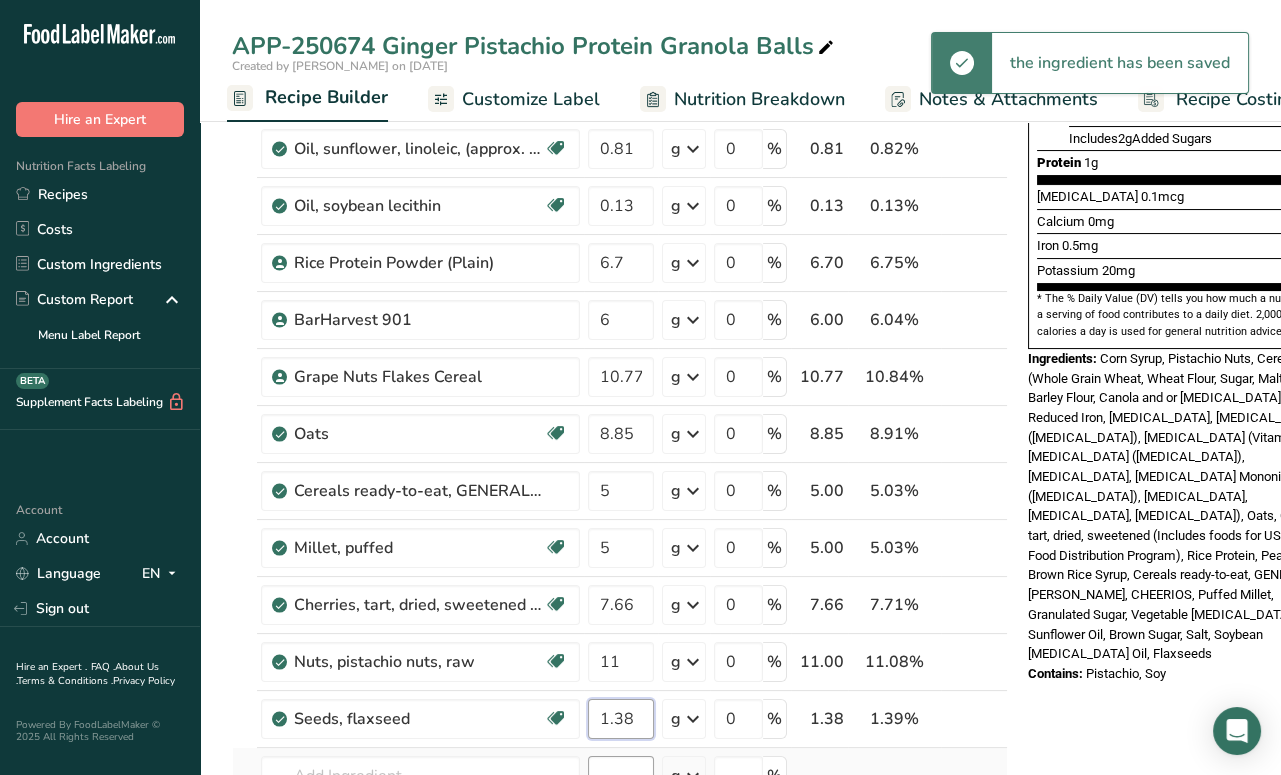 type on "1.38" 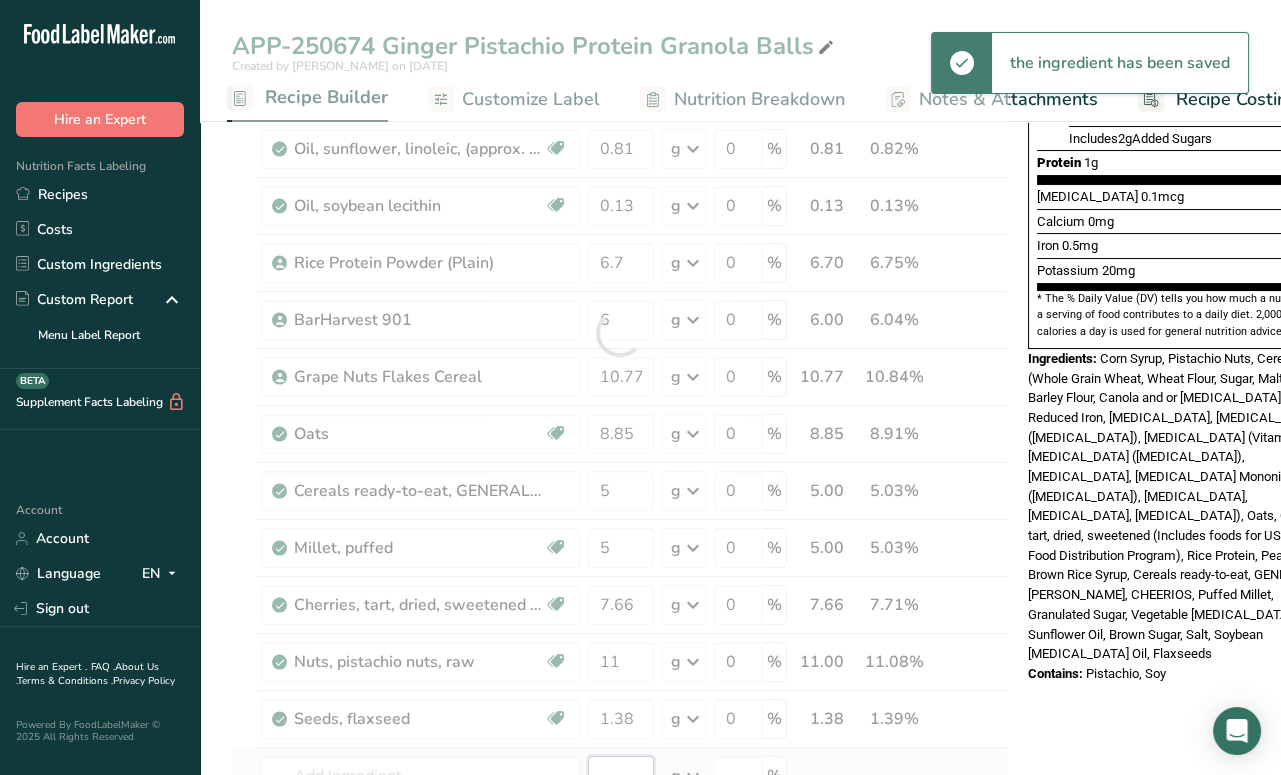 click on "Ingredient *
Amount *
Unit *
Waste *   .a-a{fill:#347362;}.b-a{fill:#fff;}          Grams
Percentage
Syrups, corn, light
Dairy free
Gluten free
Vegan
Vegetarian
Soy free
24.88
g
Portions
1 cup
1 tbsp
Weight Units
g
kg
mg
See more
Volume Units
l
Volume units require a density conversion. If you know your ingredient's density enter it below. Otherwise, click on "RIA" our AI Regulatory bot - she will be able to help you
lb/ft3
g/cm3
Confirm
mL
lb/ft3" at bounding box center [620, 333] 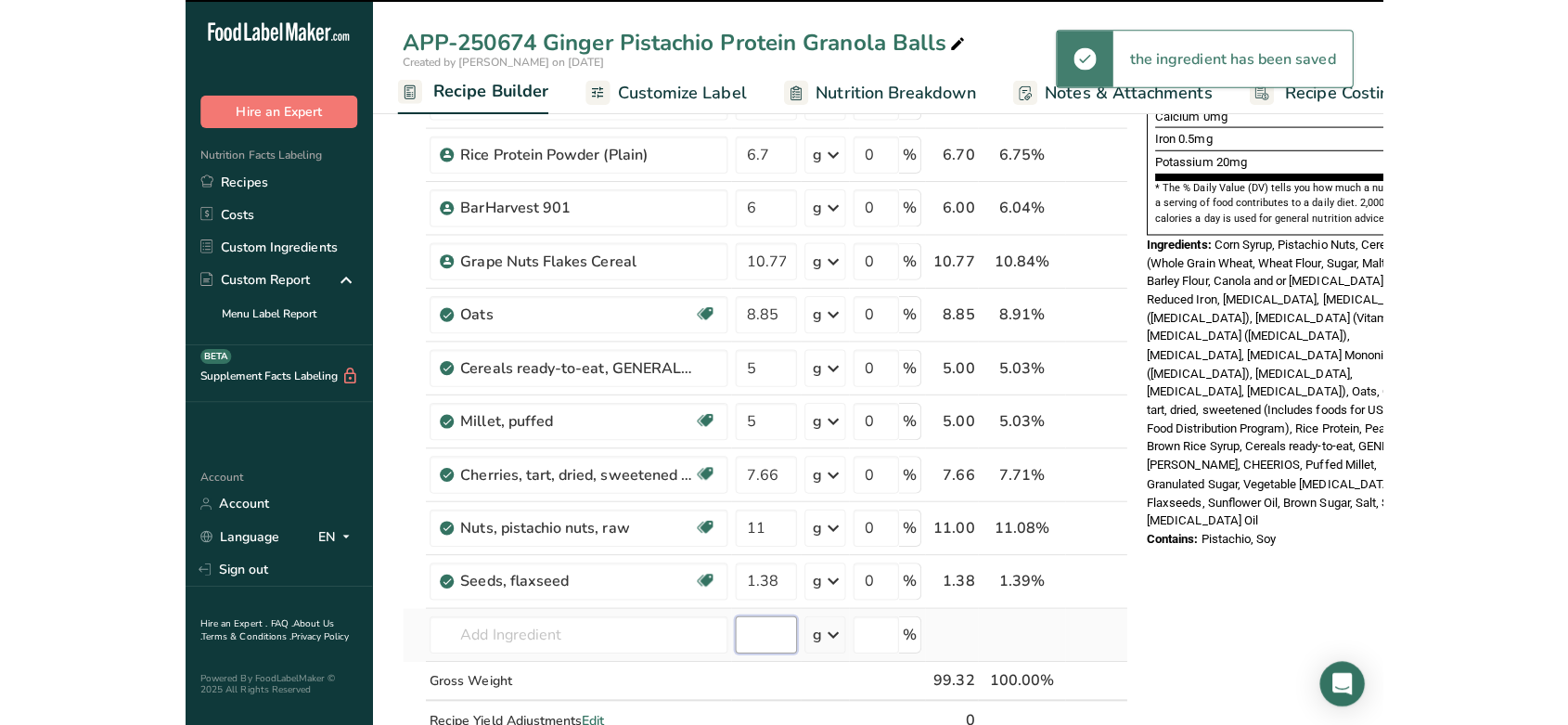 scroll, scrollTop: 887, scrollLeft: 0, axis: vertical 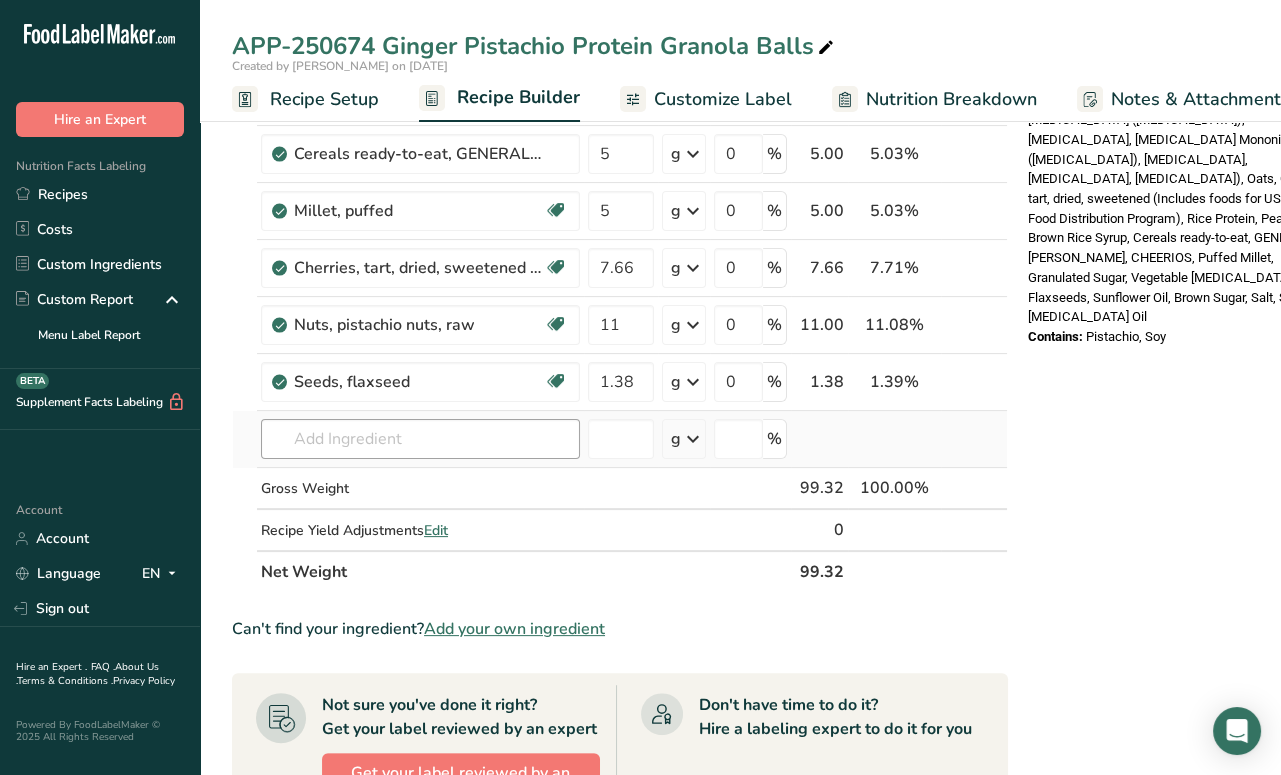 drag, startPoint x: 461, startPoint y: 457, endPoint x: 476, endPoint y: 443, distance: 20.518284 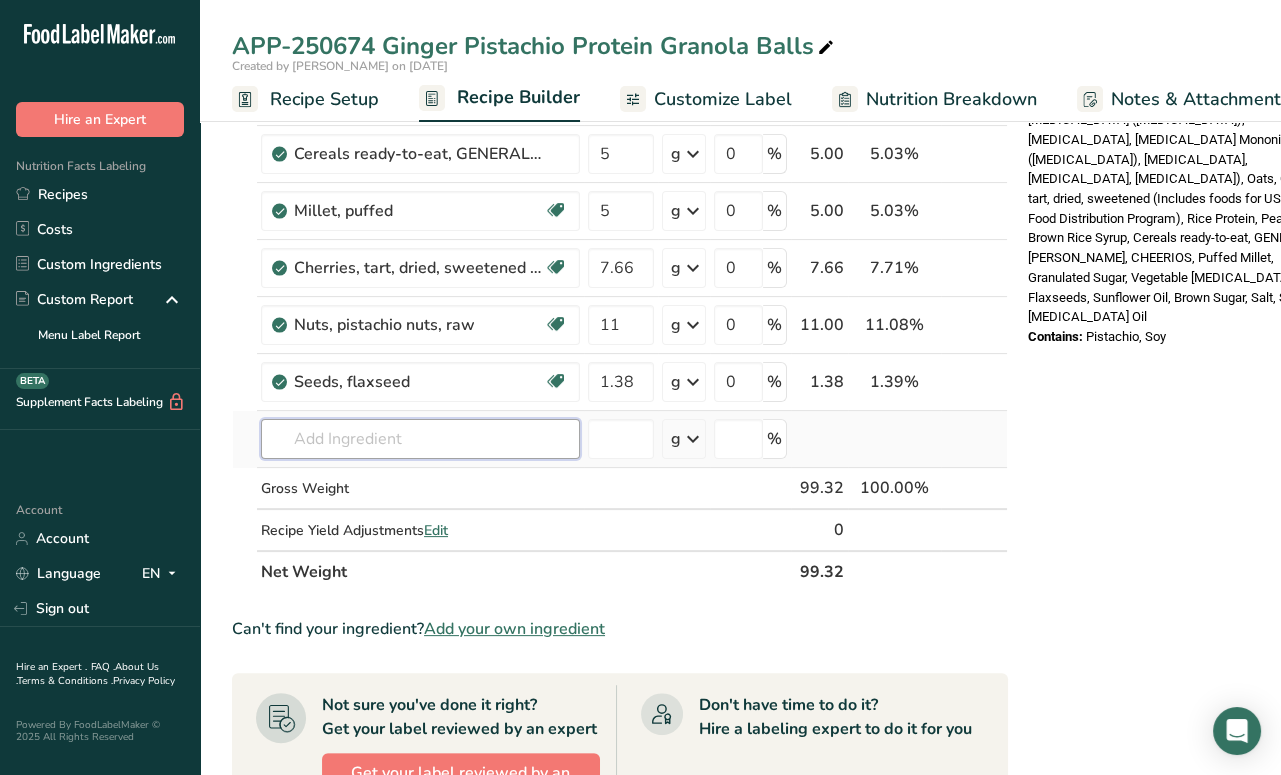 click at bounding box center [420, 439] 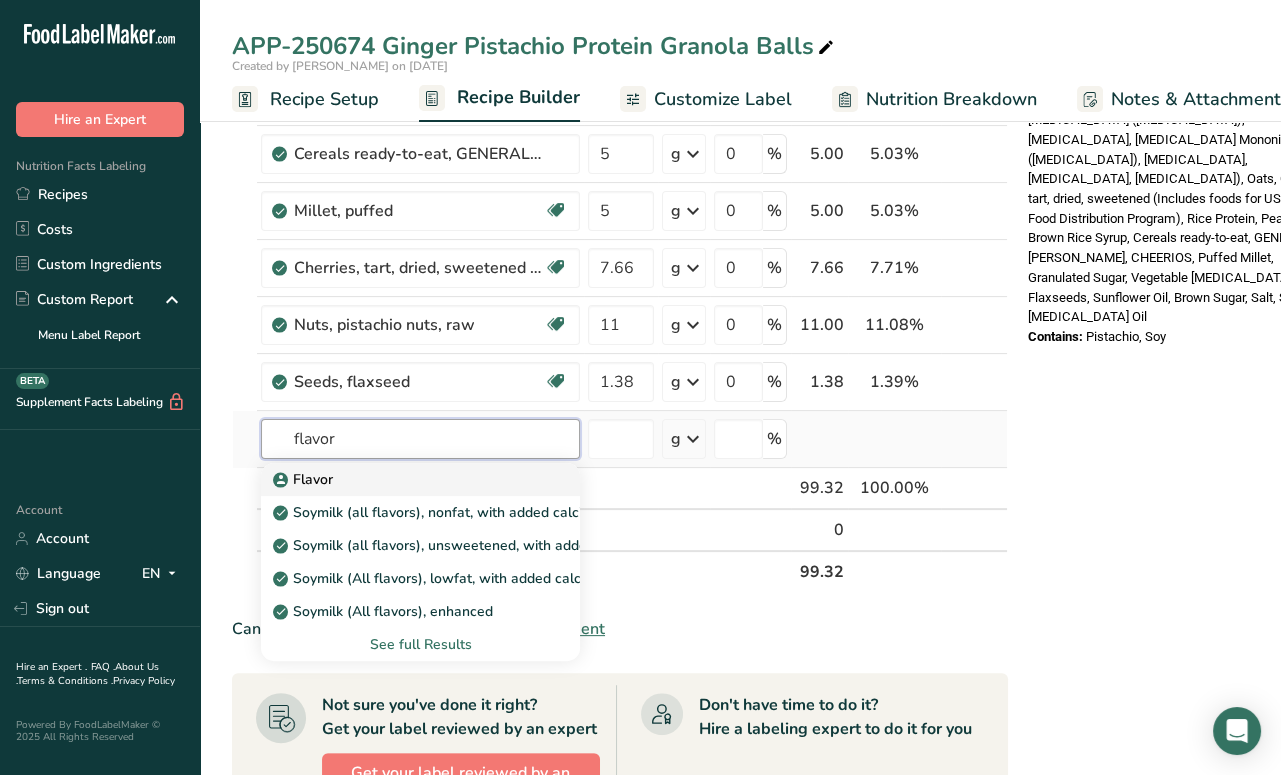 type on "flavor" 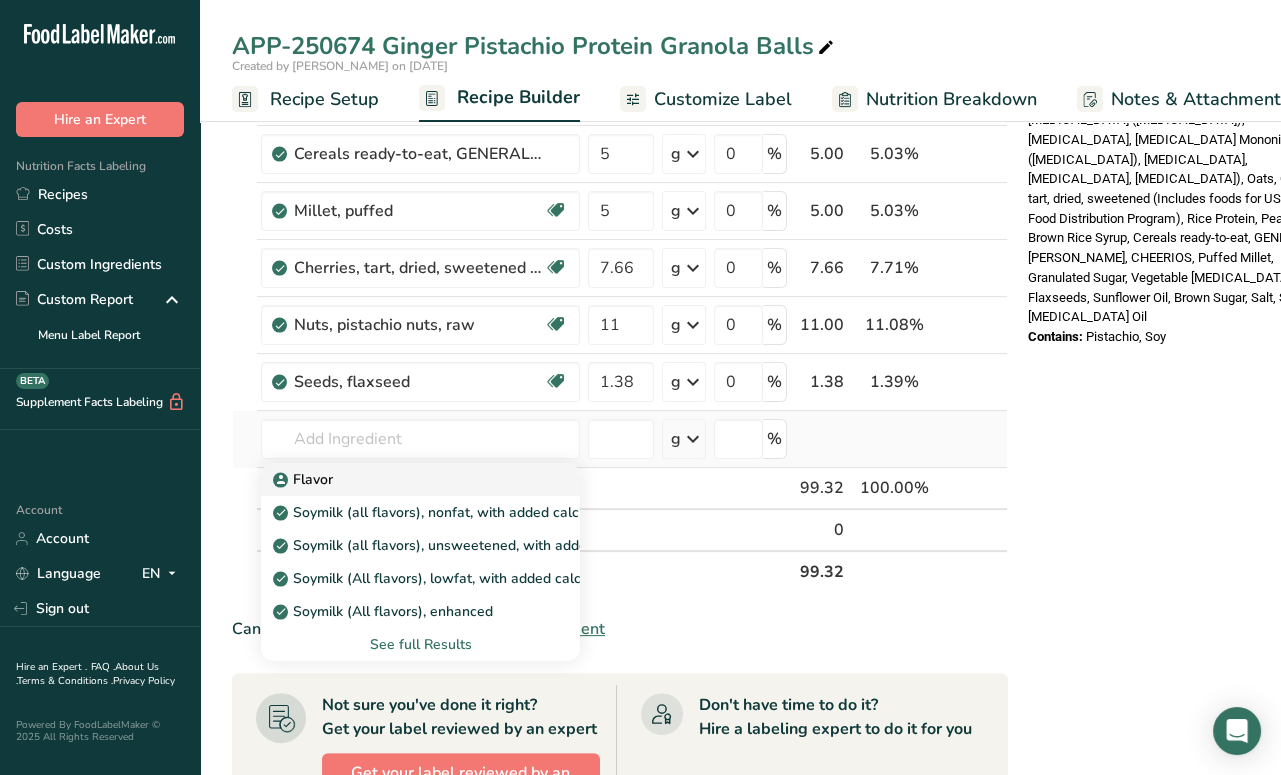 click on "Flavor" at bounding box center (420, 479) 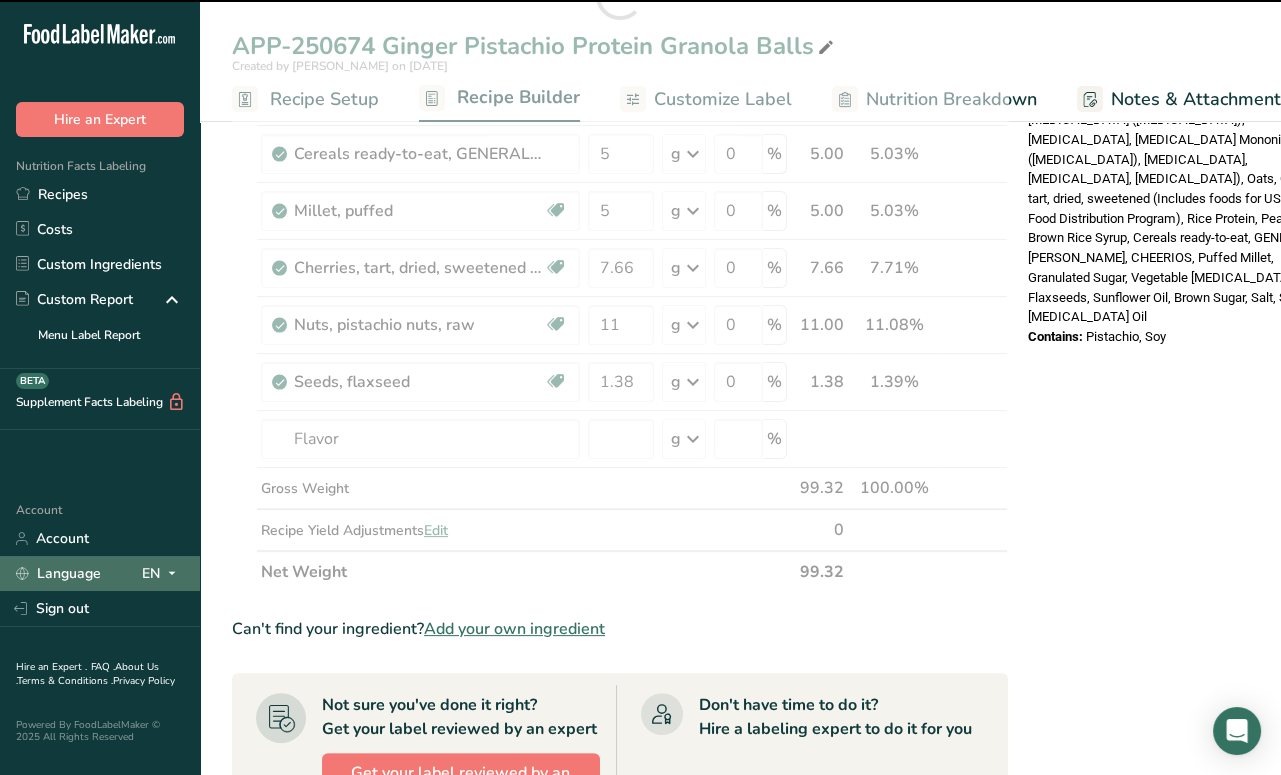 type on "0" 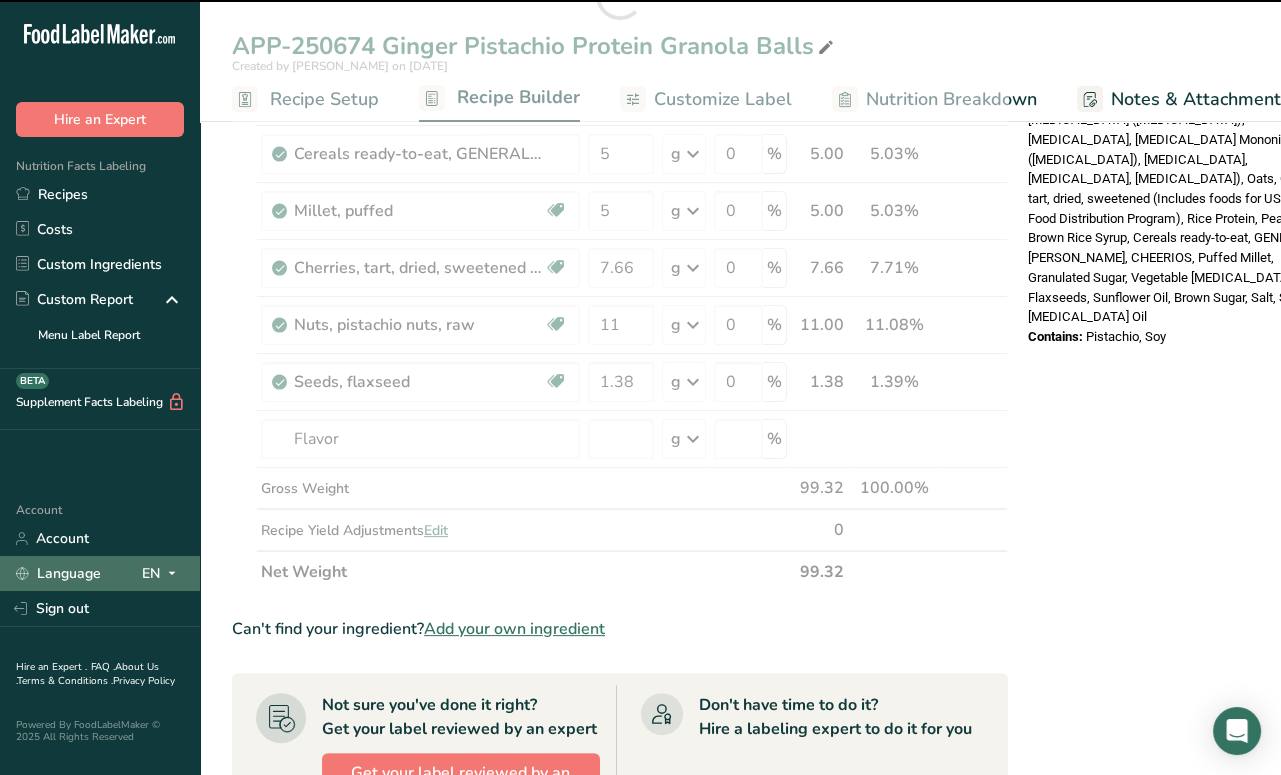 type on "0" 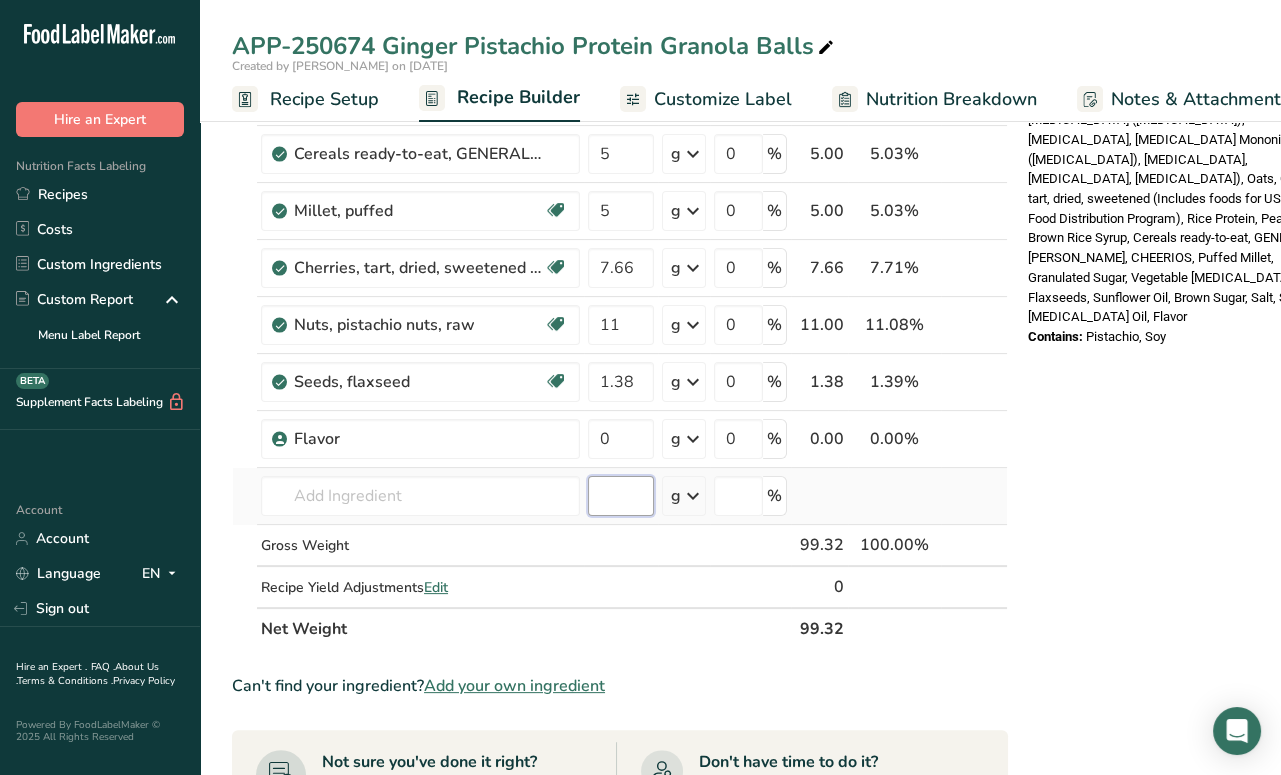 click at bounding box center [621, 496] 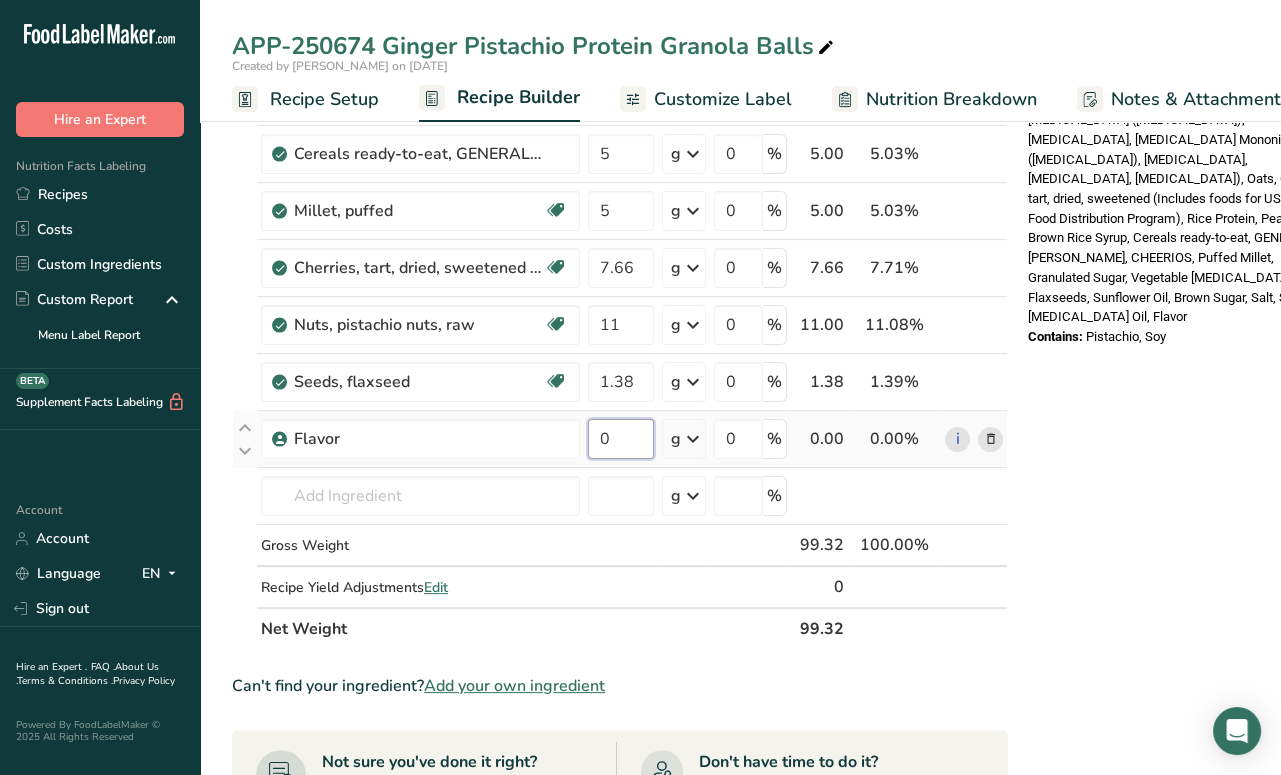 click on "0" at bounding box center (621, 439) 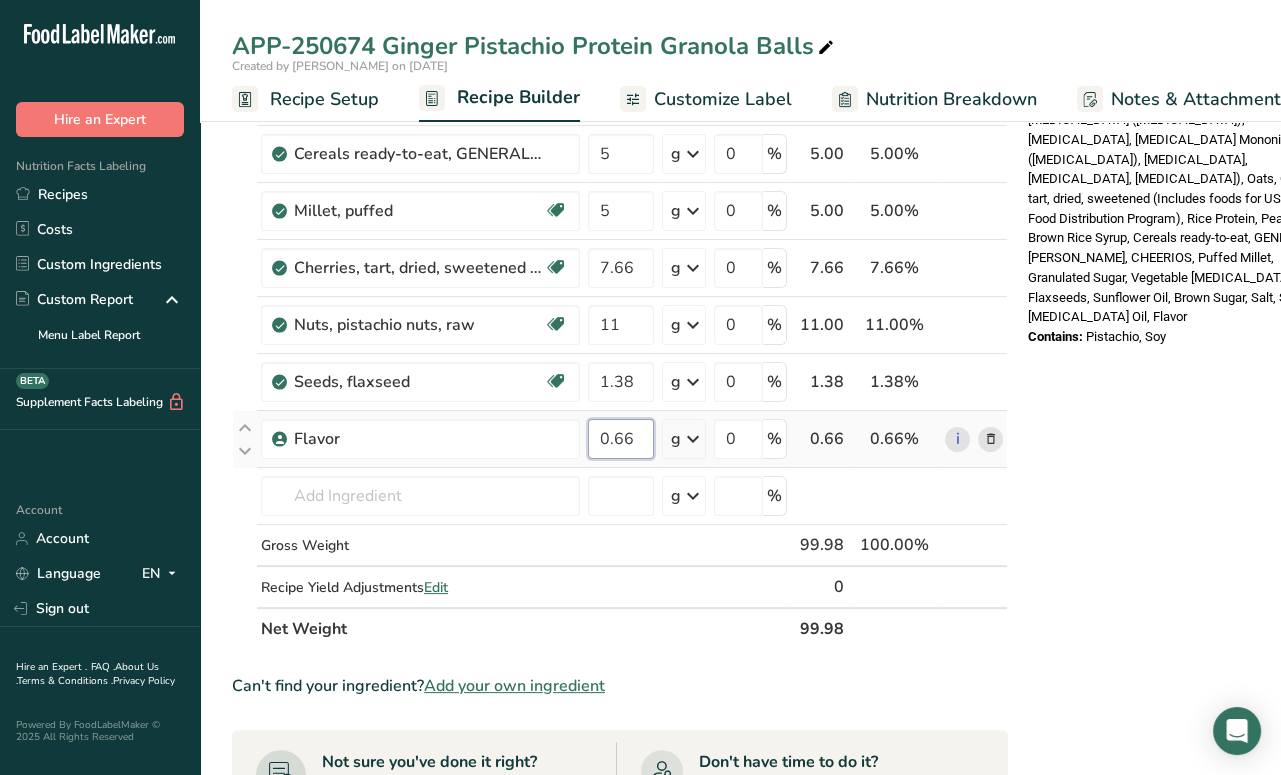 type on "0.66" 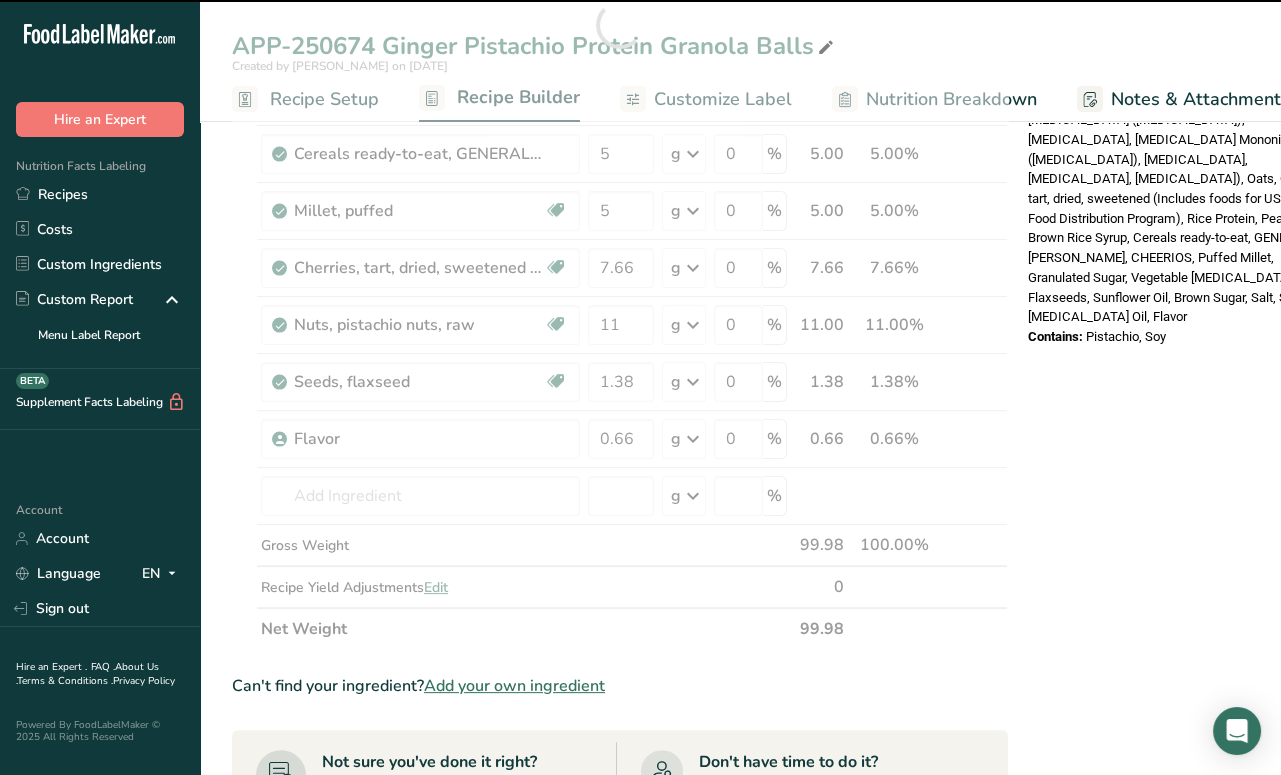 click on "Nutrition Facts
14 Servings Per Container
Serving Size
7g
Amount Per Serving
Calories
25
% Daily Value *
Total Fat
0.5g
1%
Saturated Fat
0g
0%
Trans  Fat
0g
[MEDICAL_DATA]
0mg
0%
Sodium
15mg
0%
Total Carbohydrates
5g
2%
Dietary Fiber
0g
1%" at bounding box center (1180, 341) 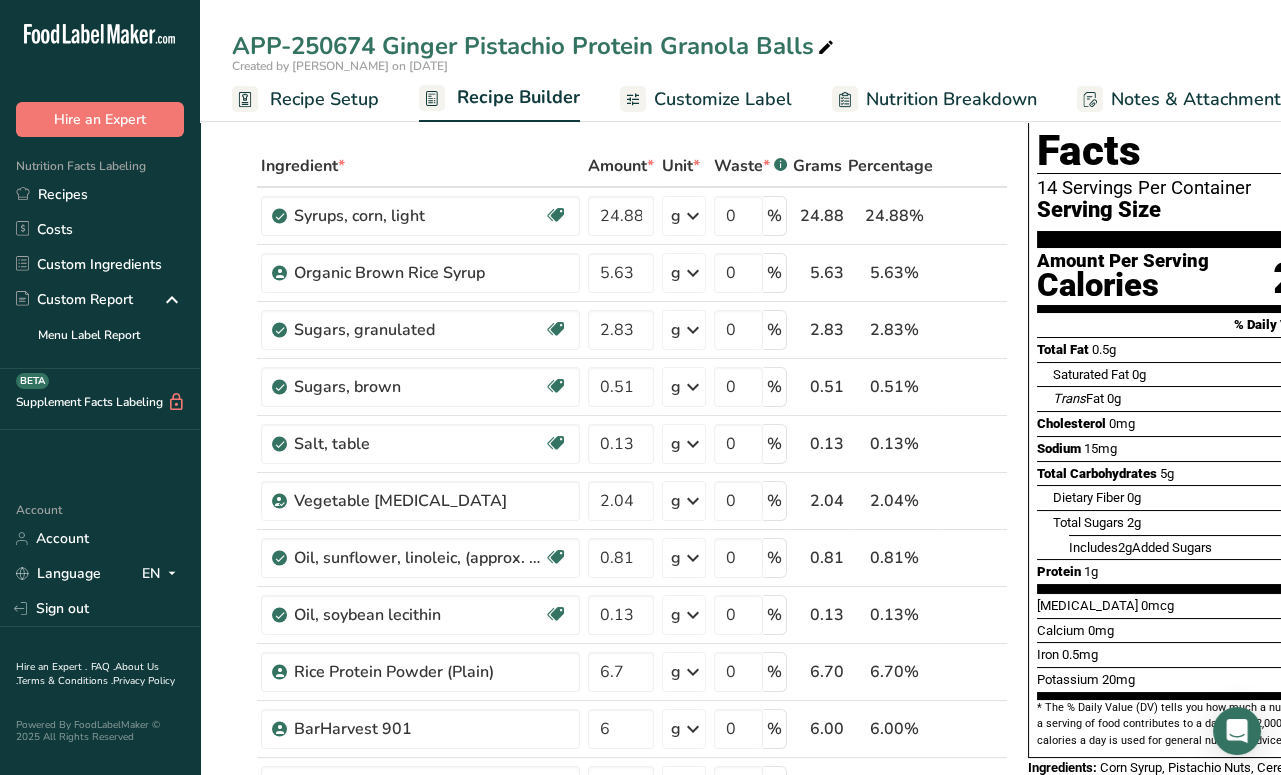 scroll, scrollTop: 39, scrollLeft: 0, axis: vertical 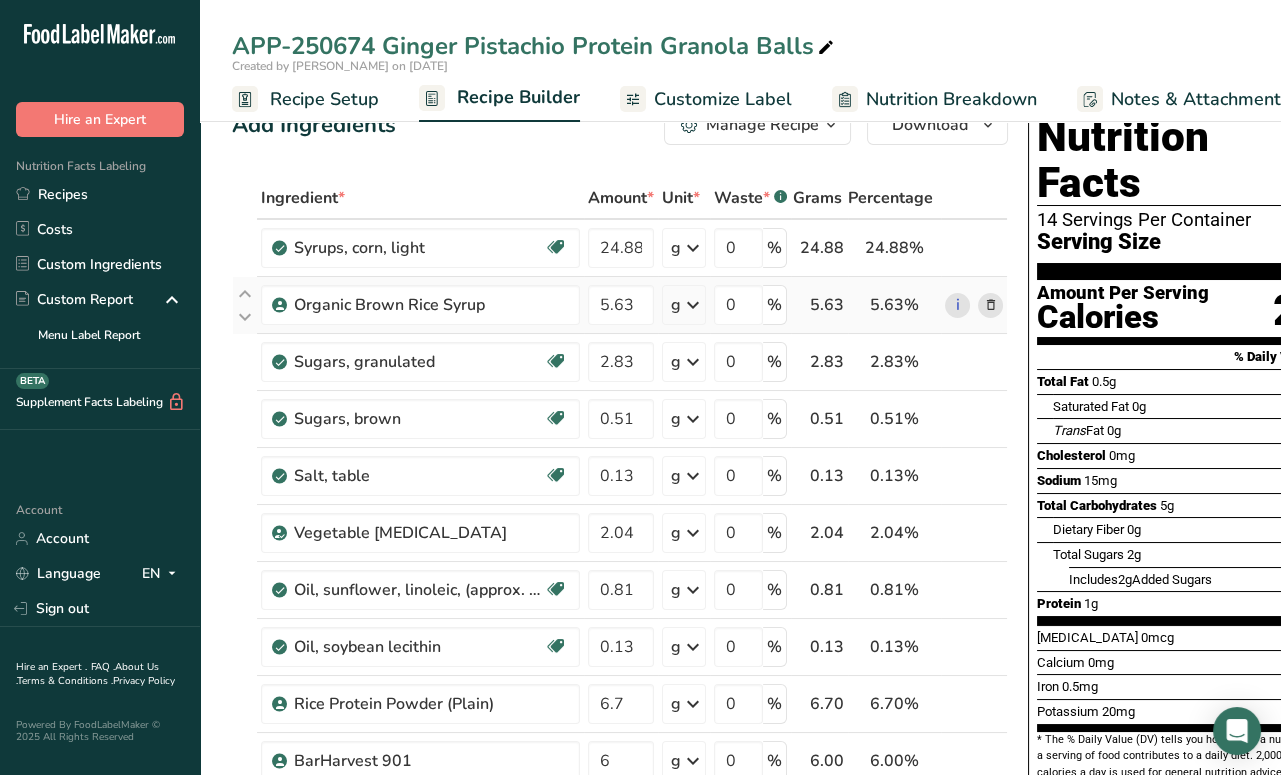 click on "Organic Brown Rice Syrup" at bounding box center (420, 305) 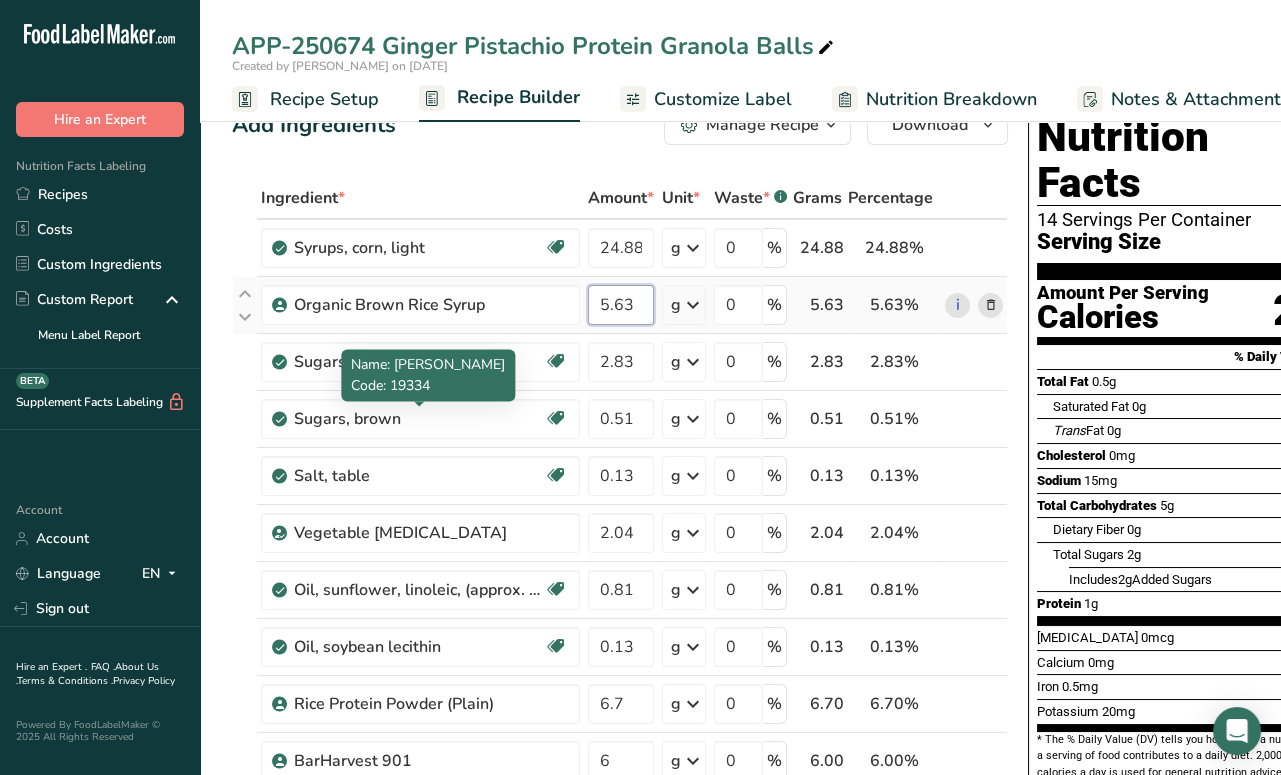 click on "5.63" at bounding box center [621, 305] 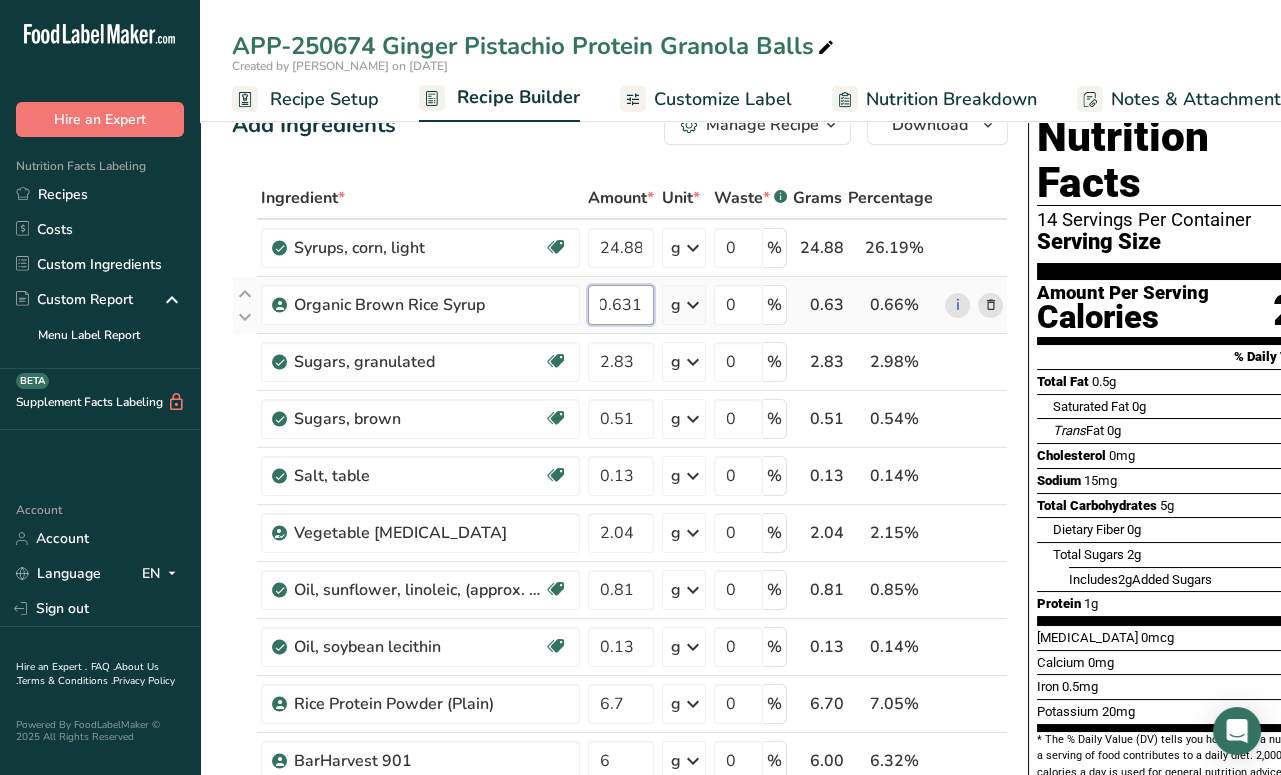 scroll, scrollTop: 0, scrollLeft: 0, axis: both 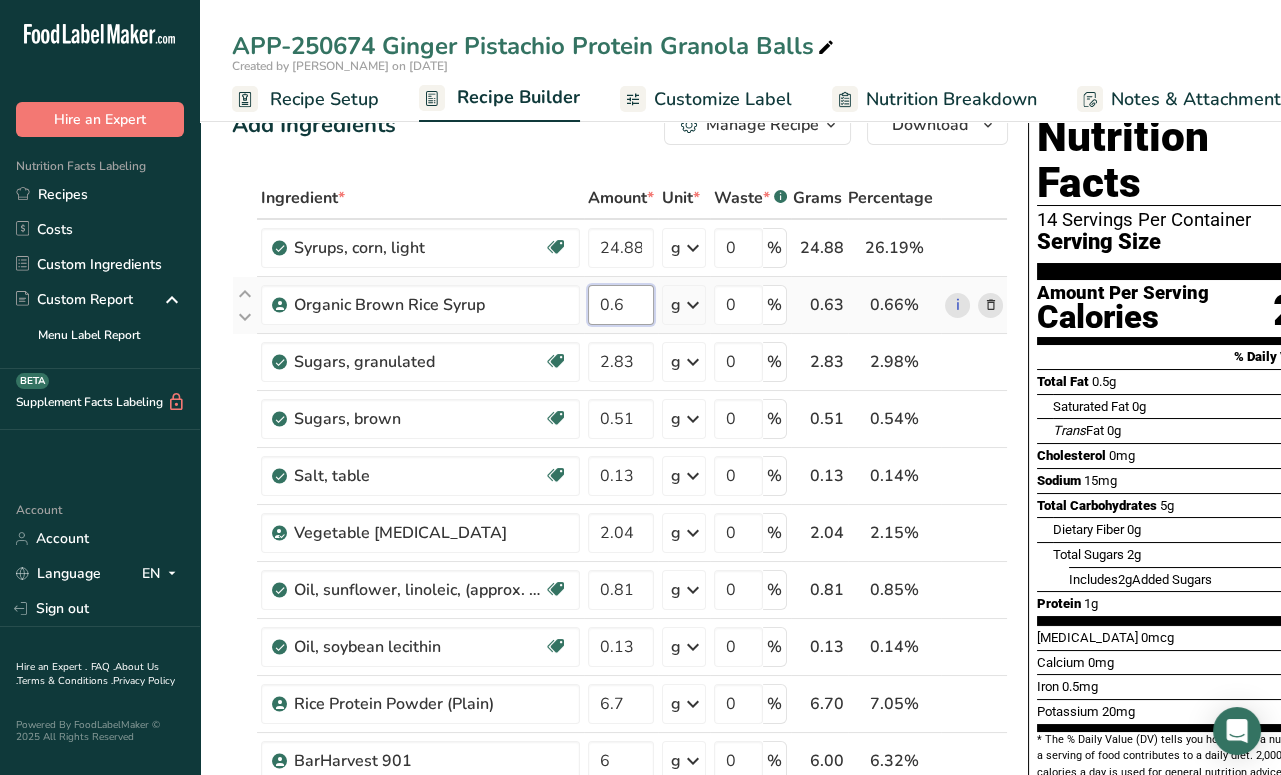 type on "0" 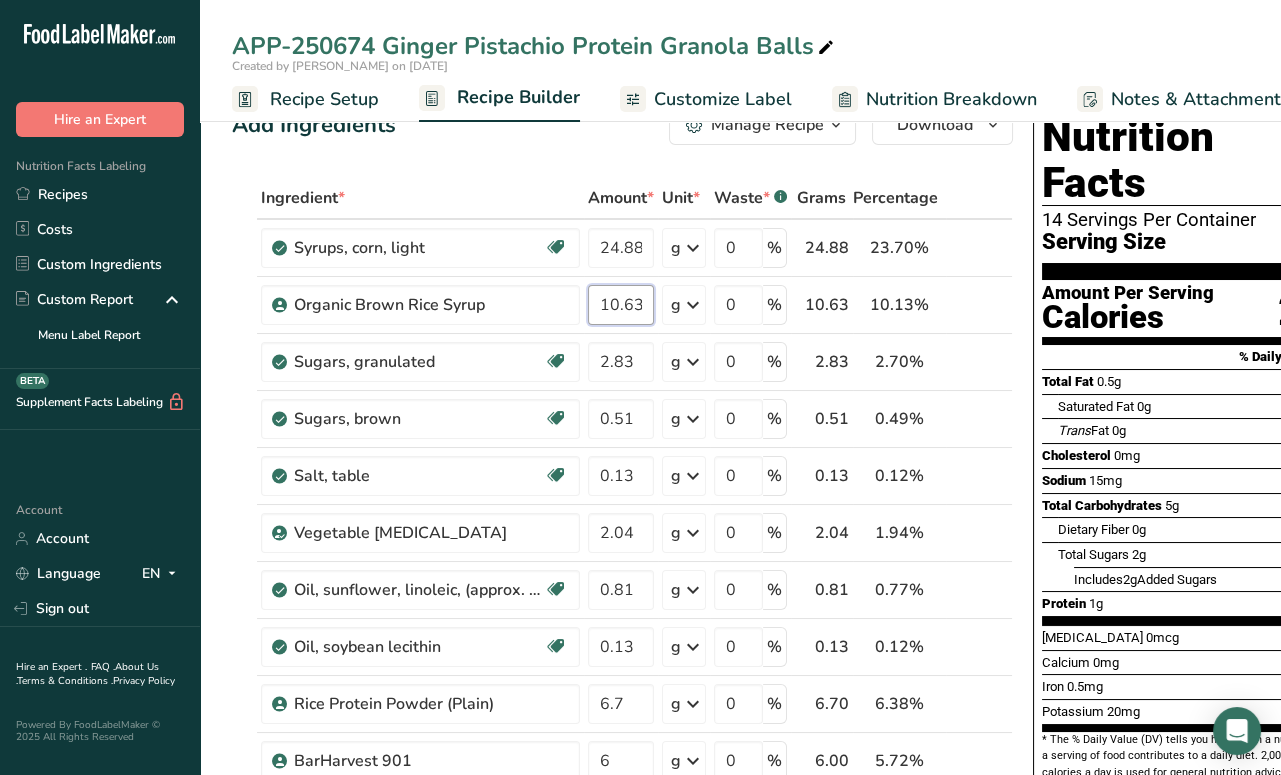 type on "10.63" 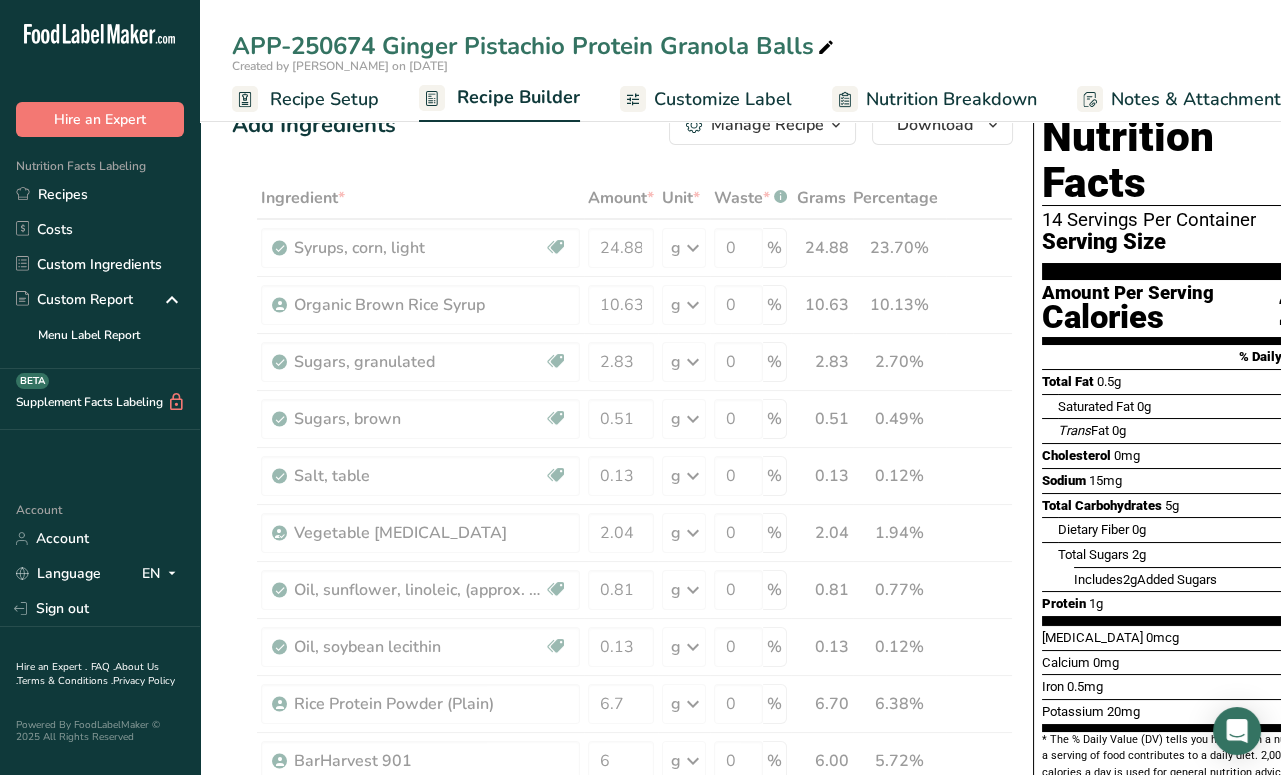 click on "Nutrition Facts
14 Servings Per Container
Serving Size
7g
Amount Per Serving
Calories
25
% Daily Value *
Total Fat
0.5g
1%
Saturated Fat
0g
0%
Trans  Fat
0g
[MEDICAL_DATA]
0mg
0%
Sodium
15mg
0%
Total Carbohydrates
5g
2%
Dietary Fiber
0g
1%" at bounding box center [1185, 615] 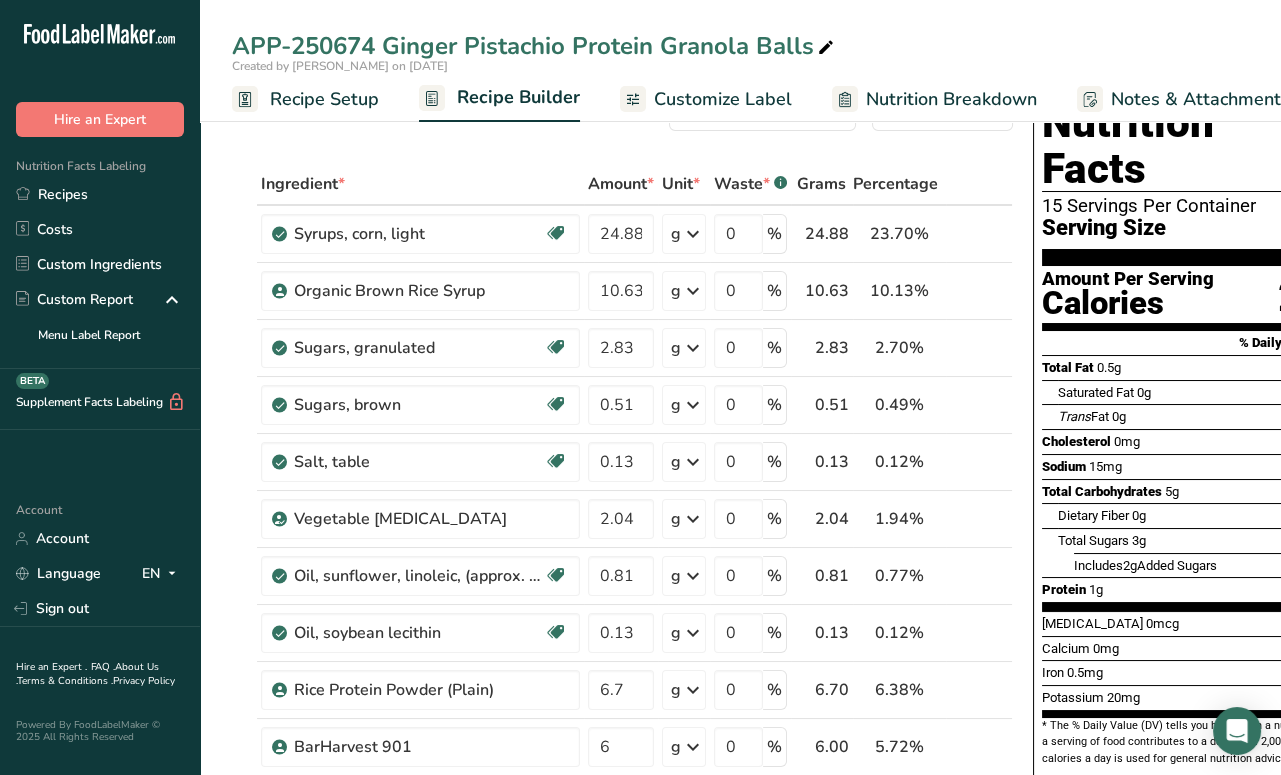 scroll, scrollTop: 0, scrollLeft: 0, axis: both 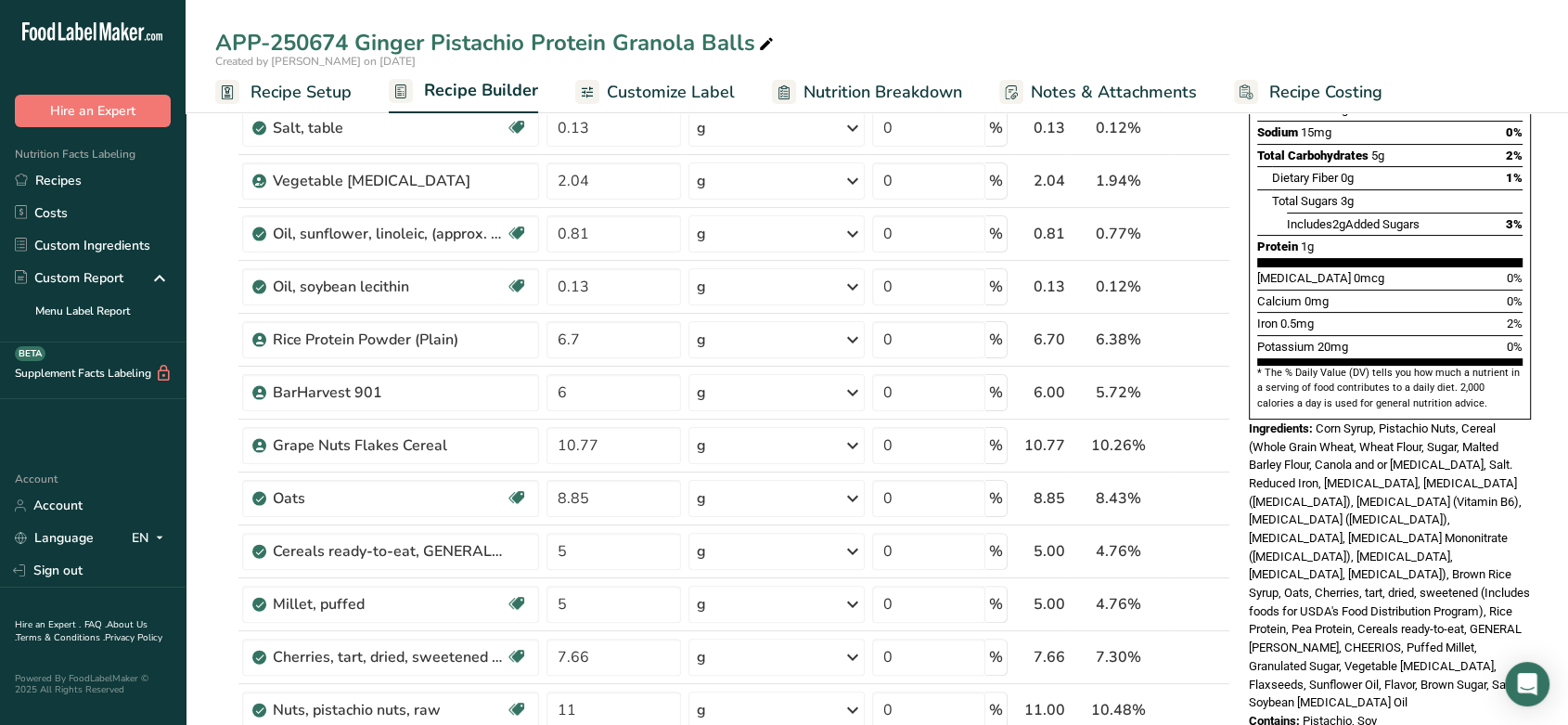 click on "Nutrition Breakdown" at bounding box center [882, 92] 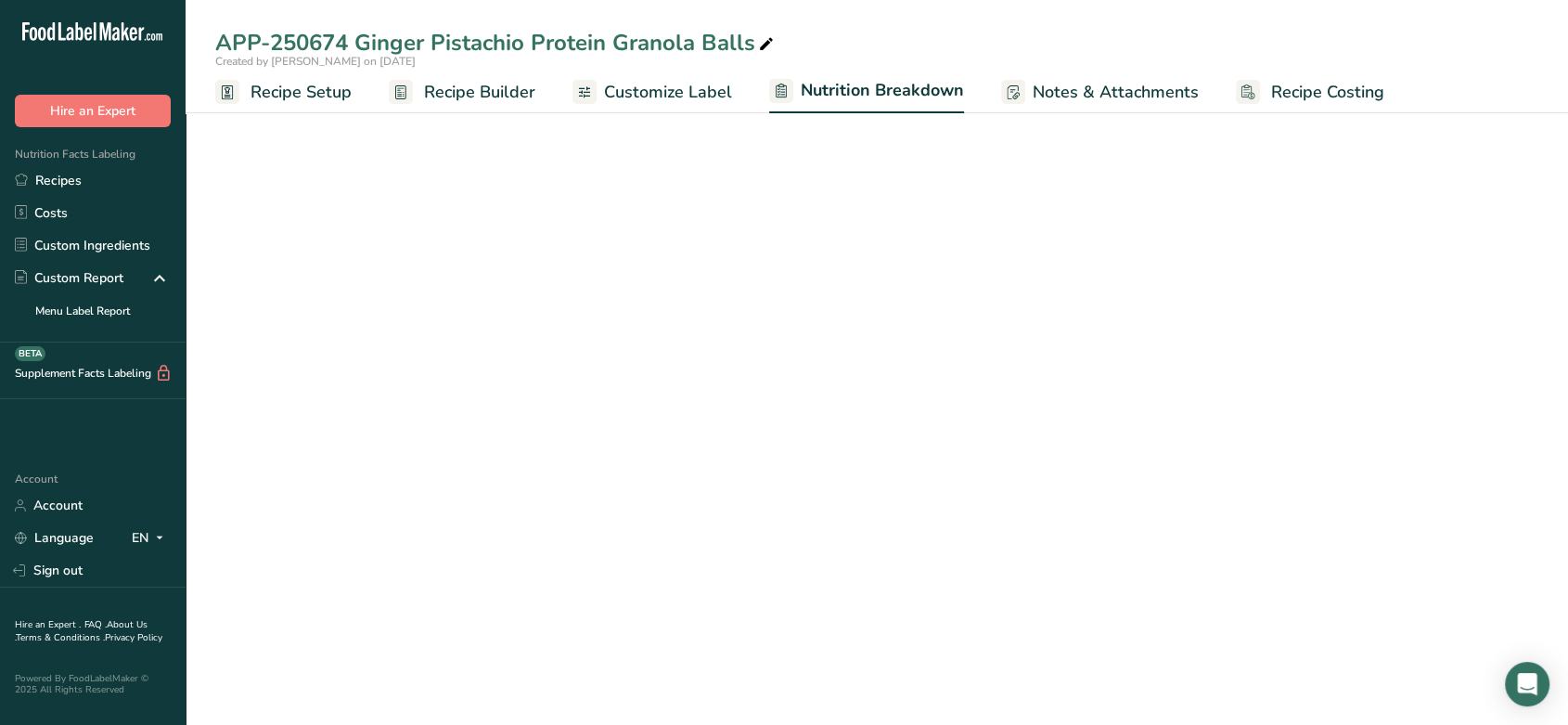 scroll, scrollTop: 0, scrollLeft: 0, axis: both 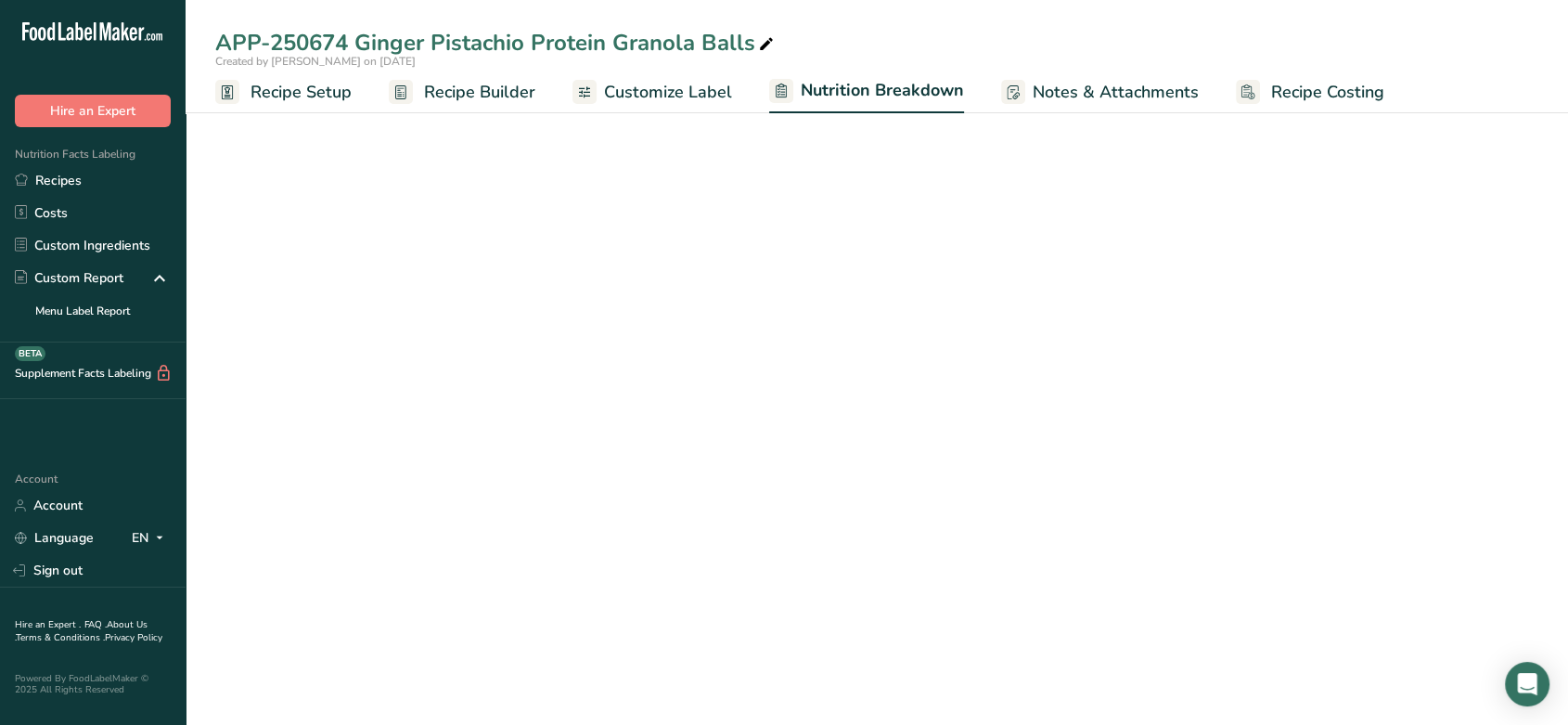 select on "Calories" 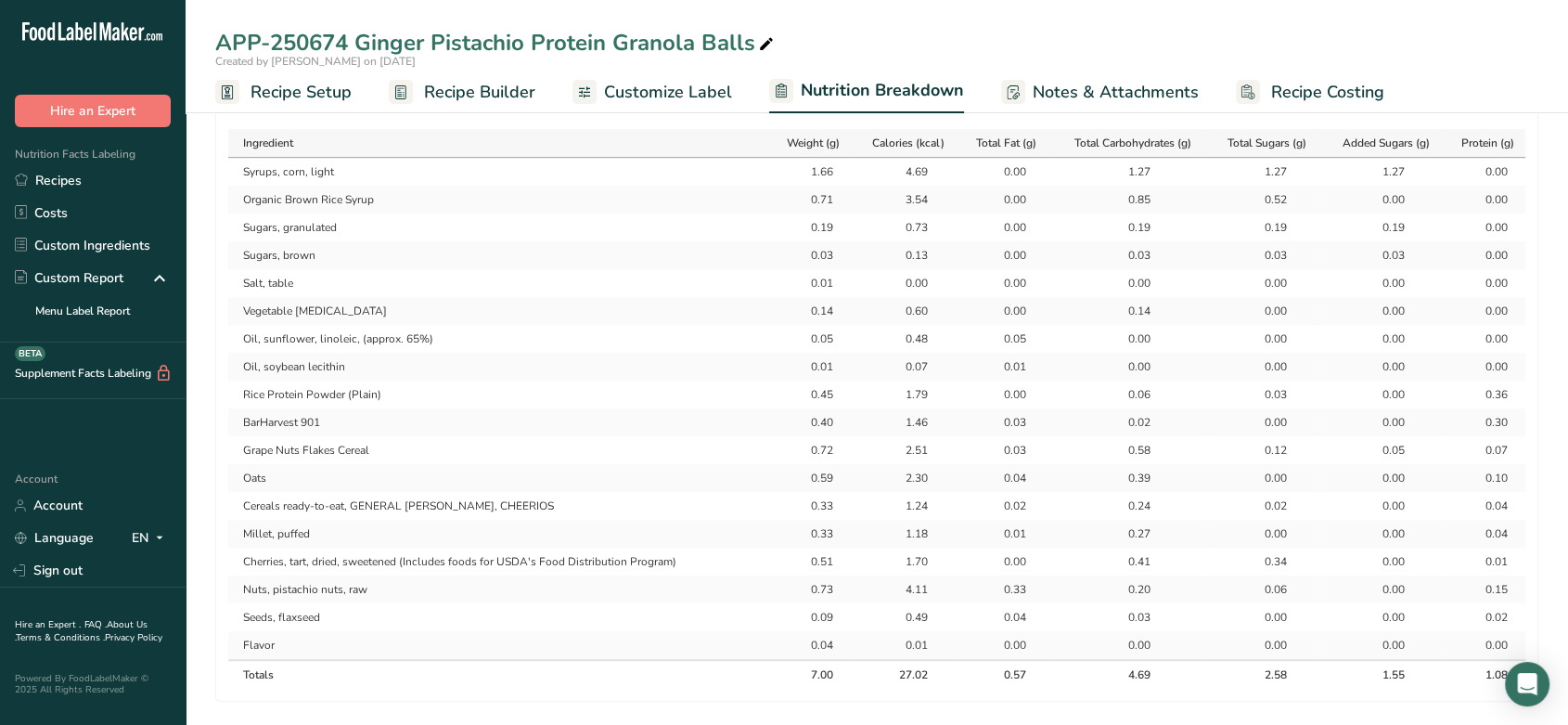 scroll, scrollTop: 912, scrollLeft: 0, axis: vertical 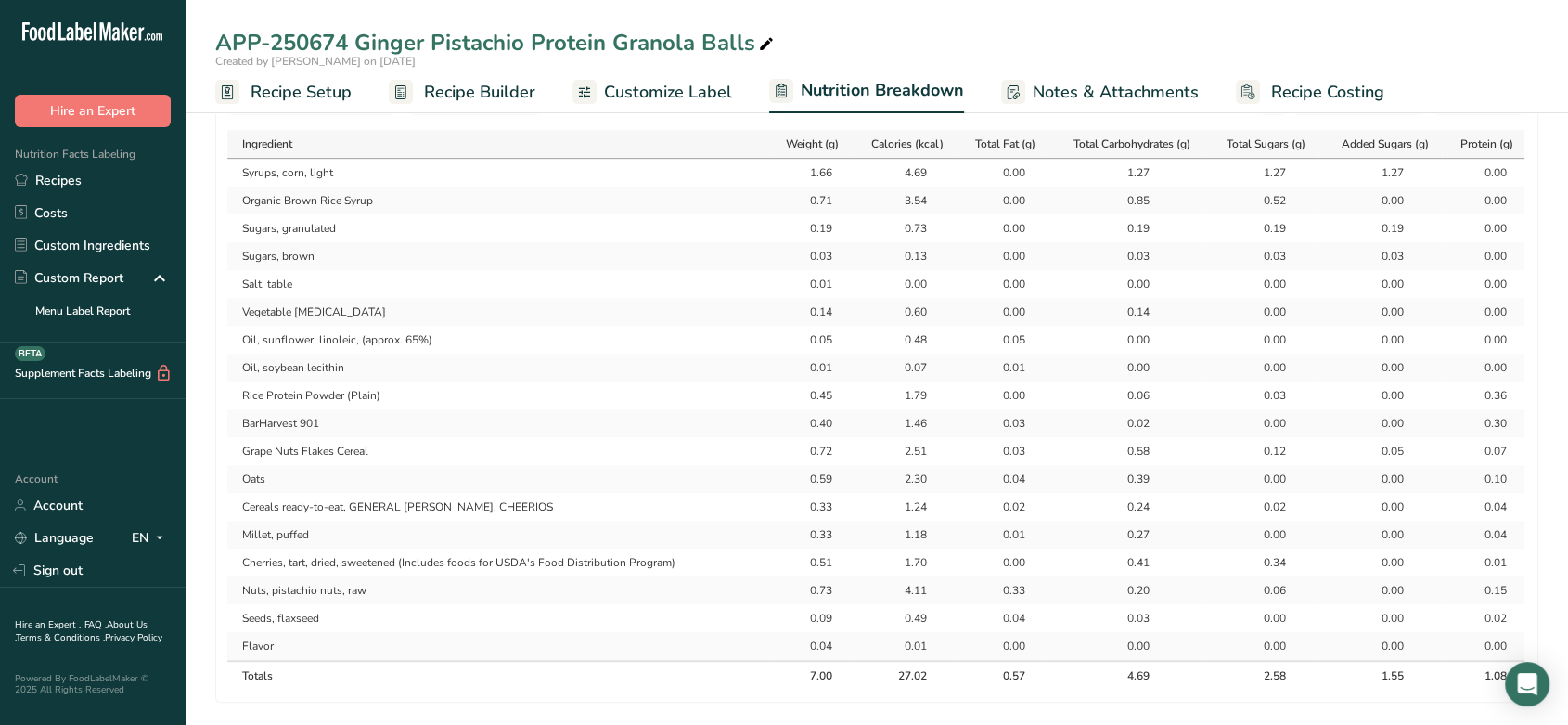 click on "Recipe Setup" at bounding box center (301, 92) 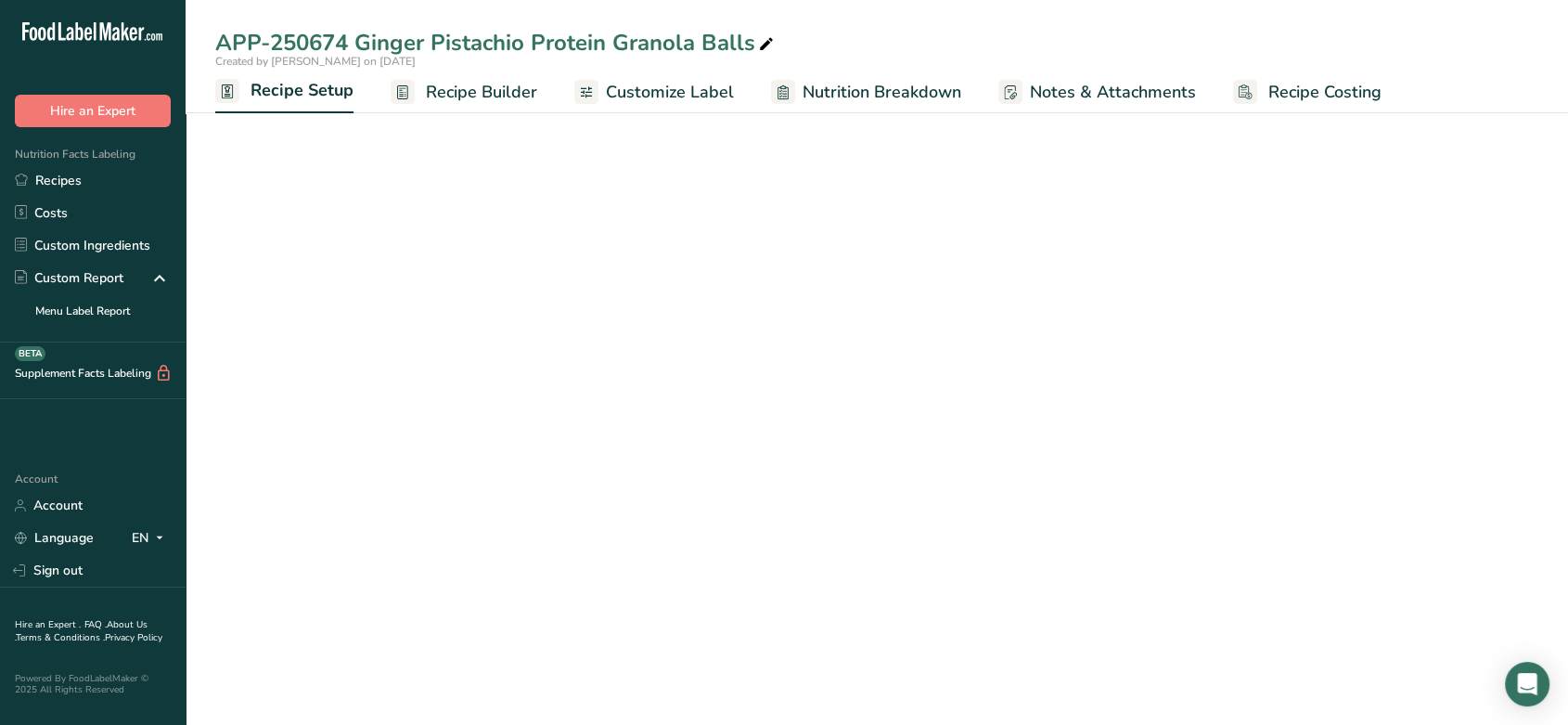 scroll, scrollTop: 0, scrollLeft: 0, axis: both 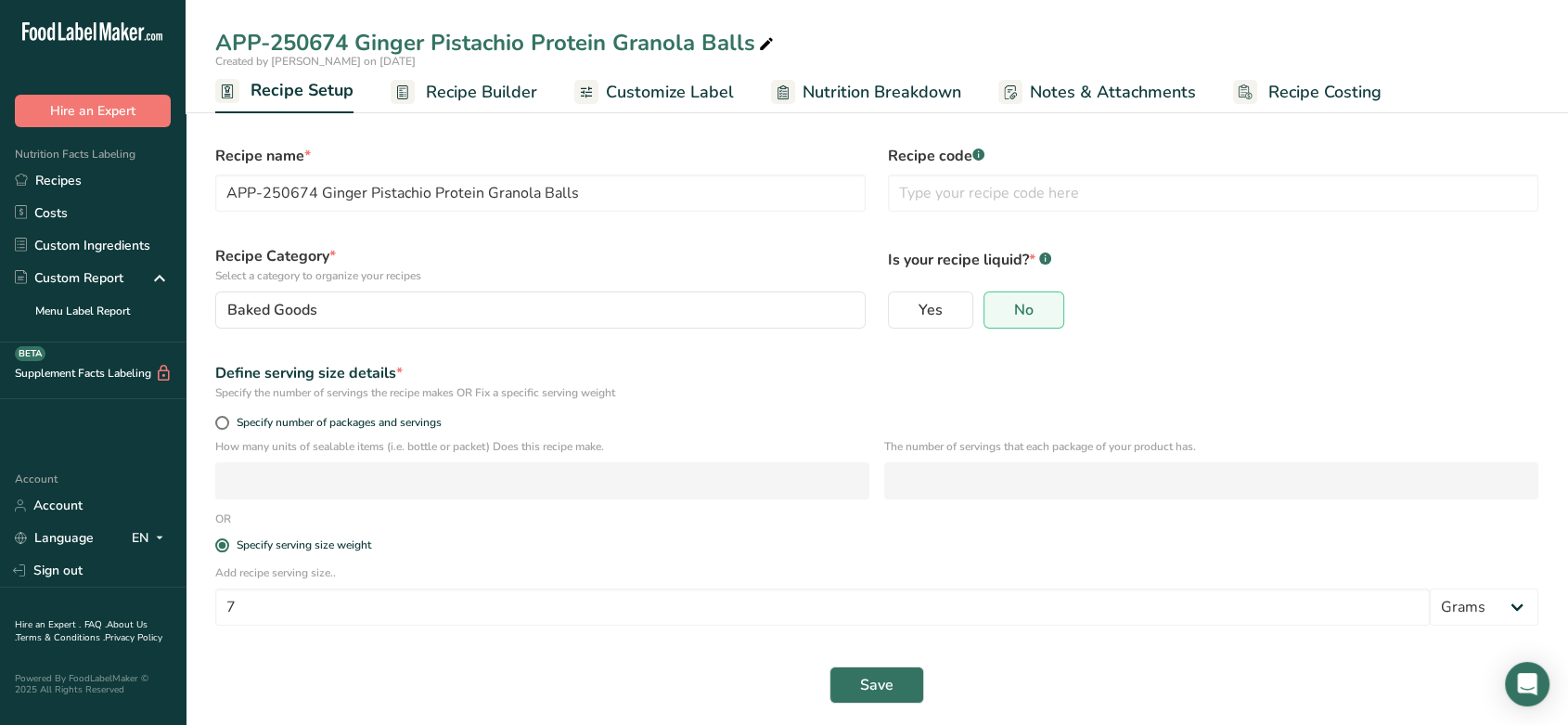click on "Recipe Builder" at bounding box center [482, 92] 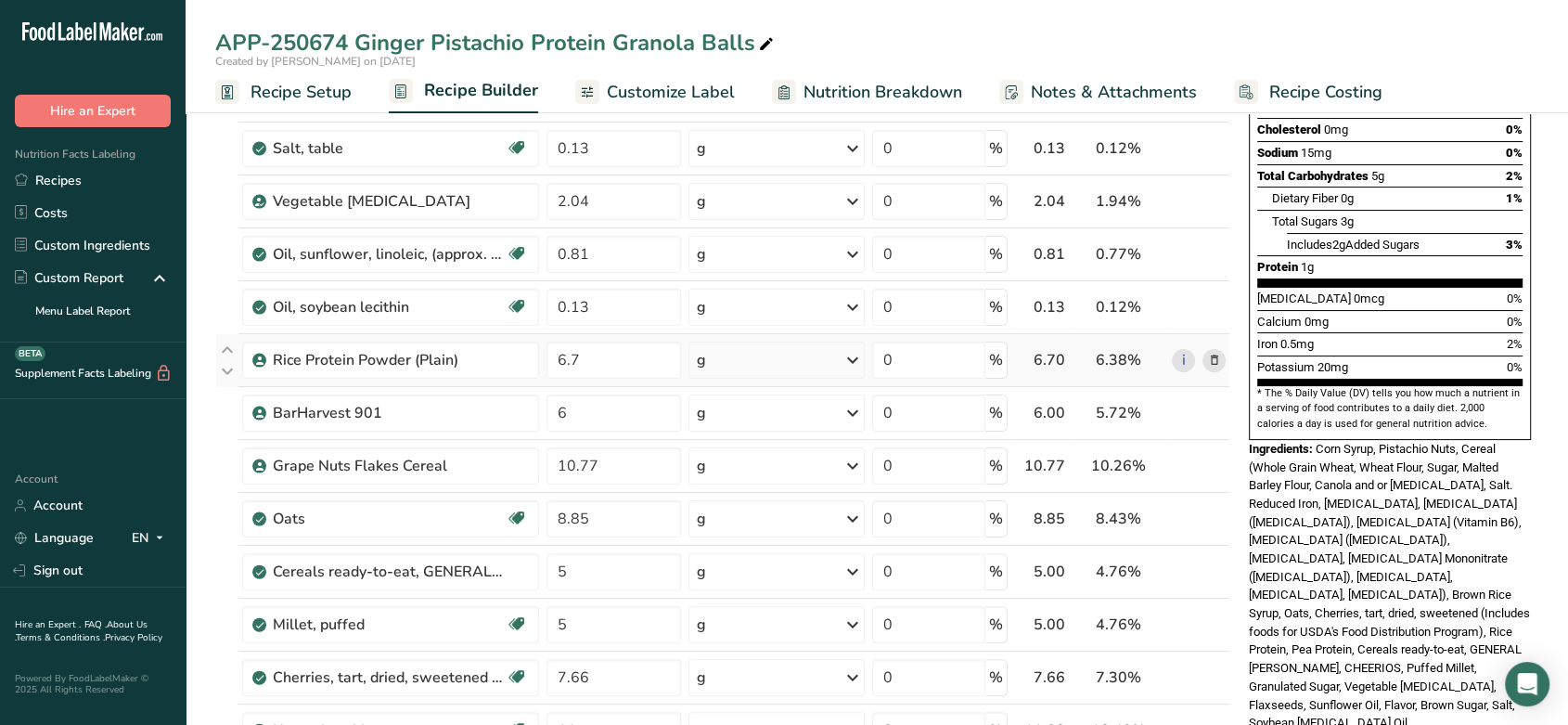 scroll, scrollTop: 332, scrollLeft: 0, axis: vertical 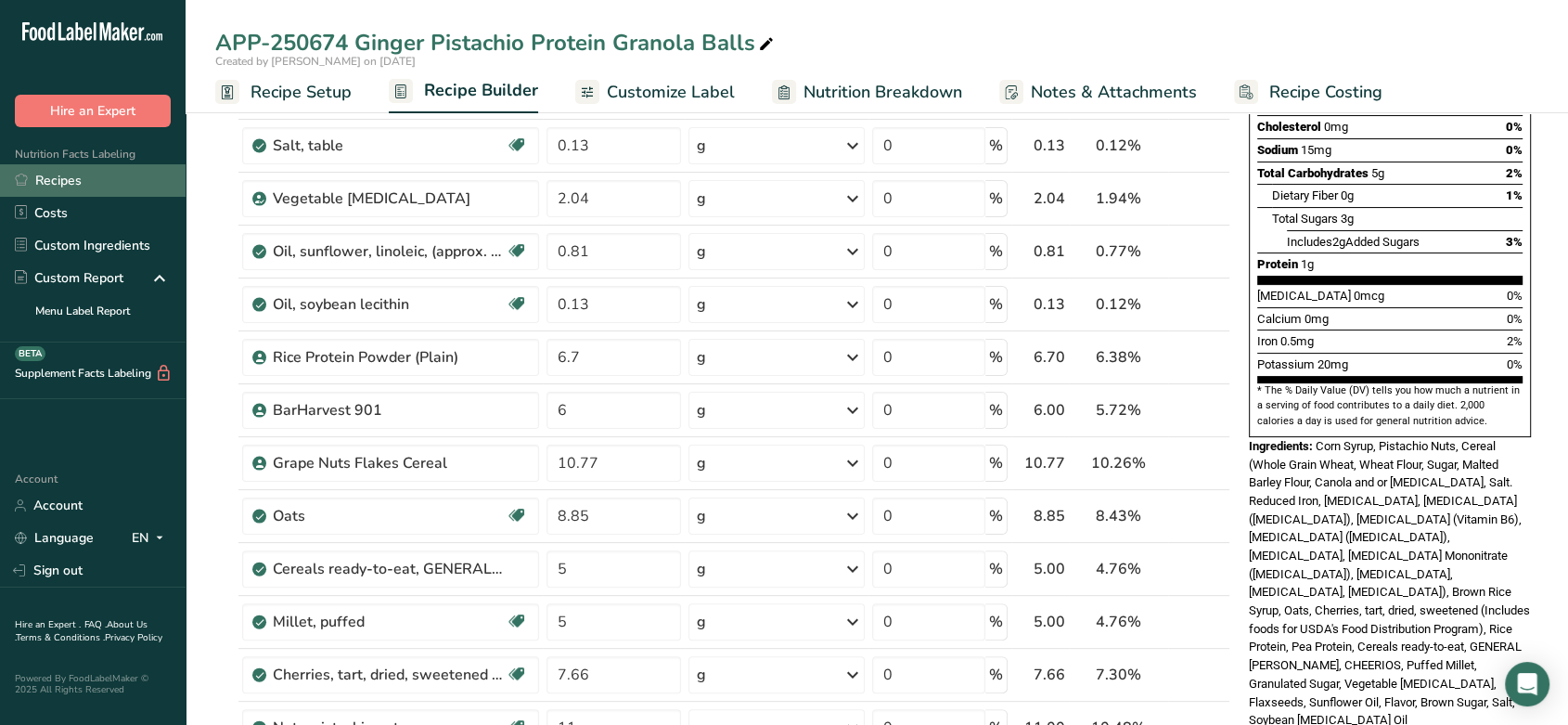 click on "Recipes" at bounding box center [93, 180] 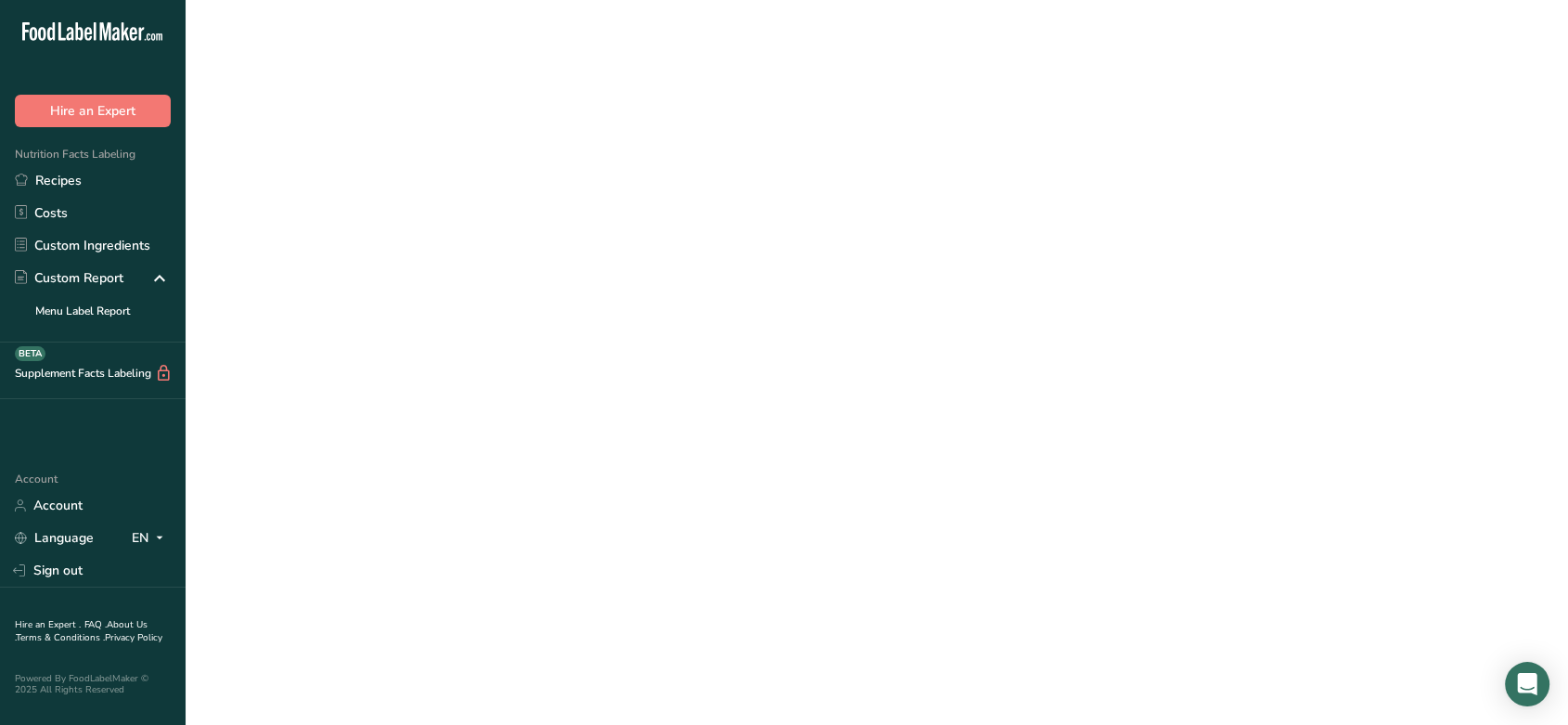 scroll, scrollTop: 0, scrollLeft: 0, axis: both 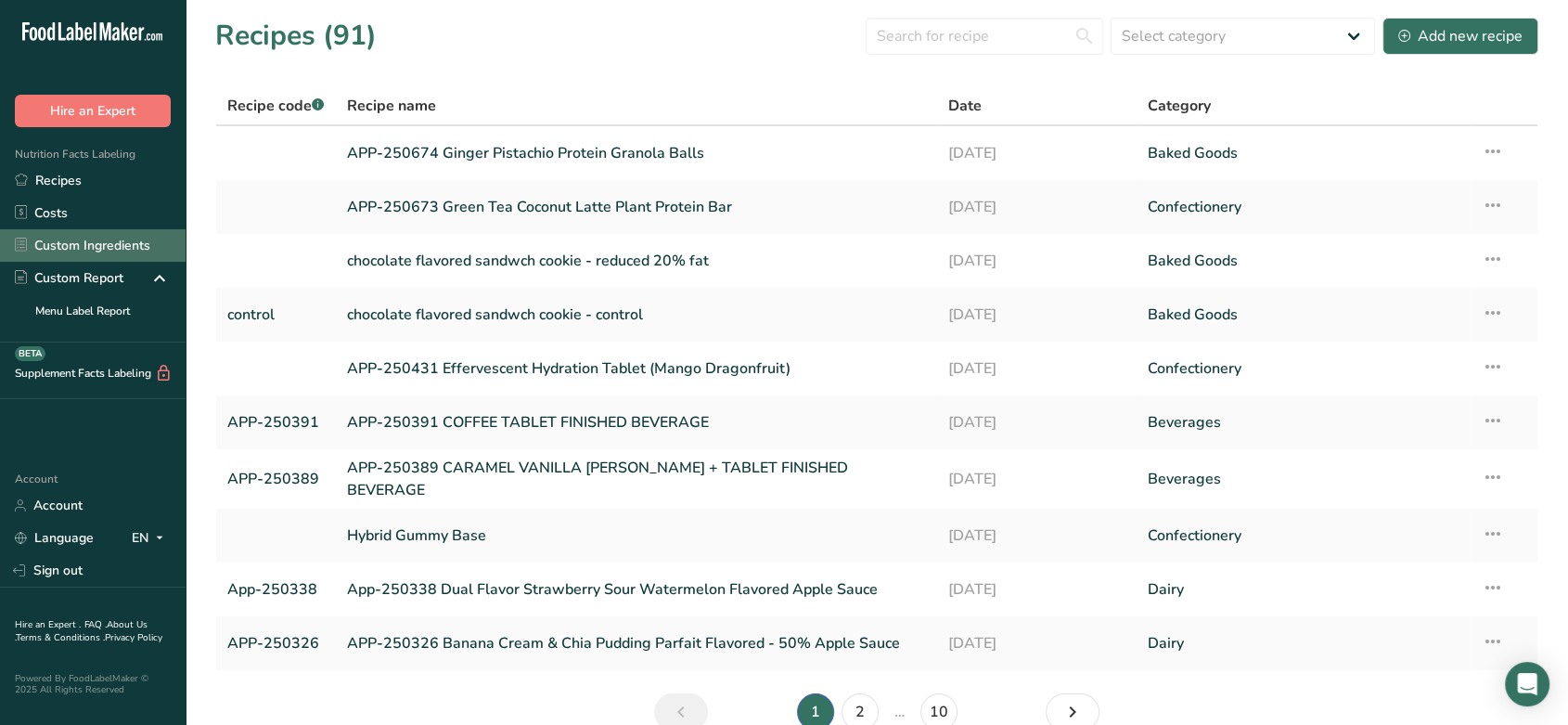 click on "Custom Ingredients" at bounding box center (93, 245) 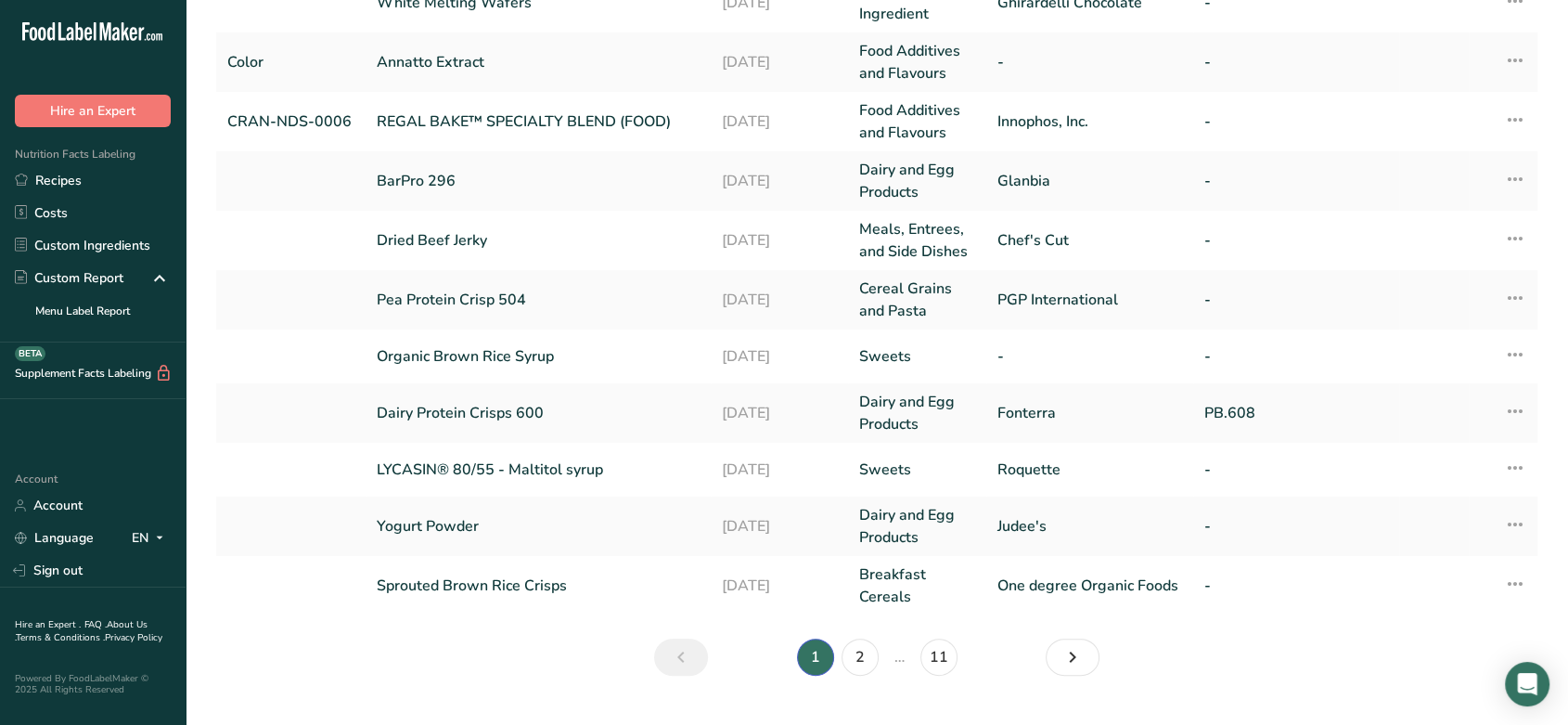 scroll, scrollTop: 471, scrollLeft: 0, axis: vertical 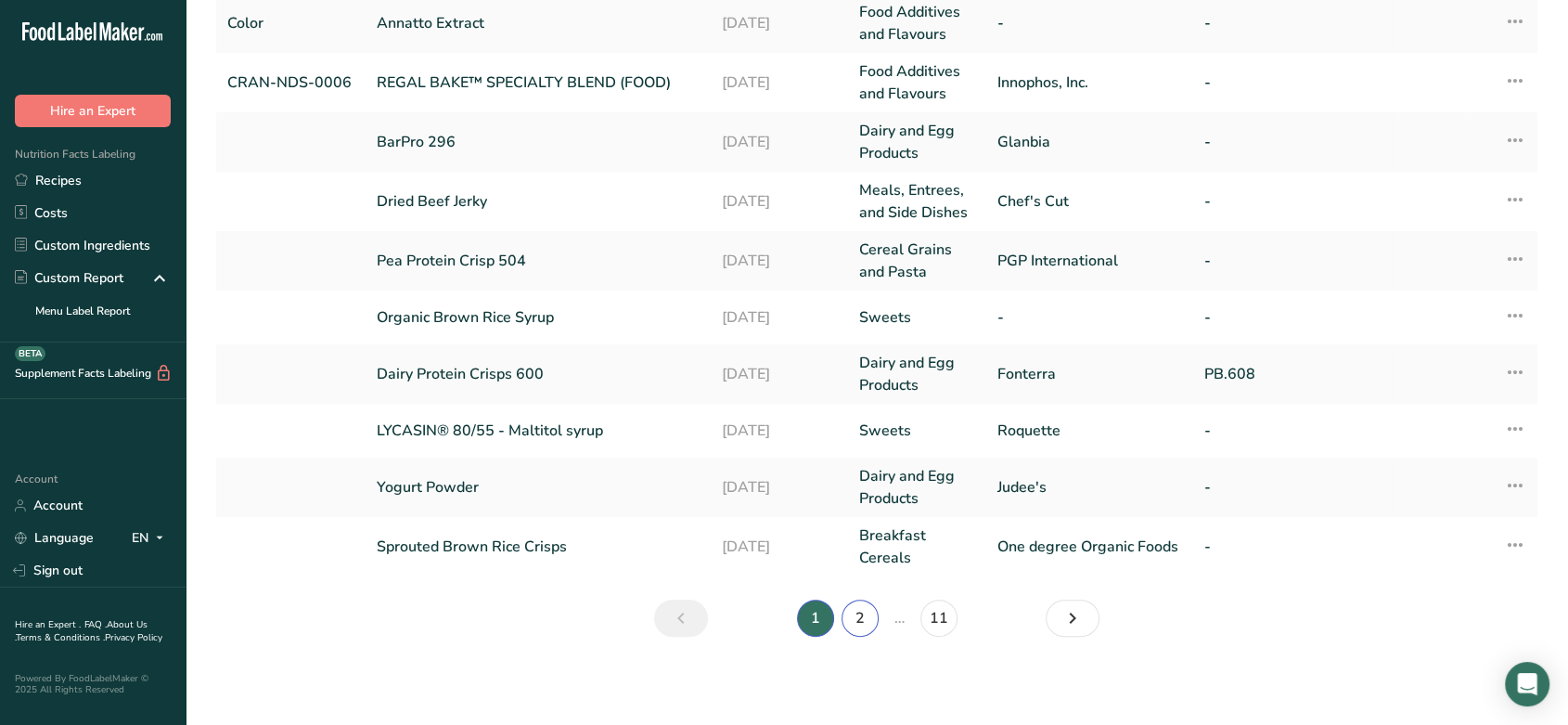 click on "2" at bounding box center [860, 618] 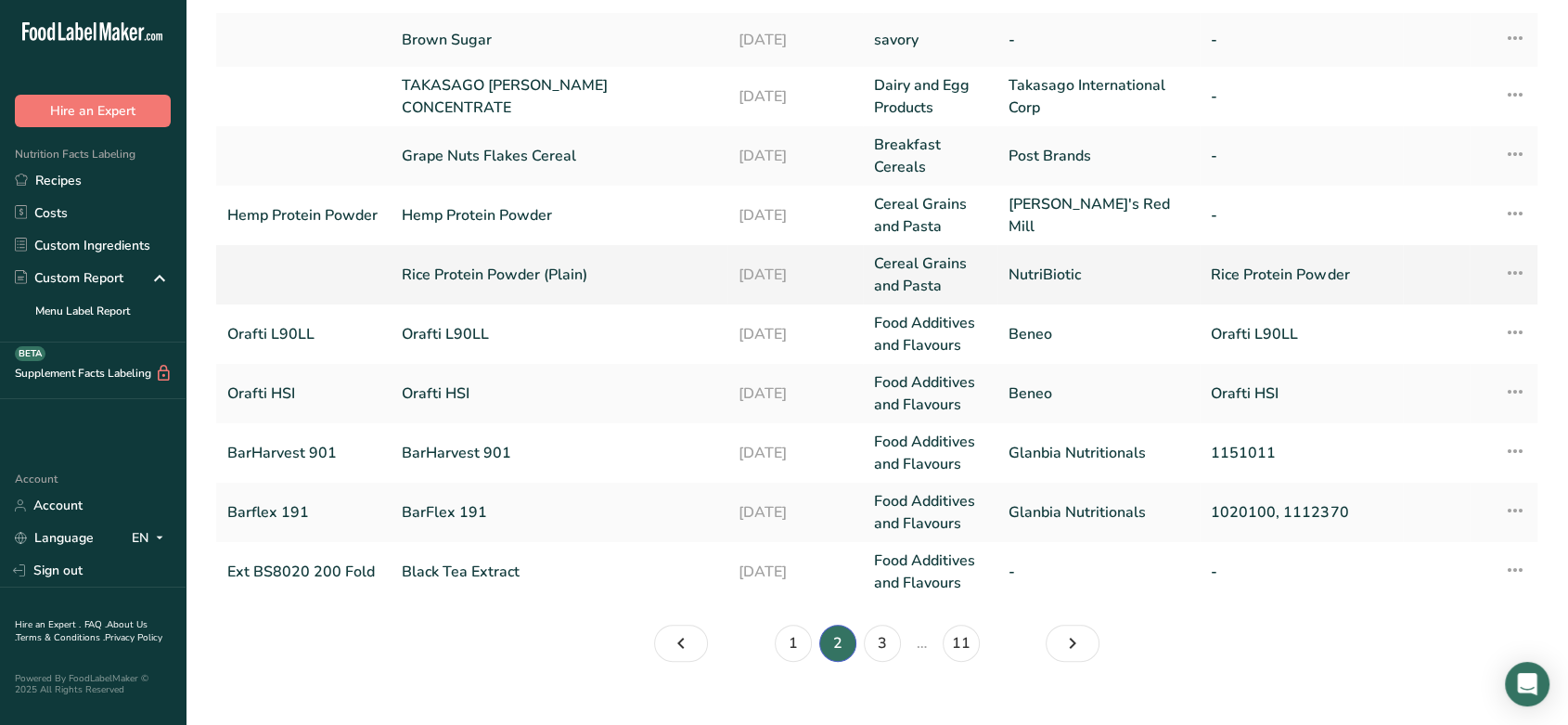 scroll, scrollTop: 423, scrollLeft: 0, axis: vertical 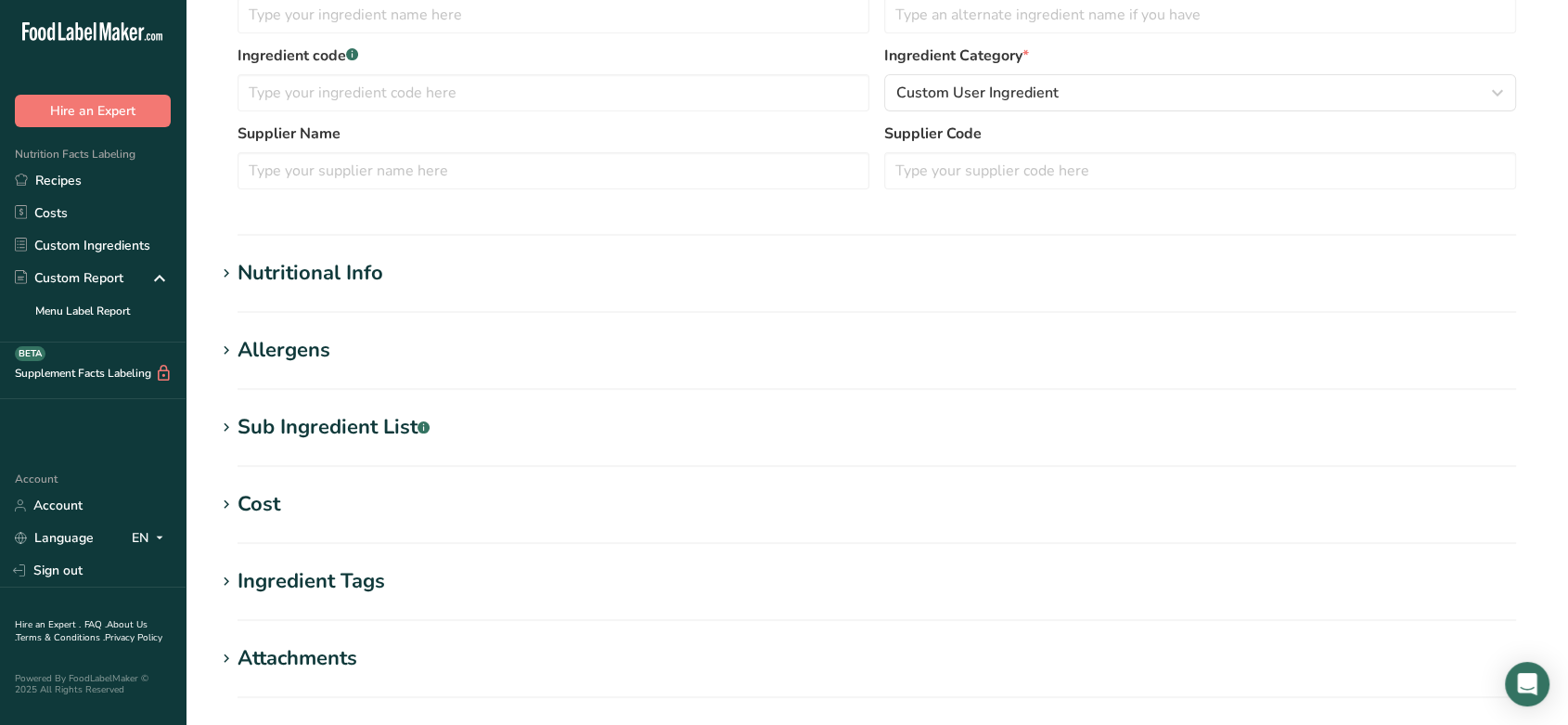 type on "Rice Protein Powder (Plain)" 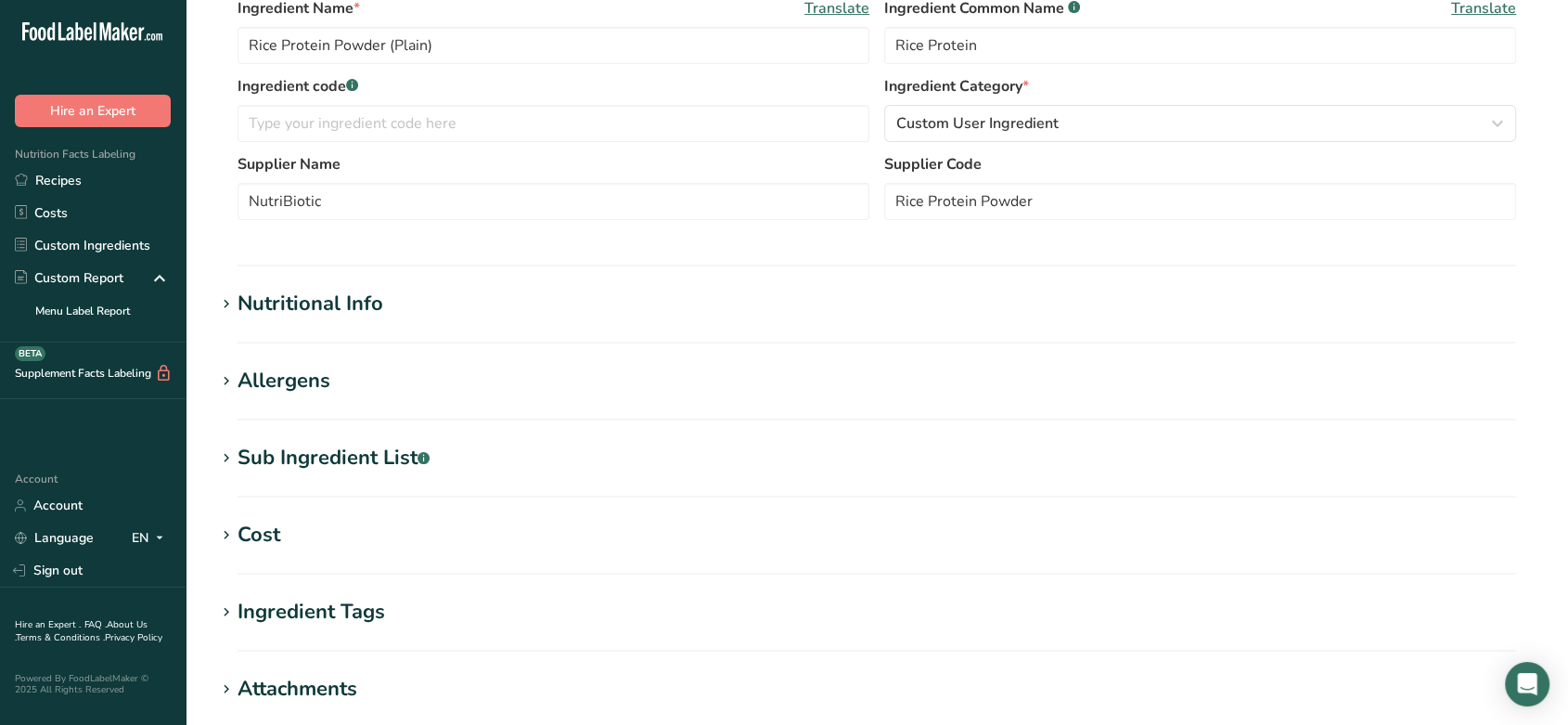 scroll, scrollTop: 400, scrollLeft: 0, axis: vertical 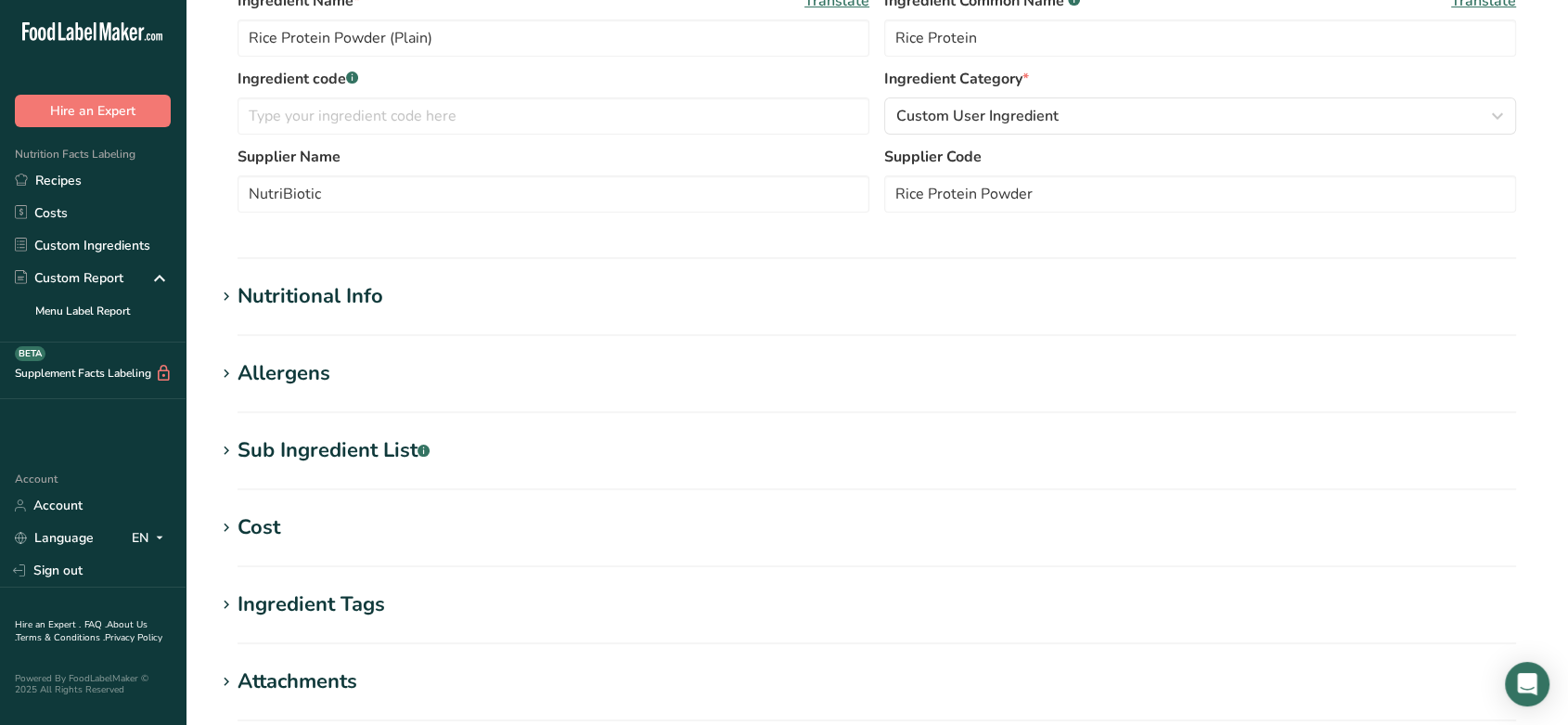 click on "Nutritional Info" at bounding box center [310, 296] 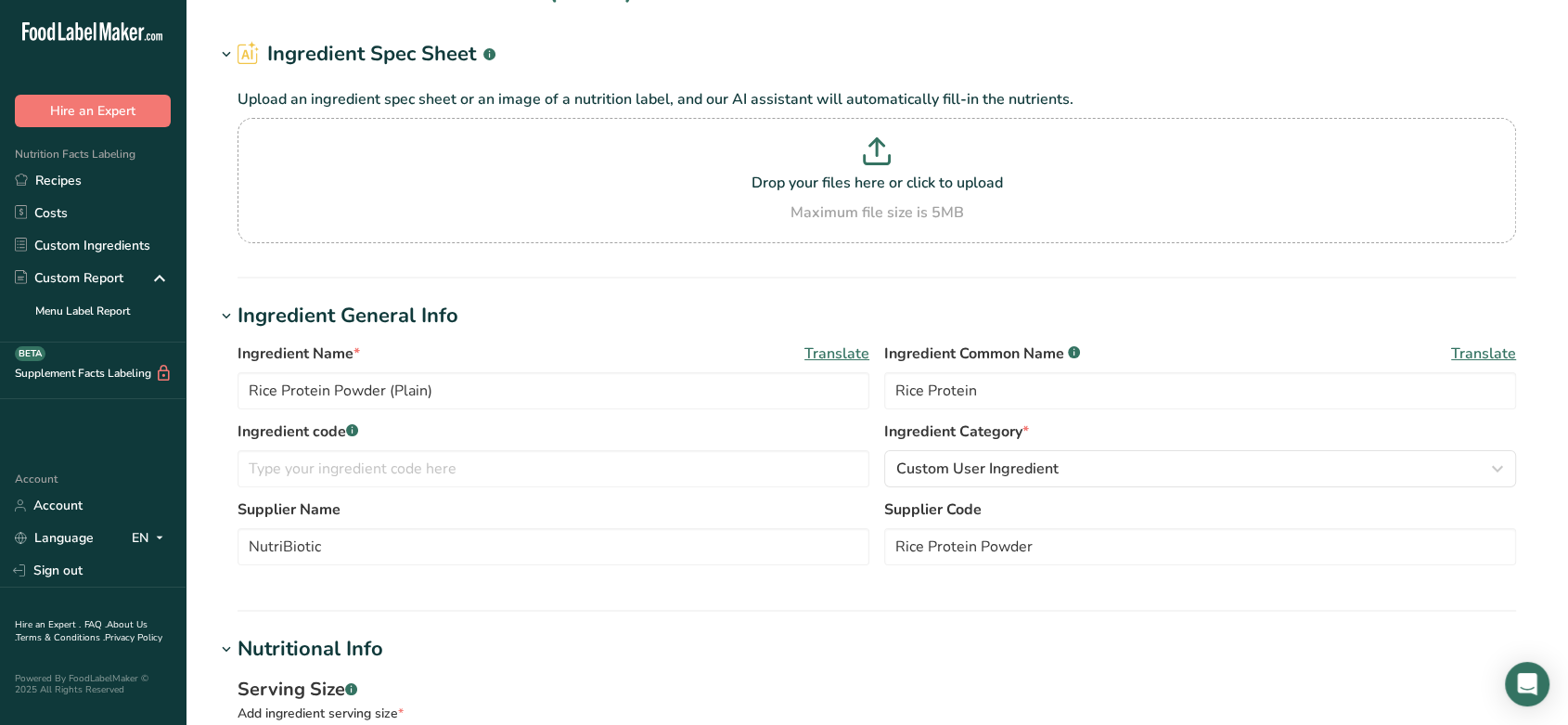 scroll, scrollTop: 0, scrollLeft: 0, axis: both 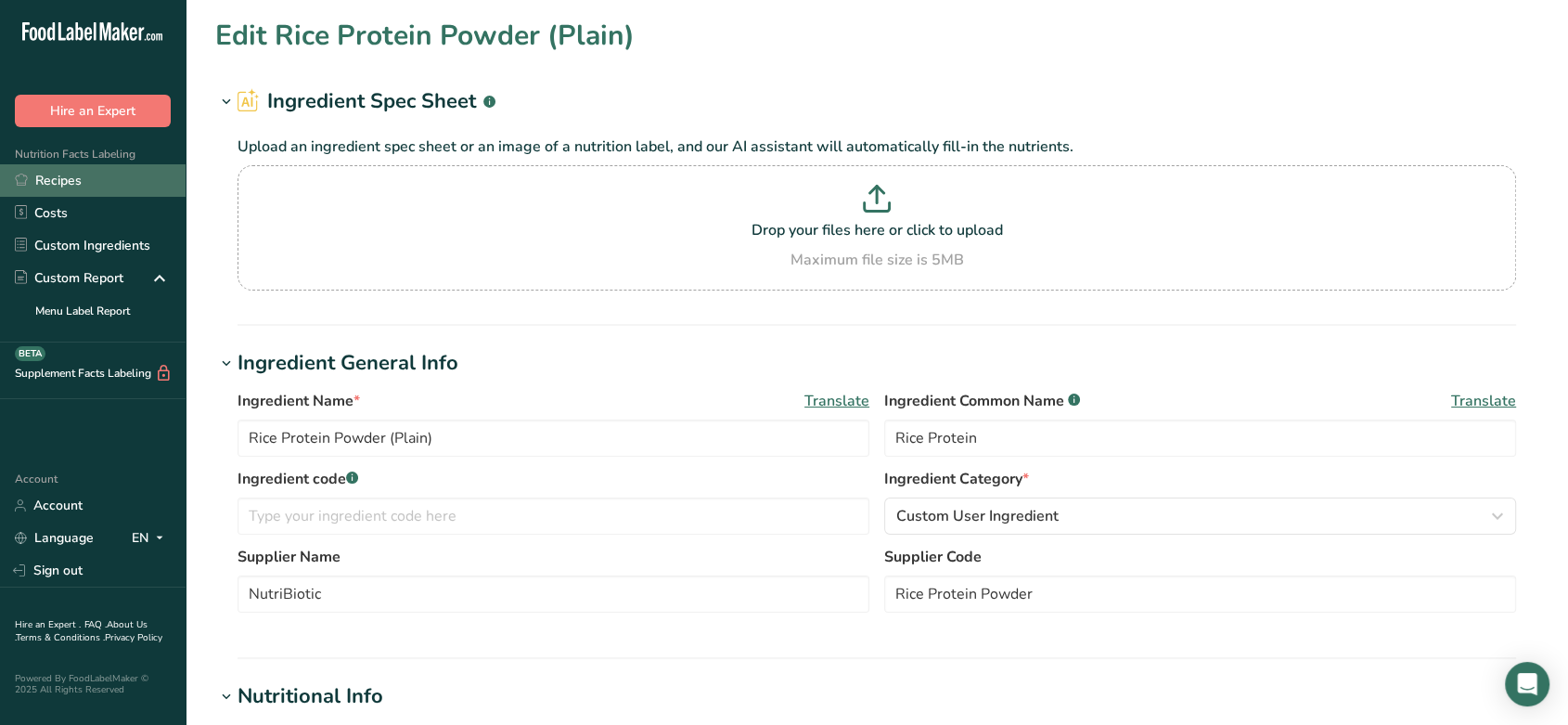 click on "Recipes" at bounding box center [93, 180] 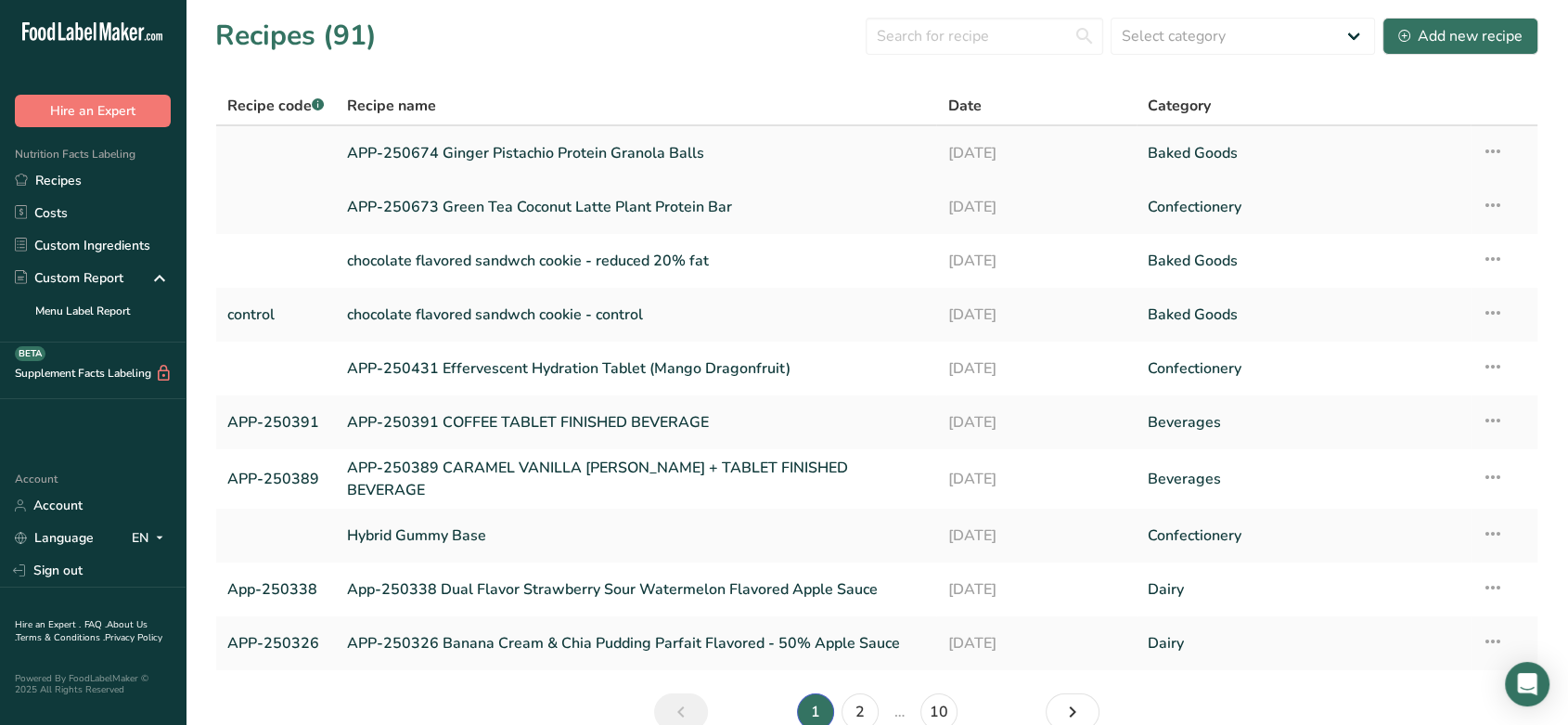 click on "APP-250674 Ginger Pistachio Protein Granola Balls" at bounding box center (636, 153) 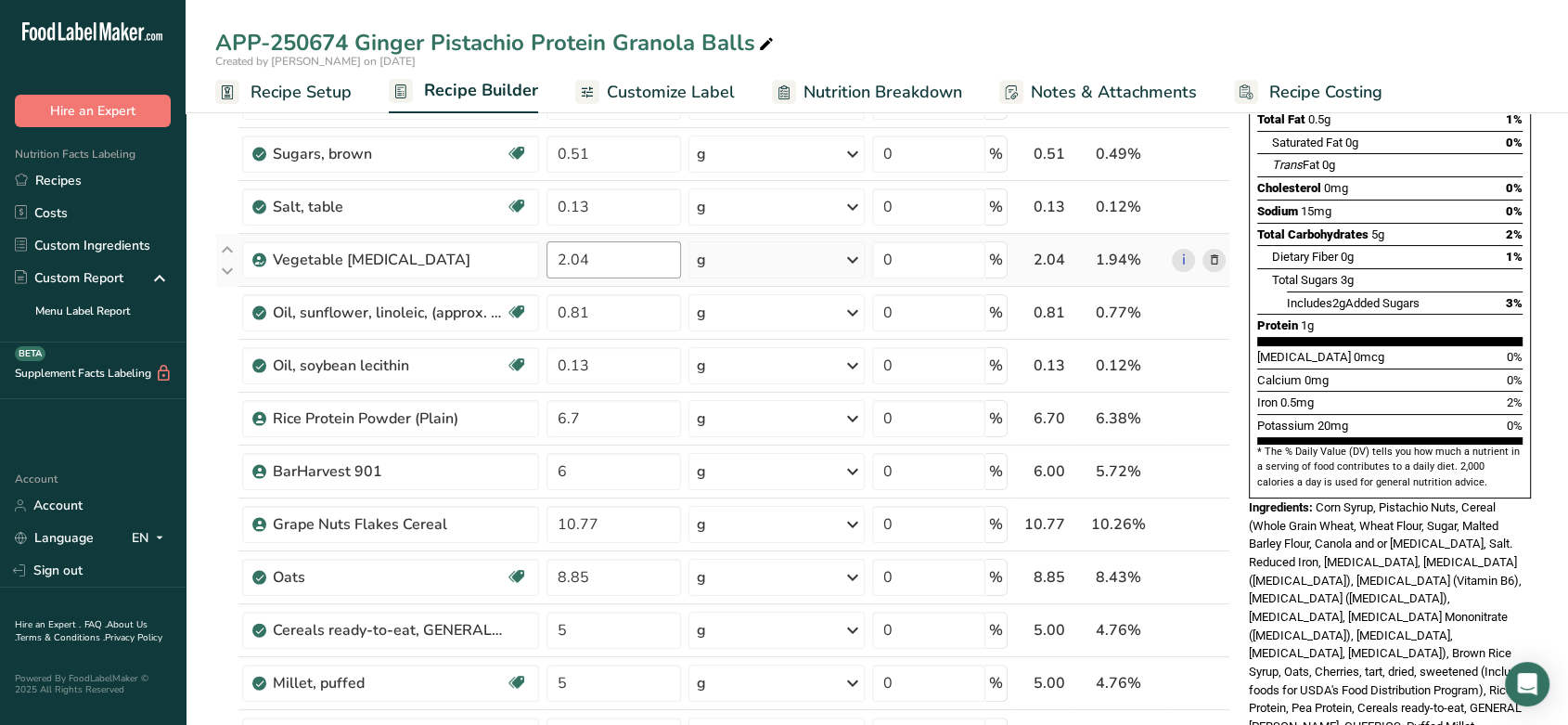 scroll, scrollTop: 272, scrollLeft: 0, axis: vertical 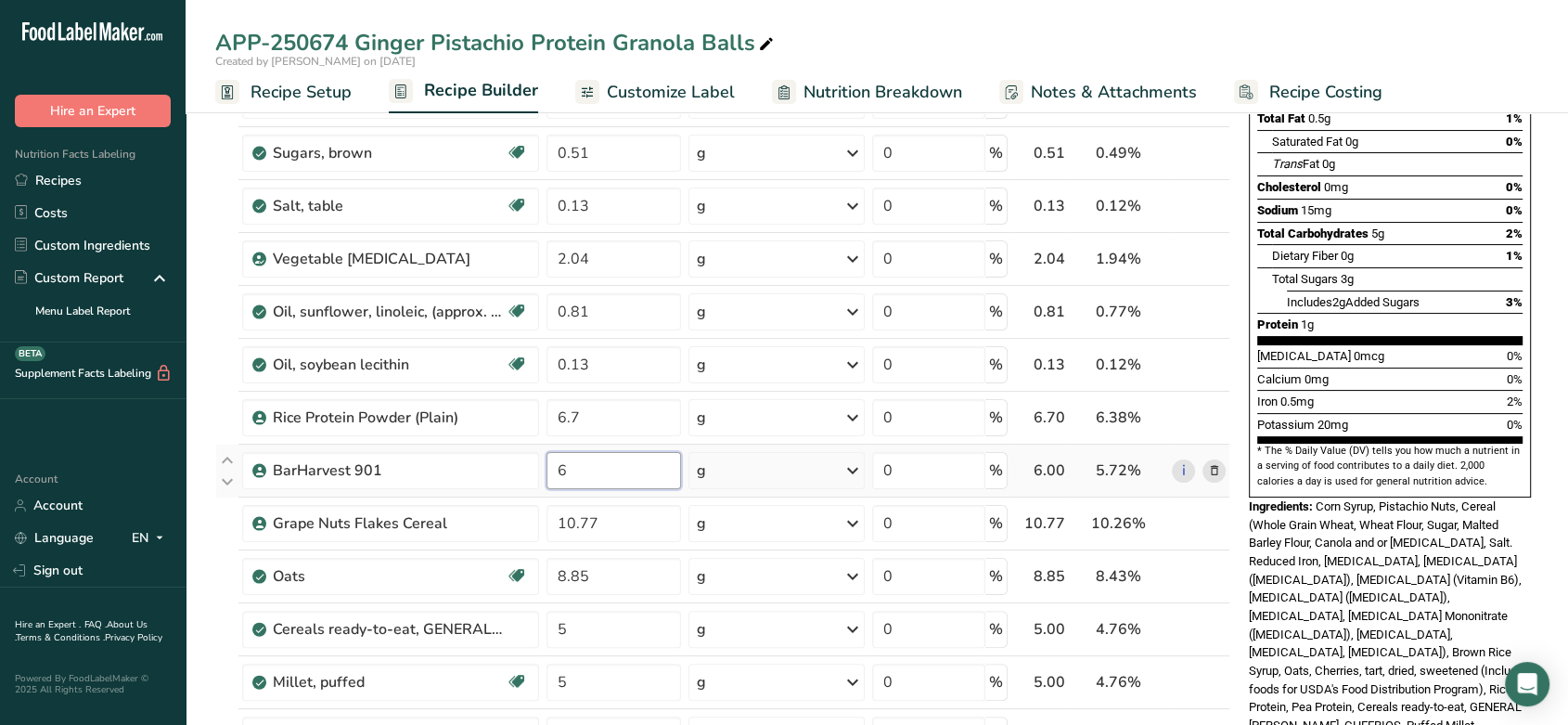 click on "6" at bounding box center [613, 471] 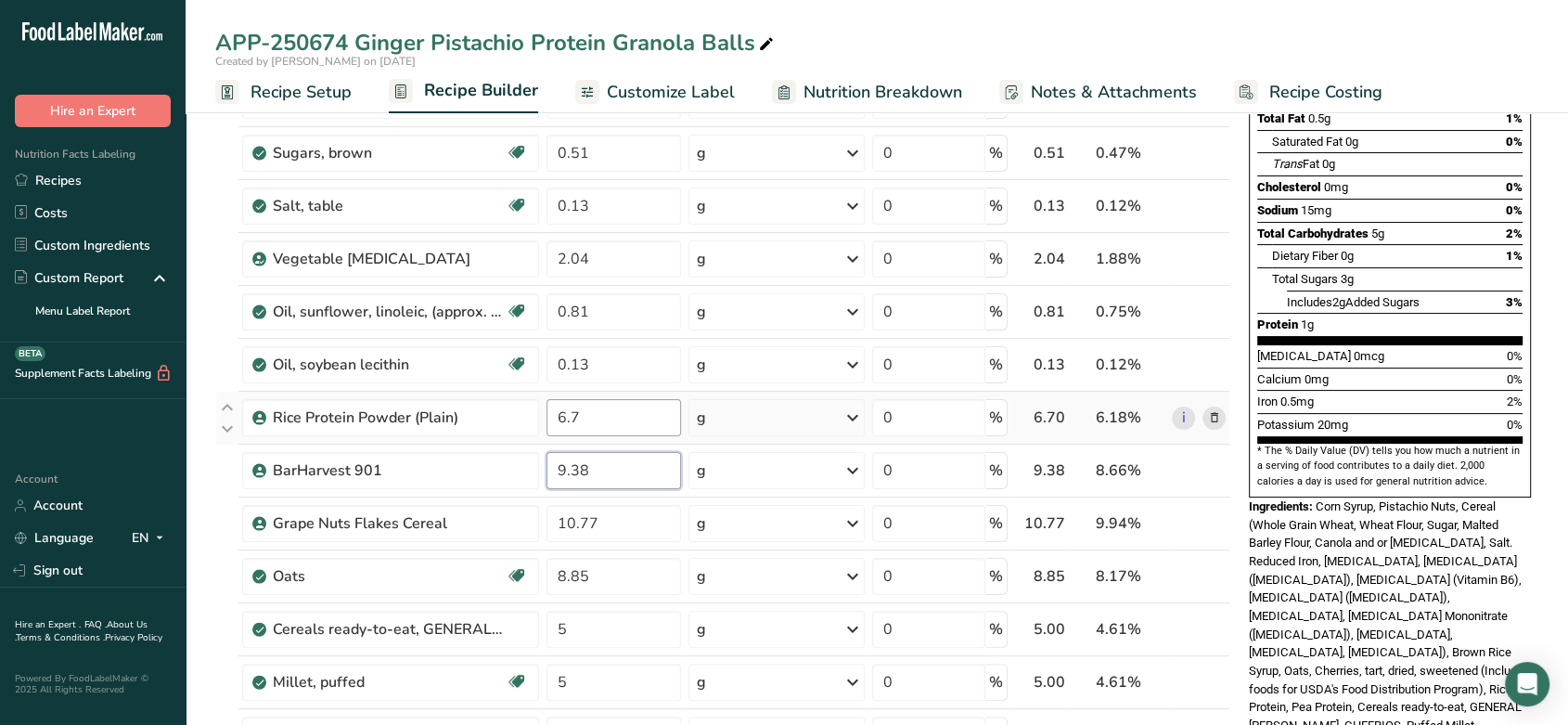 type on "9.38" 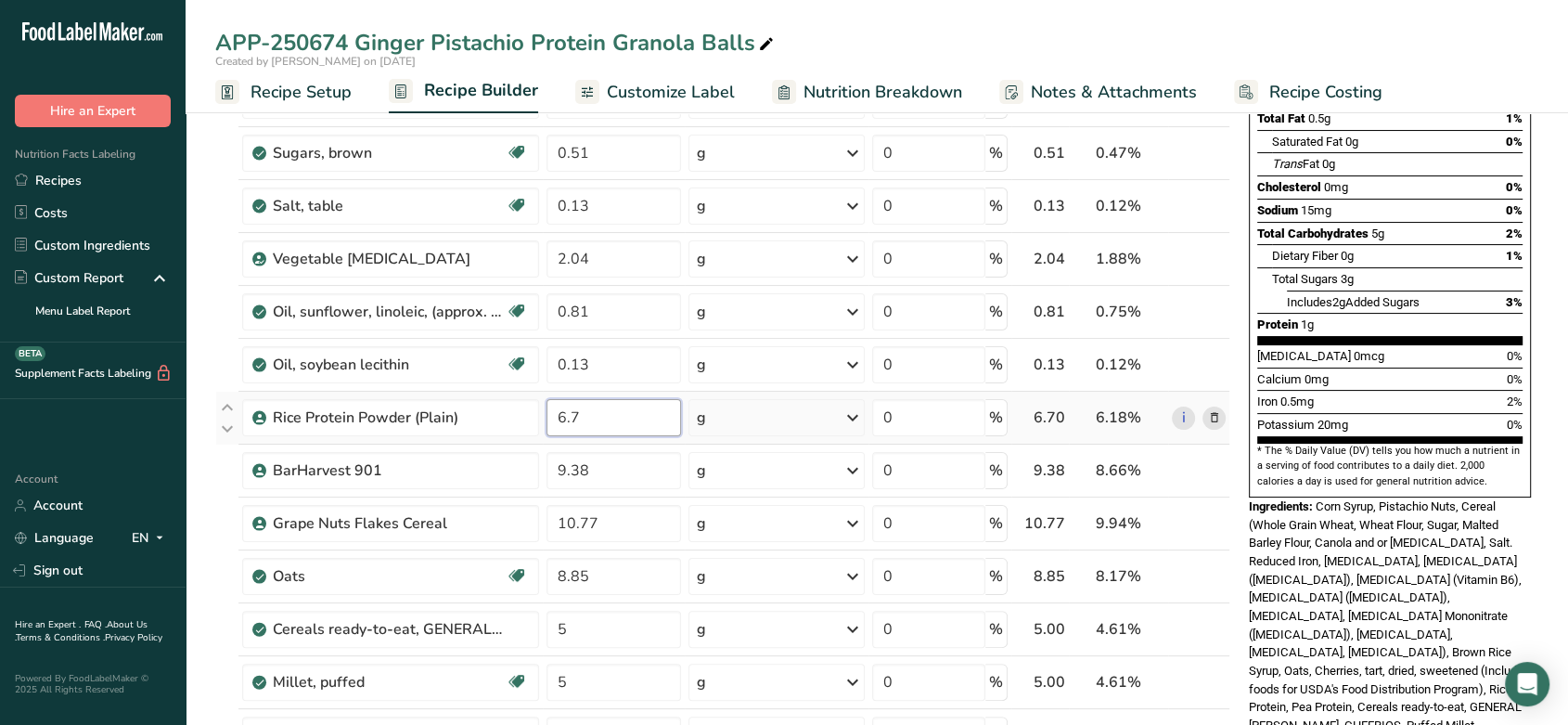click on "Ingredient *
Amount *
Unit *
Waste *   .a-a{fill:#347362;}.b-a{fill:#fff;}          Grams
Percentage
Syrups, corn, light
Dairy free
Gluten free
Vegan
Vegetarian
Soy free
24.88
g
Portions
1 cup
1 tbsp
Weight Units
g
kg
mg
See more
Volume Units
l
Volume units require a density conversion. If you know your ingredient's density enter it below. Otherwise, click on "RIA" our AI Regulatory bot - she will be able to help you
lb/ft3
g/cm3
Confirm
mL
lb/ft3" at bounding box center [723, 509] 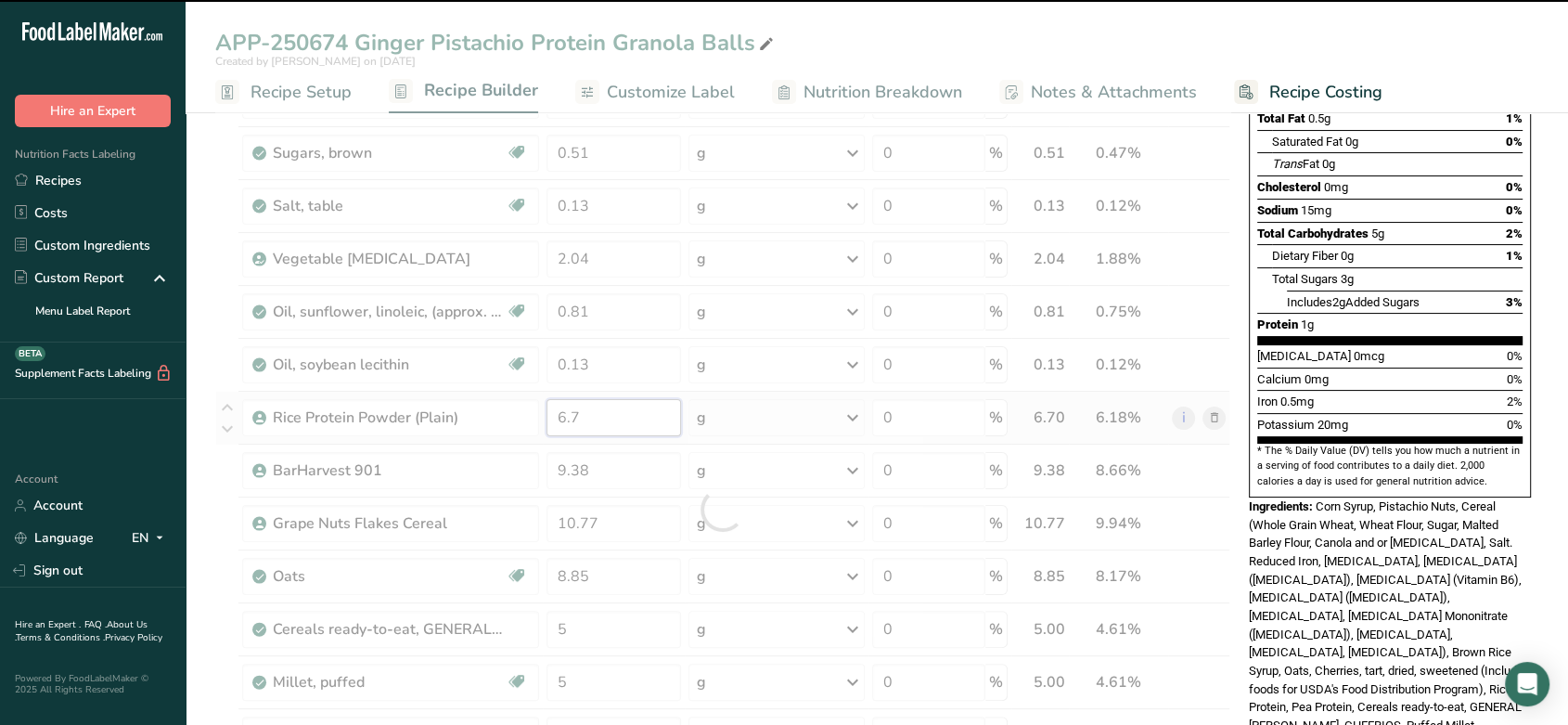 type on "6" 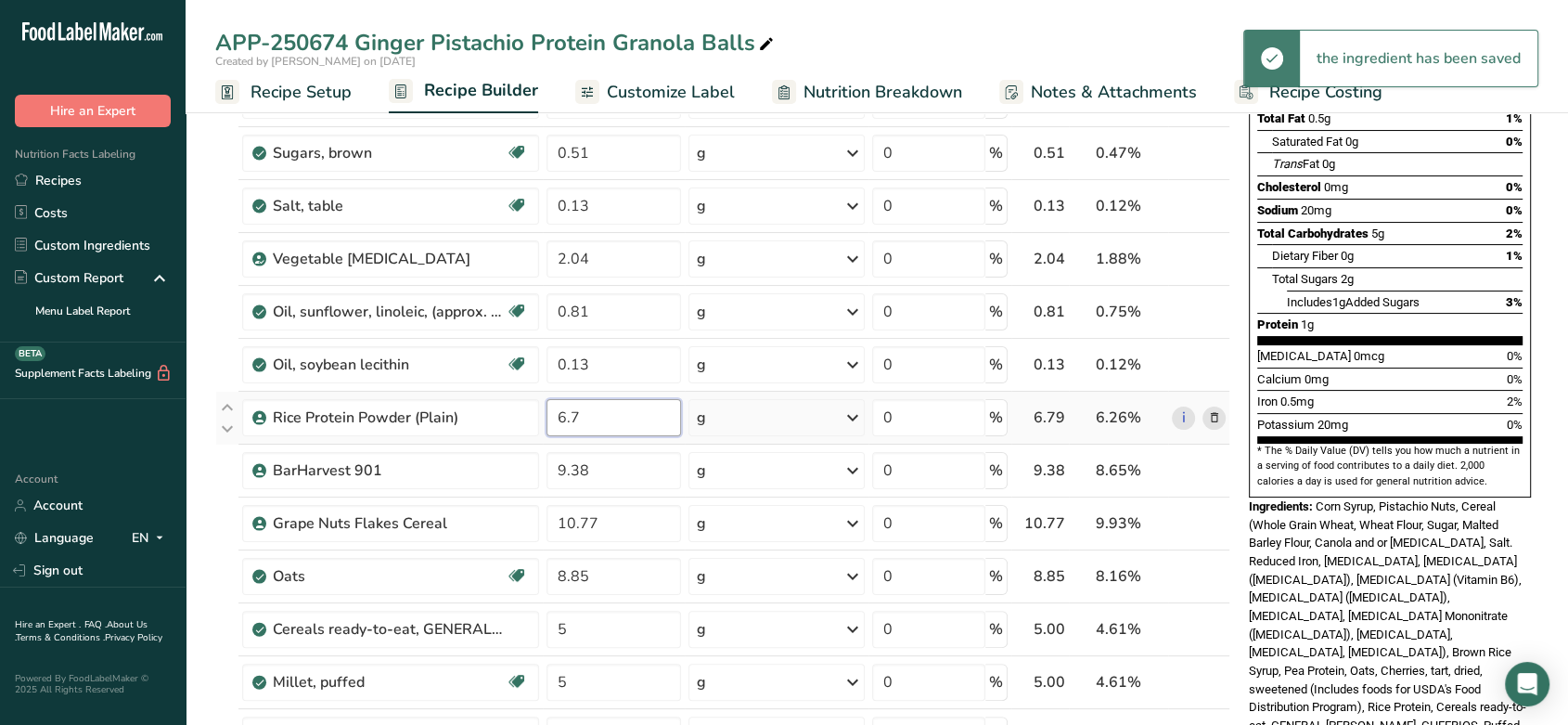 type on "6" 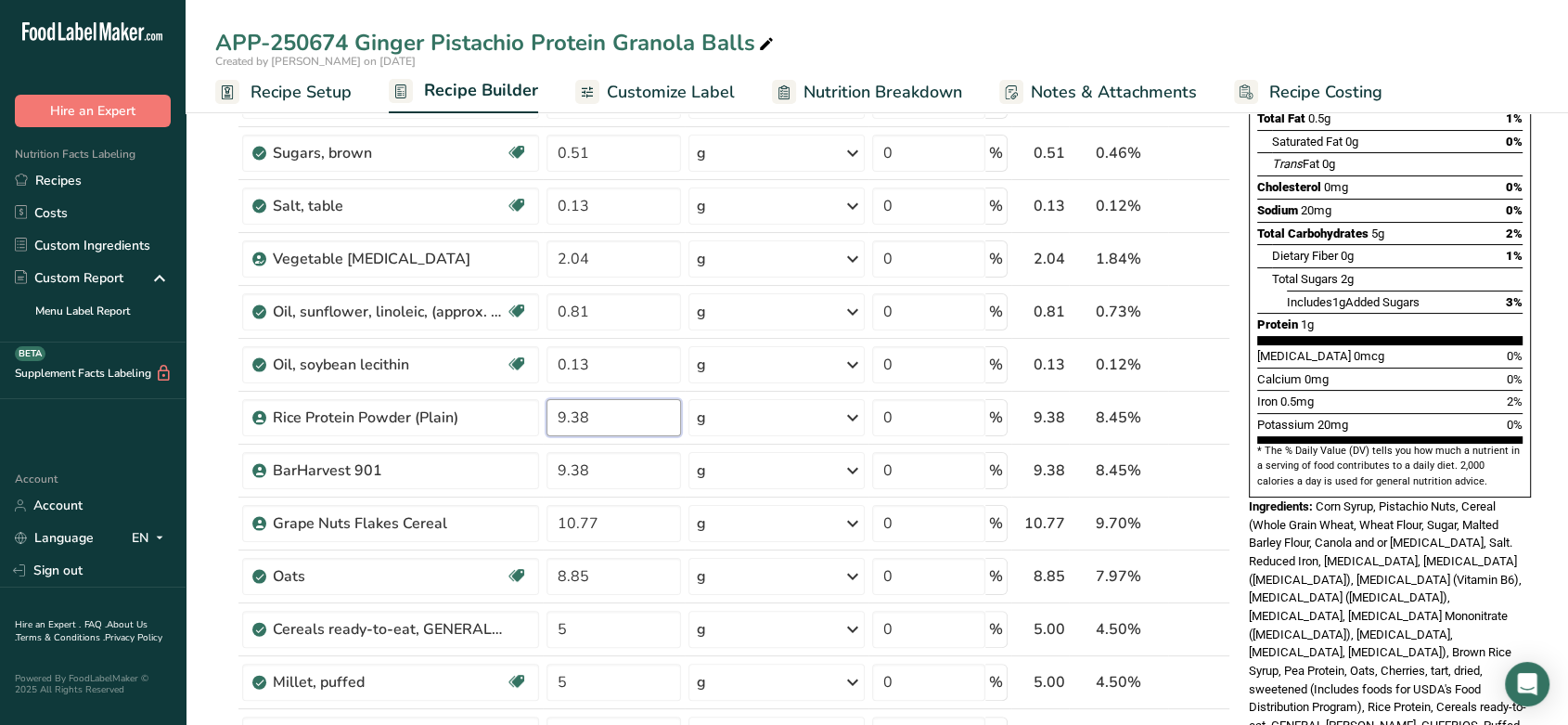 type on "9.38" 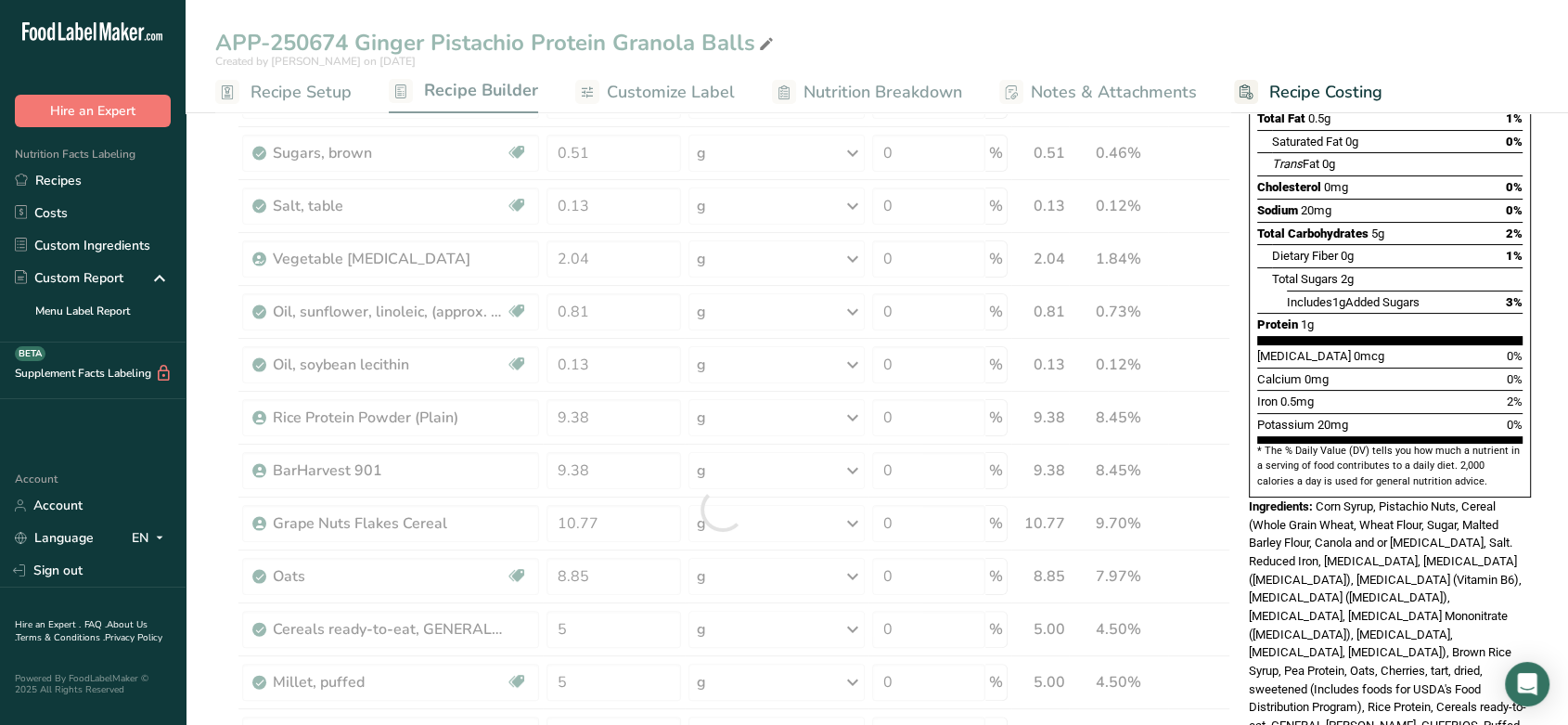 click on "Add Ingredients
Manage Recipe         Delete Recipe           Duplicate Recipe             Scale Recipe             Save as Sub-Recipe   .a-a{fill:#347362;}.b-a{fill:#fff;}                               Nutrition Breakdown                 Recipe Card
NEW
[MEDICAL_DATA] Pattern Report           Activity History
Download
Choose your preferred label style
Standard FDA label
Standard FDA label
The most common format for nutrition facts labels in compliance with the FDA's typeface, style and requirements
Tabular FDA label
A label format compliant with the FDA regulations presented in a tabular (horizontal) display.
Linear FDA label
A simple linear display for small sized packages.
Simplified FDA label" at bounding box center (728, 792) 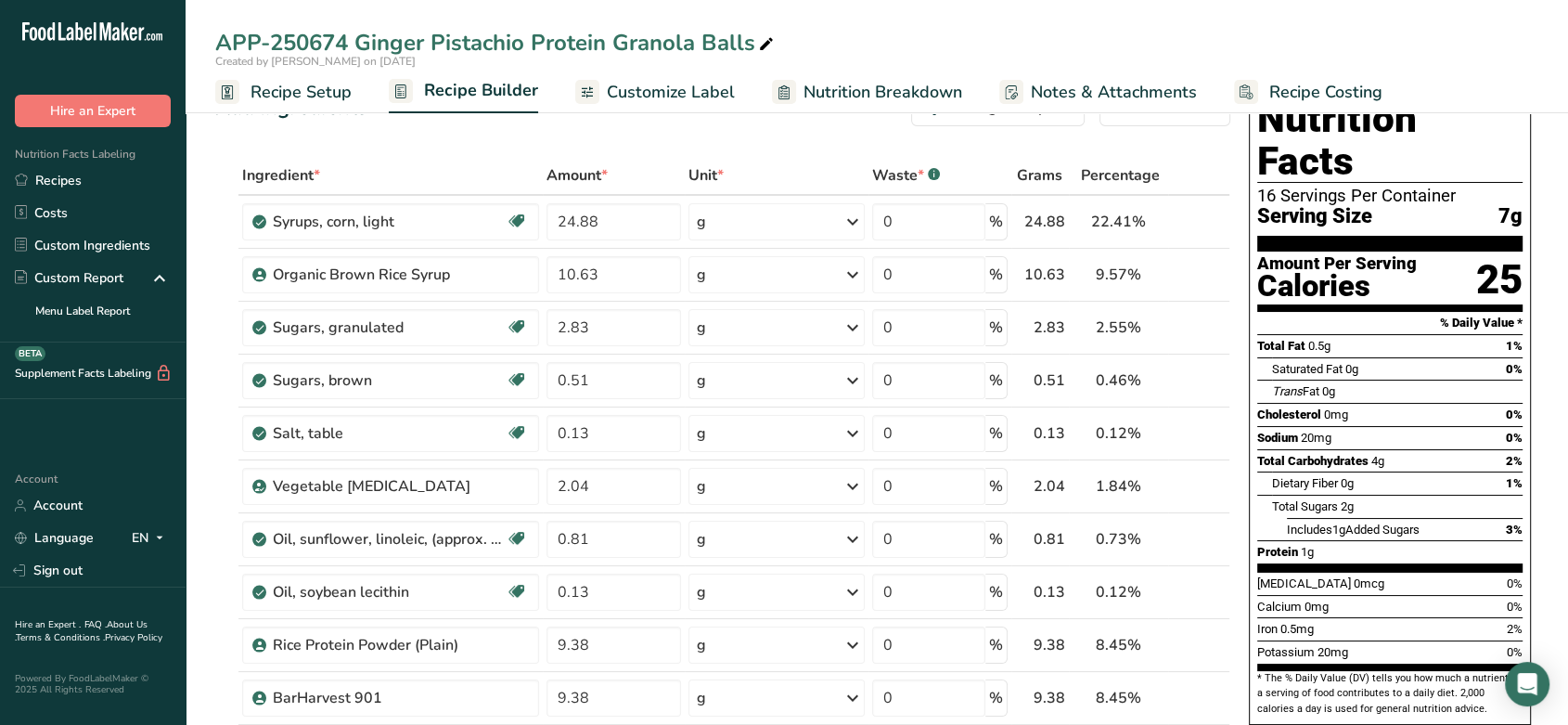 scroll, scrollTop: 0, scrollLeft: 0, axis: both 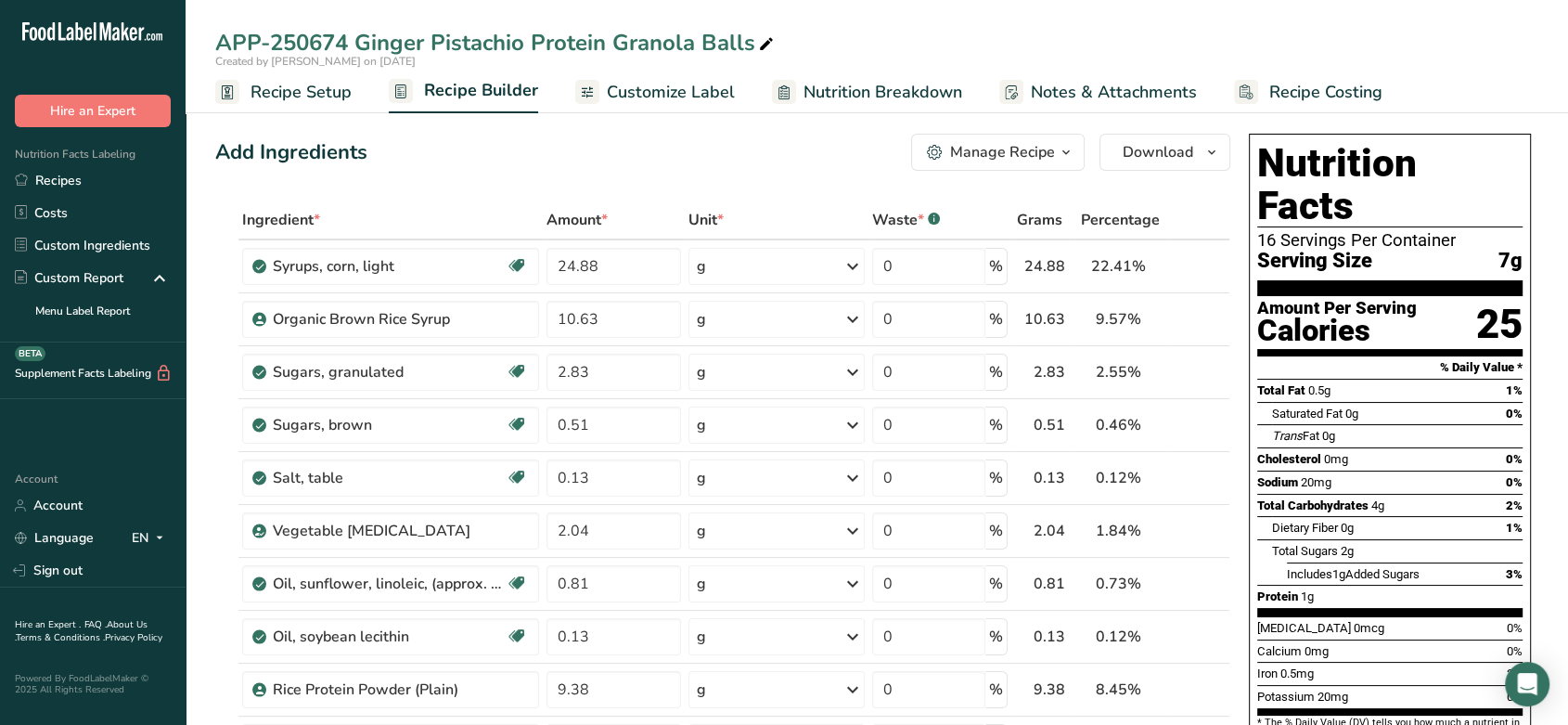 click on "Nutrition Breakdown" at bounding box center [867, 92] 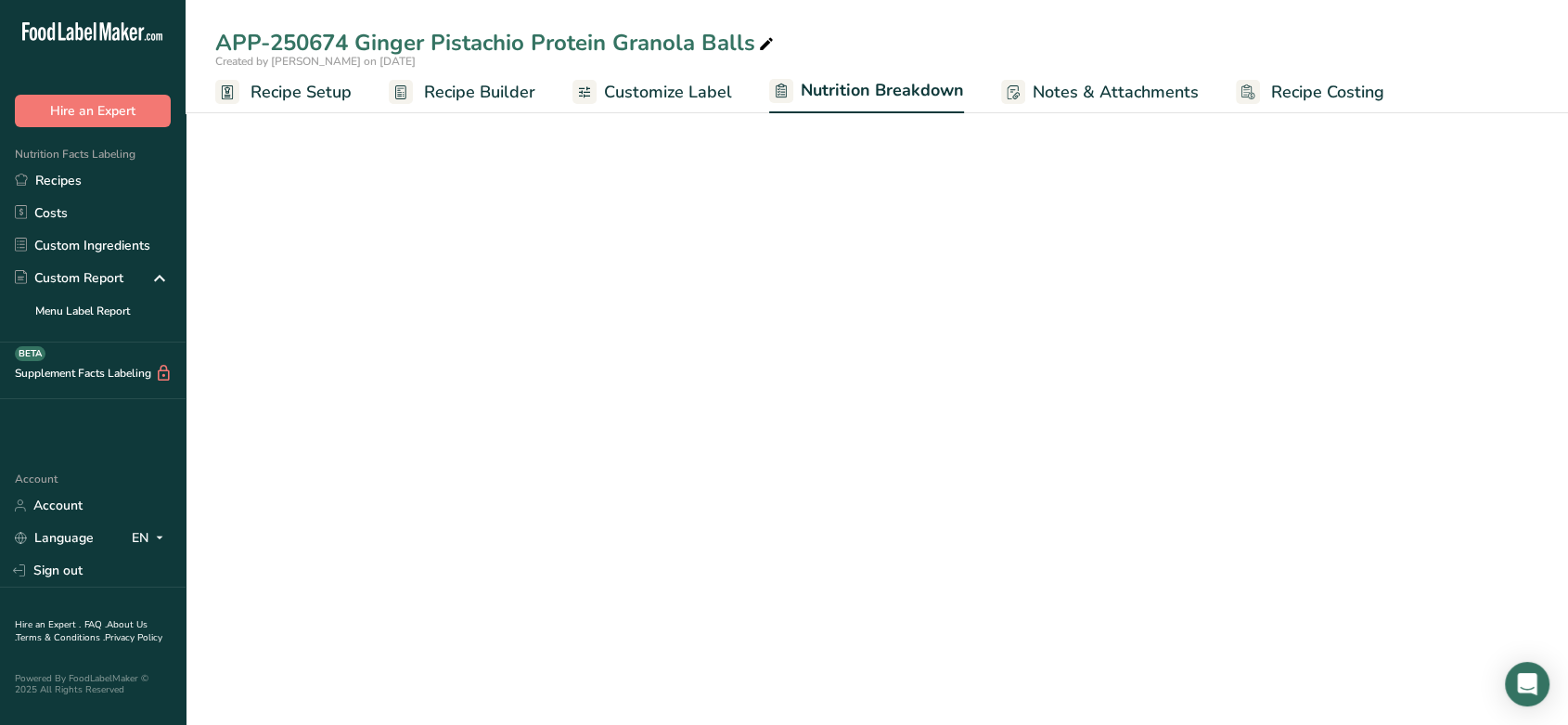 click on "Nutrition Breakdown" at bounding box center [882, 90] 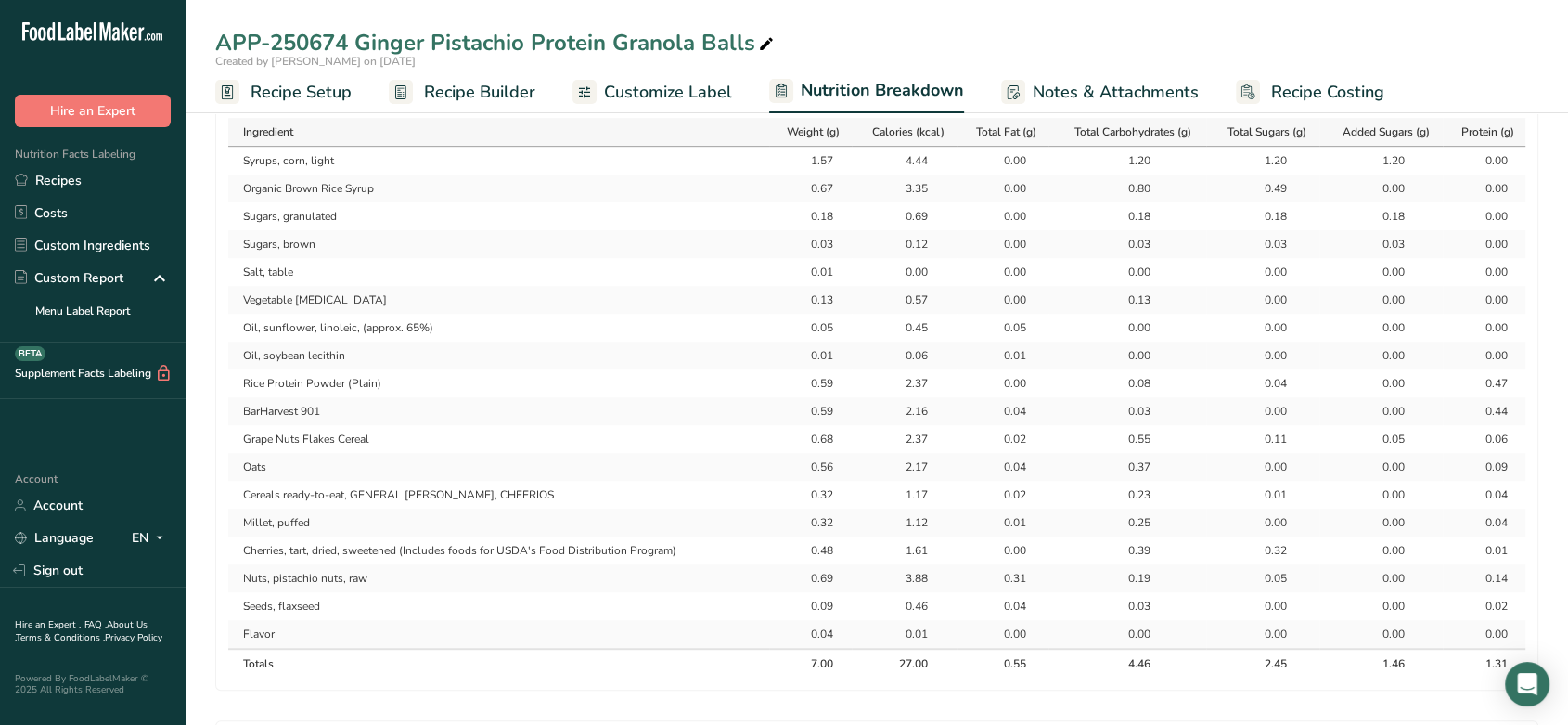 scroll, scrollTop: 928, scrollLeft: 0, axis: vertical 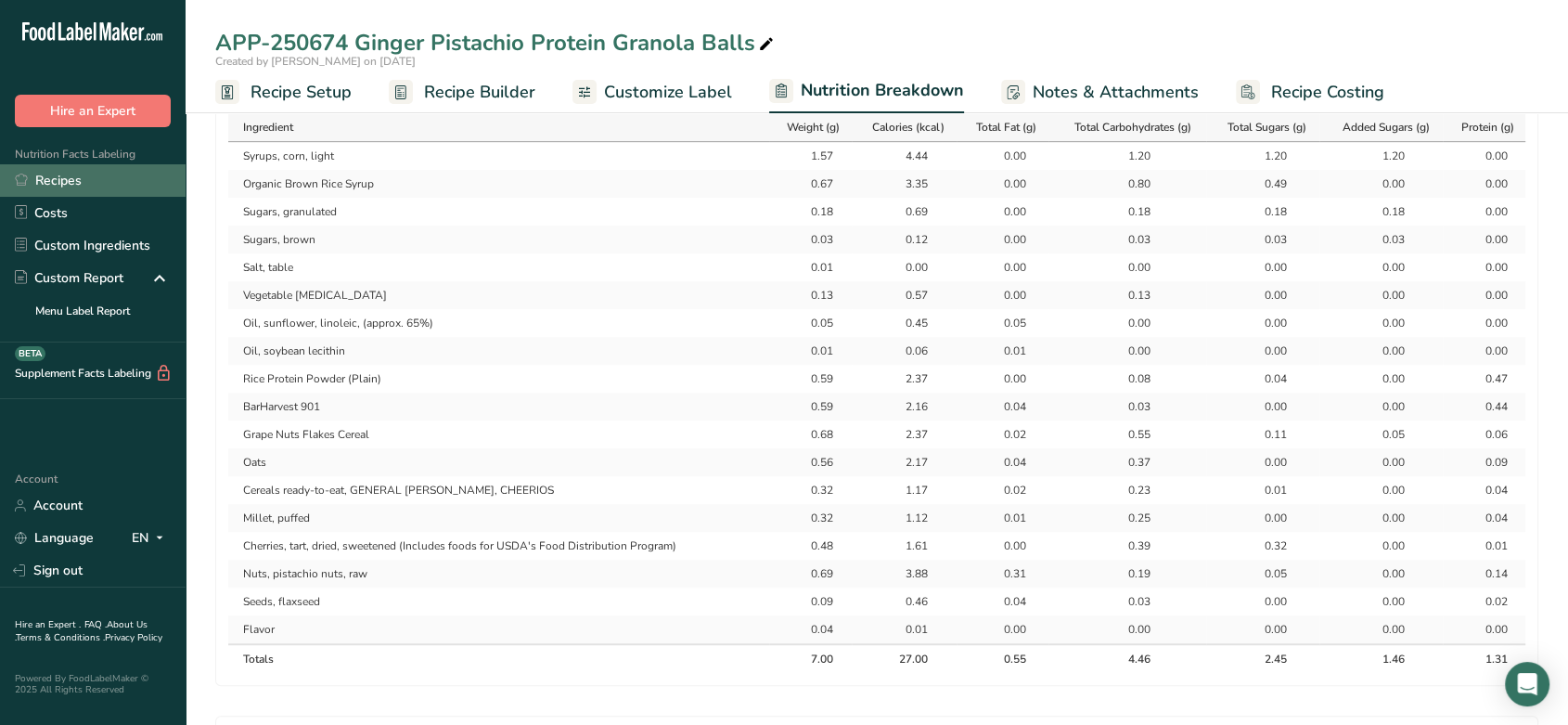 click on "Recipes" at bounding box center (93, 180) 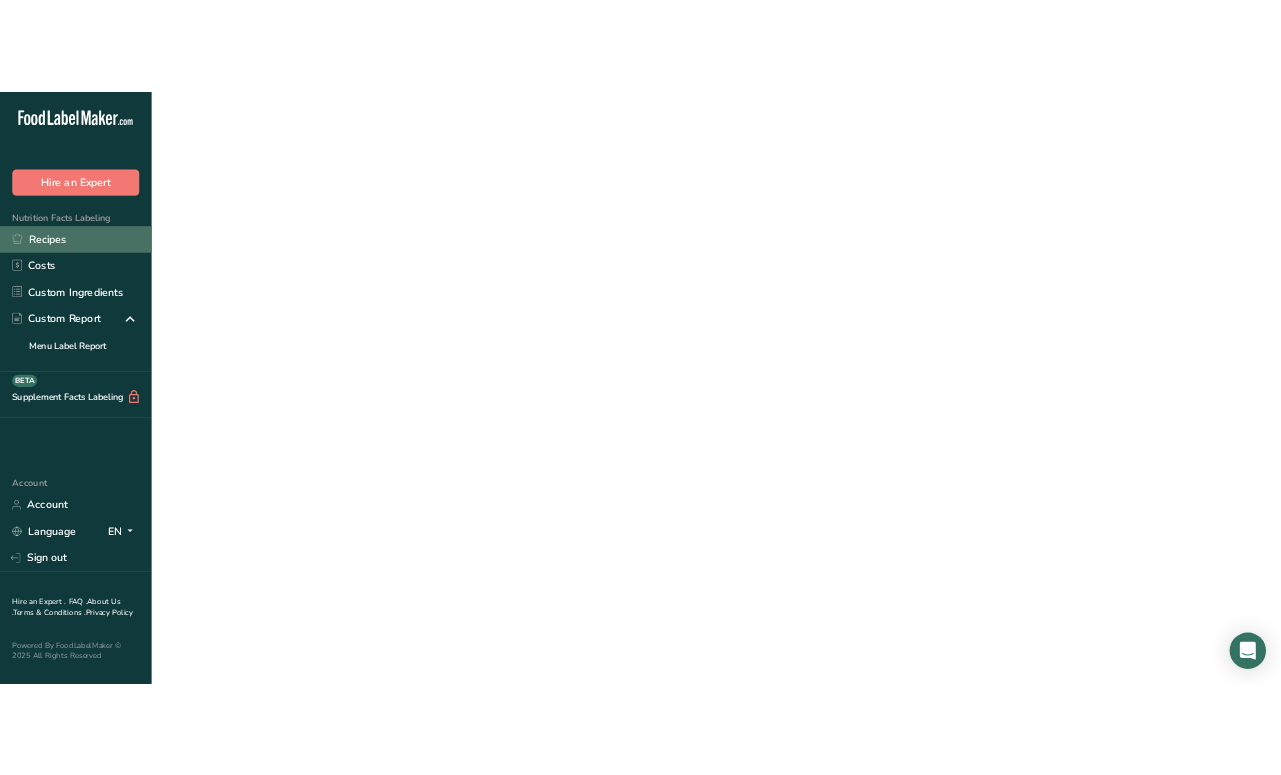 scroll, scrollTop: 0, scrollLeft: 0, axis: both 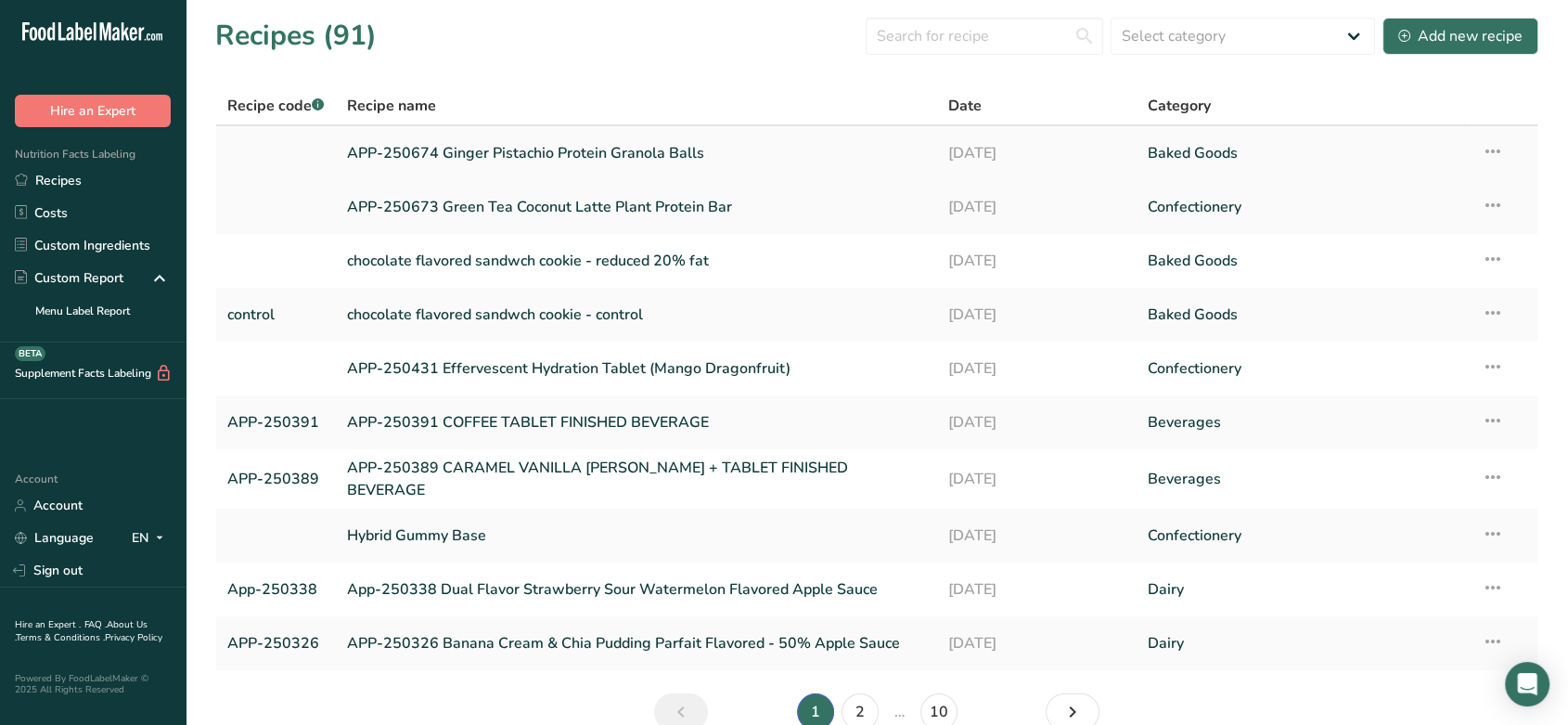 click at bounding box center (1493, 151) 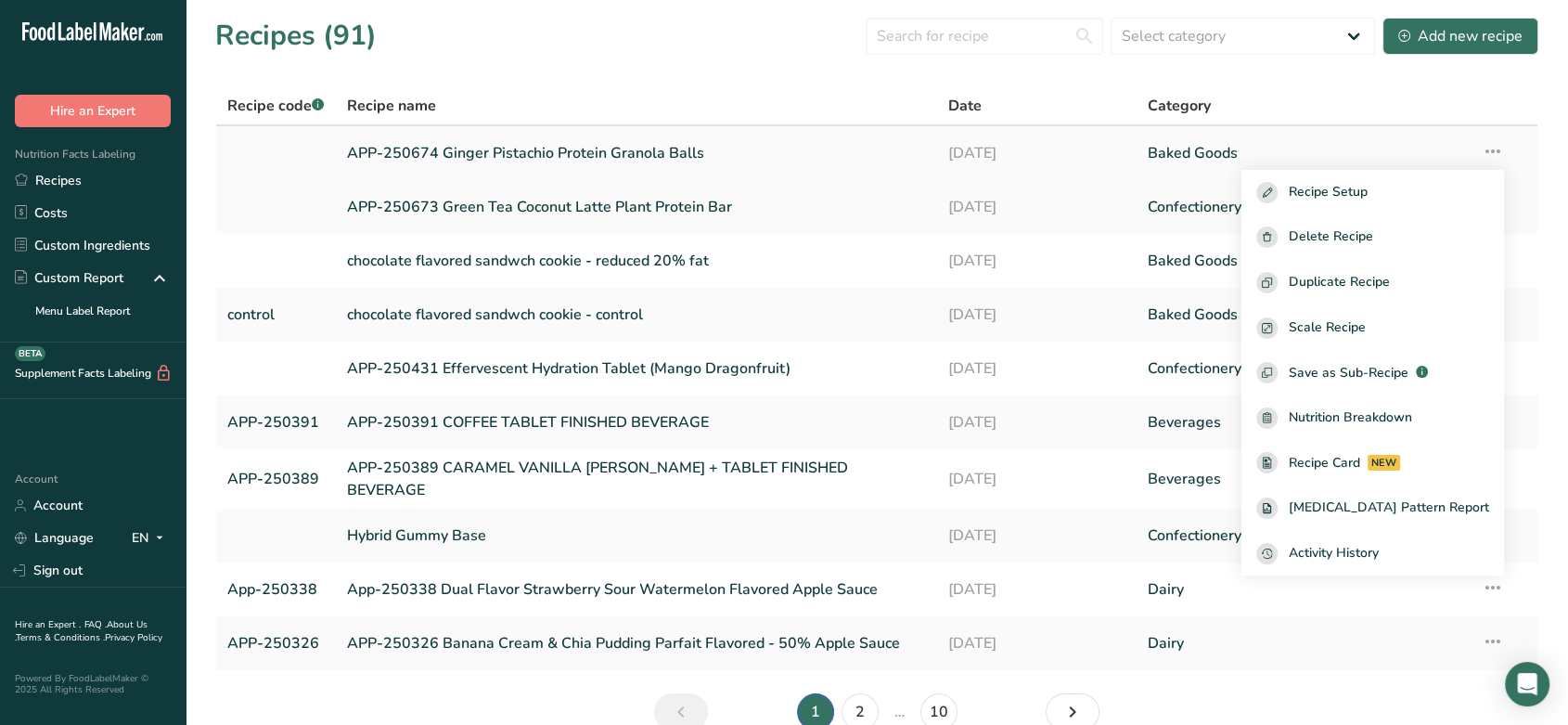 click at bounding box center [1493, 151] 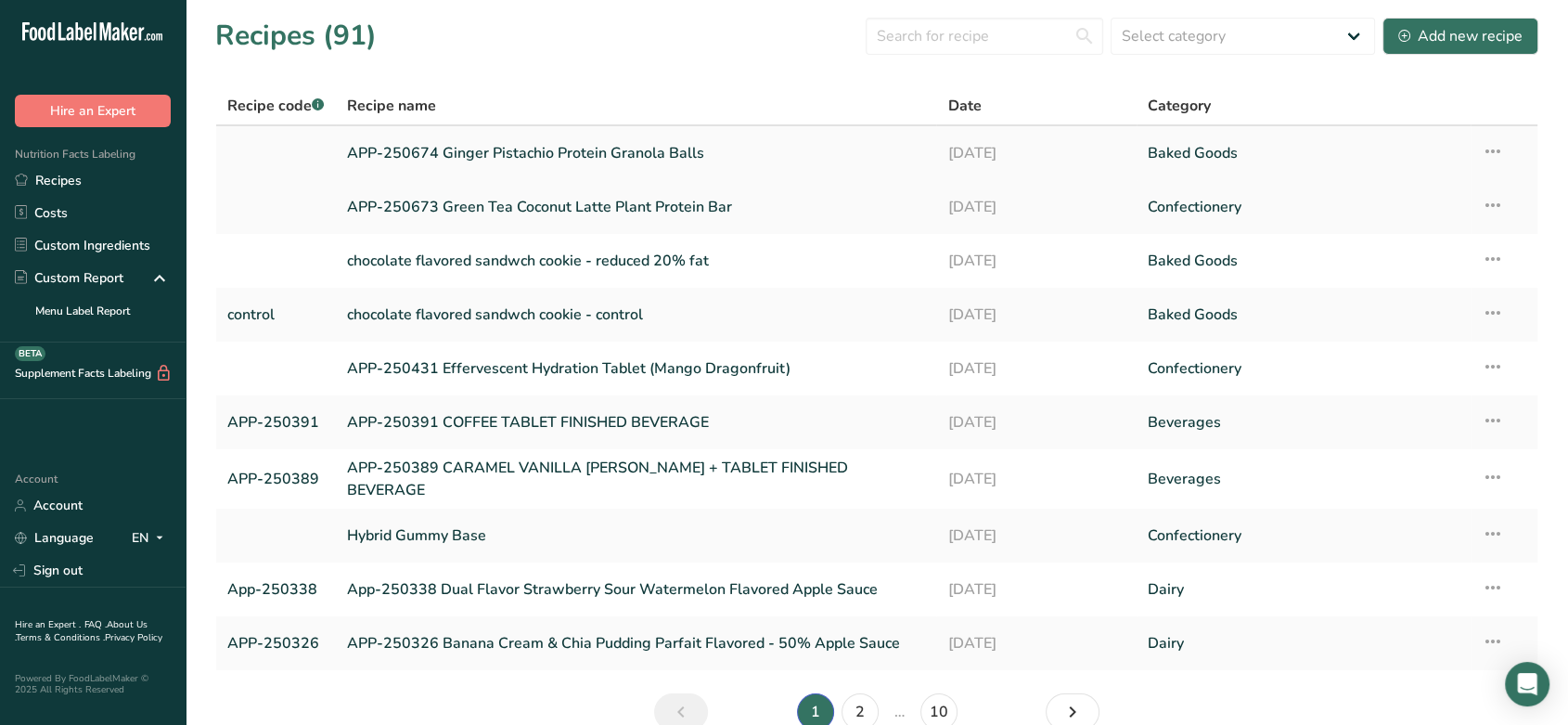 click on "APP-250674 Ginger Pistachio Protein Granola Balls" at bounding box center [636, 153] 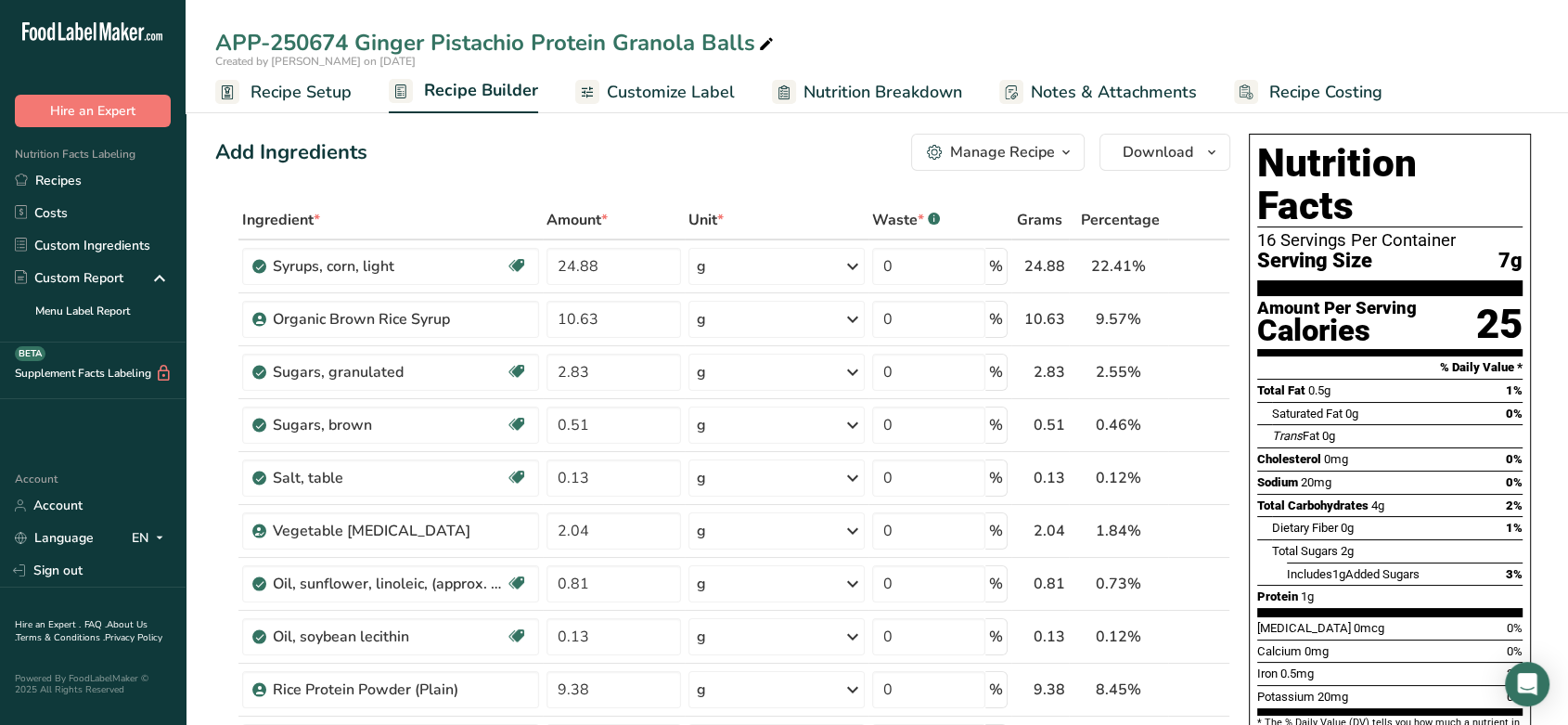 click on "Recipe Setup" at bounding box center [301, 92] 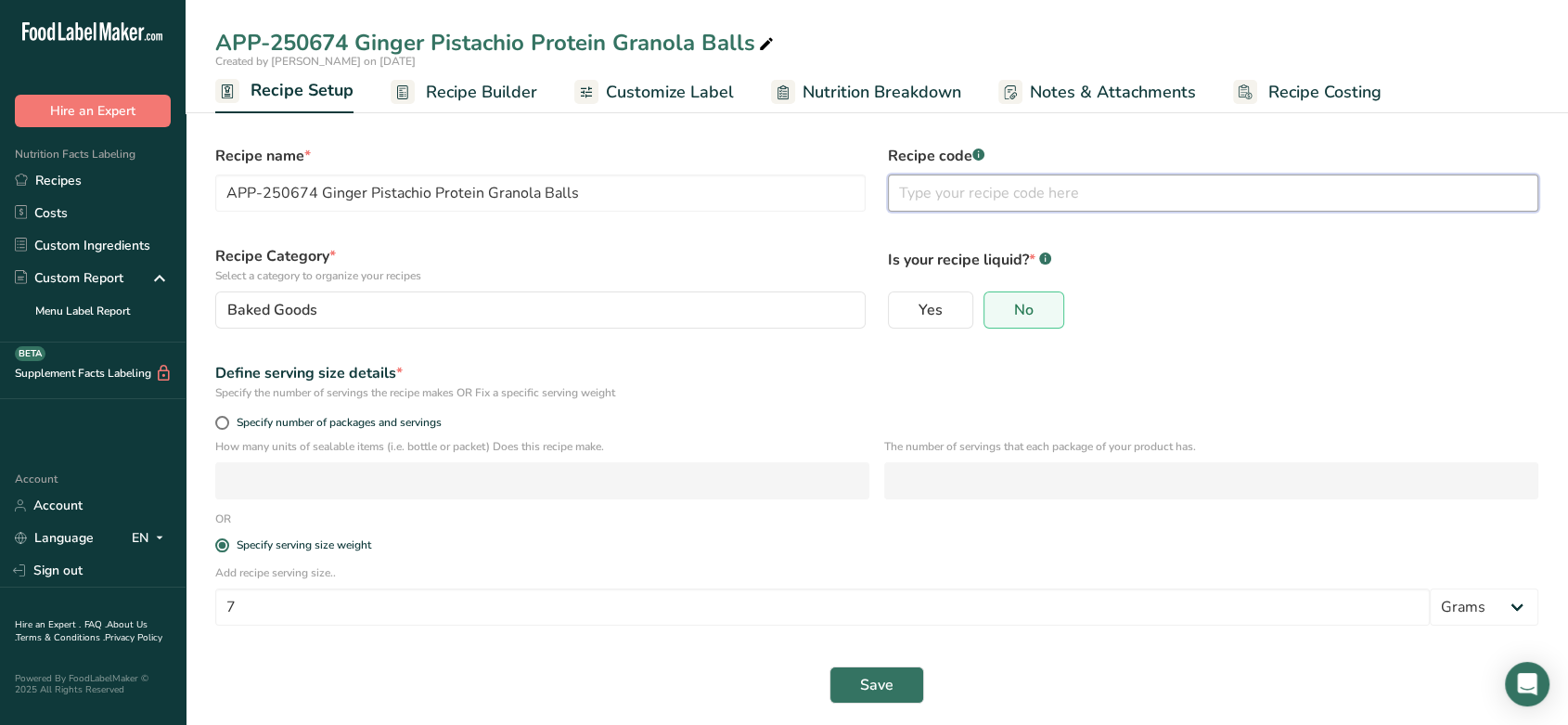 click at bounding box center (1213, 193) 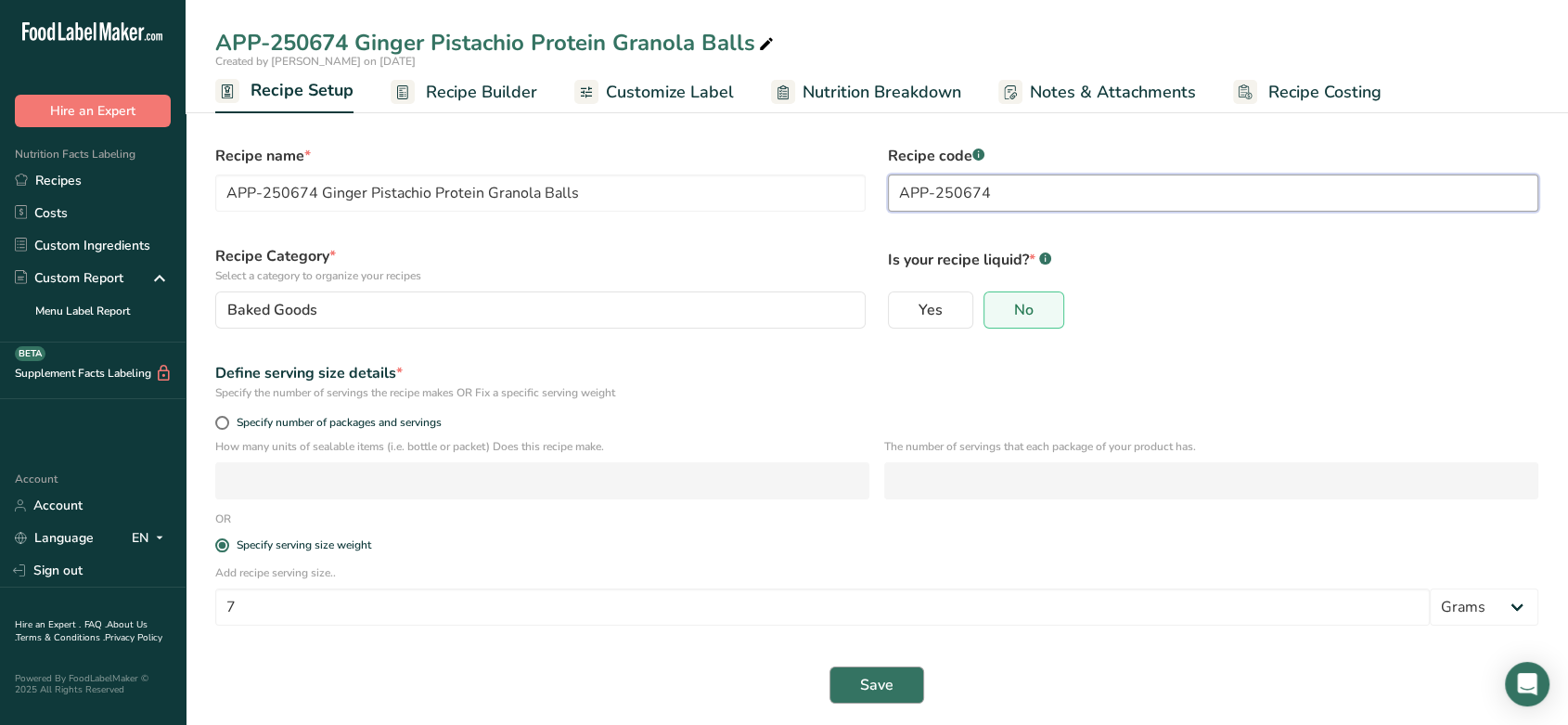 type on "APP-250674" 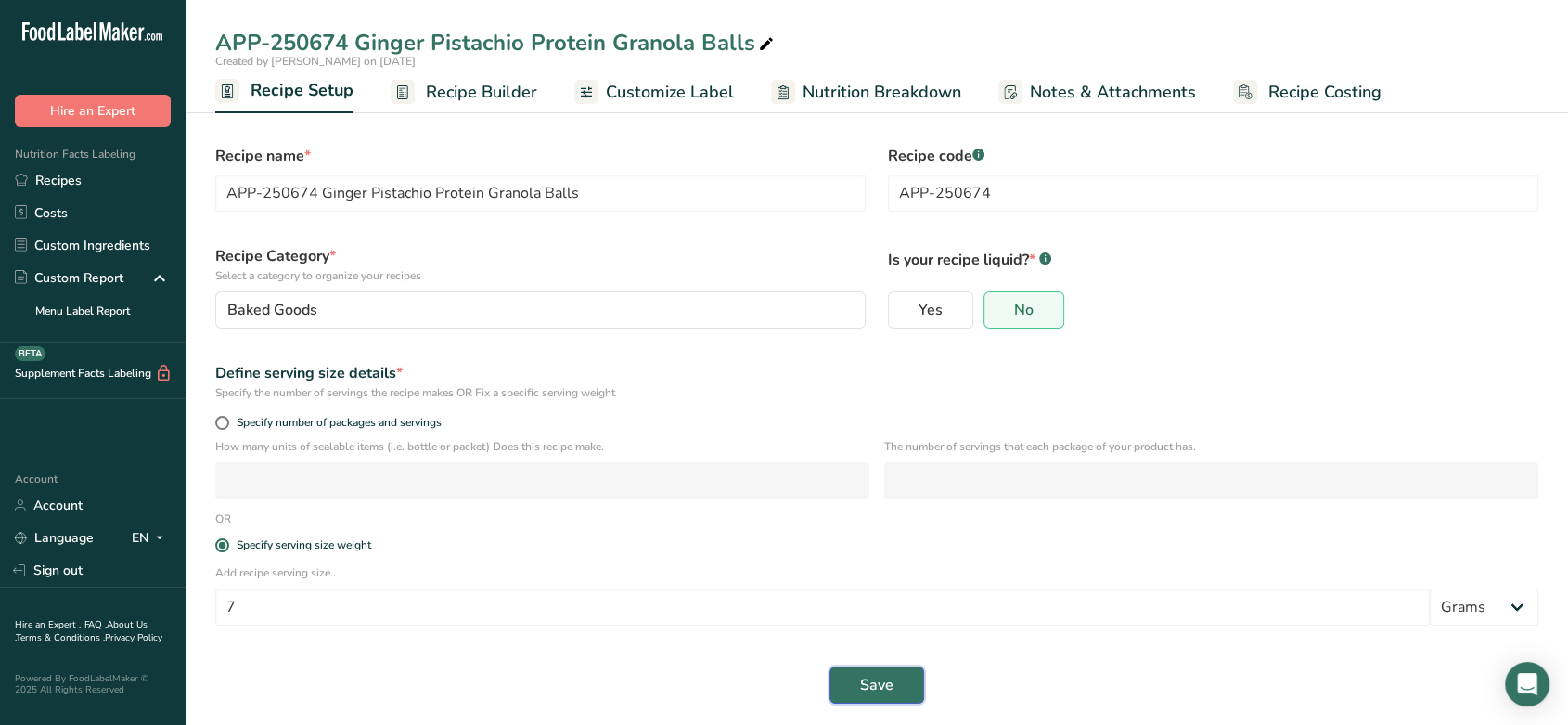 click on "Save" at bounding box center [877, 685] 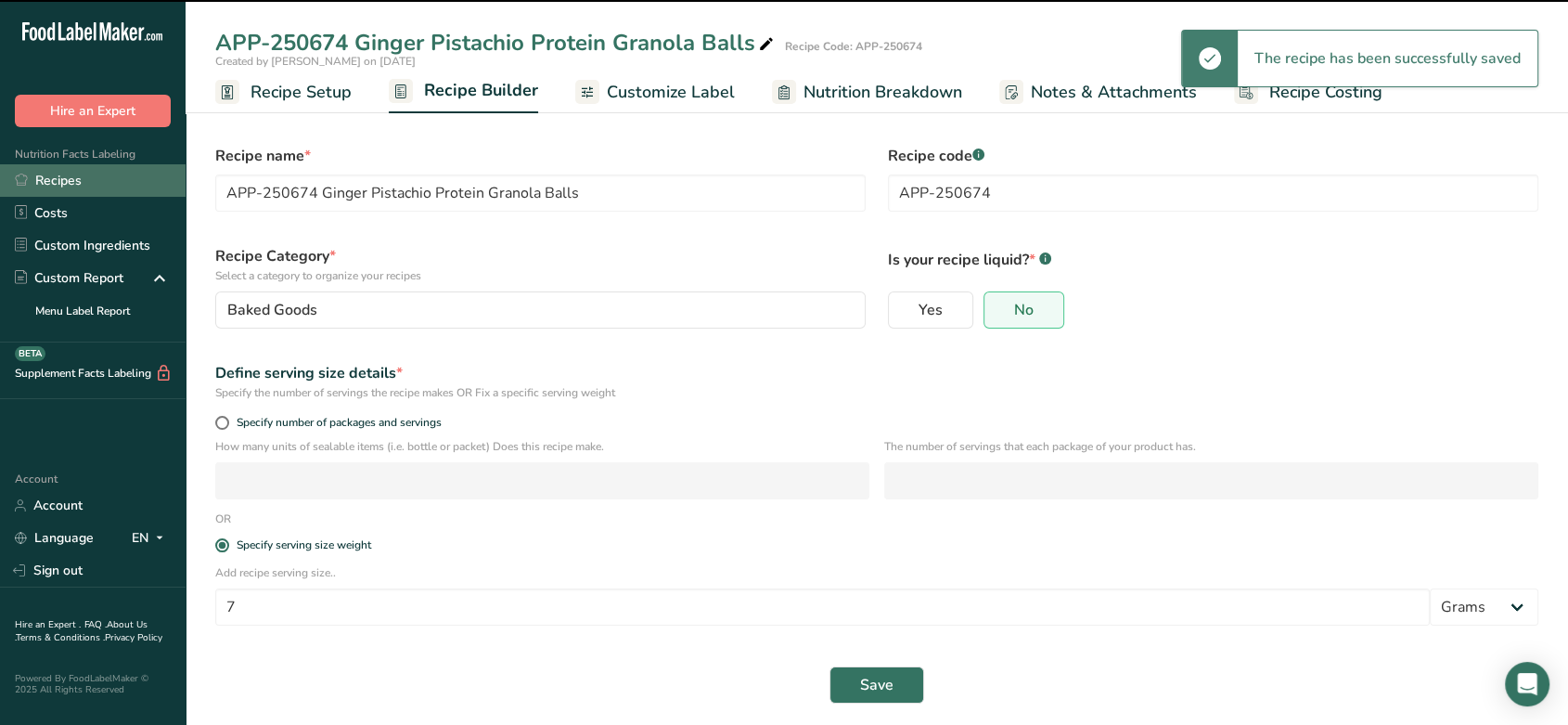 click on "Recipes" at bounding box center [93, 180] 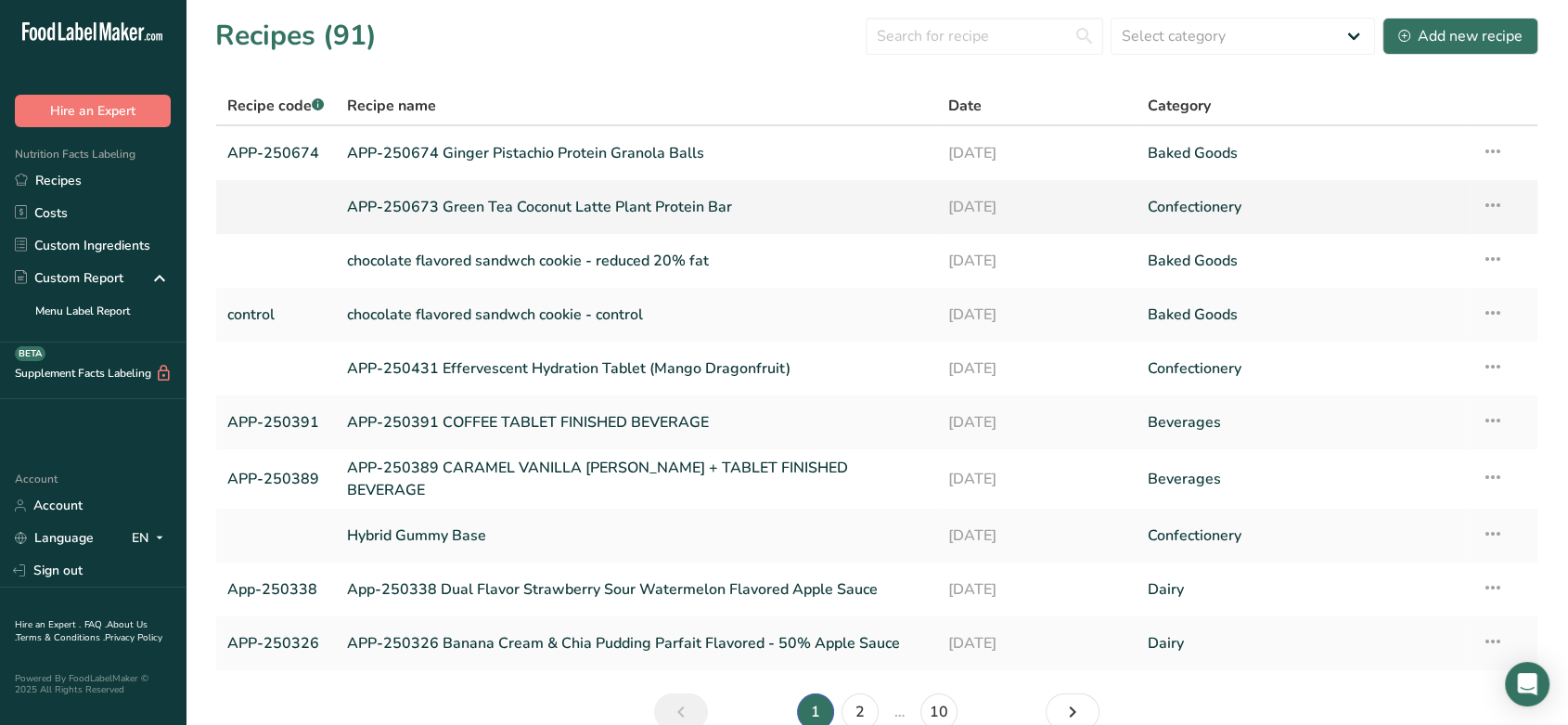 click on "APP-250673 Green Tea Coconut Latte Plant Protein Bar" at bounding box center [636, 207] 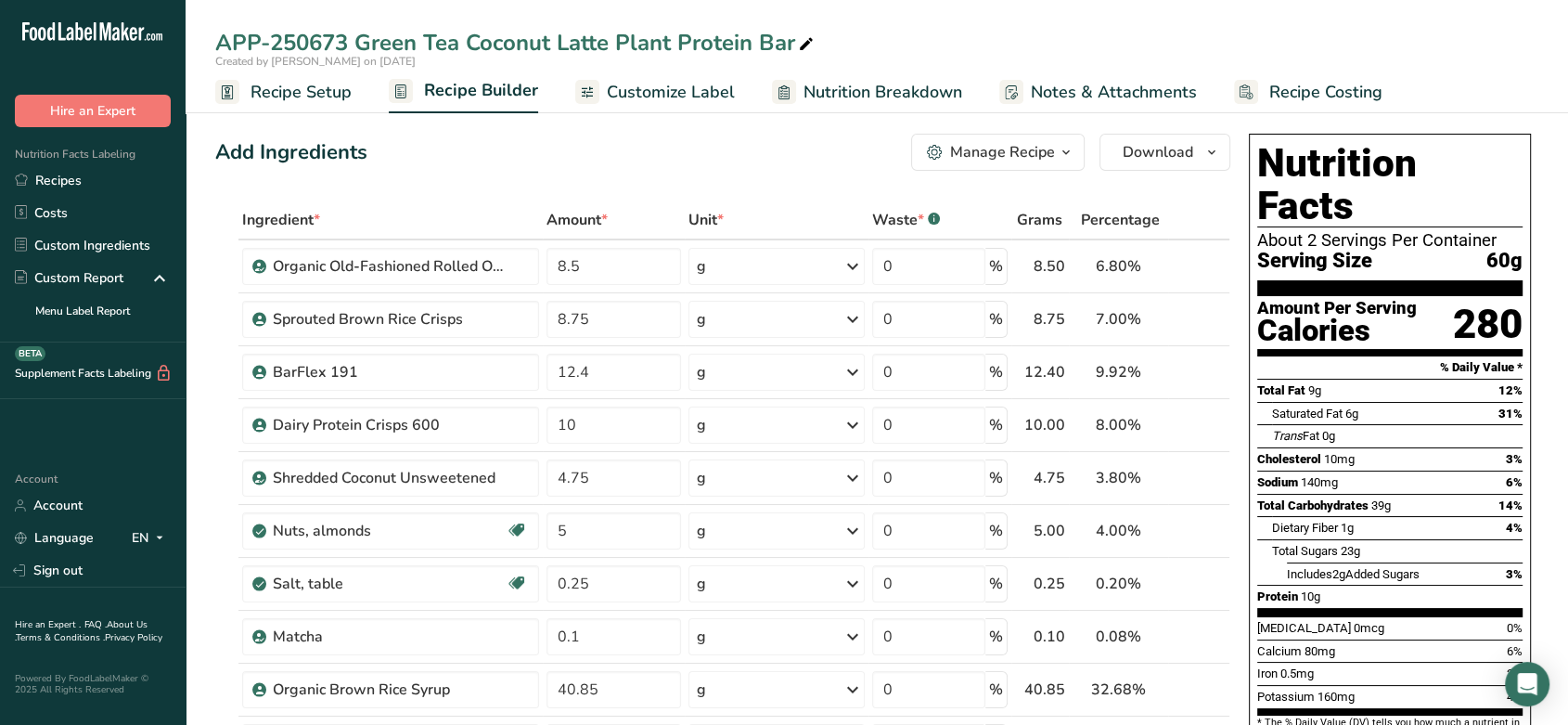 click on "Recipe Setup" at bounding box center (301, 92) 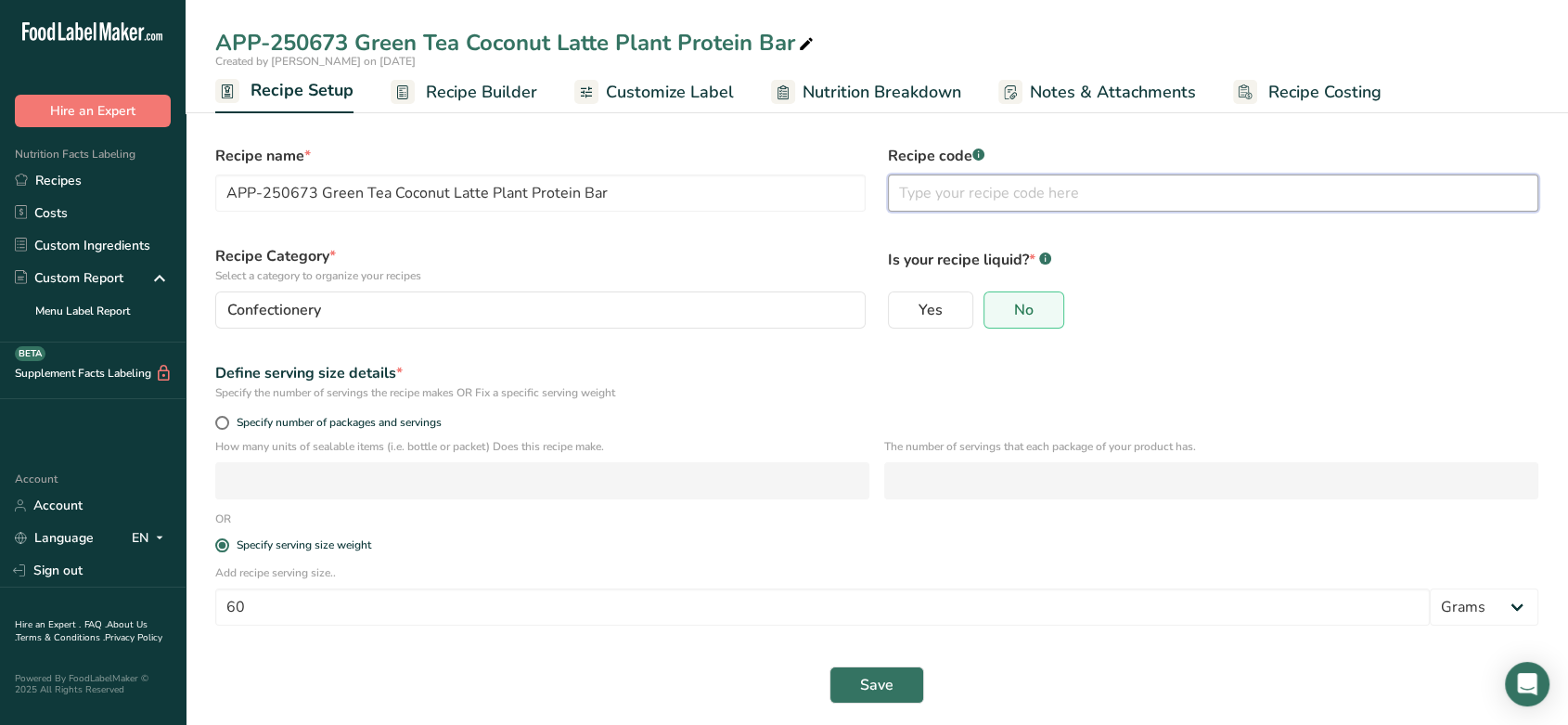 click at bounding box center (1213, 193) 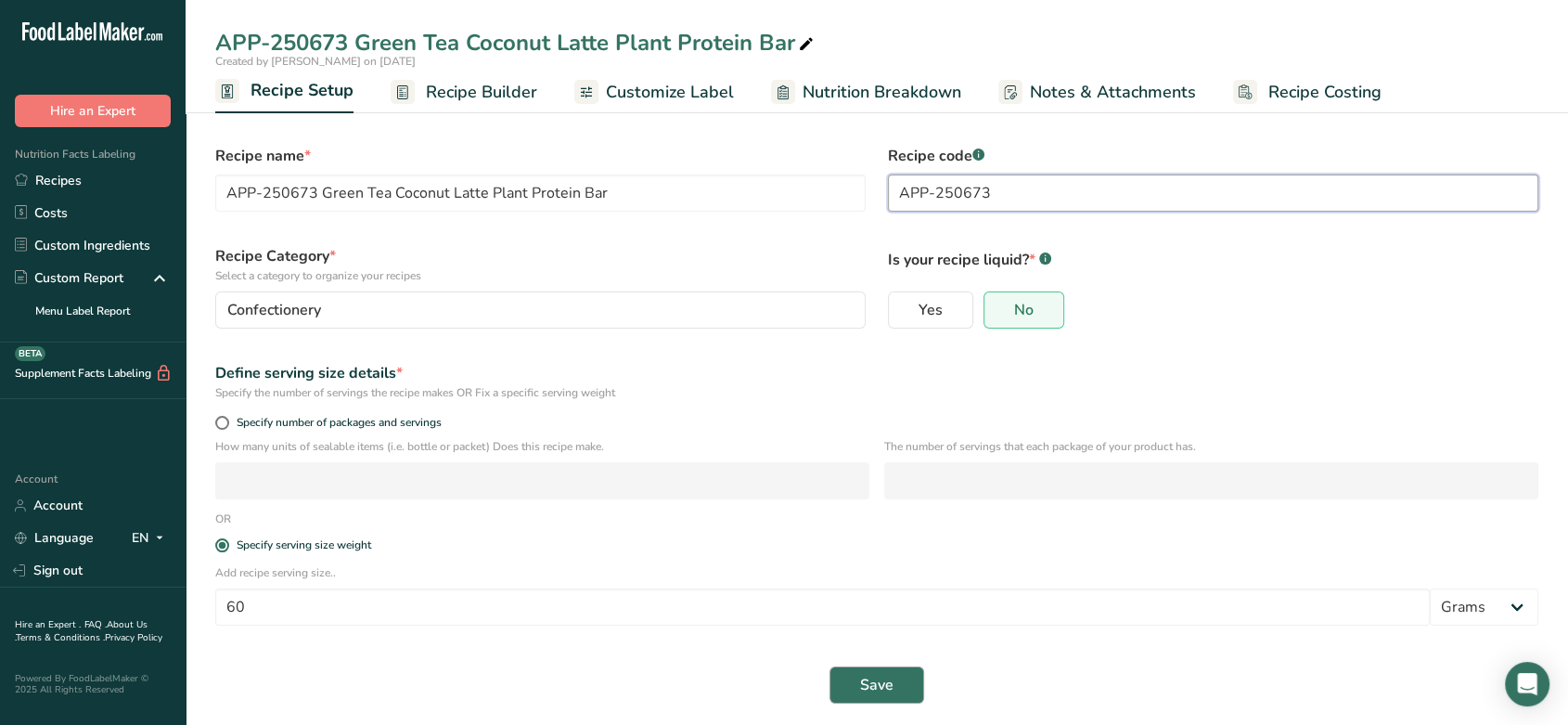 type on "APP-250673" 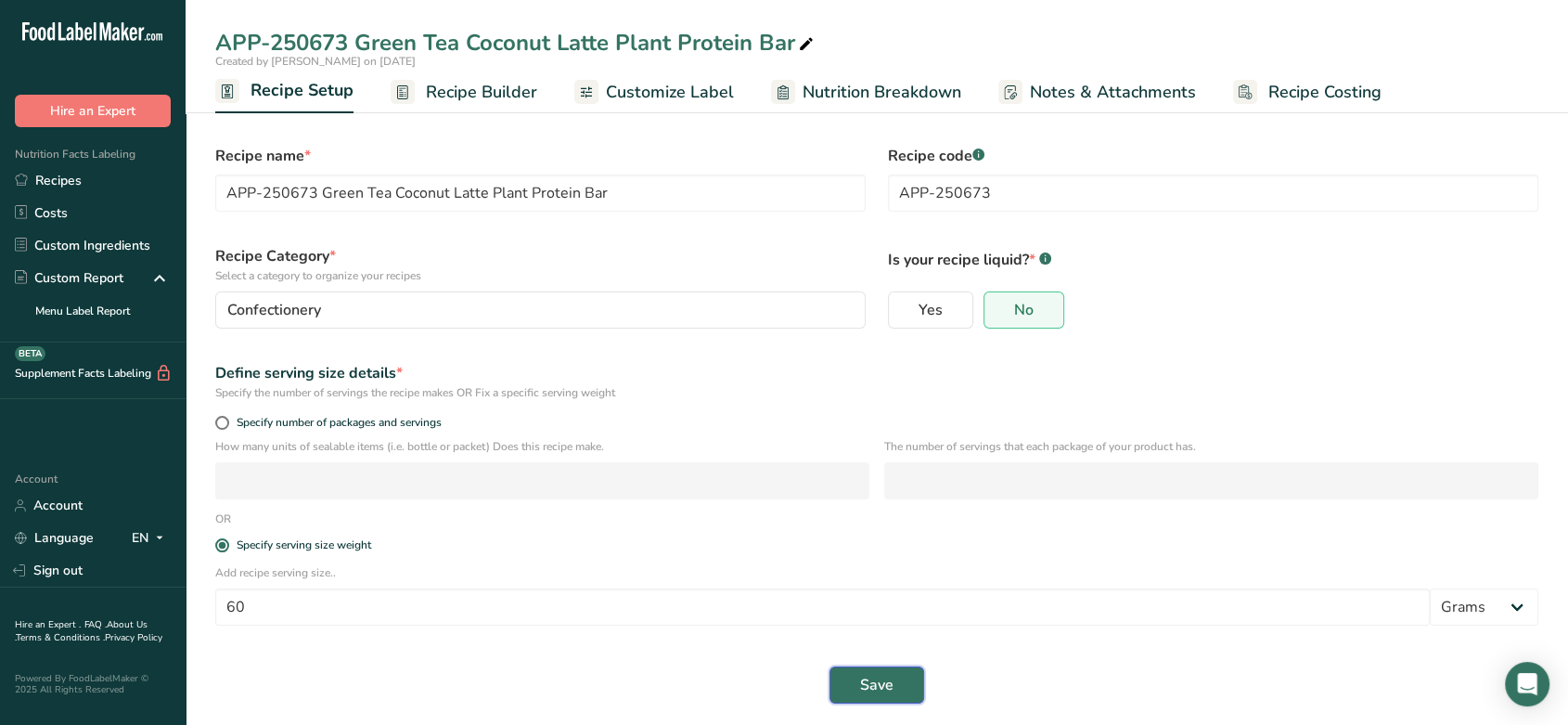 click on "Save" at bounding box center (877, 685) 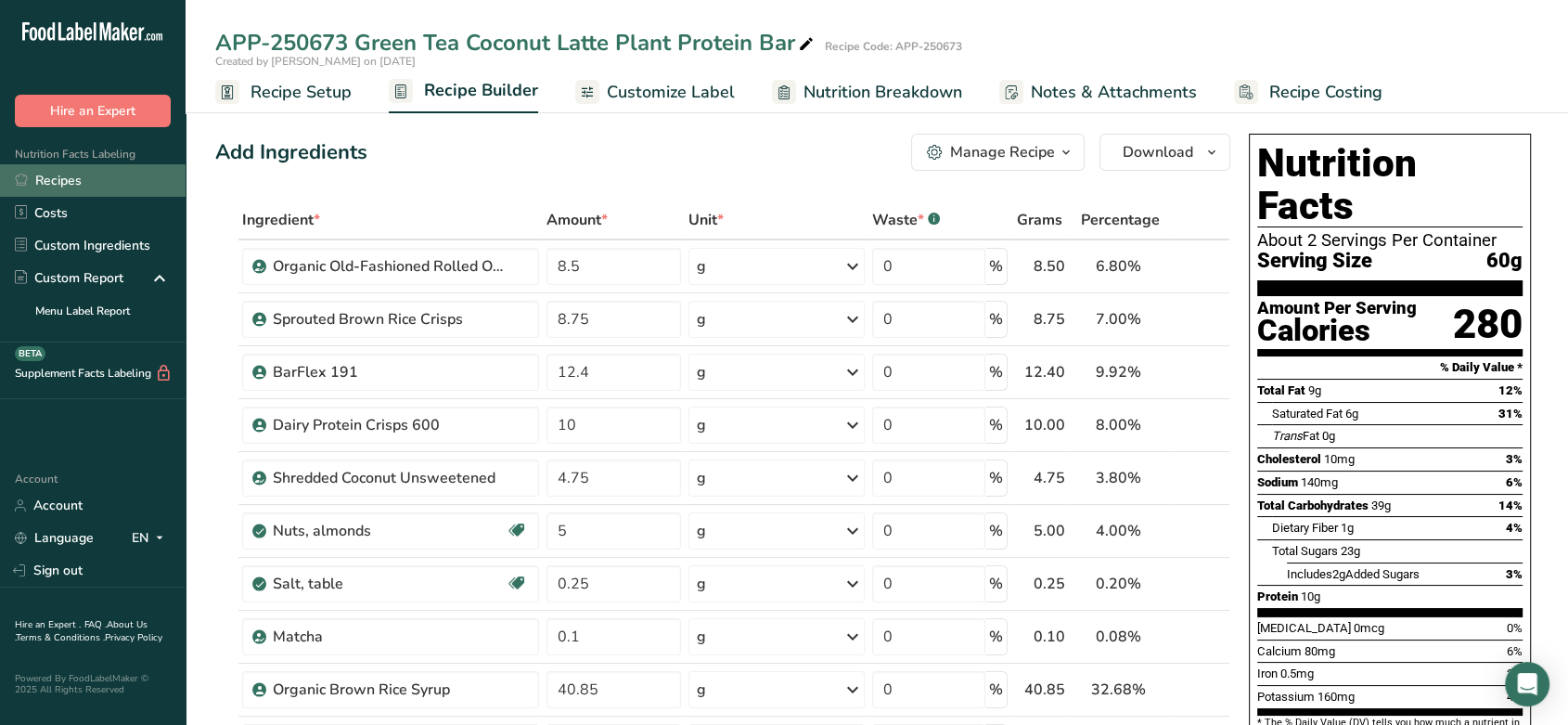 click on "Recipes" at bounding box center [93, 180] 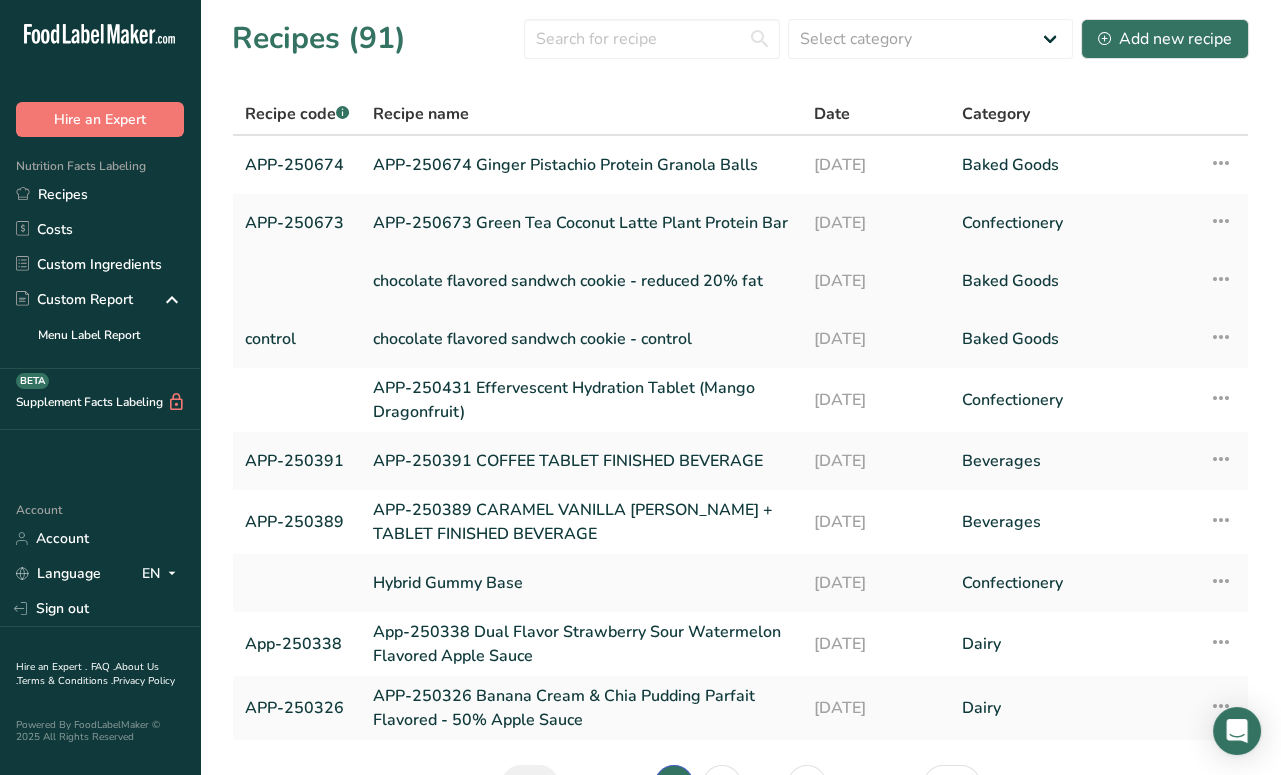 click on "chocolate flavored sandwch cookie - reduced 20% fat" at bounding box center (581, 281) 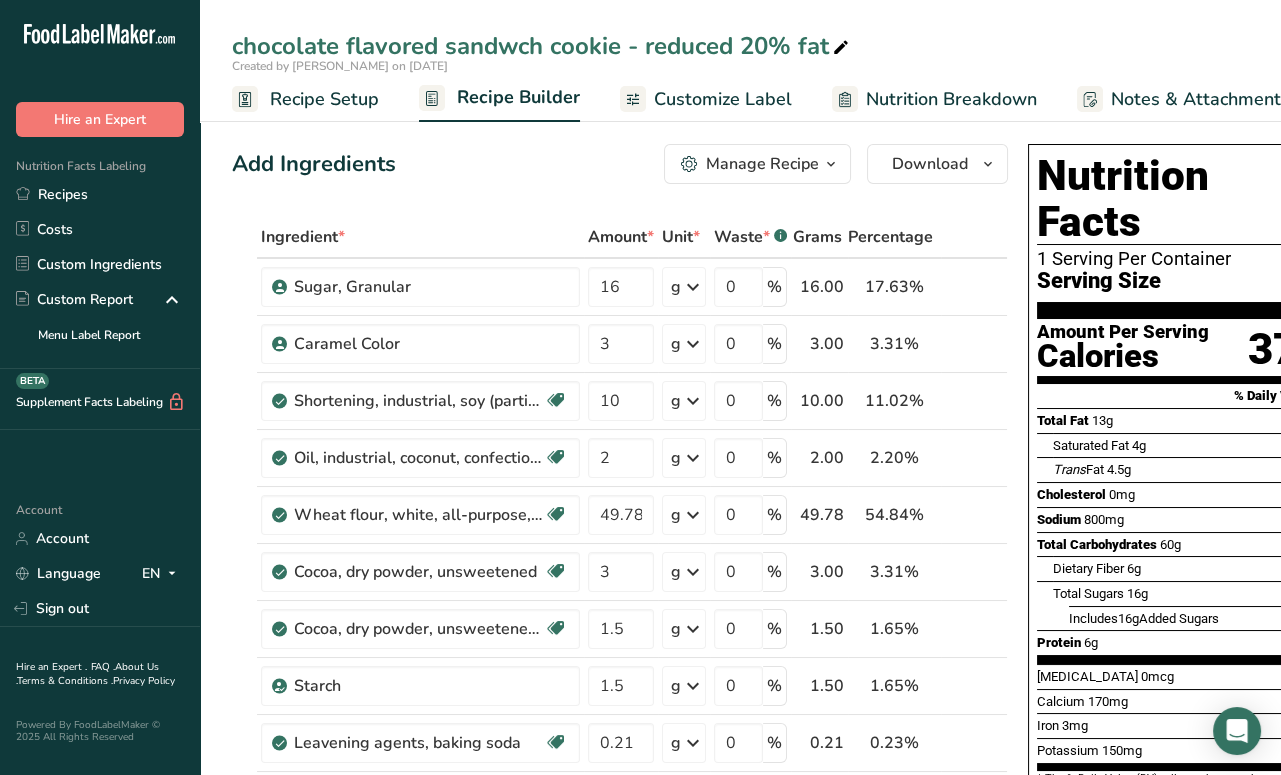 click on "Add Ingredients
Manage Recipe         Delete Recipe           Duplicate Recipe             Scale Recipe             Save as Sub-Recipe   .a-a{fill:#347362;}.b-a{fill:#fff;}                               Nutrition Breakdown                 Recipe Card
NEW
[MEDICAL_DATA] Pattern Report           Activity History
Download
Choose your preferred label style
Standard FDA label
Standard FDA label
The most common format for nutrition facts labels in compliance with the FDA's typeface, style and requirements
Tabular FDA label
A label format compliant with the FDA regulations presented in a tabular (horizontal) display.
Linear FDA label
A simple linear display for small sized packages.
Simplified FDA label" at bounding box center [620, 164] 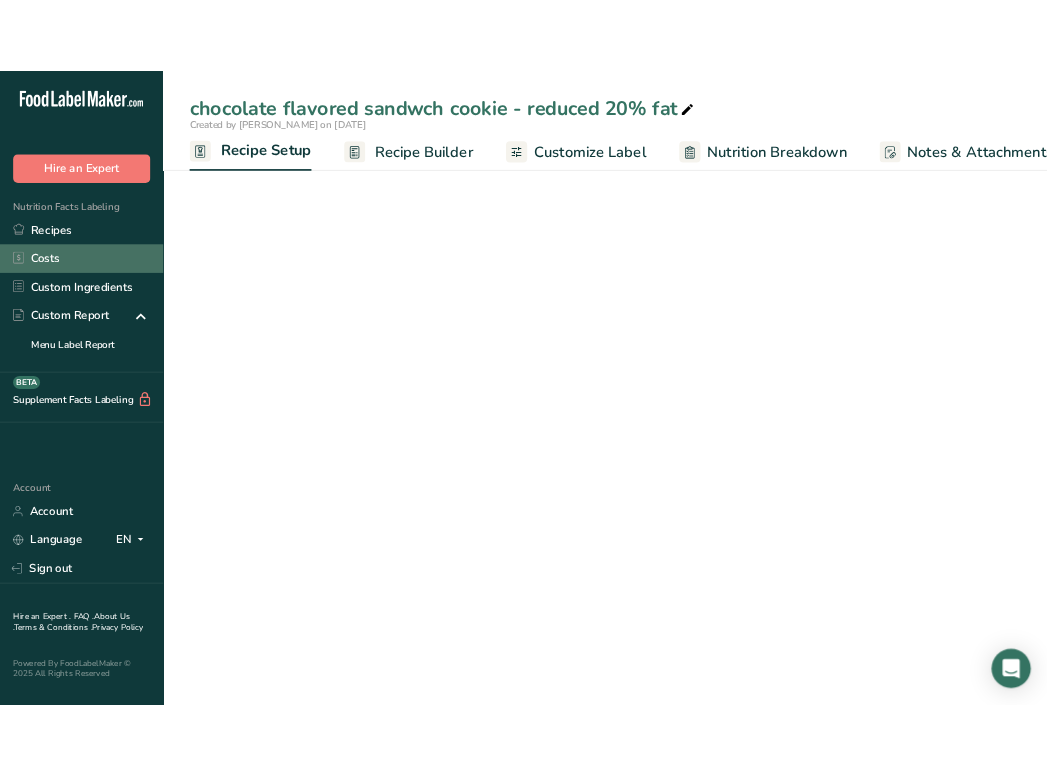 scroll, scrollTop: 0, scrollLeft: 7, axis: horizontal 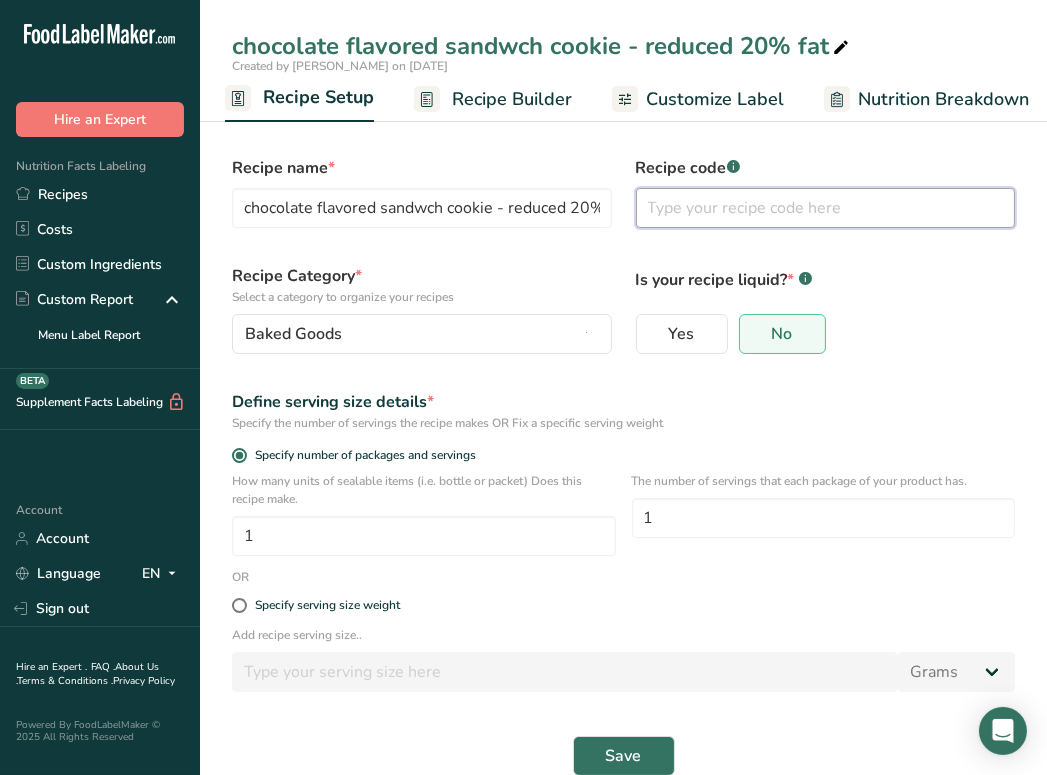 click at bounding box center [826, 208] 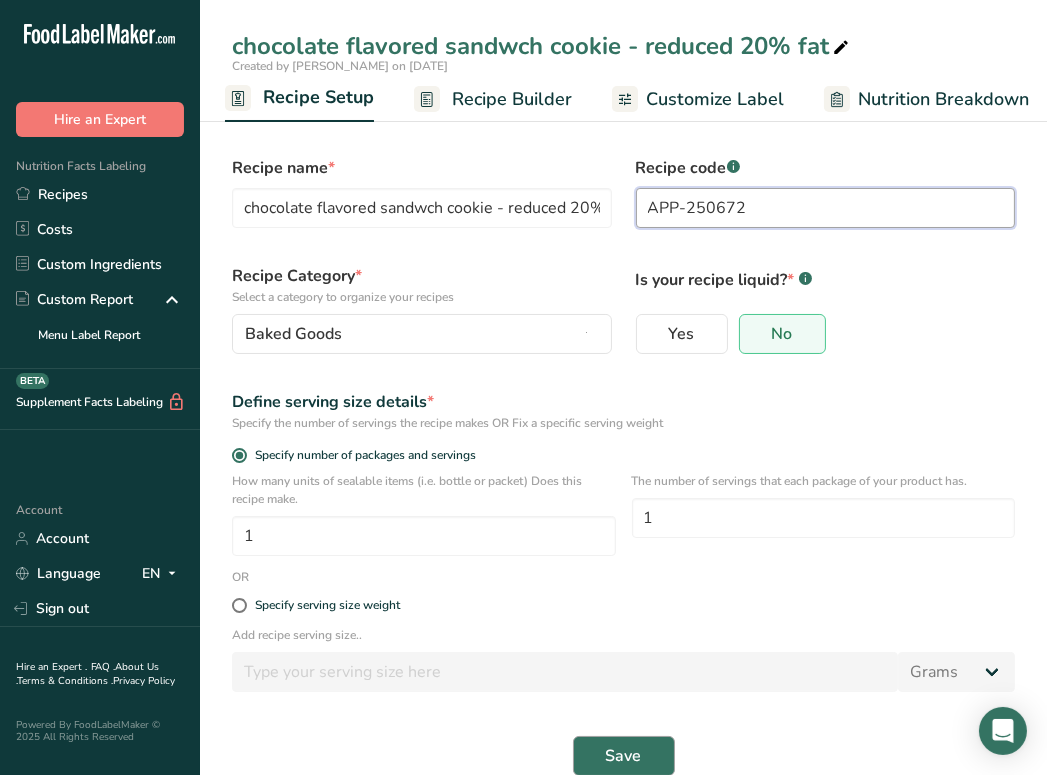 type on "APP-250672" 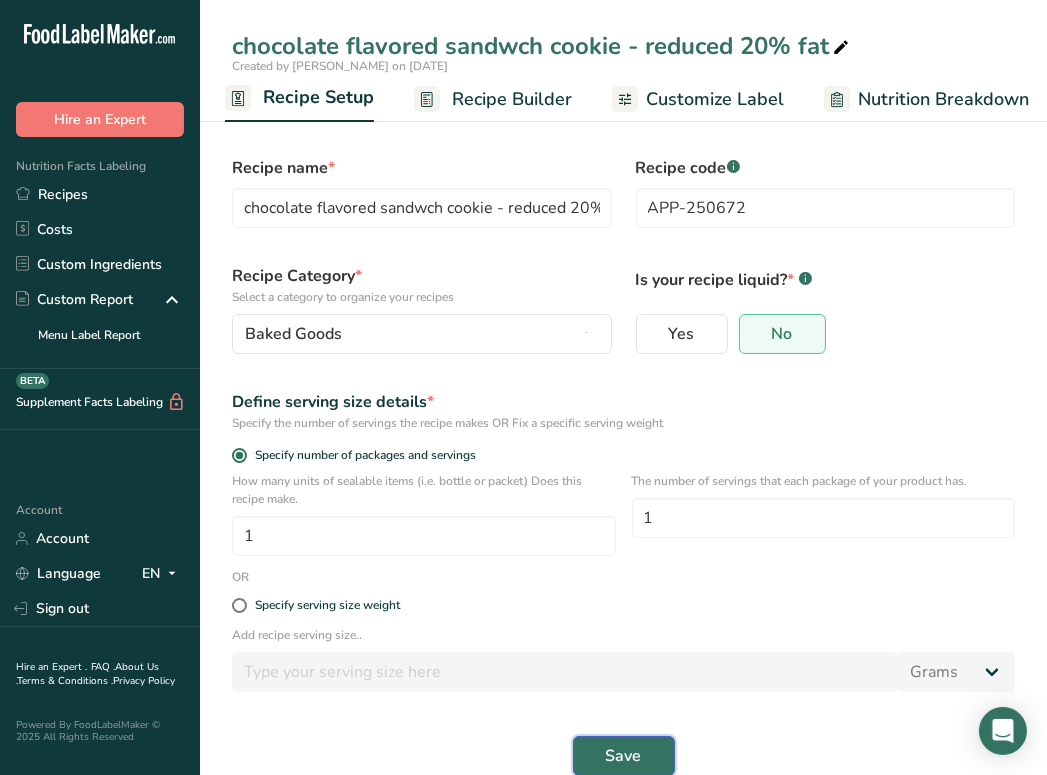 drag, startPoint x: 632, startPoint y: 773, endPoint x: 605, endPoint y: 737, distance: 45 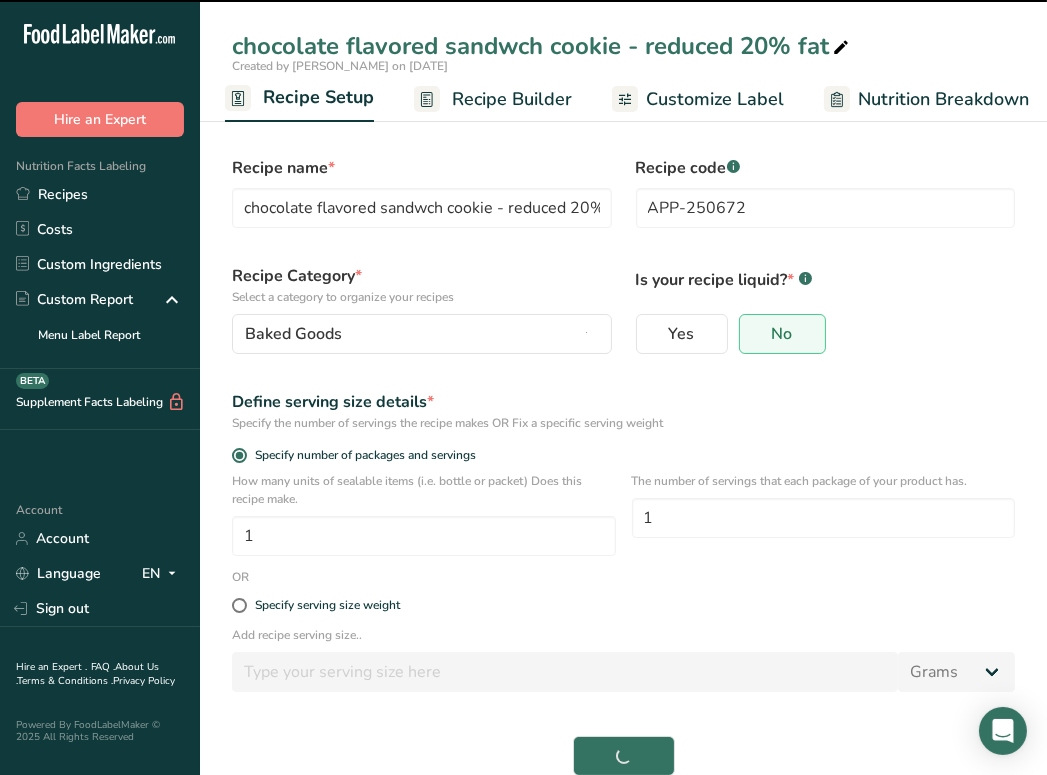 click on "Save" at bounding box center (623, 756) 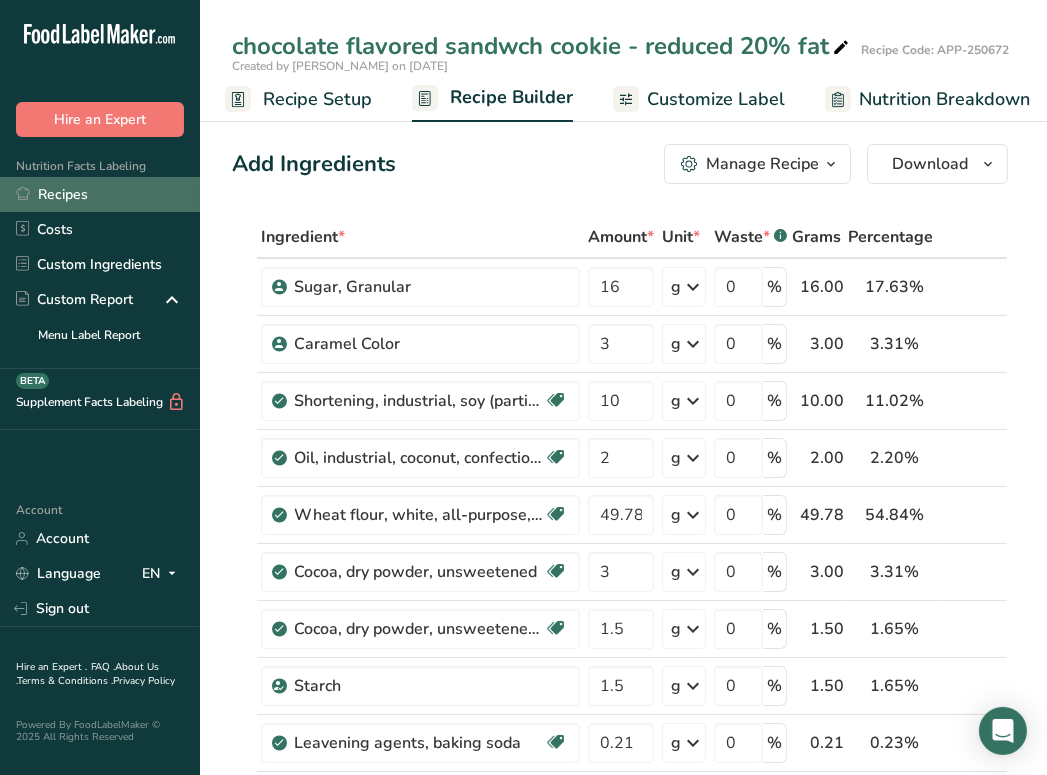 click on "Recipes" at bounding box center [100, 194] 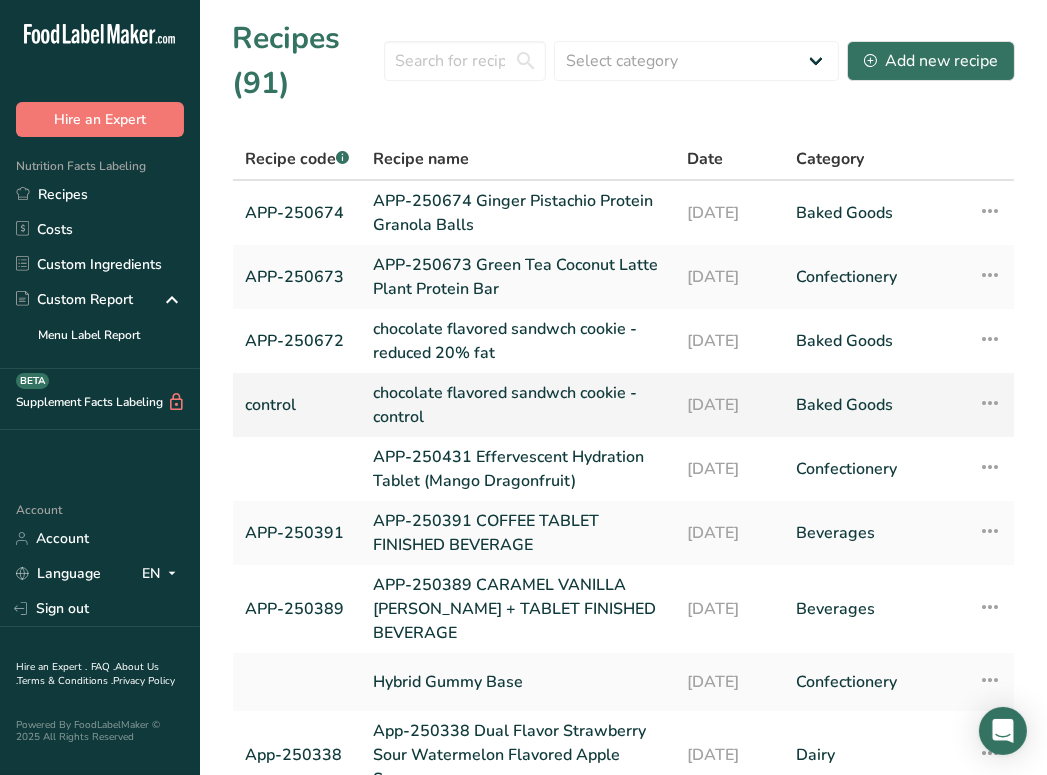 click on "chocolate flavored sandwch cookie - control" at bounding box center (518, 405) 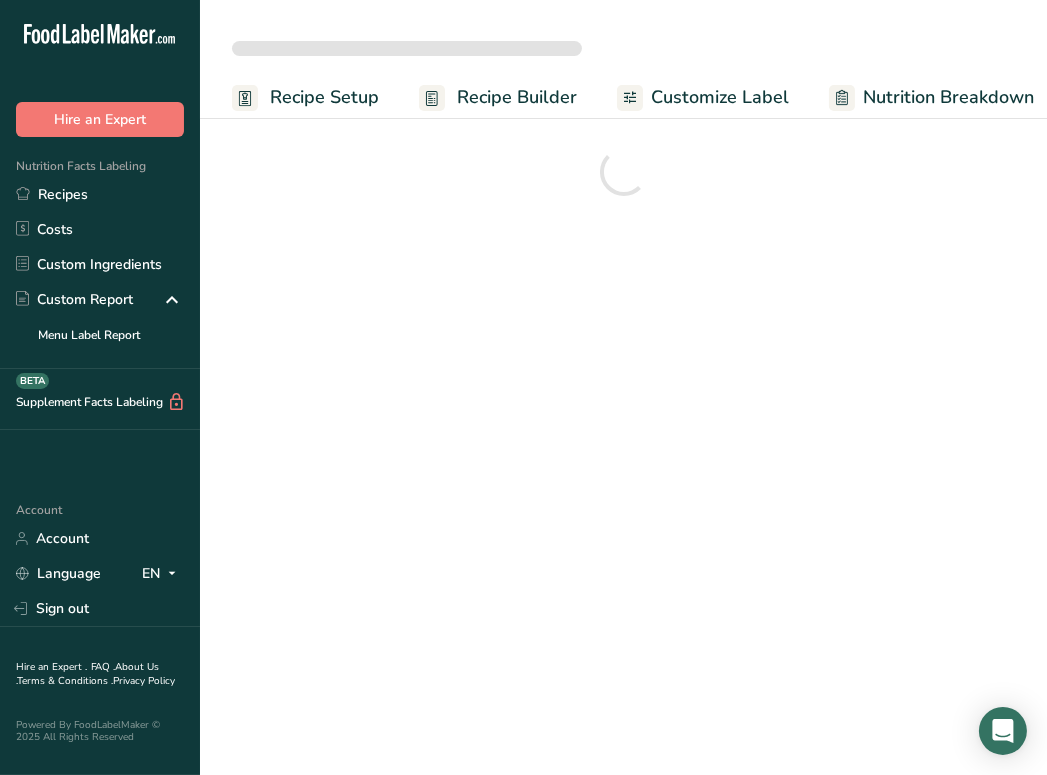 click on "Recipe Setup" at bounding box center [305, 97] 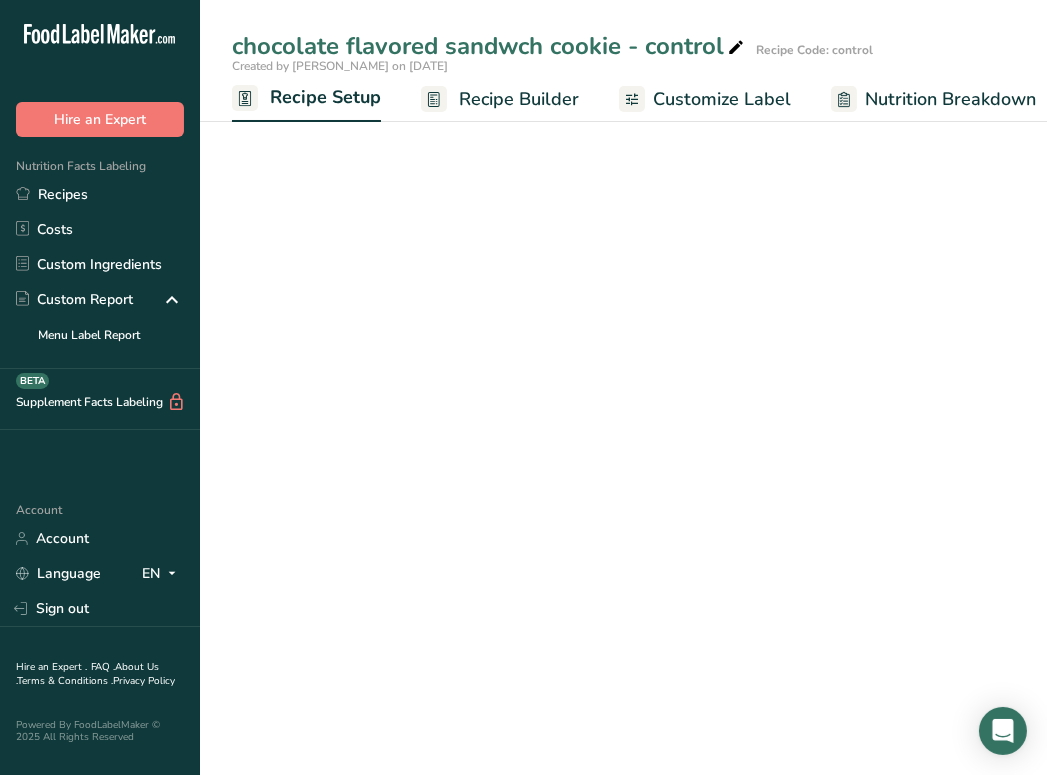 scroll, scrollTop: 0, scrollLeft: 7, axis: horizontal 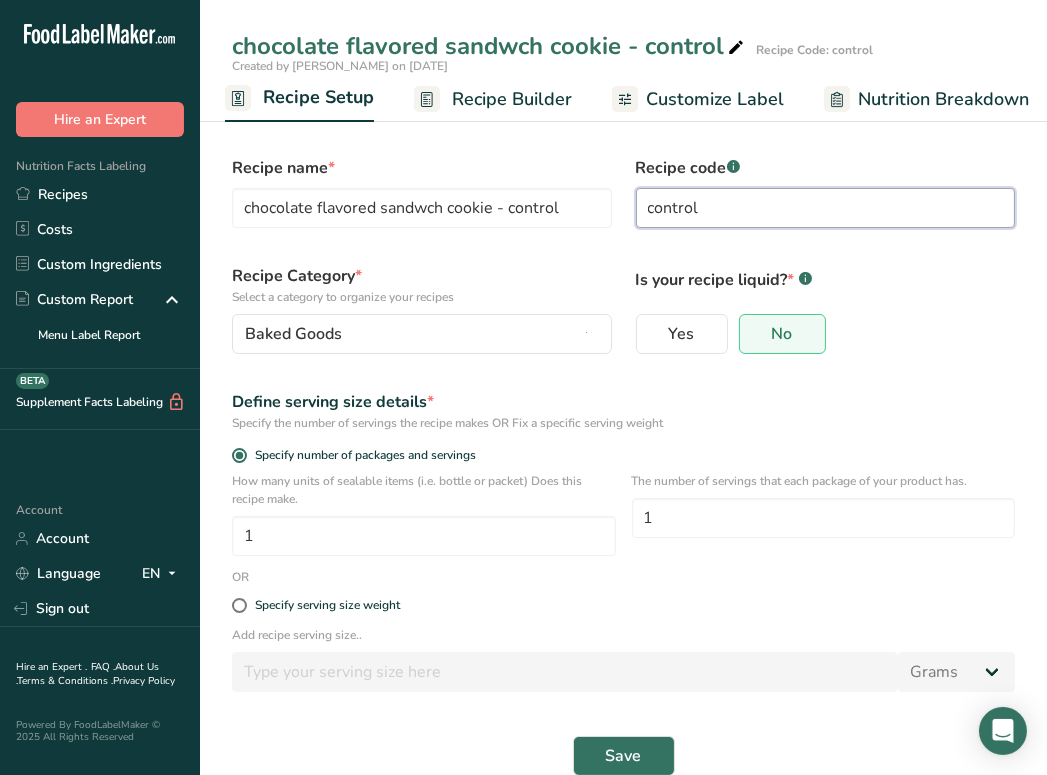 click on "control" at bounding box center (826, 208) 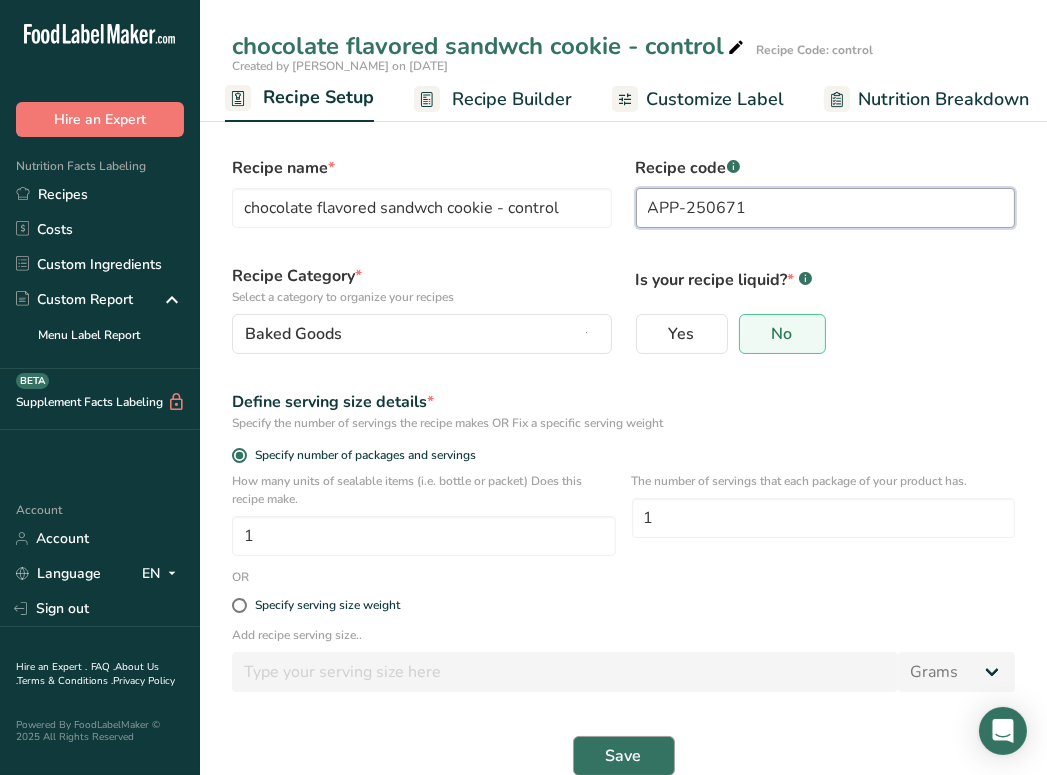 type on "APP-250671" 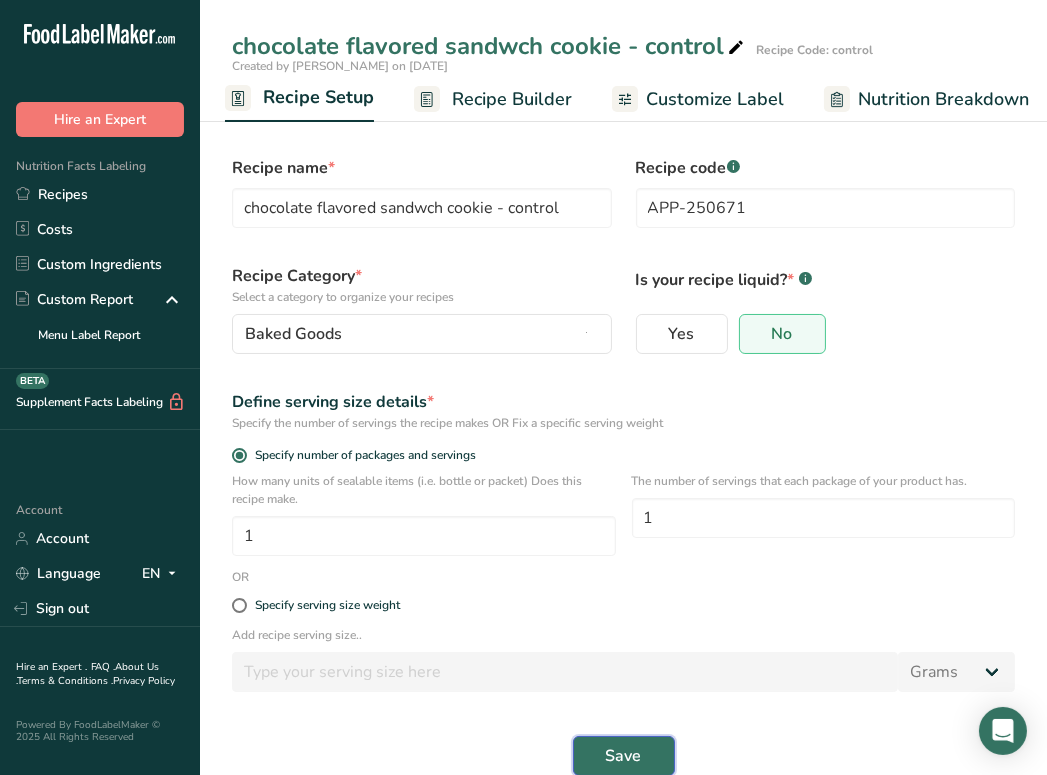 click on "Save" at bounding box center (624, 756) 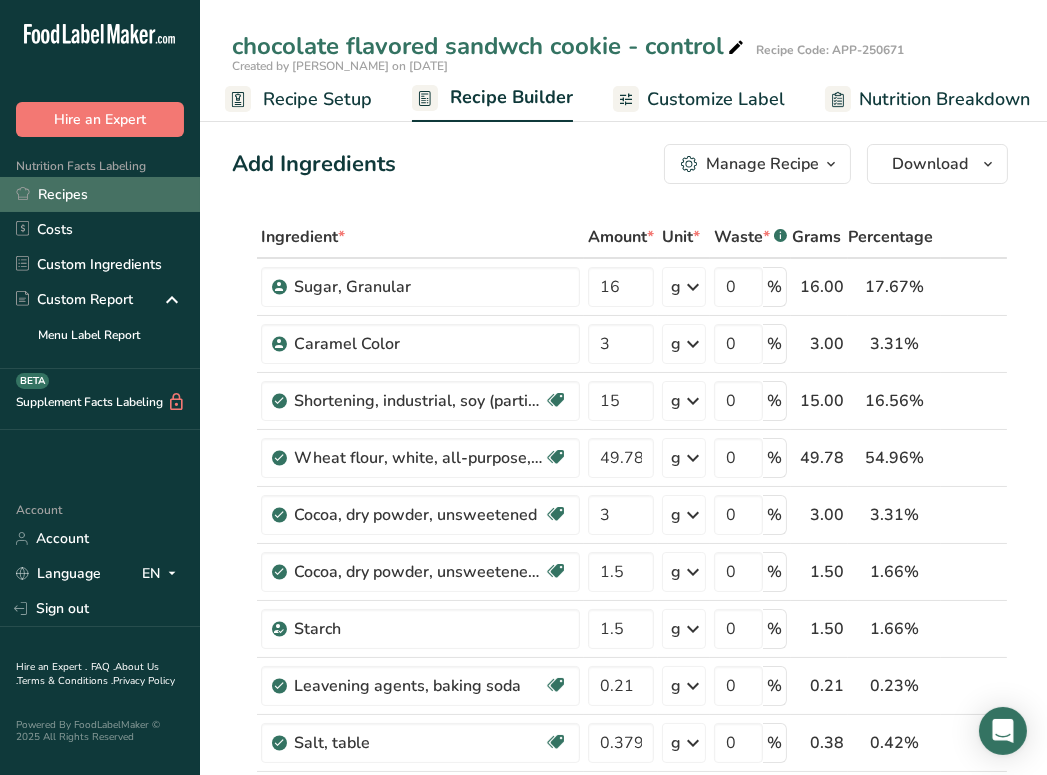 click on "Recipes" at bounding box center (100, 194) 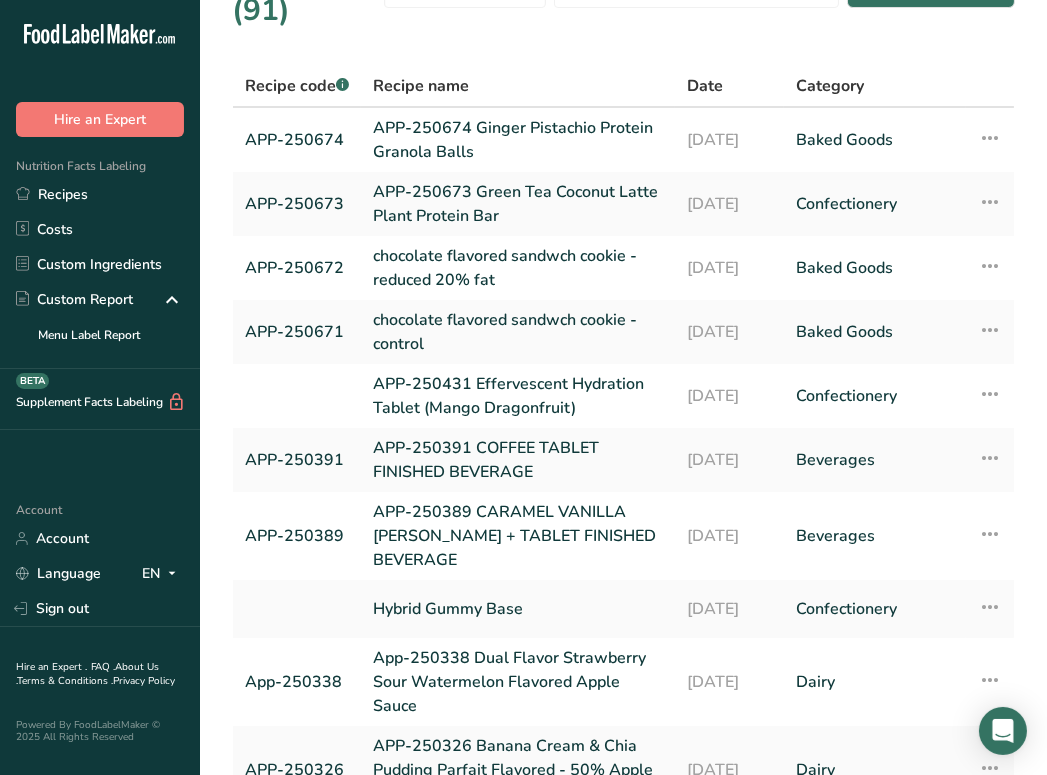 scroll, scrollTop: 82, scrollLeft: 0, axis: vertical 